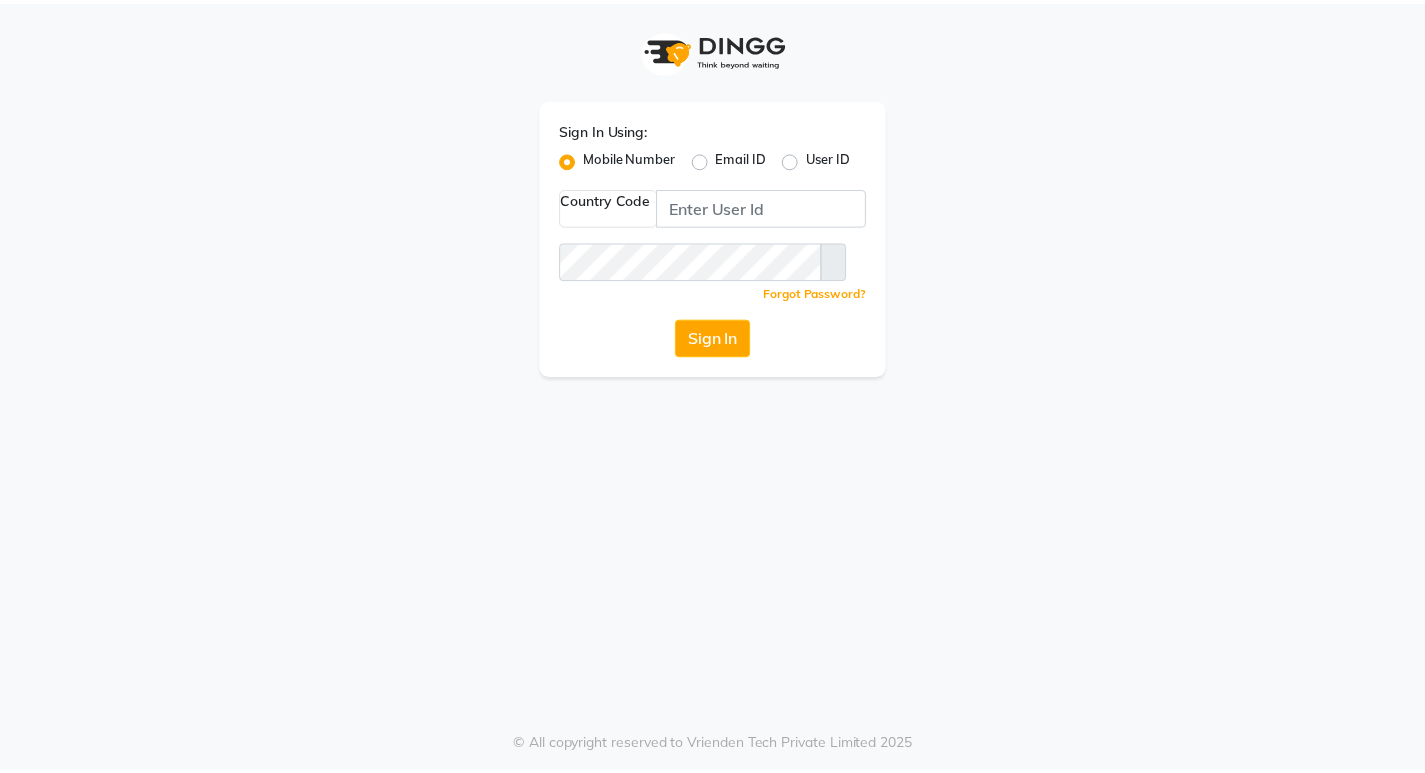 scroll, scrollTop: 0, scrollLeft: 0, axis: both 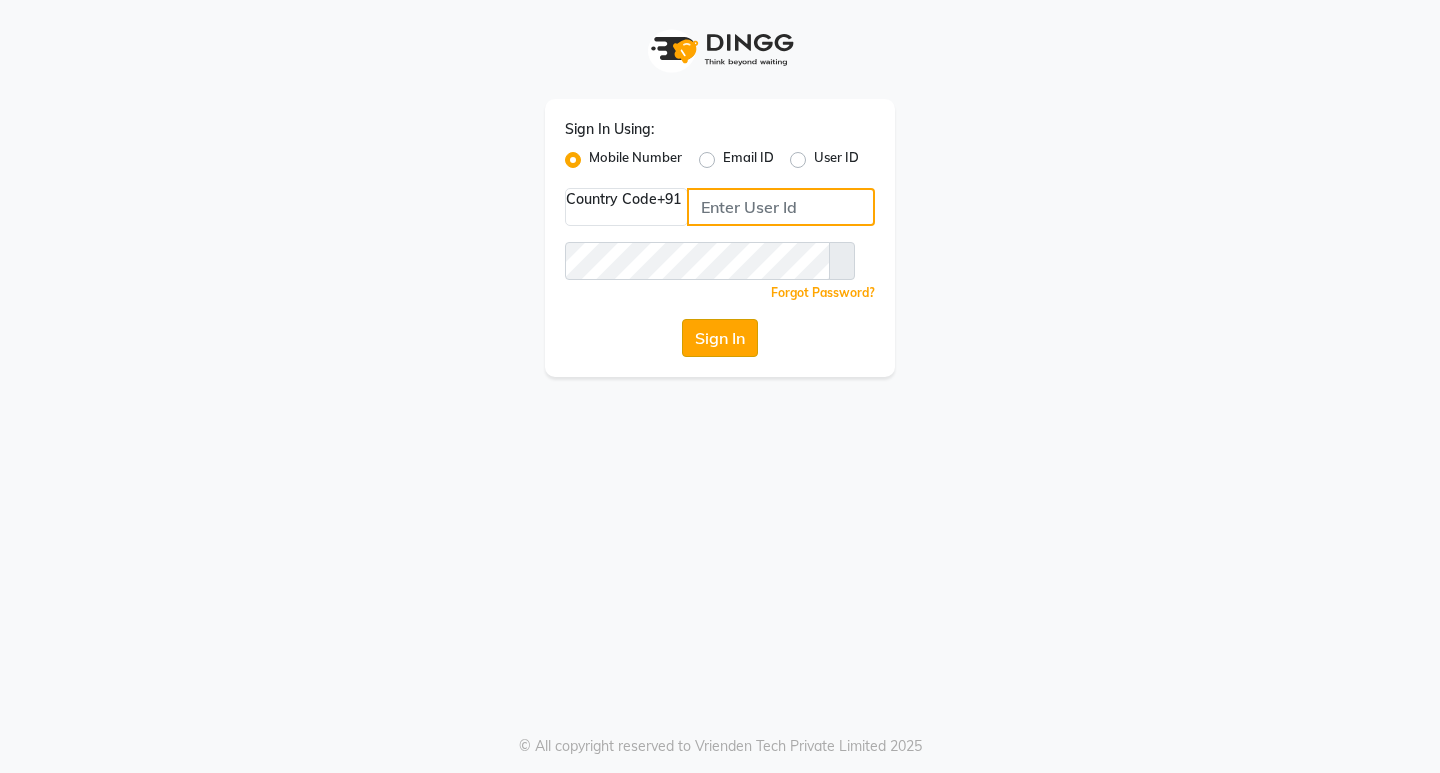 type on "••••••••••" 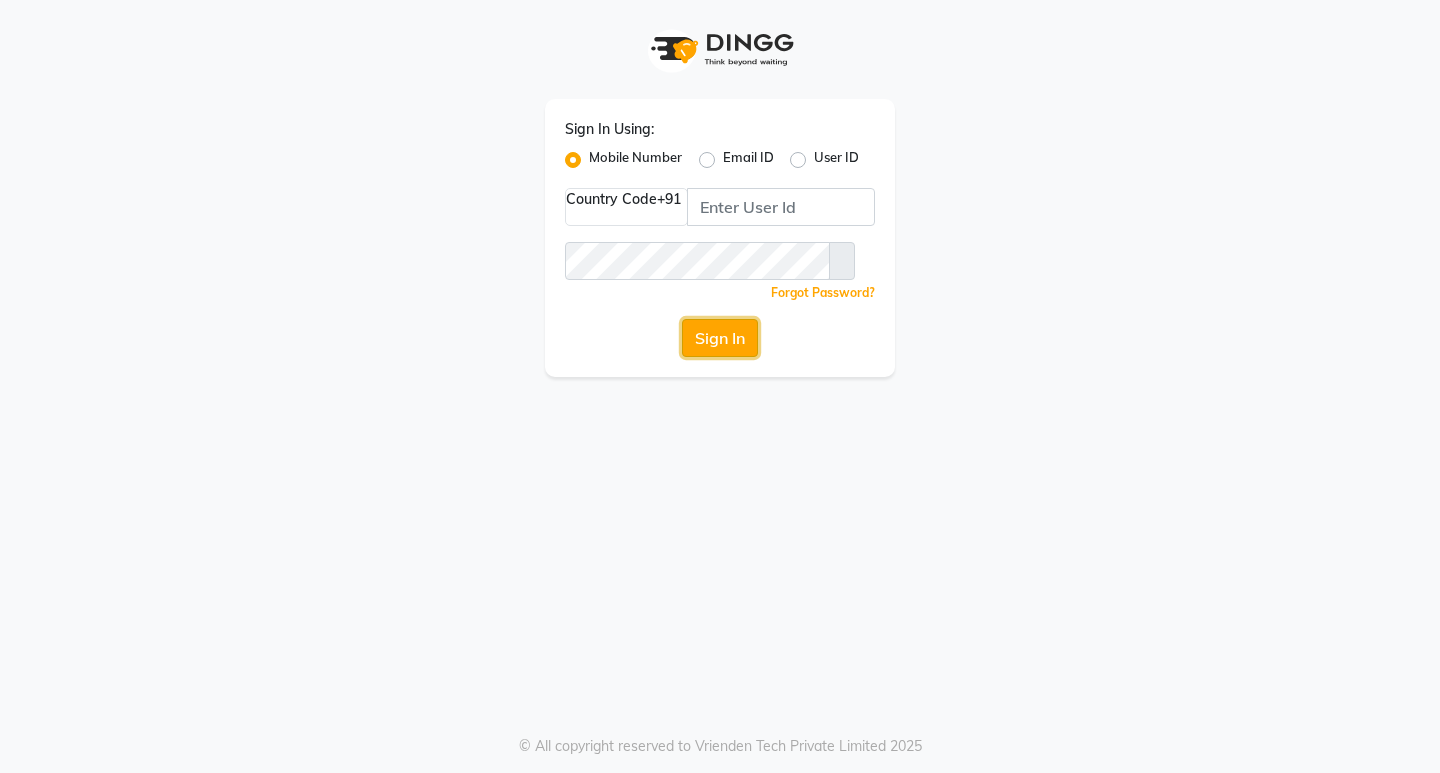 click on "Sign In" at bounding box center [720, 338] 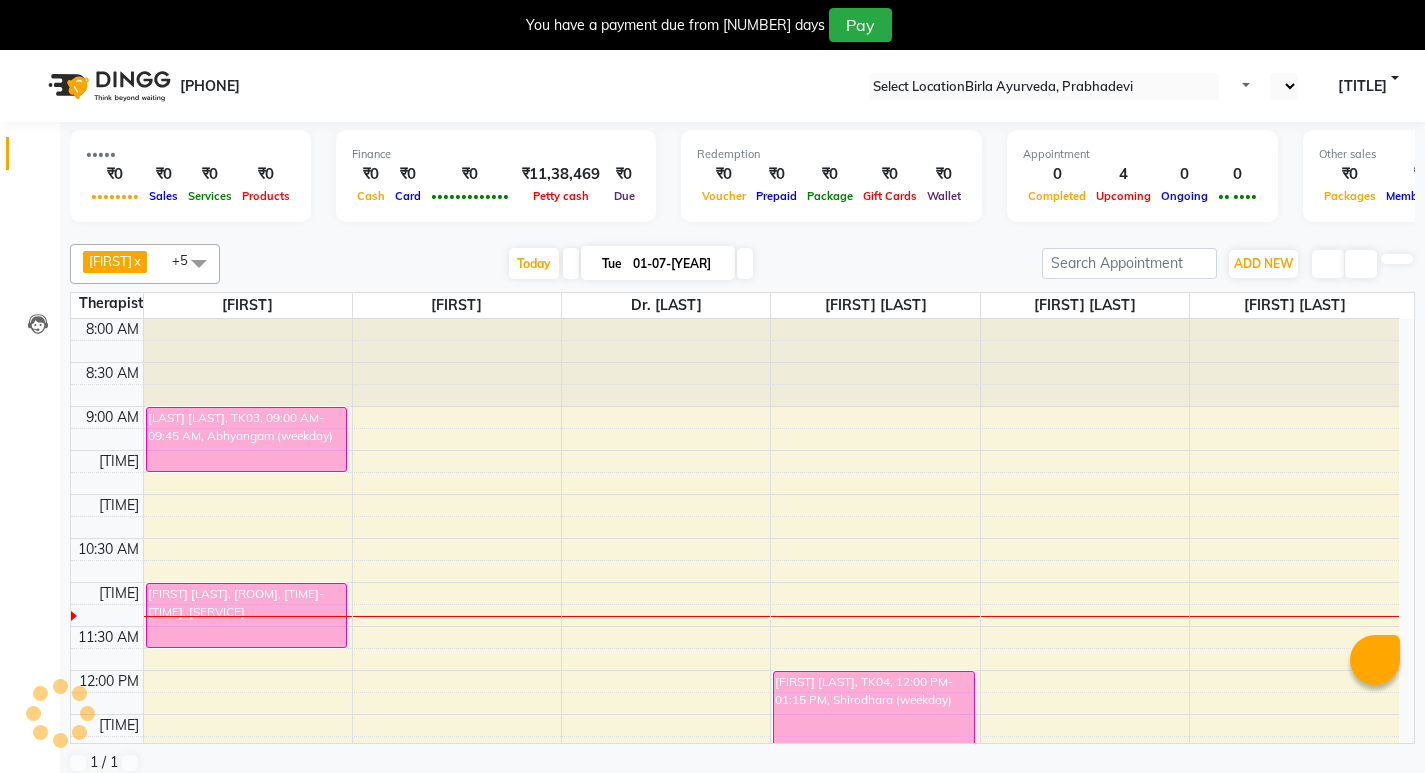 scroll, scrollTop: 0, scrollLeft: 0, axis: both 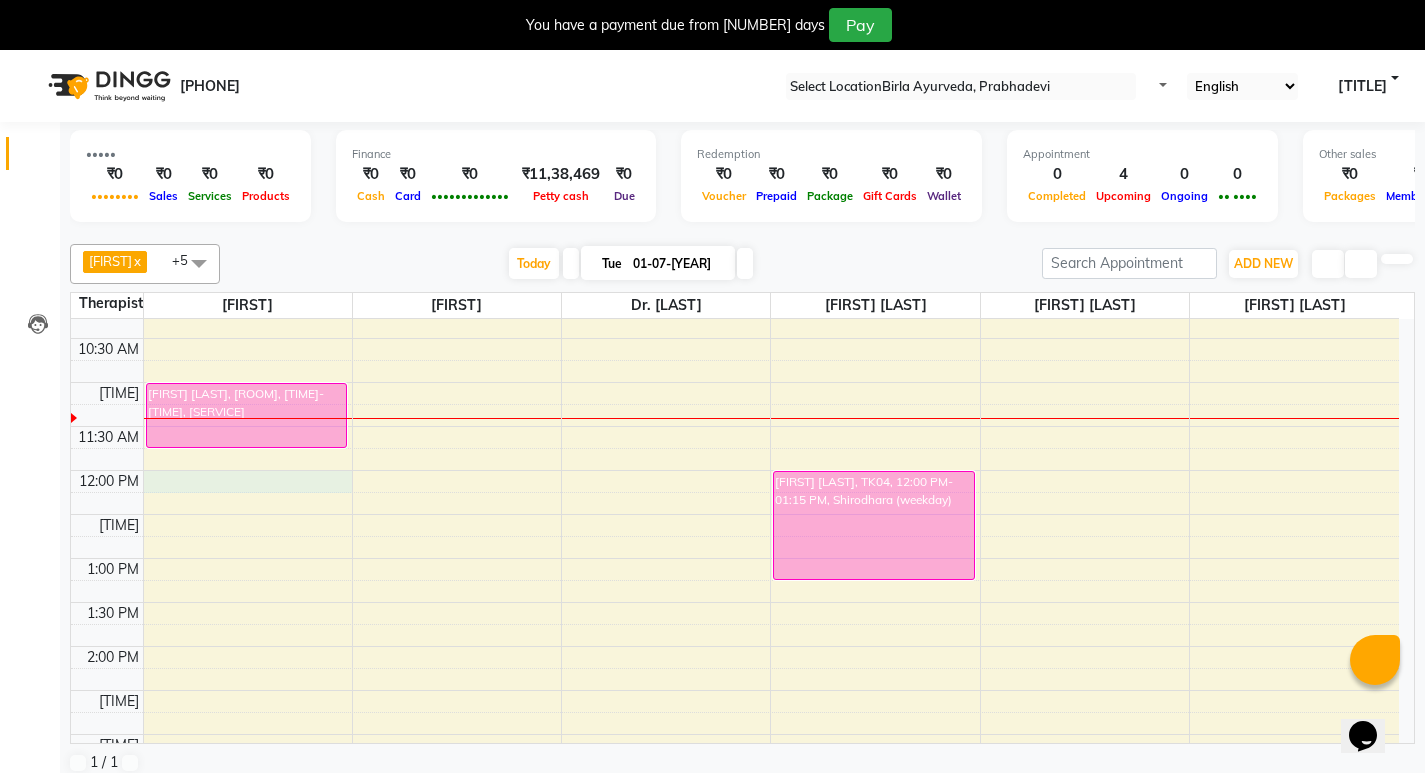 click on "[TIME] [PERSON_NAME], [ROOM], [TIME]-[TIME], [SERVICE]     [PERSON_NAME], [ROOM], [TIME]-[TIME], [SERVICE]     [PERSON_NAME], [ROOM], [TIME]-[TIME], [SERVICE]     [PERSON_NAME], [ROOM], [TIME]-[TIME], [SERVICE]" at bounding box center (735, 646) 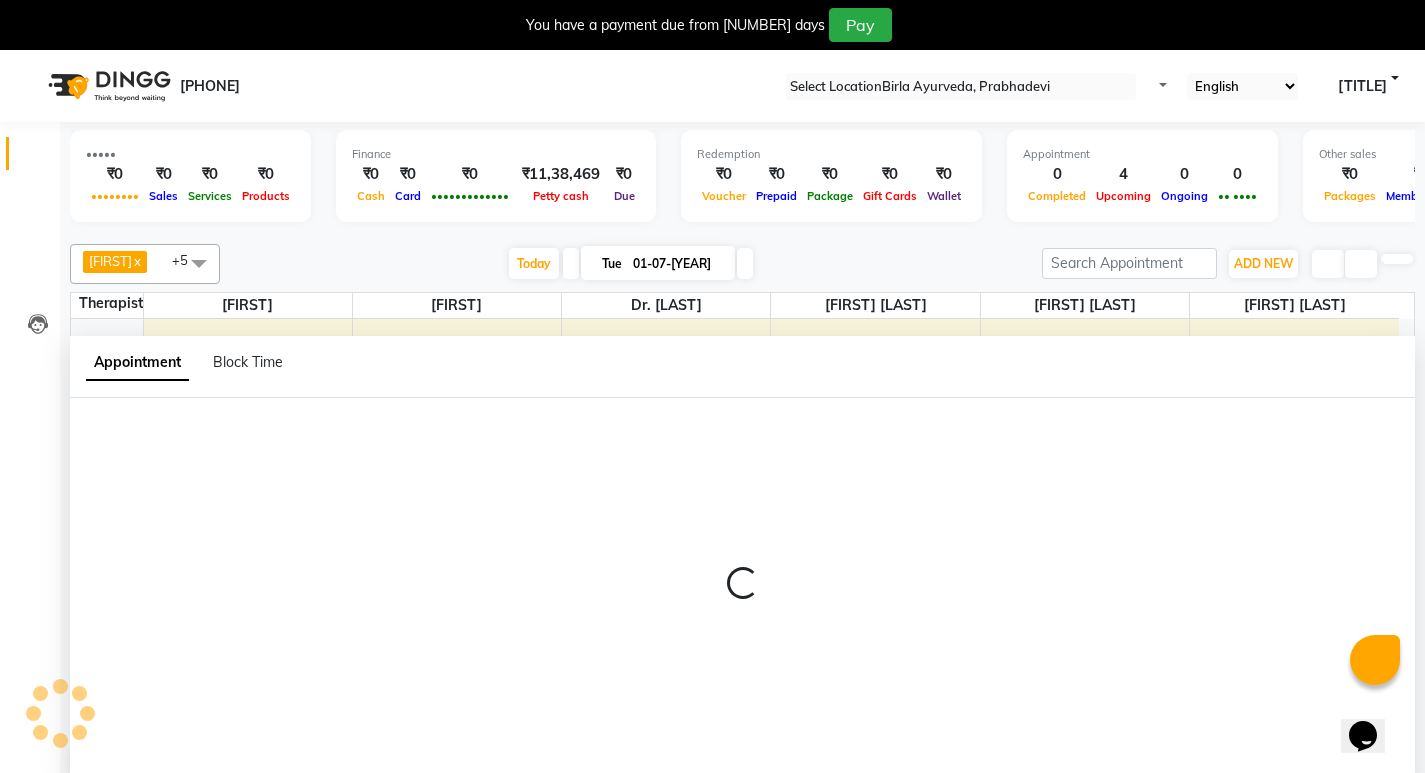 scroll, scrollTop: 51, scrollLeft: 0, axis: vertical 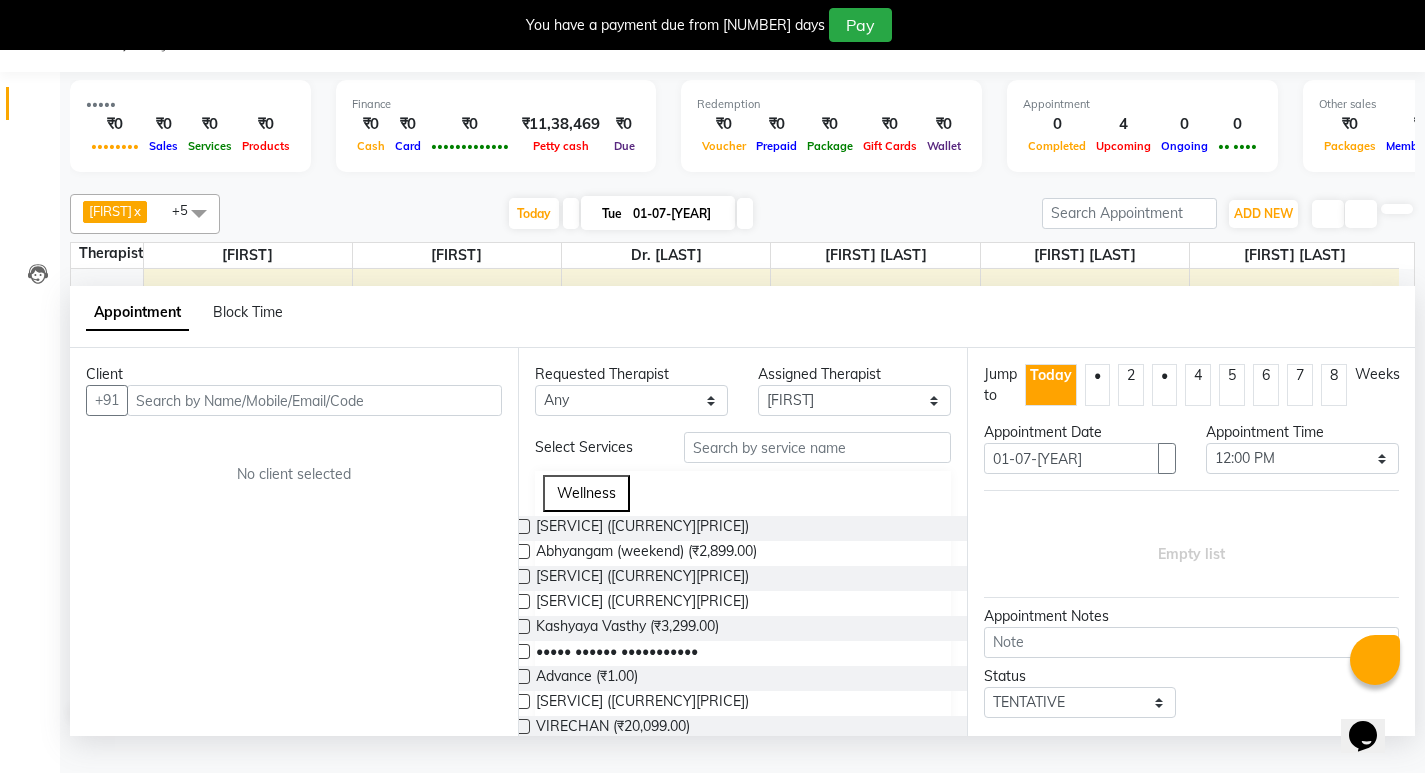click at bounding box center (314, 400) 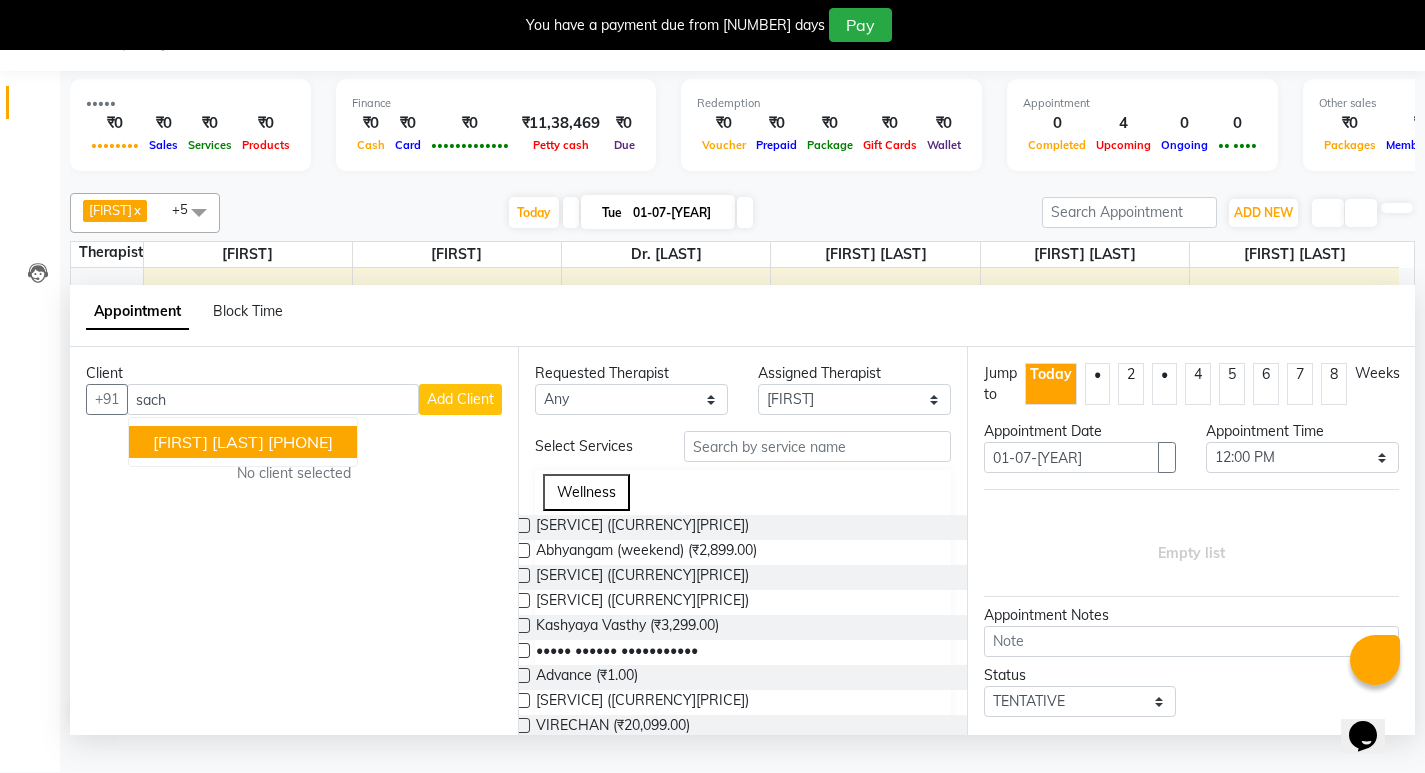 click on "[PHONE]" at bounding box center (300, 442) 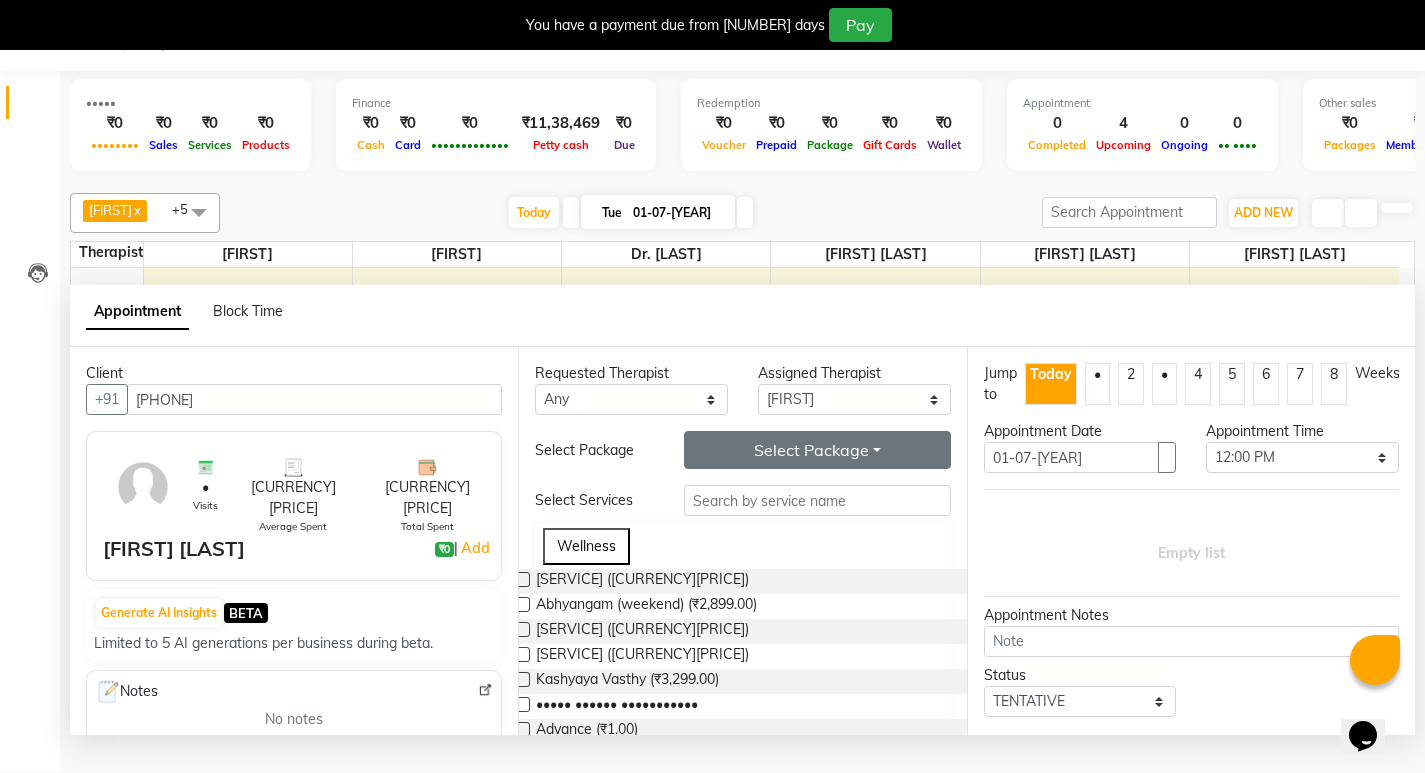 type on "[PHONE]" 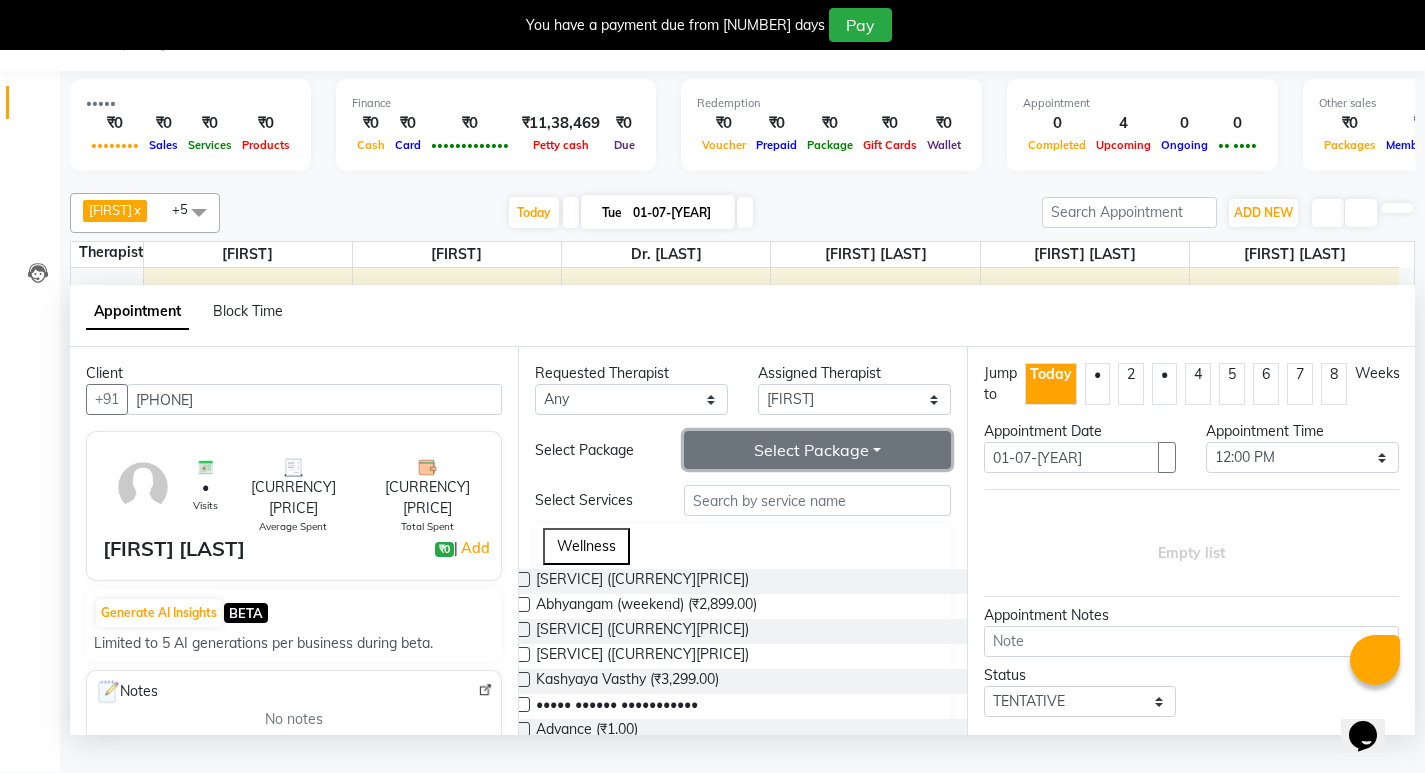 click on "Select Package  Toggle Dropdown" at bounding box center (817, 450) 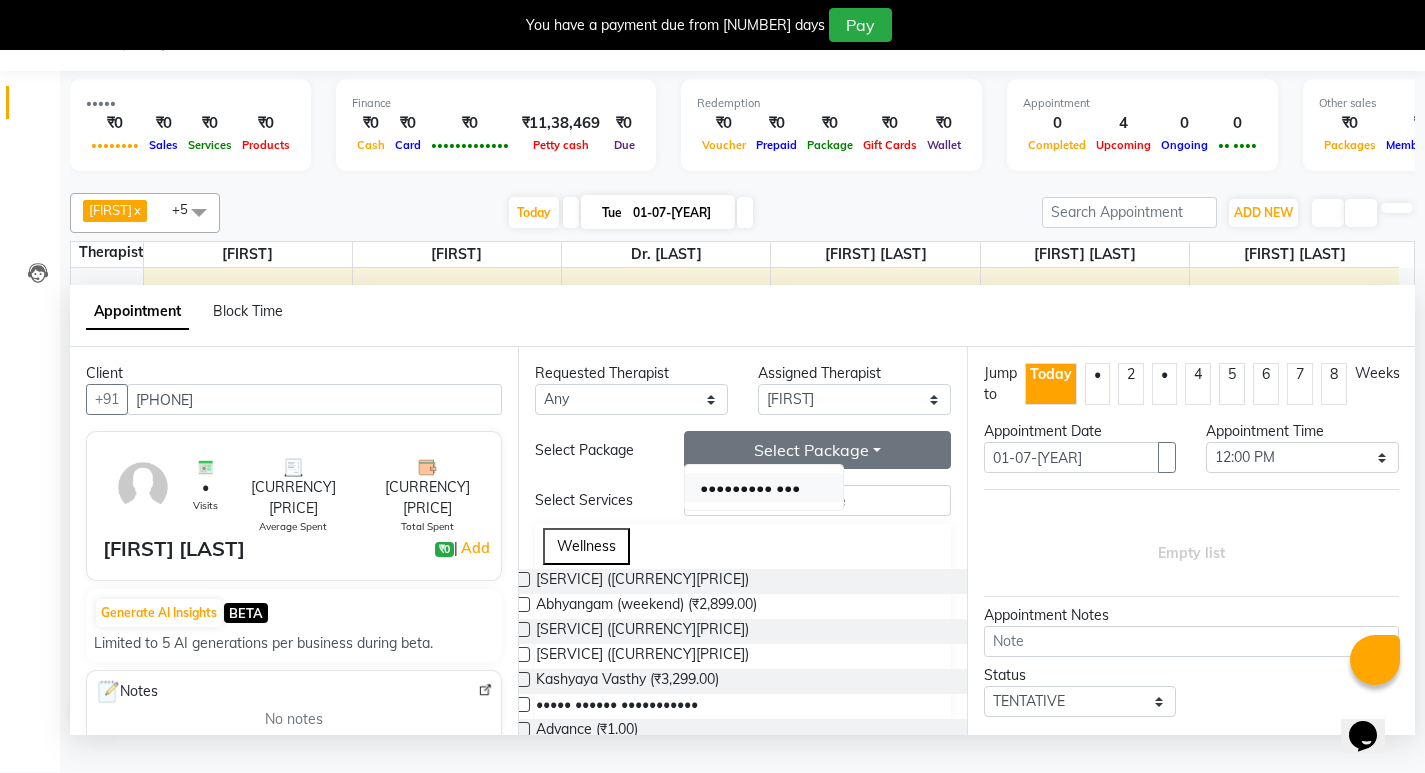 click on "••••••••• •••" at bounding box center [764, 487] 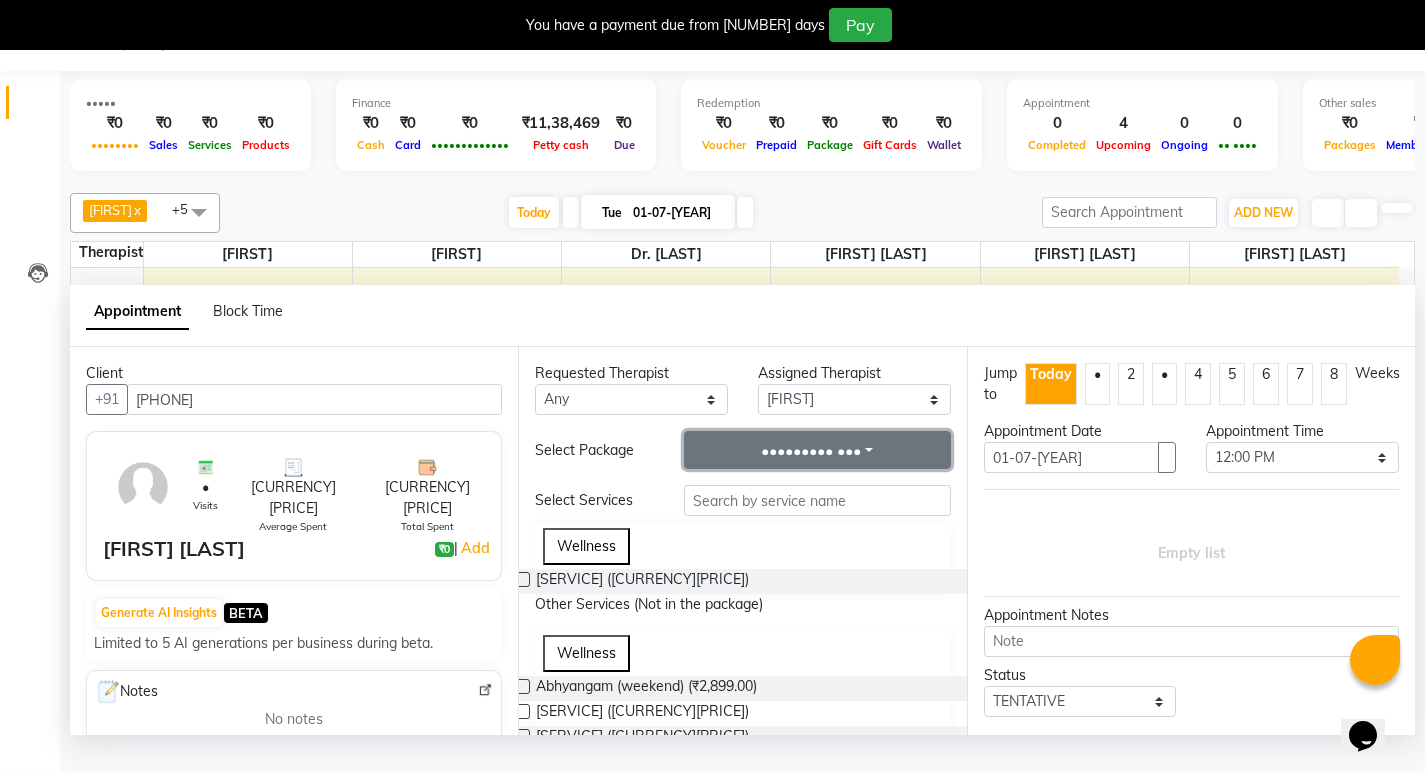 click on "••••••••• •••" at bounding box center [817, 450] 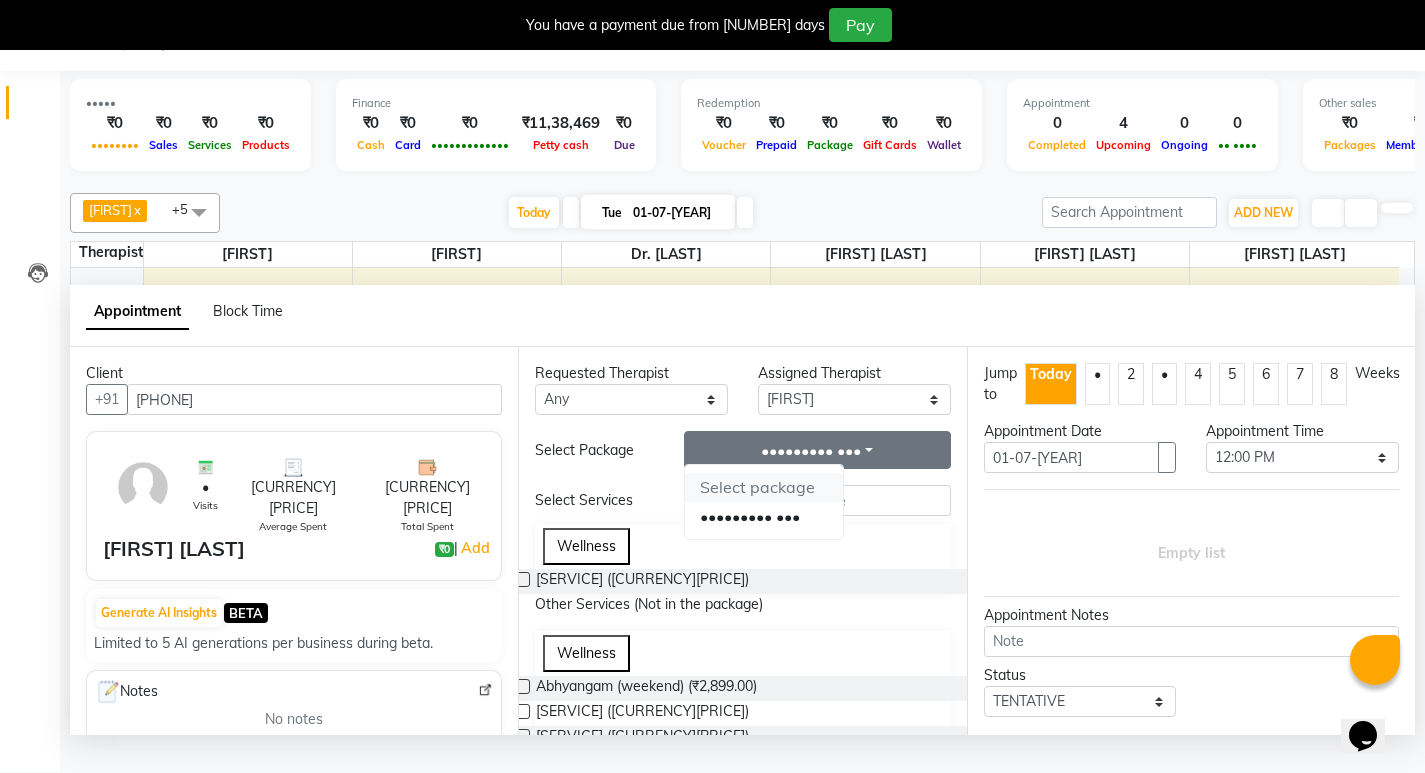 click on "Select package" at bounding box center [764, 487] 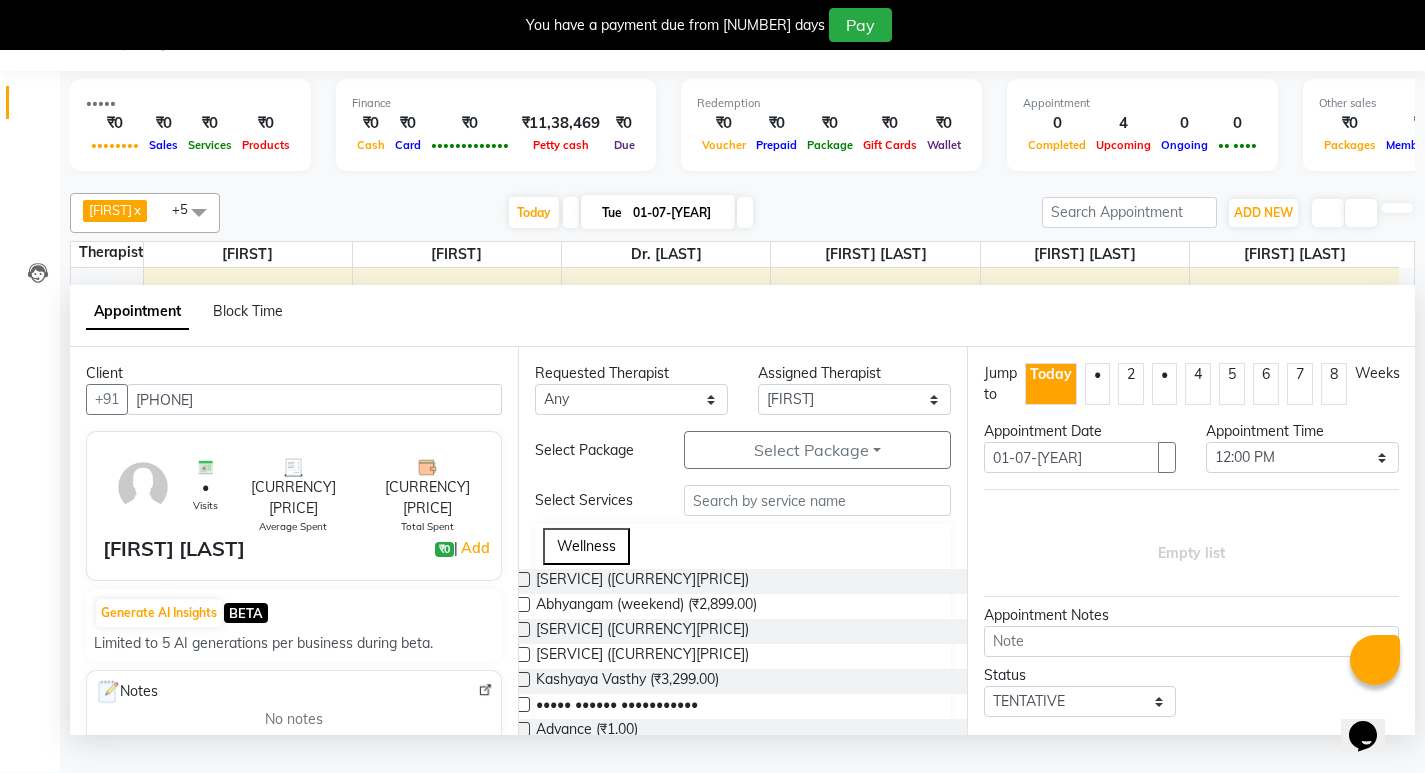 click at bounding box center (522, 579) 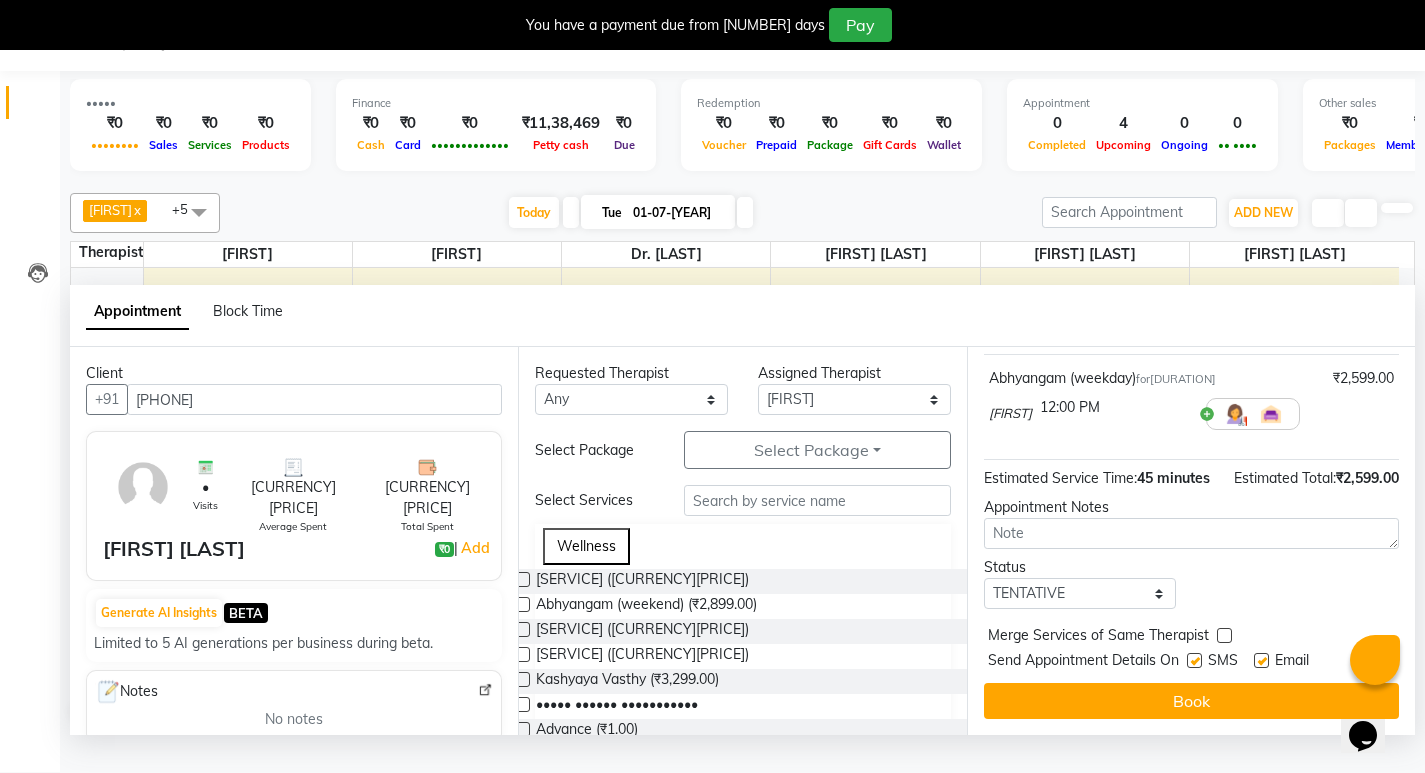 scroll, scrollTop: 174, scrollLeft: 0, axis: vertical 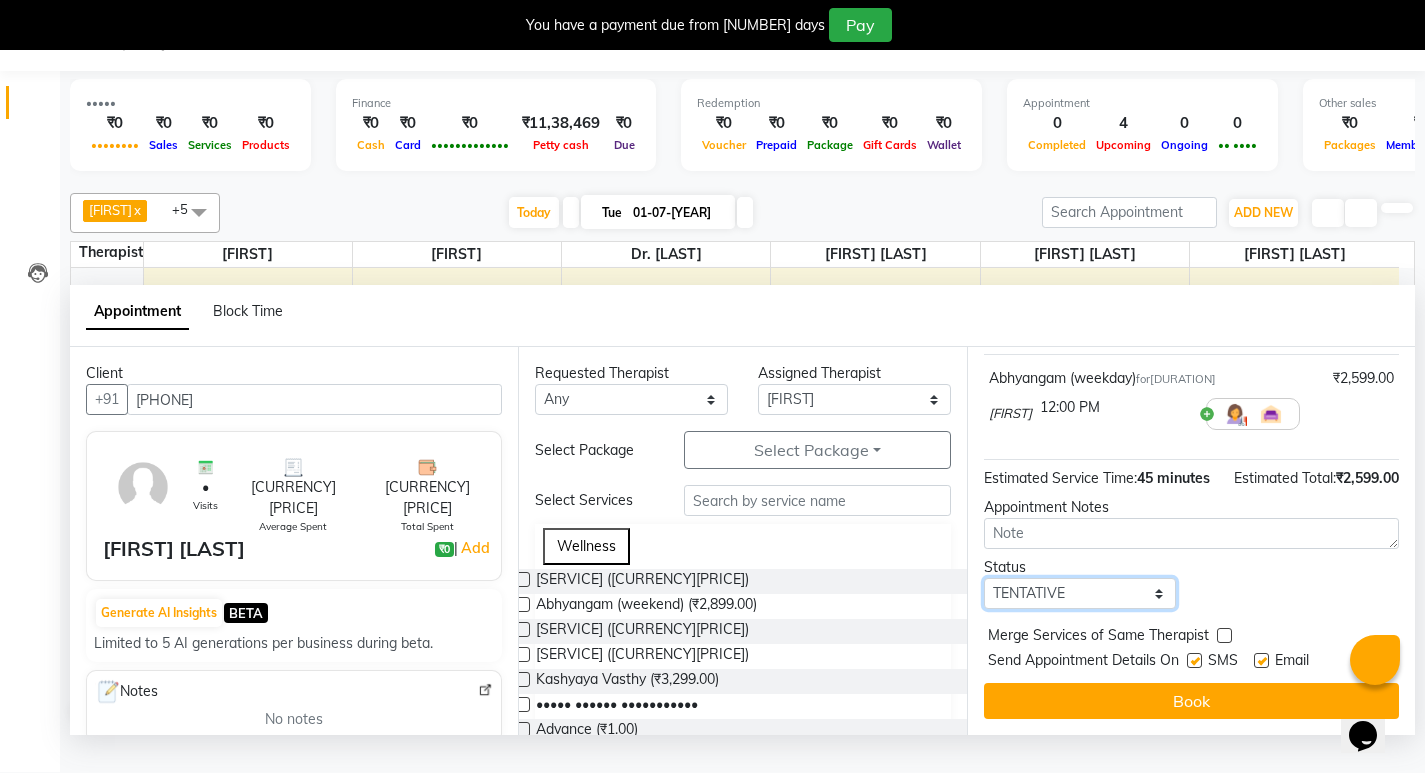 click on "Select TENTATIVE CONFIRM CHECK-IN UPCOMING" at bounding box center [1080, 593] 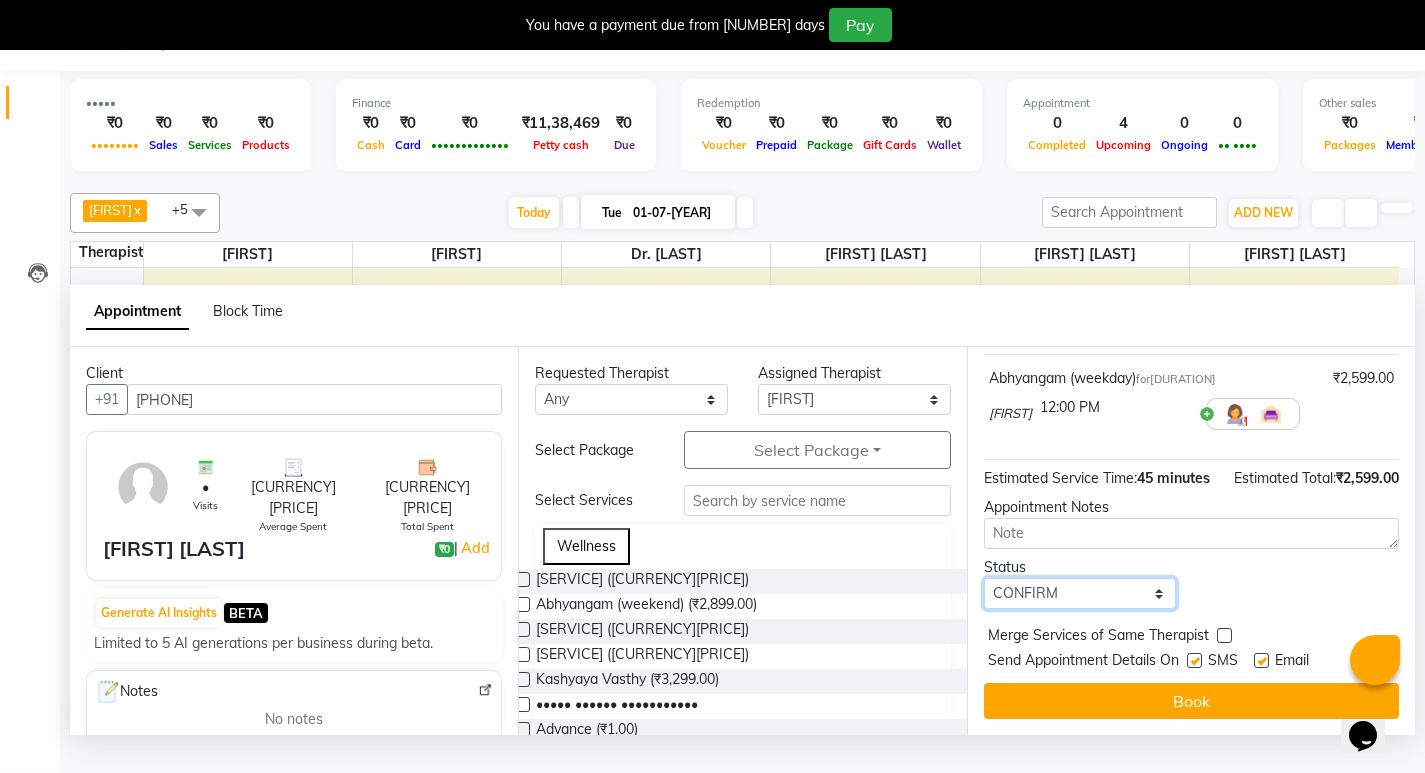 click on "Select TENTATIVE CONFIRM CHECK-IN UPCOMING" at bounding box center (1080, 593) 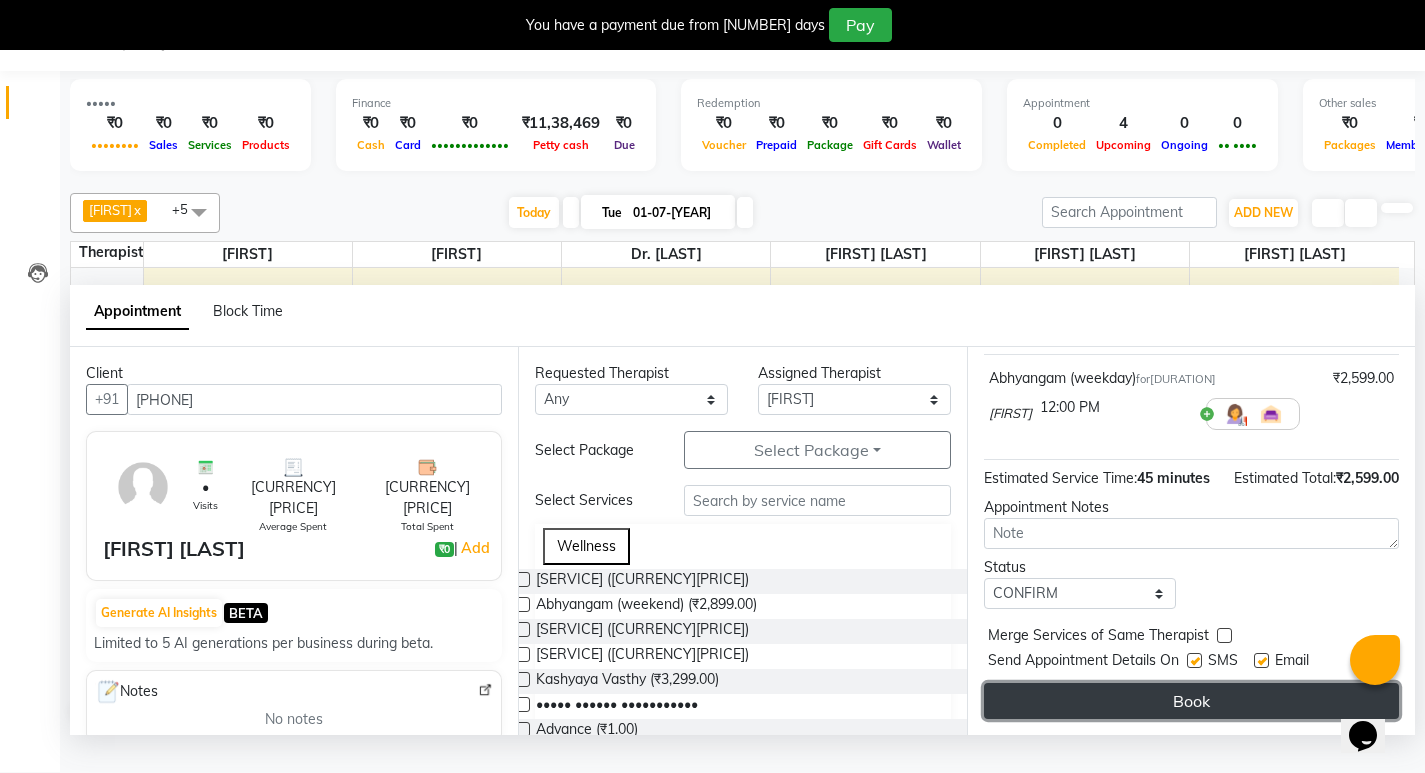 click on "Book" at bounding box center [1191, 701] 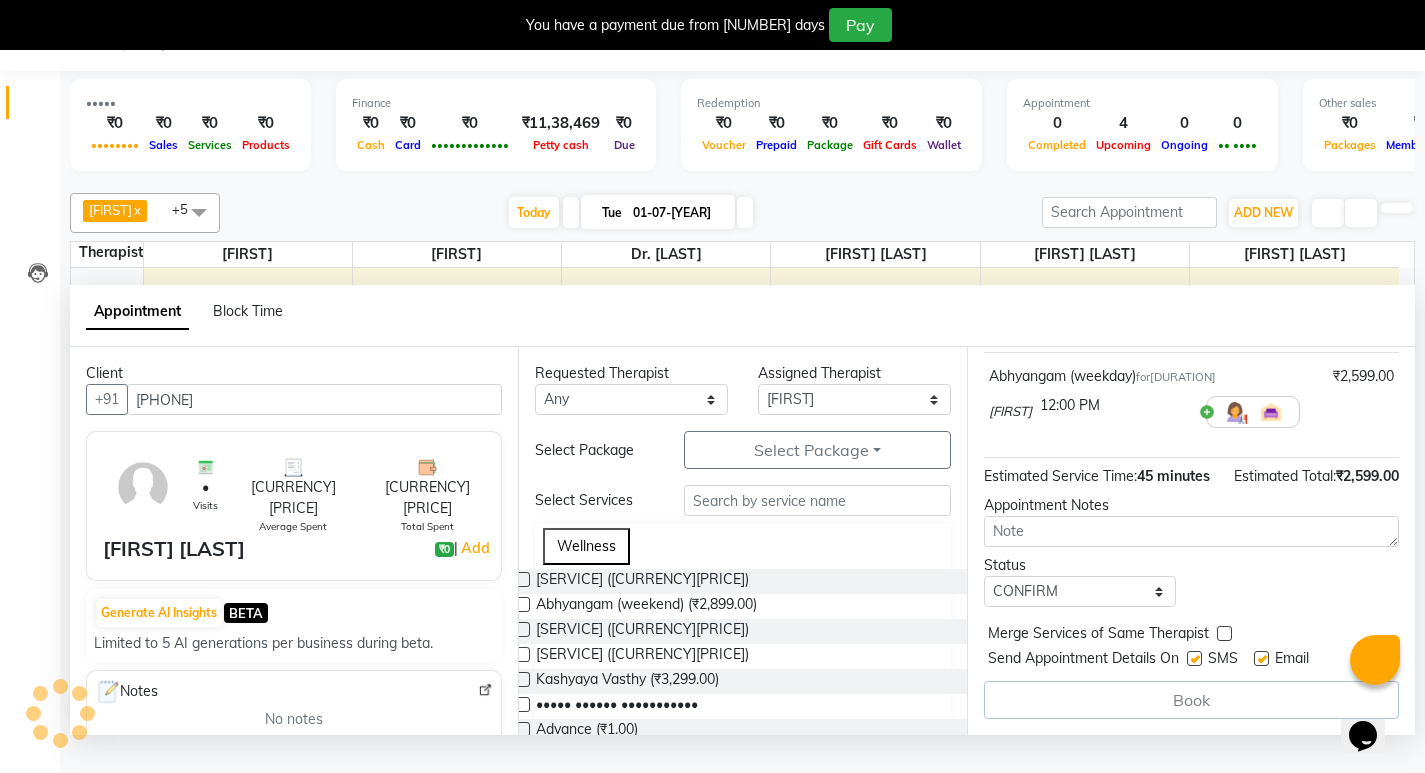 click on "Book" at bounding box center [1191, 700] 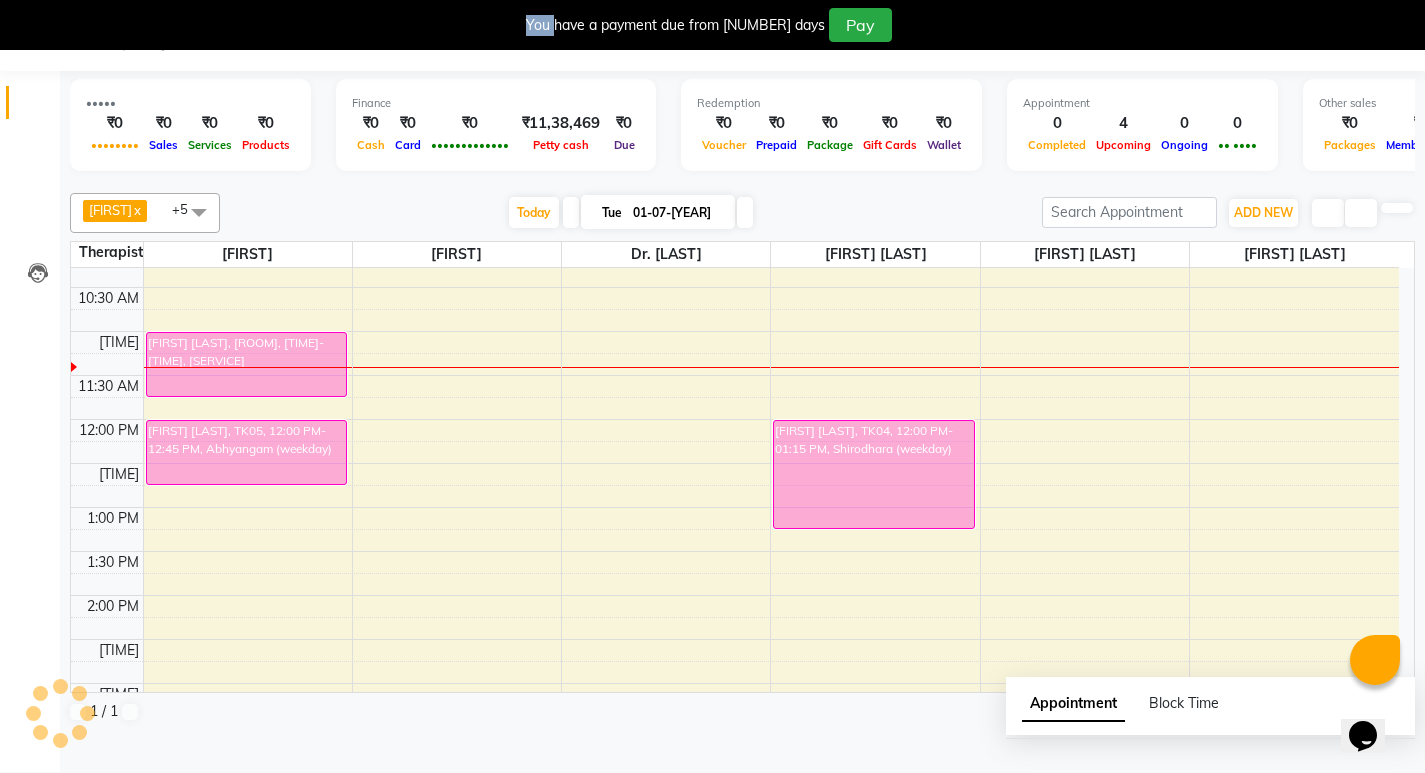 scroll, scrollTop: 0, scrollLeft: 0, axis: both 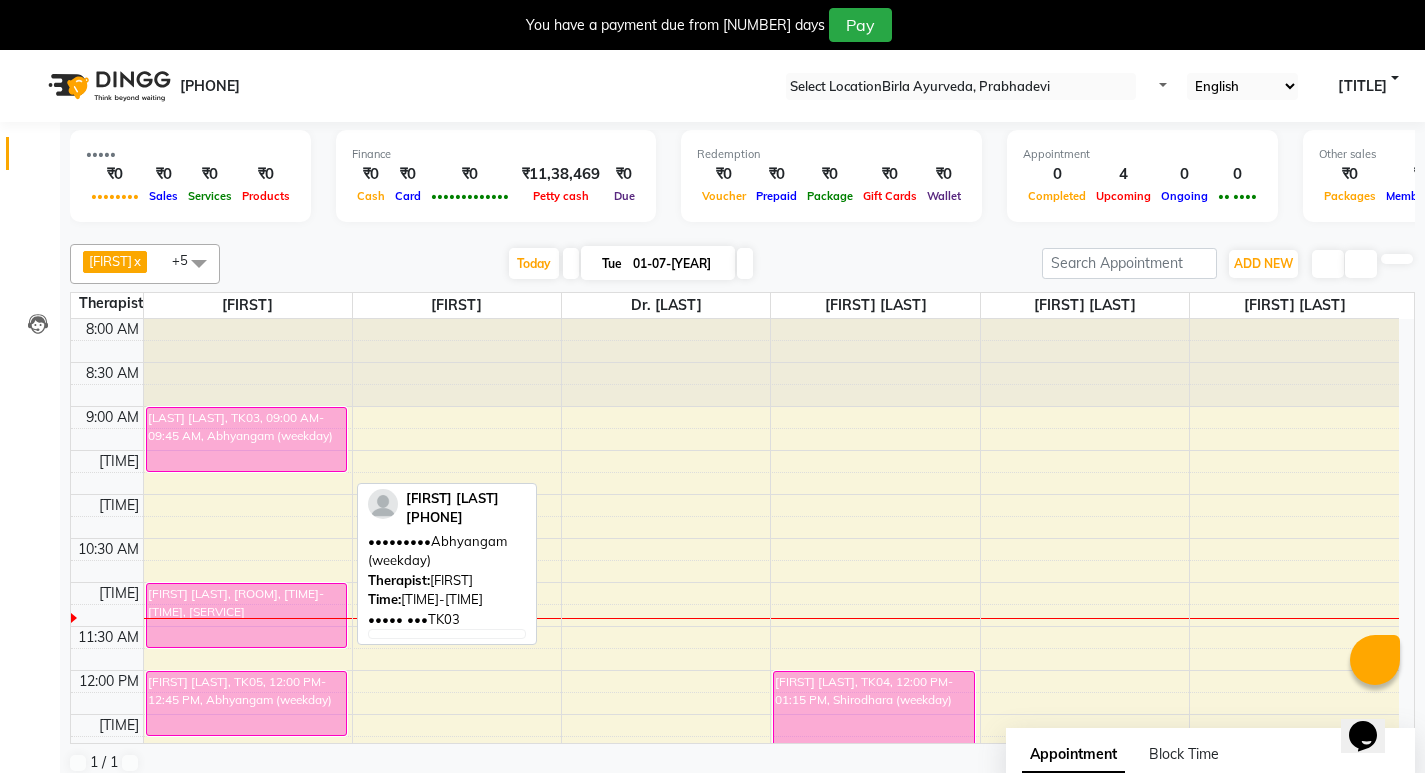 click on "[LAST] [LAST], TK03, 09:00 AM-09:45 AM, Abhyangam  (weekday)" at bounding box center [246, 439] 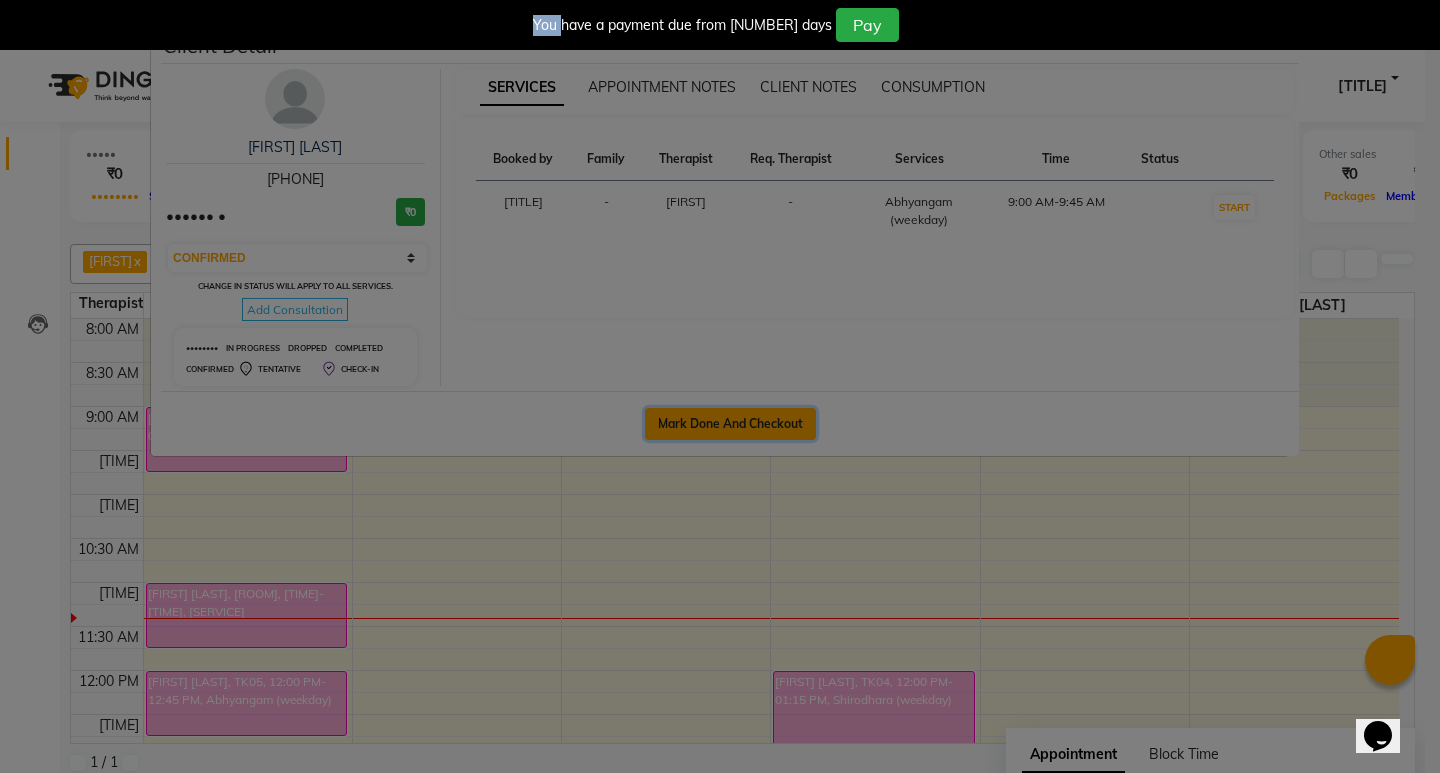 click on "Mark Done And Checkout" at bounding box center (730, 424) 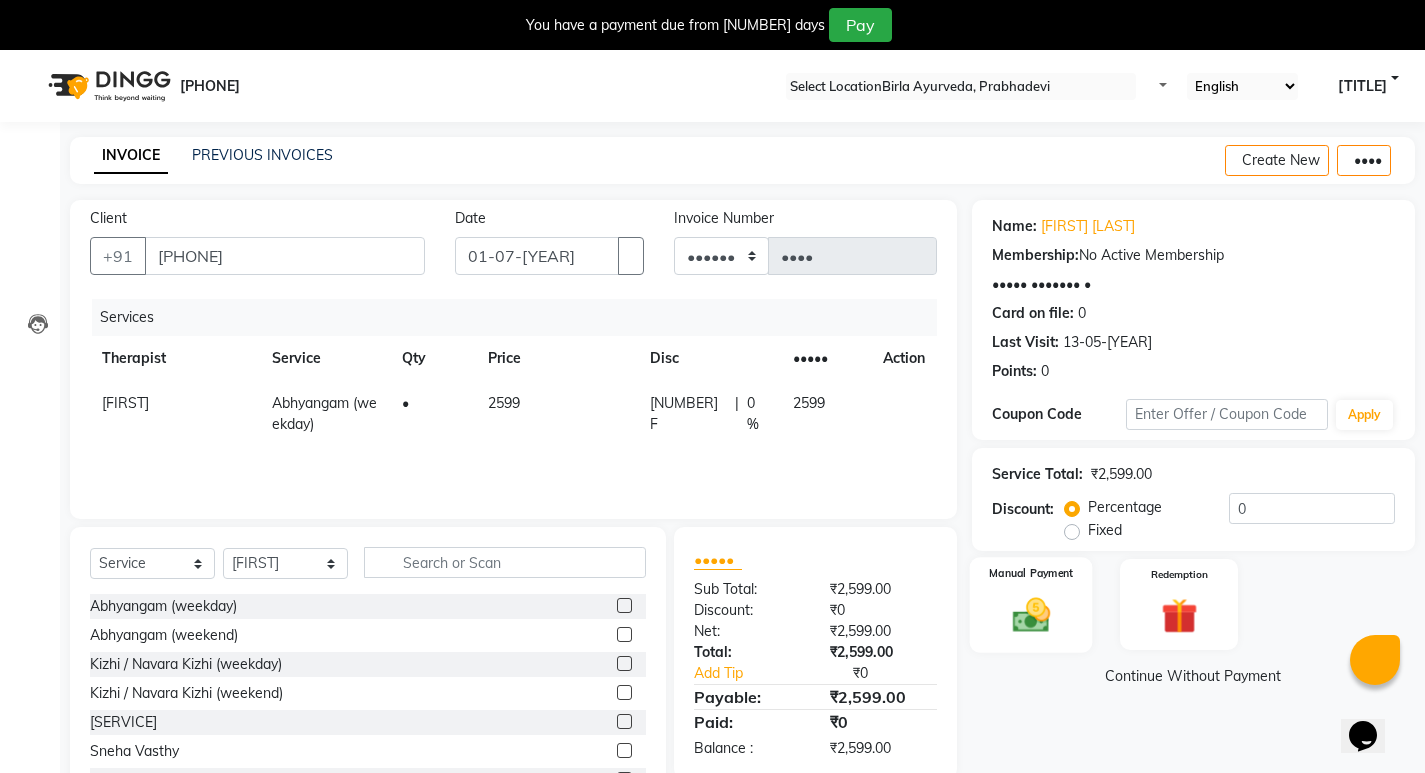 drag, startPoint x: 992, startPoint y: 619, endPoint x: 1037, endPoint y: 619, distance: 45 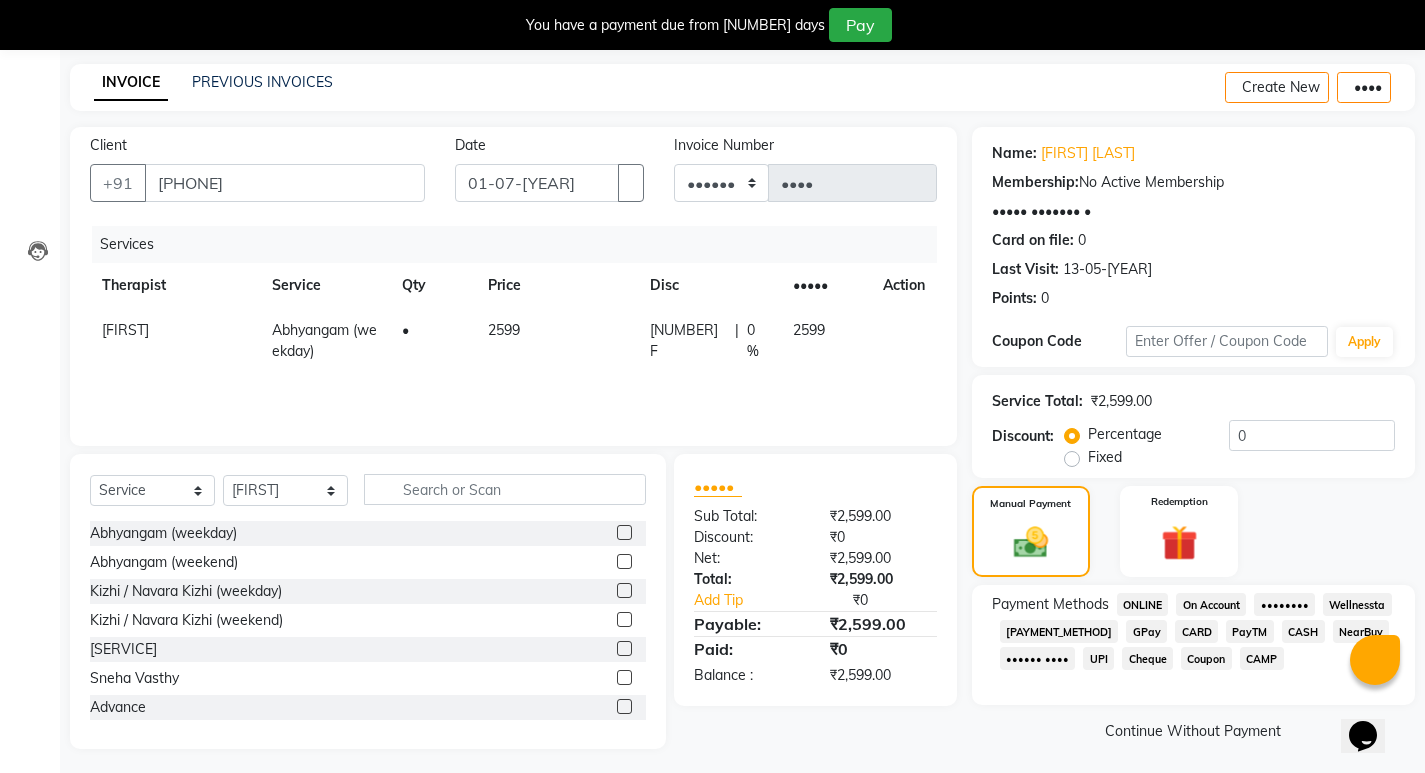 scroll, scrollTop: 83, scrollLeft: 0, axis: vertical 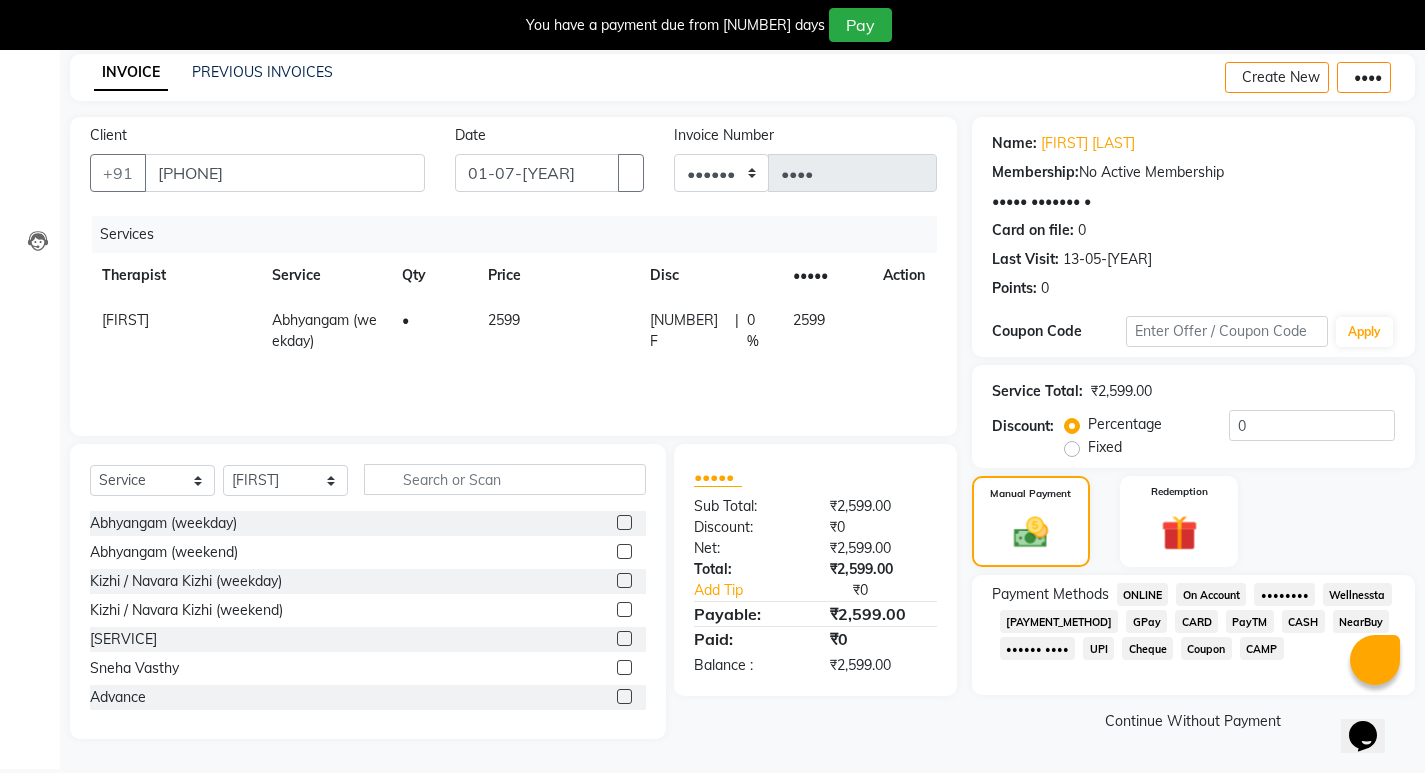 click on "Coupon" at bounding box center [1143, 594] 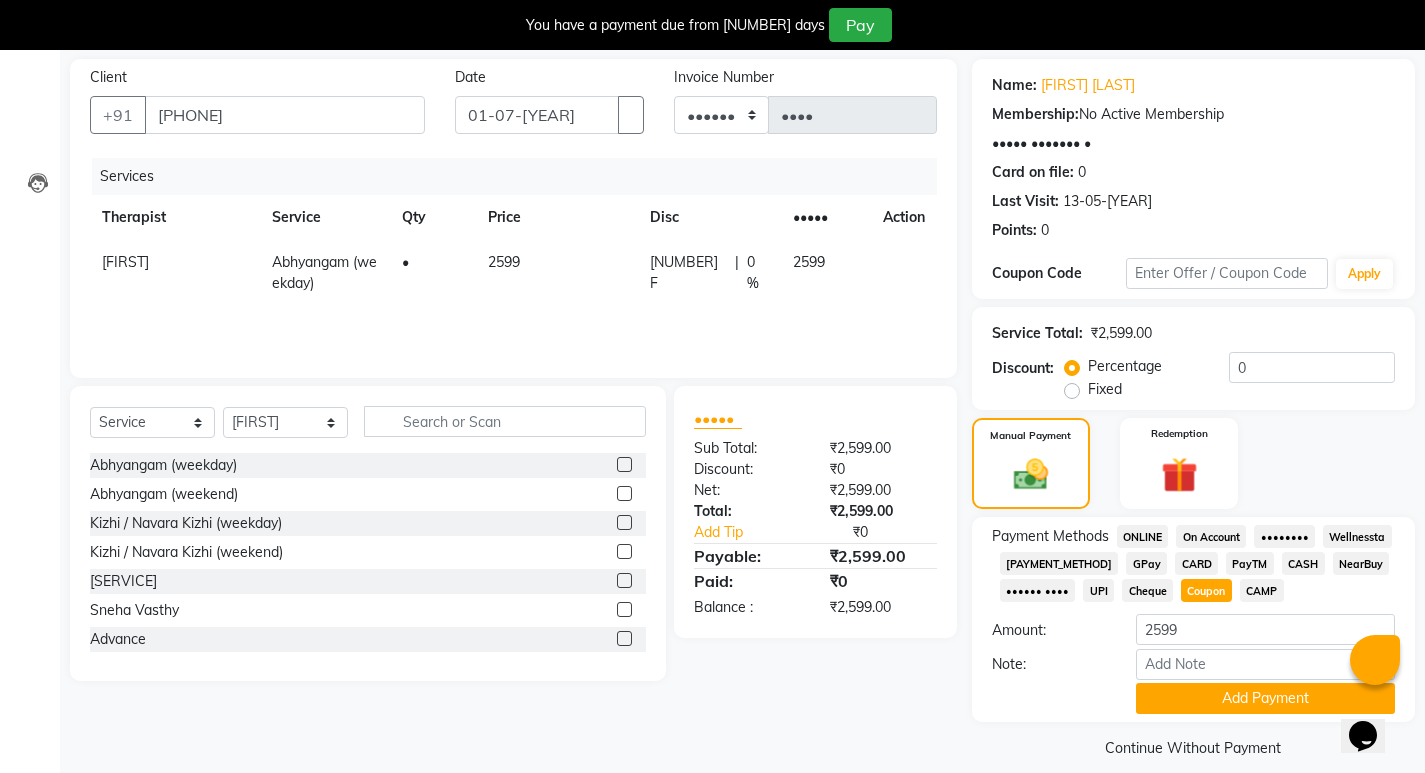scroll, scrollTop: 166, scrollLeft: 0, axis: vertical 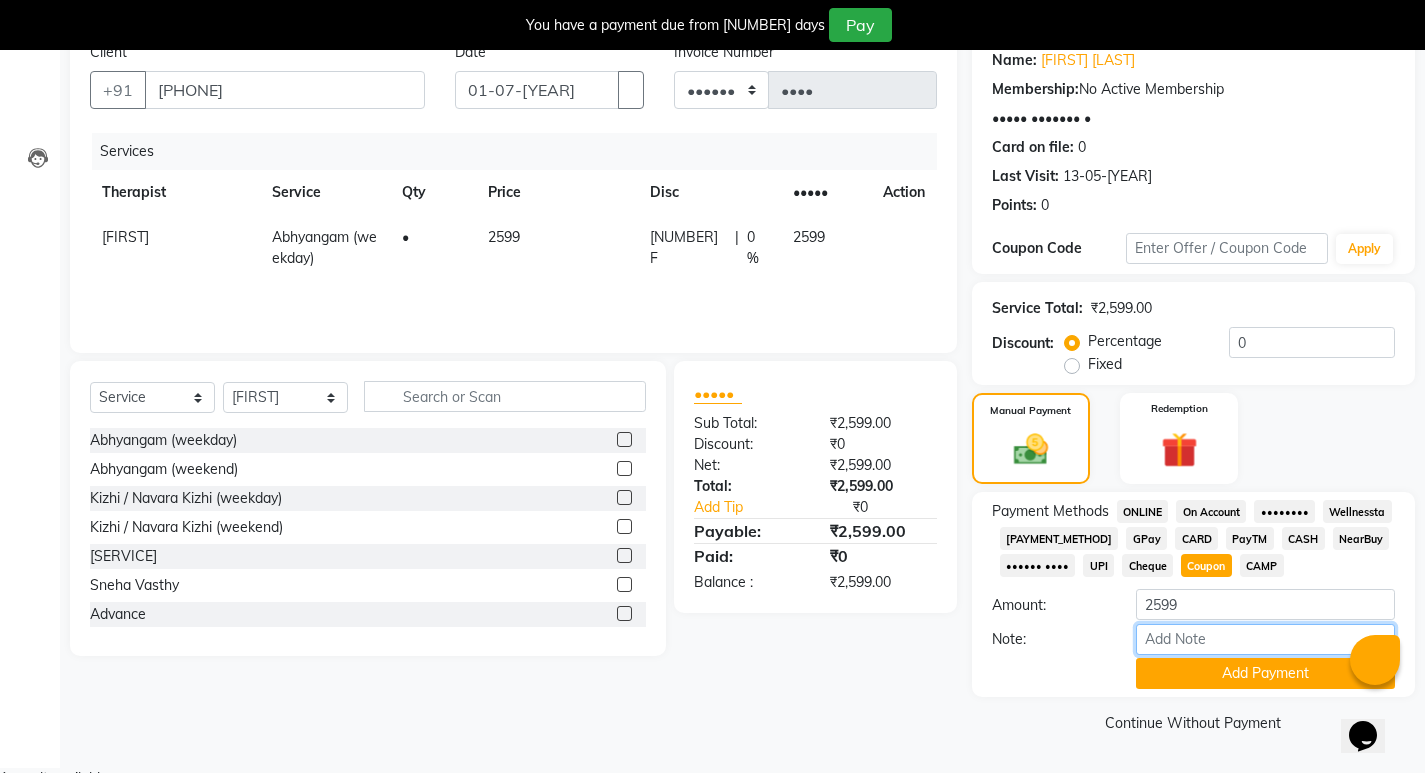 click on "Note:" at bounding box center (1265, 639) 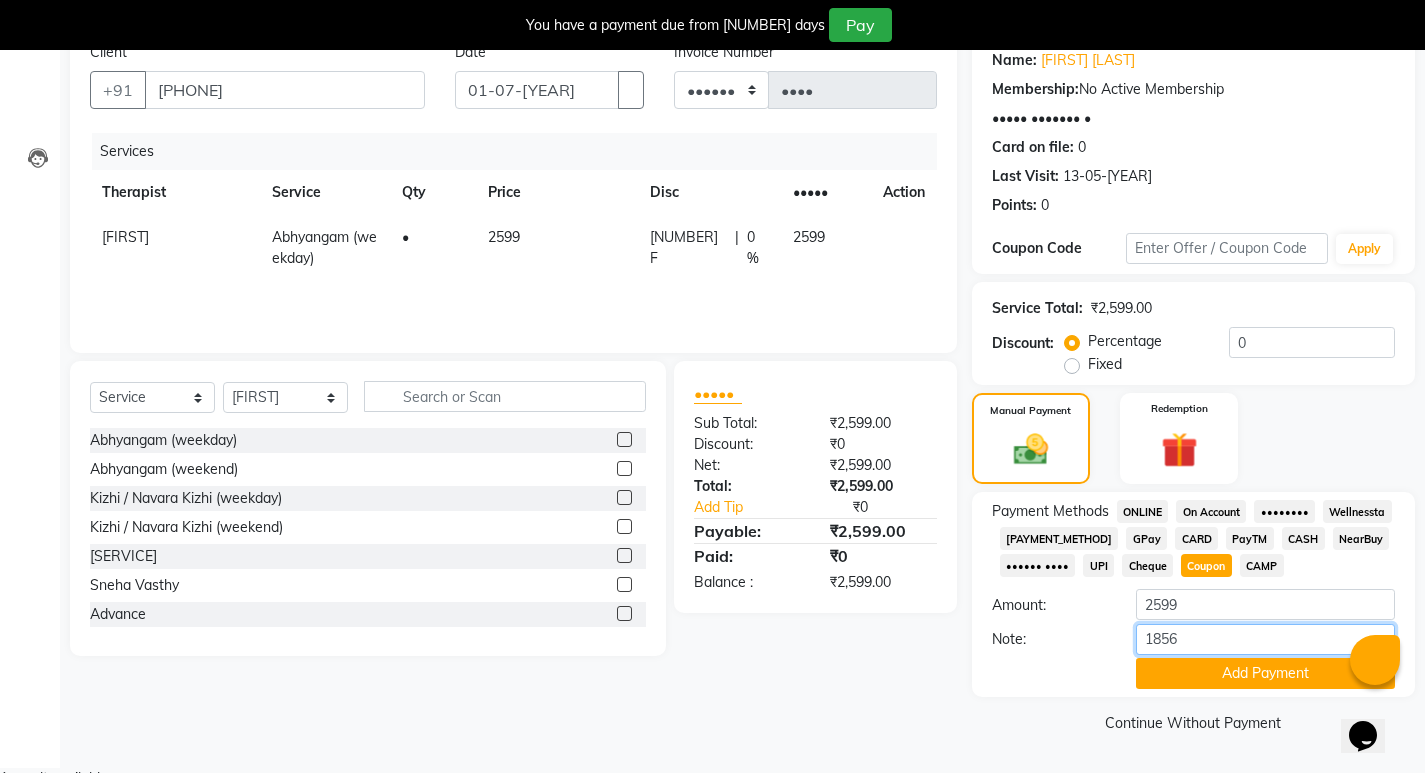 click on "1856" at bounding box center [1265, 639] 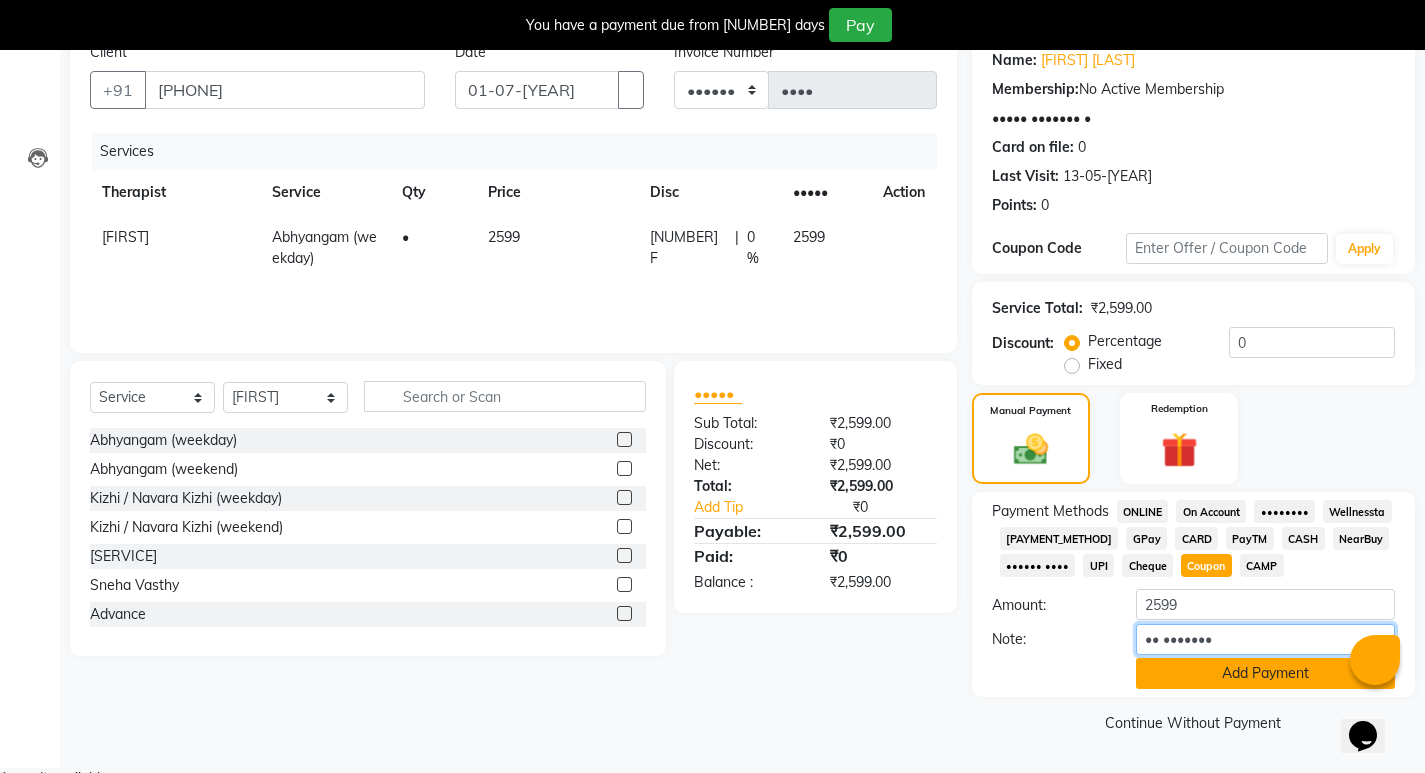 type on "•• •••••••" 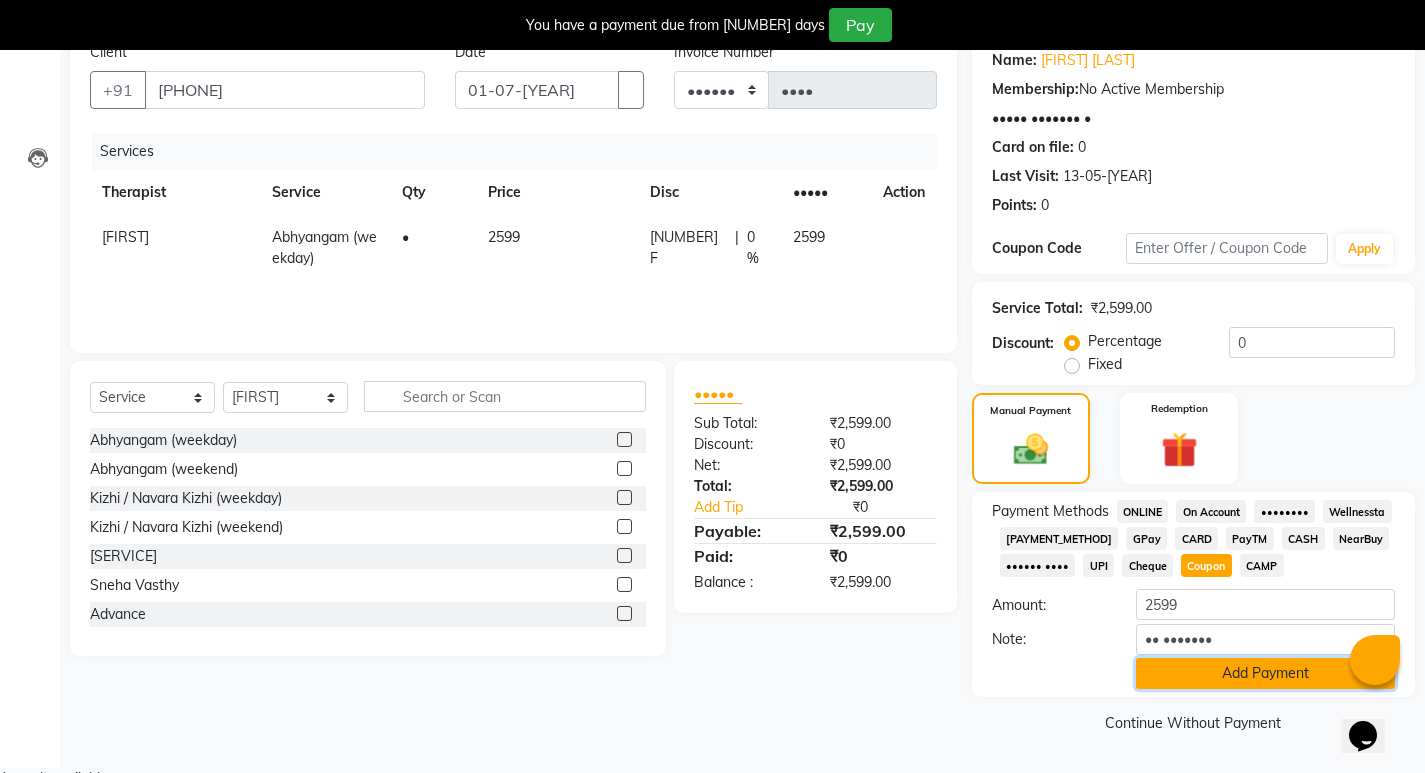 click on "Add Payment" at bounding box center [1265, 673] 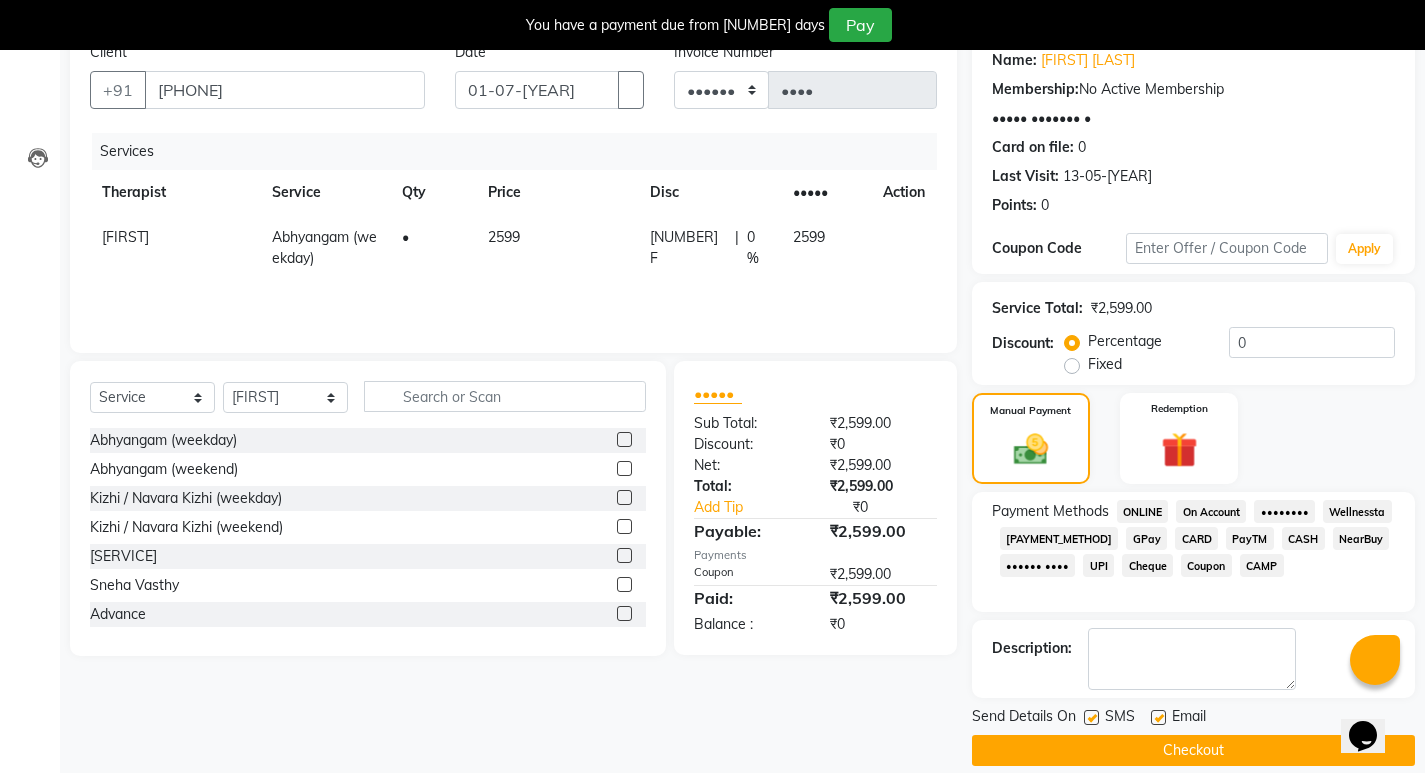 click at bounding box center (1091, 717) 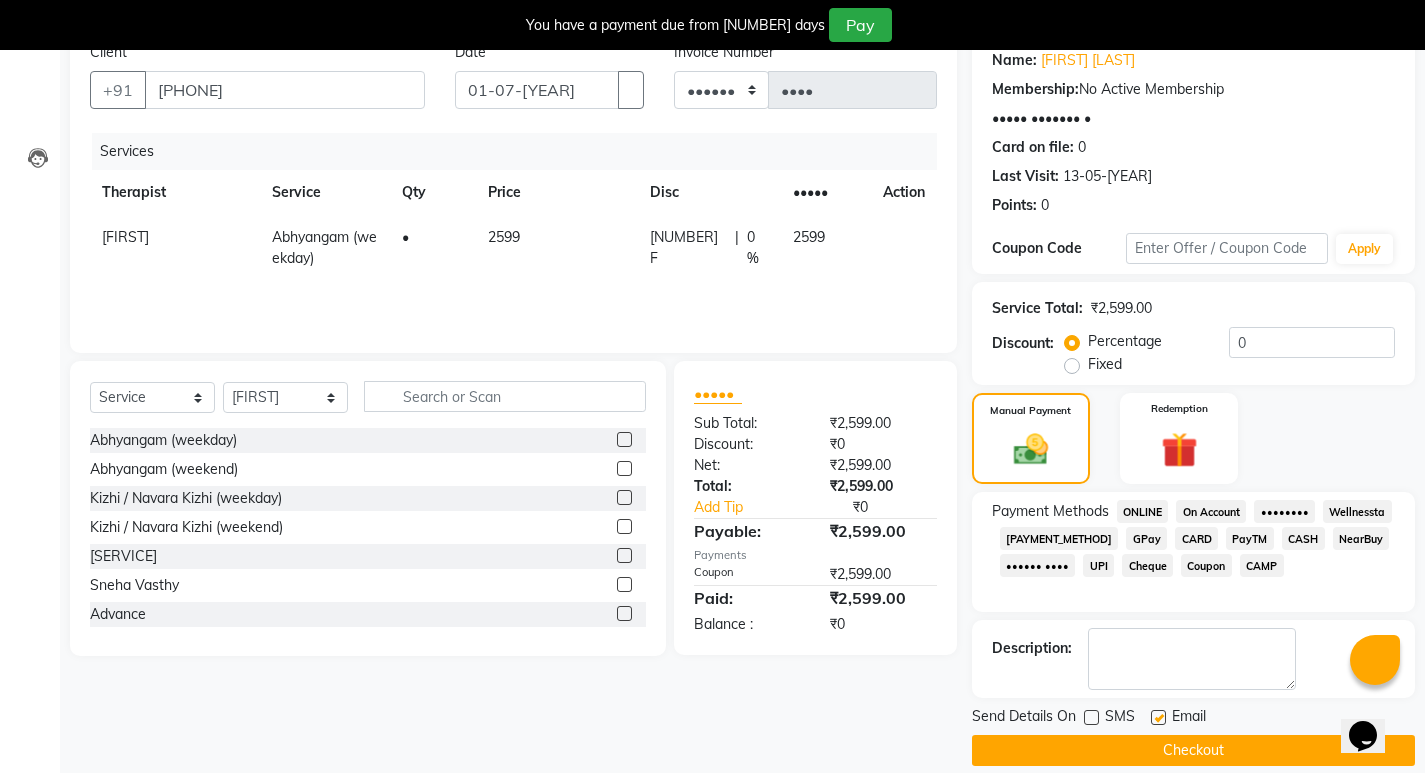click at bounding box center [1158, 717] 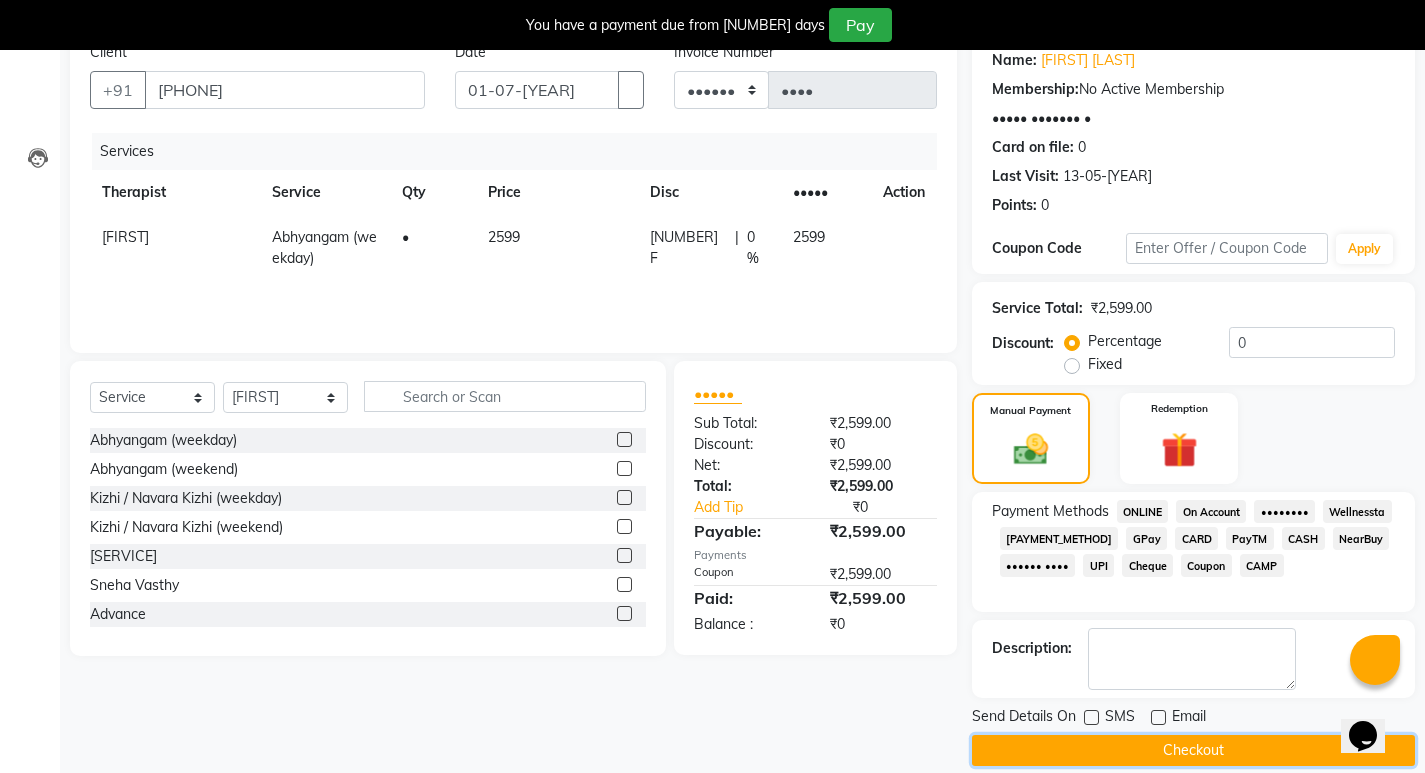click on "Checkout" at bounding box center [1193, 750] 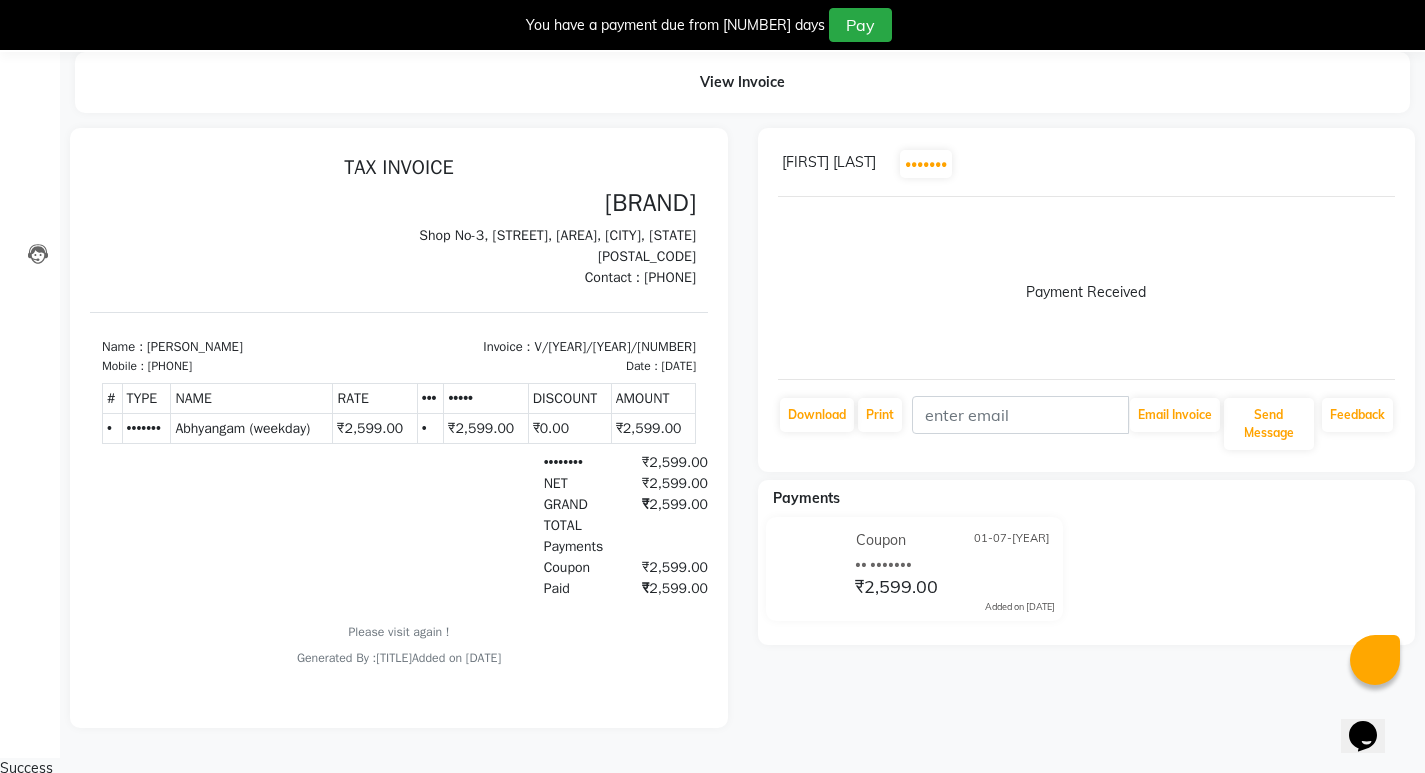 scroll, scrollTop: 0, scrollLeft: 0, axis: both 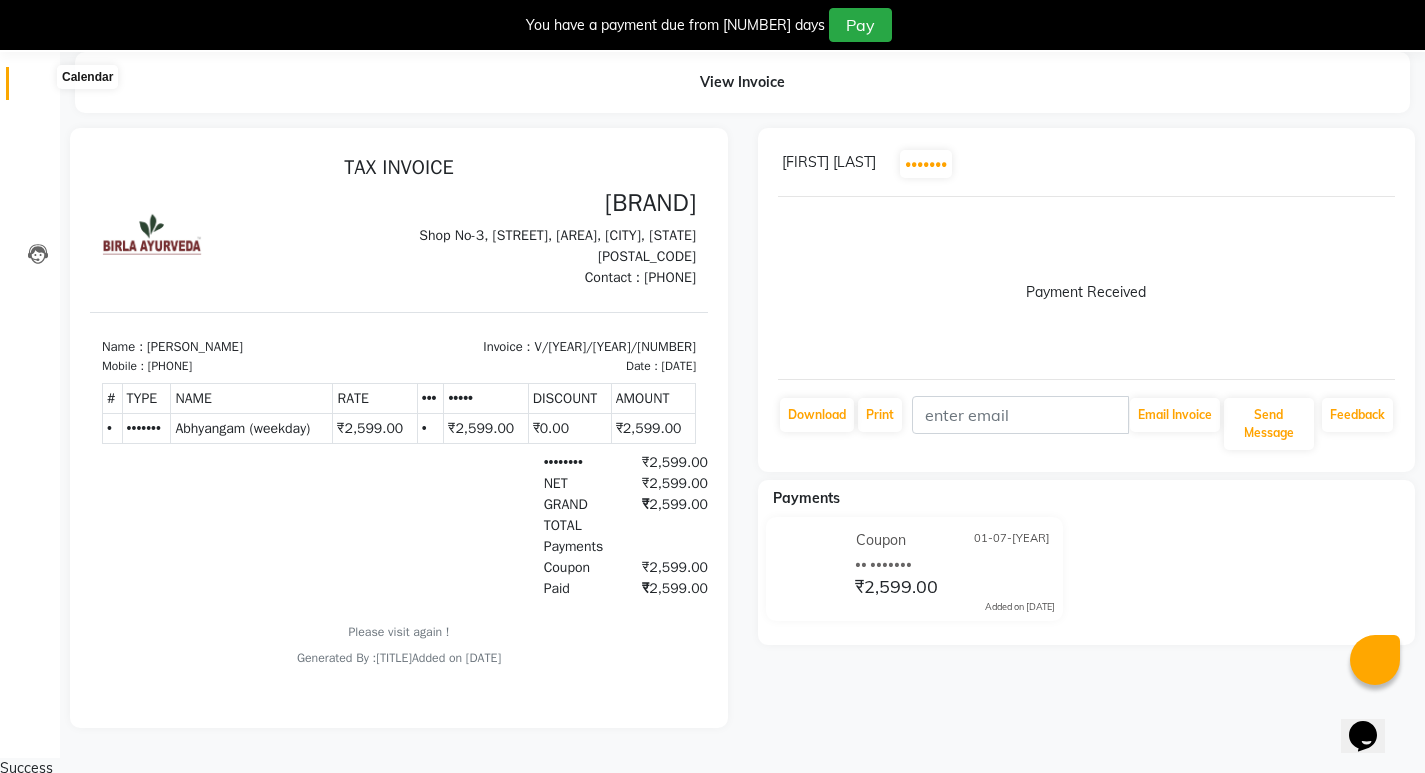 click at bounding box center [38, 88] 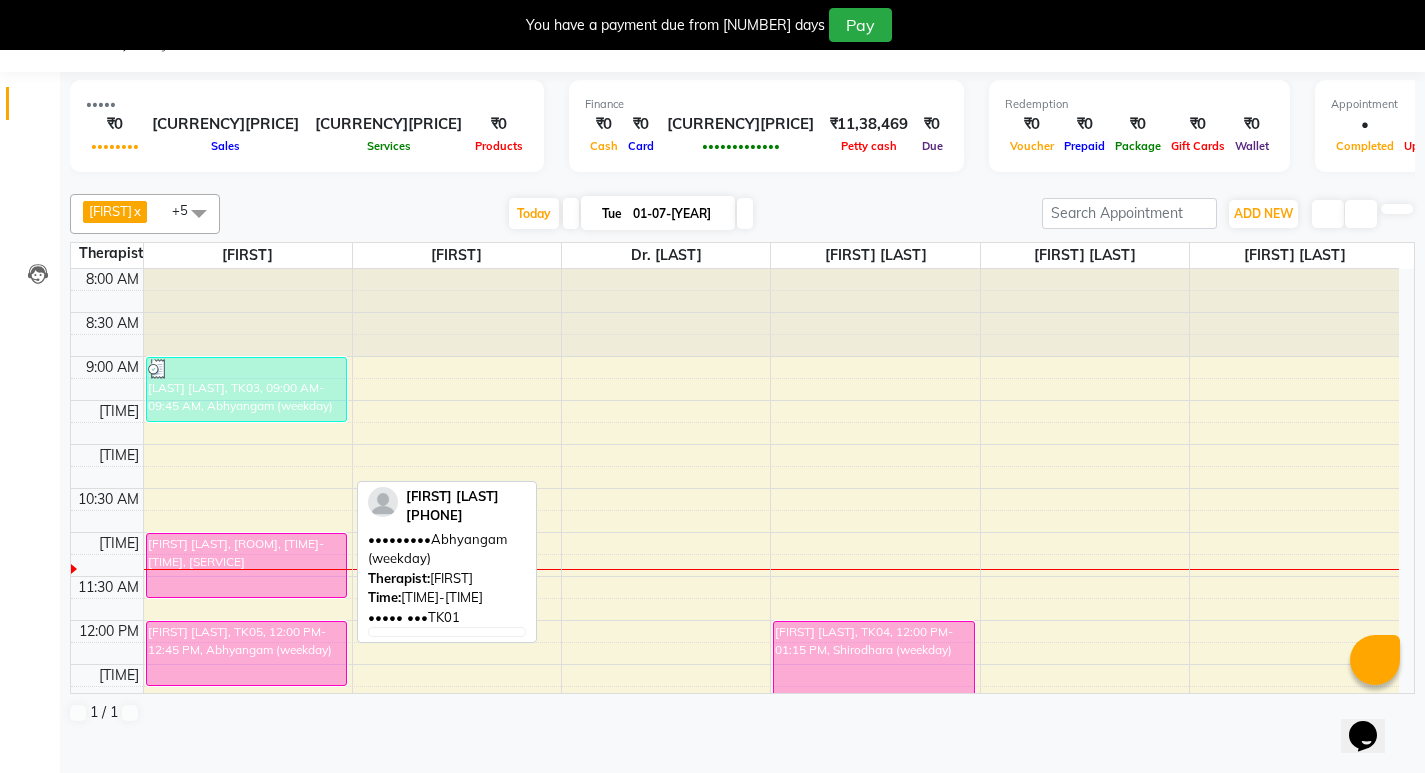 click on "[FIRST] [LAST], [ROOM], [TIME]-[TIME], [SERVICE]" at bounding box center [246, 565] 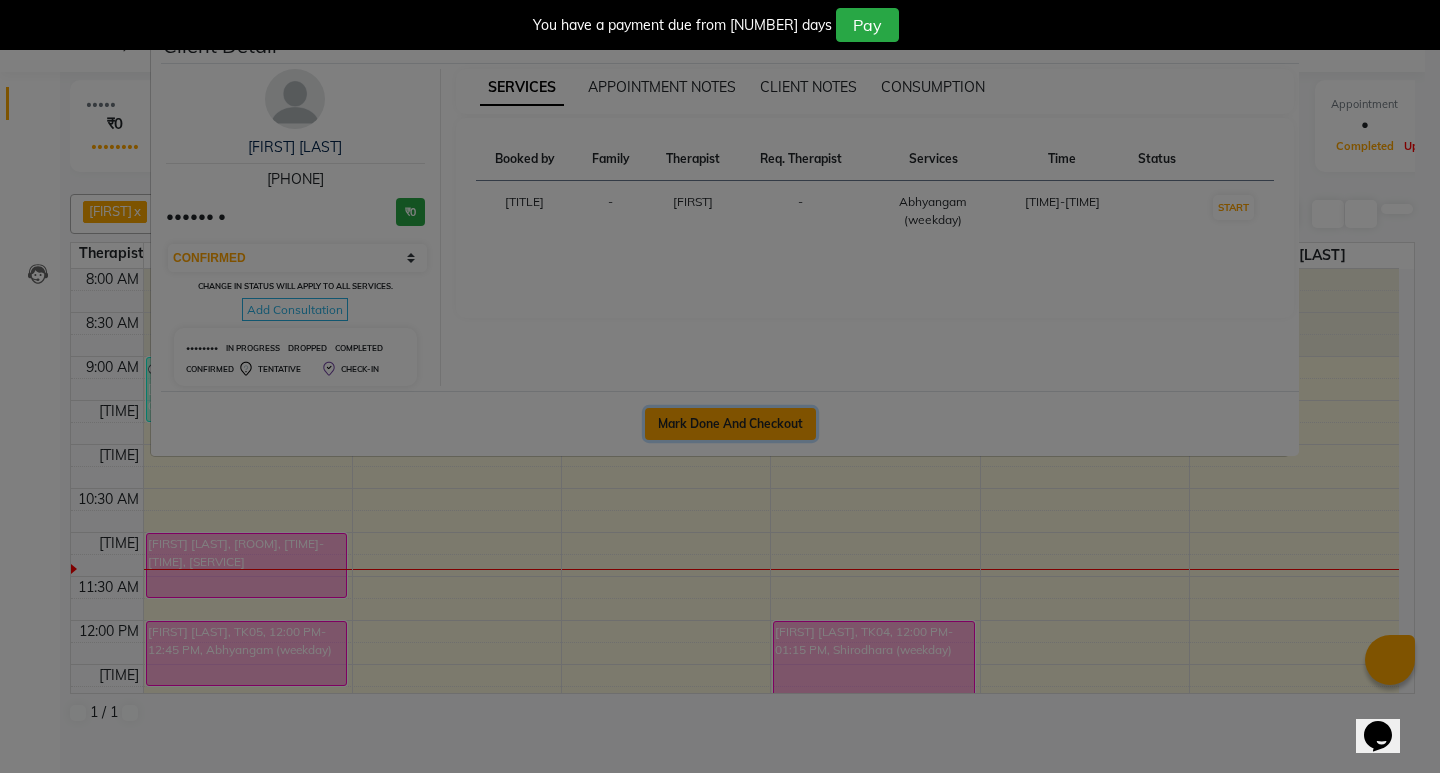 click on "Mark Done And Checkout" at bounding box center (730, 424) 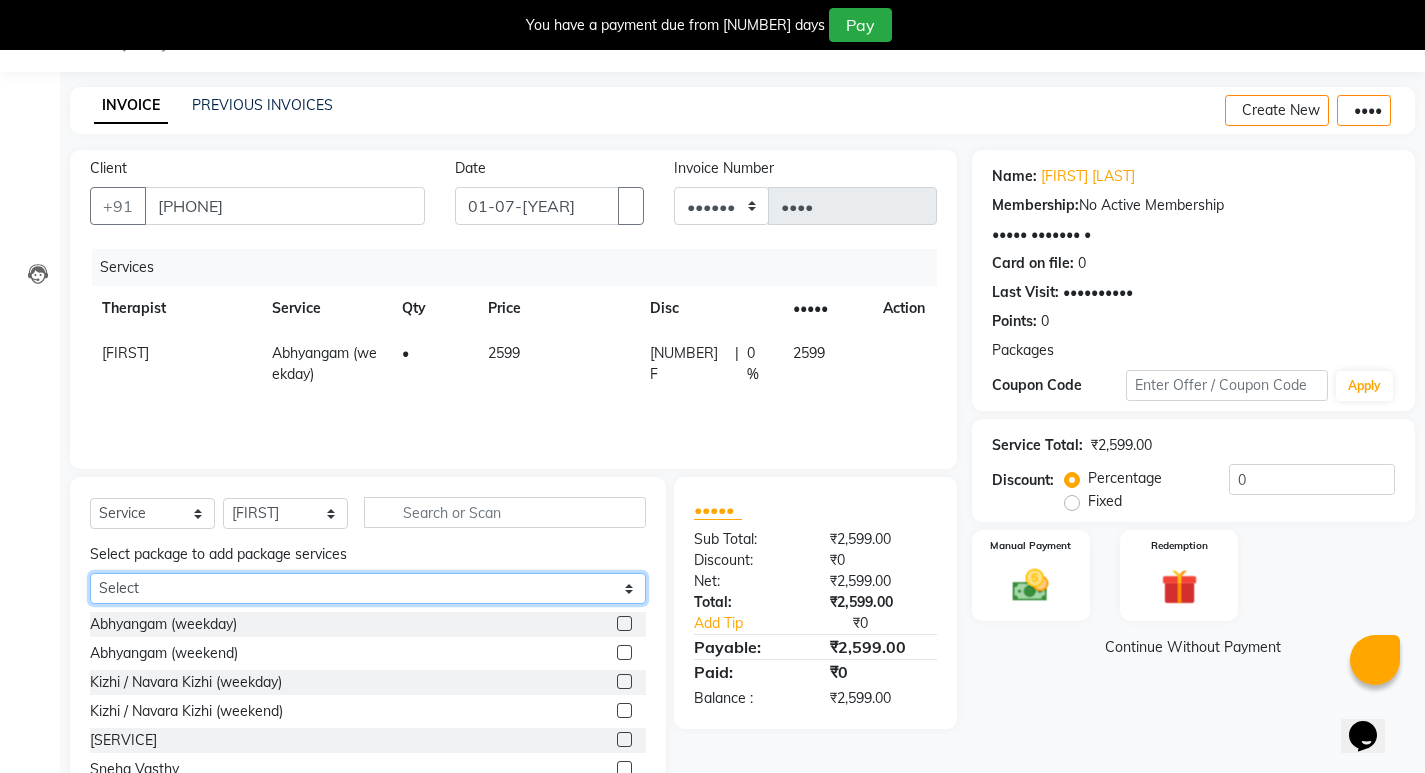 click on "Select Silver Membership ( Abhyangam ) 108" at bounding box center [368, 588] 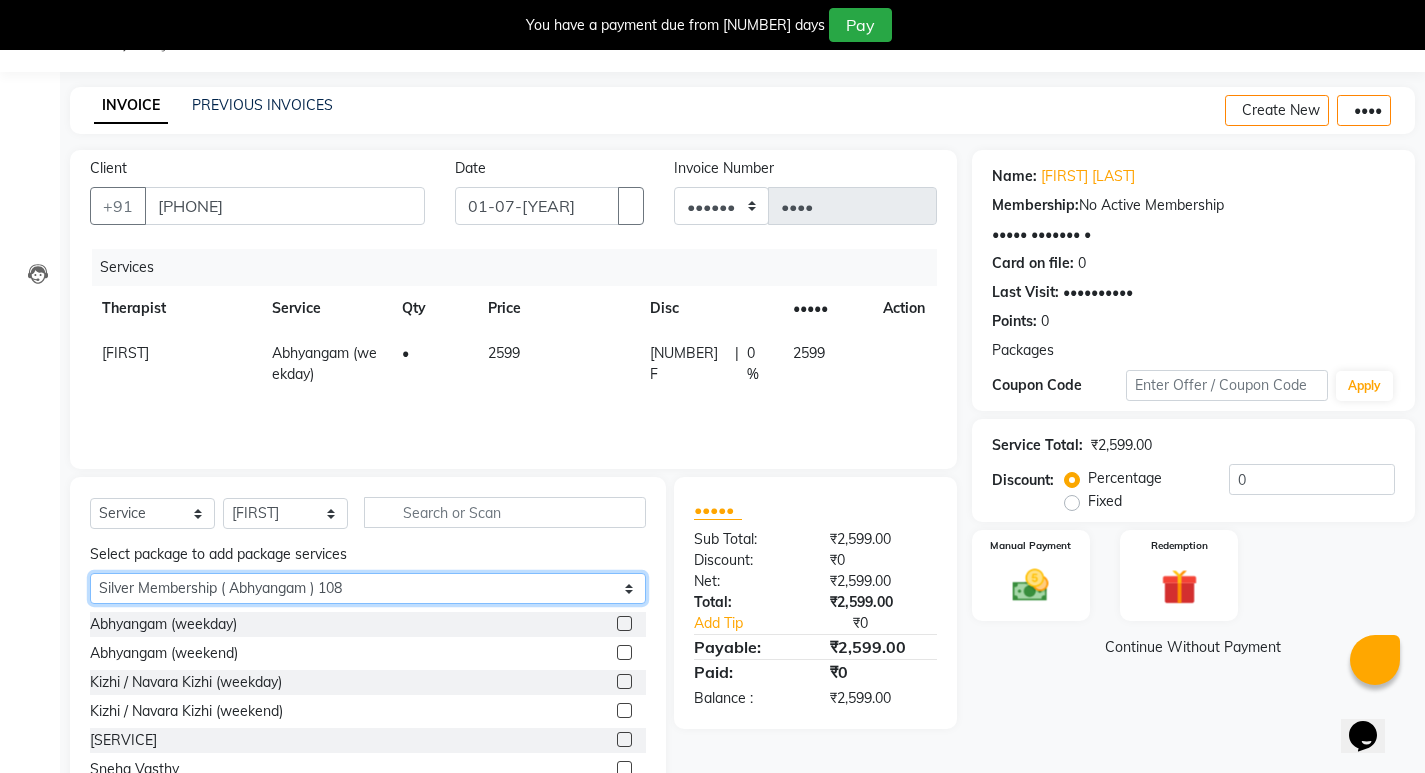 click on "Select Silver Membership ( Abhyangam ) 108" at bounding box center [368, 588] 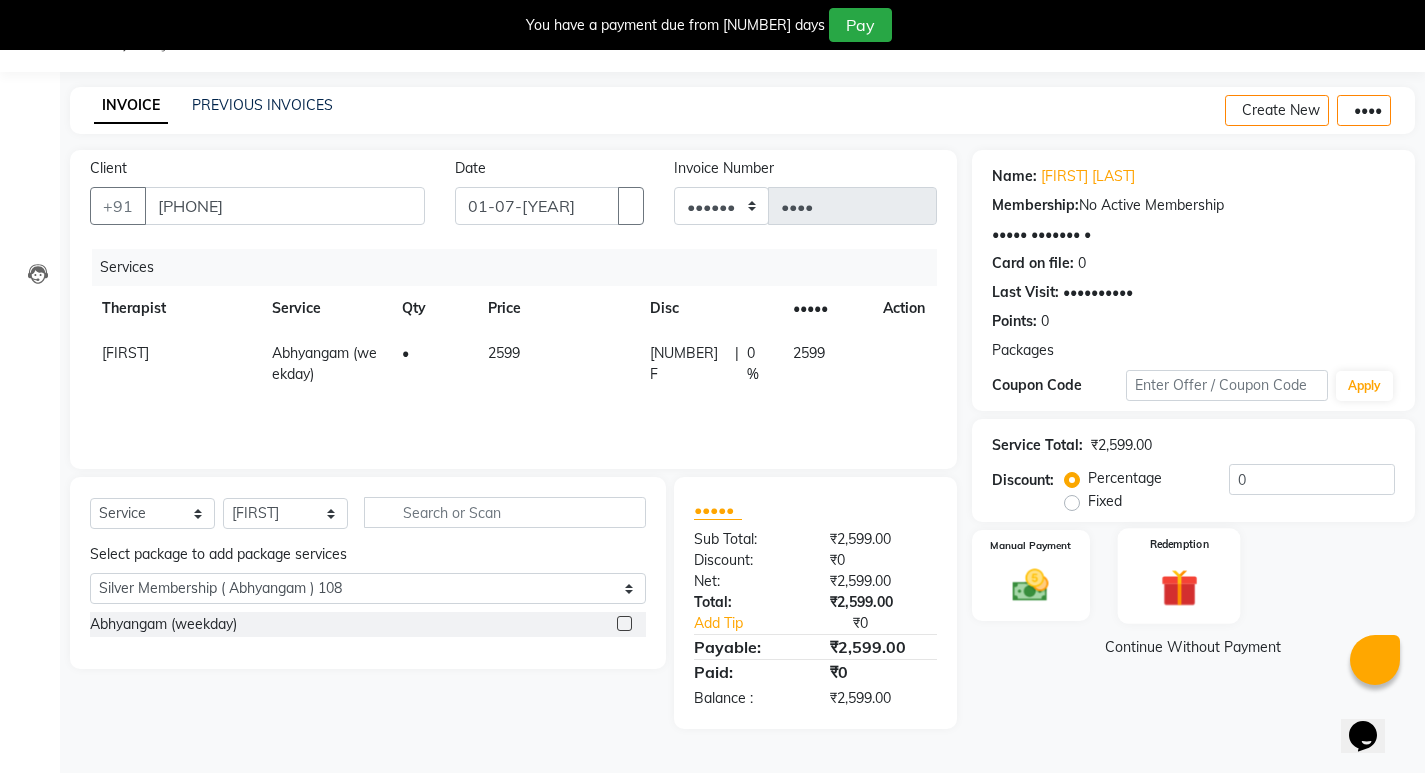 click at bounding box center (1030, 586) 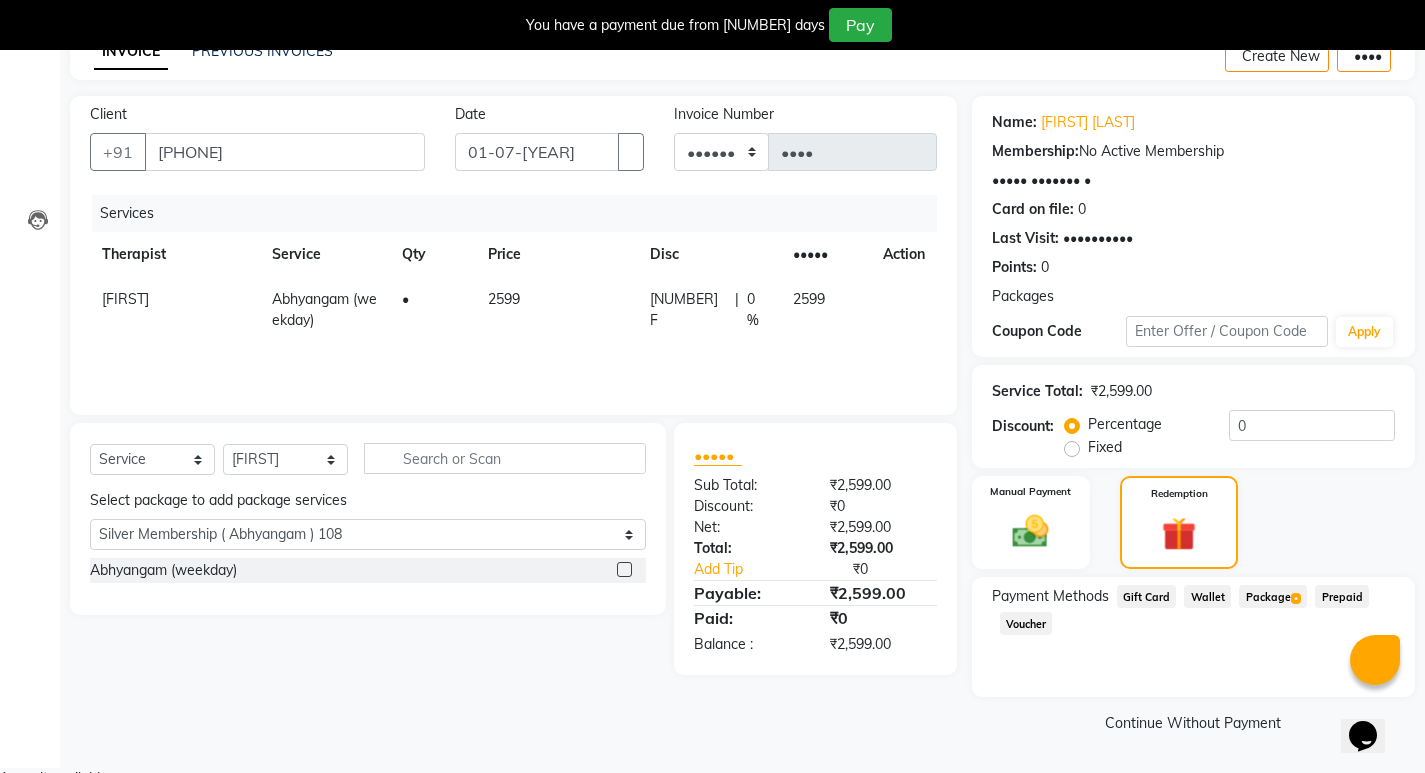 scroll, scrollTop: 106, scrollLeft: 0, axis: vertical 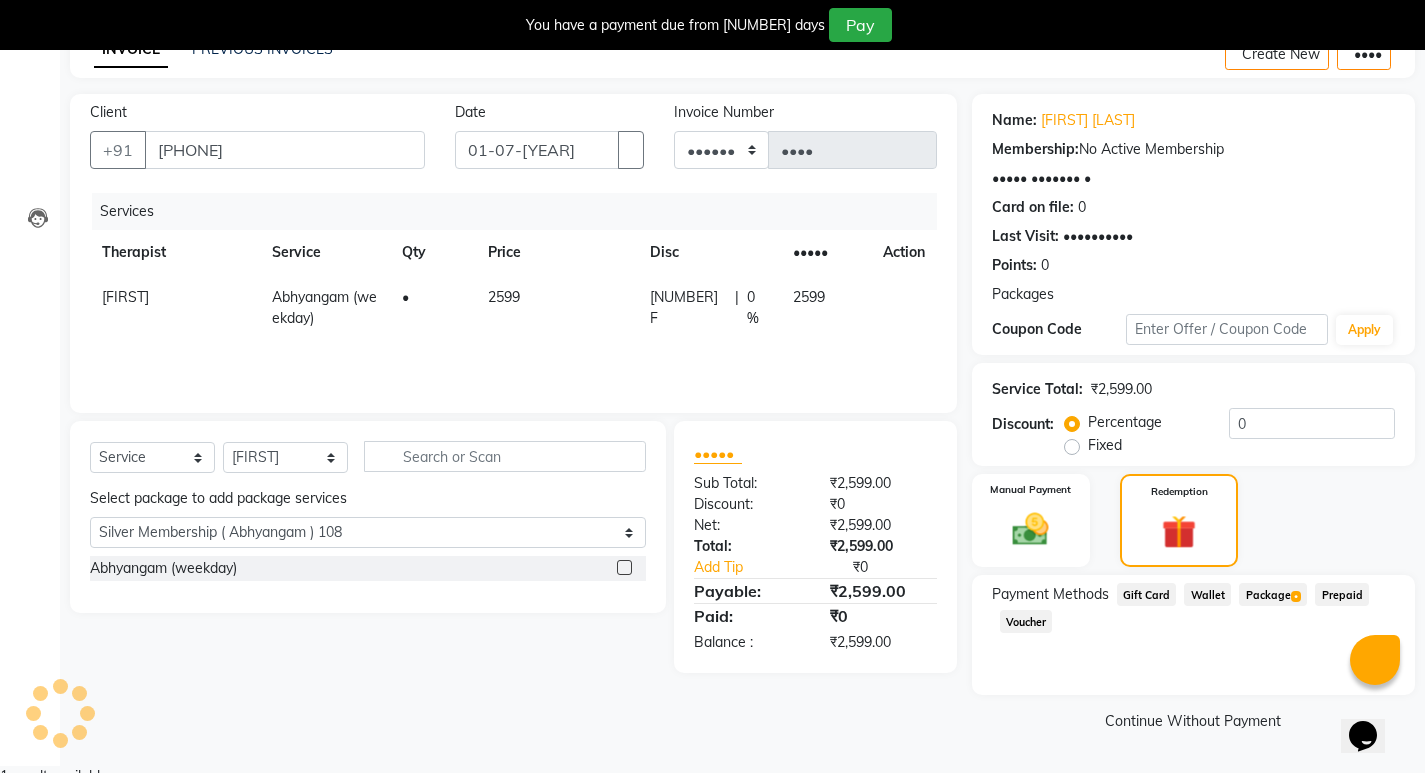 click on "Package  [NUMBER]" at bounding box center (1147, 594) 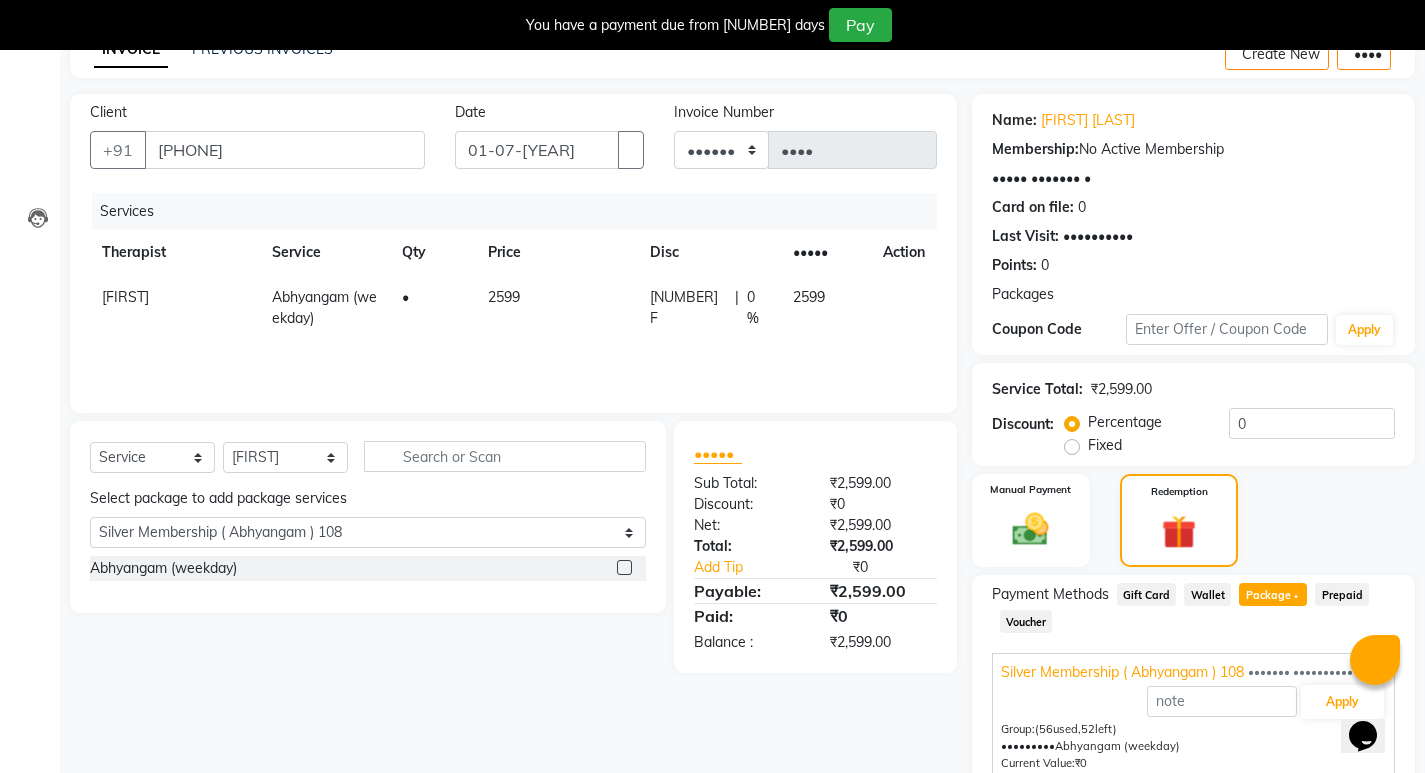 scroll, scrollTop: 200, scrollLeft: 0, axis: vertical 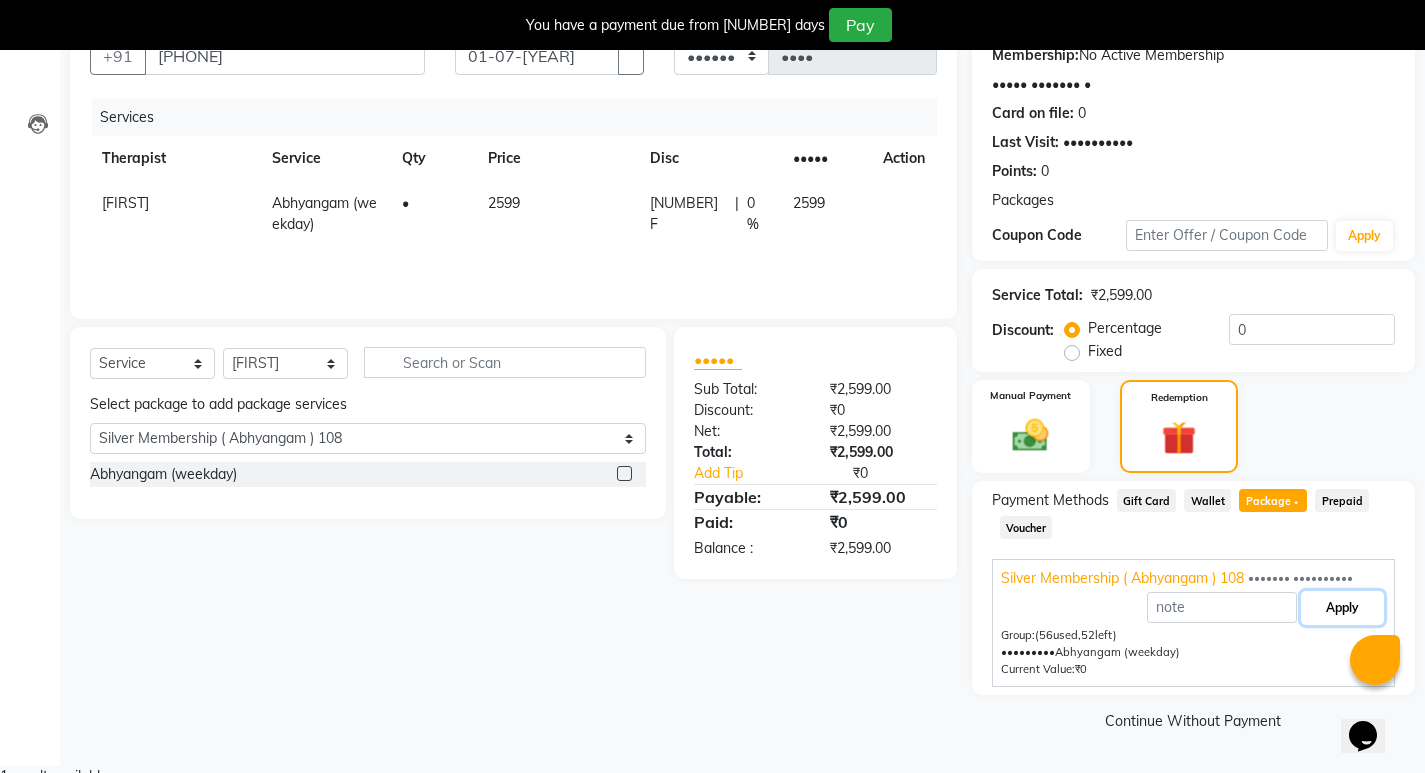 click on "Apply" at bounding box center (1342, 608) 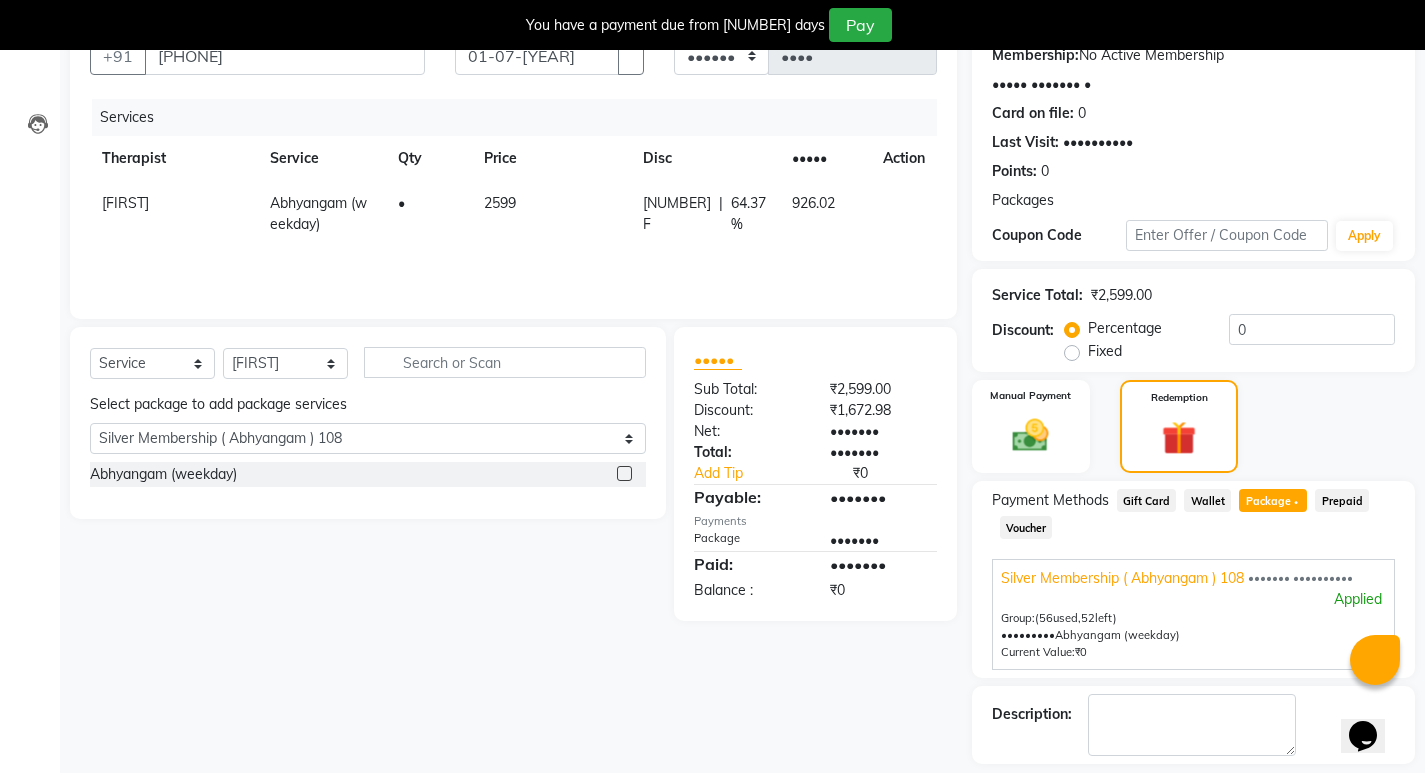 scroll, scrollTop: 296, scrollLeft: 0, axis: vertical 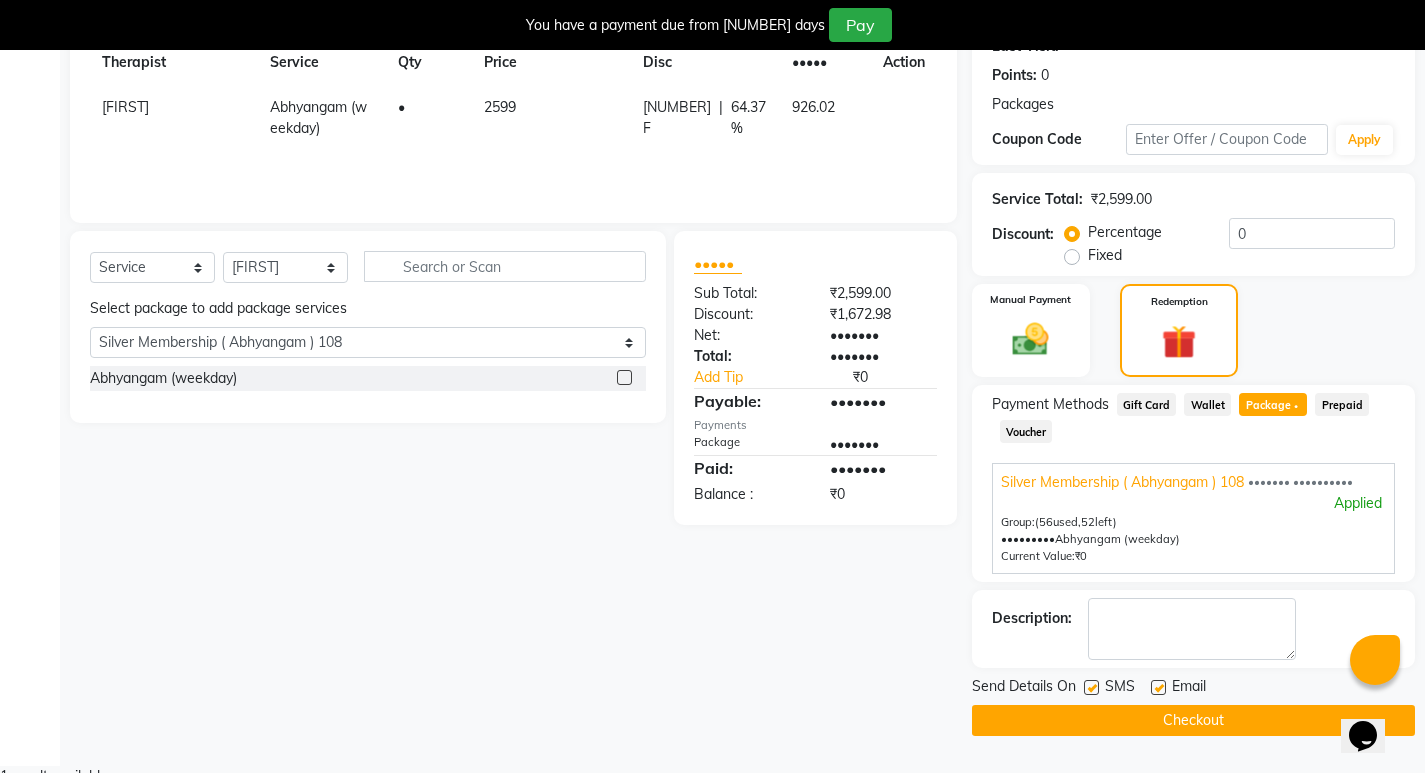 drag, startPoint x: 1095, startPoint y: 691, endPoint x: 1209, endPoint y: 690, distance: 114.00439 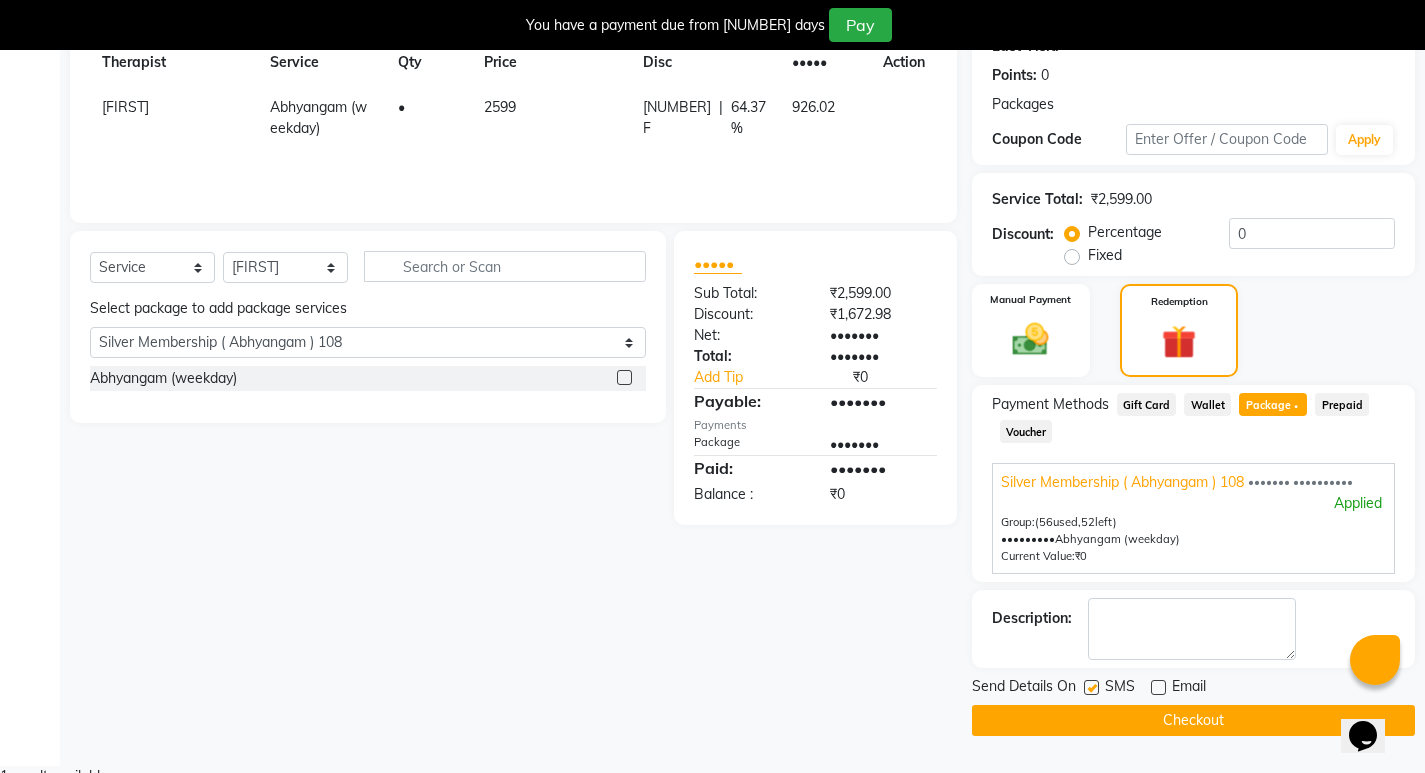click at bounding box center [1158, 687] 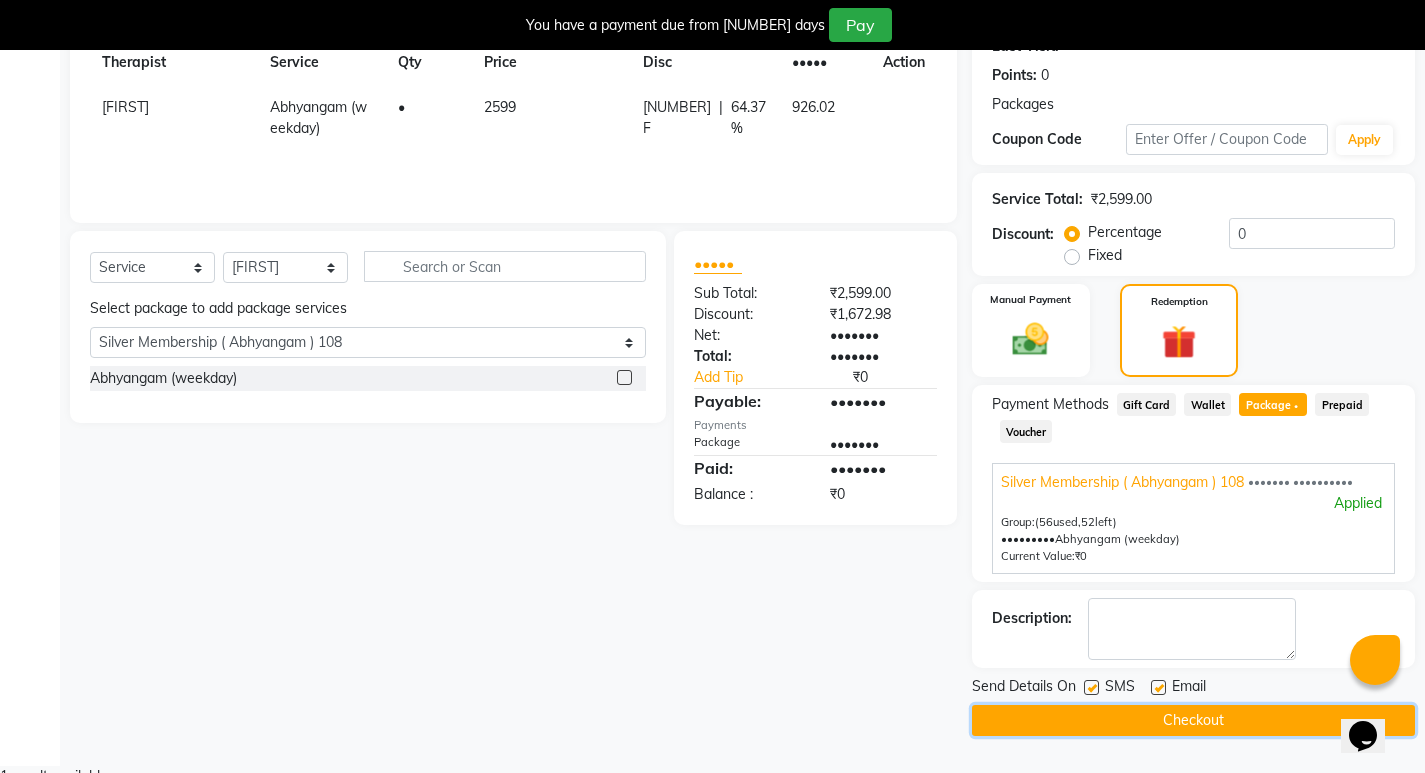 click on "Checkout" at bounding box center [1193, 720] 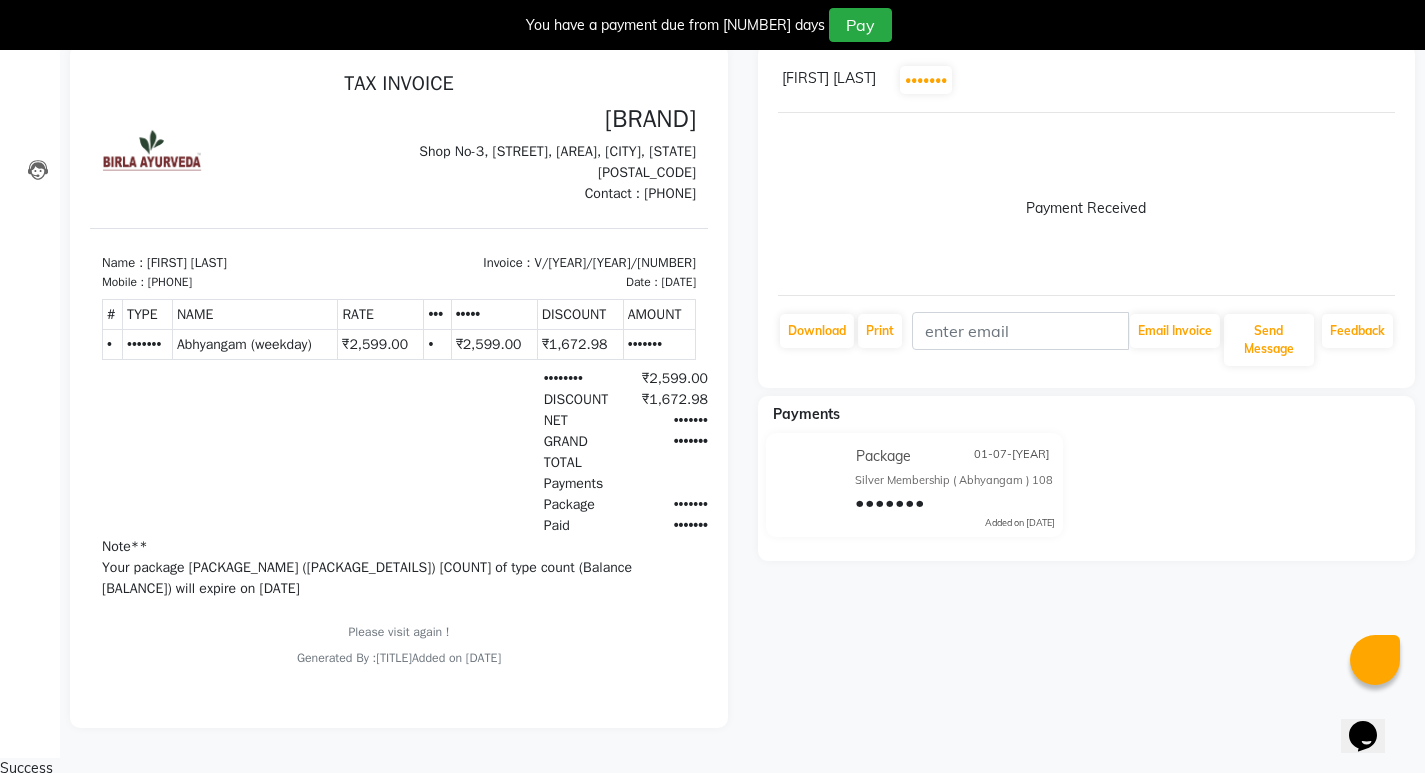scroll, scrollTop: 0, scrollLeft: 0, axis: both 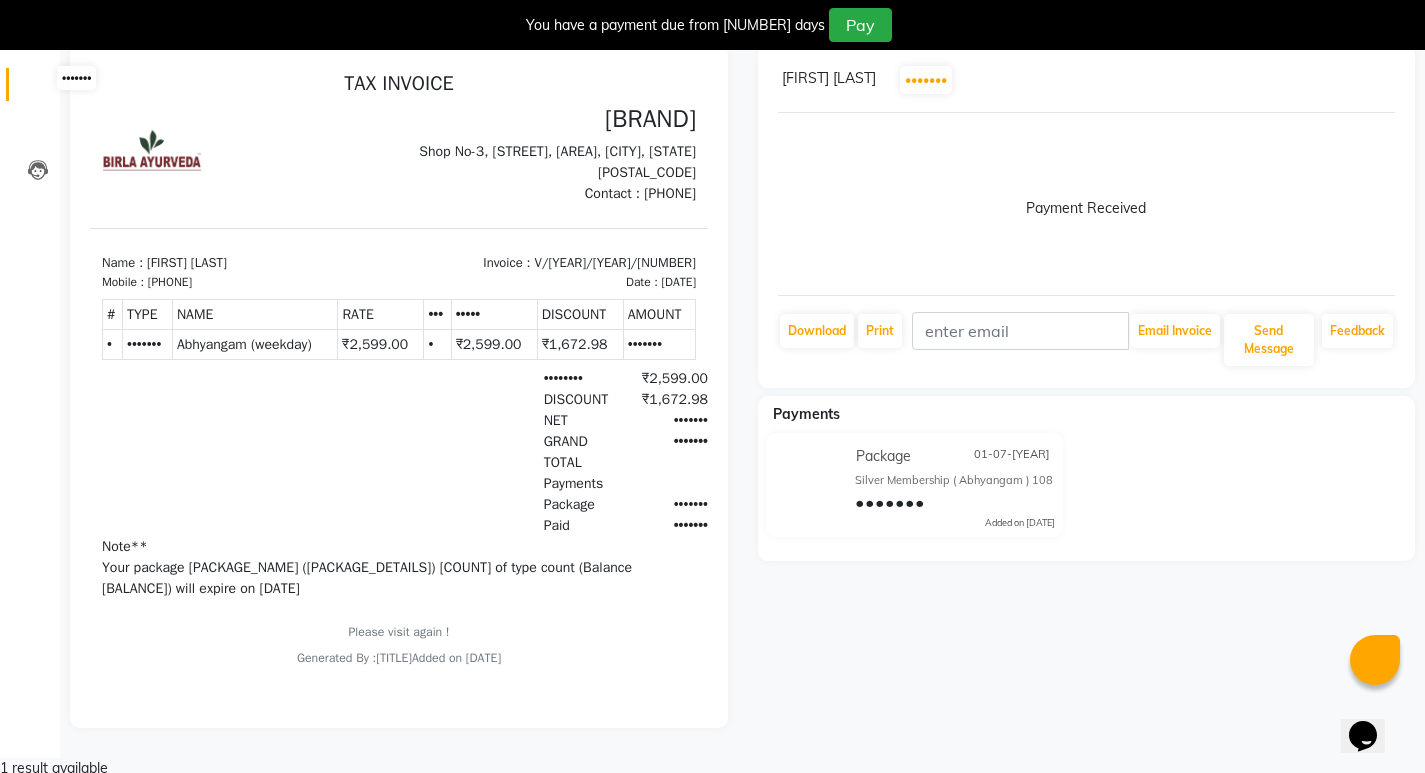 click at bounding box center (37, 89) 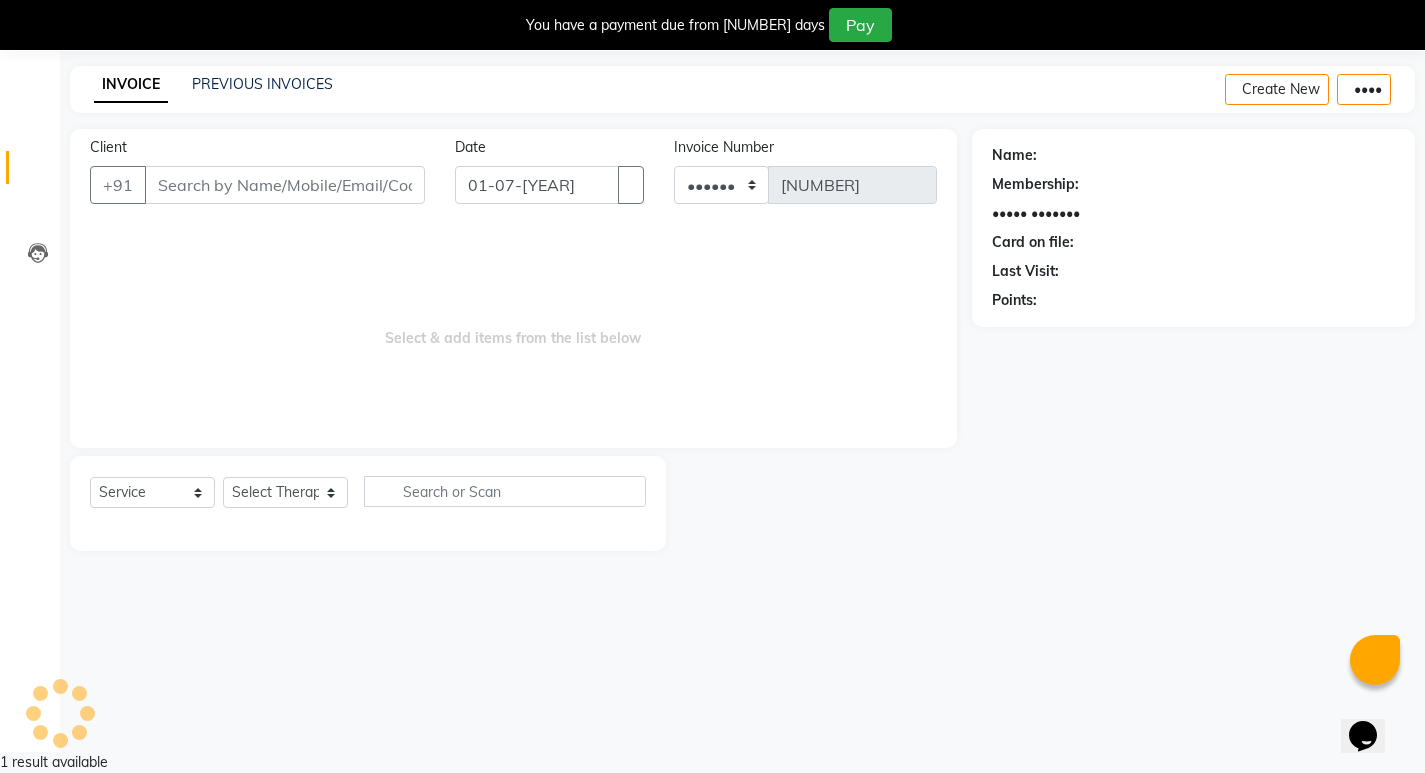 scroll, scrollTop: 50, scrollLeft: 0, axis: vertical 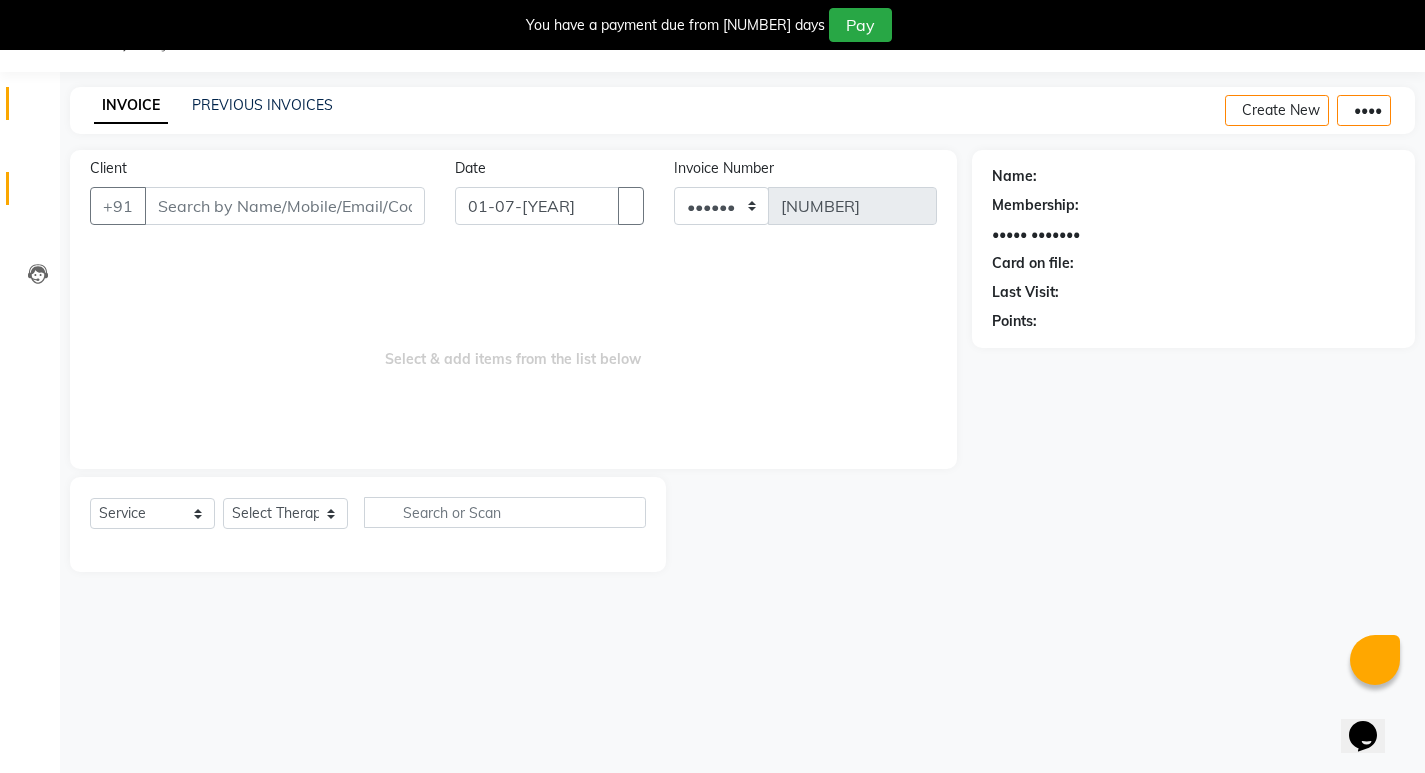 click at bounding box center (38, 108) 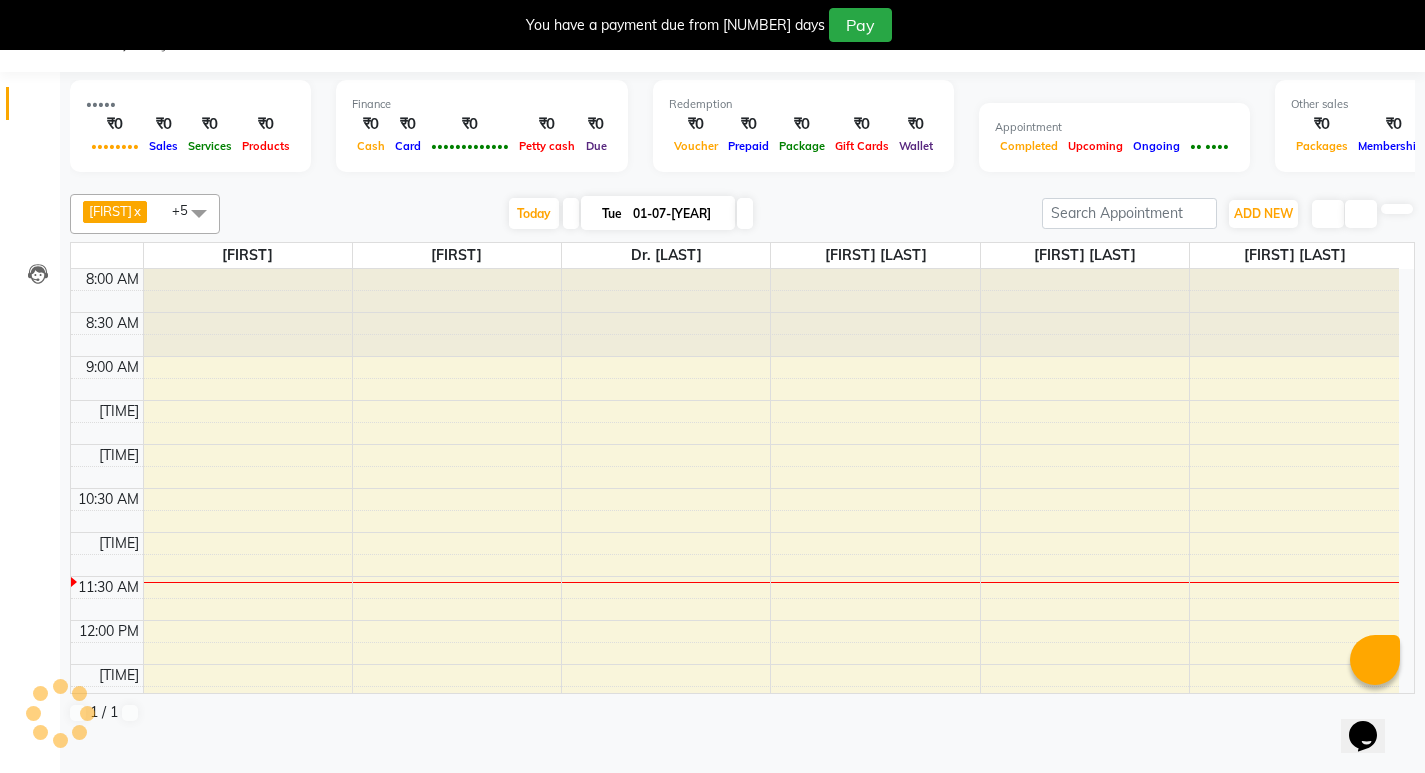 scroll, scrollTop: 0, scrollLeft: 0, axis: both 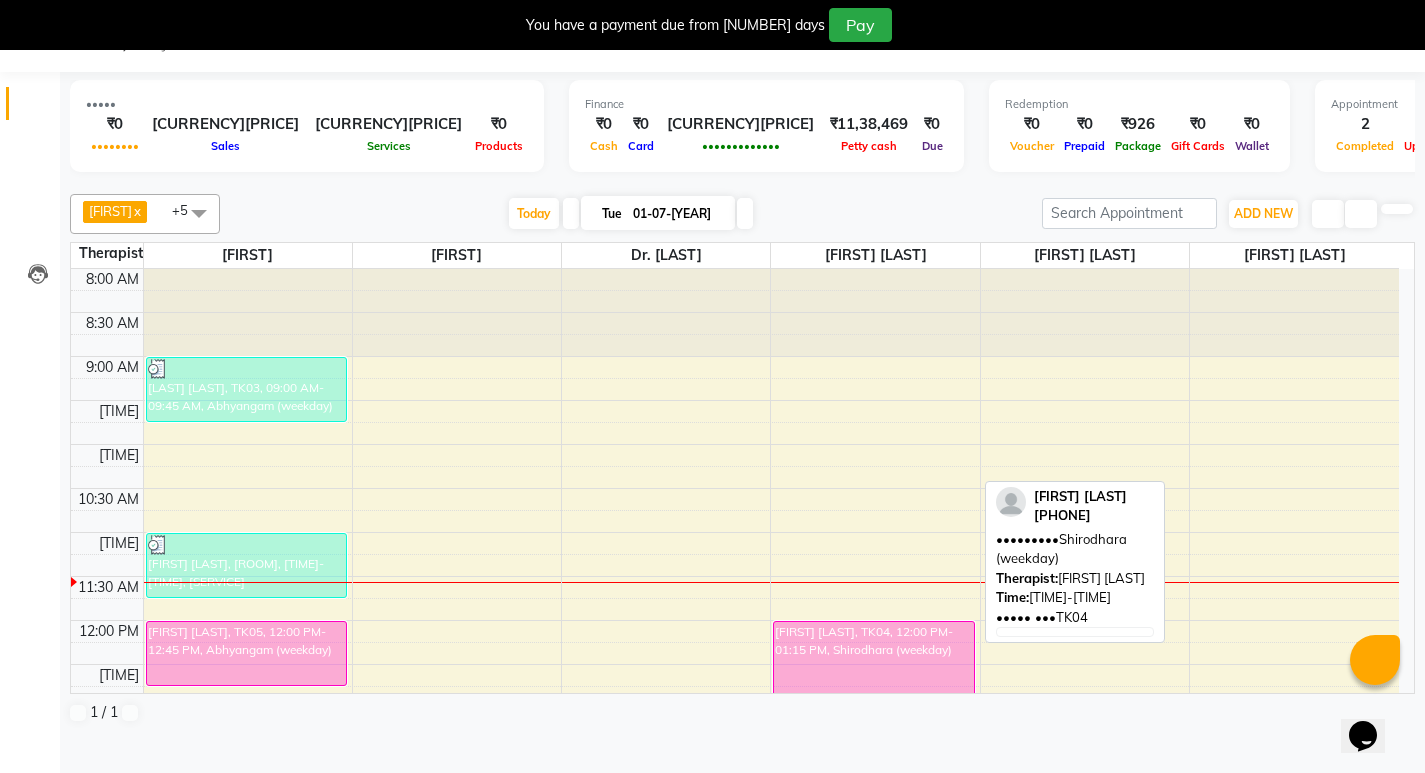 click on "[FIRST] [LAST], TK04, 12:00 PM-01:15 PM, Shirodhara (weekday)" at bounding box center (246, 653) 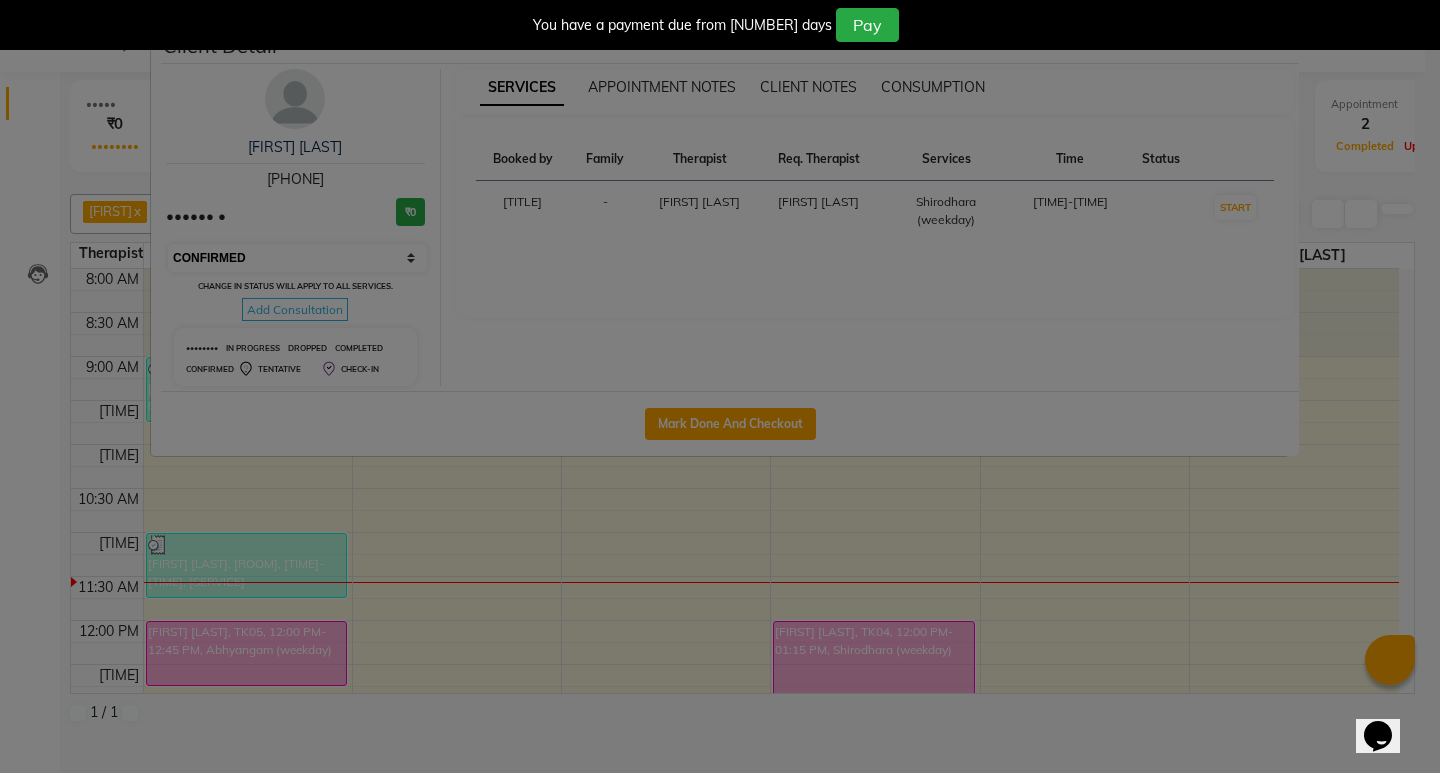 click on "Select IN SERVICE CONFIRMED TENTATIVE CHECK IN MARK DONE DROPPED UPCOMING" at bounding box center [297, 258] 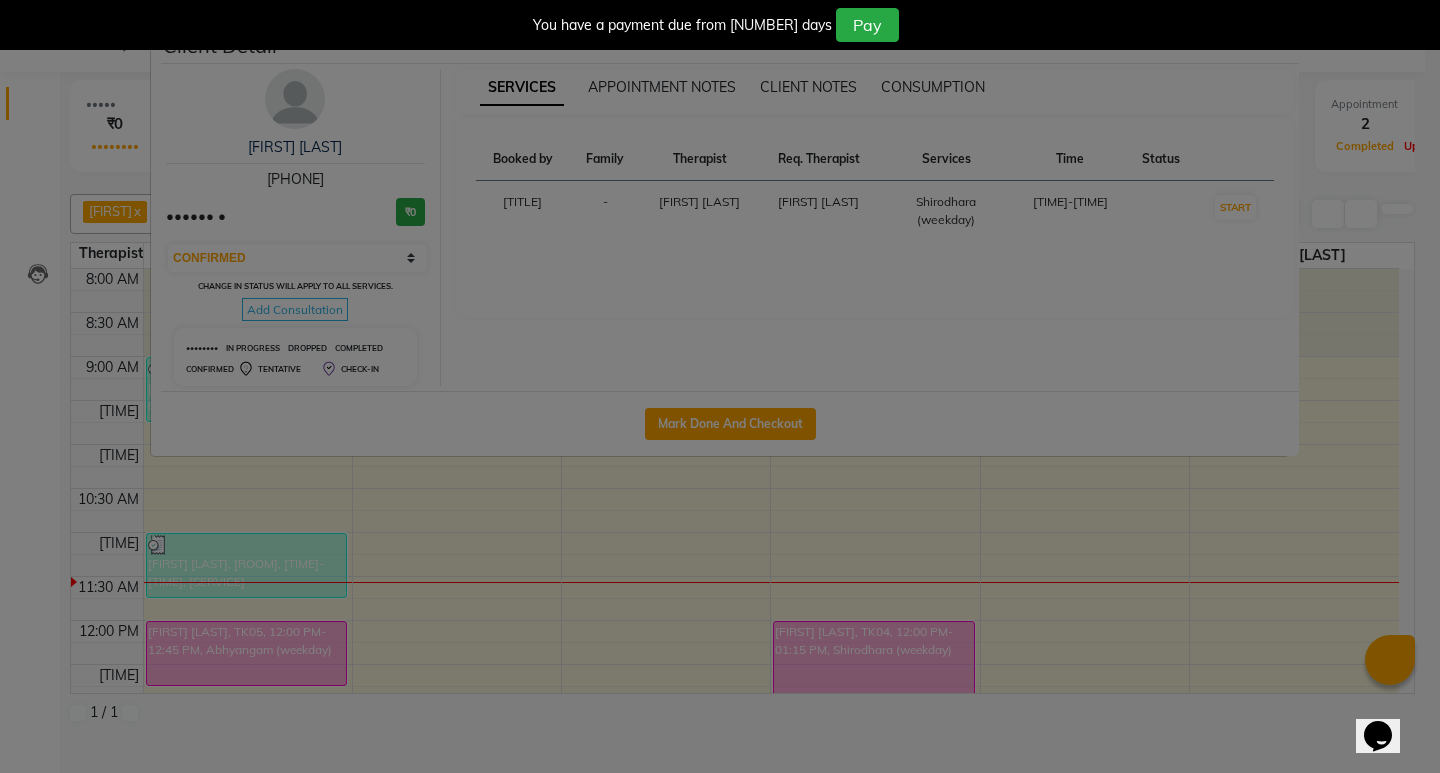 click at bounding box center (1284, 38) 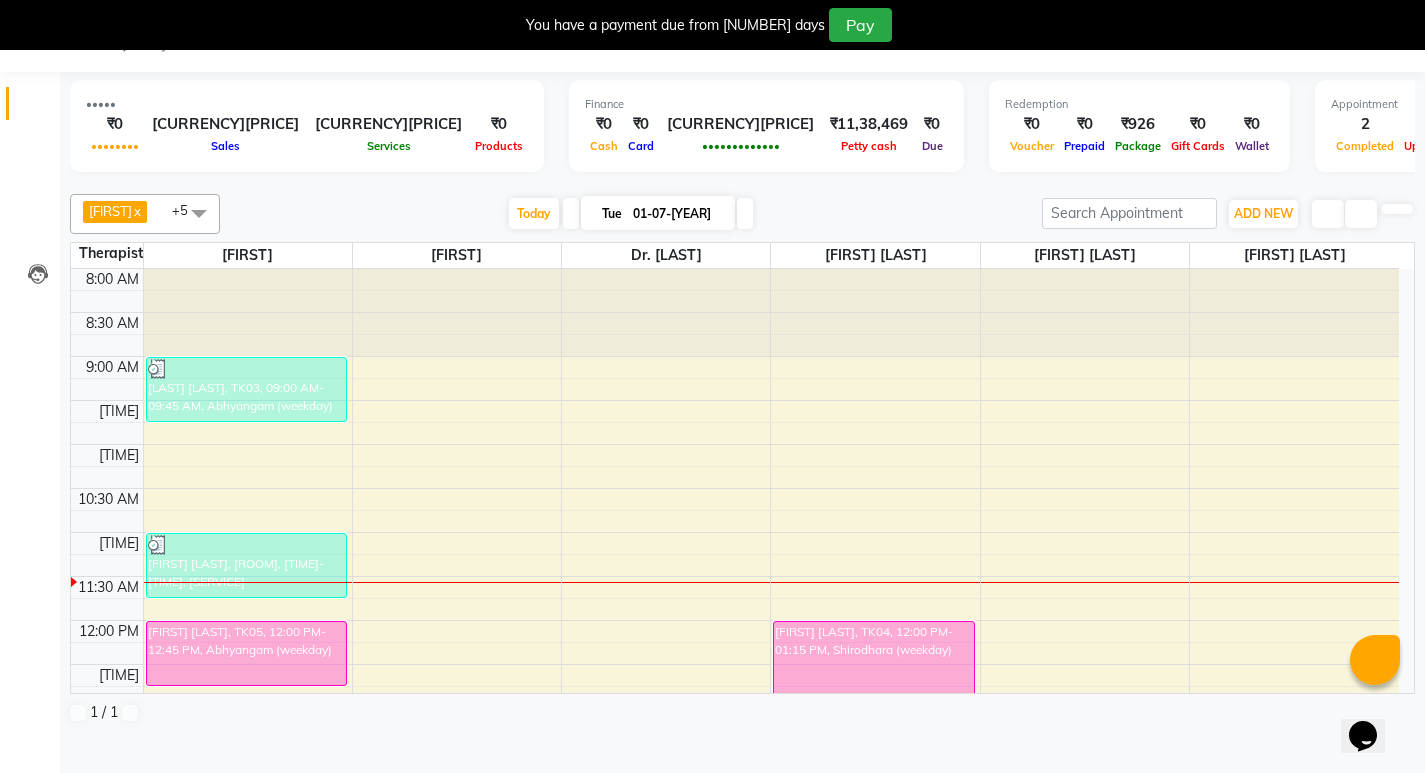 click on "Edit" at bounding box center [50, 807] 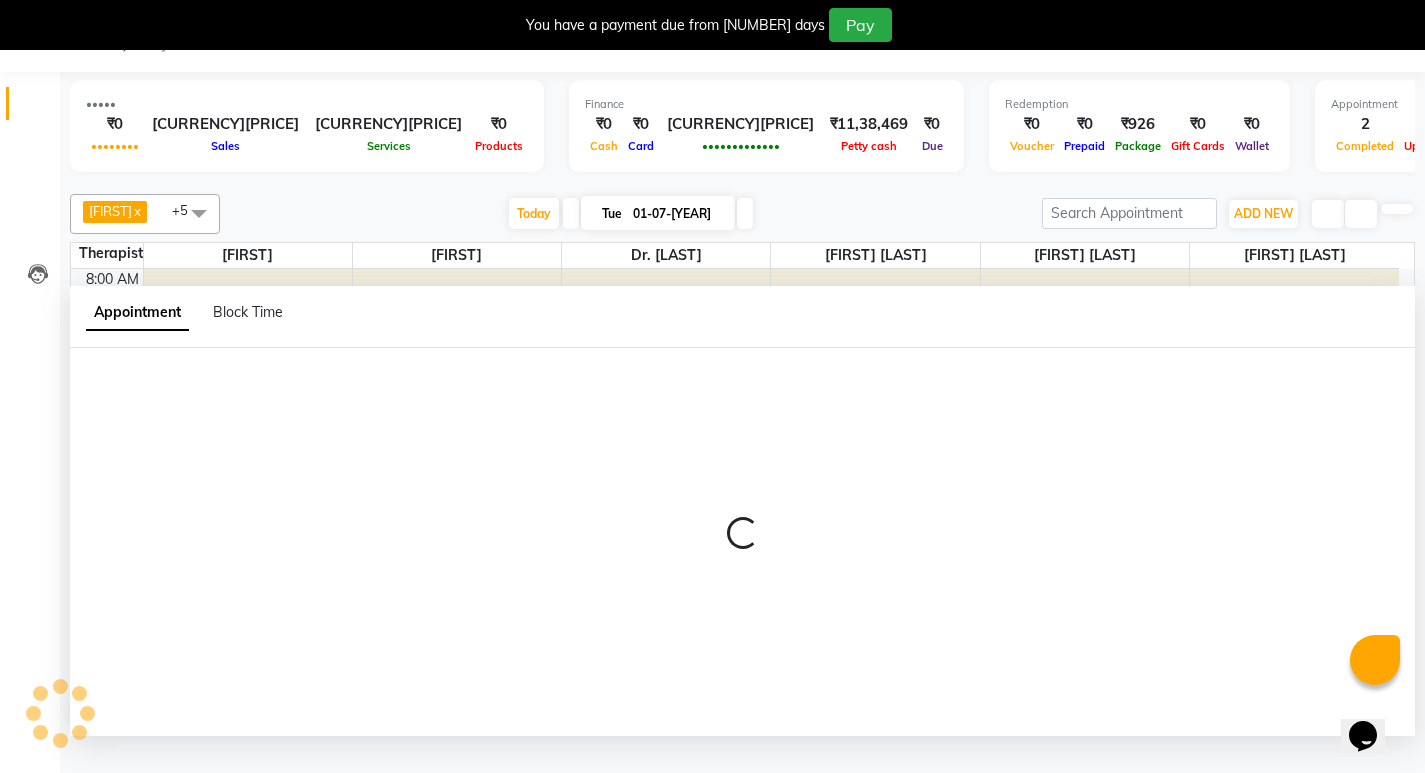 scroll, scrollTop: 51, scrollLeft: 0, axis: vertical 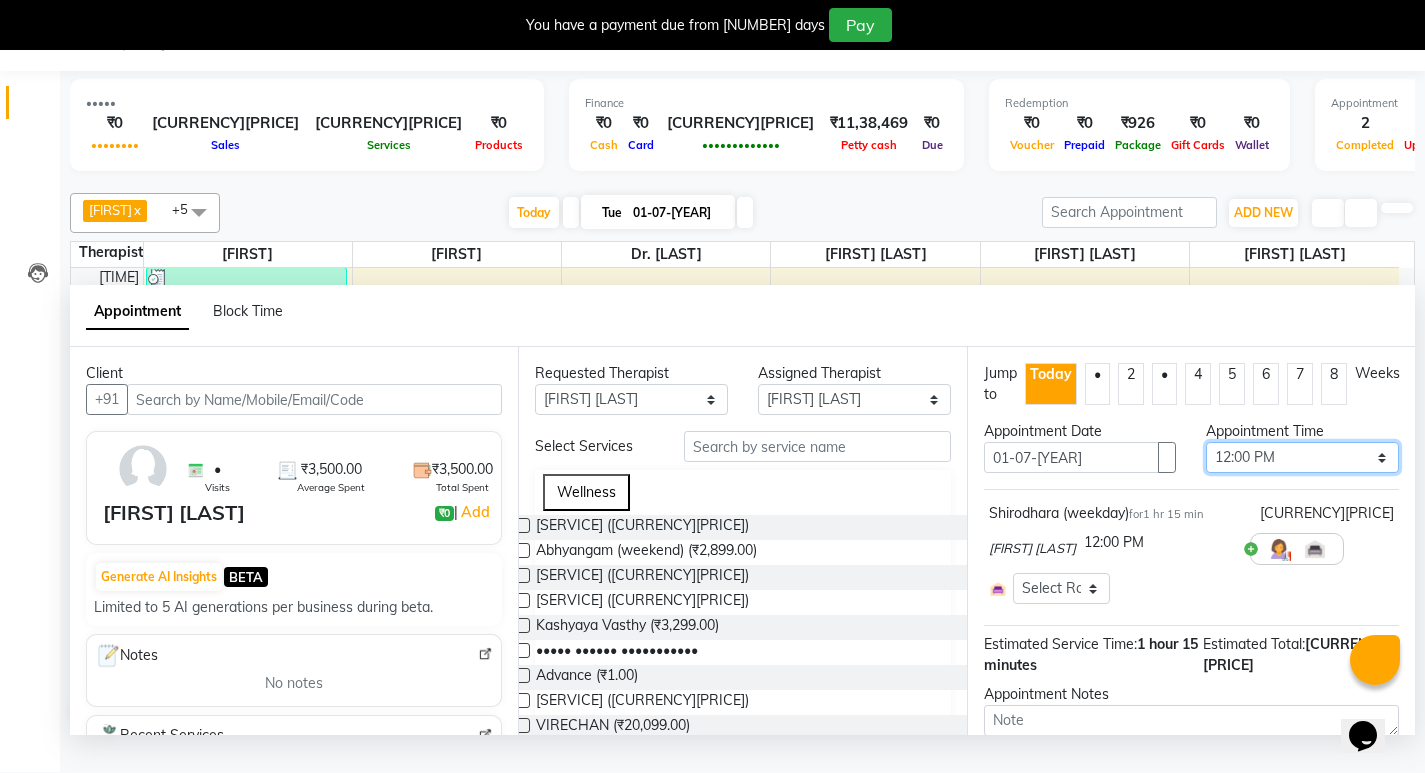 click on "Select 09:00 AM 09:15 AM 09:30 AM 09:45 AM 10:00 AM 10:15 AM 10:30 AM 10:45 AM 11:00 AM 11:15 AM 11:30 AM 11:45 AM 12:00 PM 12:15 PM 12:30 PM 12:45 PM 01:00 PM 01:15 PM 01:30 PM 01:45 PM 02:00 PM 02:15 PM 02:30 PM 02:45 PM 03:00 PM 03:15 PM 03:30 PM 03:45 PM 04:00 PM 04:15 PM 04:30 PM 04:45 PM 05:00 PM 05:15 PM 05:30 PM 05:45 PM 06:00 PM 06:15 PM 06:30 PM 06:45 PM 07:00 PM" at bounding box center (1302, 457) 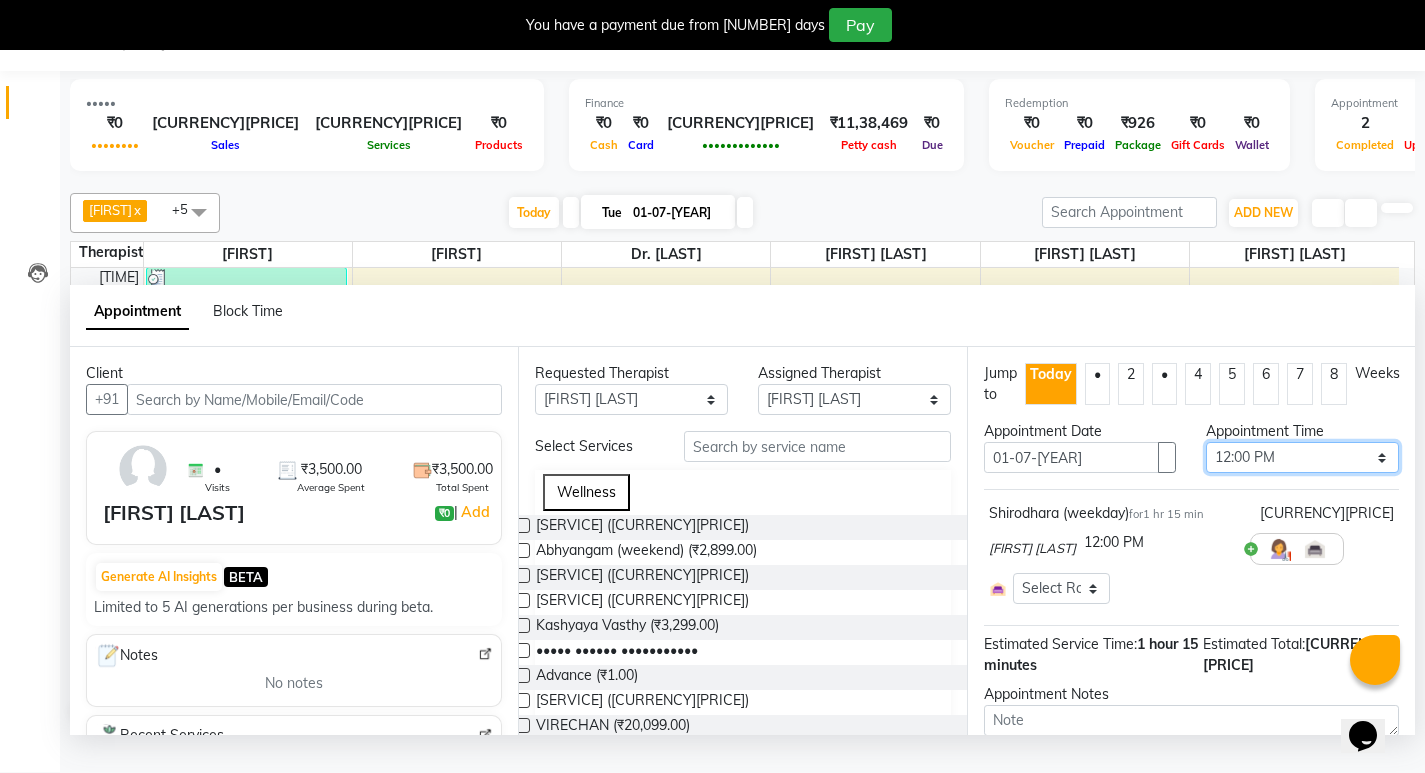 select on "840" 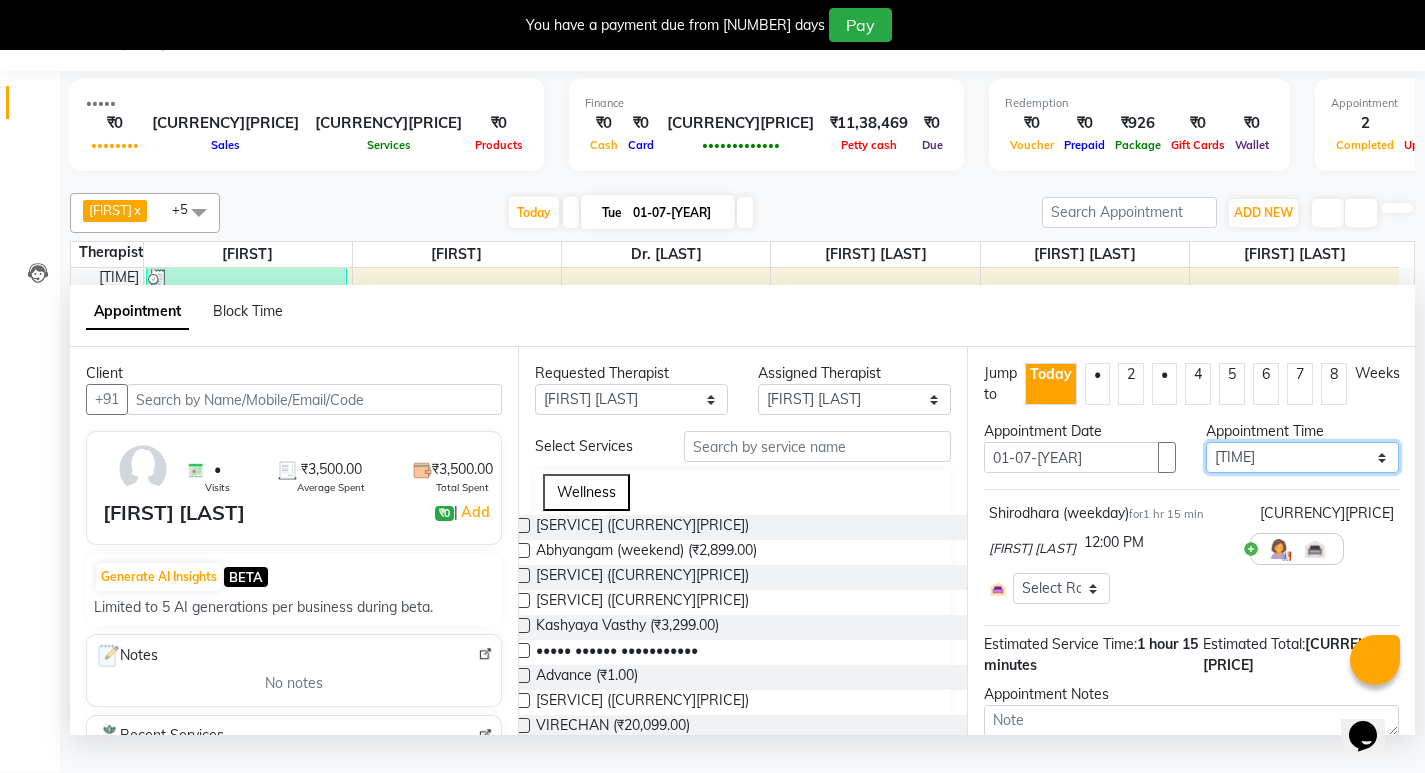 click on "Select 09:00 AM 09:15 AM 09:30 AM 09:45 AM 10:00 AM 10:15 AM 10:30 AM 10:45 AM 11:00 AM 11:15 AM 11:30 AM 11:45 AM 12:00 PM 12:15 PM 12:30 PM 12:45 PM 01:00 PM 01:15 PM 01:30 PM 01:45 PM 02:00 PM 02:15 PM 02:30 PM 02:45 PM 03:00 PM 03:15 PM 03:30 PM 03:45 PM 04:00 PM 04:15 PM 04:30 PM 04:45 PM 05:00 PM 05:15 PM 05:30 PM 05:45 PM 06:00 PM 06:15 PM 06:30 PM 06:45 PM 07:00 PM" at bounding box center (1302, 457) 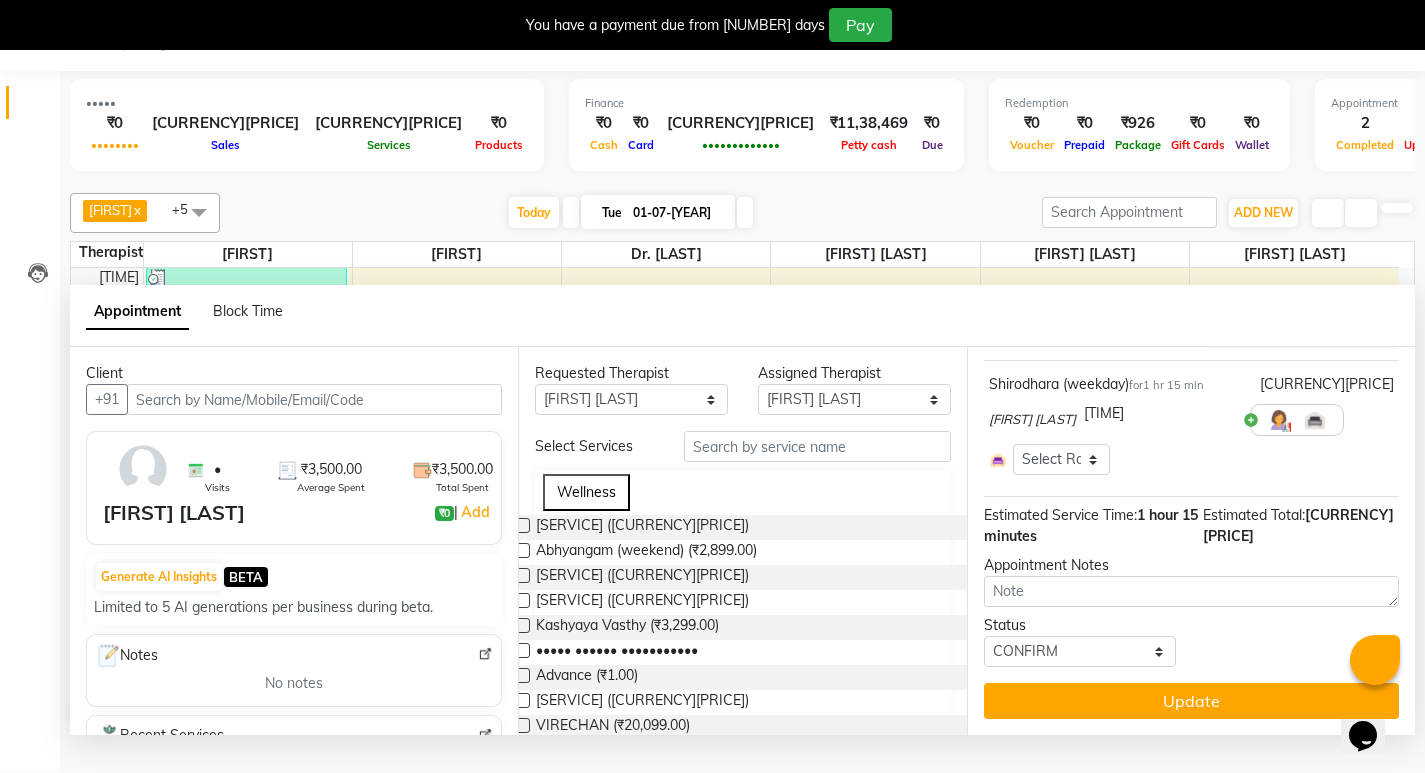 scroll, scrollTop: 147, scrollLeft: 0, axis: vertical 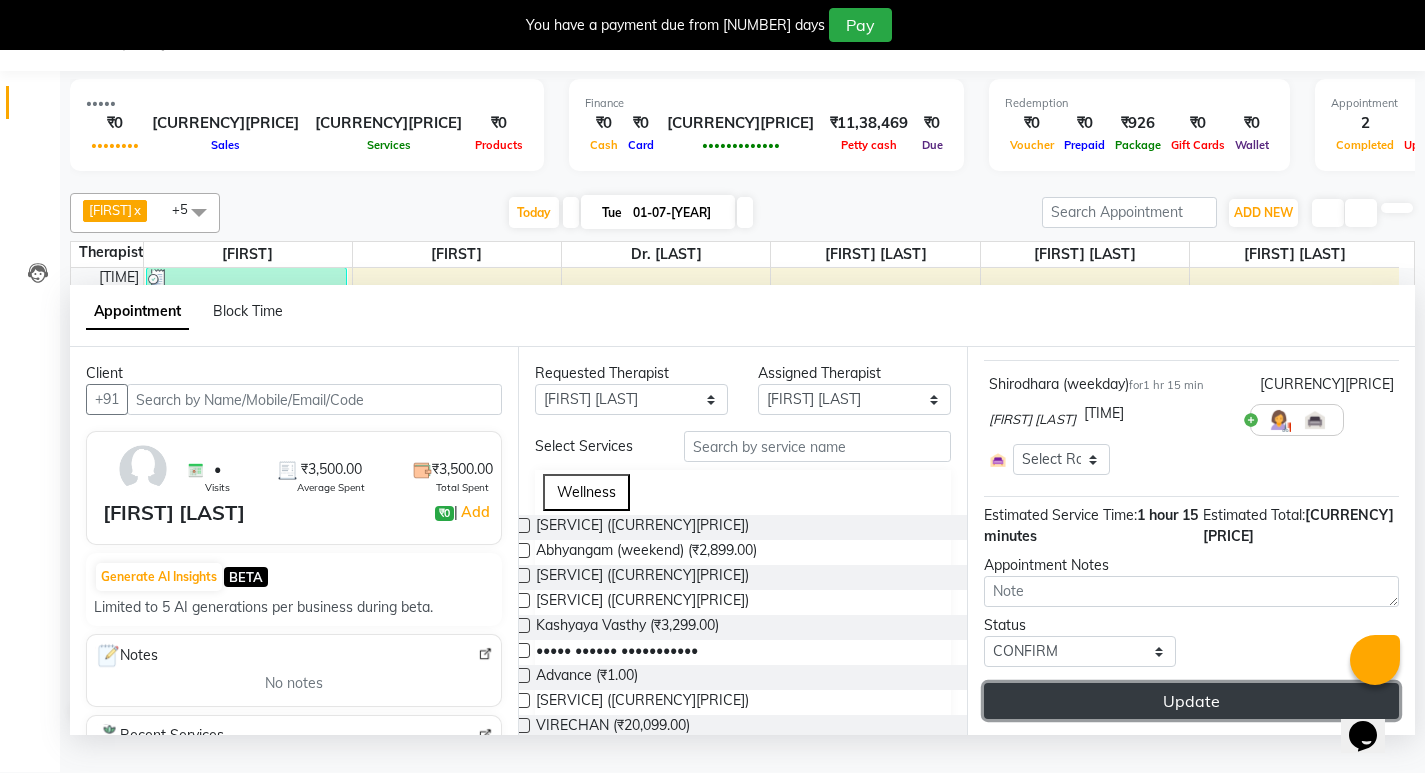 click on "Update" at bounding box center (1191, 701) 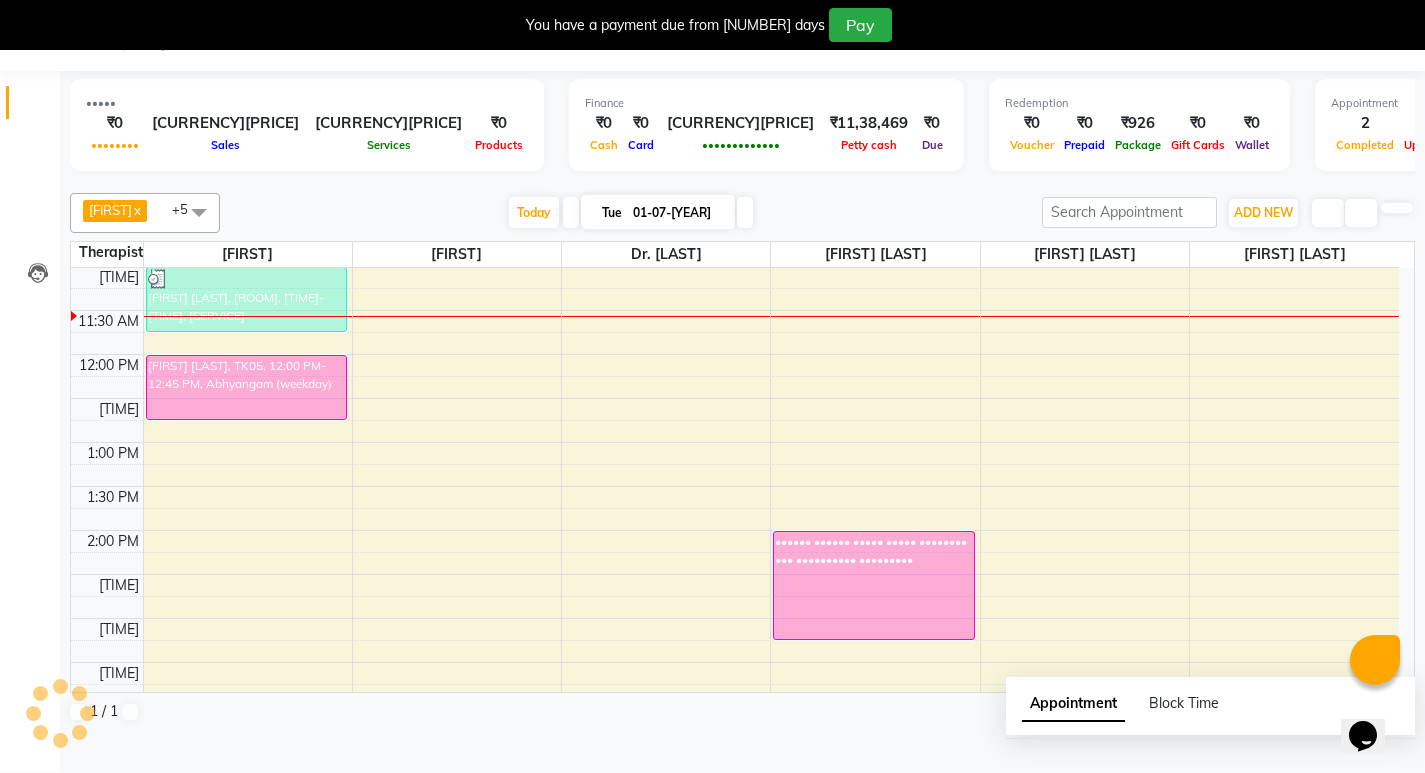 scroll, scrollTop: 0, scrollLeft: 0, axis: both 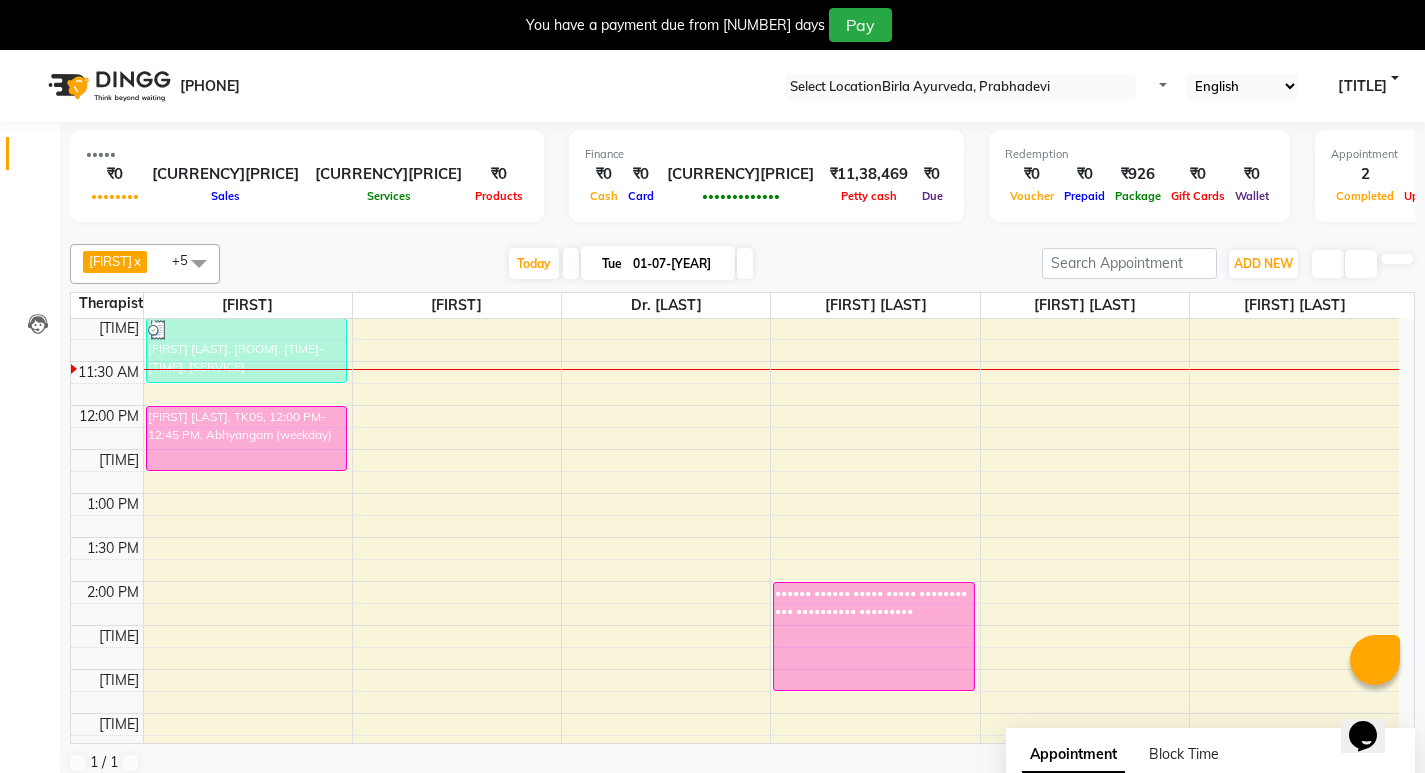 click on "Edit" at bounding box center (50, 857) 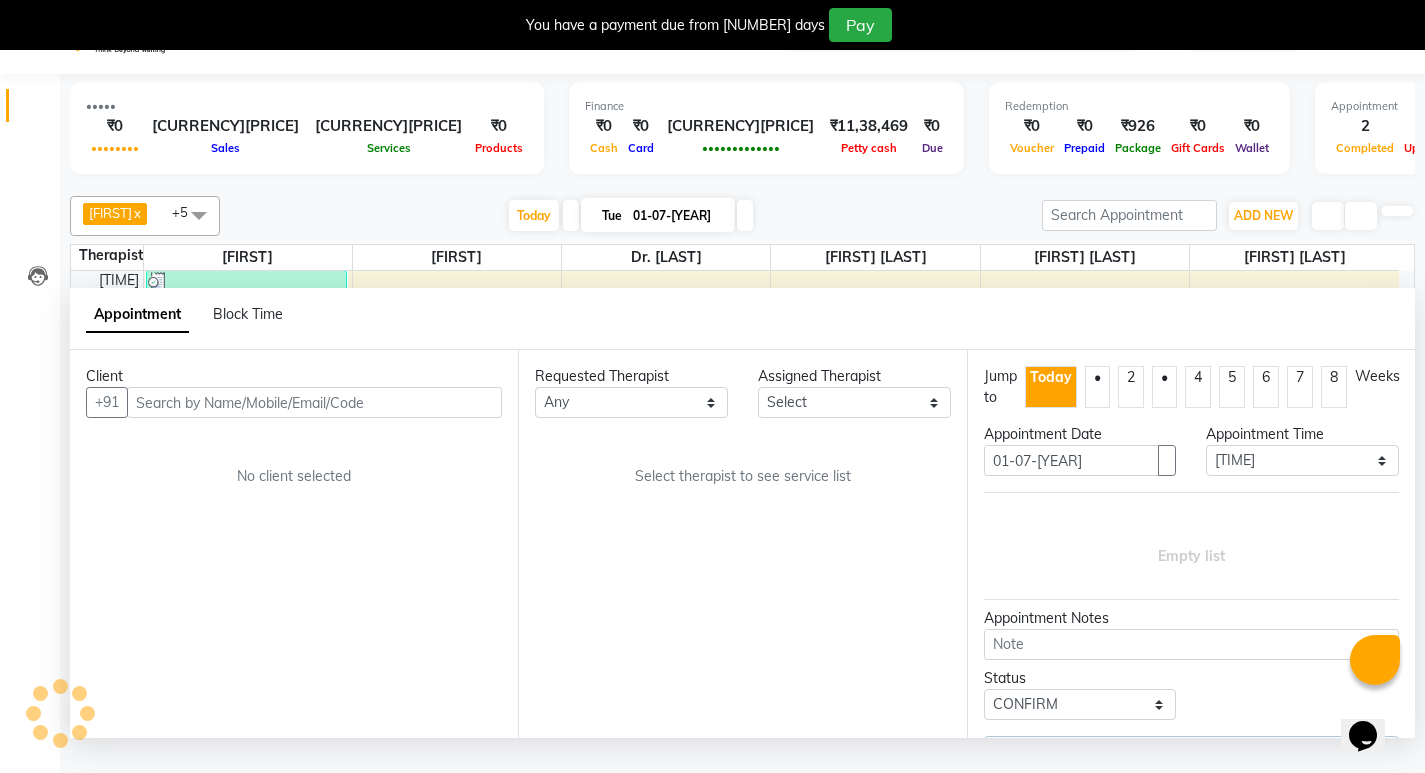scroll, scrollTop: 51, scrollLeft: 0, axis: vertical 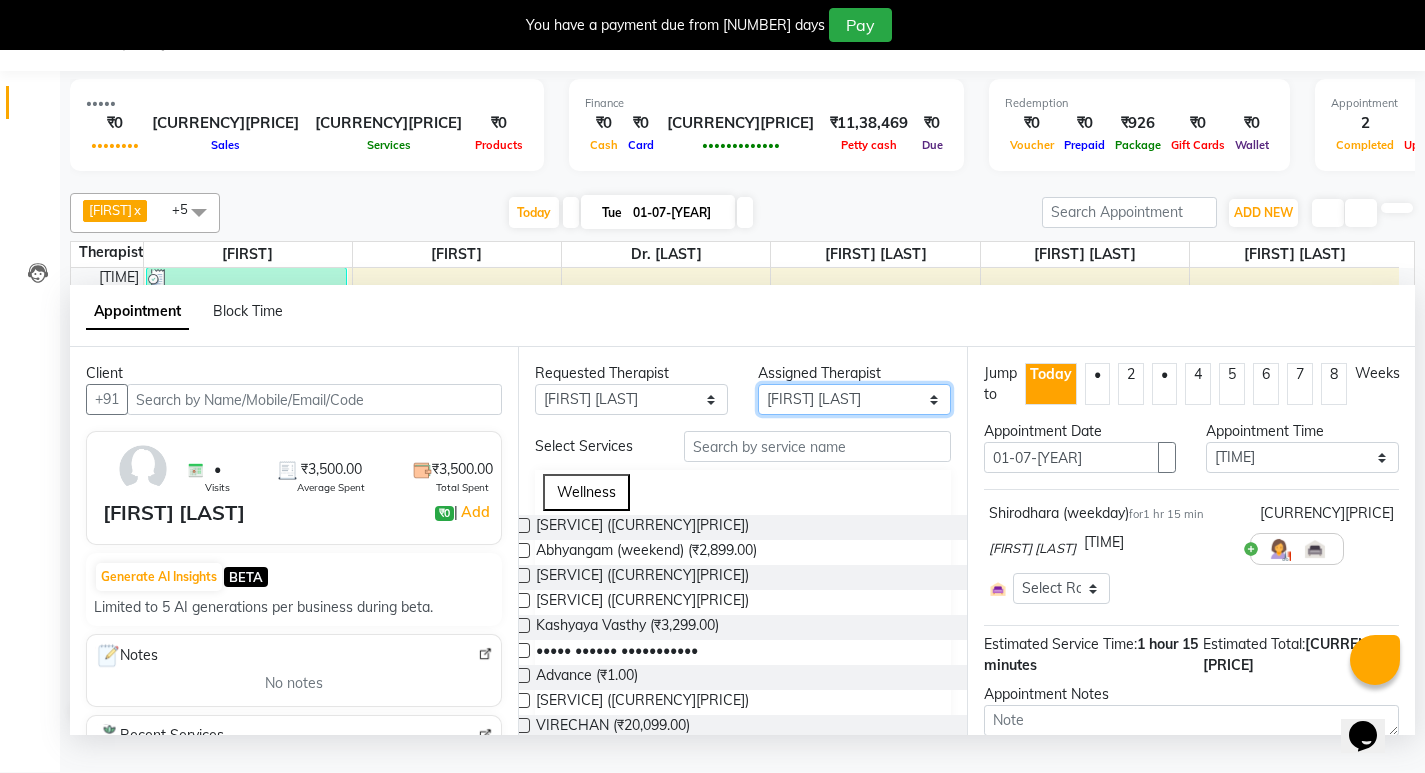 click on "Select Abhijeet JadhavAmruthaAnita KhatkeAnjana Surendra KalyaniAparnaAvtar JaiswalBandu DangeBibinaChandani YadavDeepali GaikwadDr. Abidda KhanDr. Annu PrasadDr. Chaitali DeshmukhDr. ChetaliDr. Mrunal GoleGloria YGloriyaHariJainy M RKAMAL NIKAMKavita AmbatkarLatika SawantPooja MohitePriya MishraRajimon GopalanRATHEESH KUMAR G KURUPRatishSachin SubhashShali K MShani KShibinSuddheesh K KSunil WankhadeSunita FernandesSurajSuvarna GangurdeSwatiTanvi TaralTejaswini GaonkarVidya VishwanathVinayakYogesh Parab" at bounding box center [631, 399] 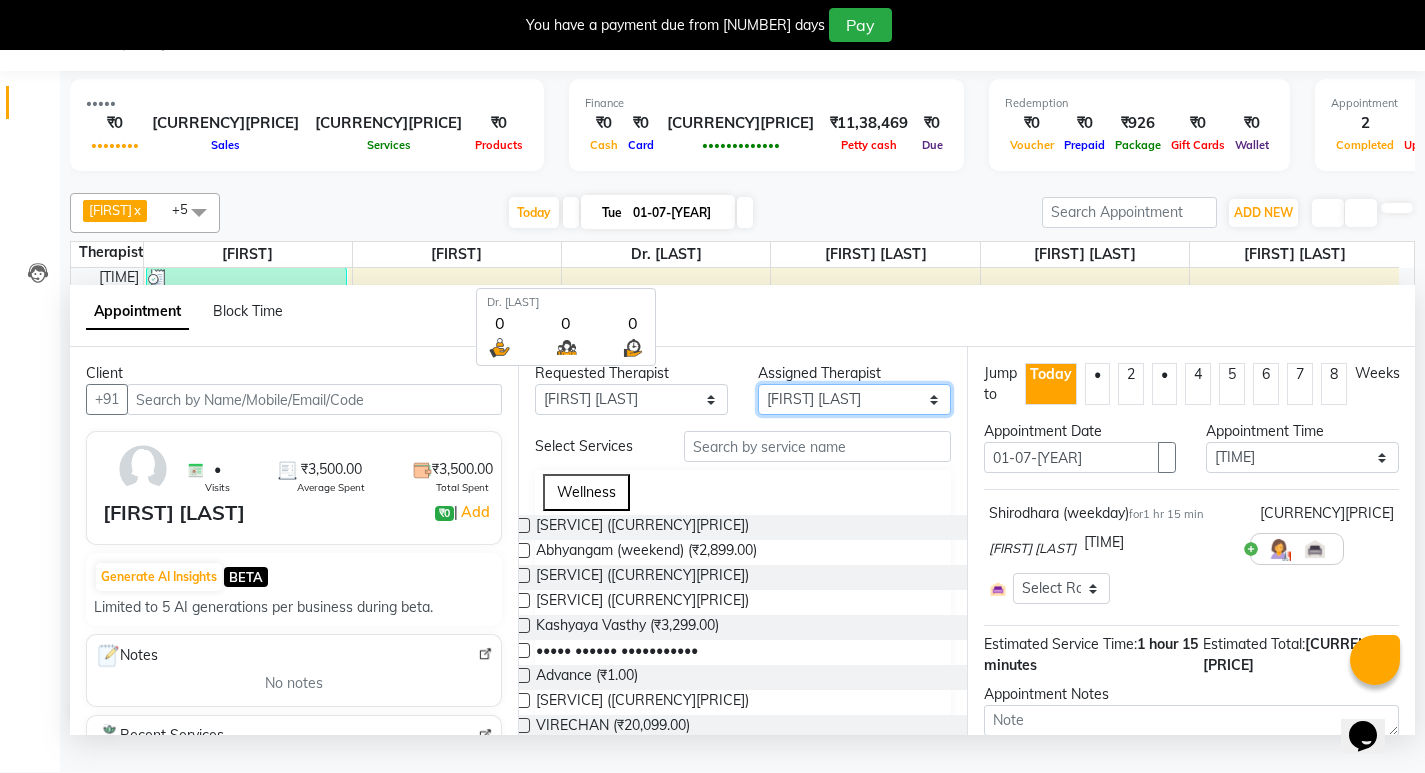 select on "53448" 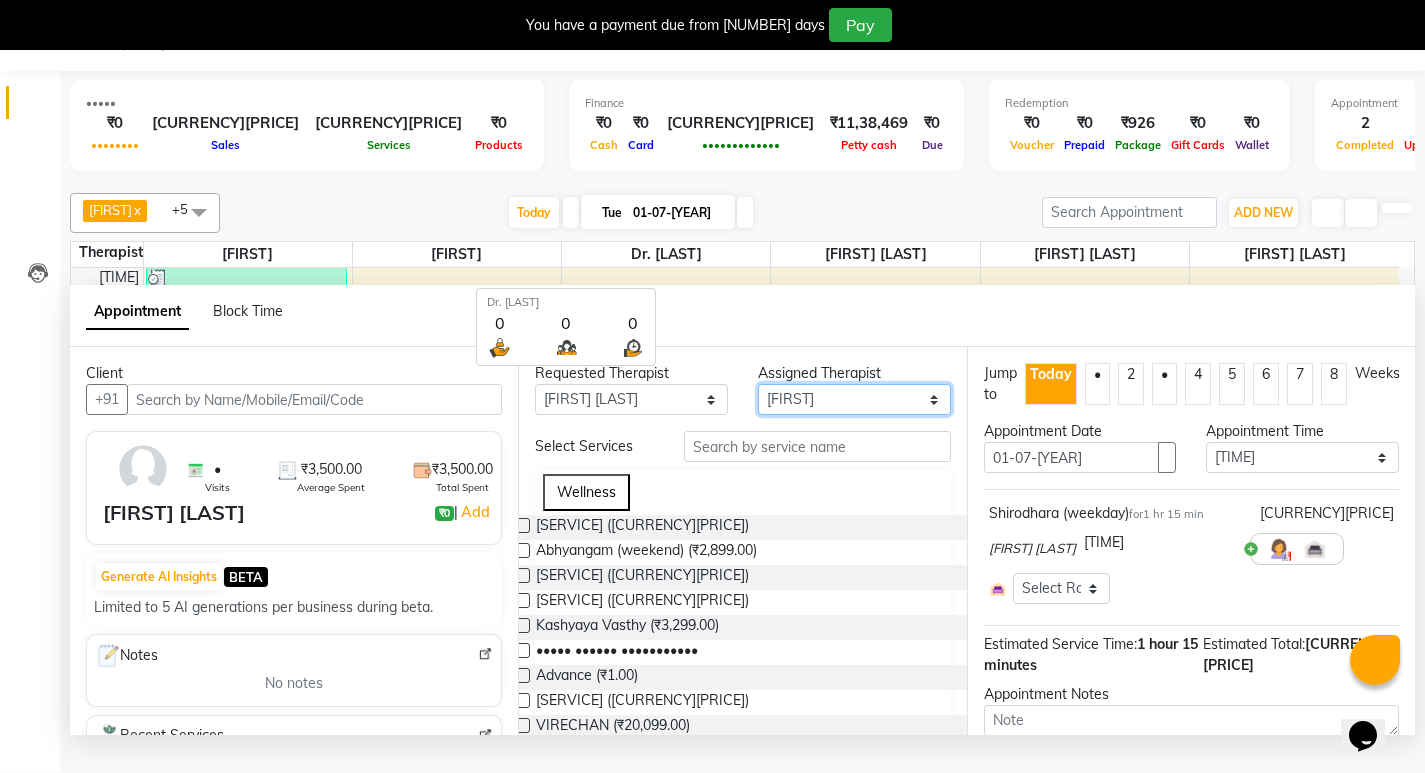 click on "Select Abhijeet JadhavAmruthaAnita KhatkeAnjana Surendra KalyaniAparnaAvtar JaiswalBandu DangeBibinaChandani YadavDeepali GaikwadDr. Abidda KhanDr. Annu PrasadDr. Chaitali DeshmukhDr. ChetaliDr. Mrunal GoleGloria YGloriyaHariJainy M RKAMAL NIKAMKavita AmbatkarLatika SawantPooja MohitePriya MishraRajimon GopalanRATHEESH KUMAR G KURUPRatishSachin SubhashShali K MShani KShibinSuddheesh K KSunil WankhadeSunita FernandesSurajSuvarna GangurdeSwatiTanvi TaralTejaswini GaonkarVidya VishwanathVinayakYogesh Parab" at bounding box center [631, 399] 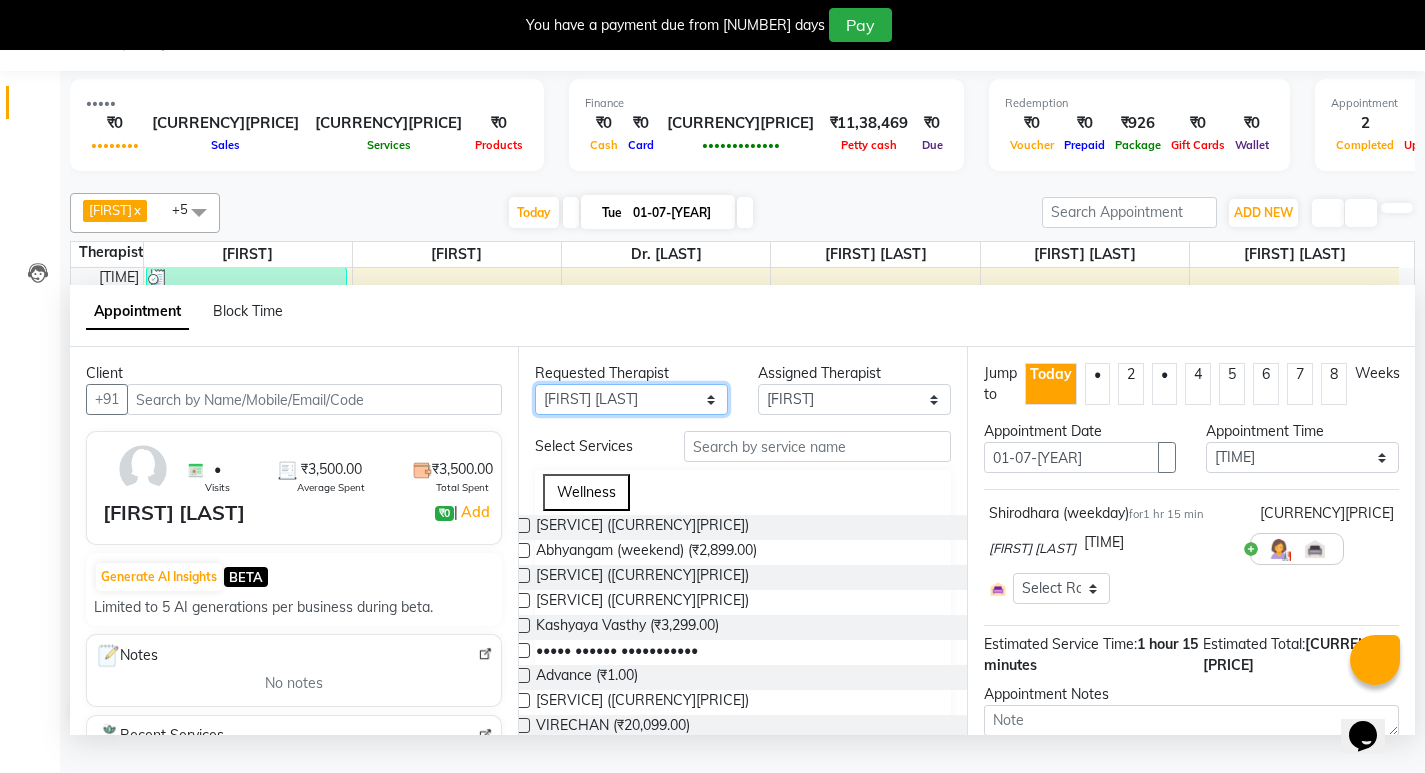 click on "••• •••••••• •••••• •••••••  ••••• •••••• •••••• •••••••• ••••••• •••••• ••••• ••••••• ••••• ••••• •••••• •••••••• ••••• ••••••• ••••••• ••• •••••• •••• ••• •••• •••••• ••• •••••••• •••••••• ••• ••••••• ••• •••••• •••• •••••• • ••••••• •••• ••••• • • ••••• ••••• •••••• •••••••• •••••• •••••• ••••• •••••• ••••• •••••• ••••••• ••••••• •••••••• ••••• • ••••• •••••• •••••• ••••••• ••••• • • ••••• • •••••• ••••••••• • • ••••• •••••••• •••••• ••••••••• ••••• ••••••• •••••••• ••••• ••••• ••••• ••••••••• ••••••• ••••• •••••••••• ••••••• •••••• •••••" at bounding box center [631, 399] 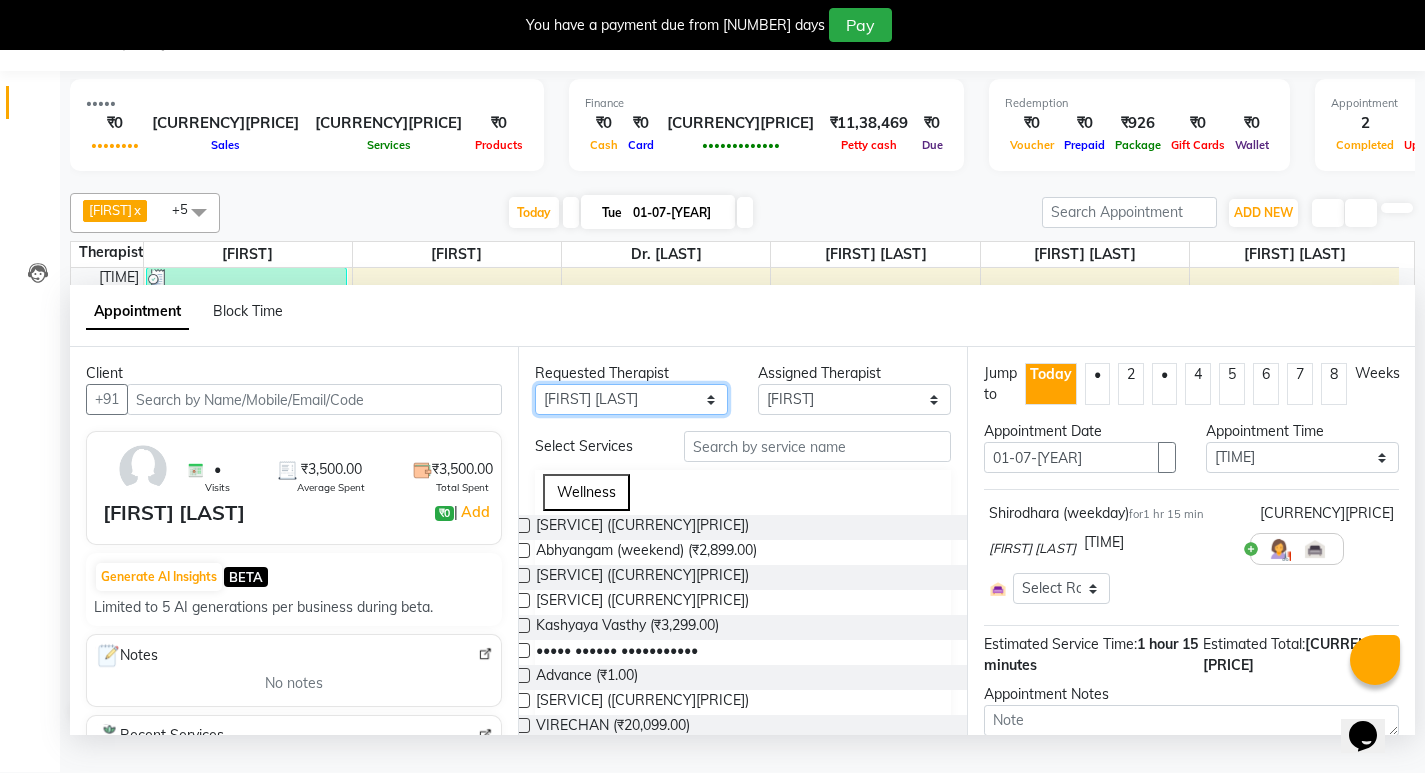 select on "53448" 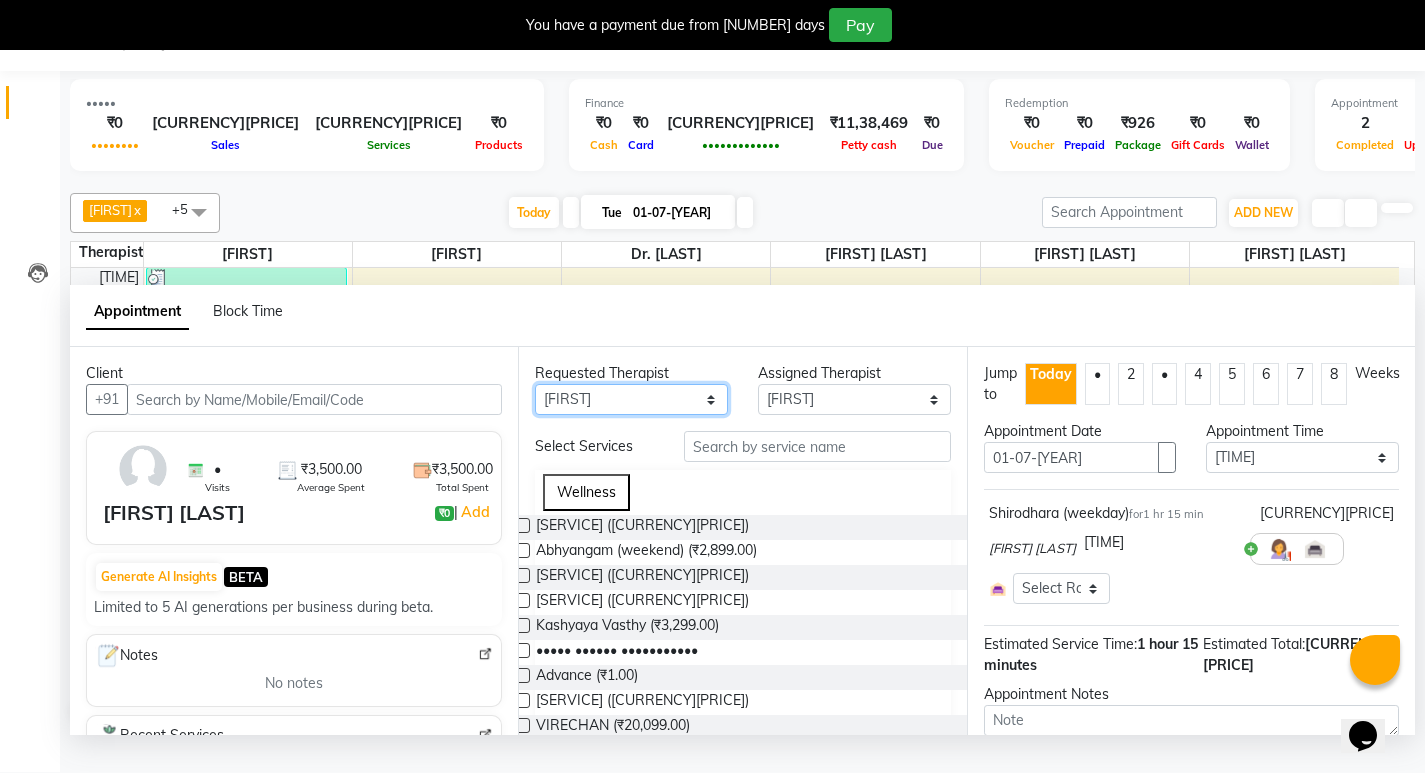 click on "••• •••••••• •••••• •••••••  ••••• •••••• •••••• •••••••• ••••••• •••••• ••••• ••••••• ••••• ••••• •••••• •••••••• ••••• ••••••• ••••••• ••• •••••• •••• ••• •••• •••••• ••• •••••••• •••••••• ••• ••••••• ••• •••••• •••• •••••• • ••••••• •••• ••••• • • ••••• ••••• •••••• •••••••• •••••• •••••• ••••• •••••• ••••• •••••• ••••••• ••••••• •••••••• ••••• • ••••• •••••• •••••• ••••••• ••••• • • ••••• • •••••• ••••••••• • • ••••• •••••••• •••••• ••••••••• ••••• ••••••• •••••••• ••••• ••••• ••••• ••••••••• ••••••• ••••• •••••••••• ••••••• •••••• •••••" at bounding box center (631, 399) 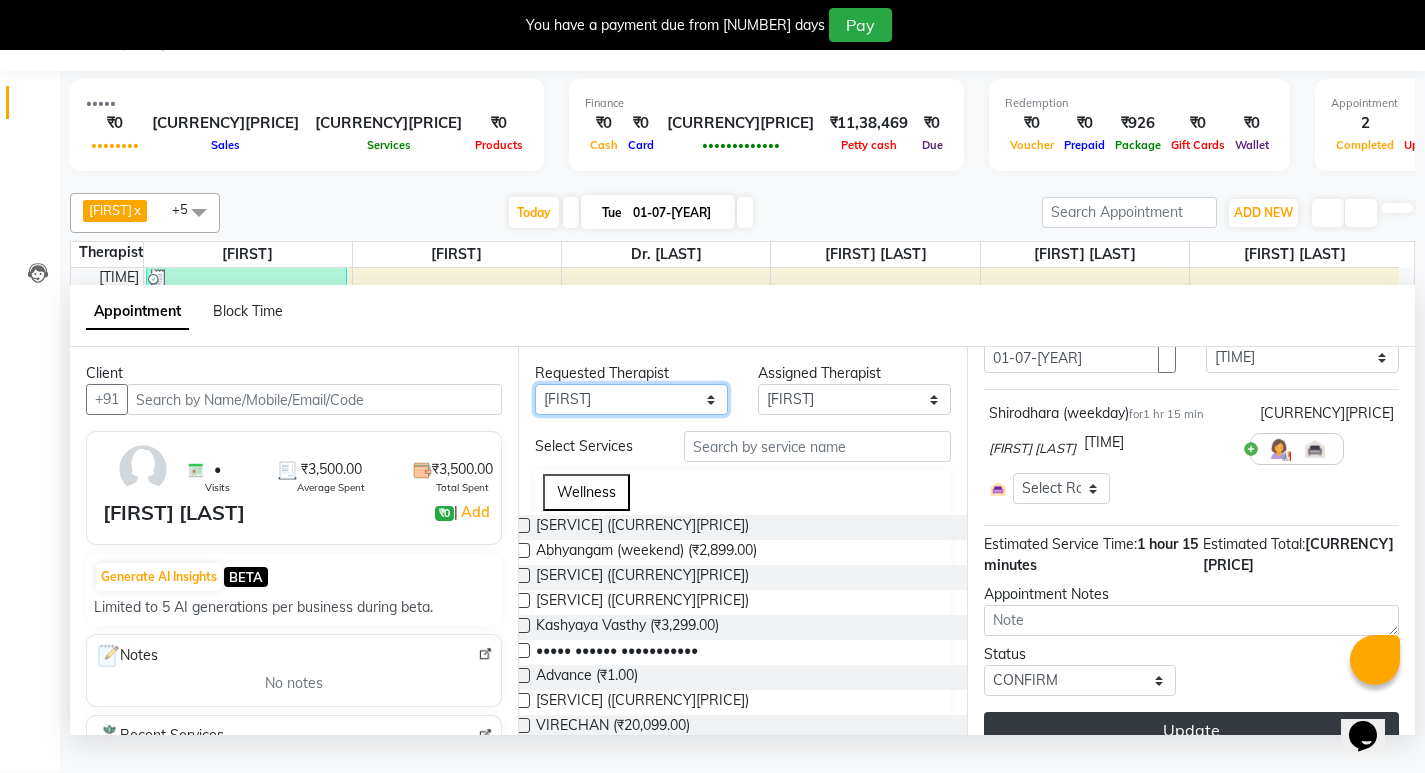 scroll, scrollTop: 147, scrollLeft: 0, axis: vertical 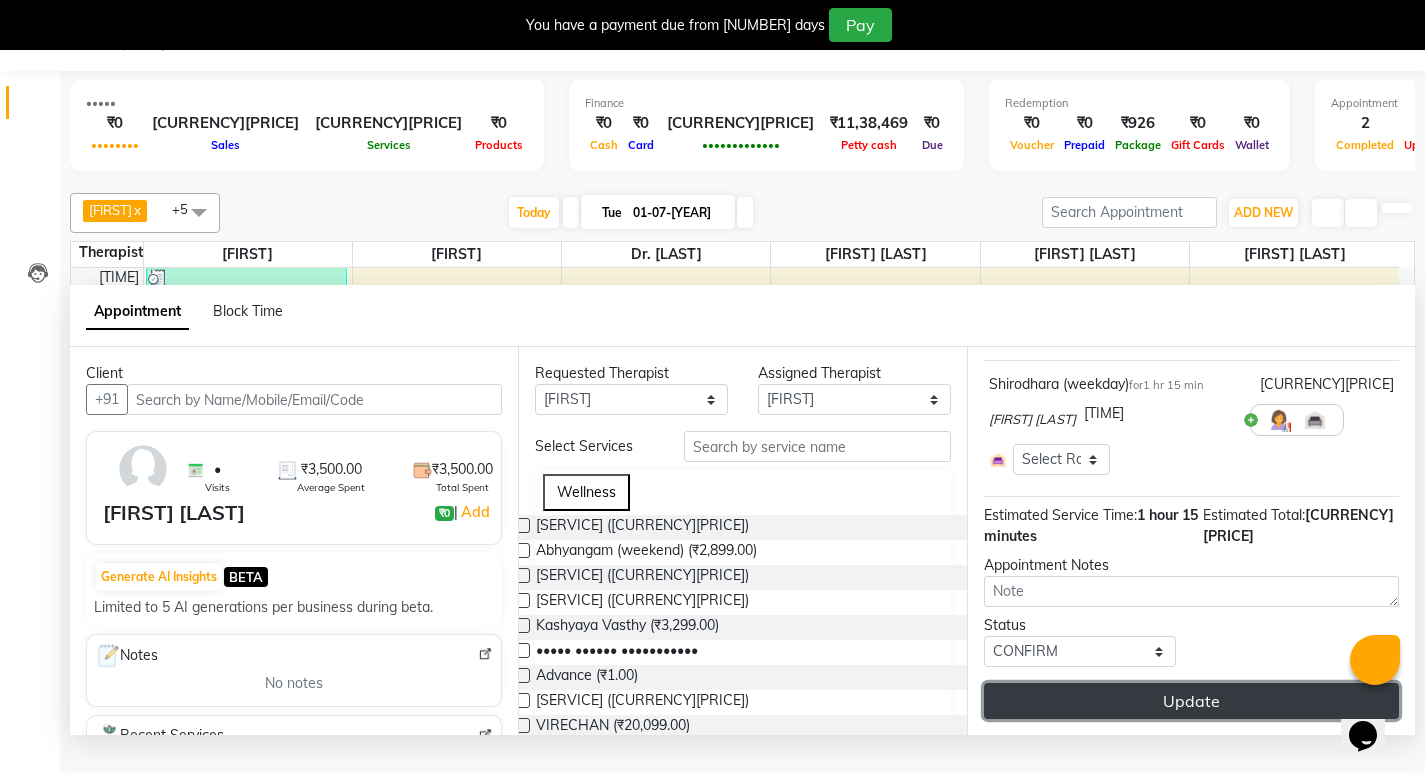 click on "Update" at bounding box center [1191, 701] 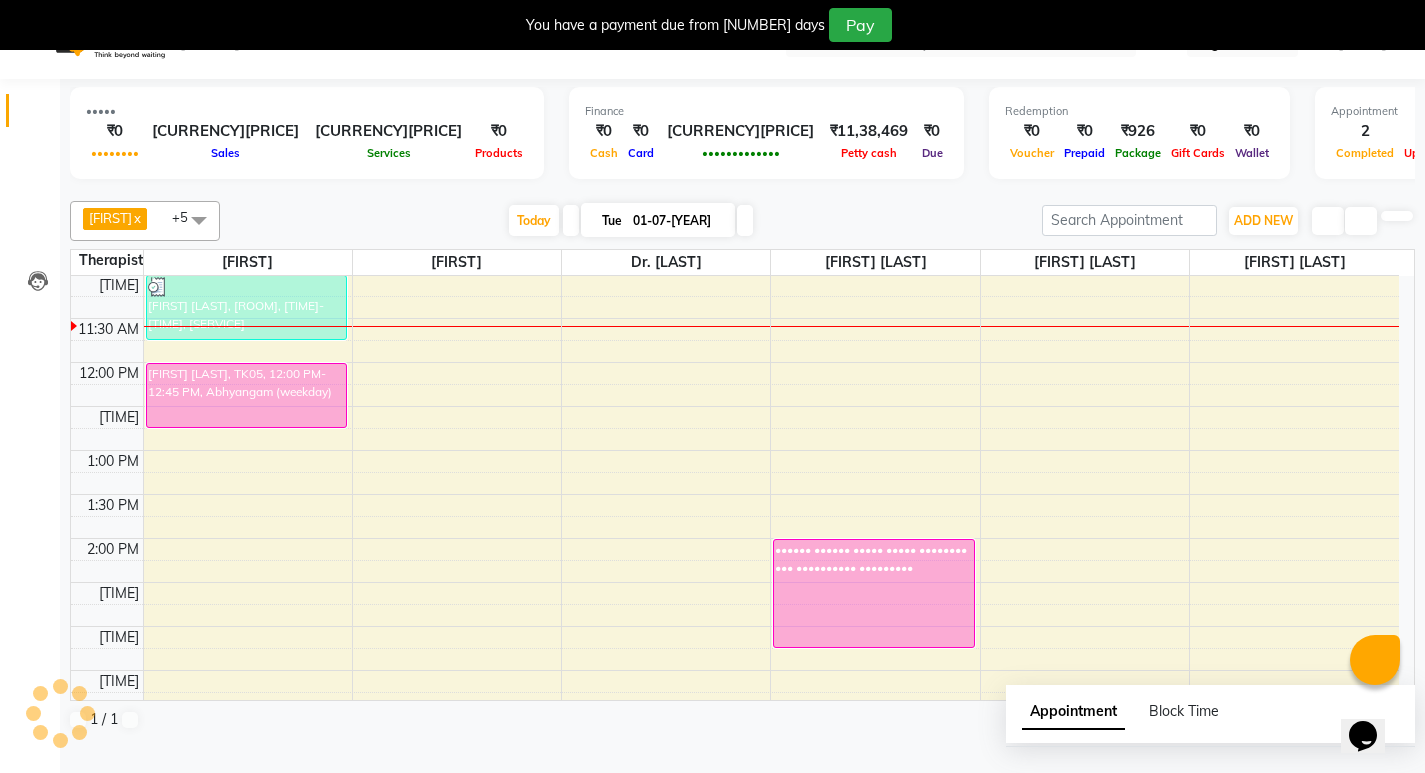 scroll, scrollTop: 0, scrollLeft: 0, axis: both 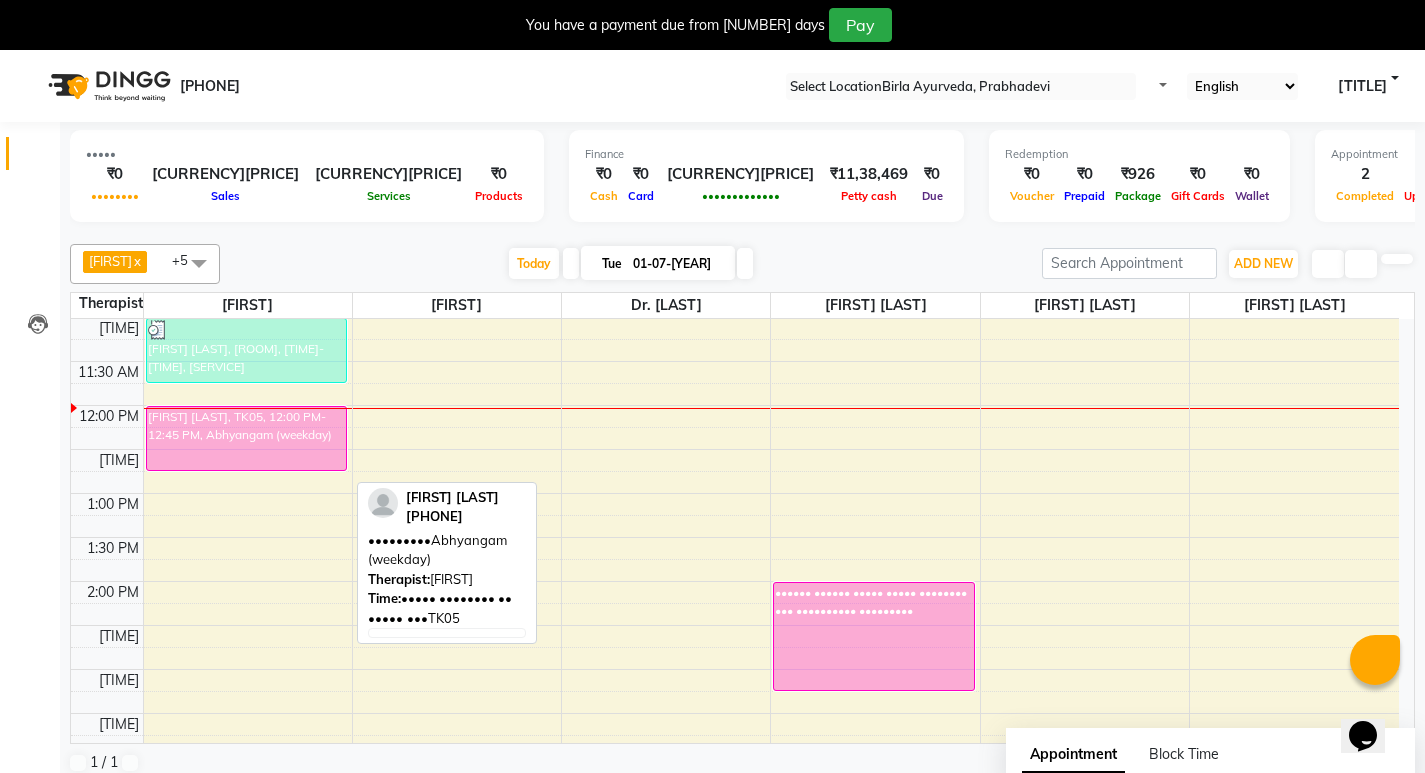 click on "[FIRST] [LAST], TK05, 12:00 PM-12:45 PM, Abhyangam  (weekday)" at bounding box center [246, 438] 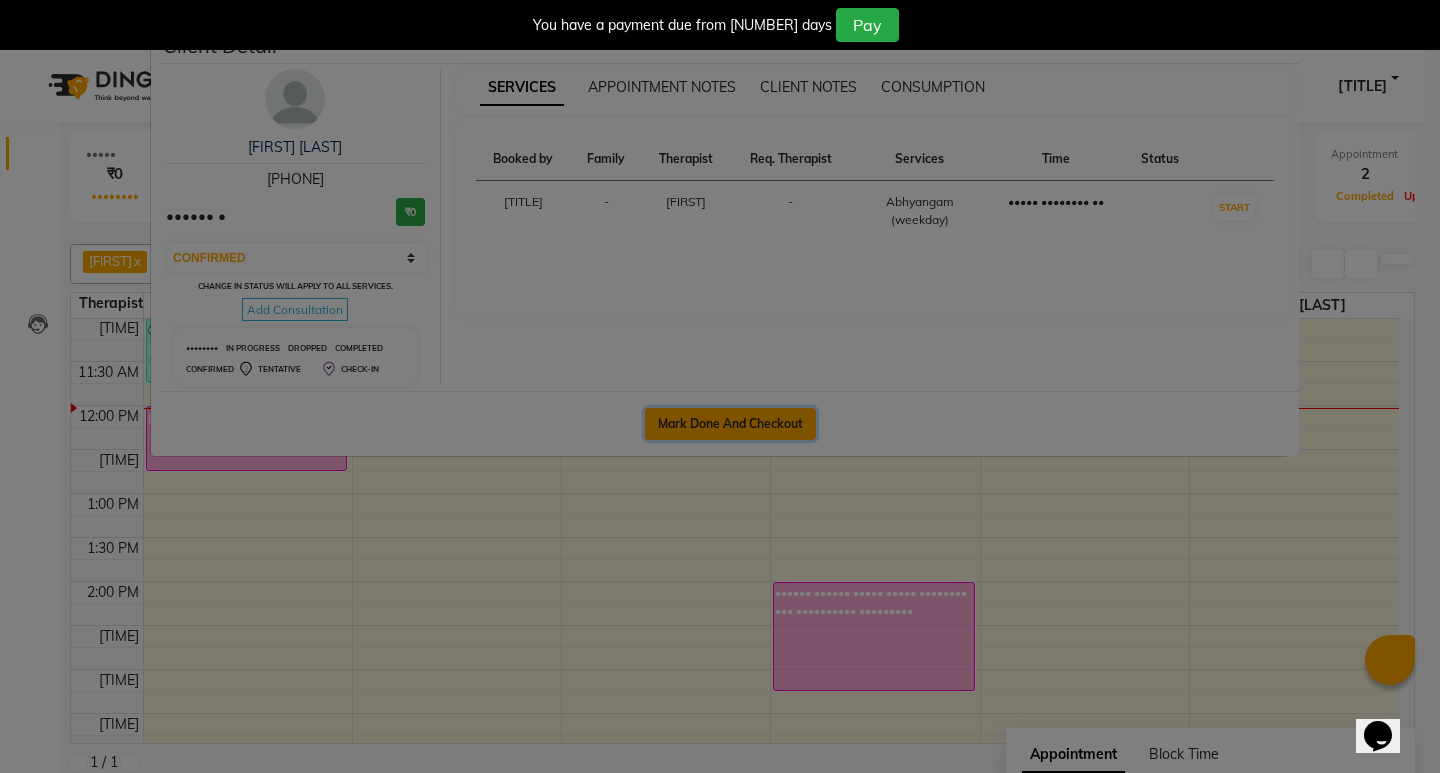 click on "Mark Done And Checkout" at bounding box center (730, 424) 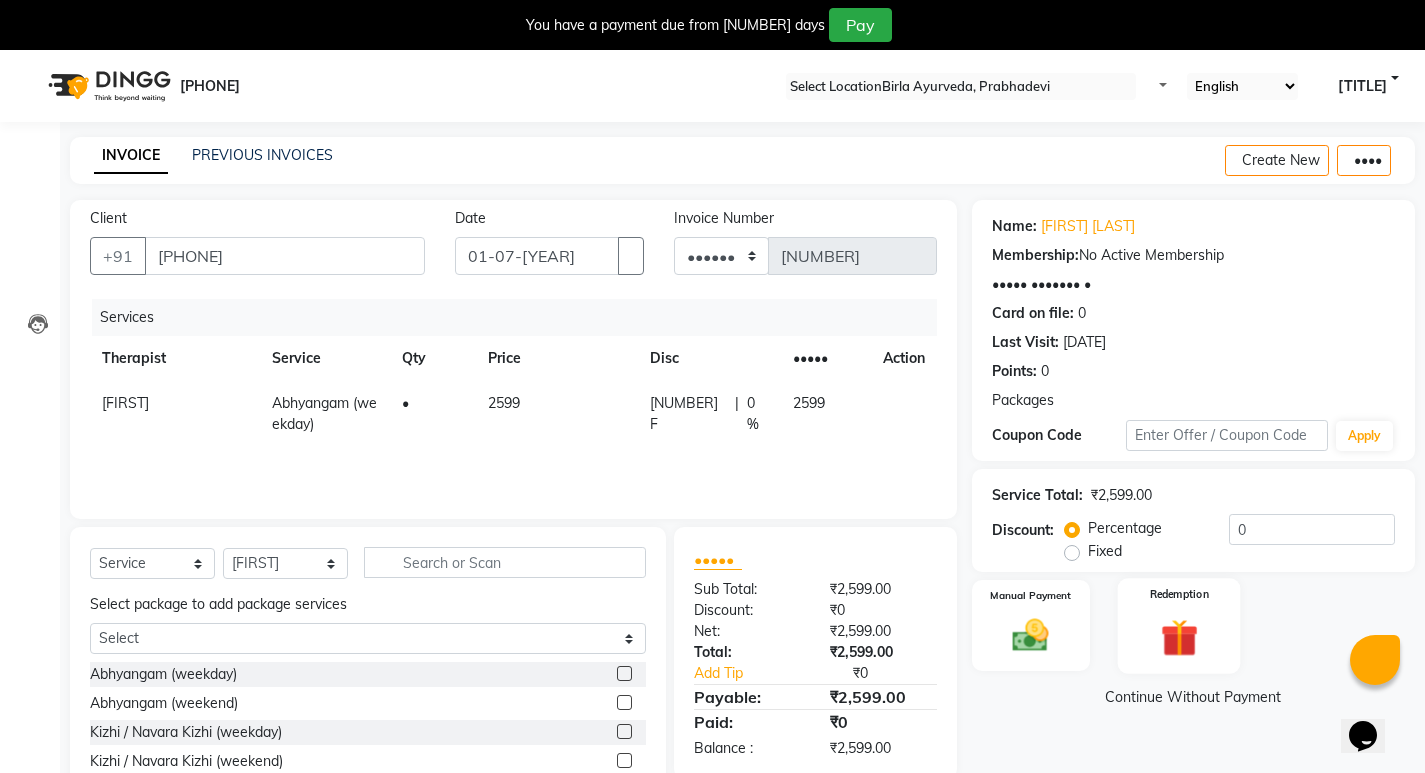 click at bounding box center (1030, 636) 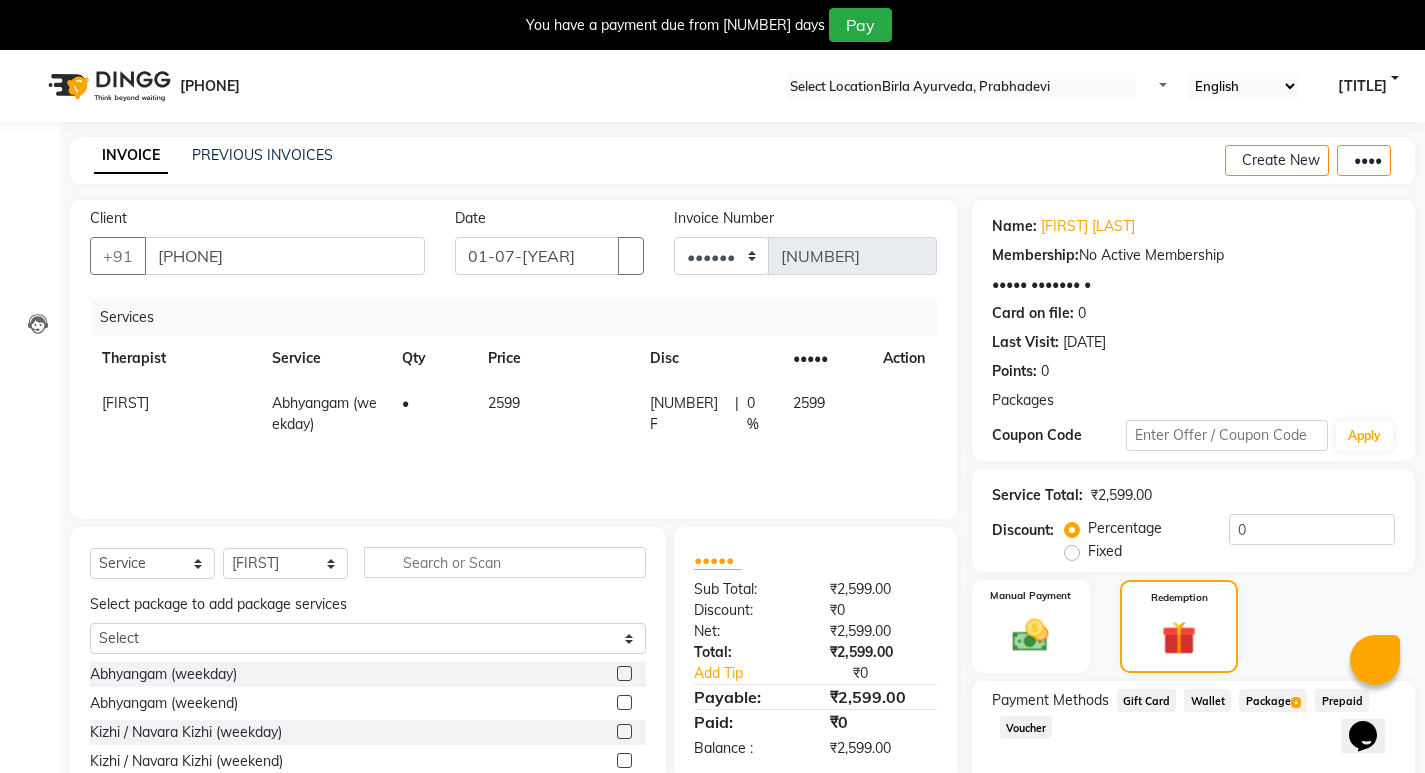 click on "Package  [NUMBER]" at bounding box center [1147, 700] 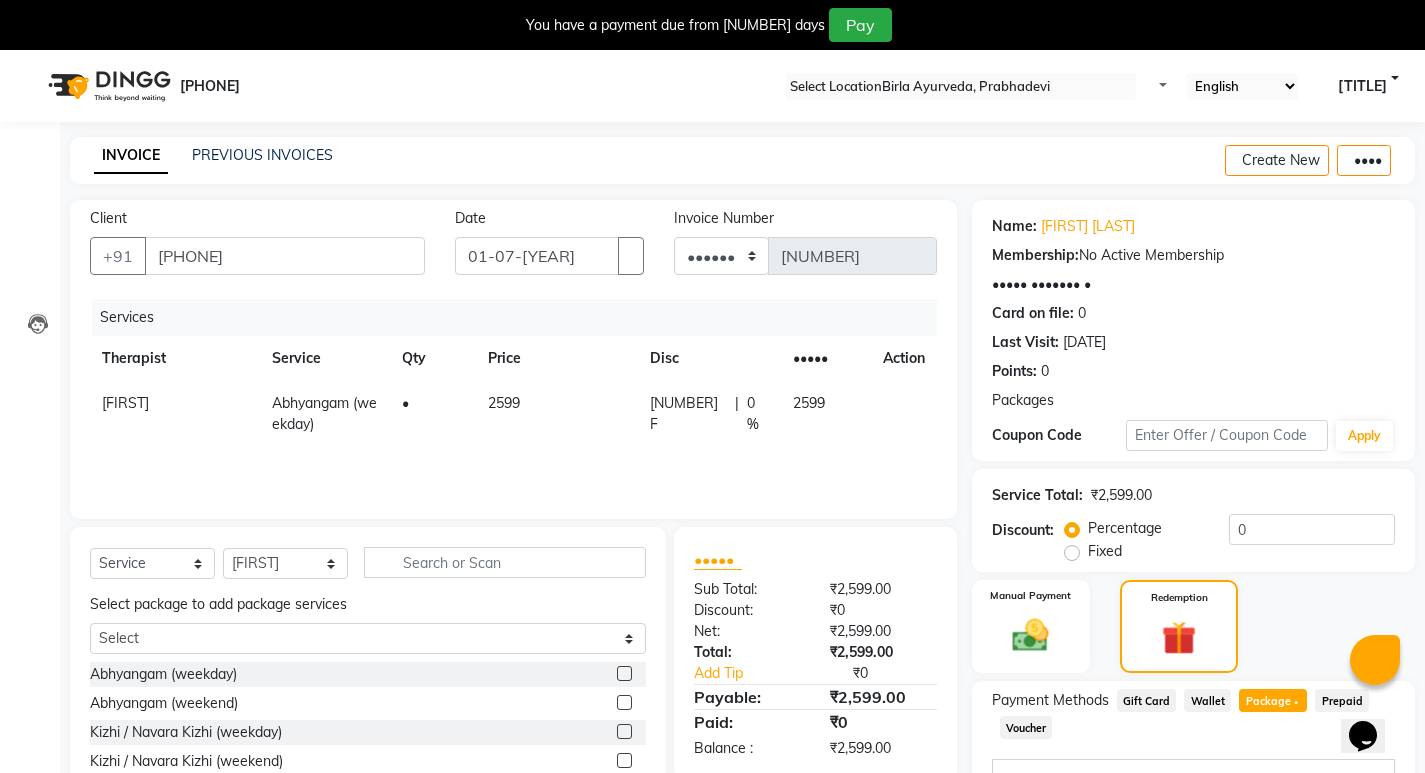 scroll, scrollTop: 200, scrollLeft: 0, axis: vertical 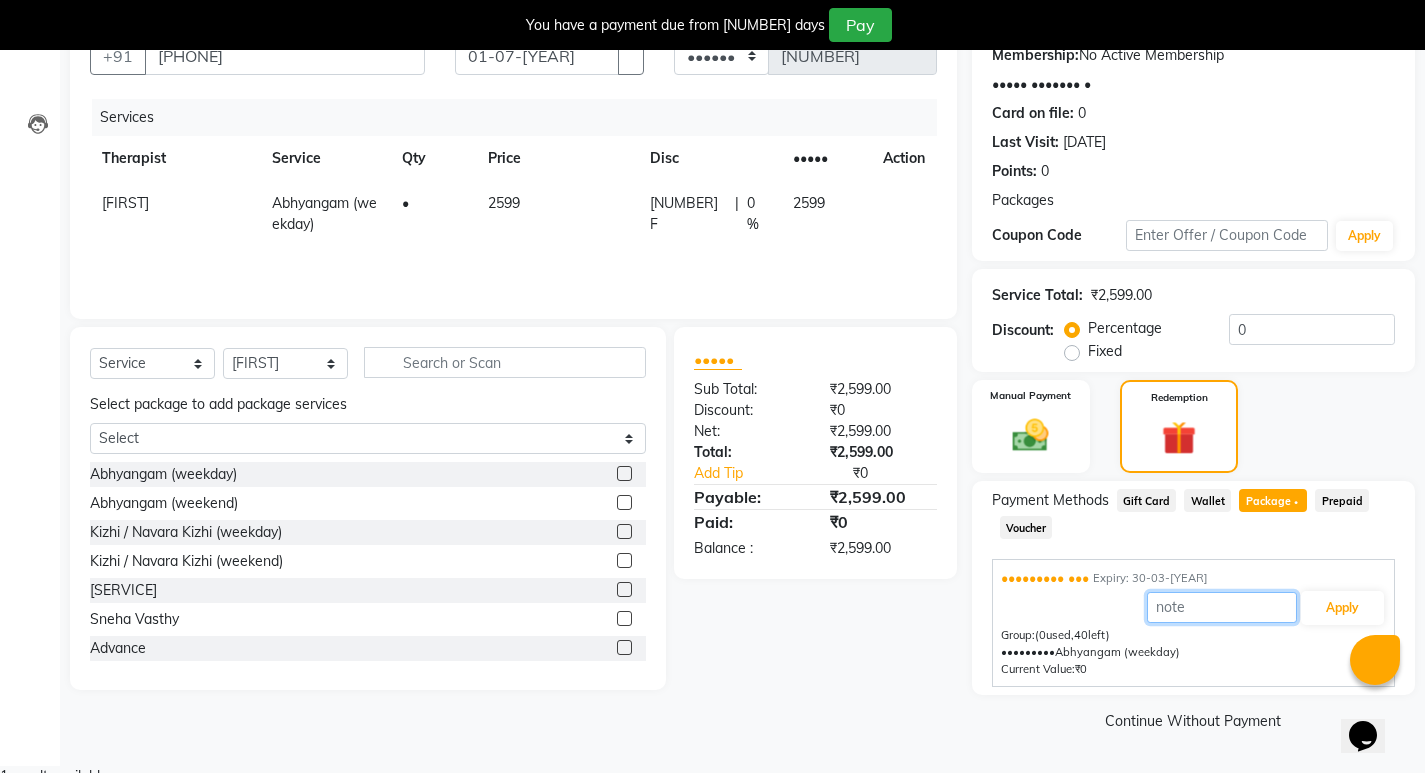 click at bounding box center [1222, 607] 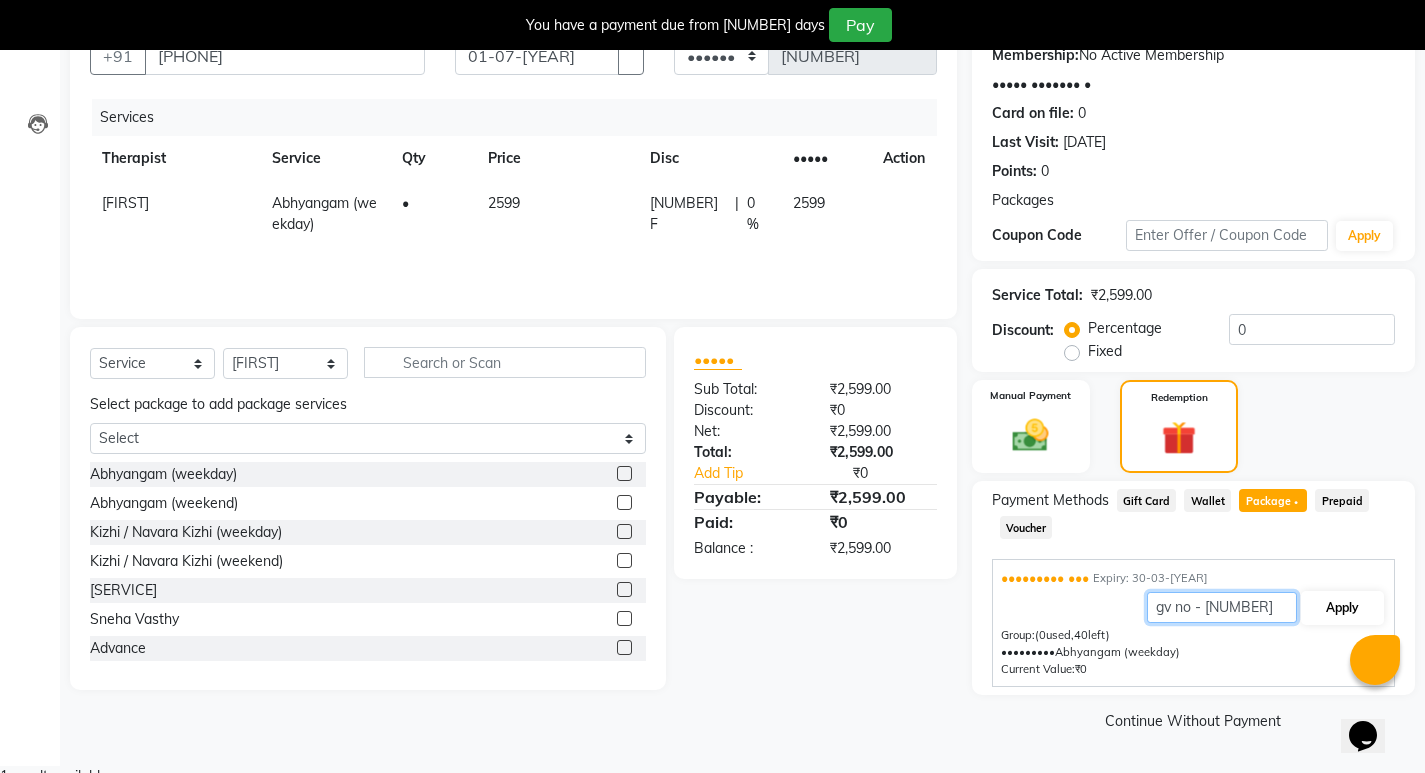 type on "gv no - [NUMBER]" 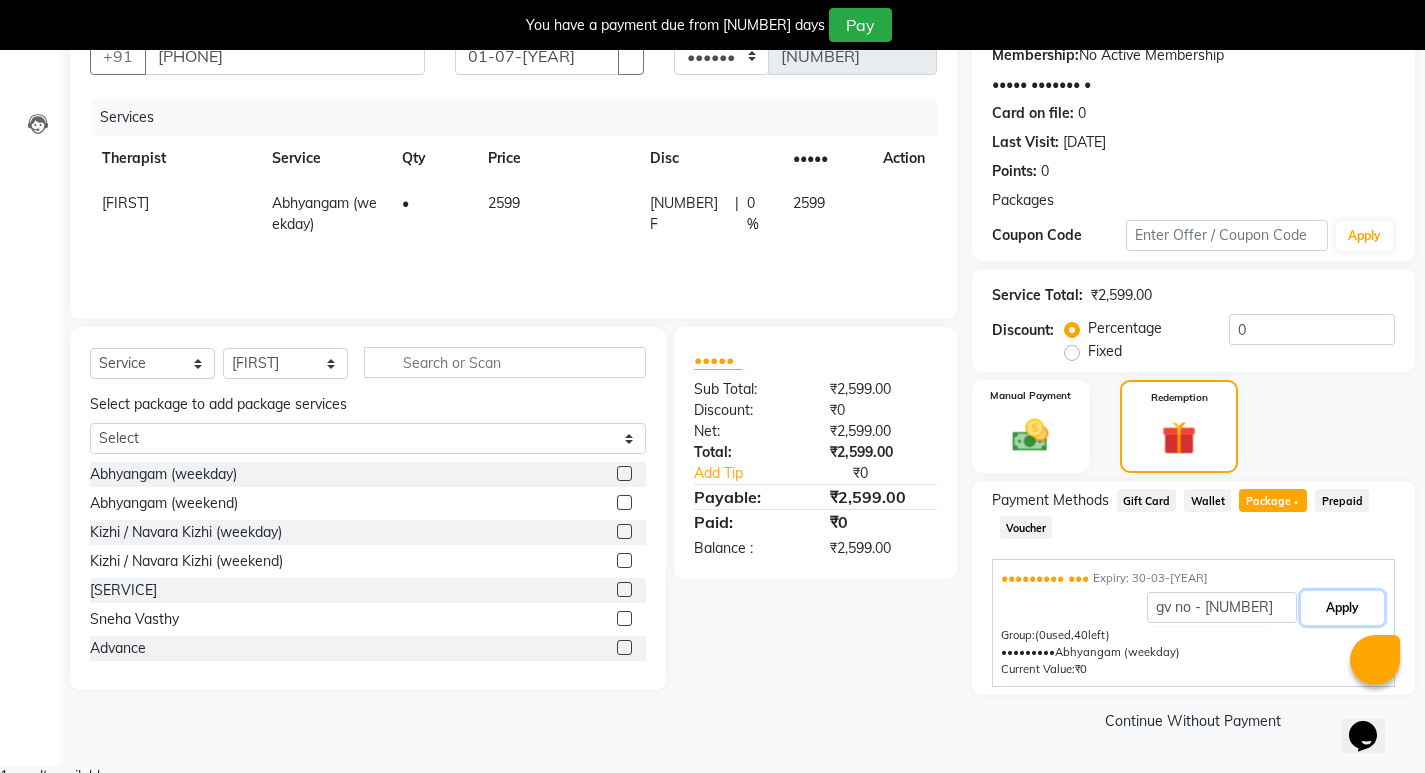 click on "Apply" at bounding box center (1342, 608) 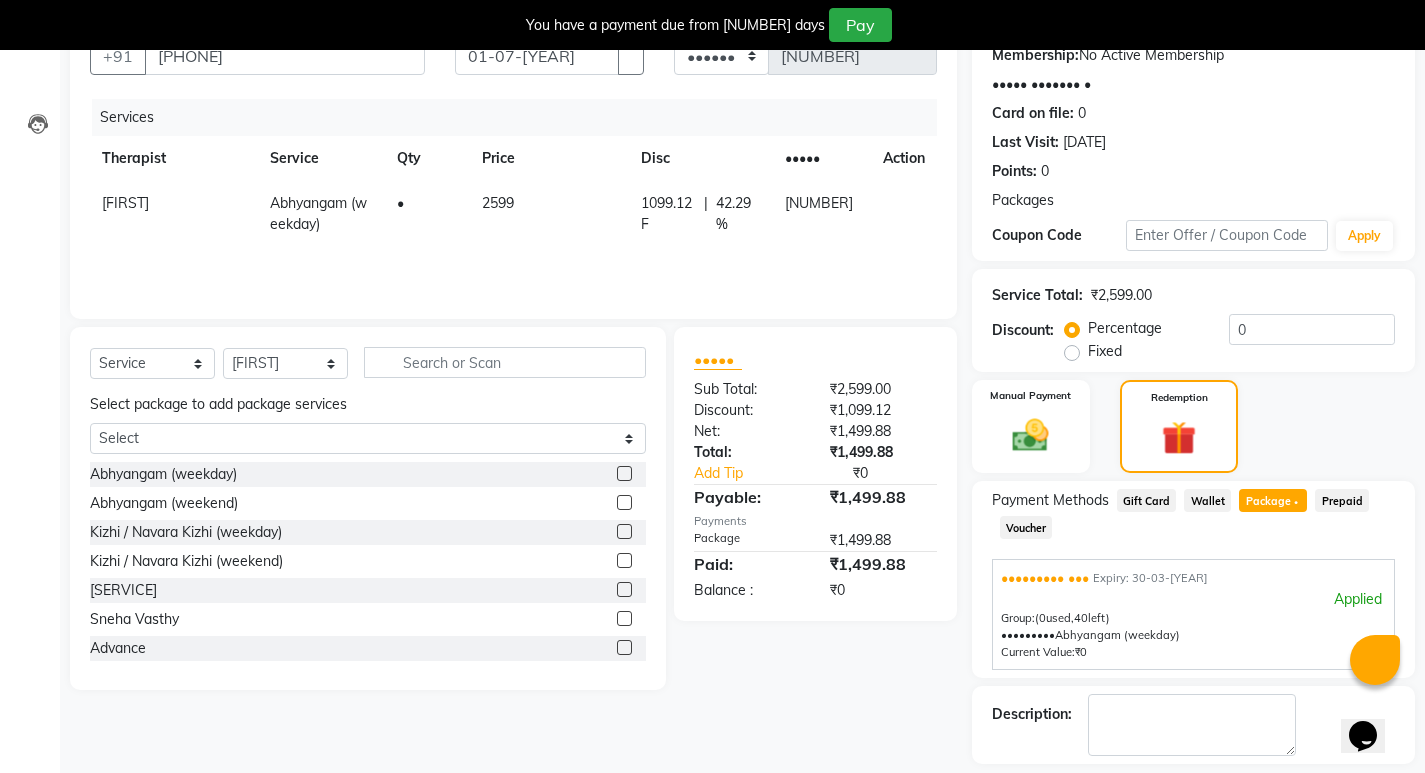 scroll, scrollTop: 296, scrollLeft: 0, axis: vertical 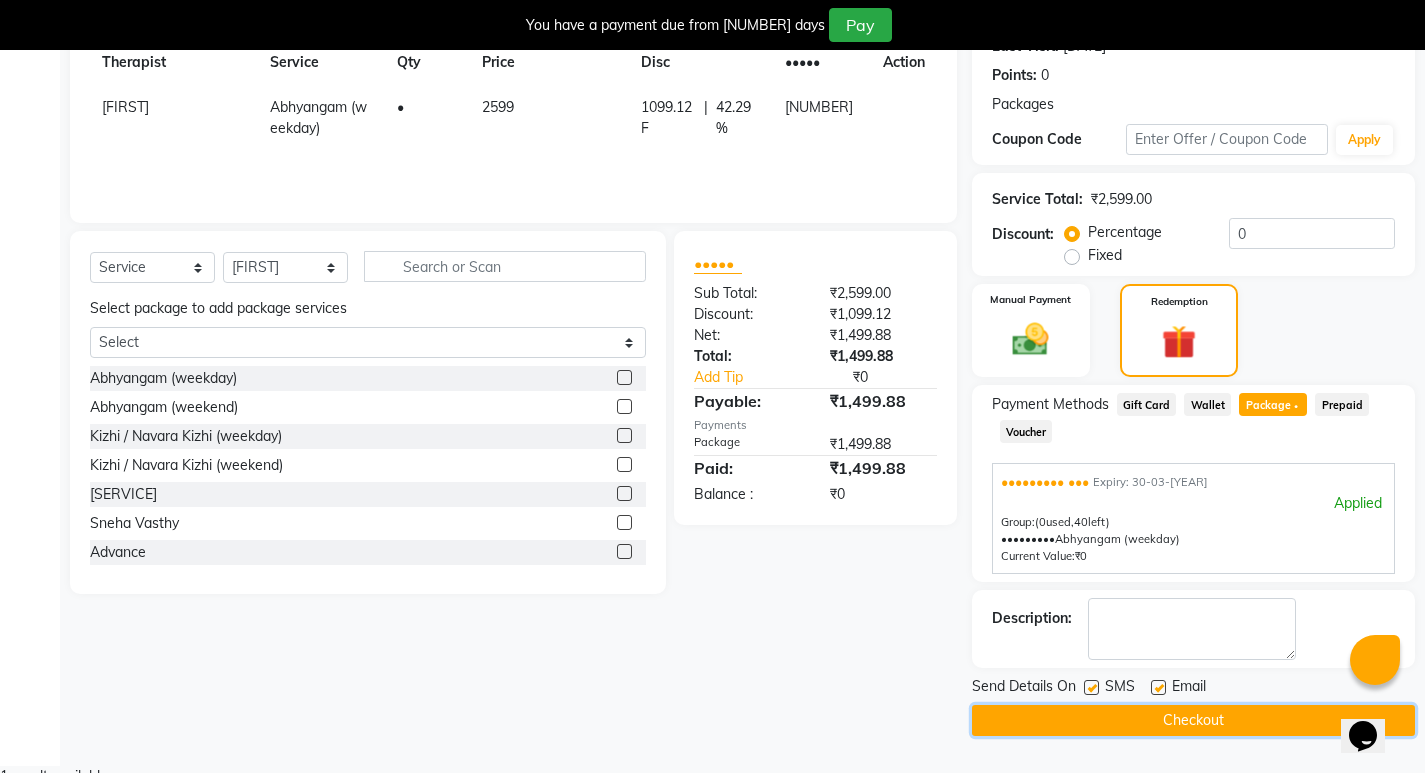 click on "Checkout" at bounding box center [1193, 720] 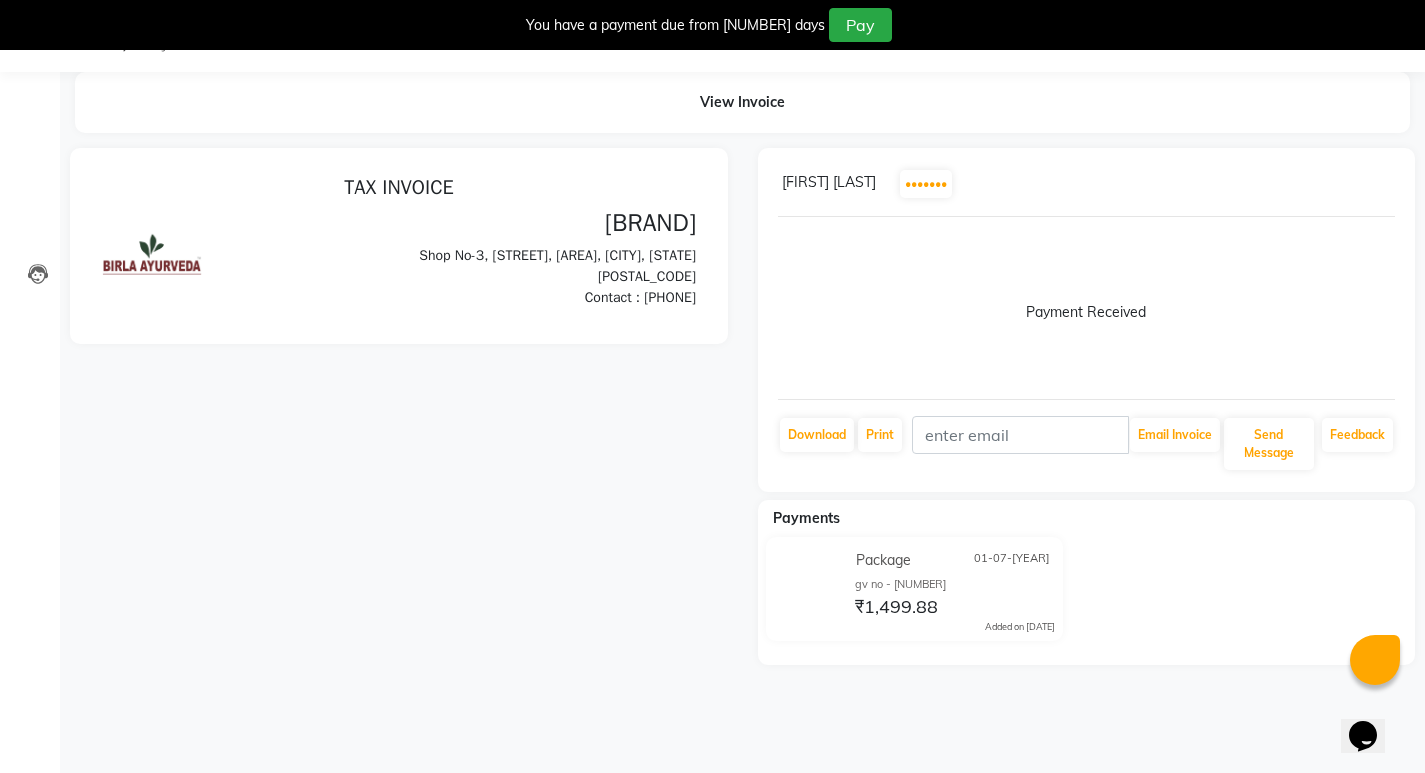 scroll, scrollTop: 133, scrollLeft: 0, axis: vertical 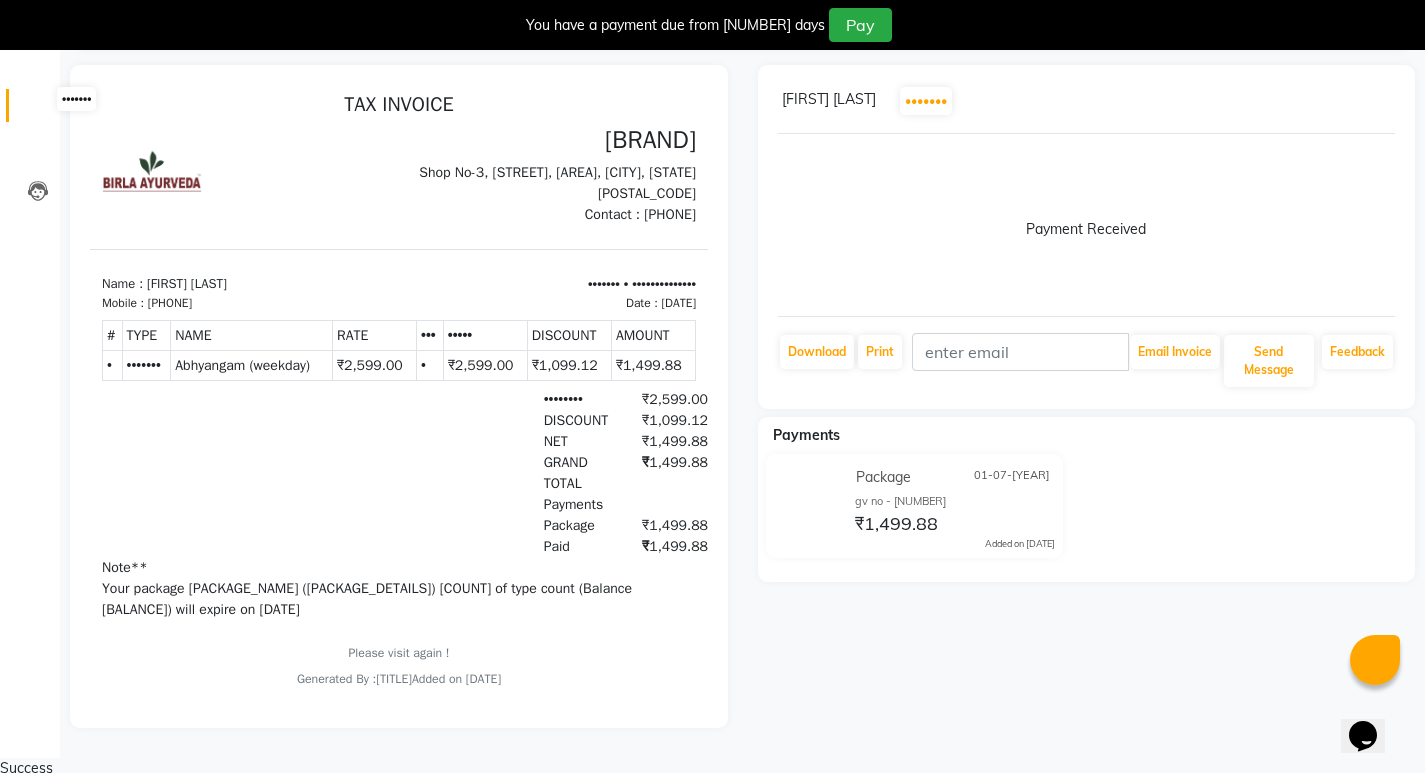 click at bounding box center (38, 110) 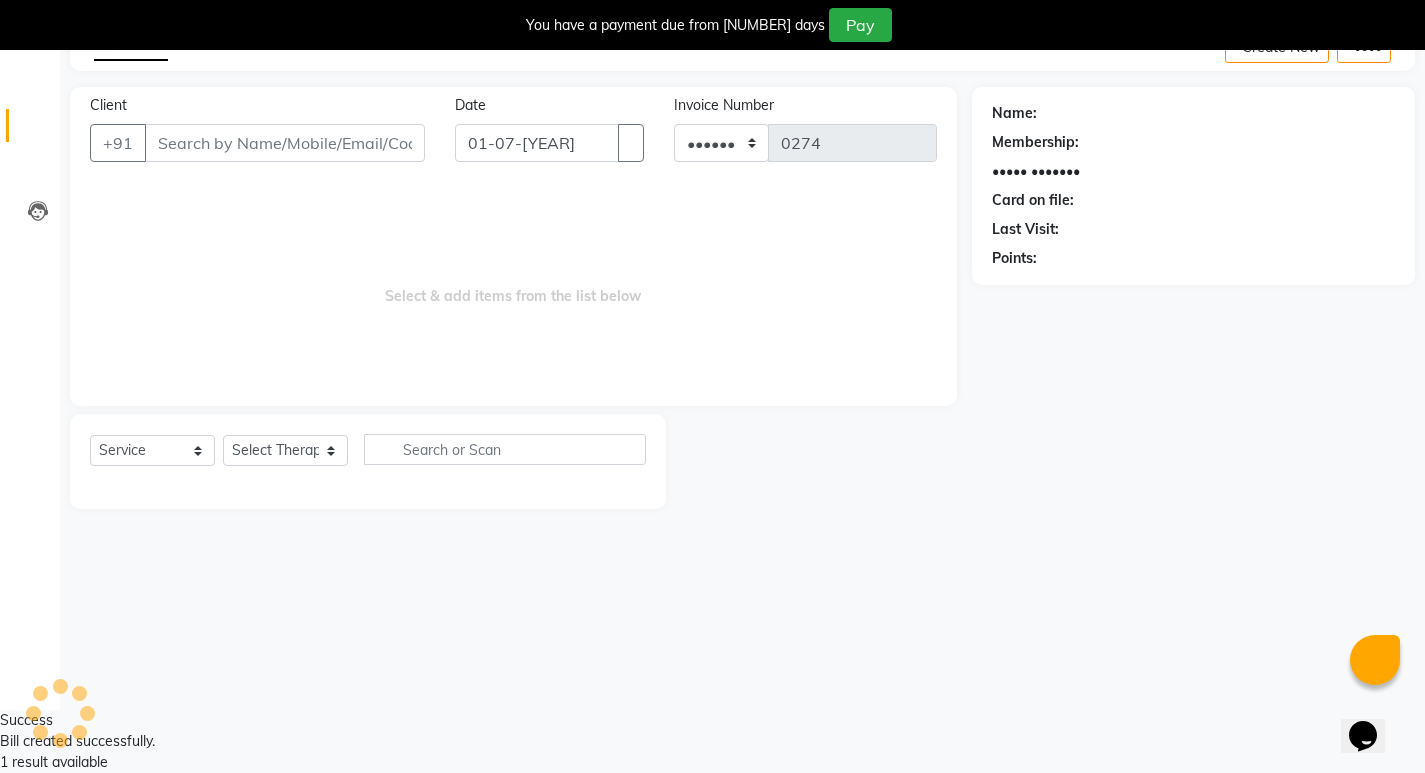 scroll, scrollTop: 50, scrollLeft: 0, axis: vertical 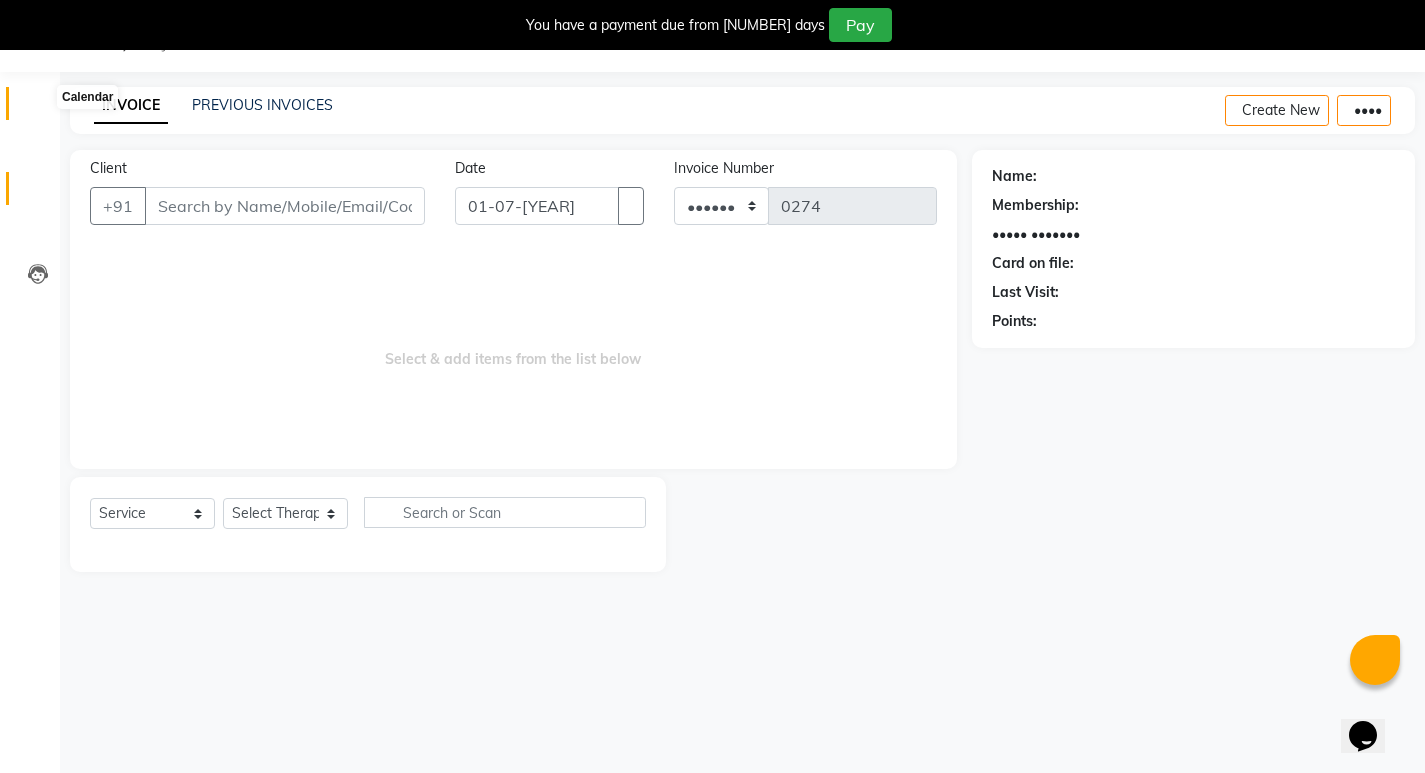 click at bounding box center (37, 108) 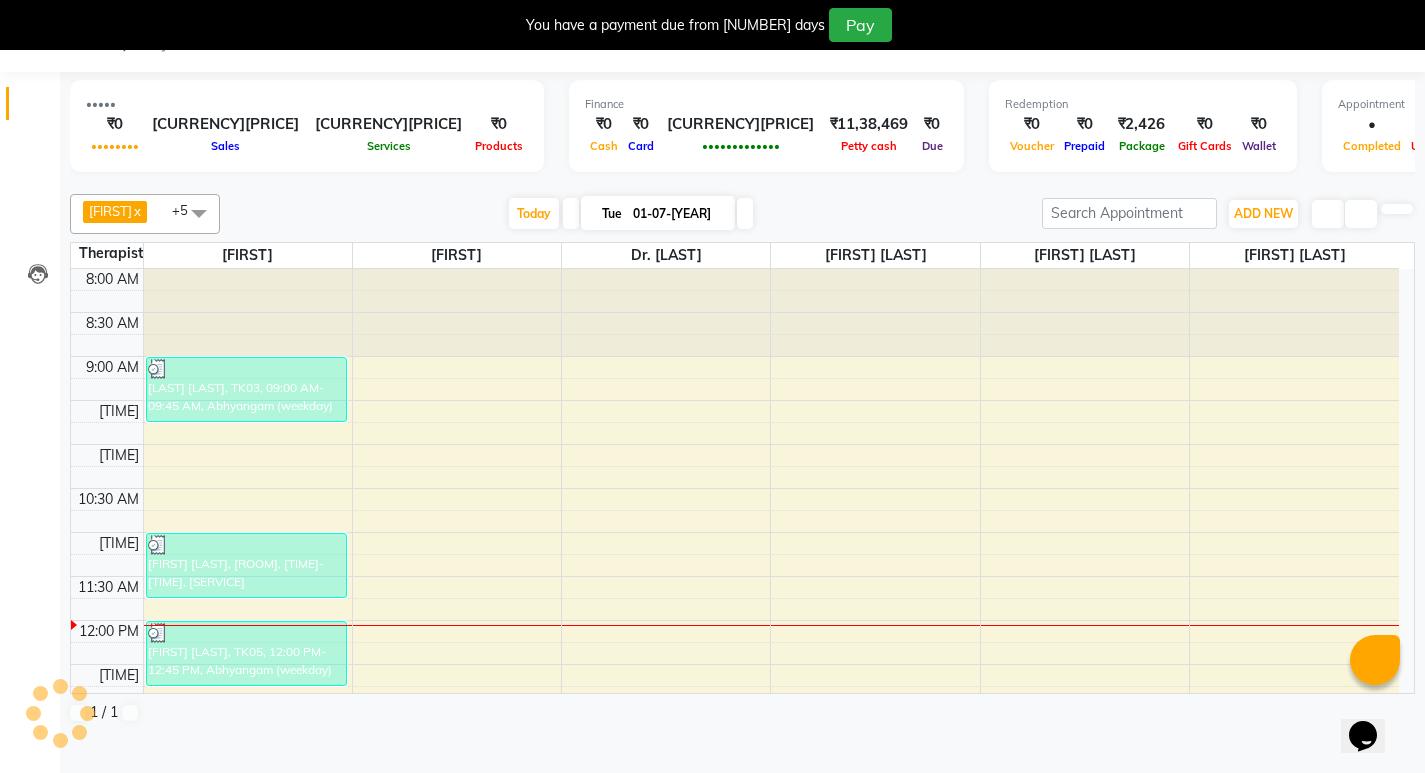 scroll, scrollTop: 0, scrollLeft: 0, axis: both 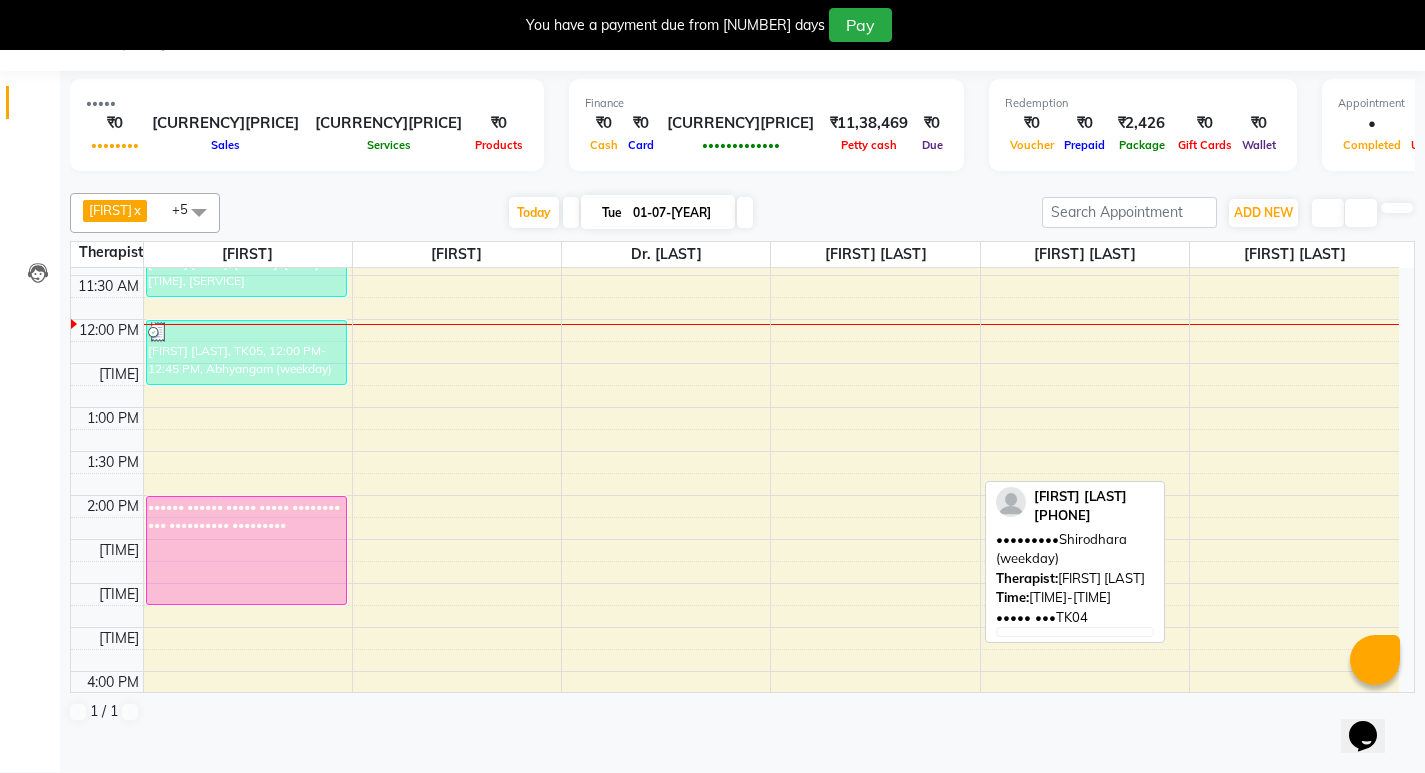drag, startPoint x: 803, startPoint y: 551, endPoint x: 200, endPoint y: 543, distance: 603.05304 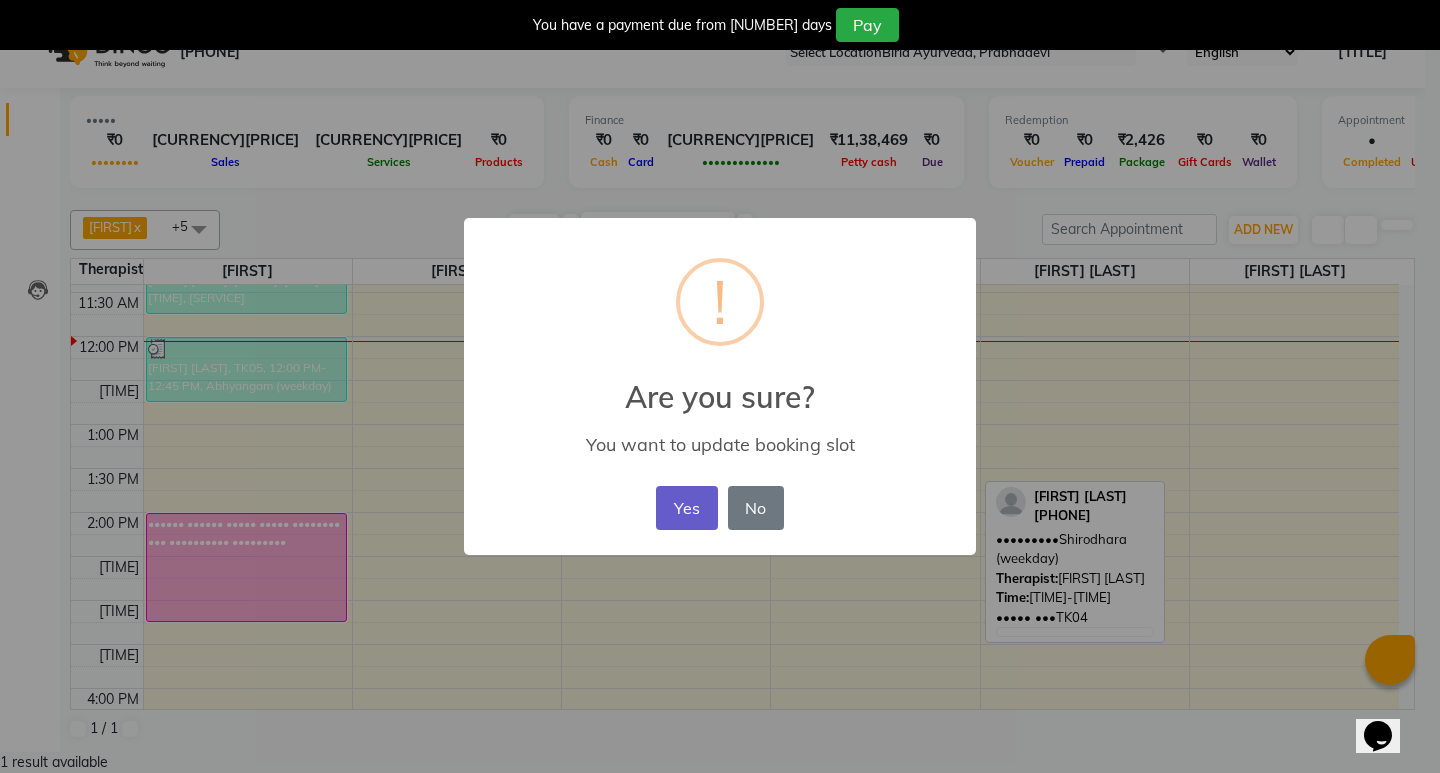 click on "Yes" at bounding box center (686, 508) 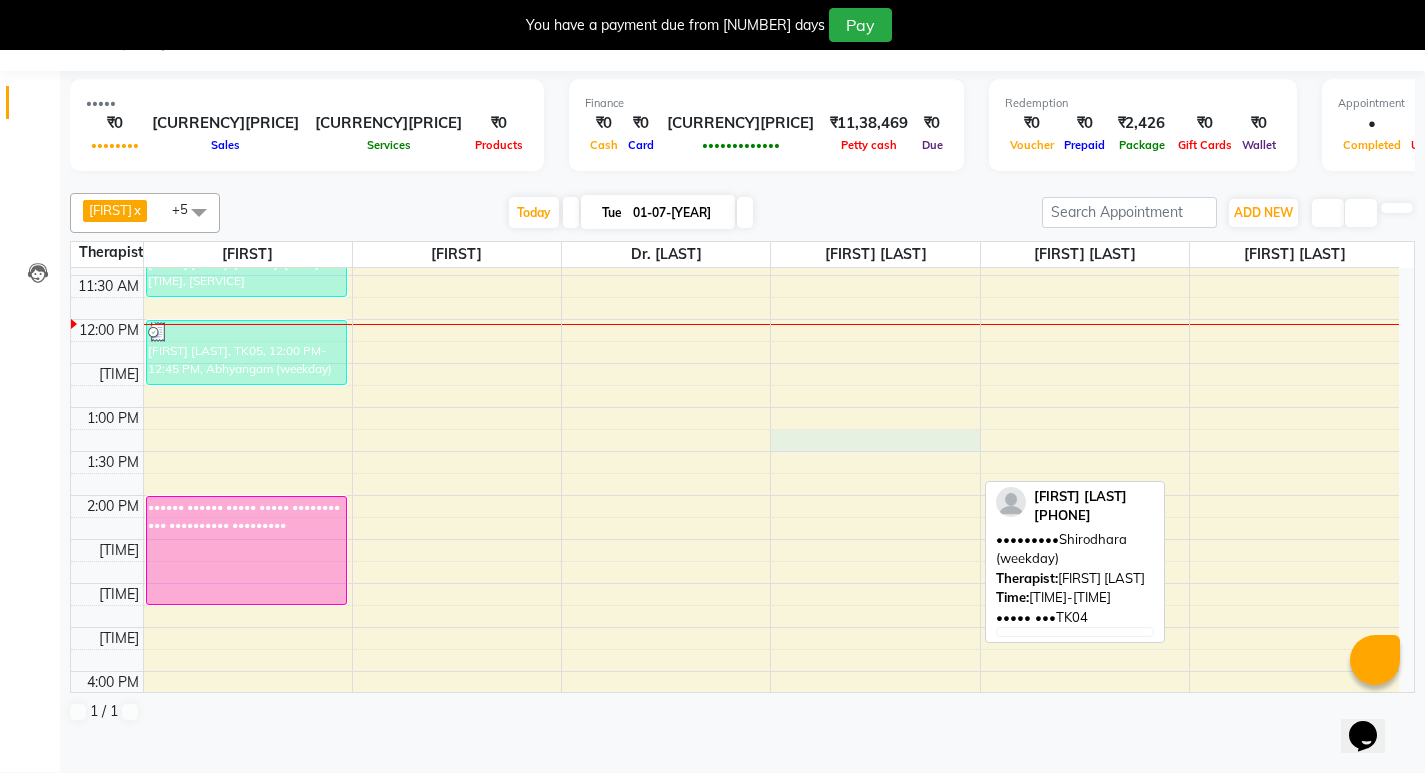 click on "8:00 AM 8:30 AM 9:00 AM 9:30 AM 10:00 AM 10:30 AM 11:00 AM 11:30 AM 12:00 PM 12:30 PM 1:00 PM 1:30 PM 2:00 PM 2:30 PM 3:00 PM 3:30 PM 4:00 PM 4:30 PM 5:00 PM 5:30 PM 6:00 PM 6:30 PM 7:00 PM 7:30 PM     [LAST] [LAST], TK03, 09:00 AM-09:45 AM, Abhyangam  (weekday)     [LAST] [LAST], TK01, 11:00 AM-11:45 AM, Abhyangam  (weekday)     [LAST] [LAST], TK05, 12:00 PM-12:45 PM, Abhyangam  (weekday)     [LAST] [LAST], TK04, 02:00 PM-03:15 PM, Shirodhara (weekday)     [FIRST] [LAST], TK02, 06:00 PM-06:45 PM, Kizhi / Navara Kizhi (weekday)" at bounding box center (735, 495) 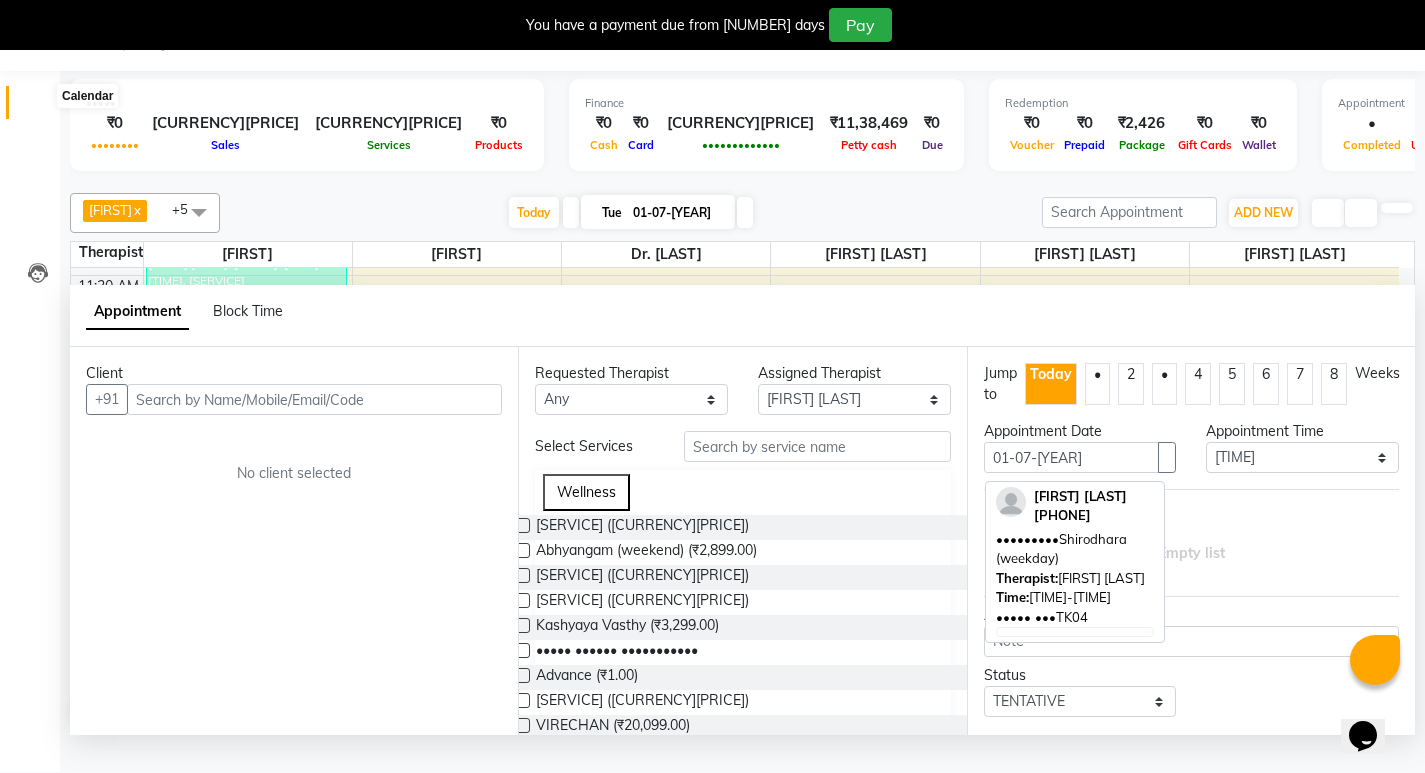 click at bounding box center (38, 107) 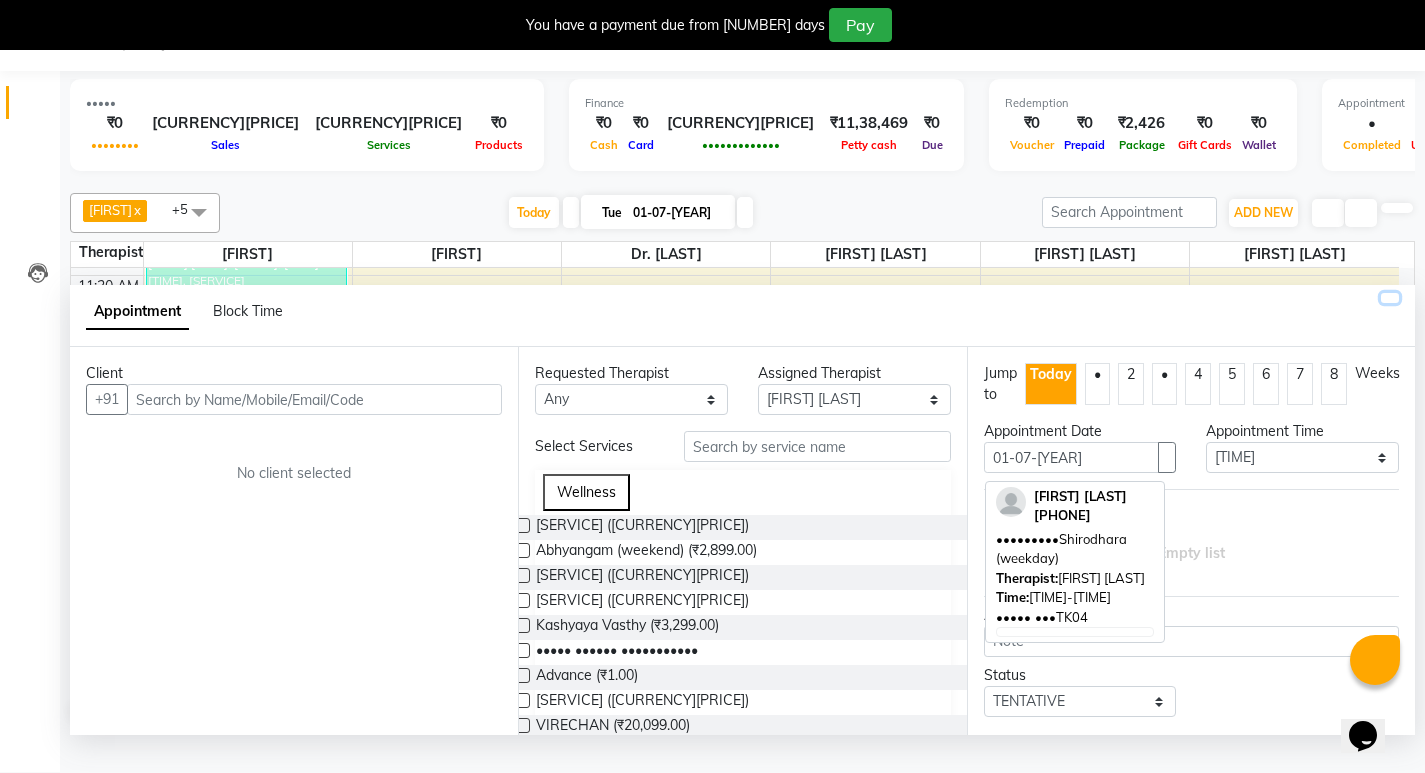 click at bounding box center [1390, 298] 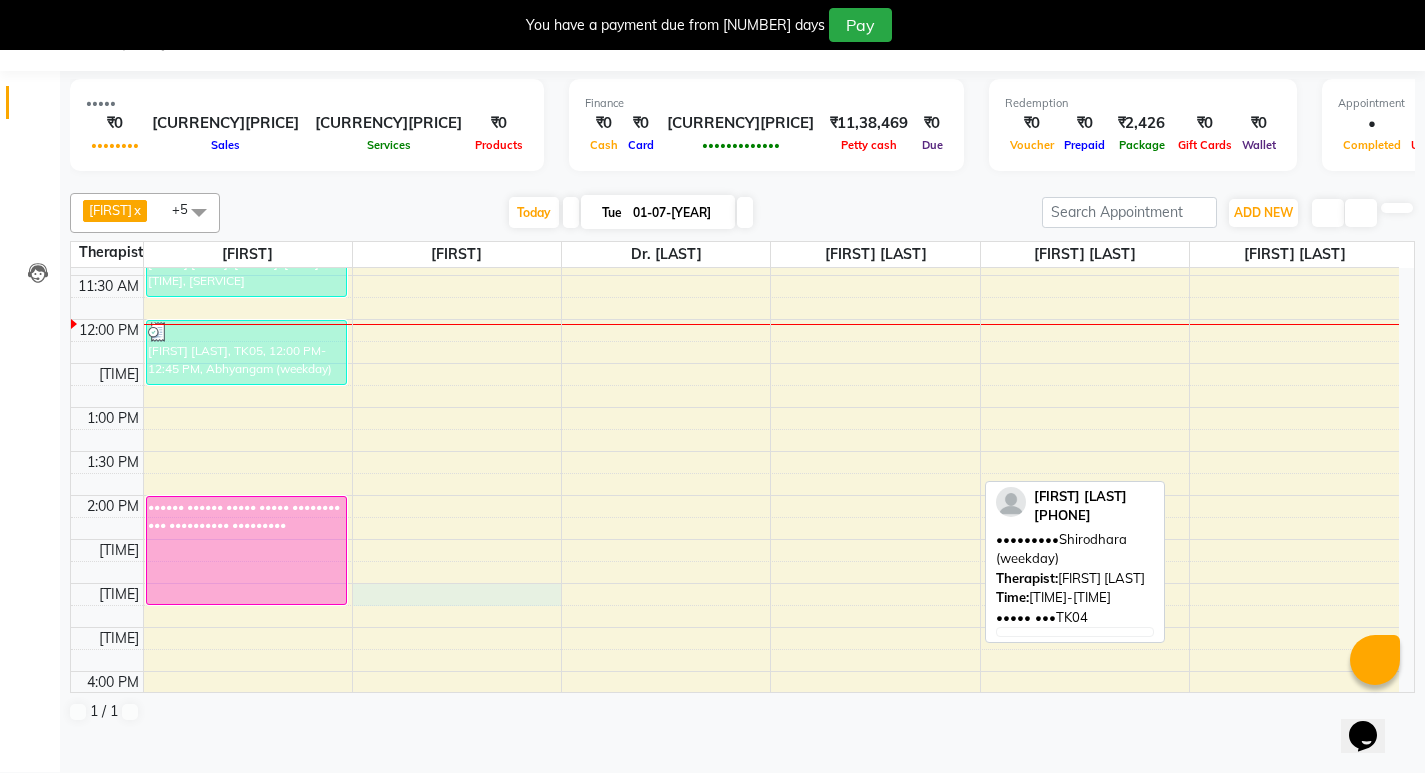 click on "8:00 AM 8:30 AM 9:00 AM 9:30 AM 10:00 AM 10:30 AM 11:00 AM 11:30 AM 12:00 PM 12:30 PM 1:00 PM 1:30 PM 2:00 PM 2:30 PM 3:00 PM 3:30 PM 4:00 PM 4:30 PM 5:00 PM 5:30 PM 6:00 PM 6:30 PM 7:00 PM 7:30 PM     [LAST] [LAST], TK03, 09:00 AM-09:45 AM, Abhyangam  (weekday)     [LAST] [LAST], TK01, 11:00 AM-11:45 AM, Abhyangam  (weekday)     [LAST] [LAST], TK05, 12:00 PM-12:45 PM, Abhyangam  (weekday)     [LAST] [LAST], TK04, 02:00 PM-03:15 PM, Shirodhara (weekday)     [FIRST] [LAST], TK02, 06:00 PM-06:45 PM, Kizhi / Navara Kizhi (weekday)" at bounding box center (735, 495) 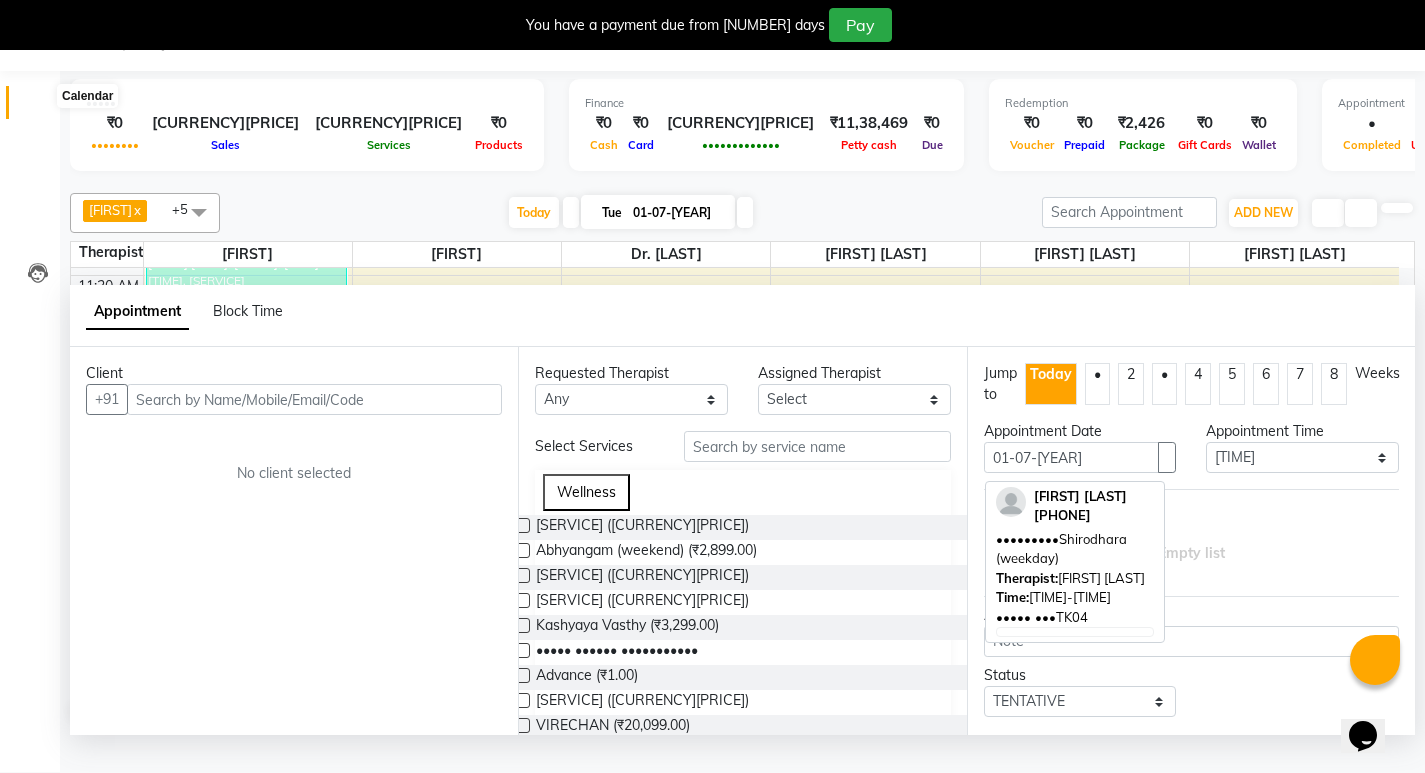 click at bounding box center [38, 107] 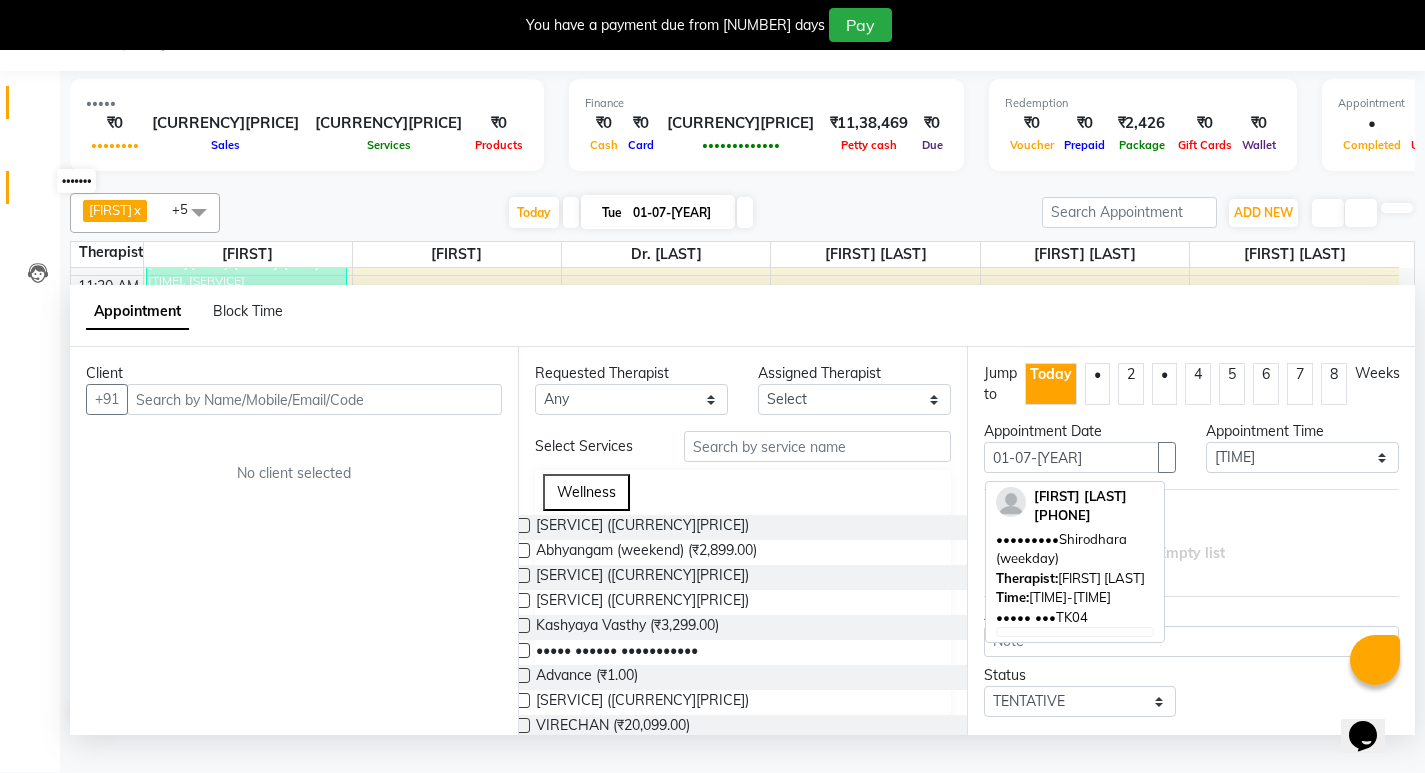 click at bounding box center (37, 192) 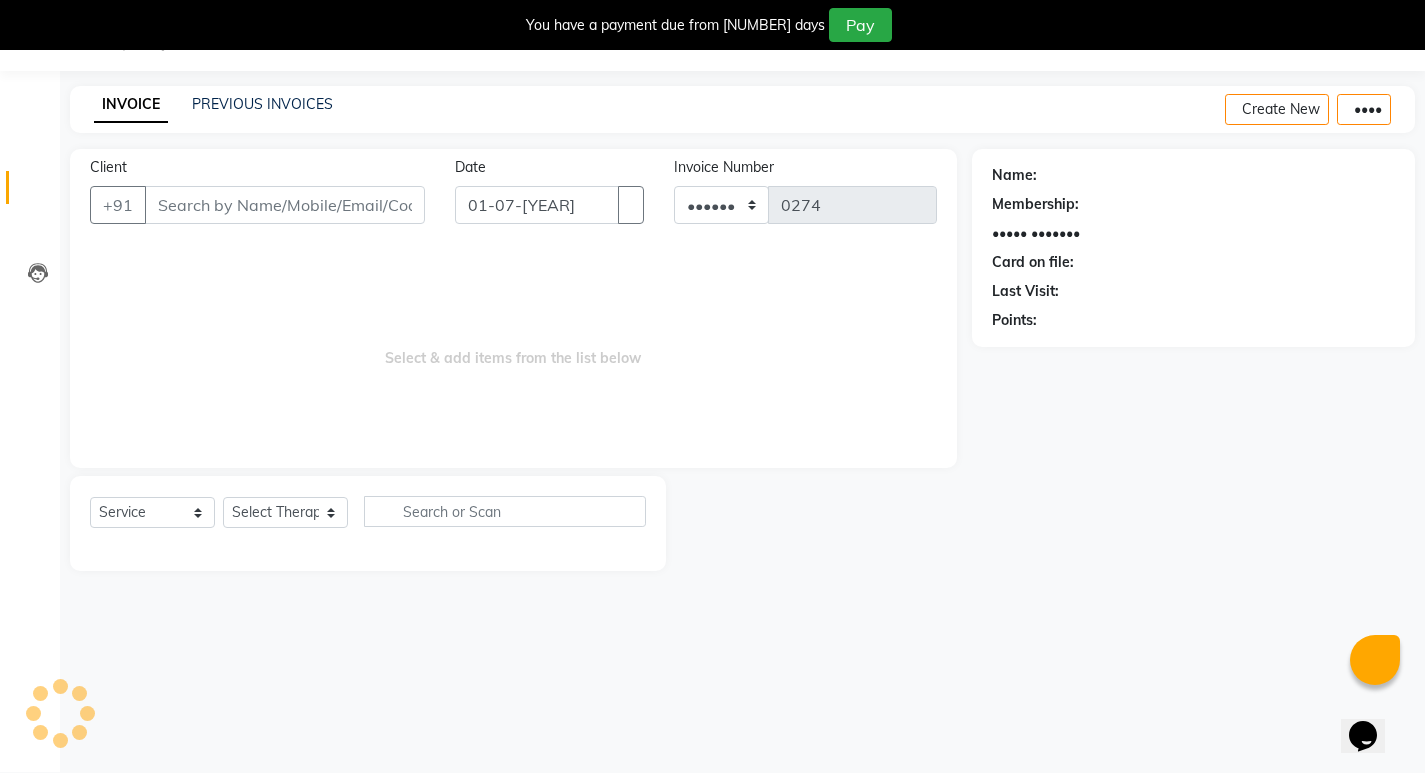scroll, scrollTop: 0, scrollLeft: 0, axis: both 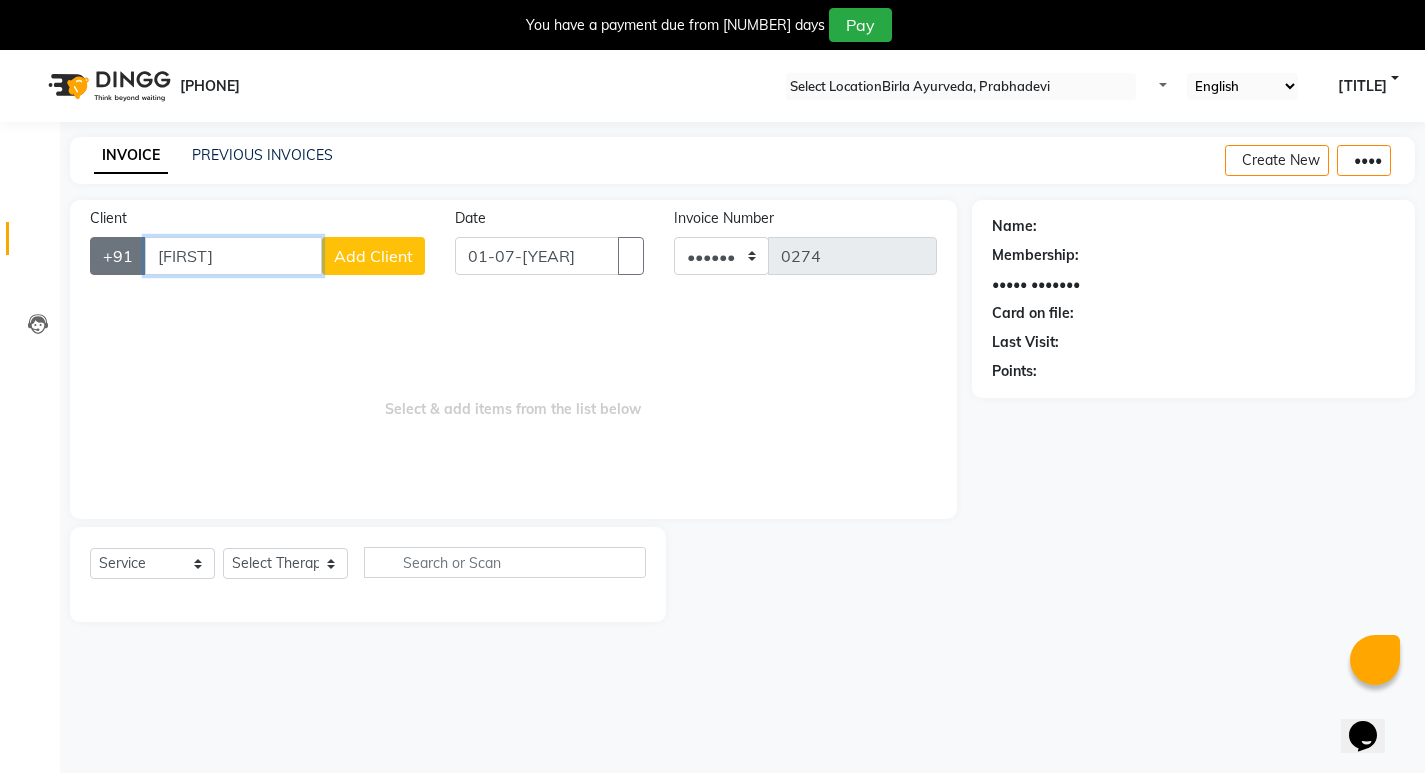 click on "+91 [FIRST] Add Client" at bounding box center (257, 256) 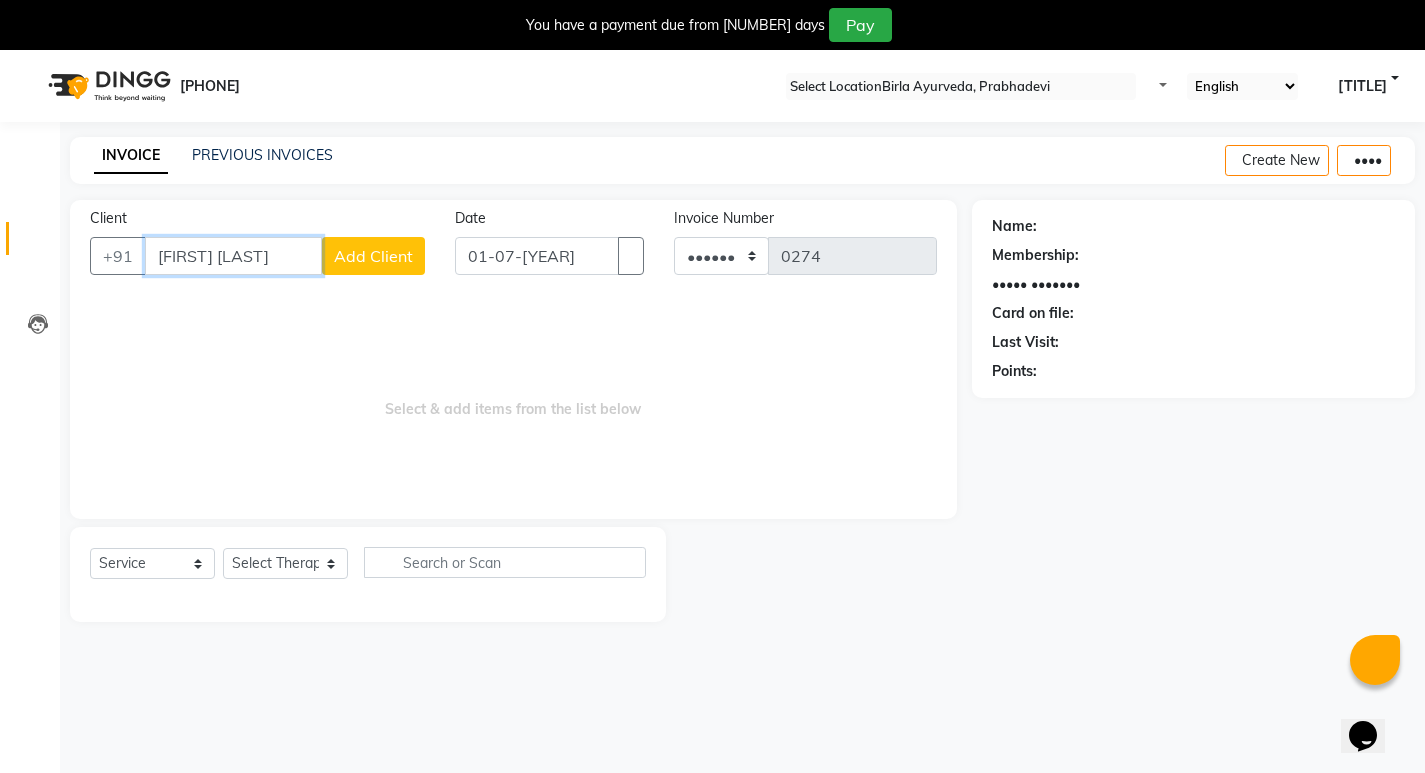 type on "[FIRST] [LAST]" 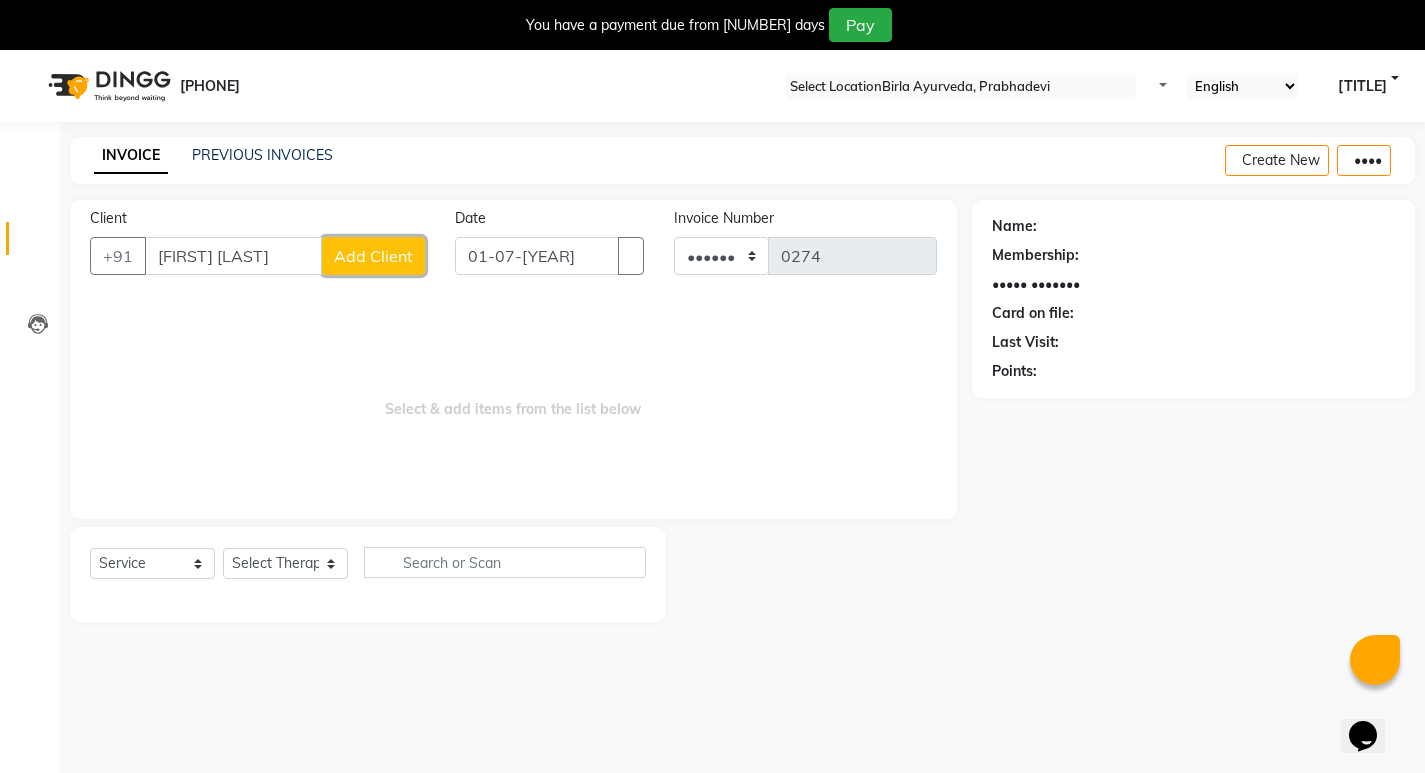 click on "Add Client" at bounding box center [373, 256] 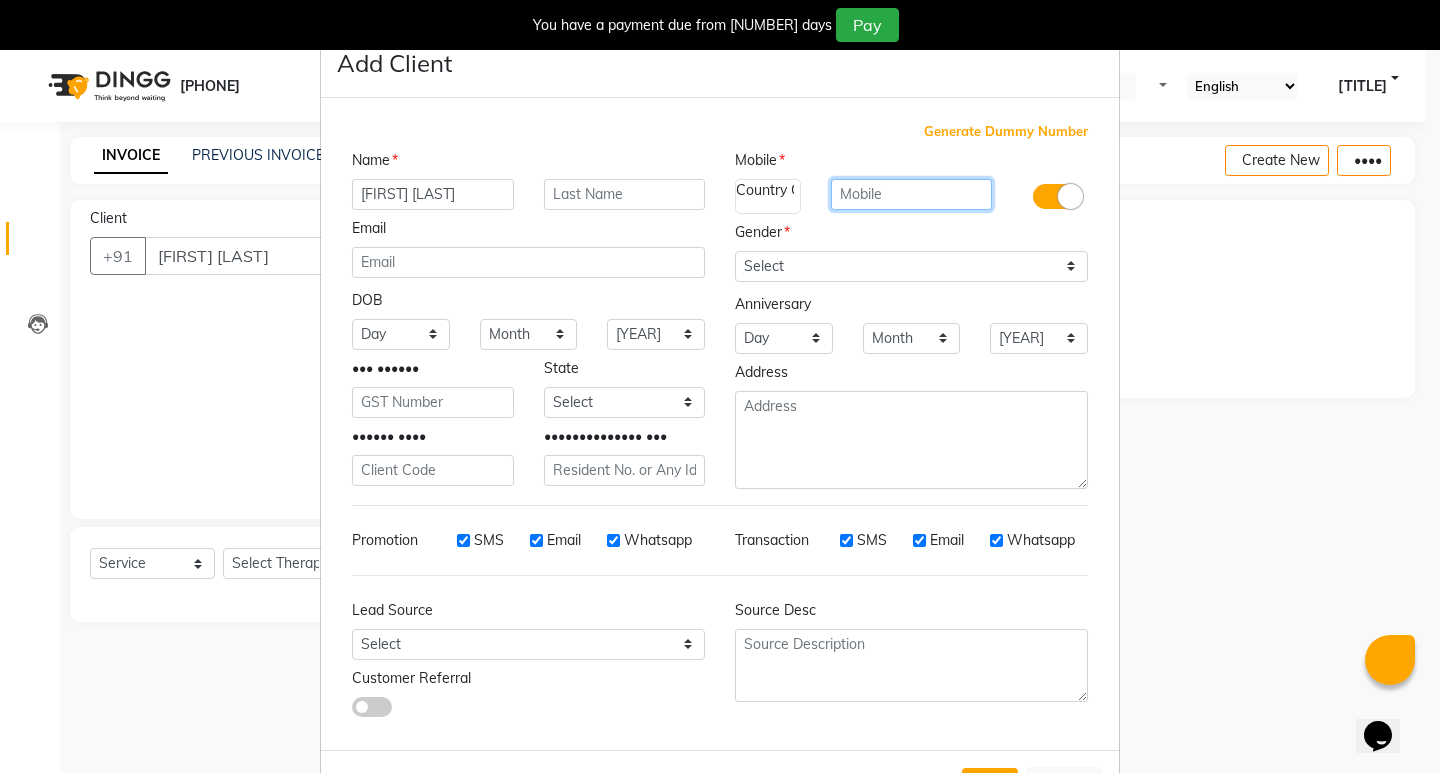 click at bounding box center [912, 194] 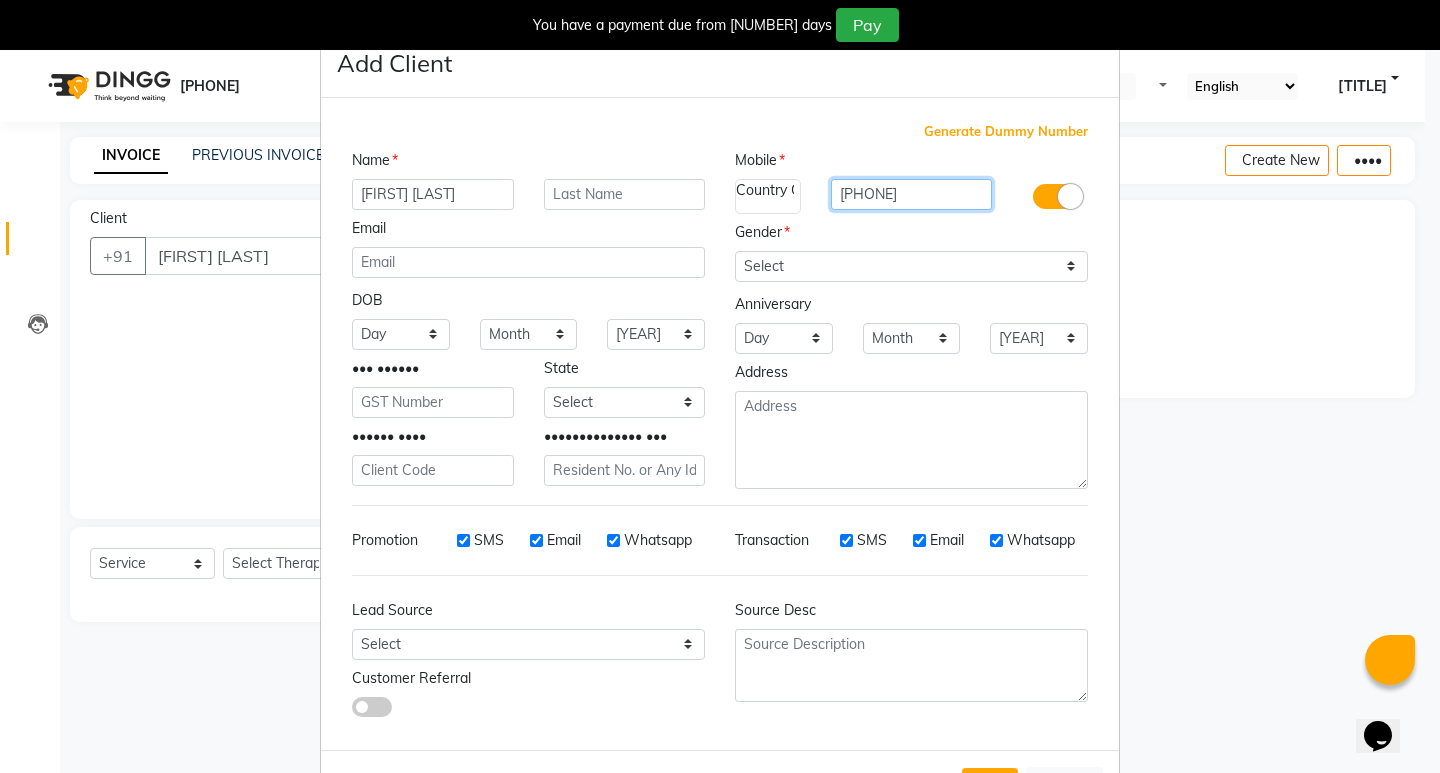 type on "[PHONE]" 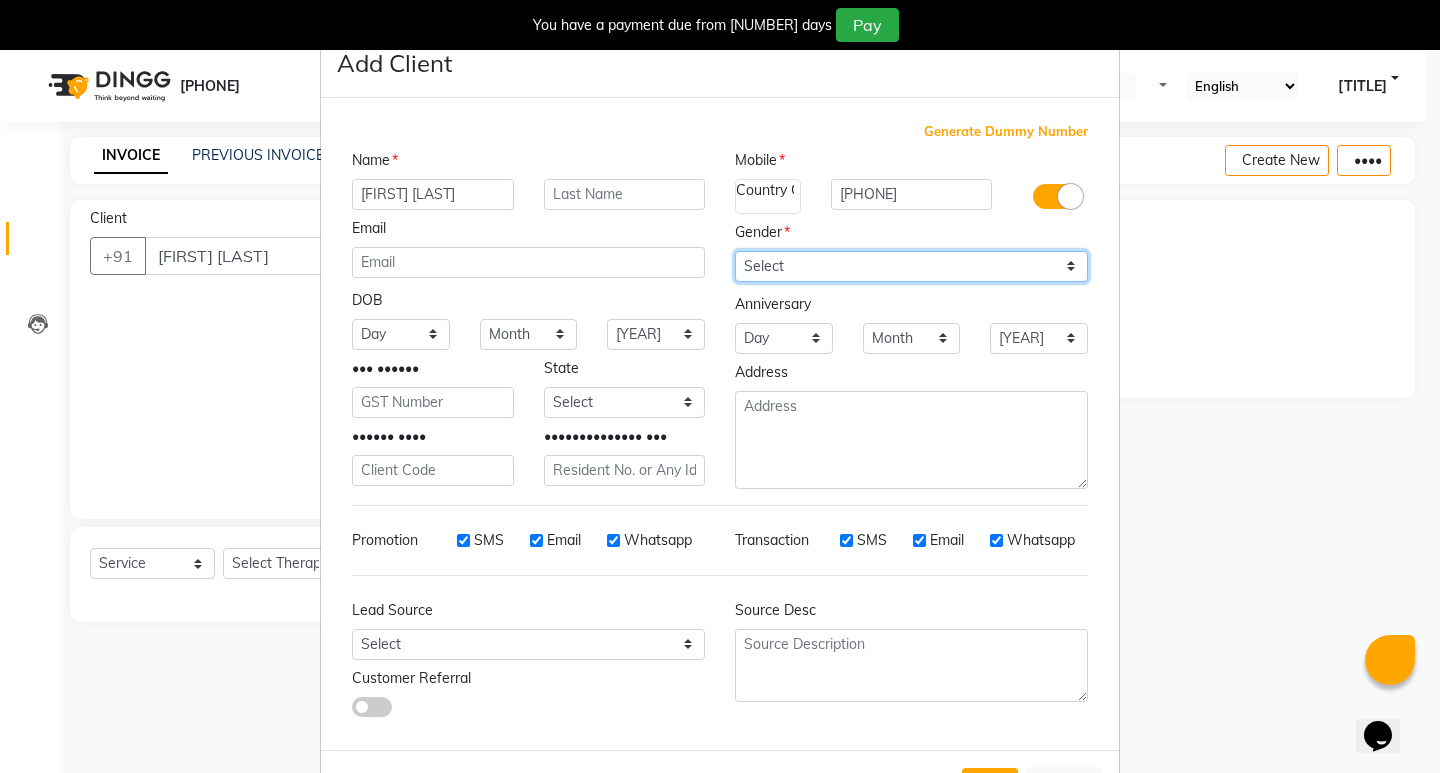 click on "Select Male Female Other Prefer Not To Say" at bounding box center [911, 266] 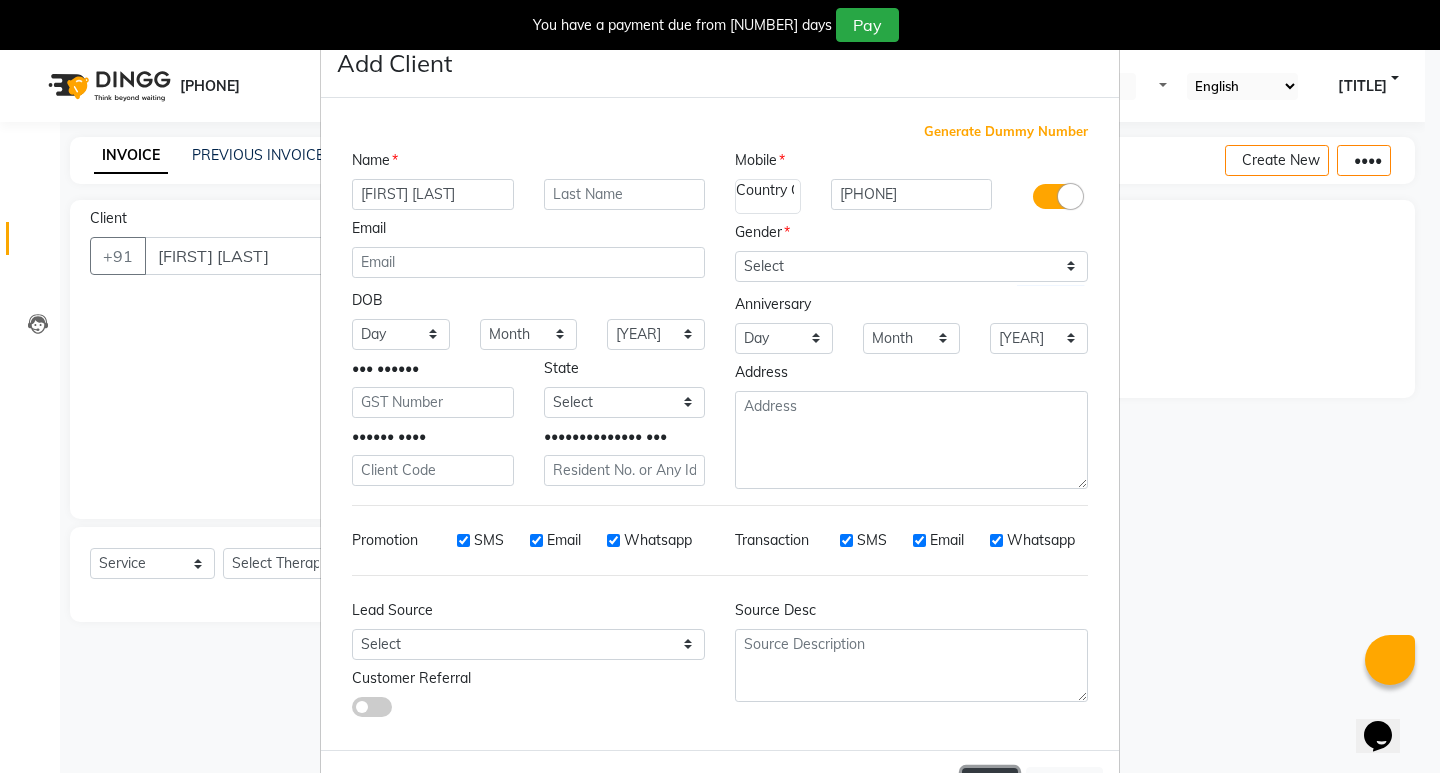 click on "Add" at bounding box center (990, 786) 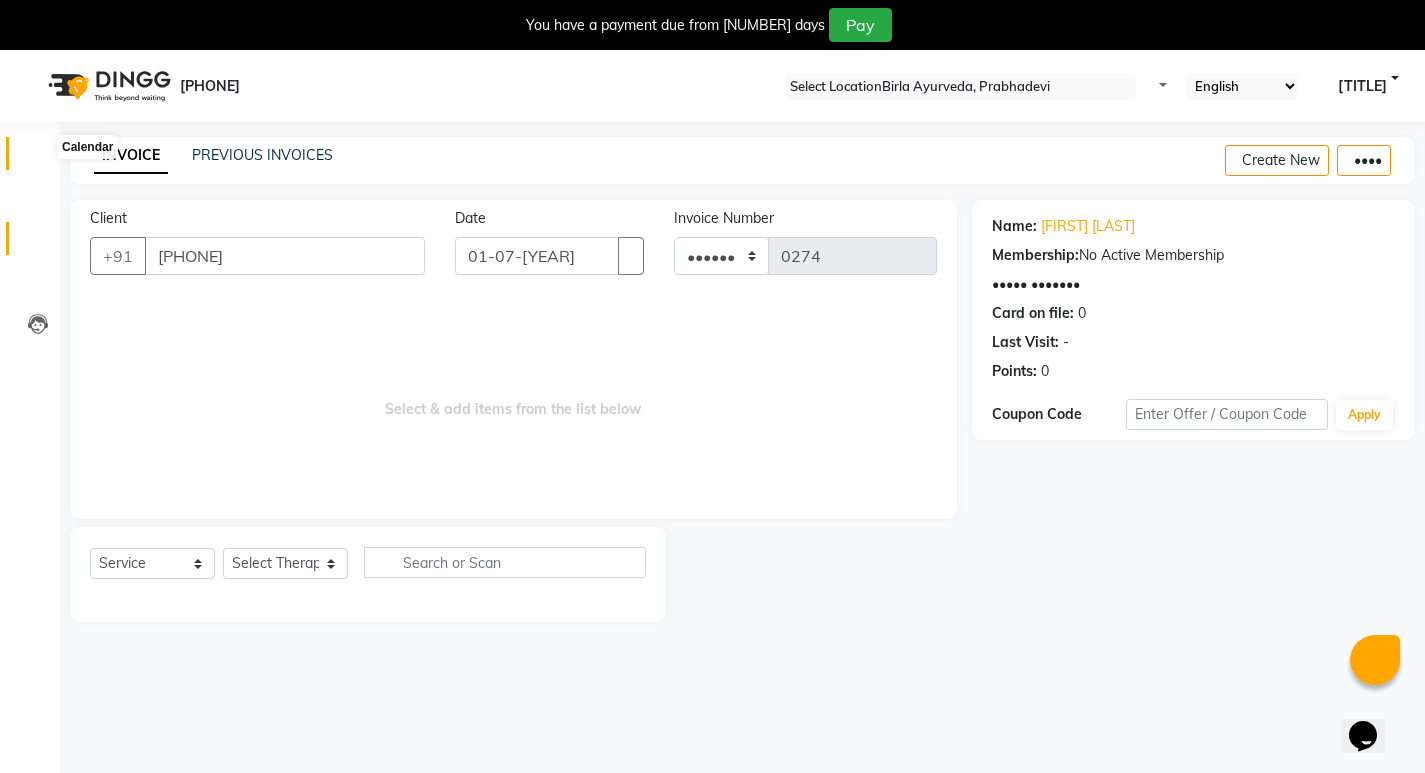 click at bounding box center [38, 158] 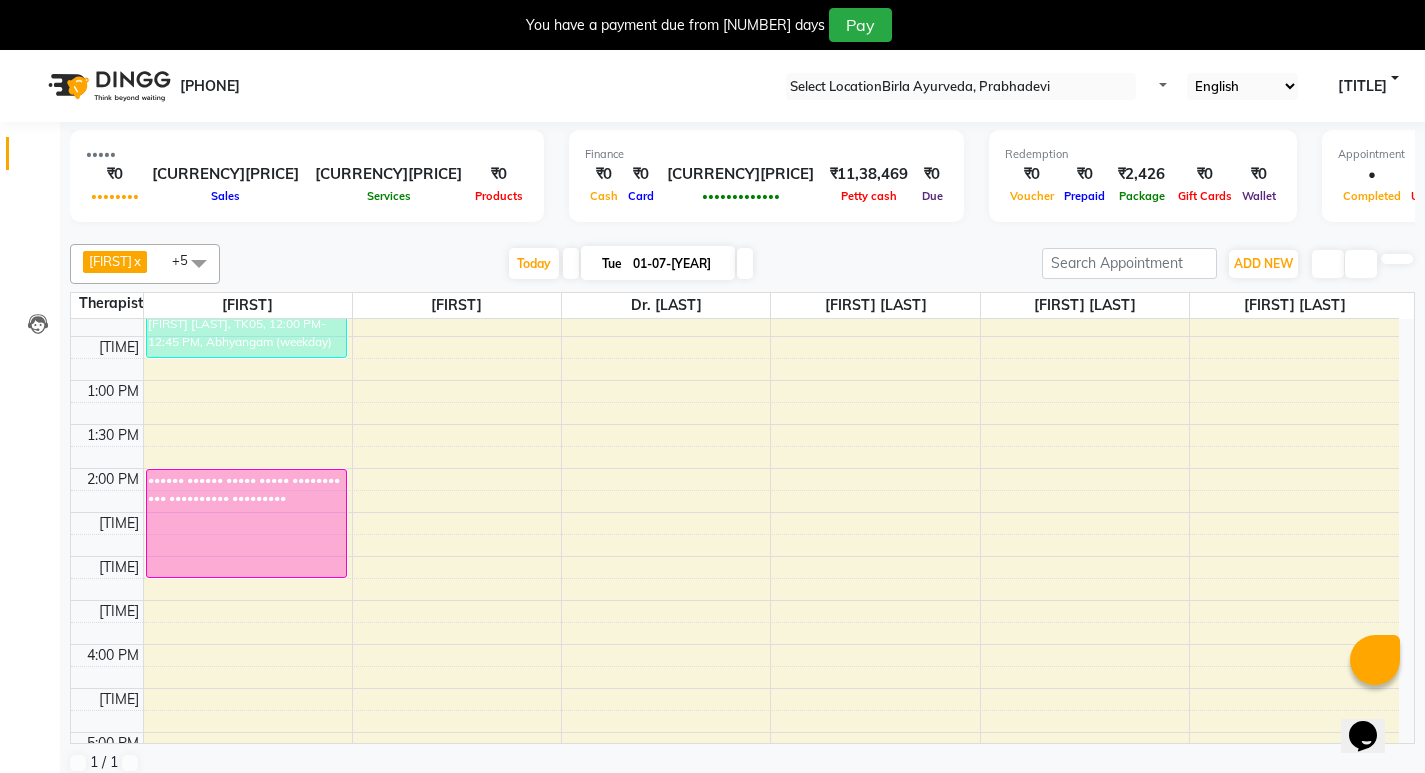 scroll, scrollTop: 400, scrollLeft: 0, axis: vertical 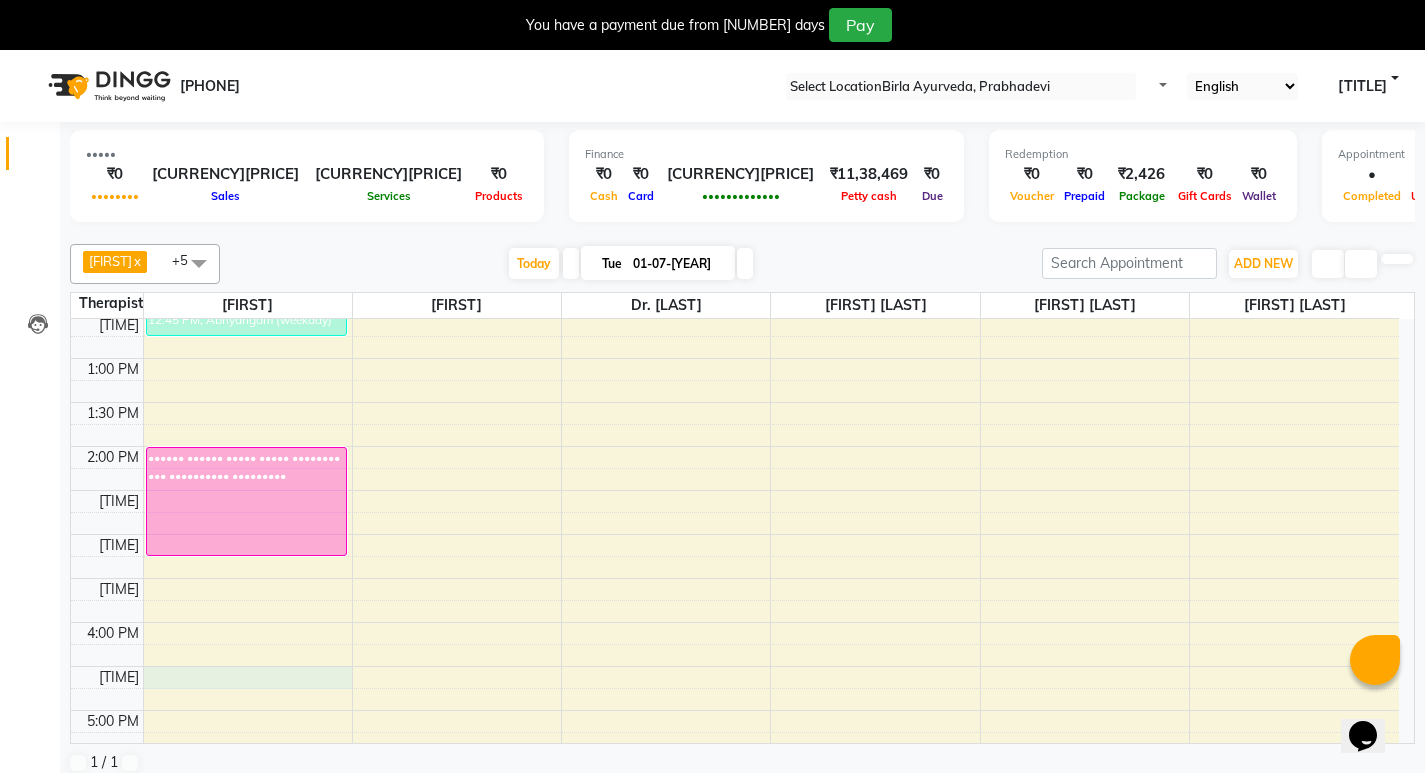 click on "8:00 AM 8:30 AM 9:00 AM 9:30 AM 10:00 AM 10:30 AM 11:00 AM 11:30 AM 12:00 PM 12:30 PM 1:00 PM 1:30 PM 2:00 PM 2:30 PM 3:00 PM 3:30 PM 4:00 PM 4:30 PM 5:00 PM 5:30 PM 6:00 PM 6:30 PM 7:00 PM 7:30 PM     [LAST] [LAST], TK03, 09:00 AM-09:45 AM, Abhyangam  (weekday)     [LAST] [LAST], TK01, 11:00 AM-11:45 AM, Abhyangam  (weekday)     [LAST] [LAST], TK05, 12:00 PM-12:45 PM, Abhyangam  (weekday)     [LAST] [LAST], TK04, 02:00 PM-03:15 PM, Shirodhara (weekday)     [FIRST] [LAST], TK02, 06:00 PM-06:45 PM, Kizhi / Navara Kizhi (weekday)" at bounding box center (735, 446) 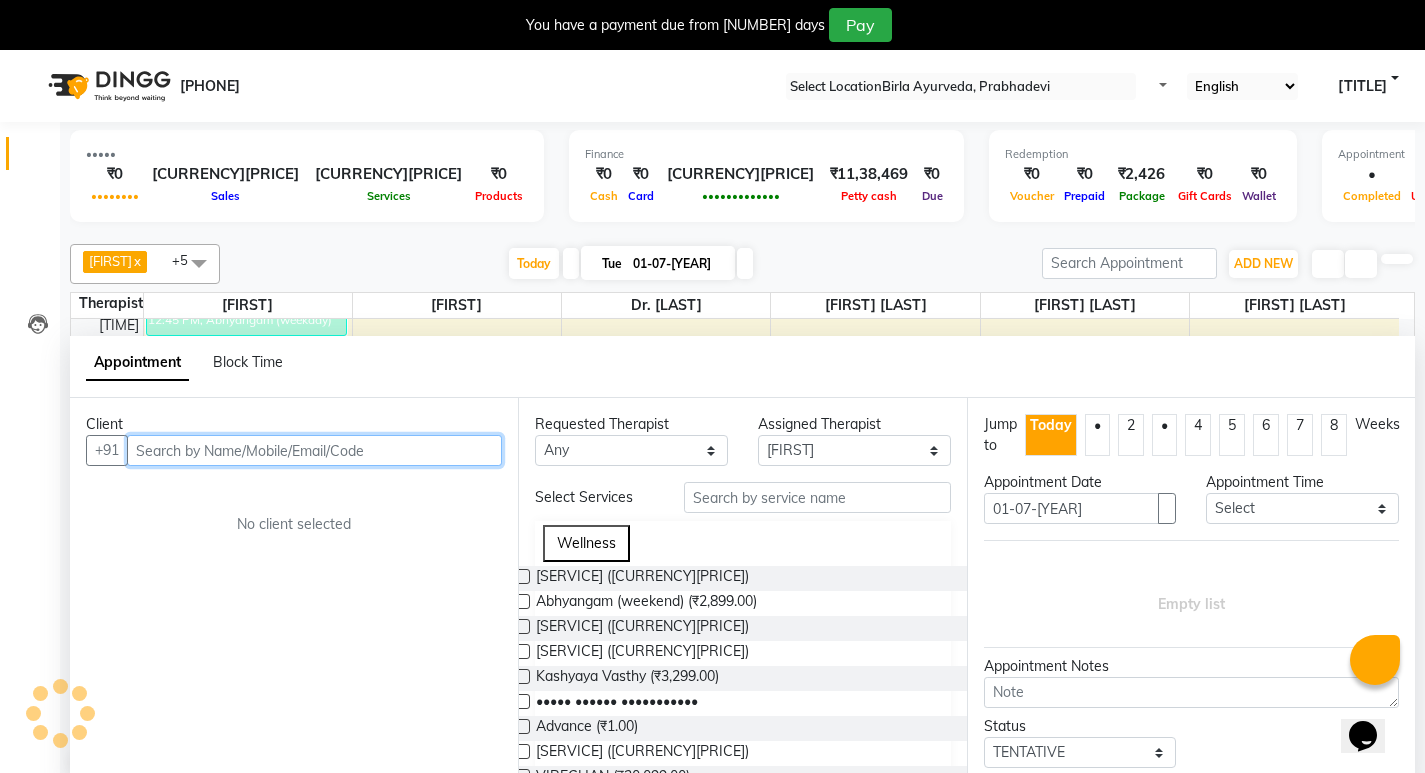 scroll, scrollTop: 51, scrollLeft: 0, axis: vertical 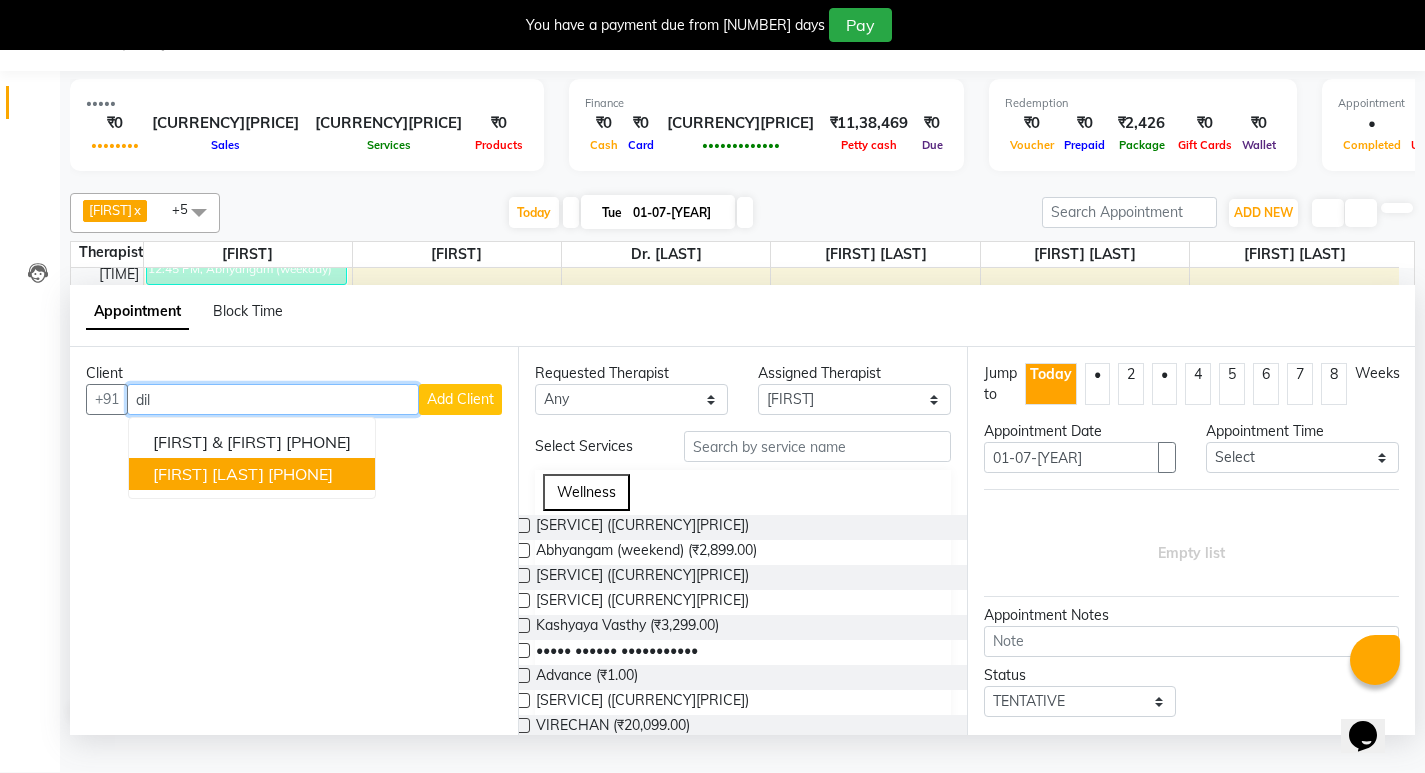click on "[PHONE]" at bounding box center (300, 474) 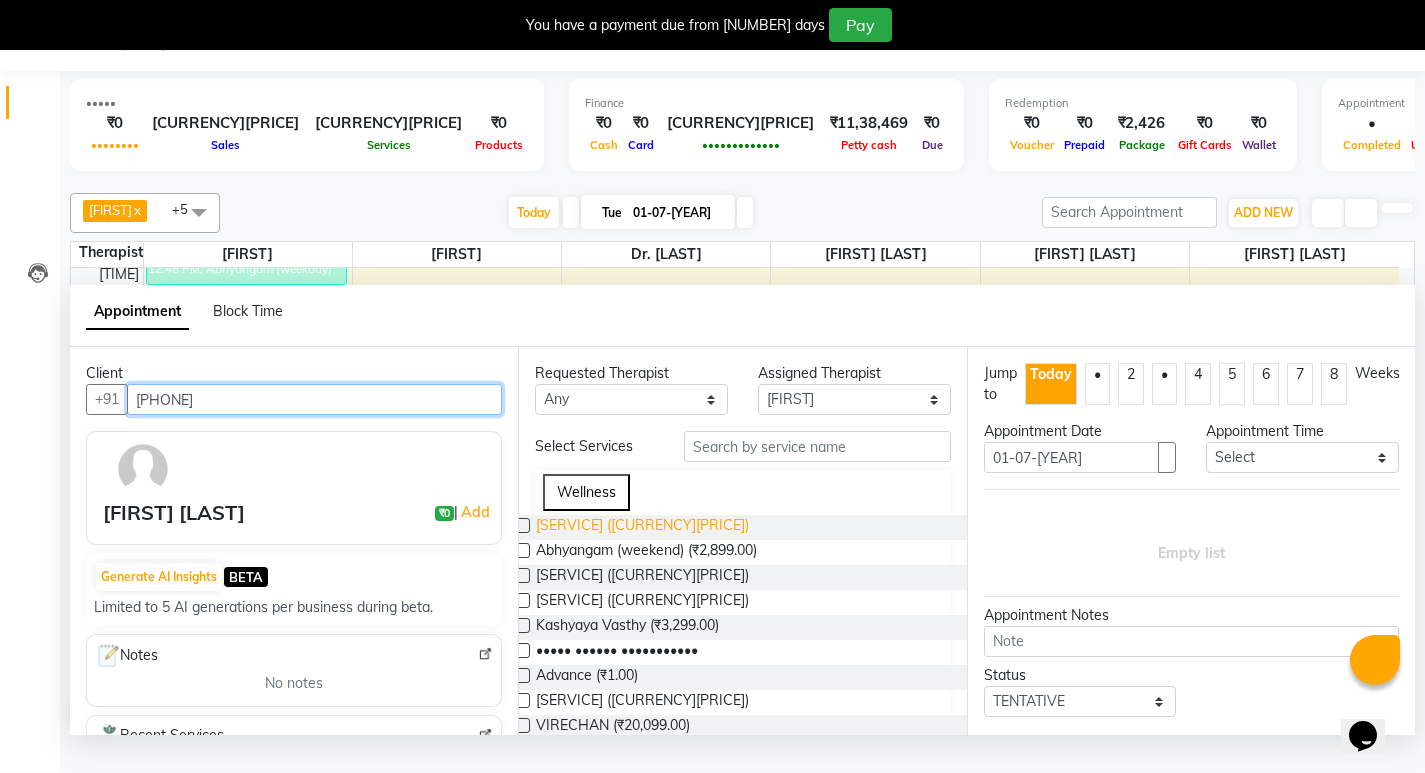 type on "[PHONE]" 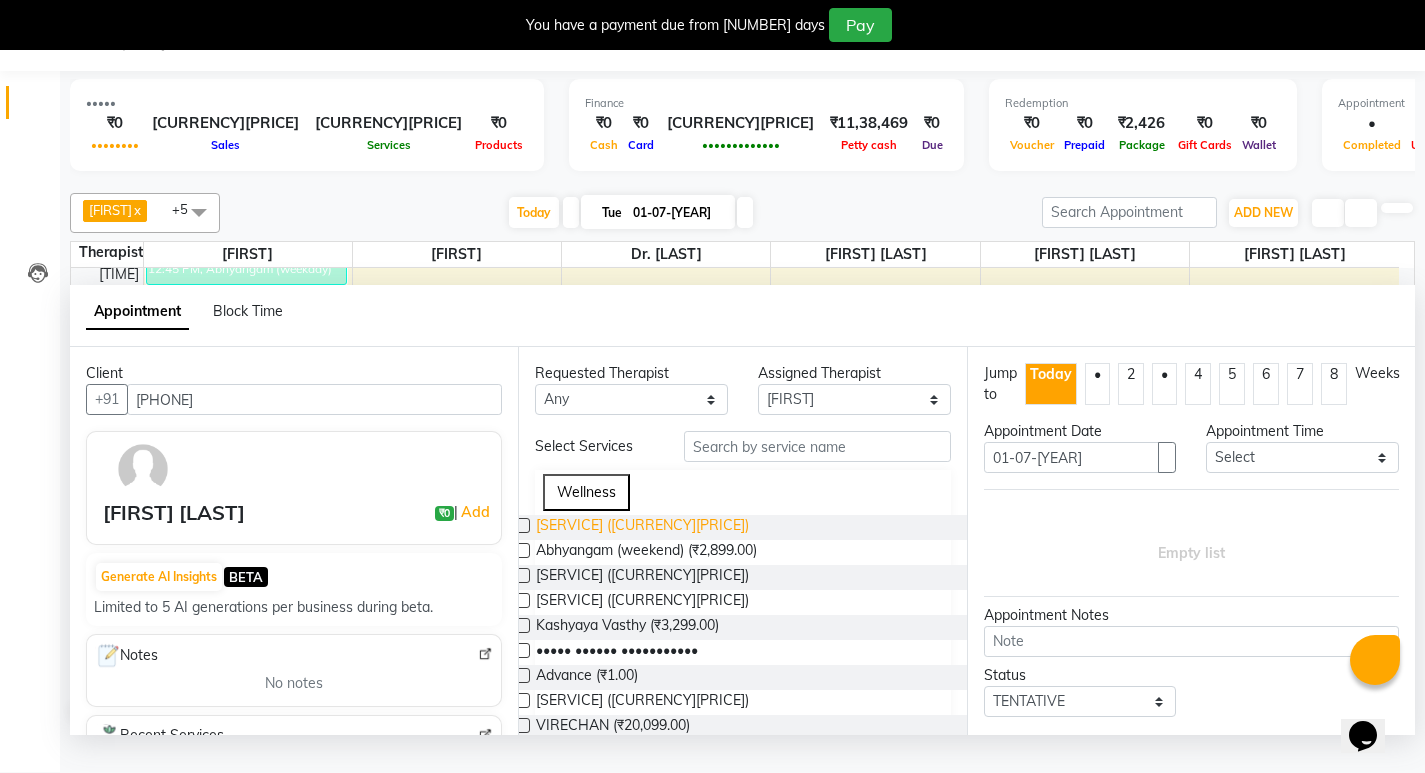 click on "[SERVICE] ([CURRENCY][PRICE])" at bounding box center [642, 527] 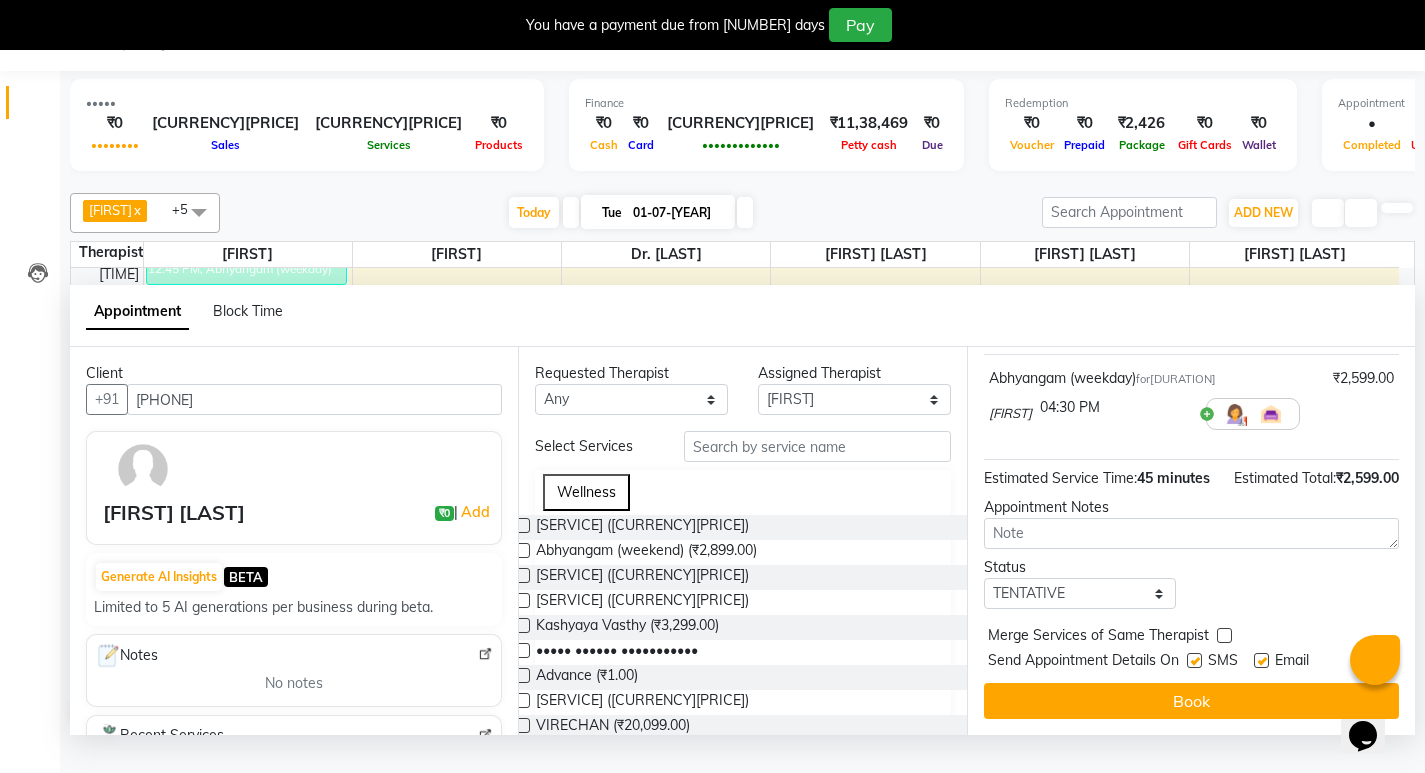 scroll, scrollTop: 174, scrollLeft: 0, axis: vertical 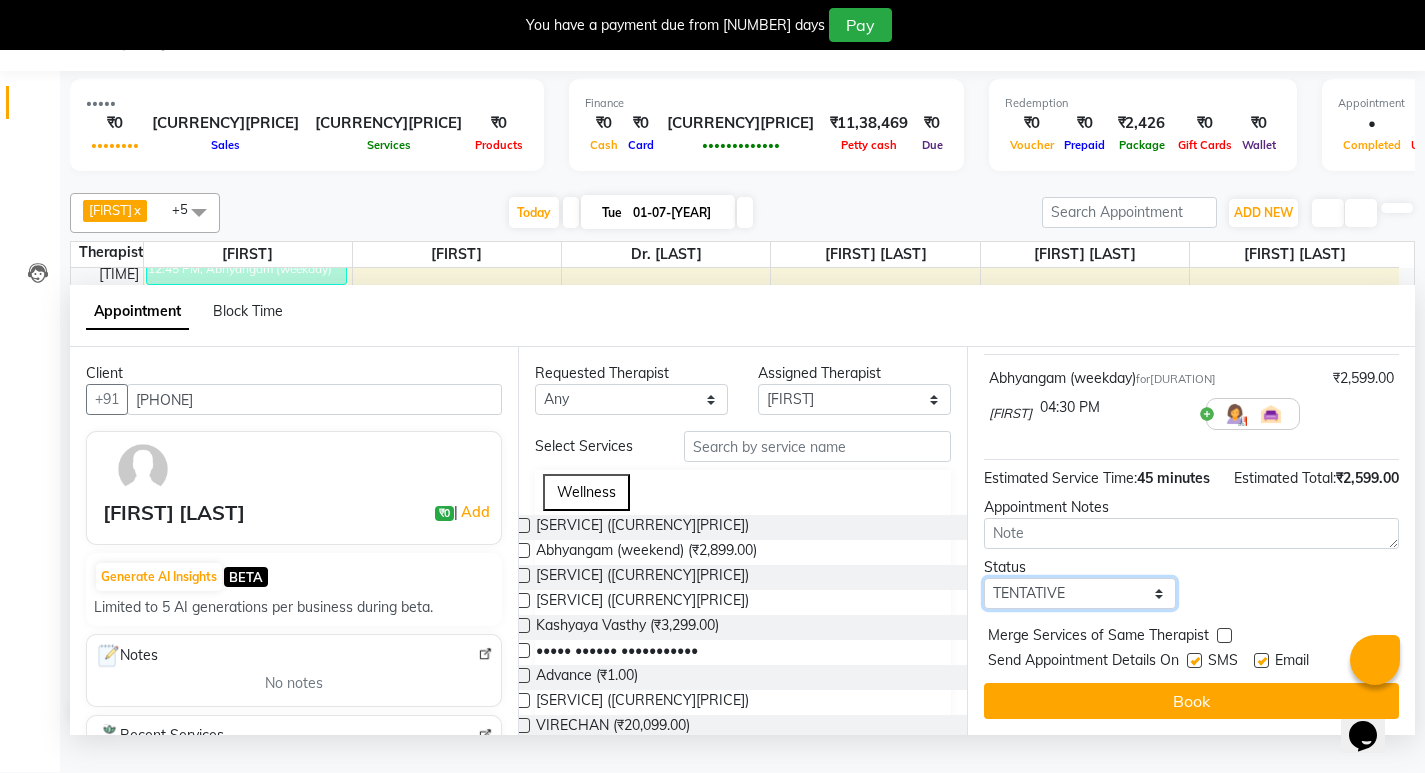 click on "Select TENTATIVE CONFIRM CHECK-IN UPCOMING" at bounding box center (1080, 593) 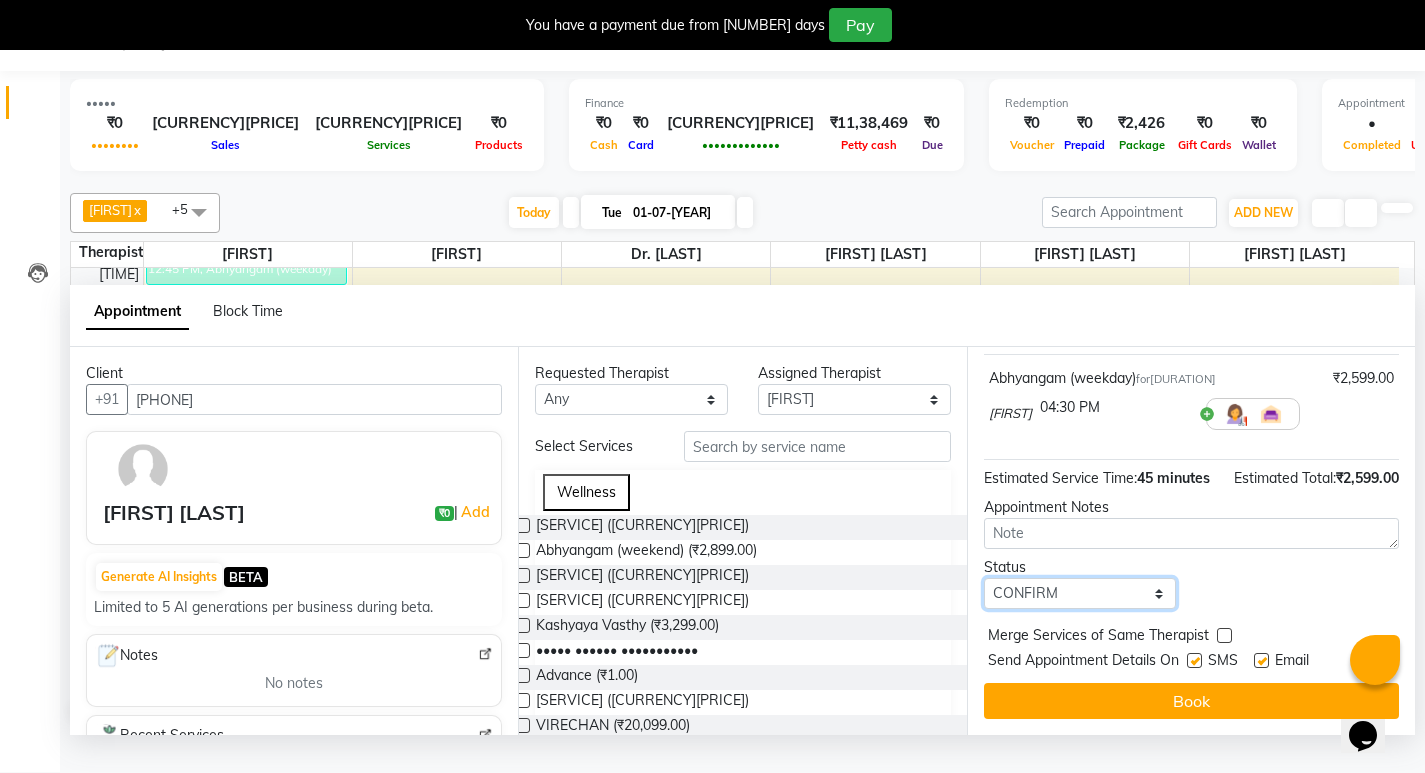 click on "Select TENTATIVE CONFIRM CHECK-IN UPCOMING" at bounding box center [1080, 593] 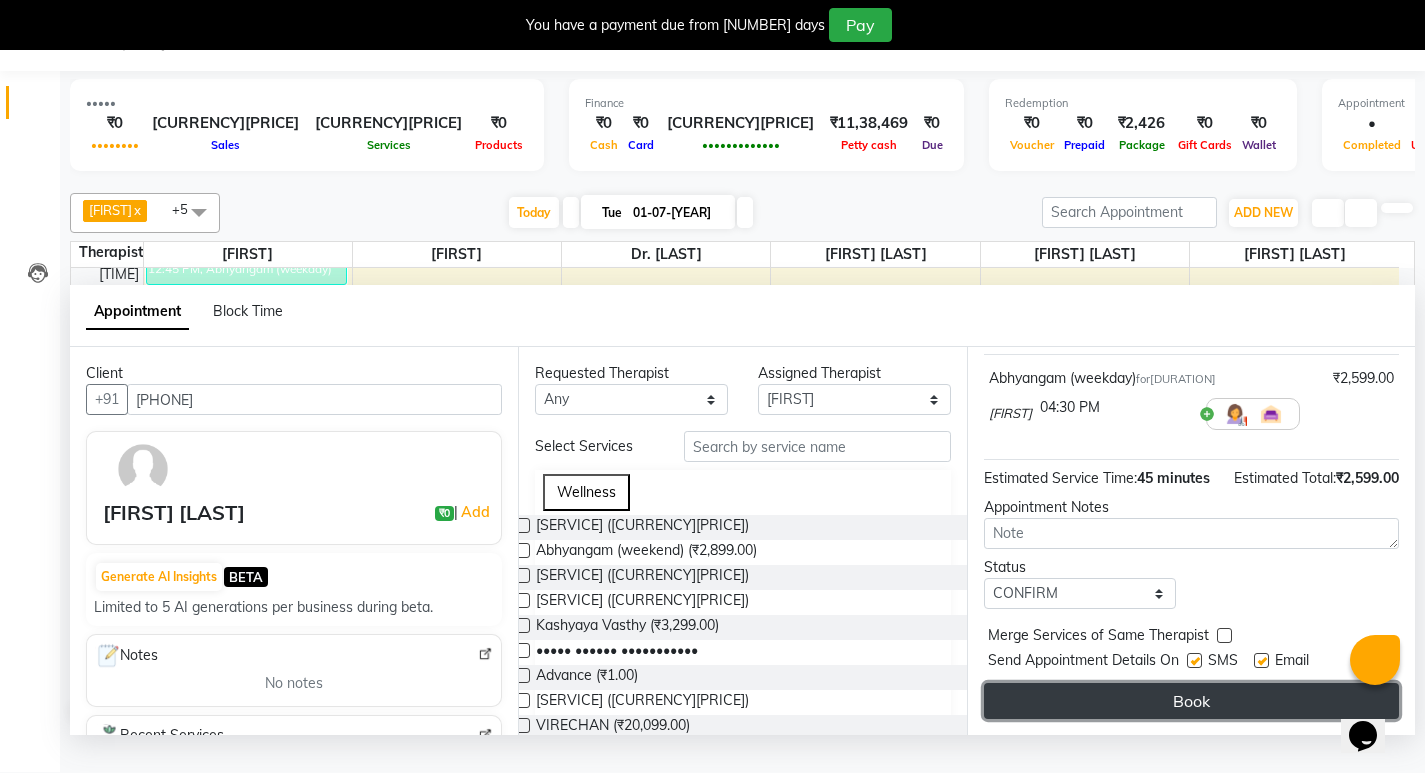 click on "Book" at bounding box center [1191, 701] 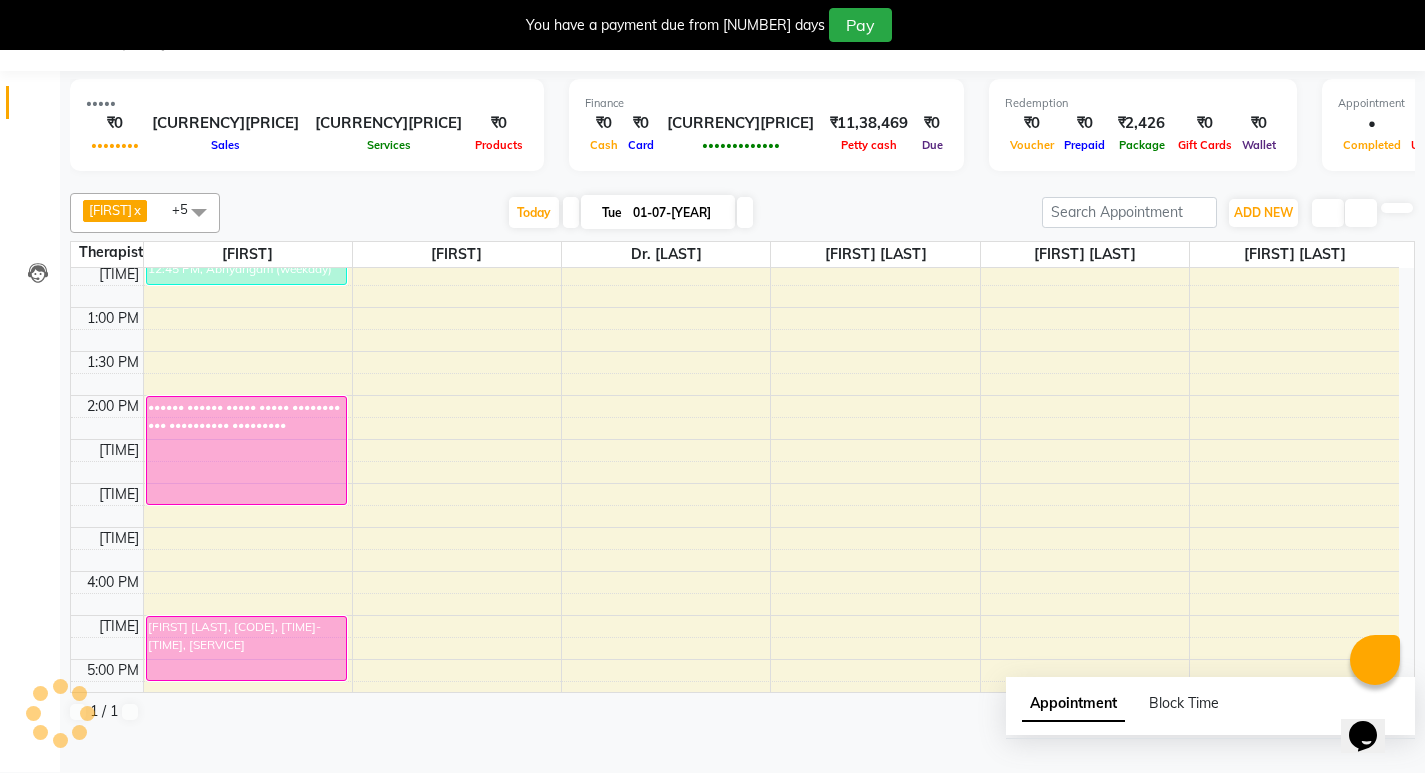 scroll, scrollTop: 0, scrollLeft: 0, axis: both 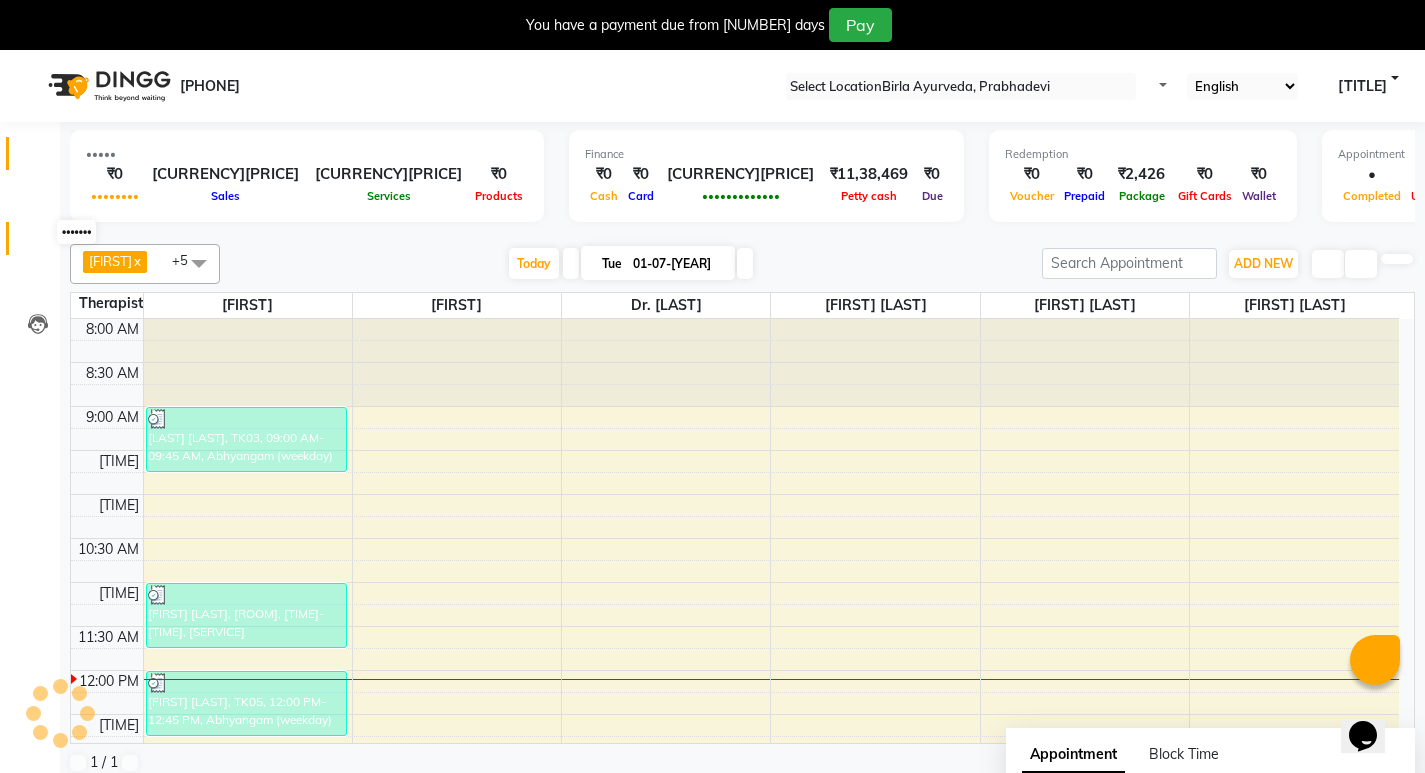 click at bounding box center (37, 243) 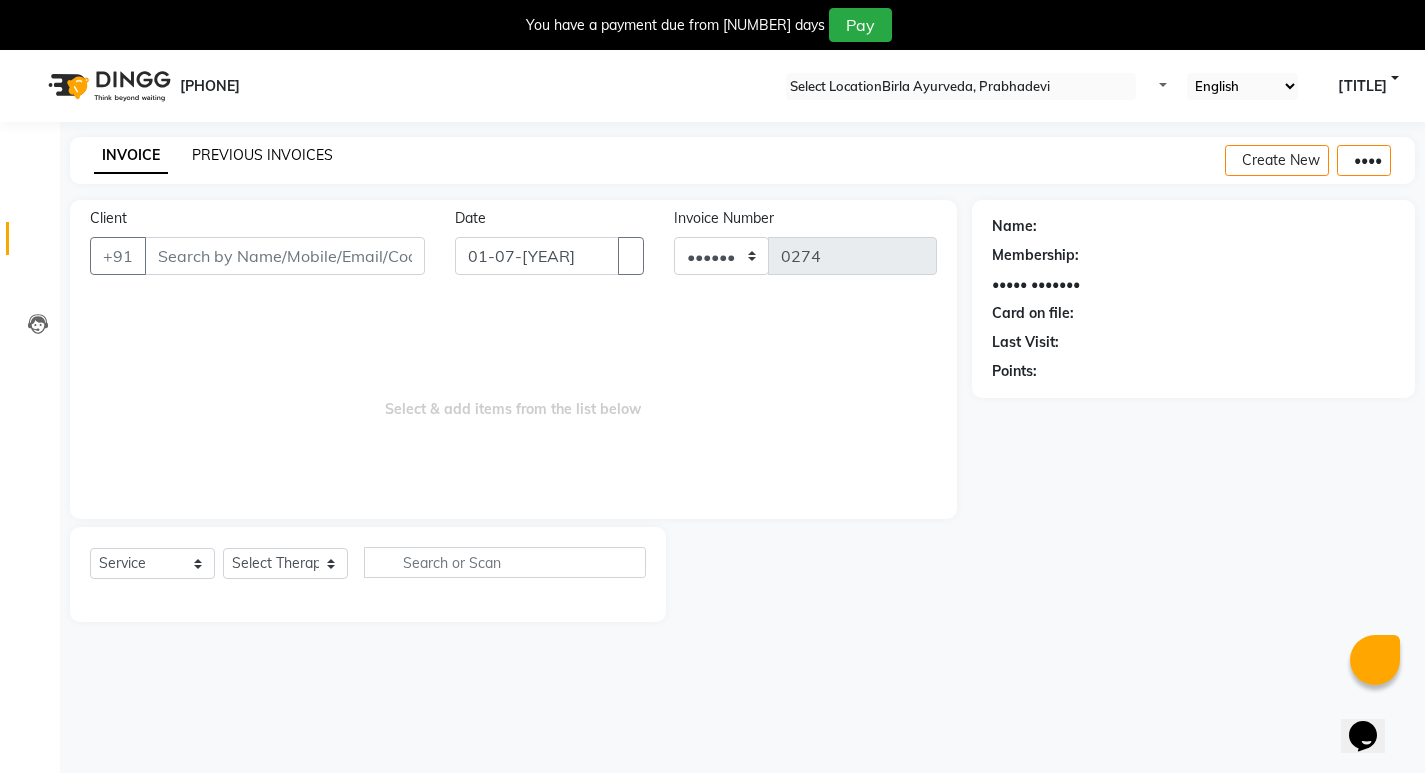click on "PREVIOUS INVOICES" at bounding box center [262, 155] 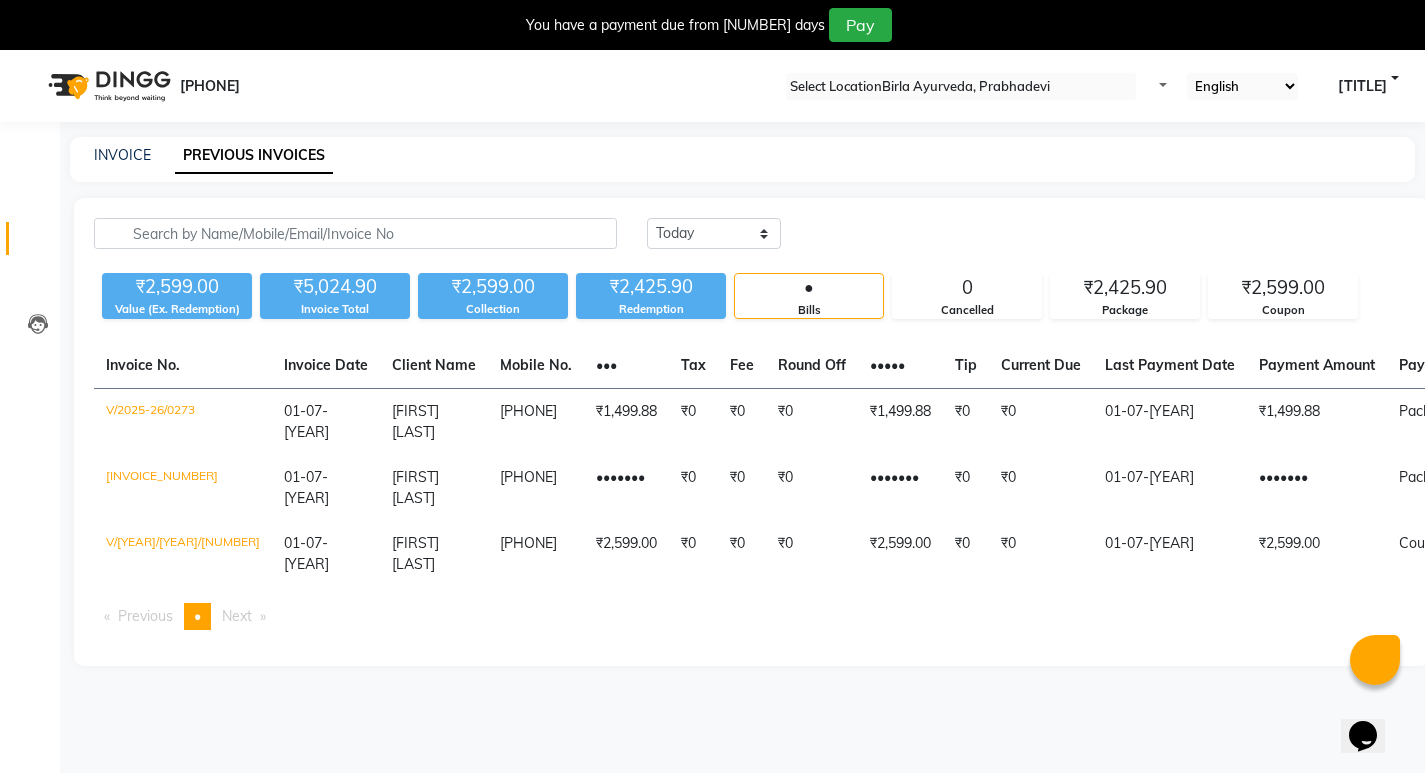 scroll, scrollTop: 0, scrollLeft: 0, axis: both 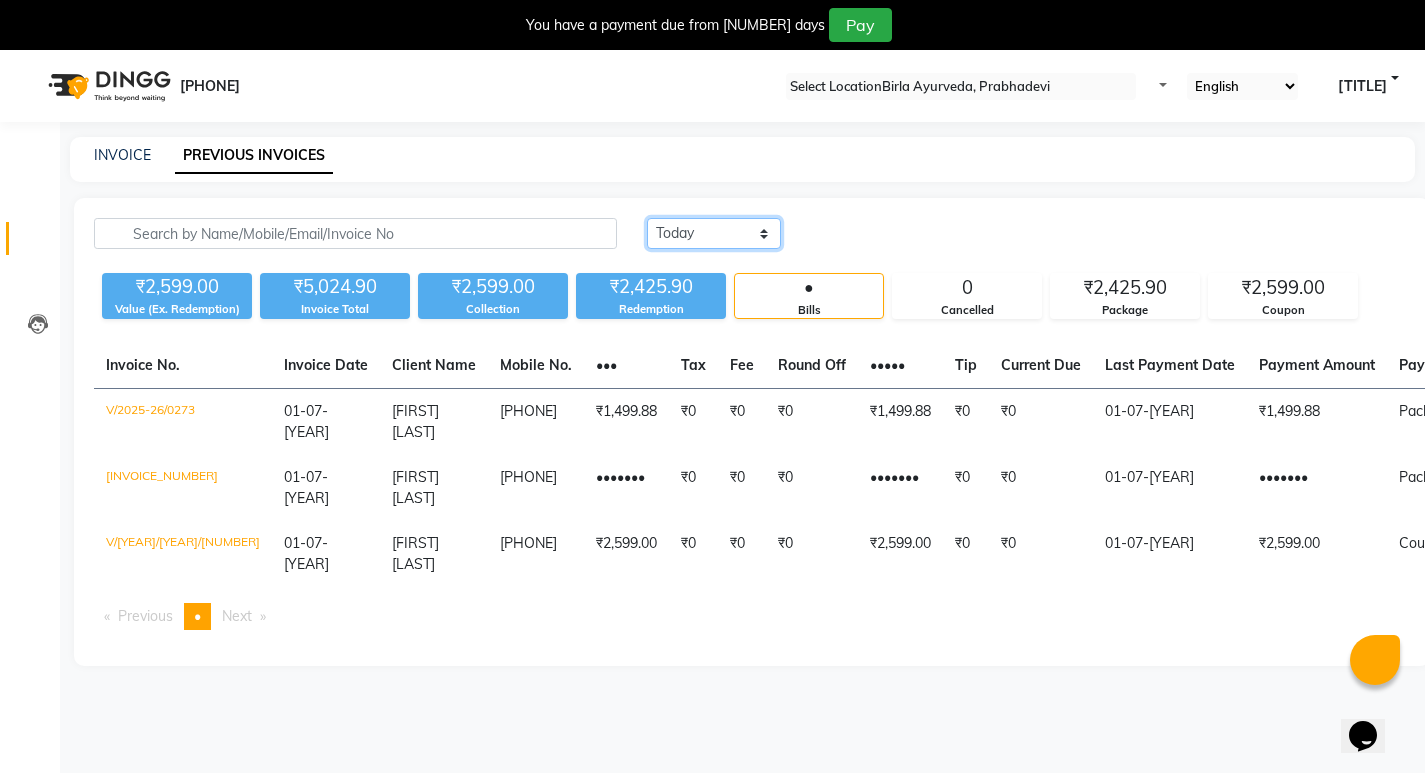 click on "Today Yesterday Custom Range" at bounding box center [714, 233] 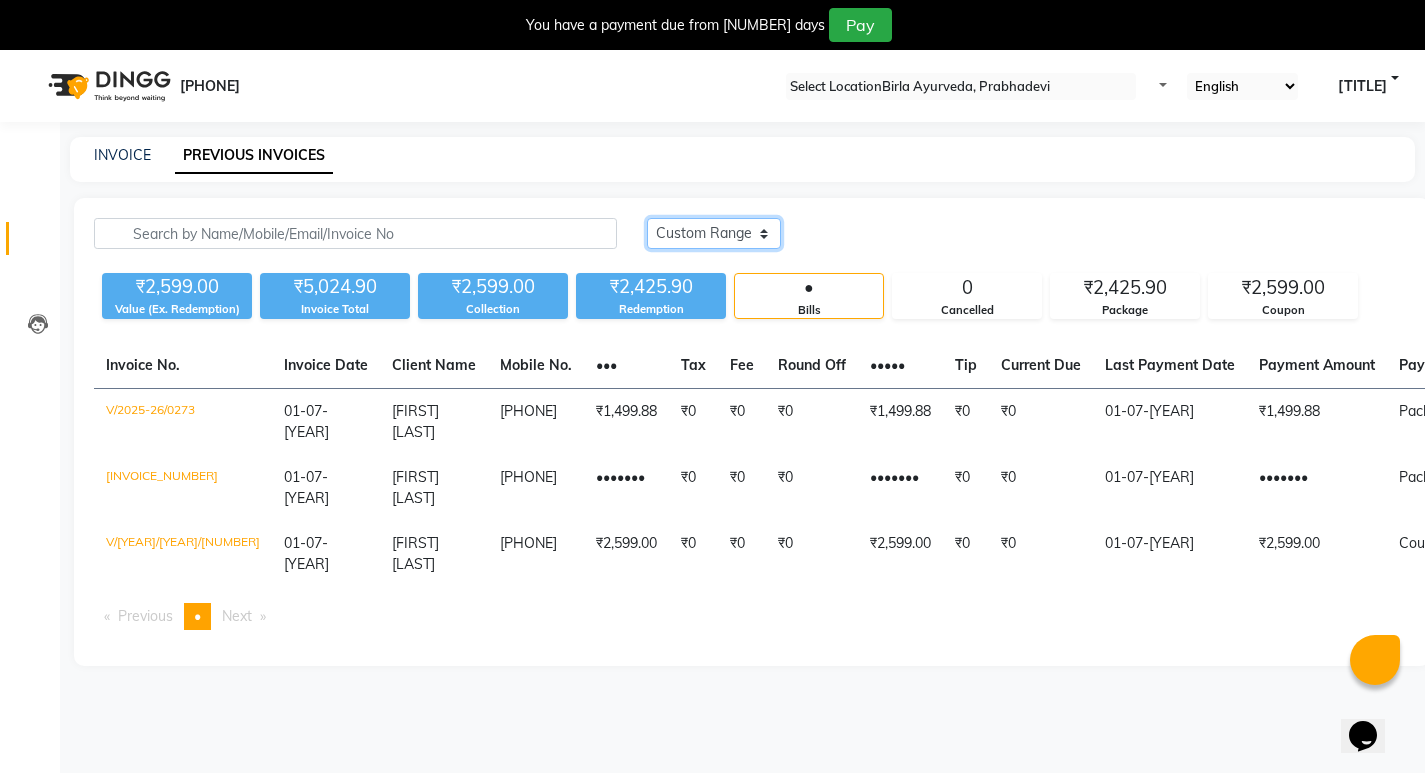 click on "Today Yesterday Custom Range" at bounding box center [714, 233] 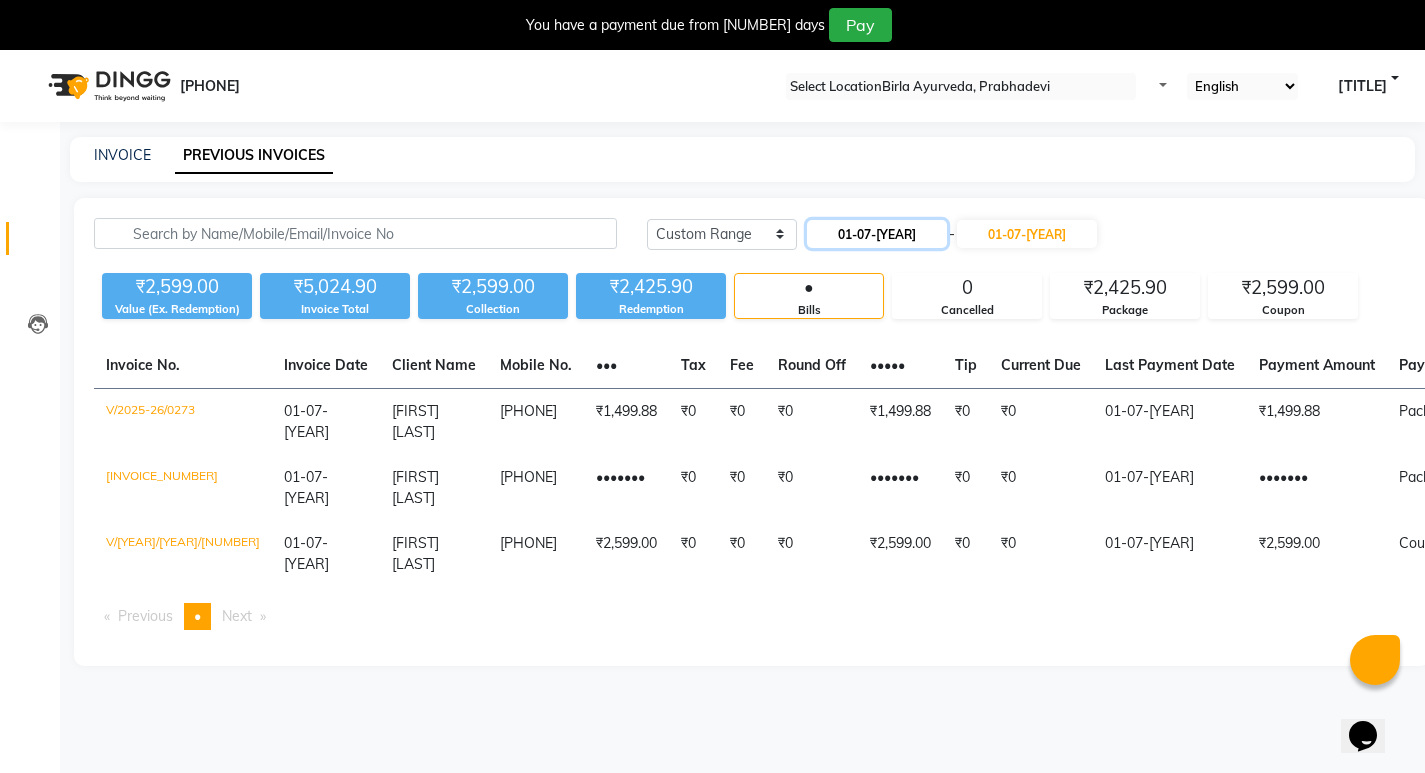 click on "01-07-[YEAR]" at bounding box center (877, 234) 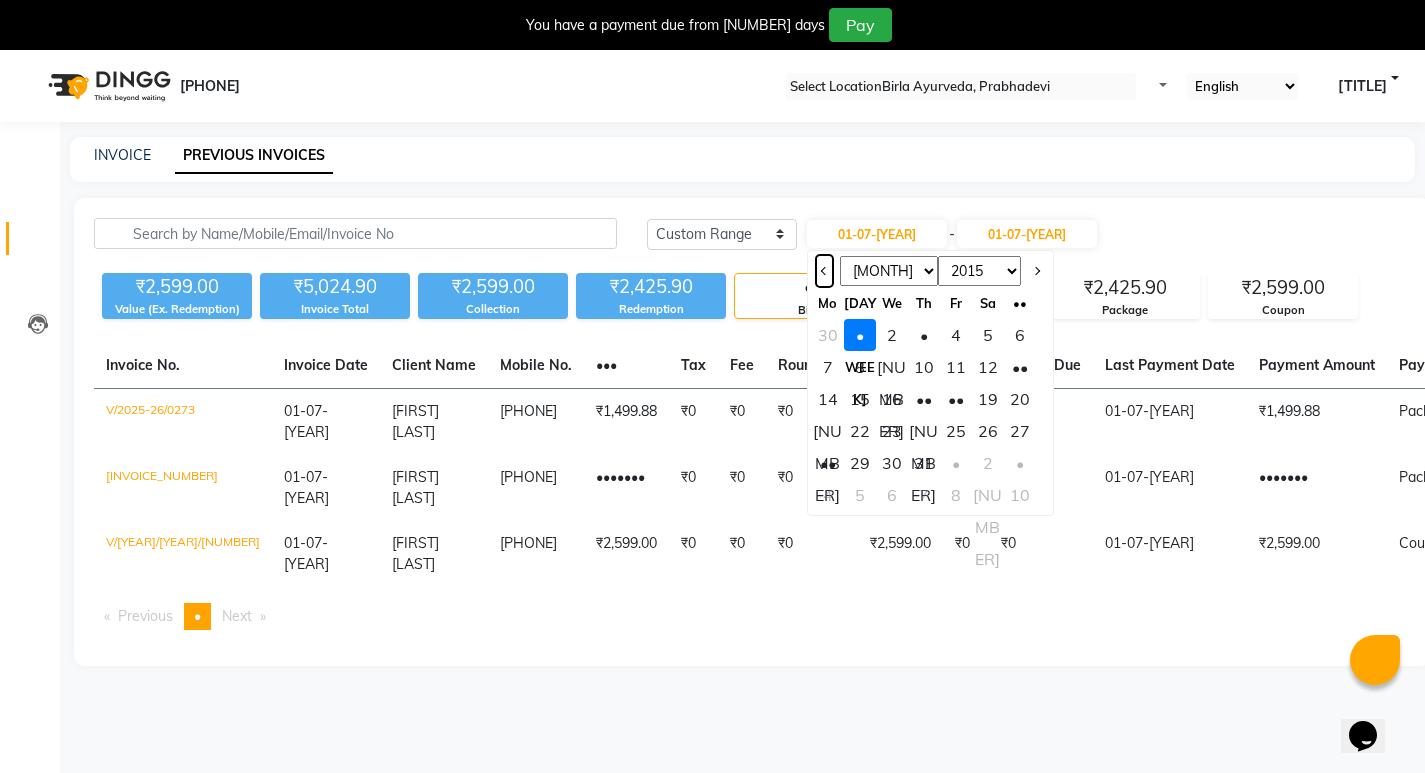click at bounding box center (825, 271) 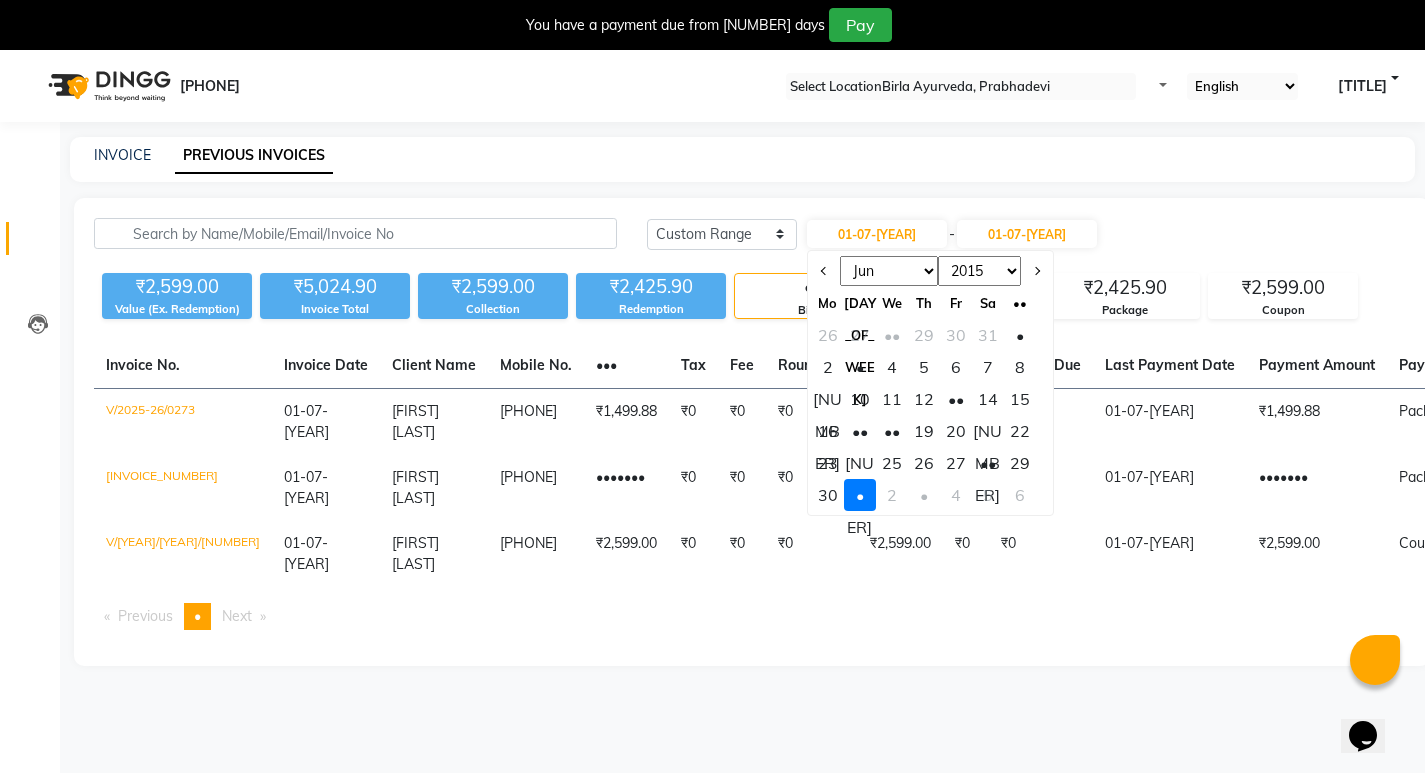 click on "29" at bounding box center (1020, 463) 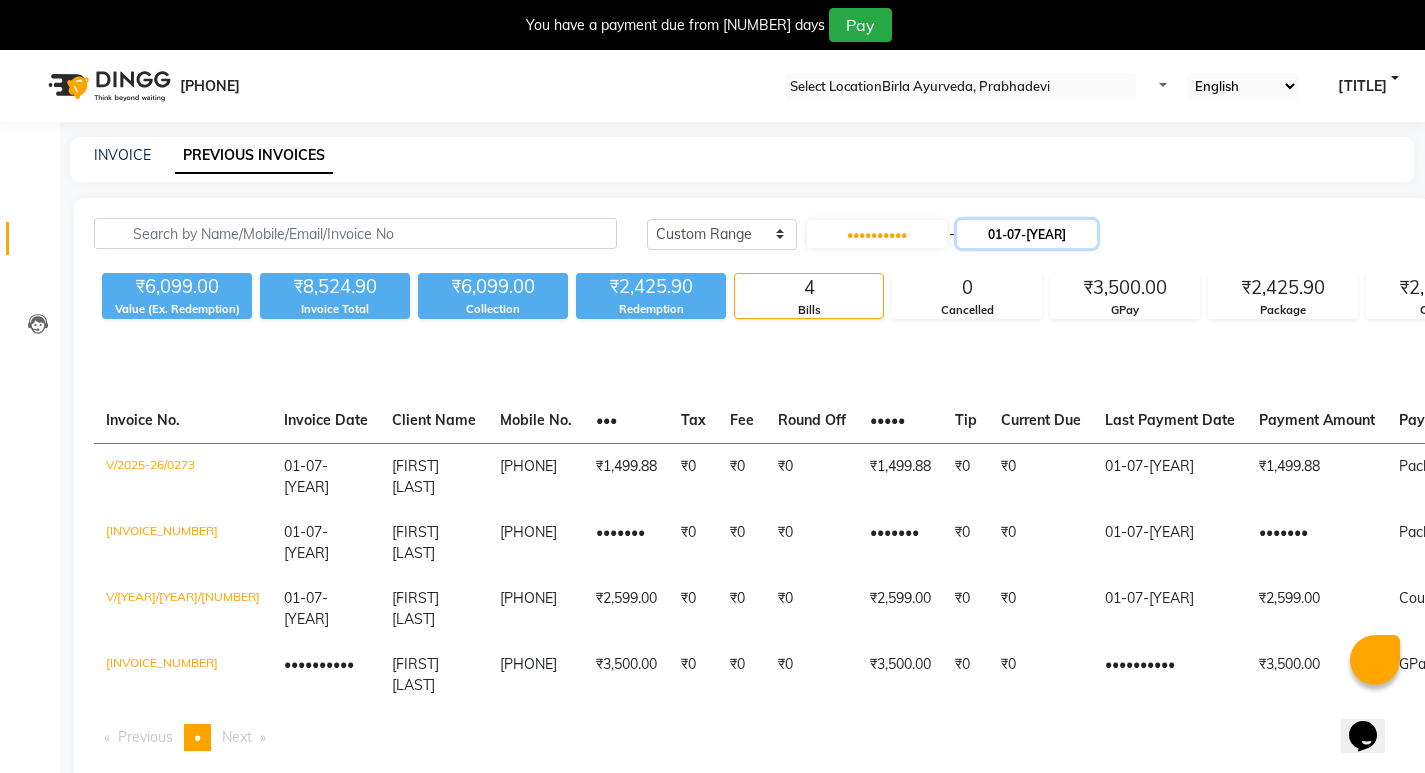 click on "01-07-[YEAR]" at bounding box center [1027, 234] 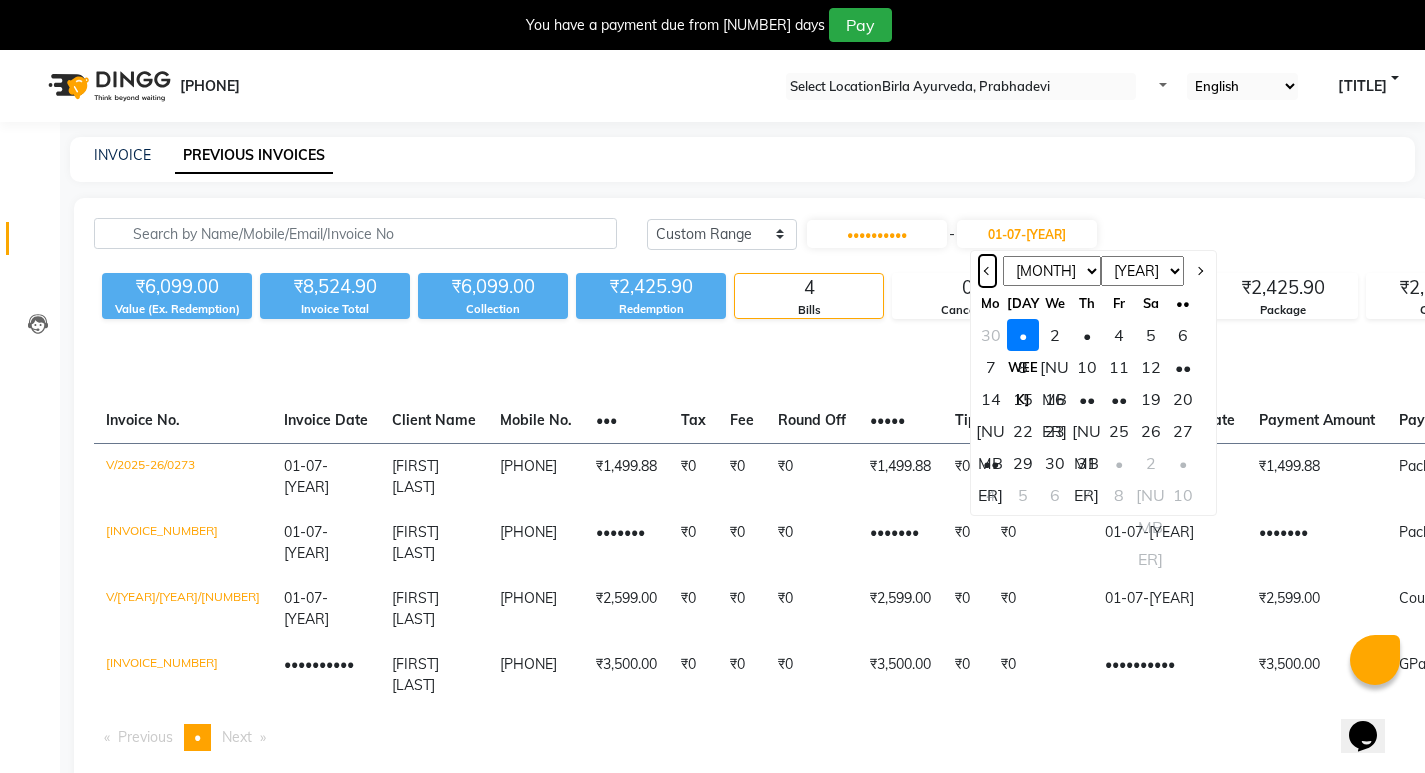 click at bounding box center [988, 271] 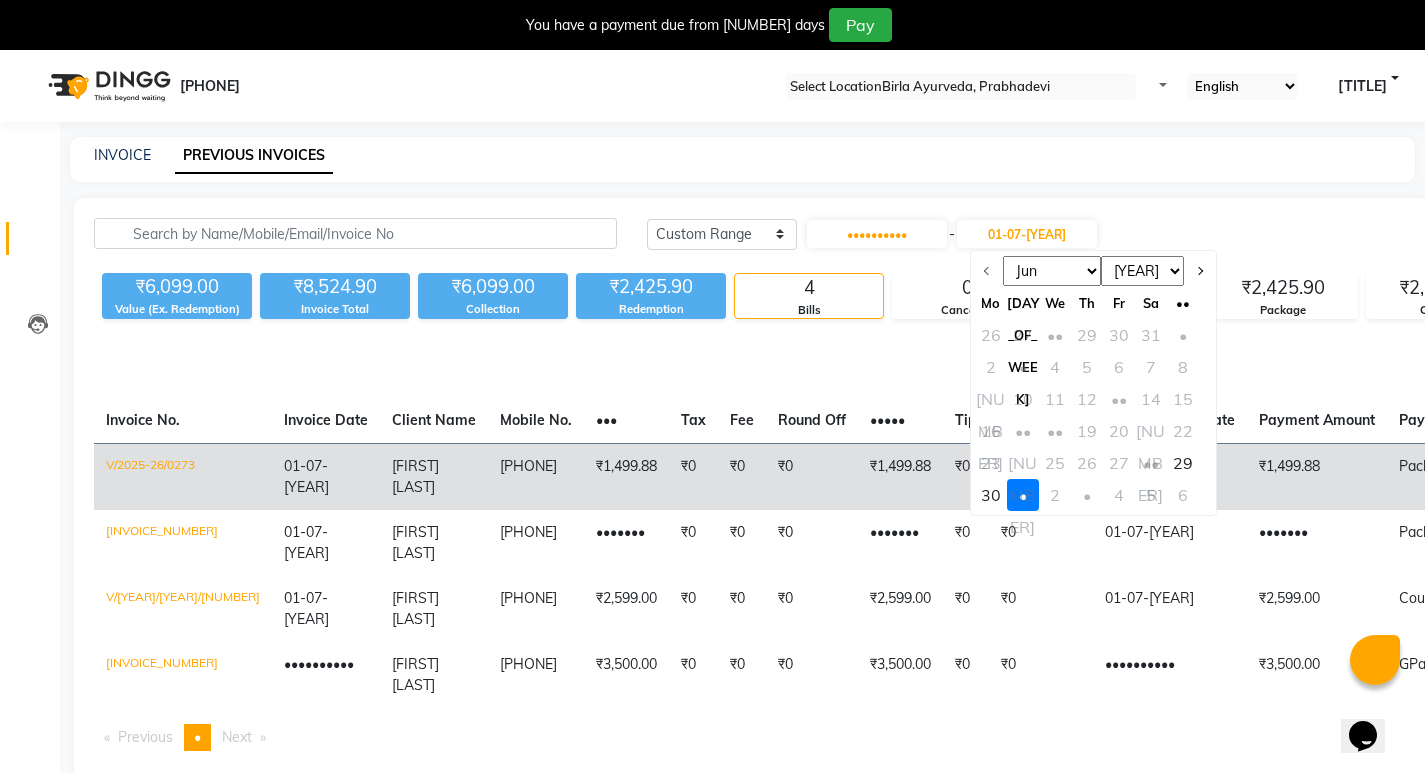 click on "29" at bounding box center (1183, 463) 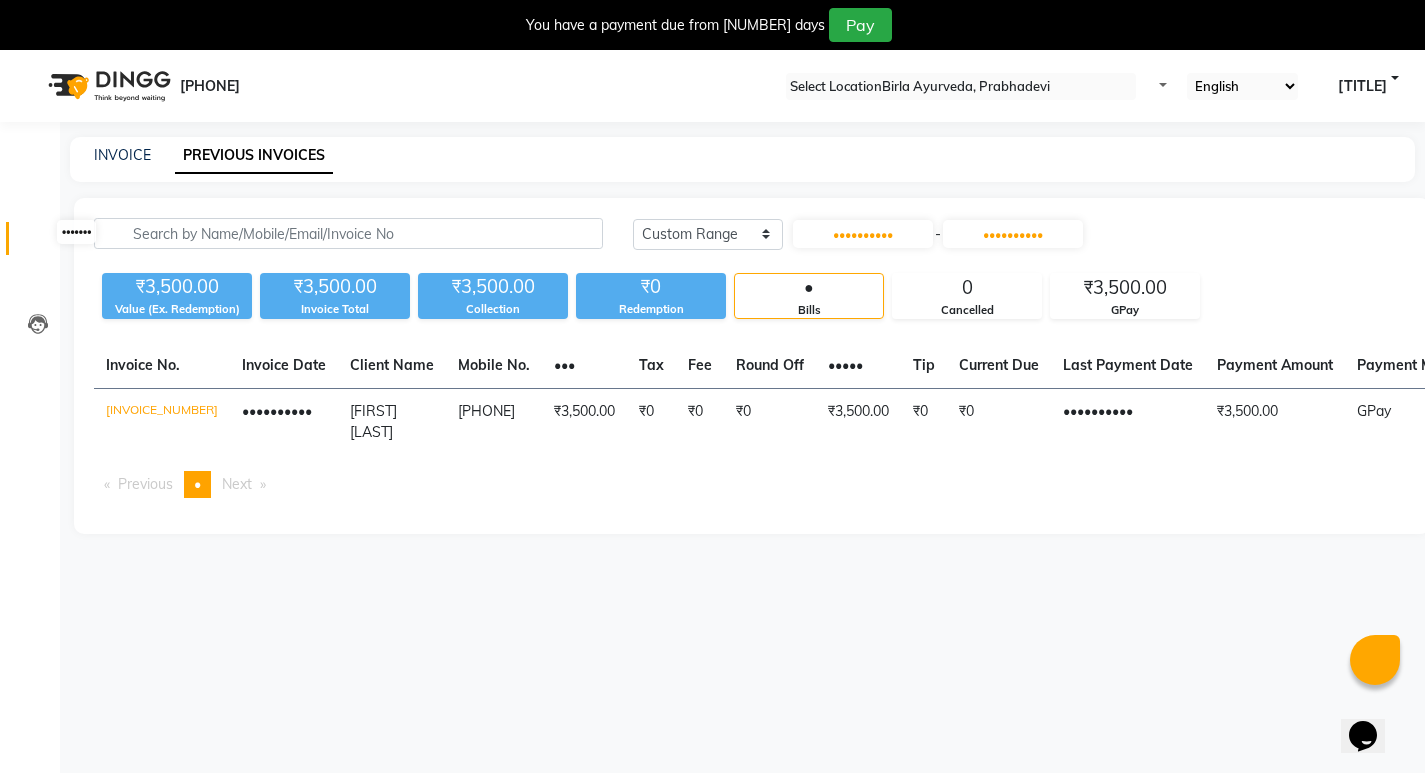 click at bounding box center [38, 243] 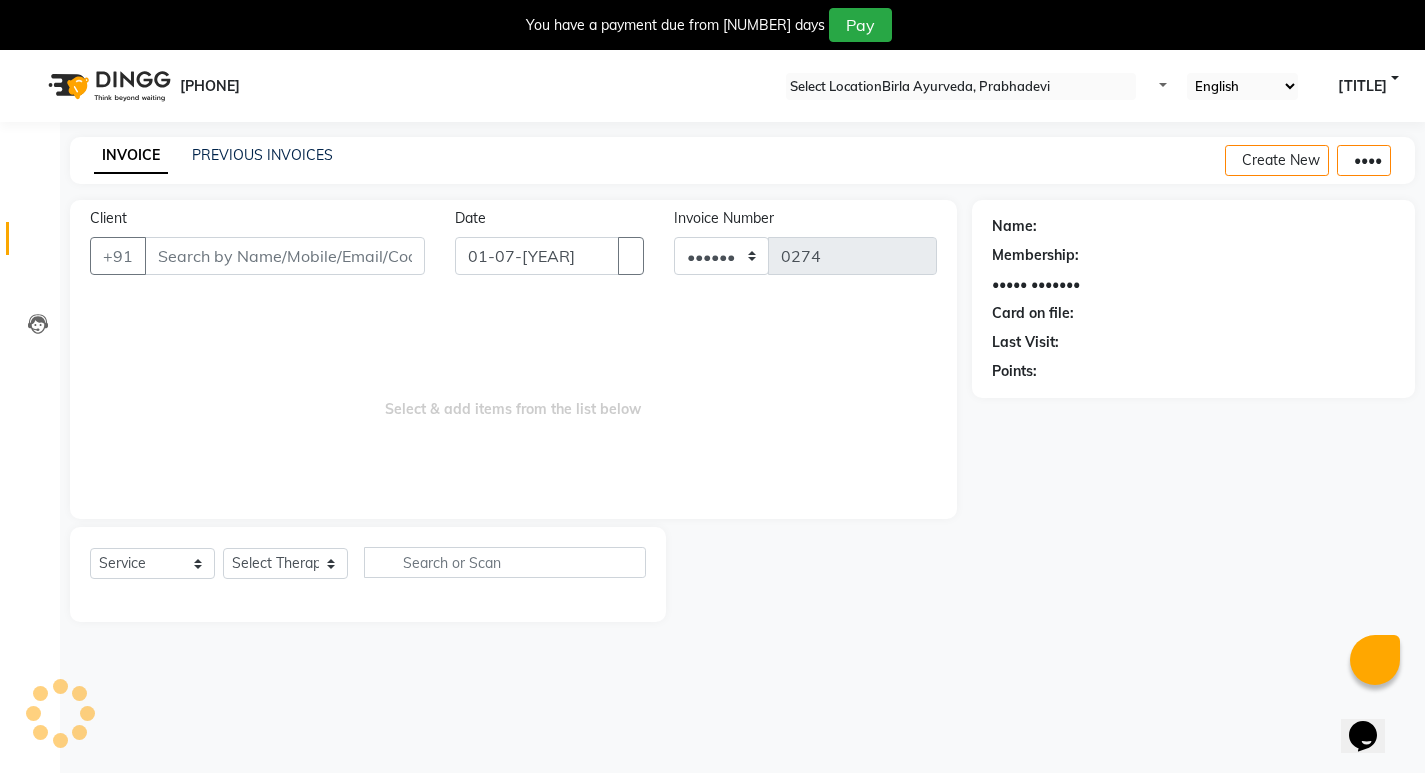 click on "Client" at bounding box center [285, 256] 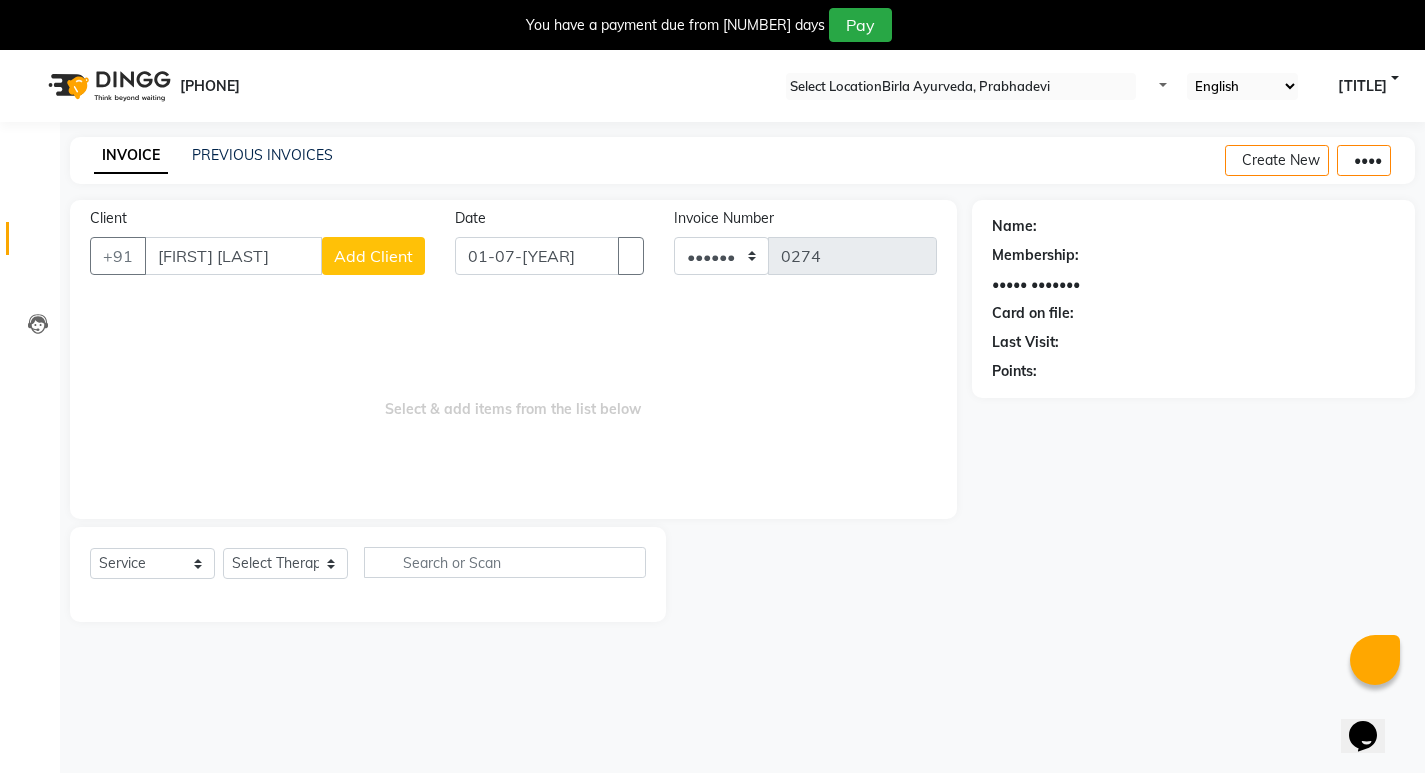 type on "[FIRST] [LAST]" 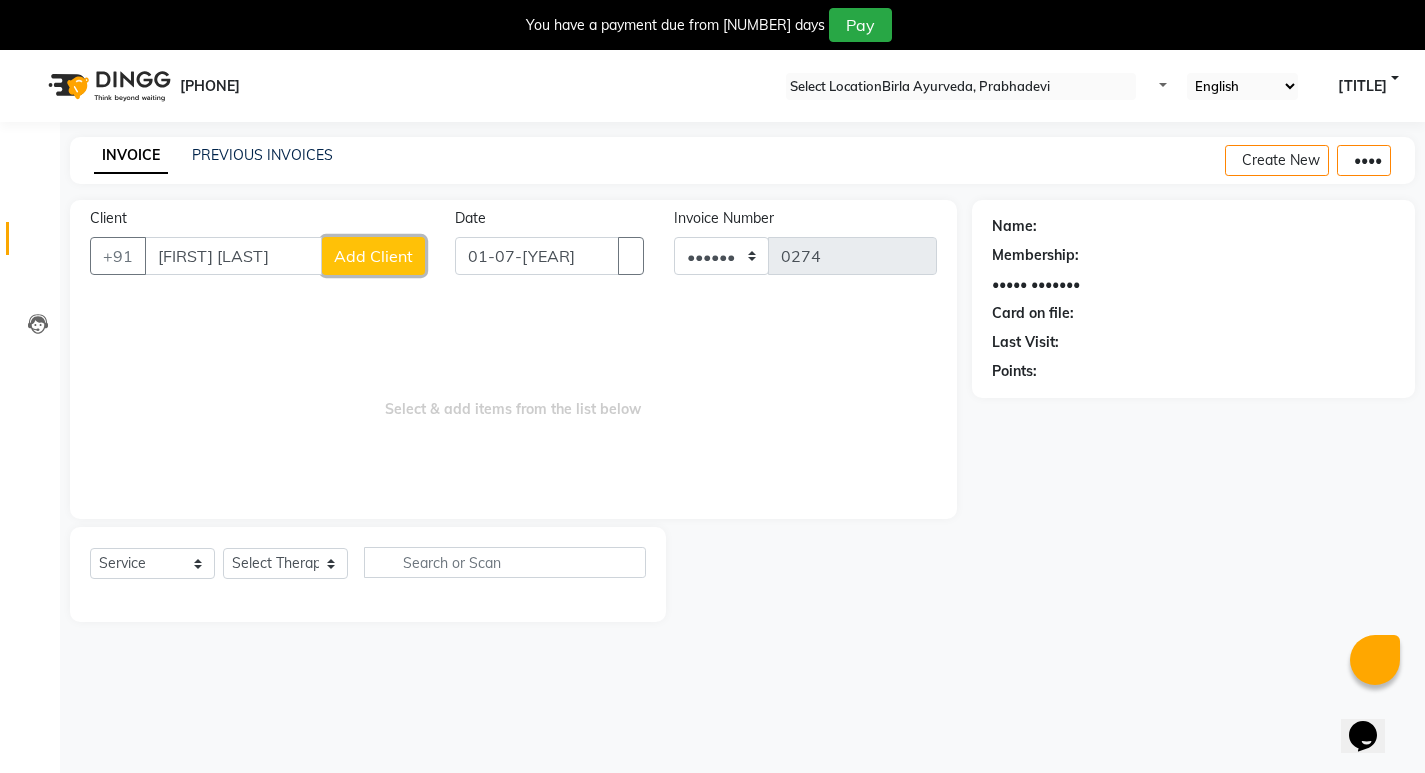 click on "Add Client" at bounding box center (373, 256) 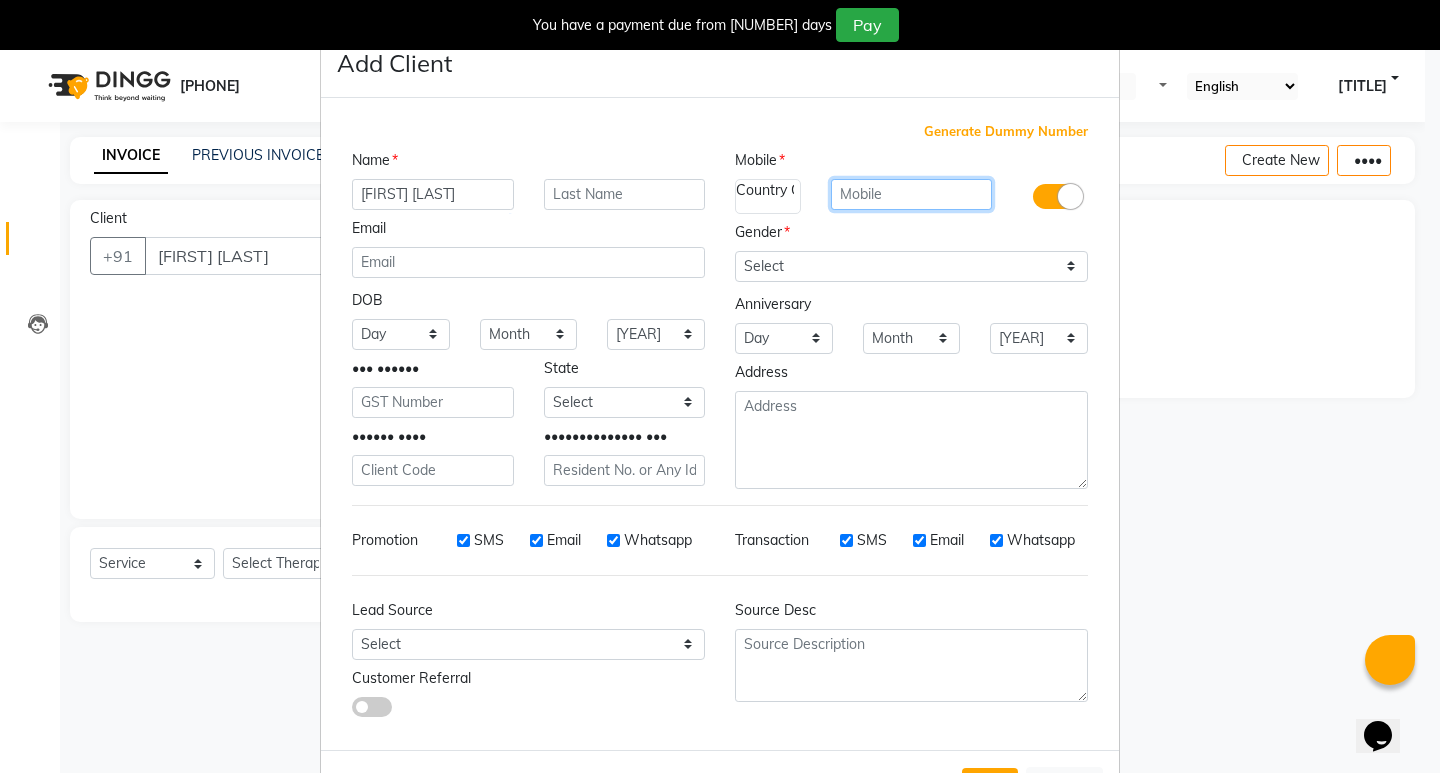 click at bounding box center [912, 194] 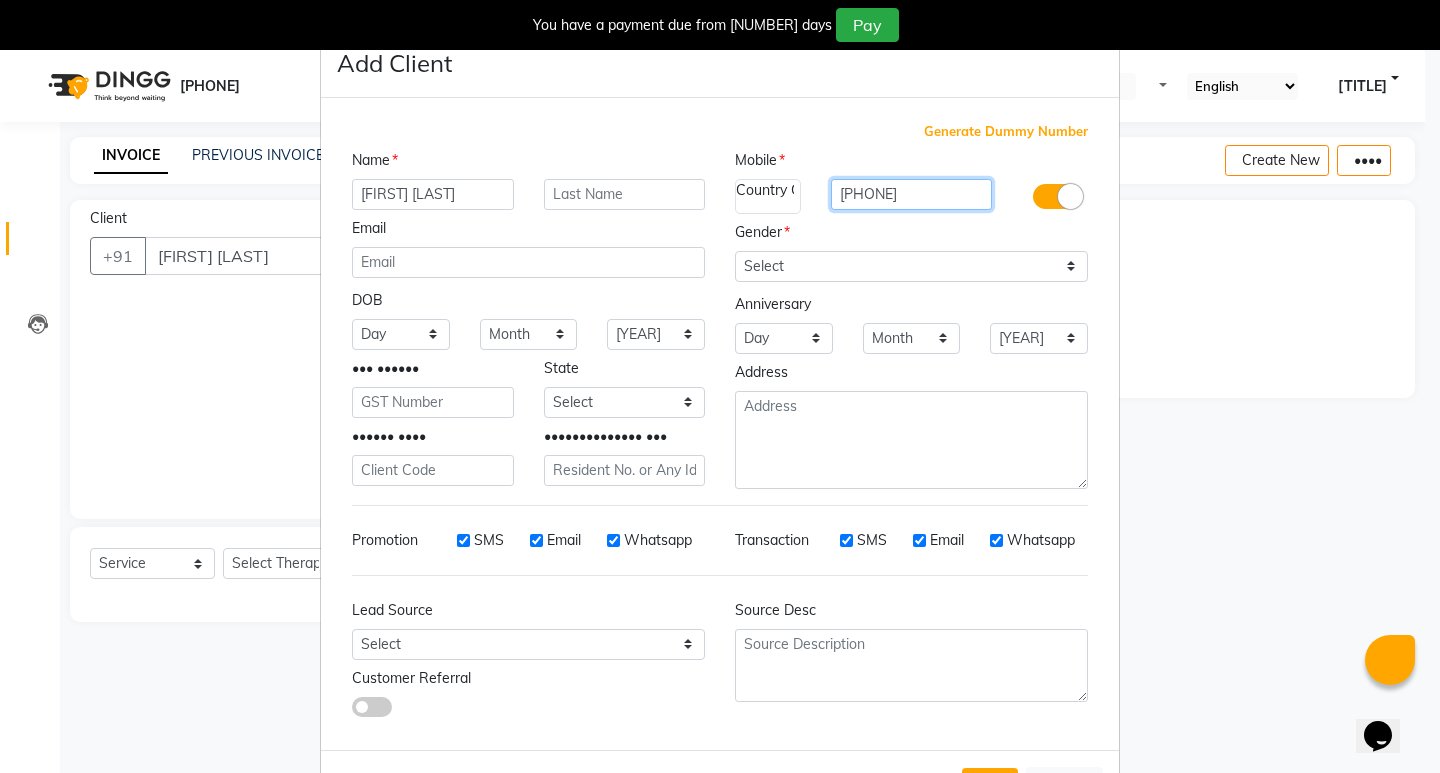 type on "[PHONE]" 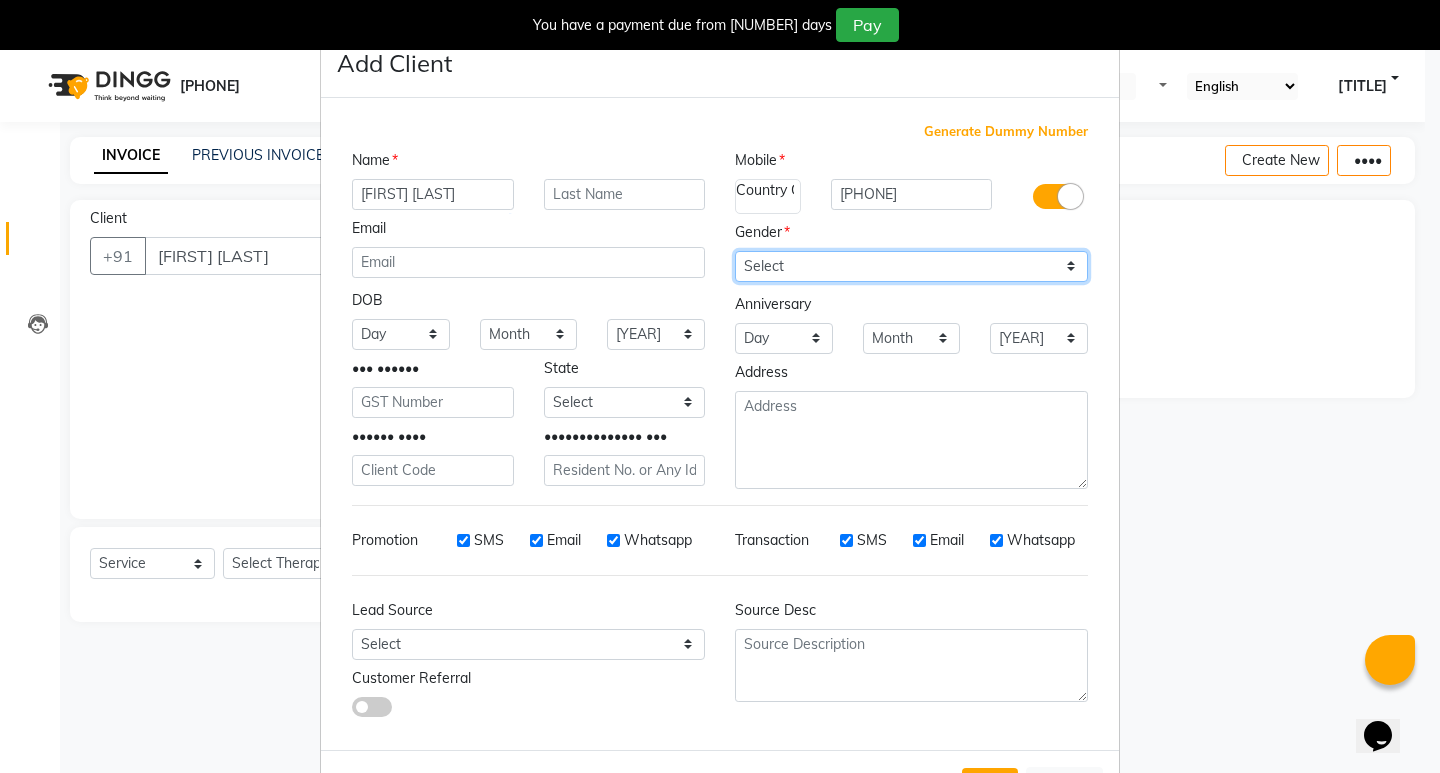 click on "Select Male Female Other Prefer Not To Say" at bounding box center [911, 266] 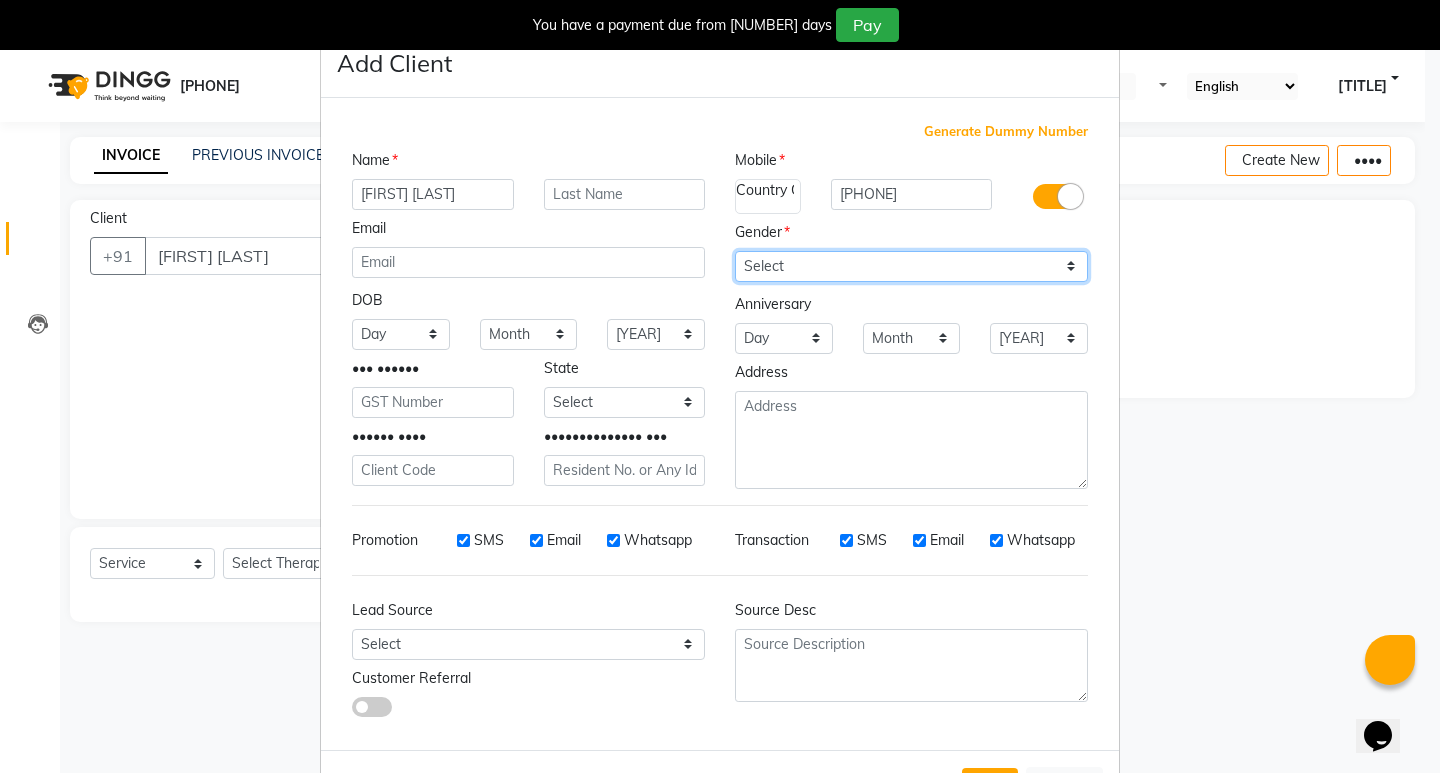select on "[GENDER]" 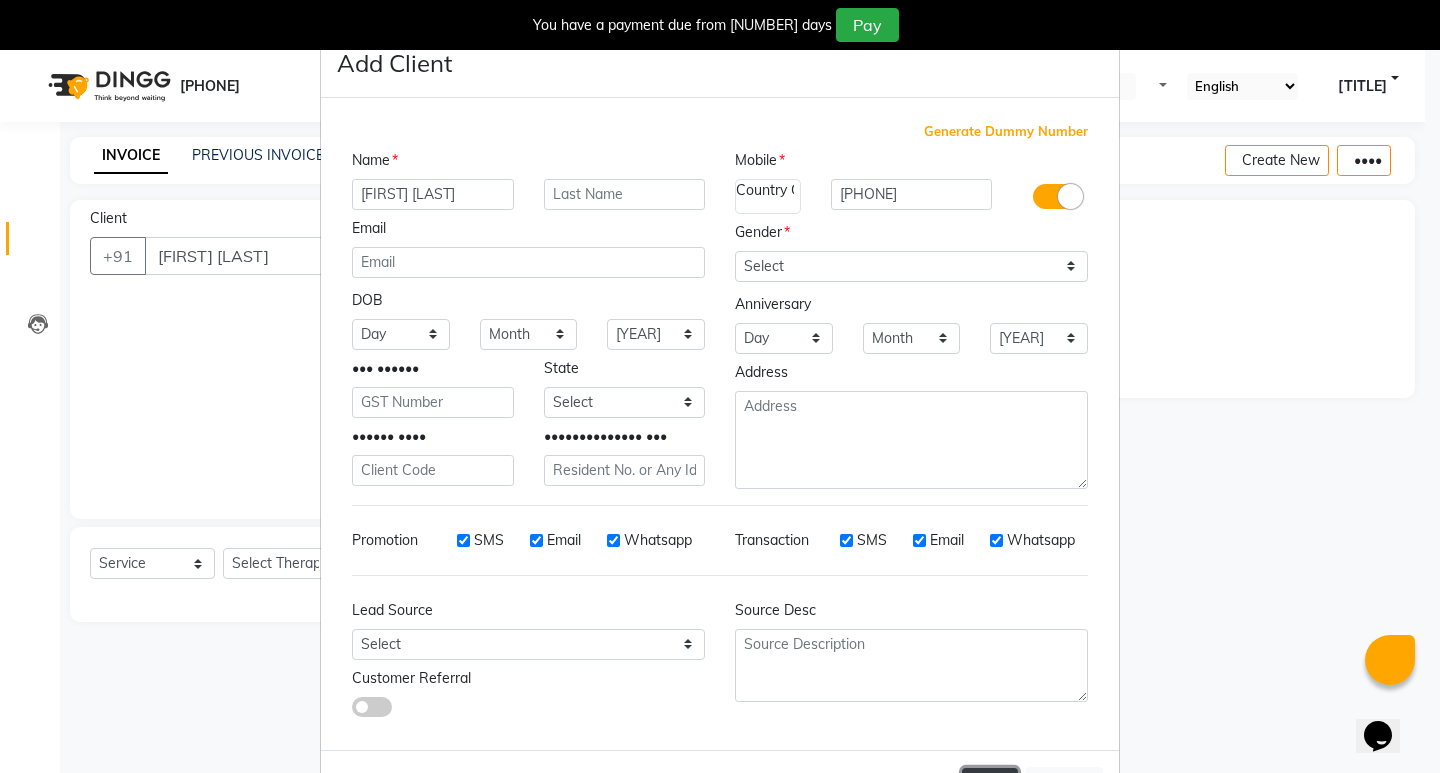 click on "Add" at bounding box center [990, 786] 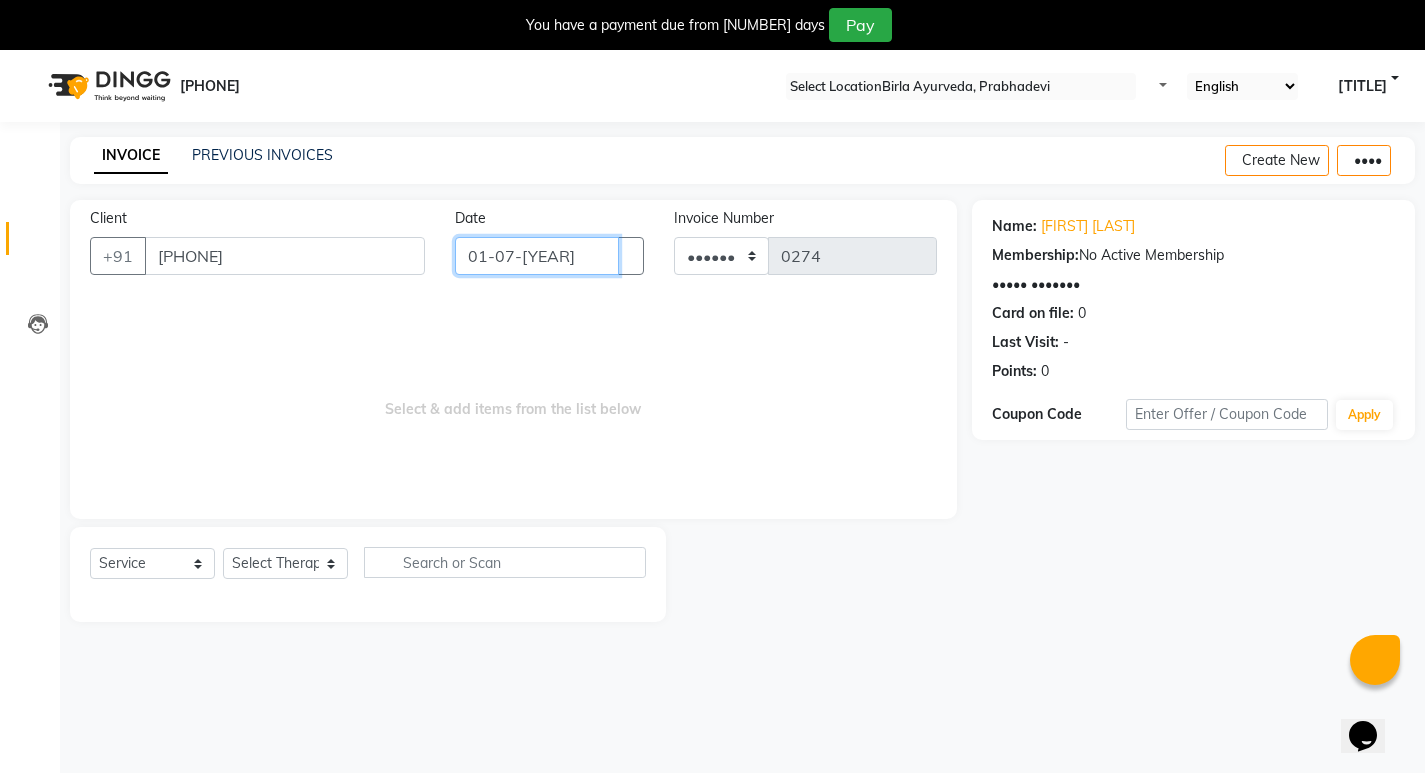 click on "01-07-[YEAR]" at bounding box center (537, 256) 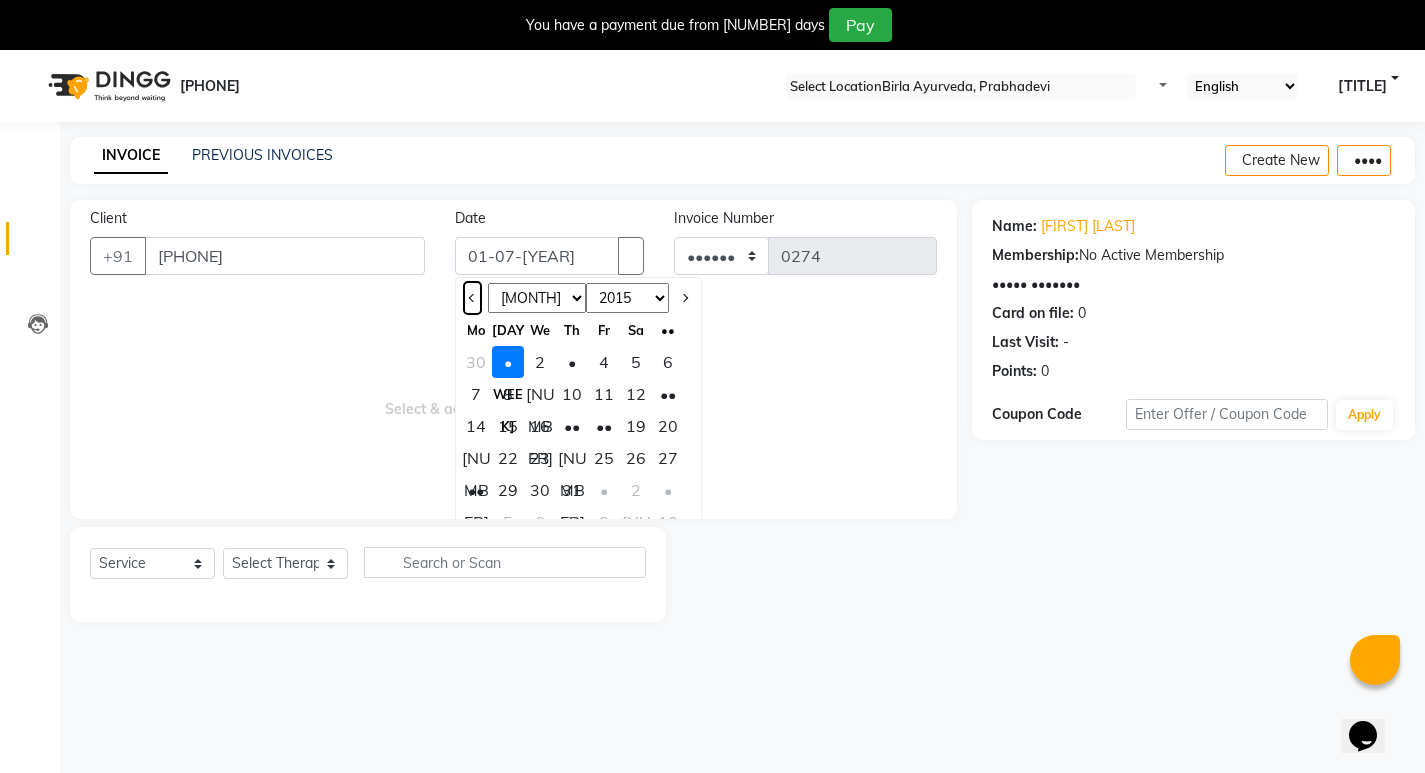 click at bounding box center (472, 298) 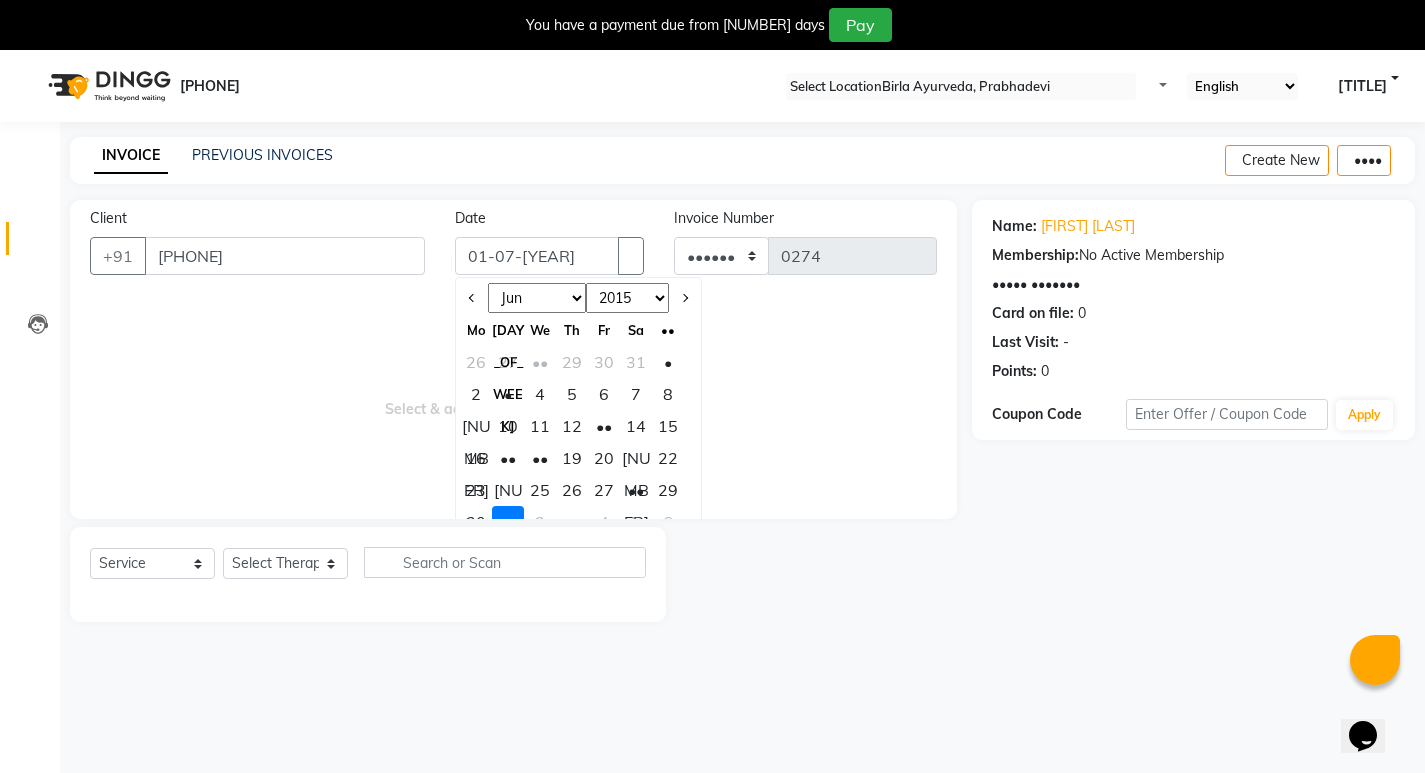 click on "29" at bounding box center (668, 490) 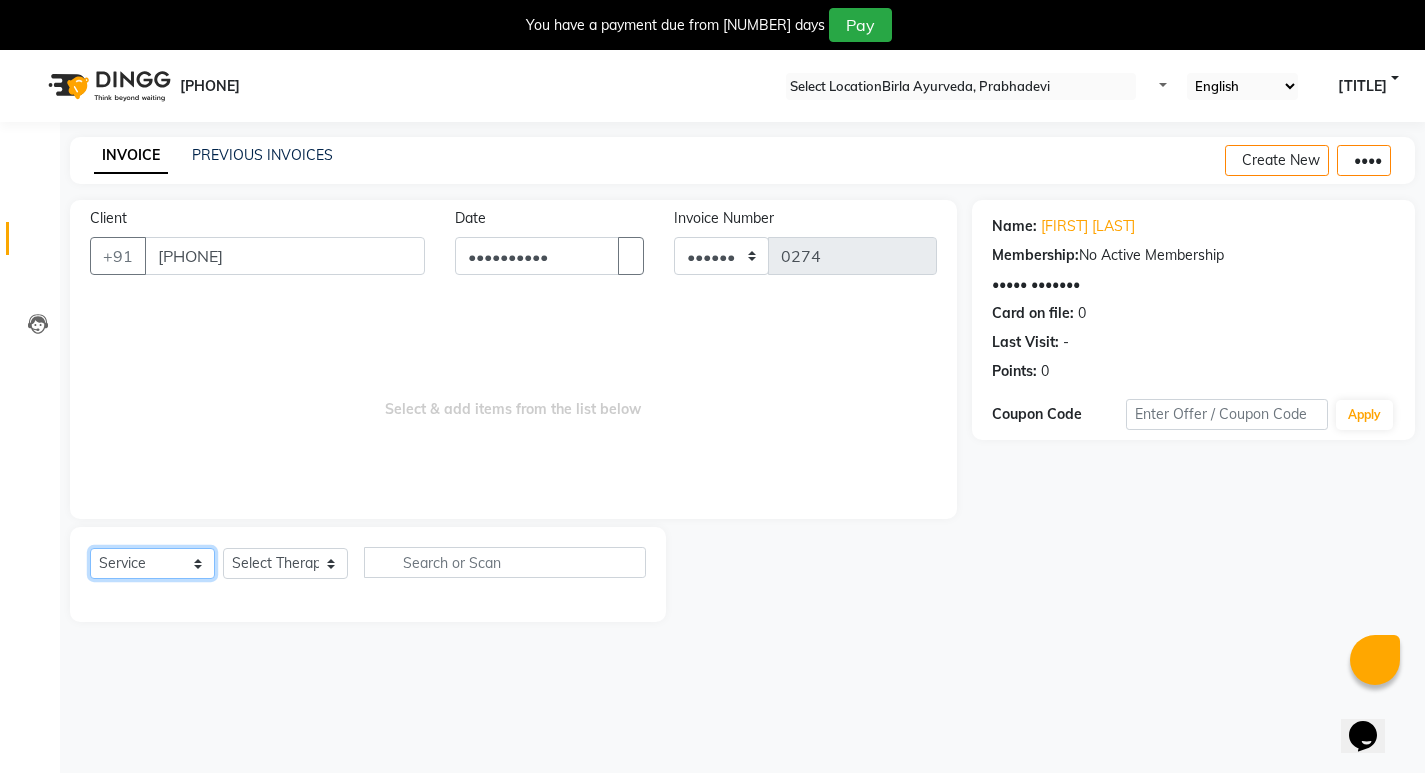 click on "Select  Service  Product  Membership  Package Voucher Prepaid Gift Card" at bounding box center [152, 563] 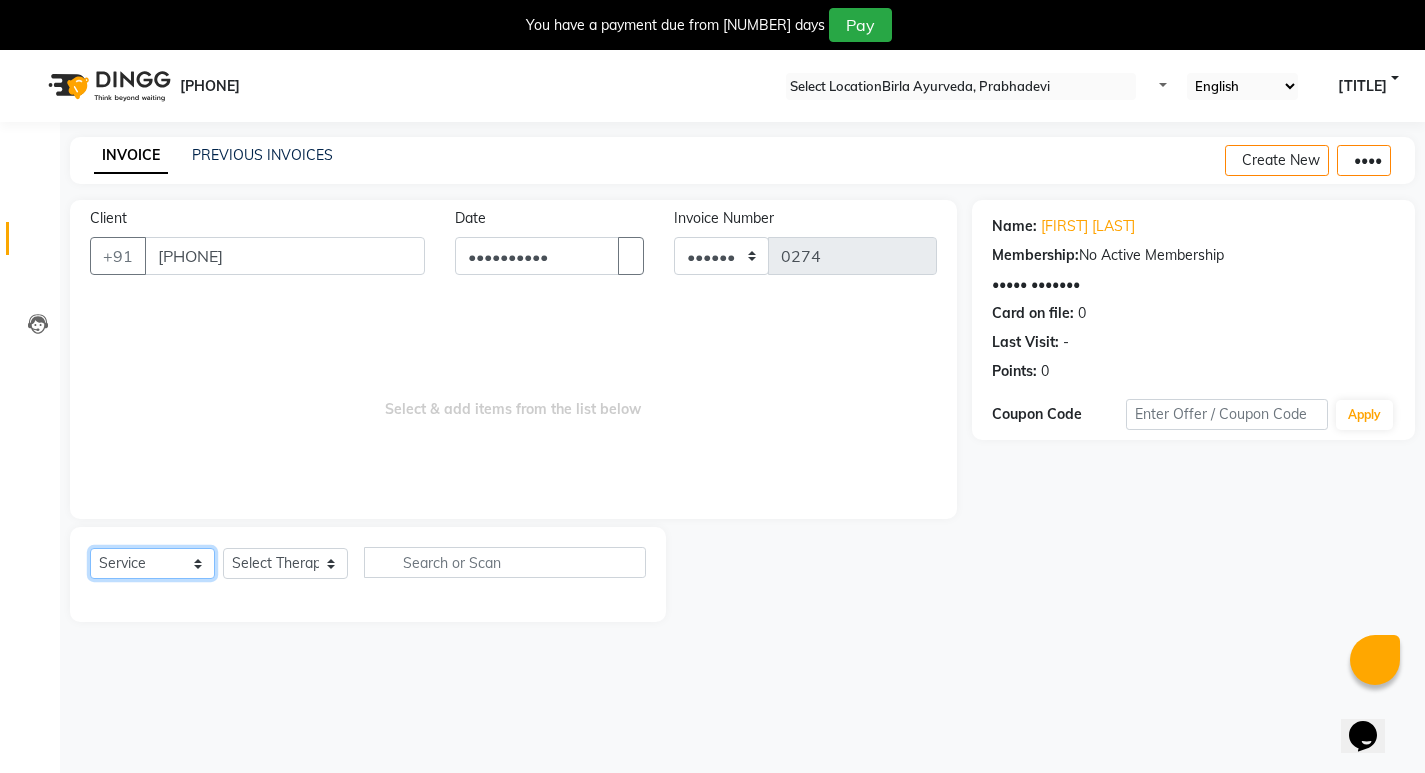 click on "Select  Service  Product  Membership  Package Voucher Prepaid Gift Card" at bounding box center (152, 563) 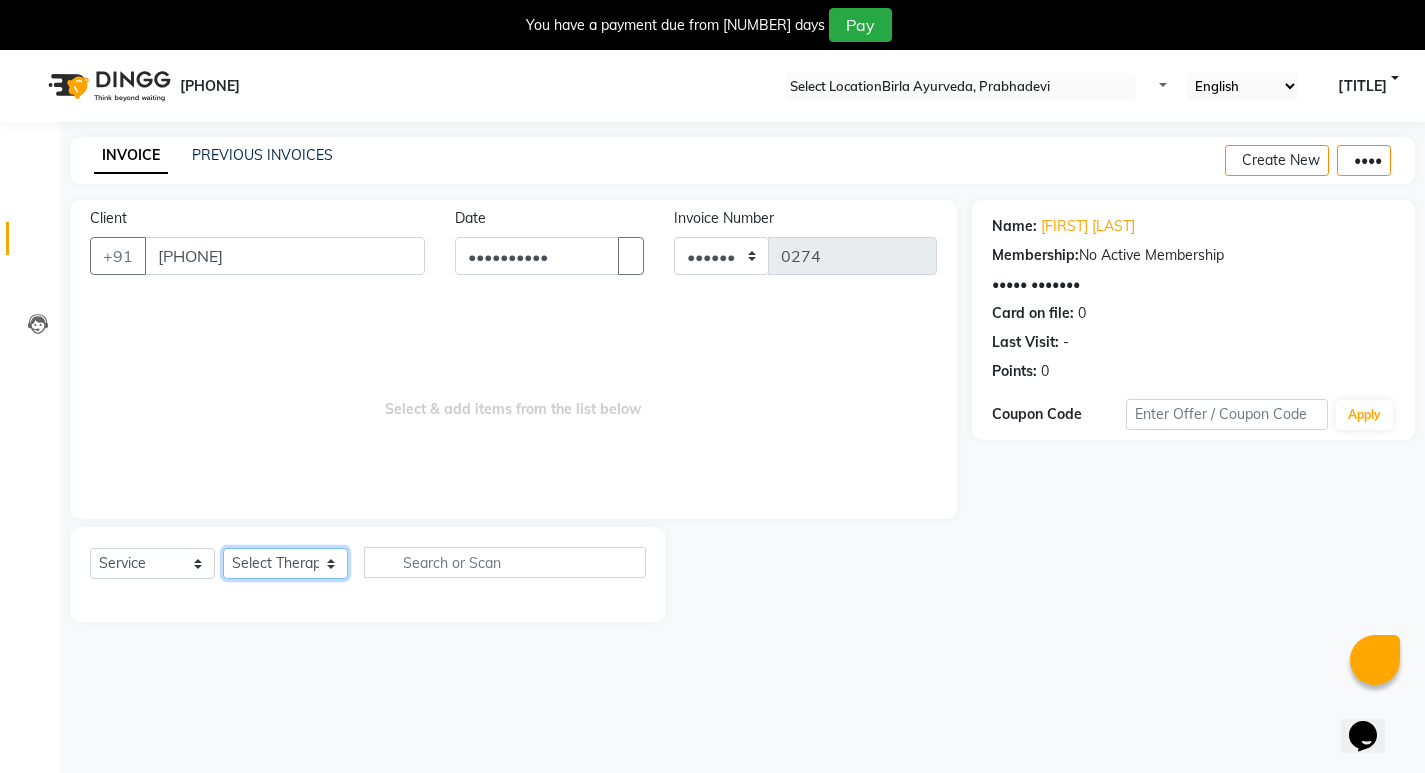 click on "Select therapist Abhijeet Jadhav Amrutha Anita Khatke Anjana Surendra Kalyani Aparna Avtar Jaiswal Bandu Dange Bibina Chandani Yadav Deepali Gaikwad Dr. Abidda Khan Dr. Annu Prasad Dr. Chaitali Deshmukh Dr. Chetali Dr. Mrunal Gole Gloria Y Gloriya Hari Jainy M R KAMAL NIKAM Kavita Ambatkar Latika Sawant Manager Pooja Mohite Priya Mishra Rajimon Gopalan RATHEESH KUMAR G KURUP Ratish Sachin Subhash Shali K M Shani K Shibin Suddheesh K K Sunil Wankhade Sunita Fernandes Suraj Suvarna Gangurde Swati Tanvi Taral Tejaswini Gaonkar Vidya Vishwanath Vinayak Yogesh Parab" at bounding box center (285, 563) 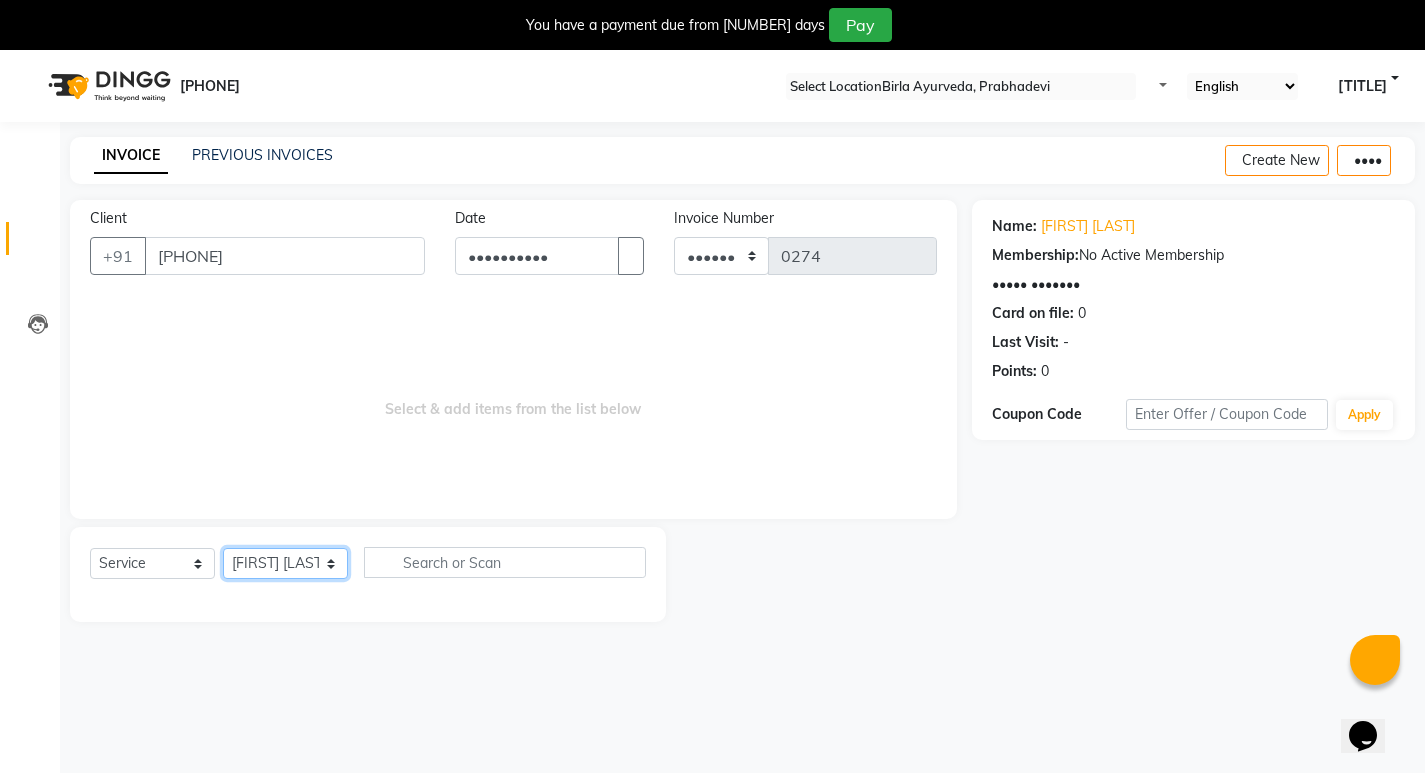 scroll, scrollTop: 50, scrollLeft: 0, axis: vertical 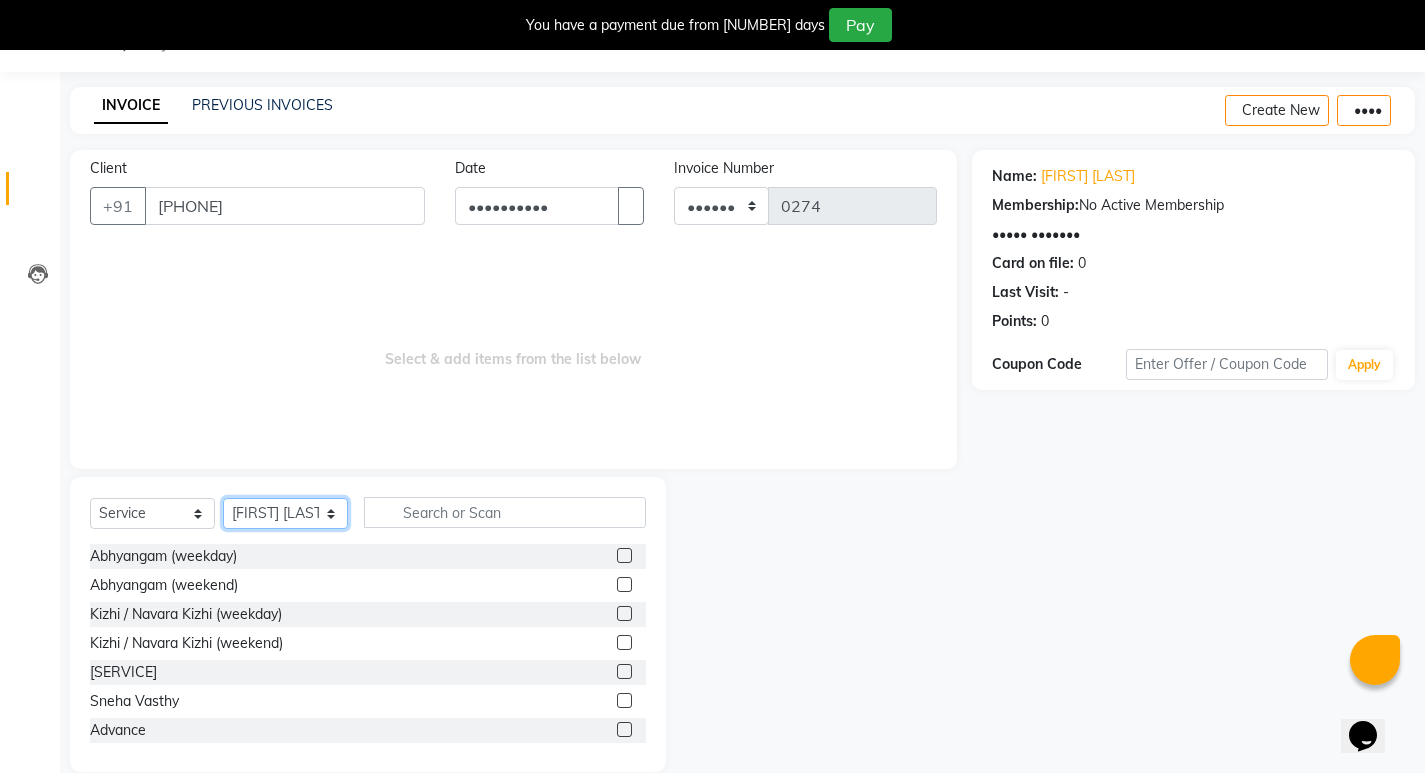 click on "Select therapist Abhijeet Jadhav Amrutha Anita Khatke Anjana Surendra Kalyani Aparna Avtar Jaiswal Bandu Dange Bibina Chandani Yadav Deepali Gaikwad Dr. Abidda Khan Dr. Annu Prasad Dr. Chaitali Deshmukh Dr. Chetali Dr. Mrunal Gole Gloria Y Gloriya Hari Jainy M R KAMAL NIKAM Kavita Ambatkar Latika Sawant Manager Pooja Mohite Priya Mishra Rajimon Gopalan RATHEESH KUMAR G KURUP Ratish Sachin Subhash Shali K M Shani K Shibin Suddheesh K K Sunil Wankhade Sunita Fernandes Suraj Suvarna Gangurde Swati Tanvi Taral Tejaswini Gaonkar Vidya Vishwanath Vinayak Yogesh Parab" at bounding box center [285, 513] 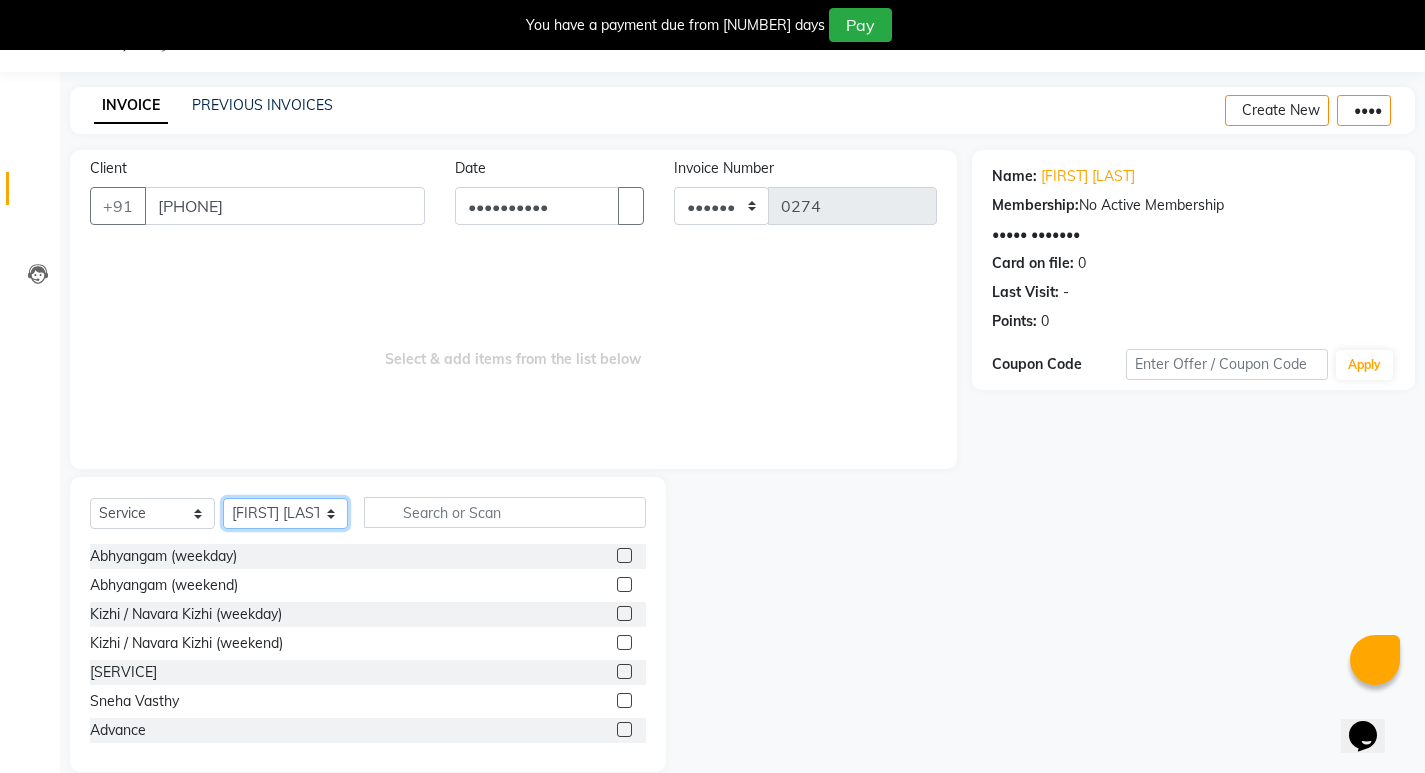 select on "56981" 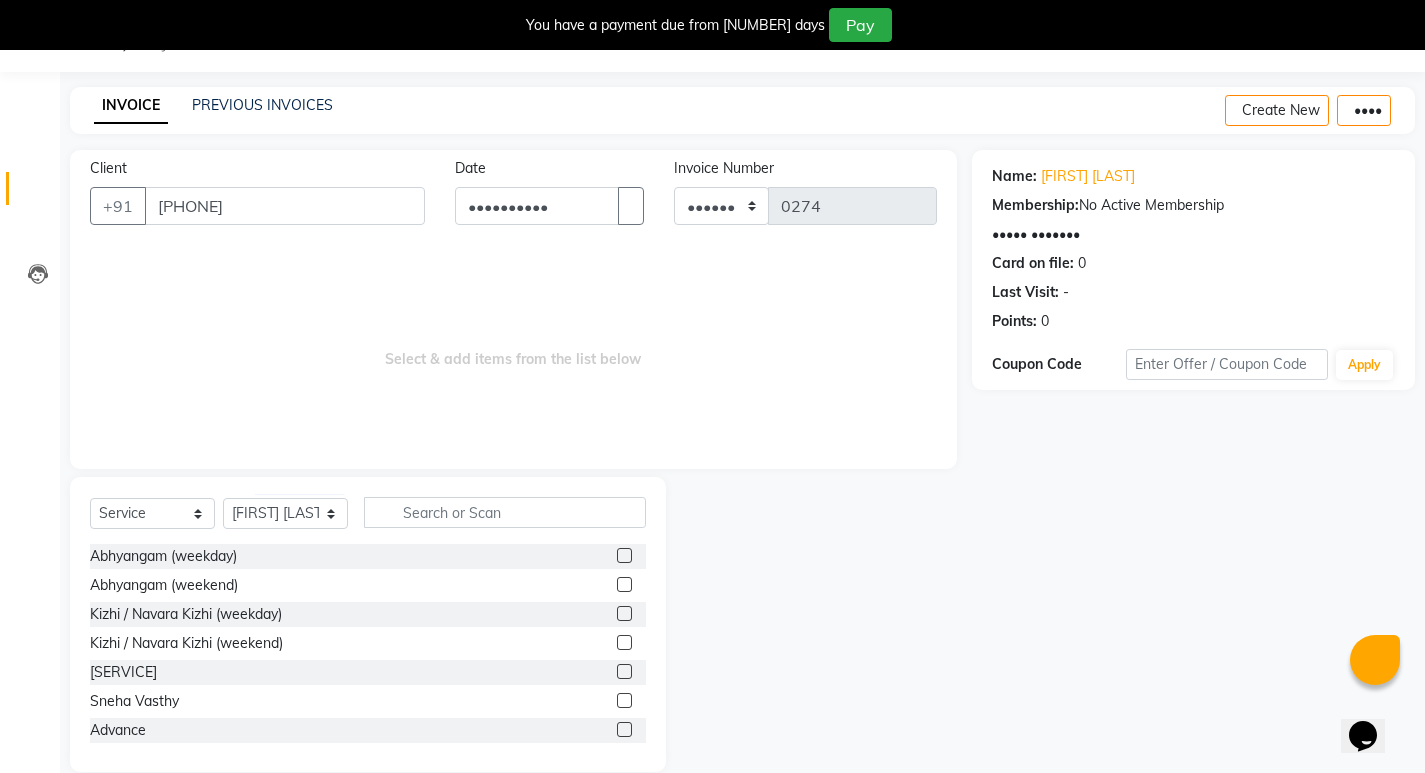 click at bounding box center (624, 584) 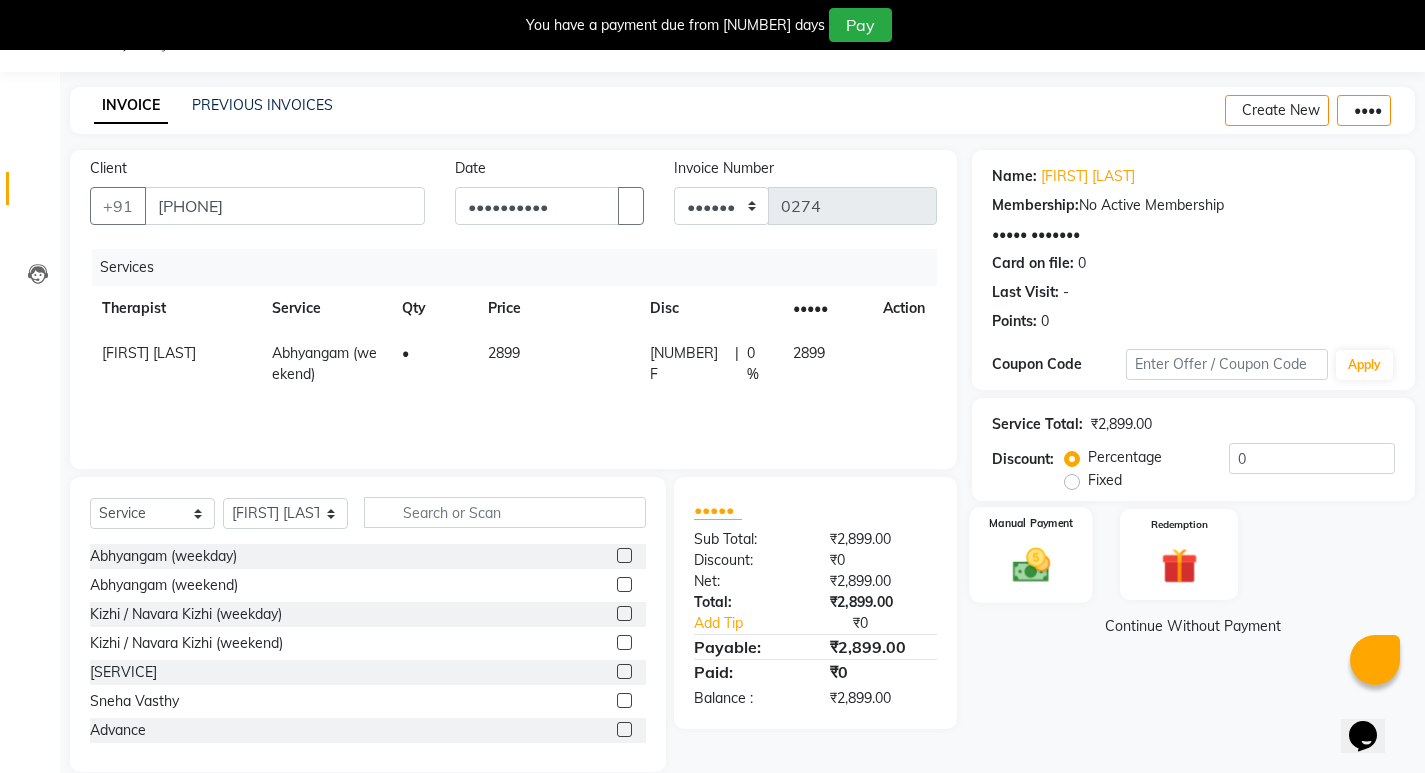 click at bounding box center (1030, 564) 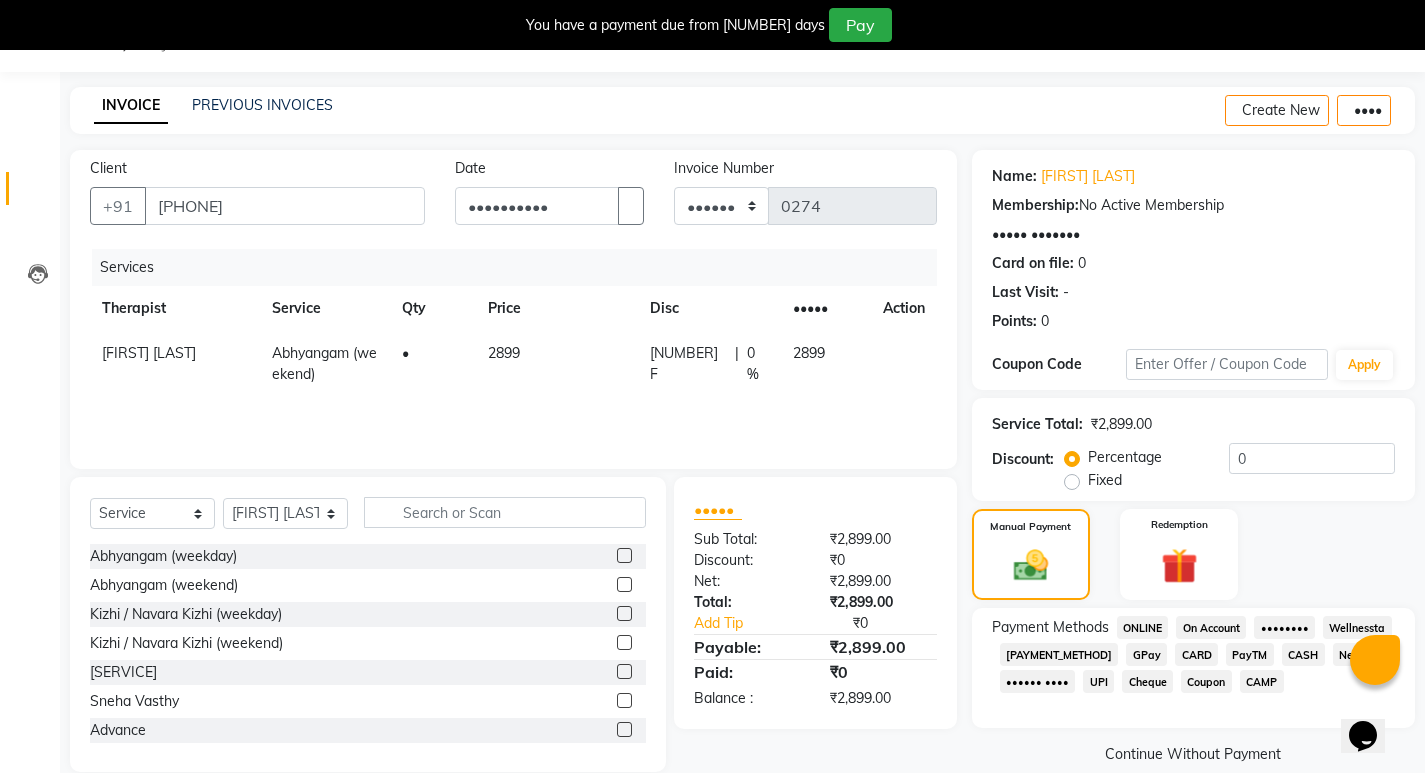 click on "GPay" at bounding box center [1143, 627] 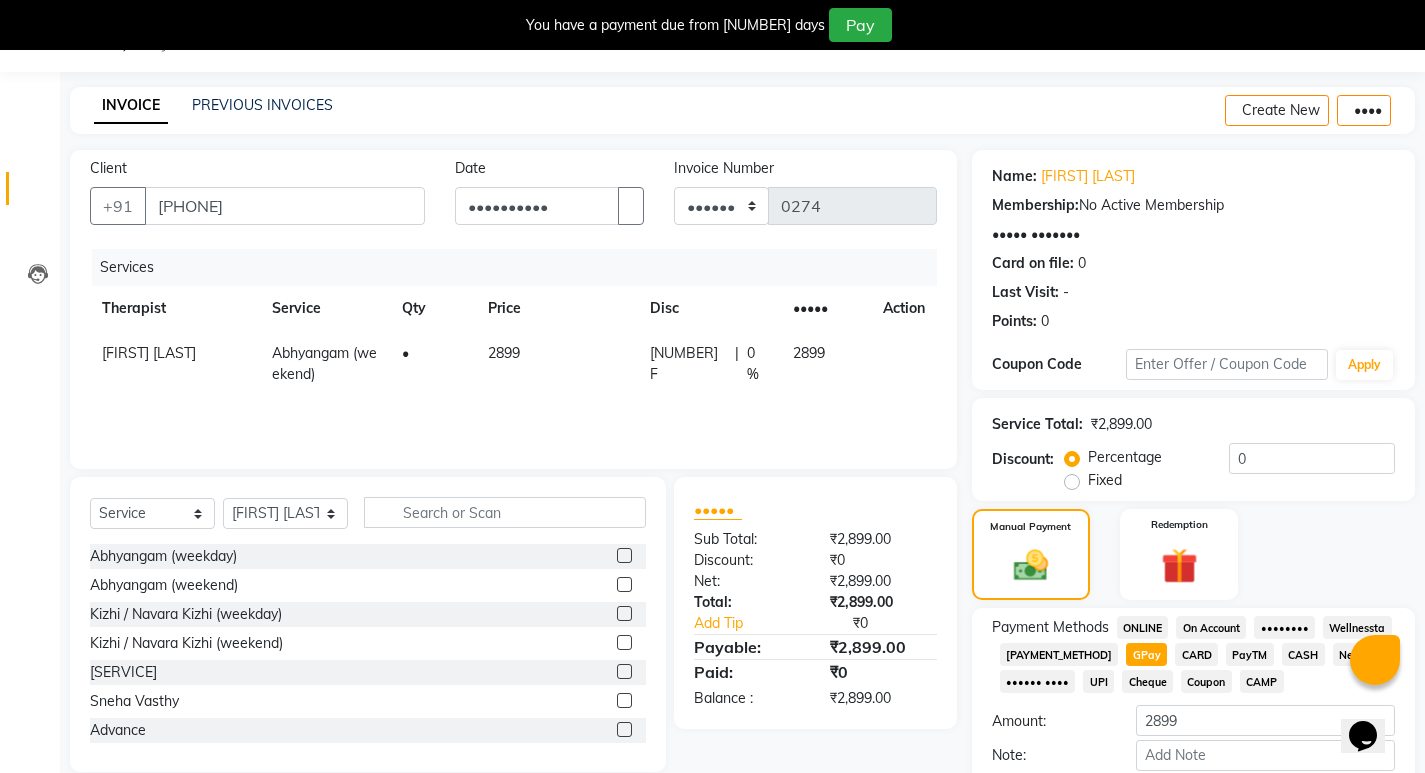 scroll, scrollTop: 150, scrollLeft: 0, axis: vertical 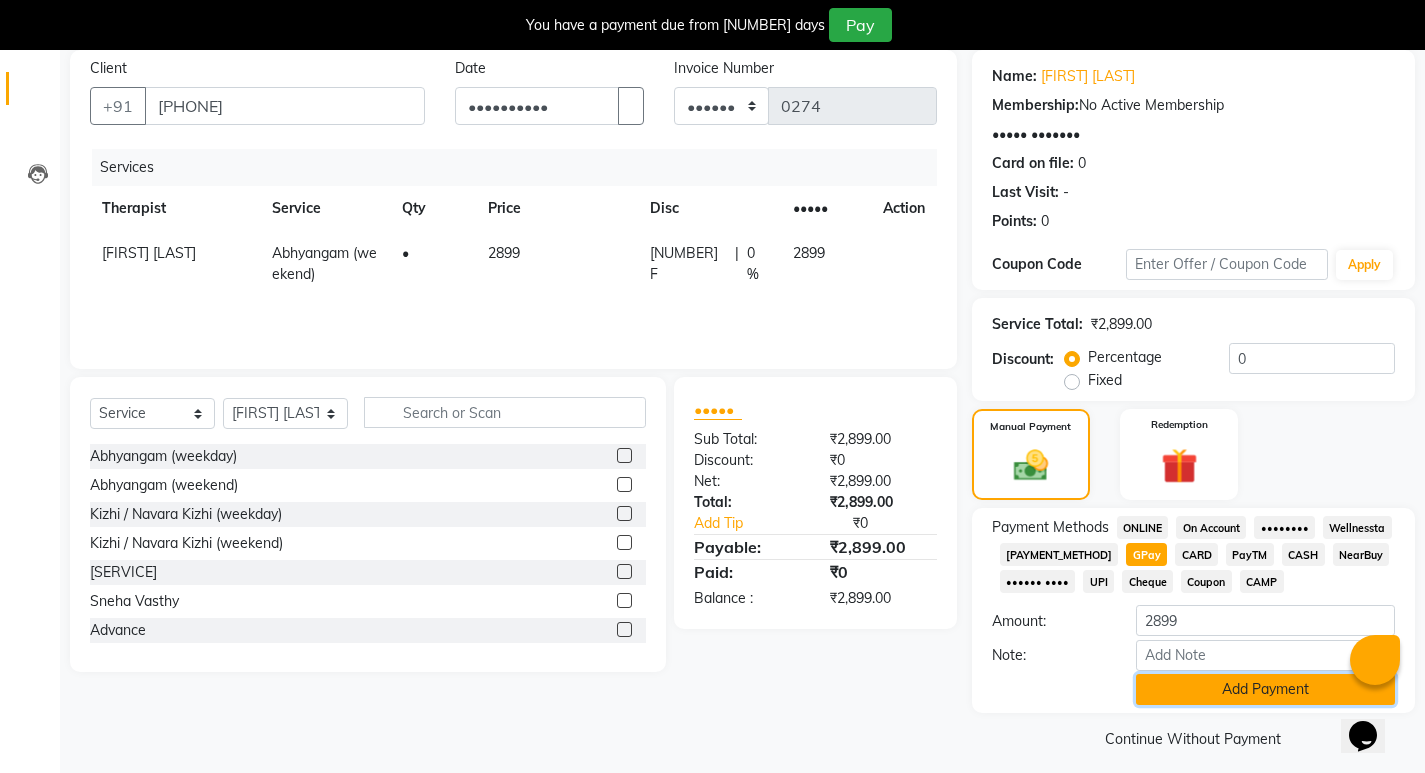 click on "Add Payment" at bounding box center [1265, 689] 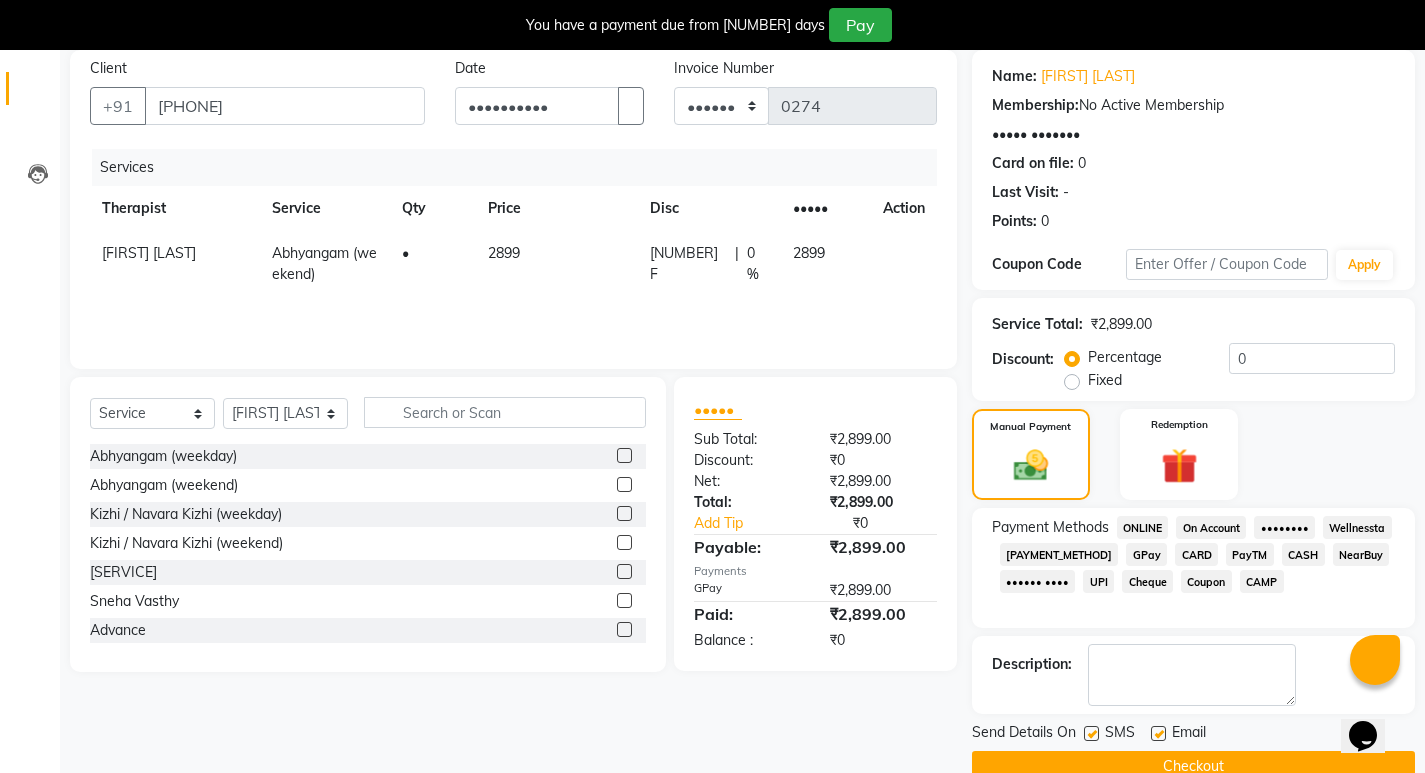 click at bounding box center [1091, 733] 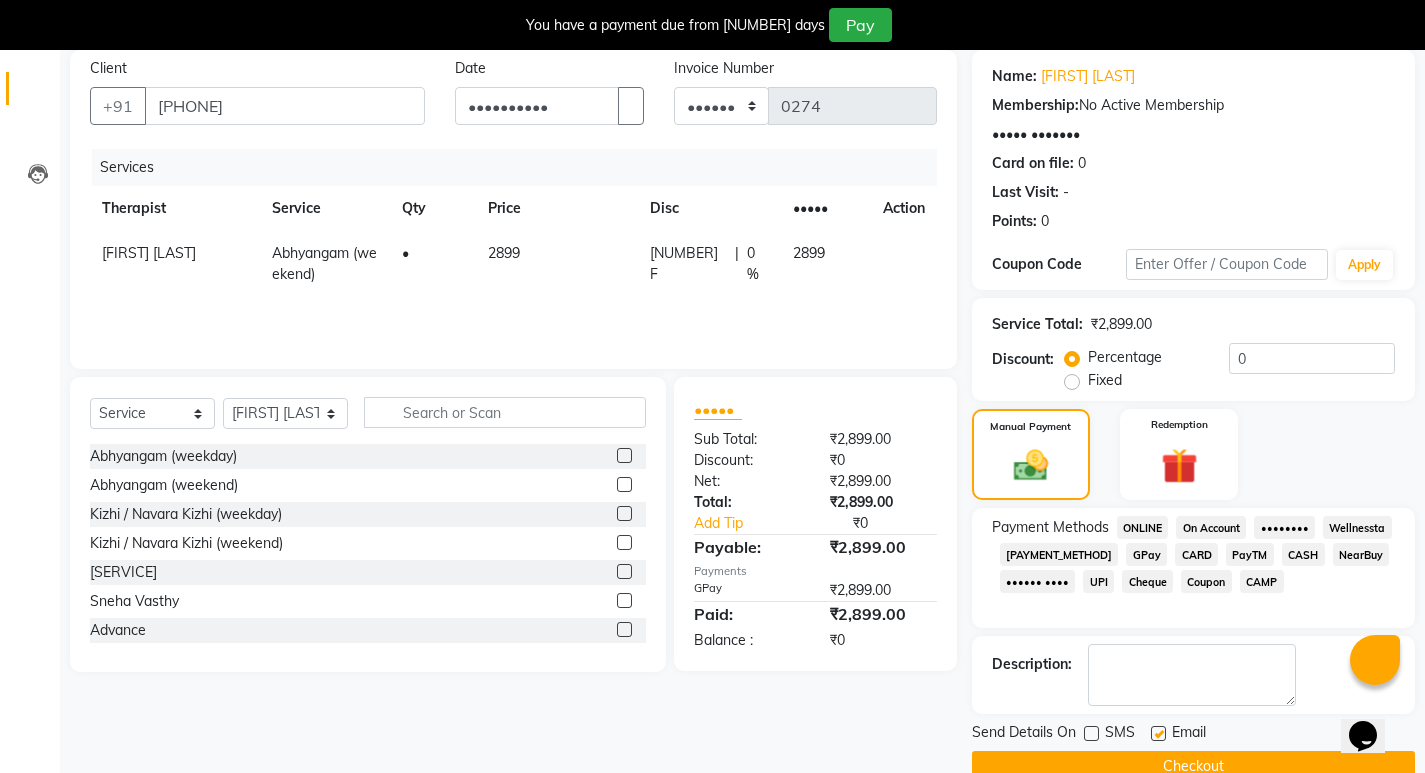 click at bounding box center [1158, 733] 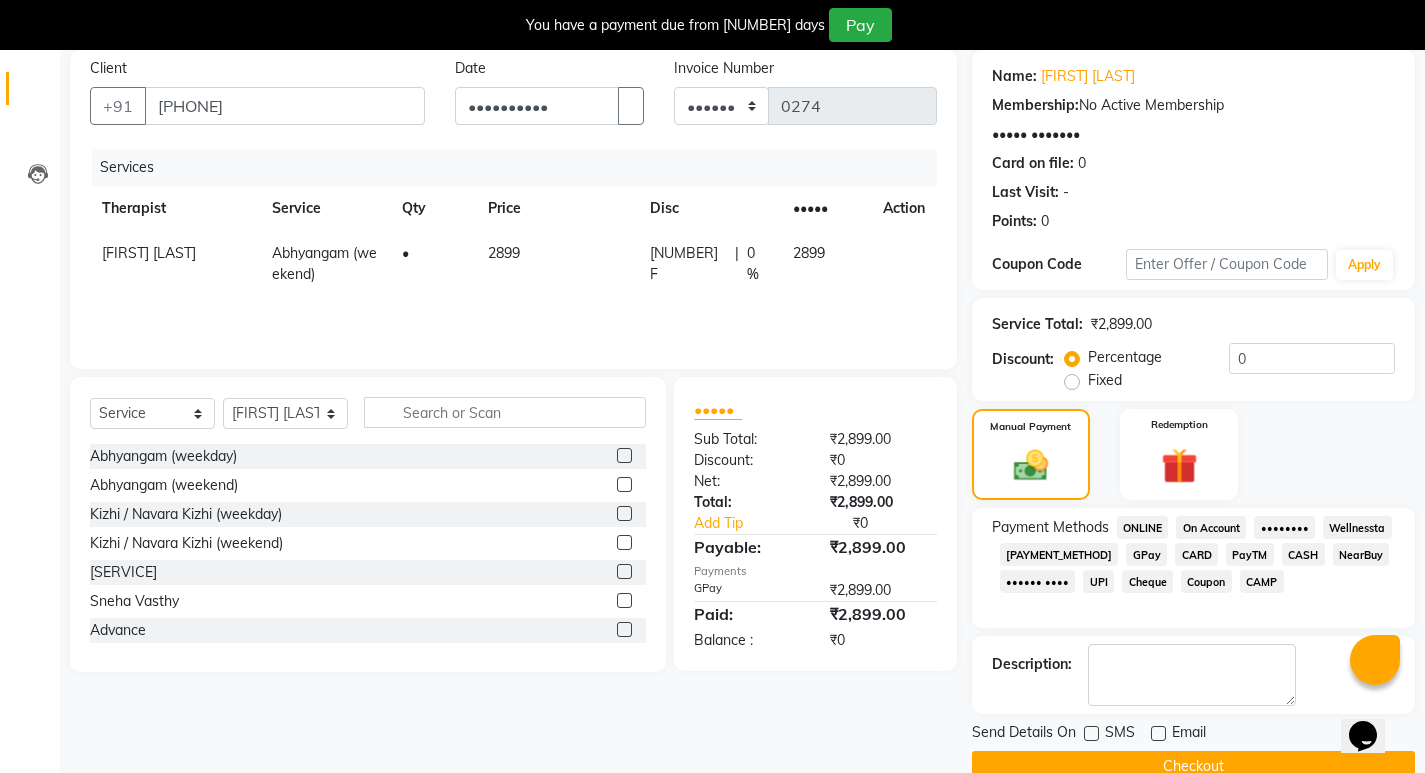 scroll, scrollTop: 196, scrollLeft: 0, axis: vertical 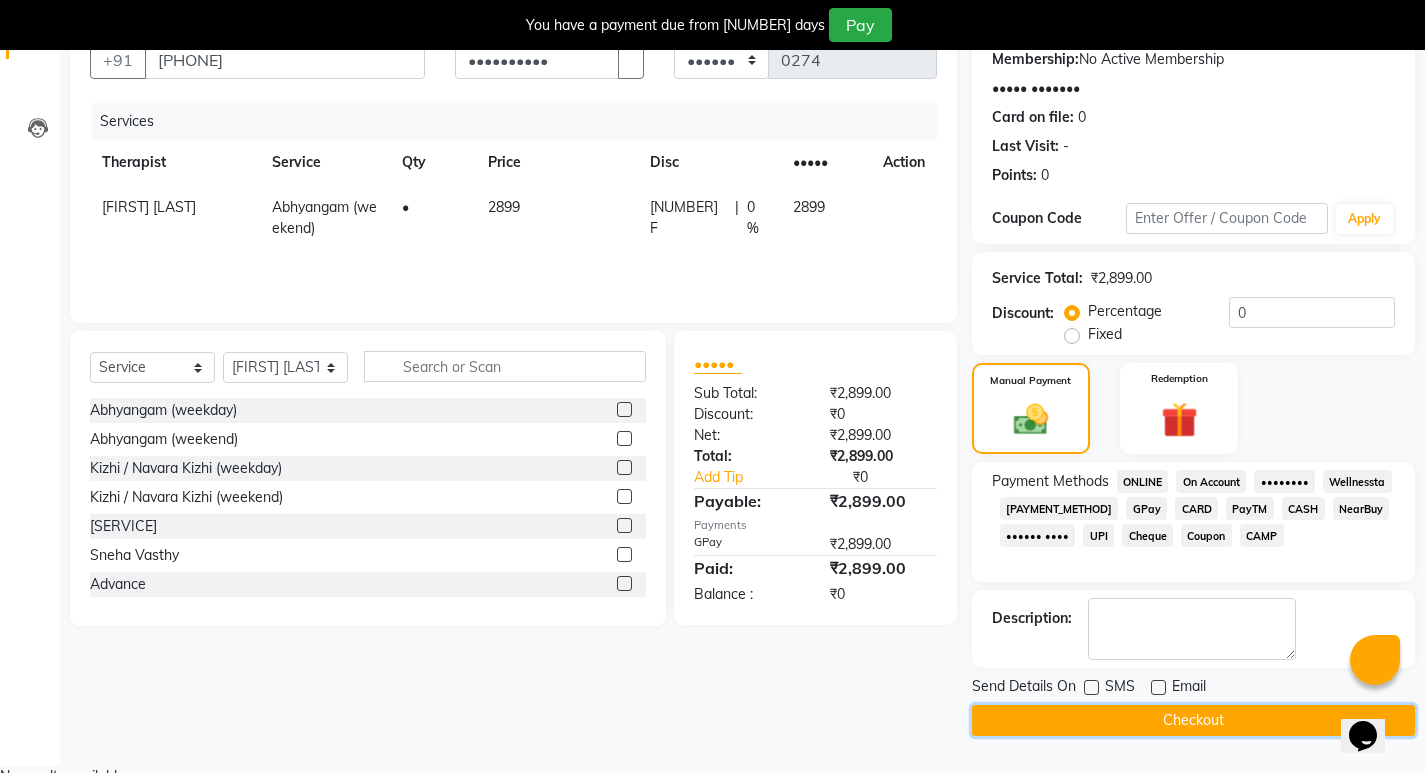 click on "Checkout" at bounding box center (1193, 720) 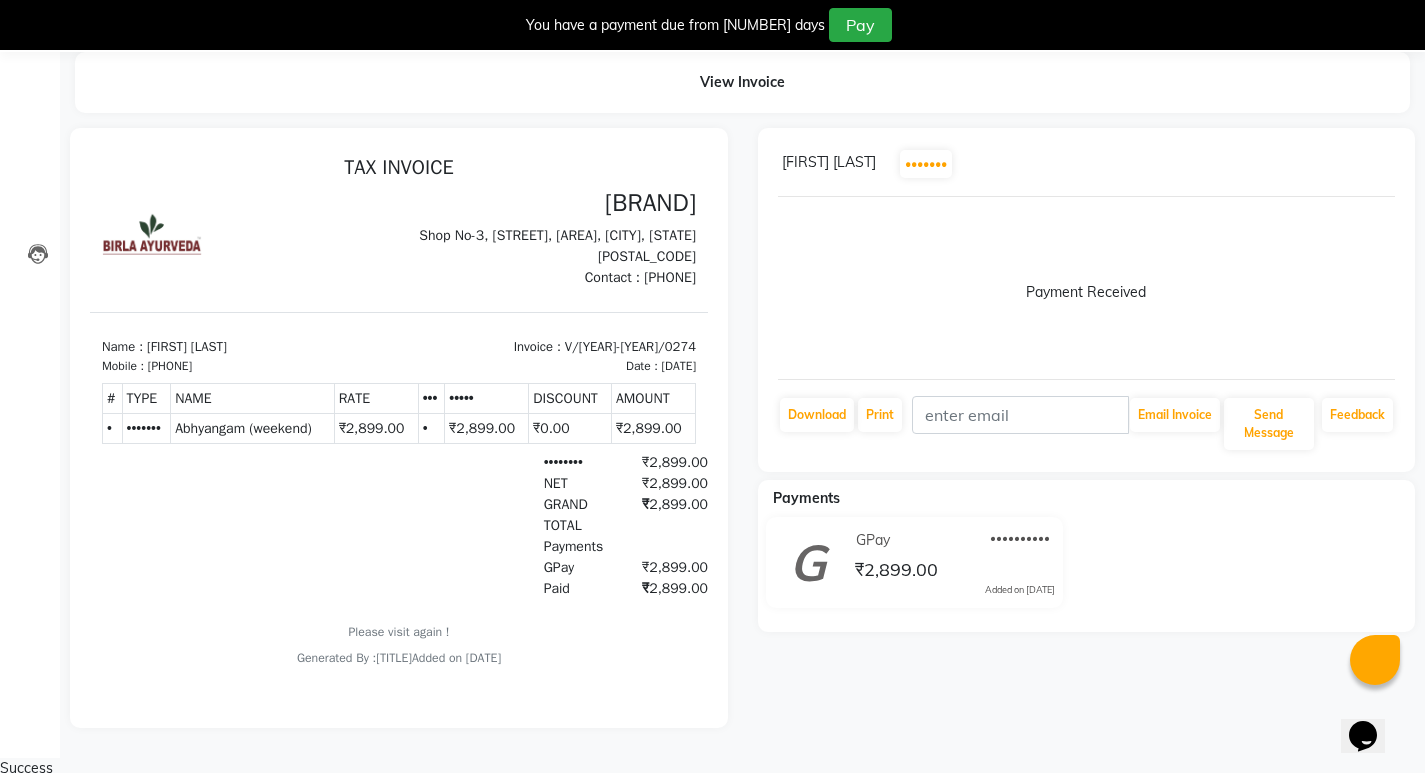 scroll, scrollTop: 0, scrollLeft: 0, axis: both 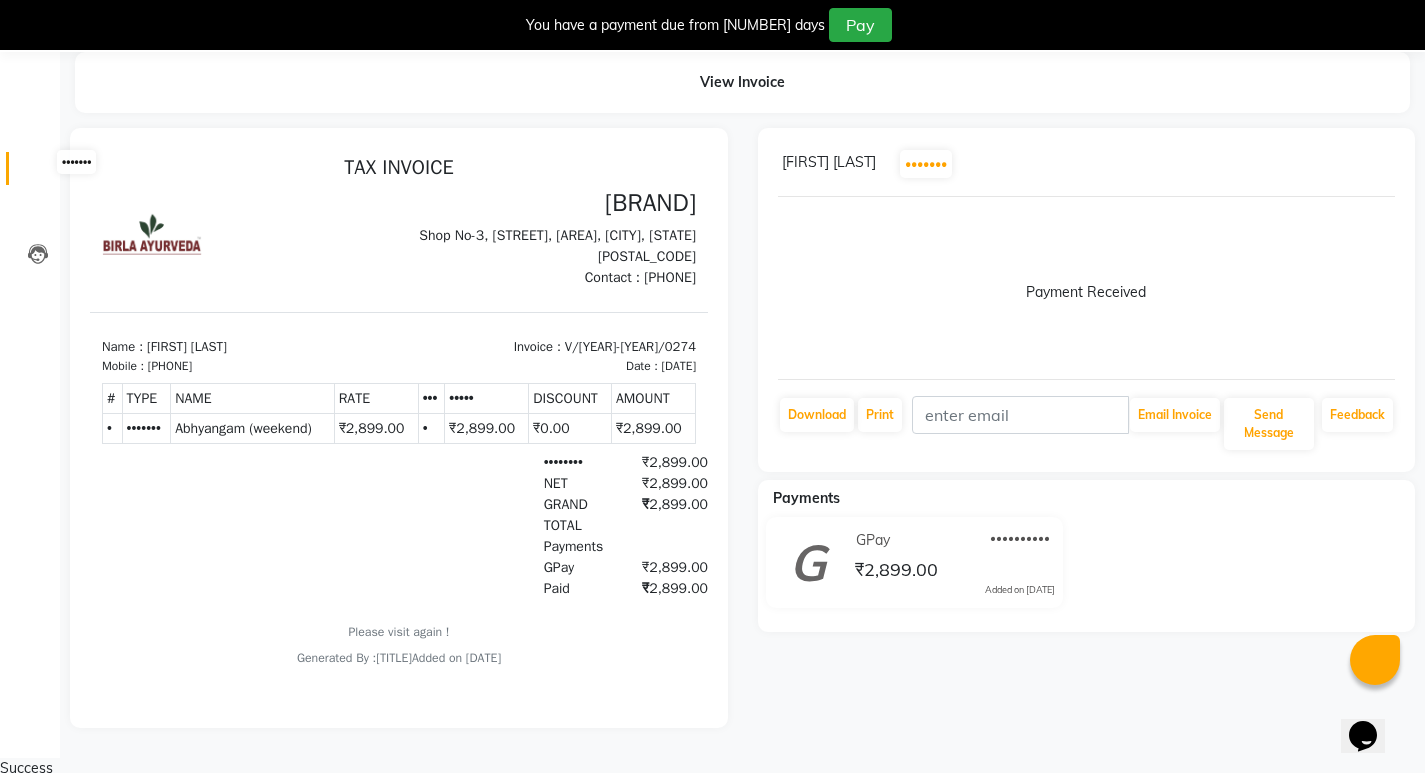 click at bounding box center (38, 173) 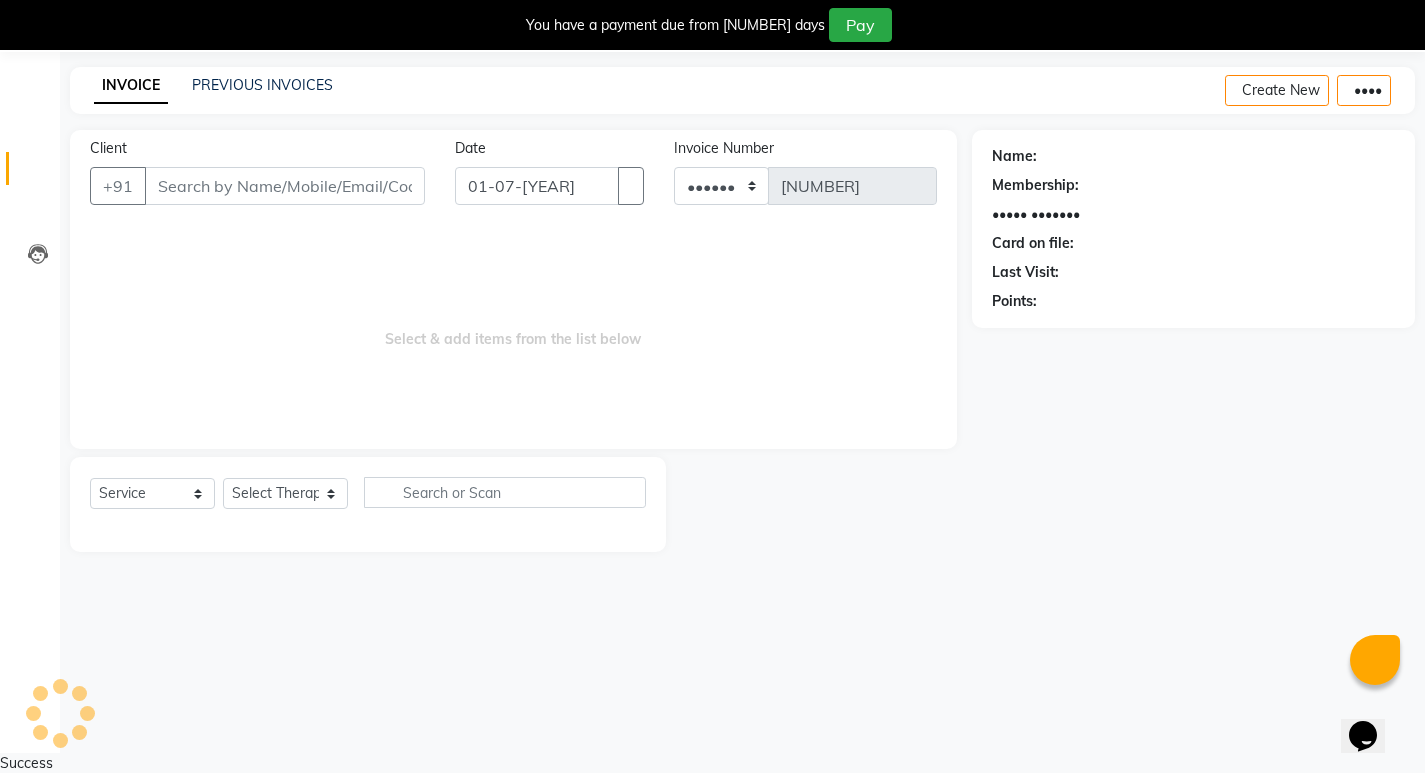 scroll, scrollTop: 50, scrollLeft: 0, axis: vertical 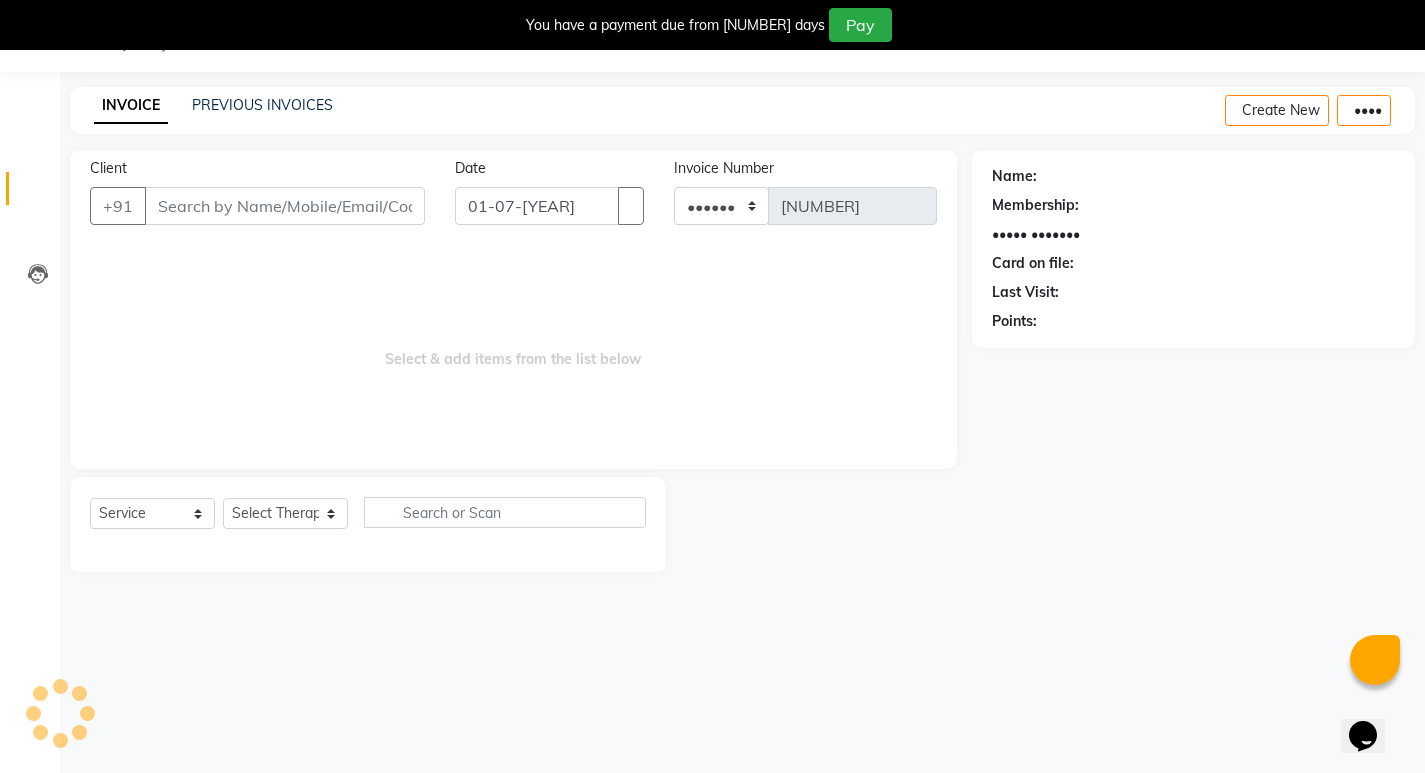 click on "Client" at bounding box center (285, 206) 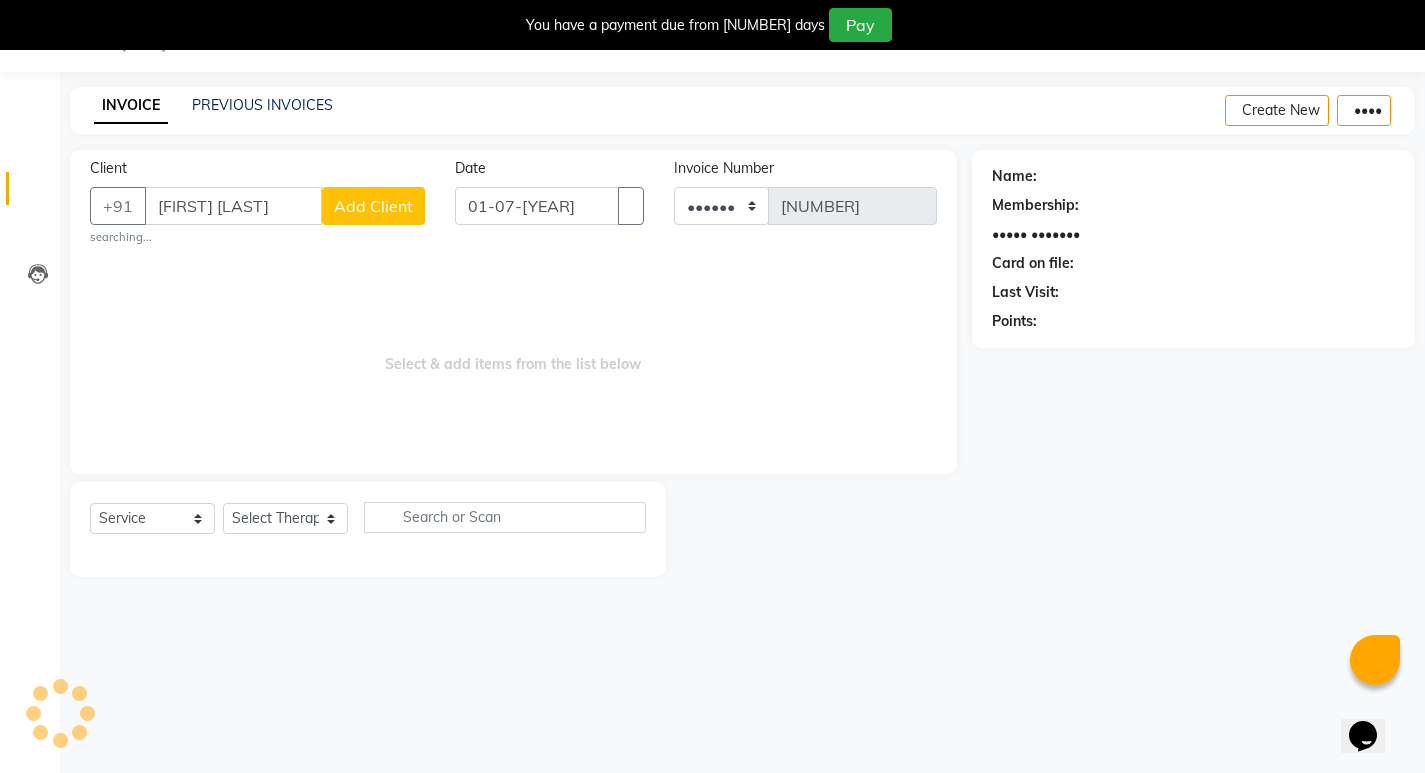 type on "[FIRST] [LAST]" 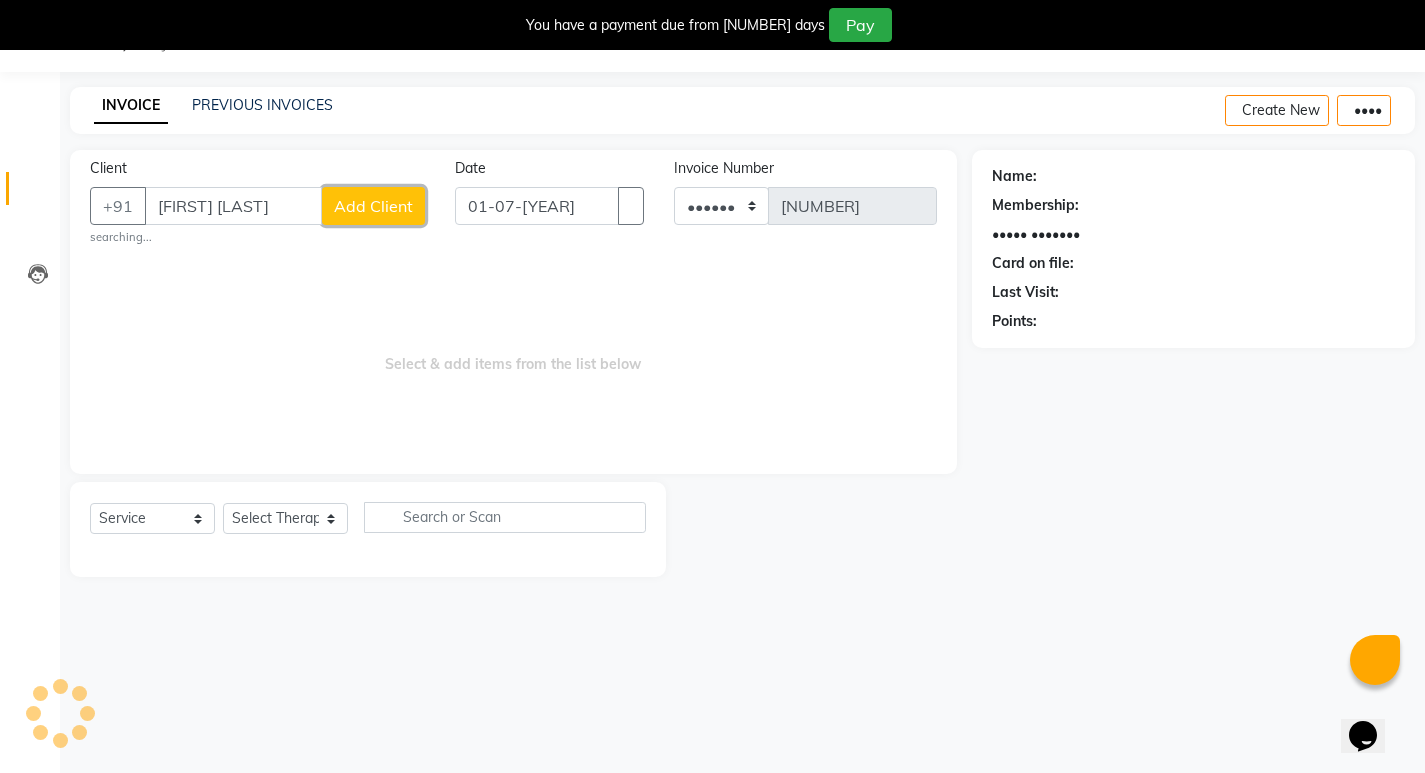 click on "Add Client" at bounding box center (373, 206) 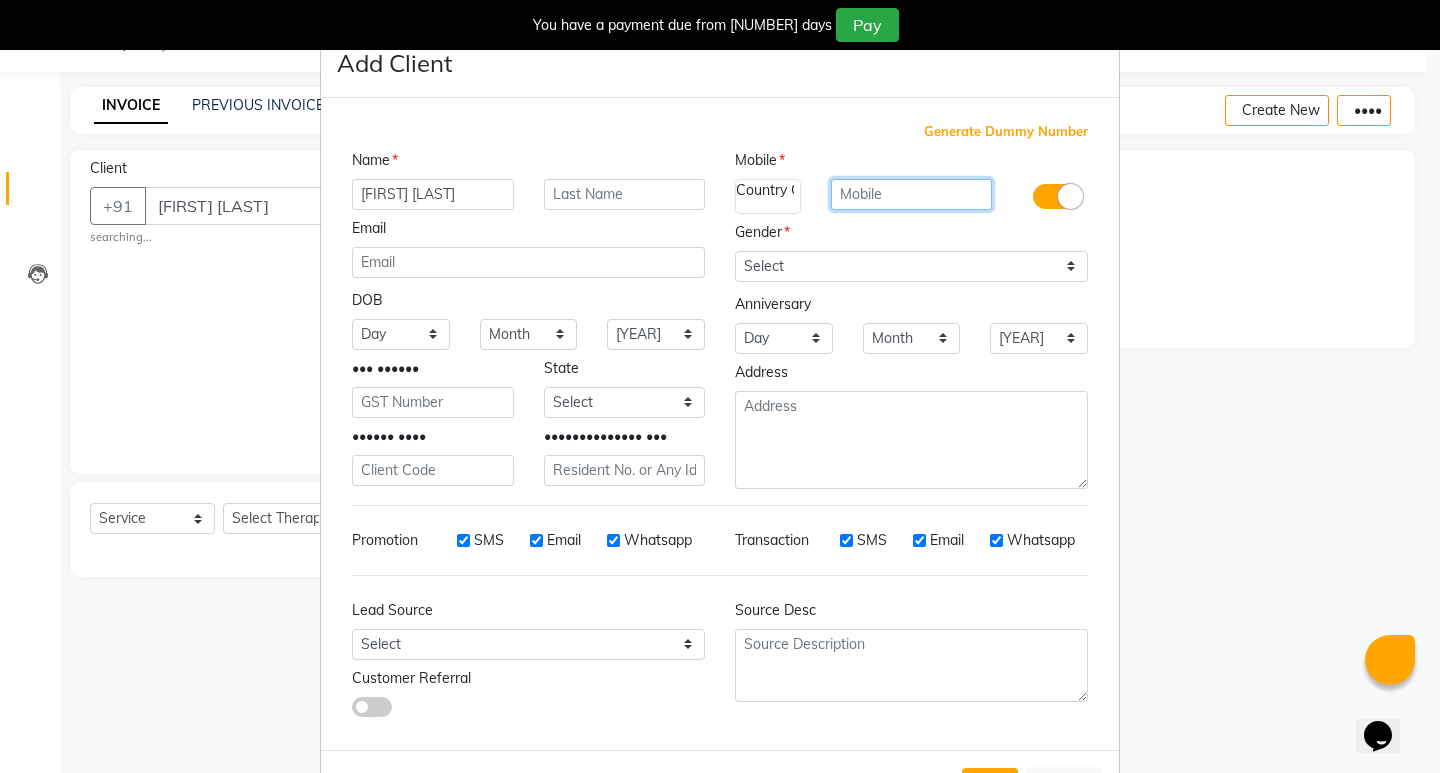 click at bounding box center [912, 194] 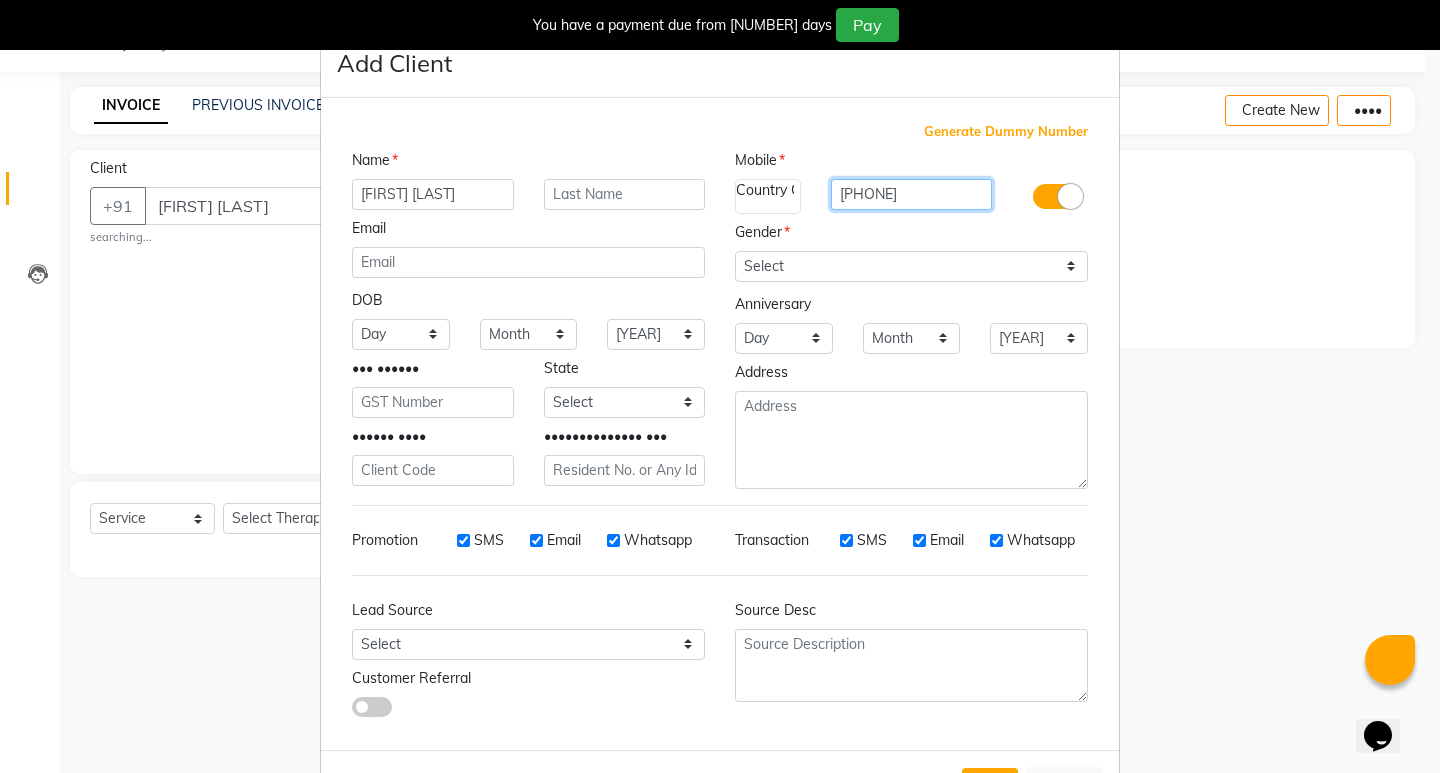 type on "[PHONE]" 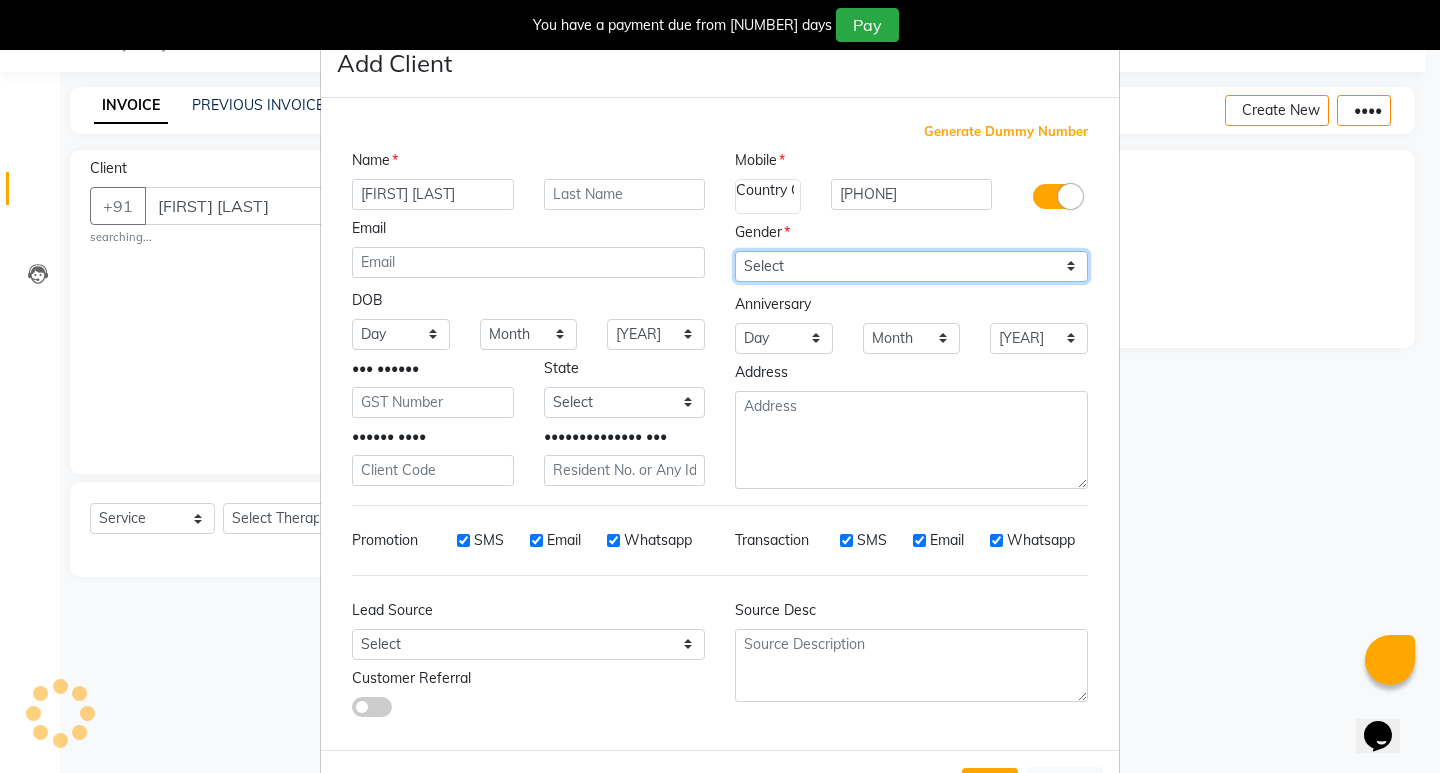 click on "Select Male Female Other Prefer Not To Say" at bounding box center [911, 266] 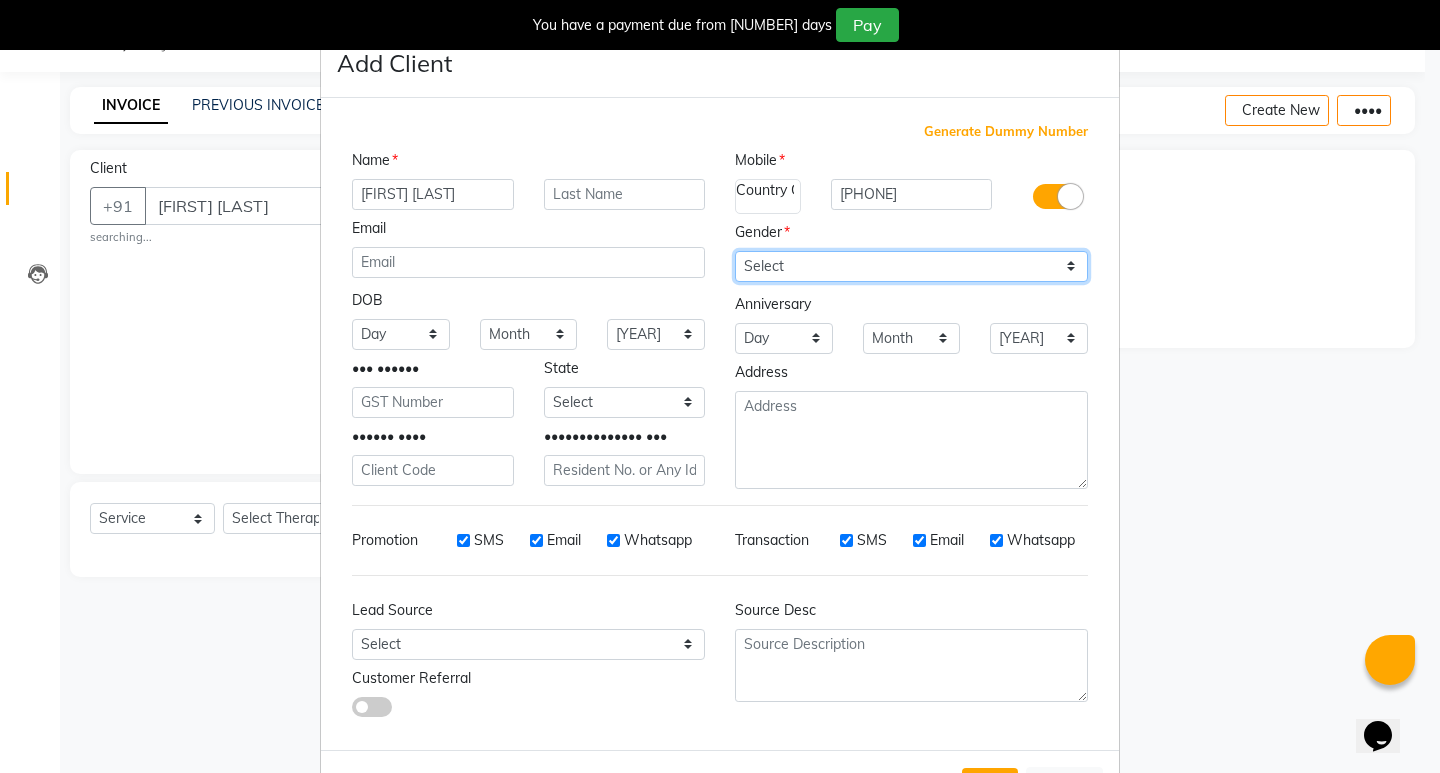 select on "[GENDER]" 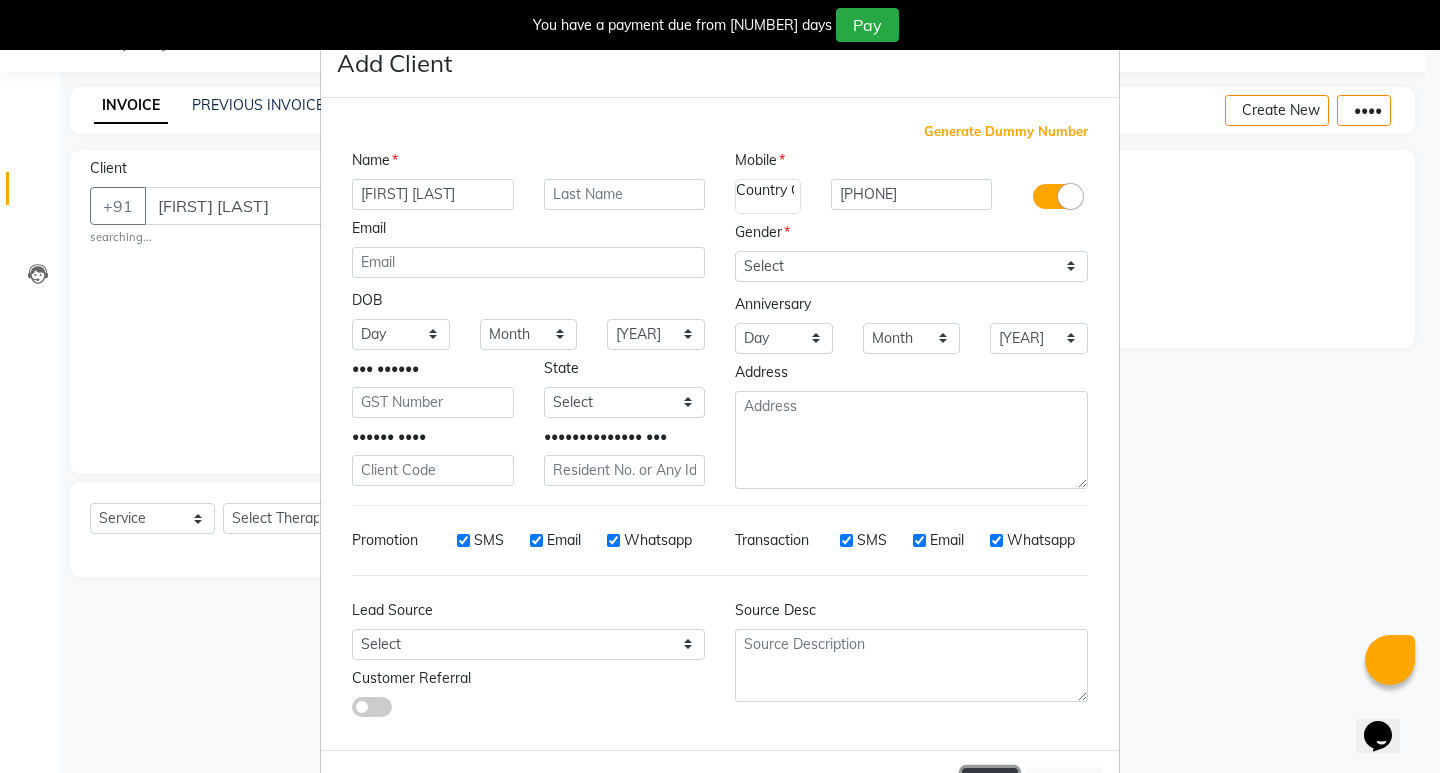 click on "Add" at bounding box center [990, 786] 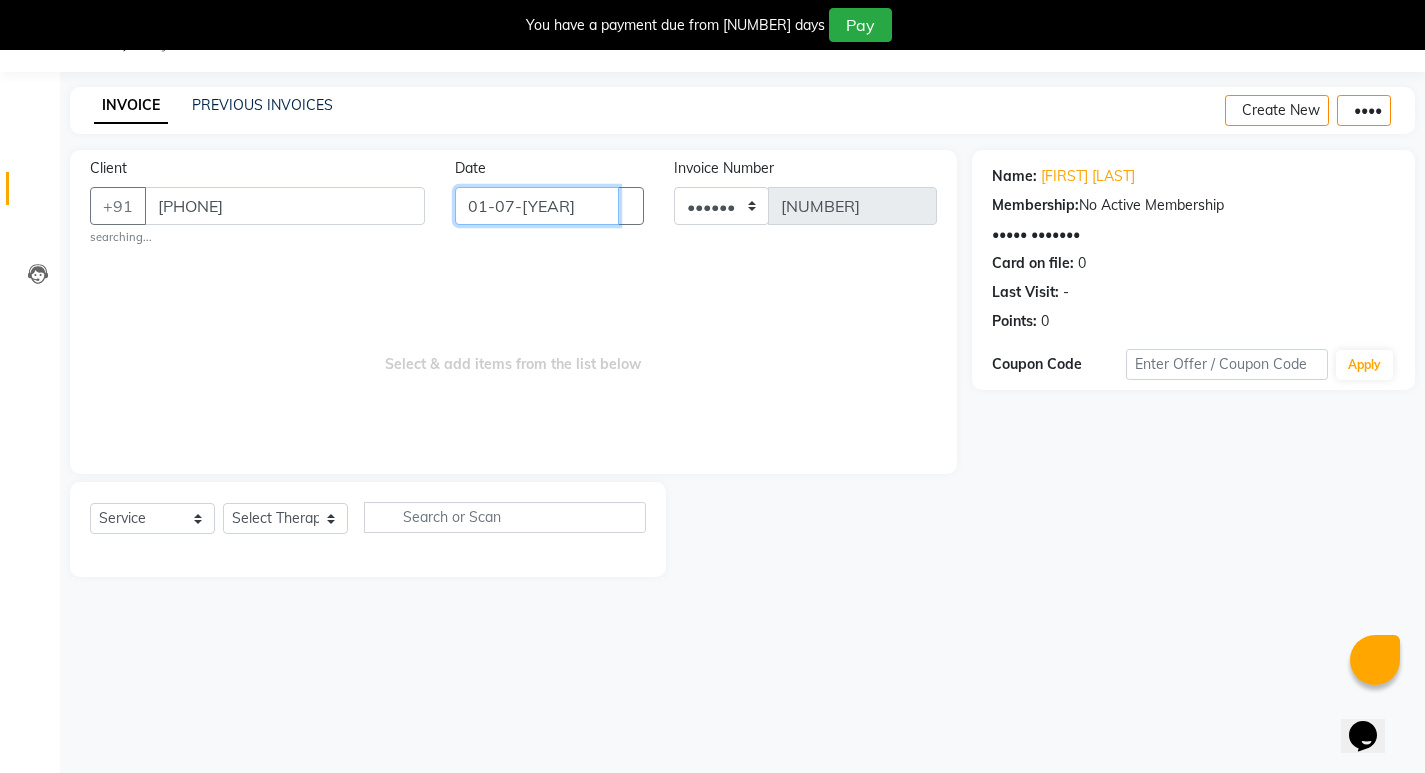 click on "01-07-[YEAR]" at bounding box center (537, 206) 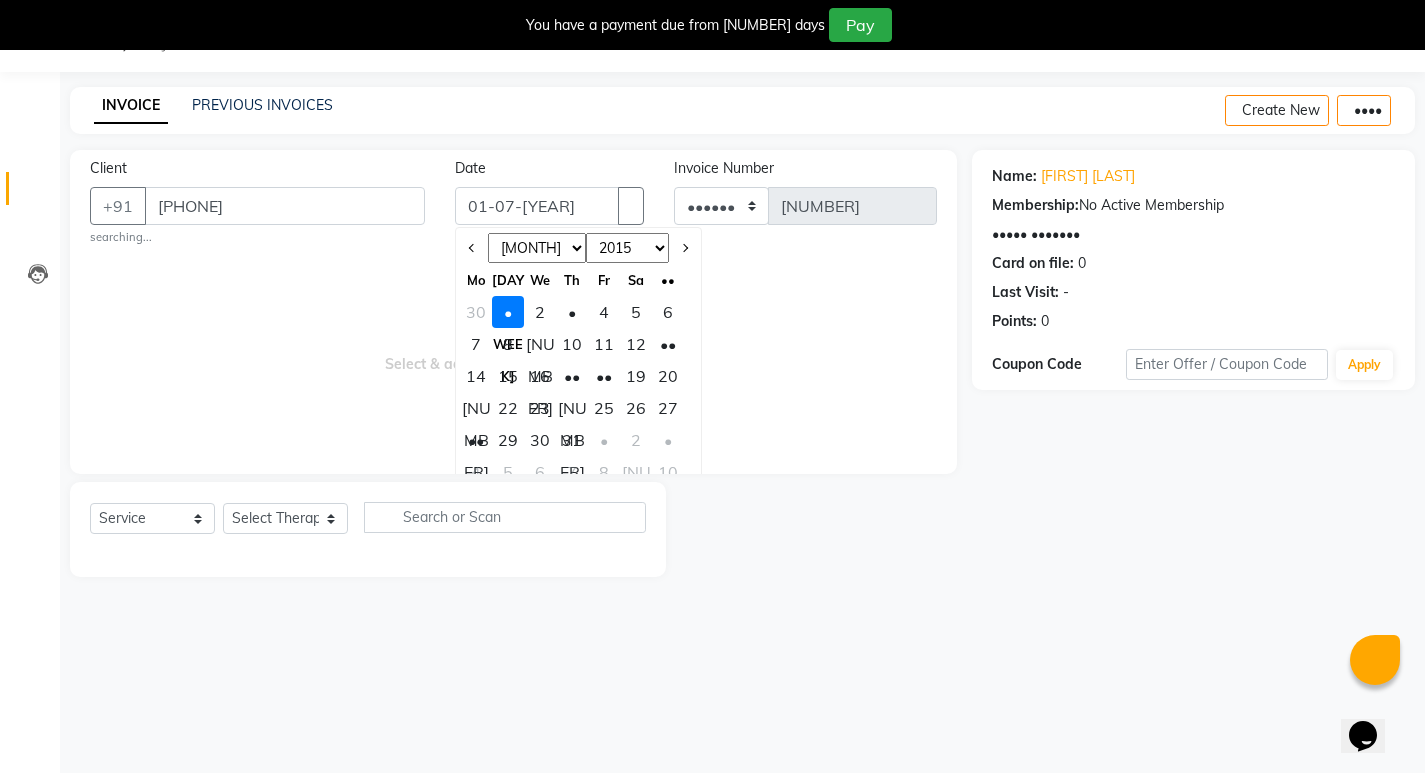 drag, startPoint x: 463, startPoint y: 240, endPoint x: 488, endPoint y: 250, distance: 26.925823 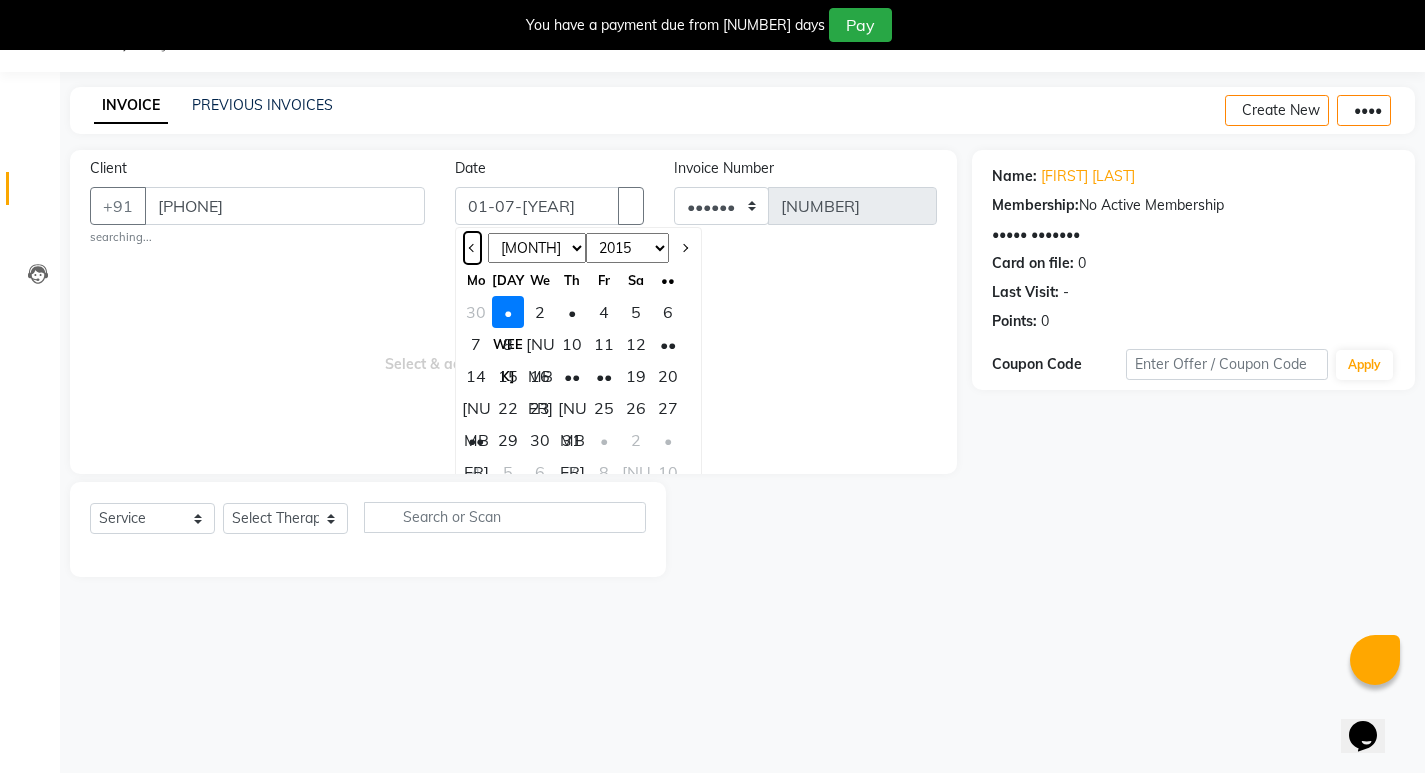 click at bounding box center (472, 248) 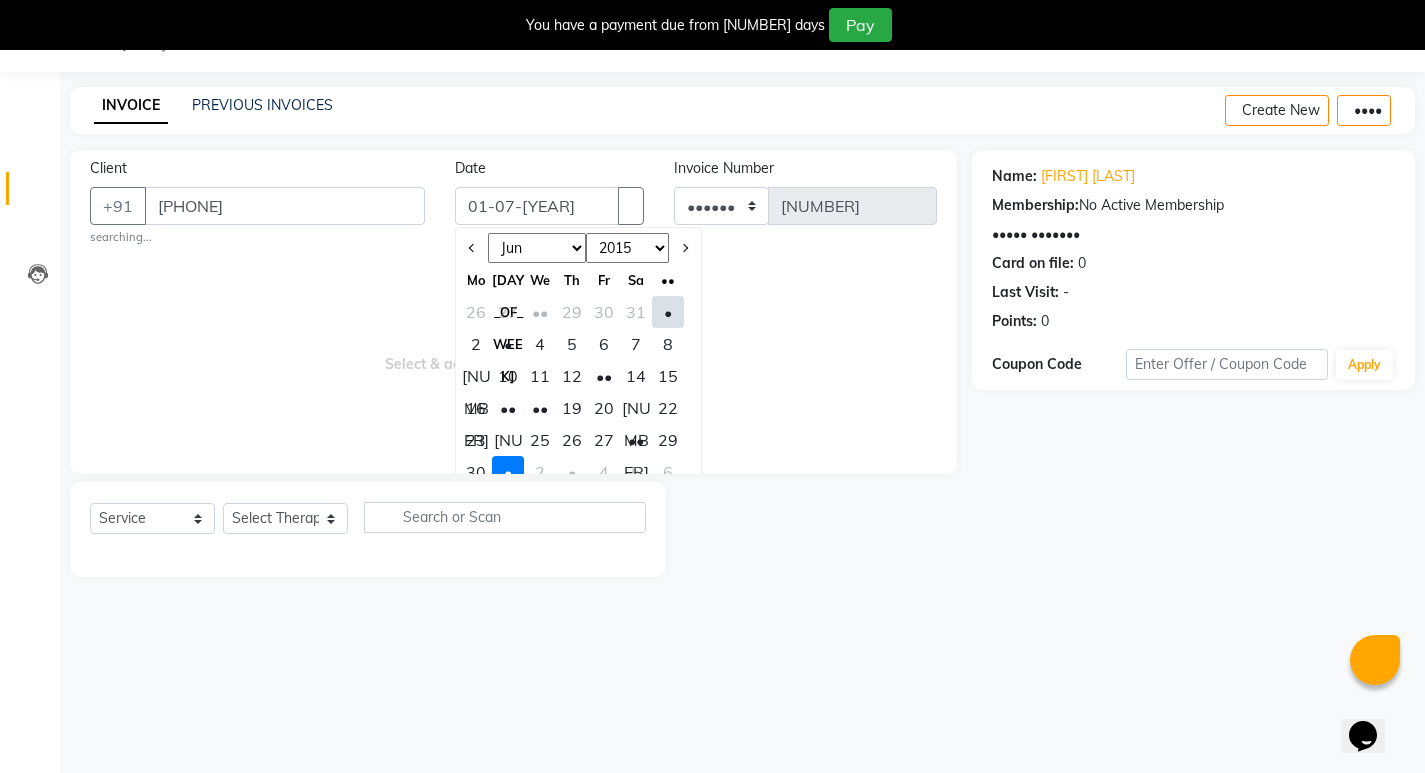 click on "29" at bounding box center (668, 440) 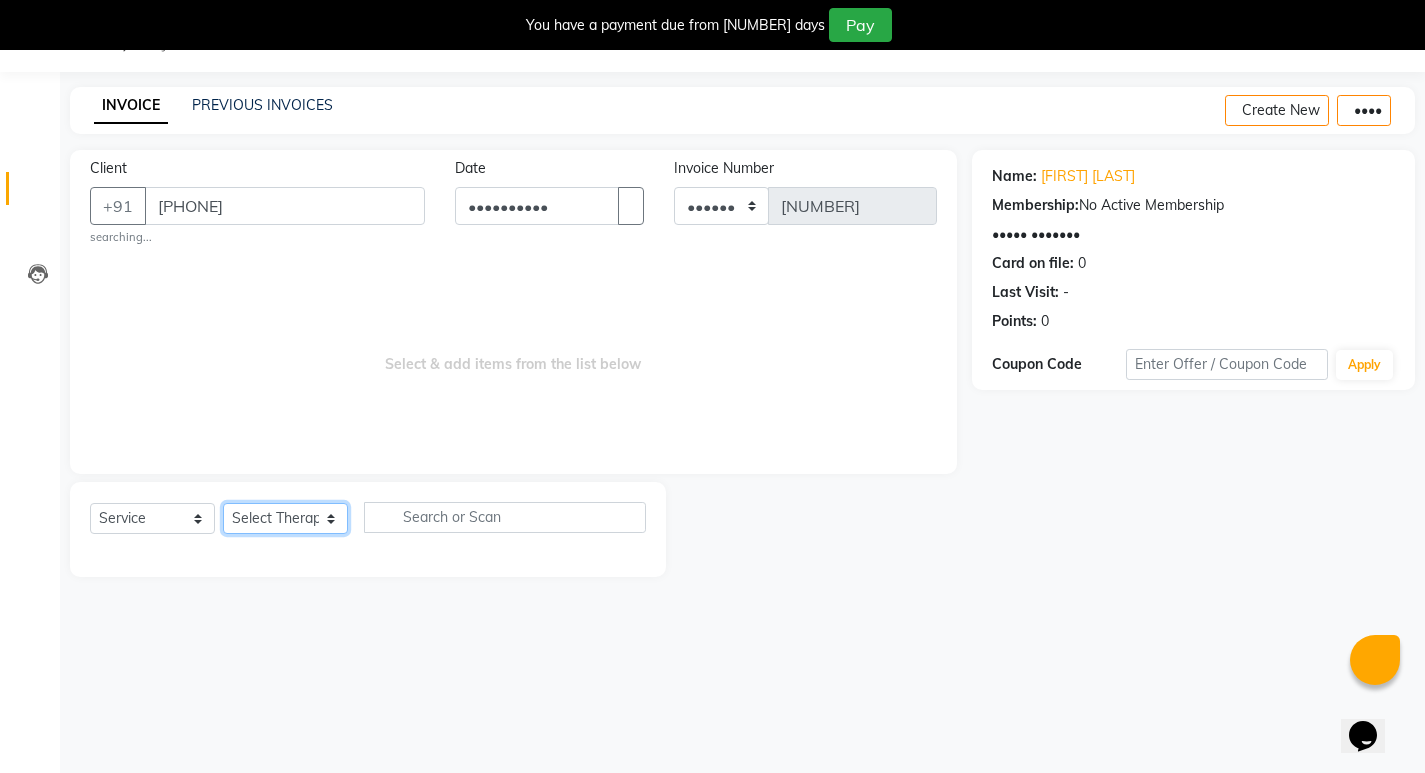 click on "Select therapist Abhijeet Jadhav Amrutha Anita Khatke Anjana Surendra Kalyani Aparna Avtar Jaiswal Bandu Dange Bibina Chandani Yadav Deepali Gaikwad Dr. Abidda Khan Dr. Annu Prasad Dr. Chaitali Deshmukh Dr. Chetali Dr. Mrunal Gole Gloria Y Gloriya Hari Jainy M R KAMAL NIKAM Kavita Ambatkar Latika Sawant Manager Pooja Mohite Priya Mishra Rajimon Gopalan RATHEESH KUMAR G KURUP Ratish Sachin Subhash Shali K M Shani K Shibin Suddheesh K K Sunil Wankhade Sunita Fernandes Suraj Suvarna Gangurde Swati Tanvi Taral Tejaswini Gaonkar Vidya Vishwanath Vinayak Yogesh Parab" at bounding box center (285, 518) 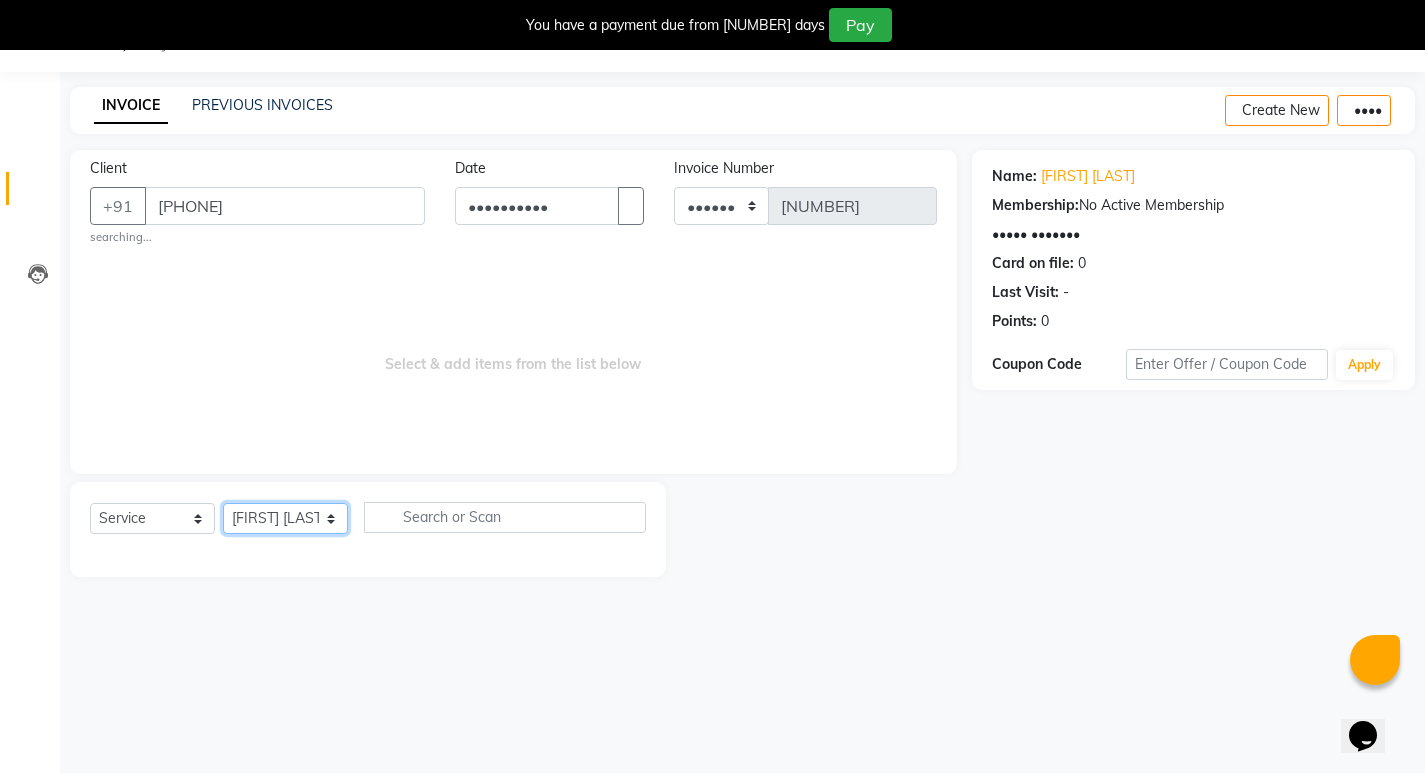 click on "Select therapist Abhijeet Jadhav Amrutha Anita Khatke Anjana Surendra Kalyani Aparna Avtar Jaiswal Bandu Dange Bibina Chandani Yadav Deepali Gaikwad Dr. Abidda Khan Dr. Annu Prasad Dr. Chaitali Deshmukh Dr. Chetali Dr. Mrunal Gole Gloria Y Gloriya Hari Jainy M R KAMAL NIKAM Kavita Ambatkar Latika Sawant Manager Pooja Mohite Priya Mishra Rajimon Gopalan RATHEESH KUMAR G KURUP Ratish Sachin Subhash Shali K M Shani K Shibin Suddheesh K K Sunil Wankhade Sunita Fernandes Suraj Suvarna Gangurde Swati Tanvi Taral Tejaswini Gaonkar Vidya Vishwanath Vinayak Yogesh Parab" at bounding box center (285, 518) 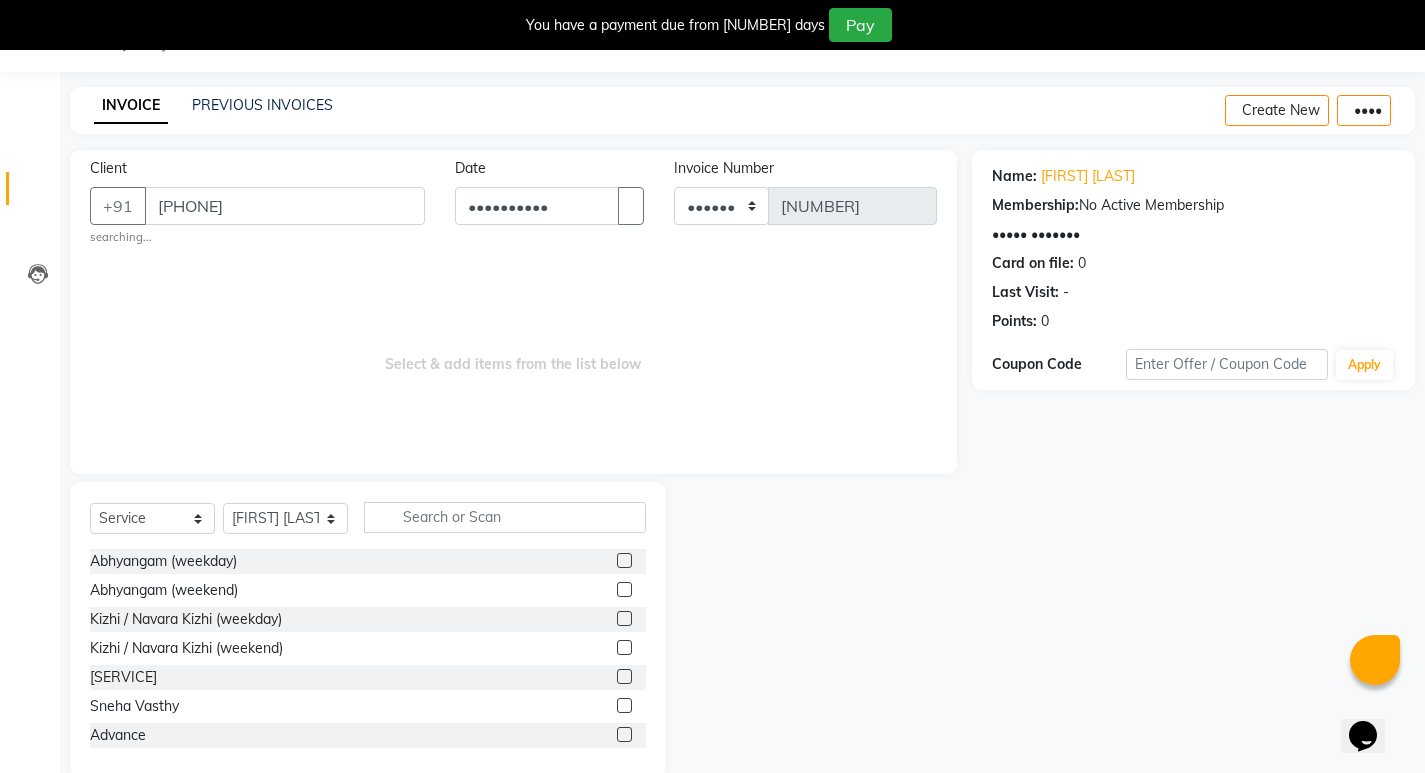click at bounding box center (624, 589) 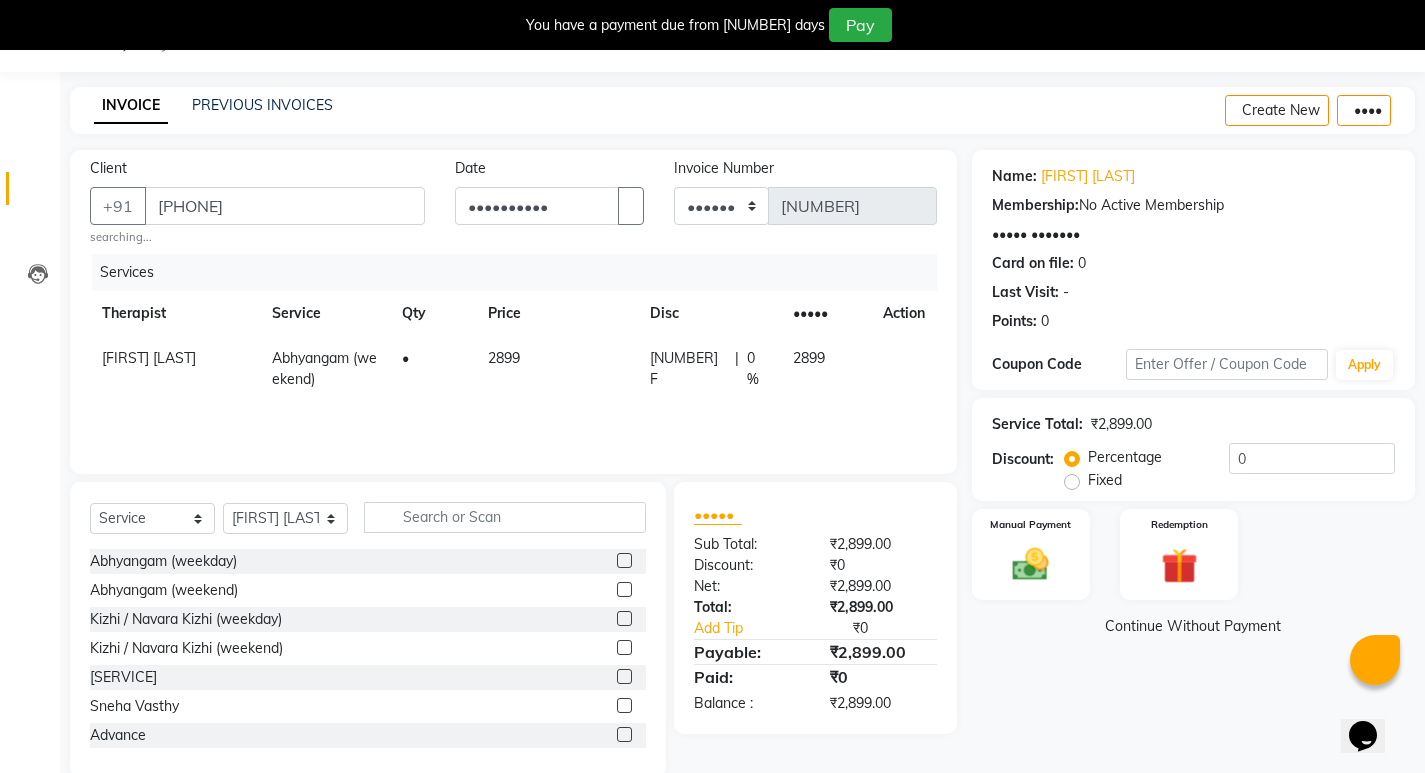 click on "[NUMBER] F" at bounding box center [688, 369] 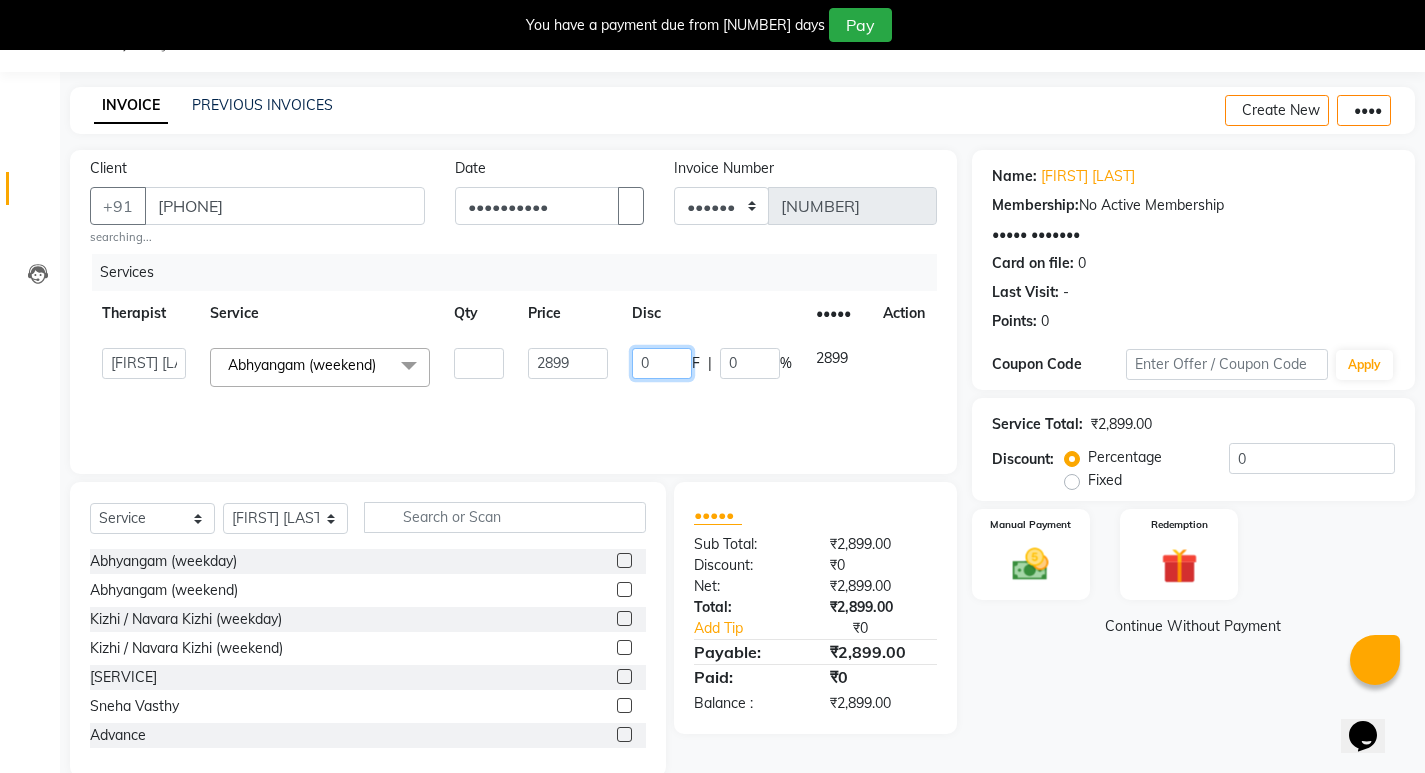 click on "0" at bounding box center (662, 363) 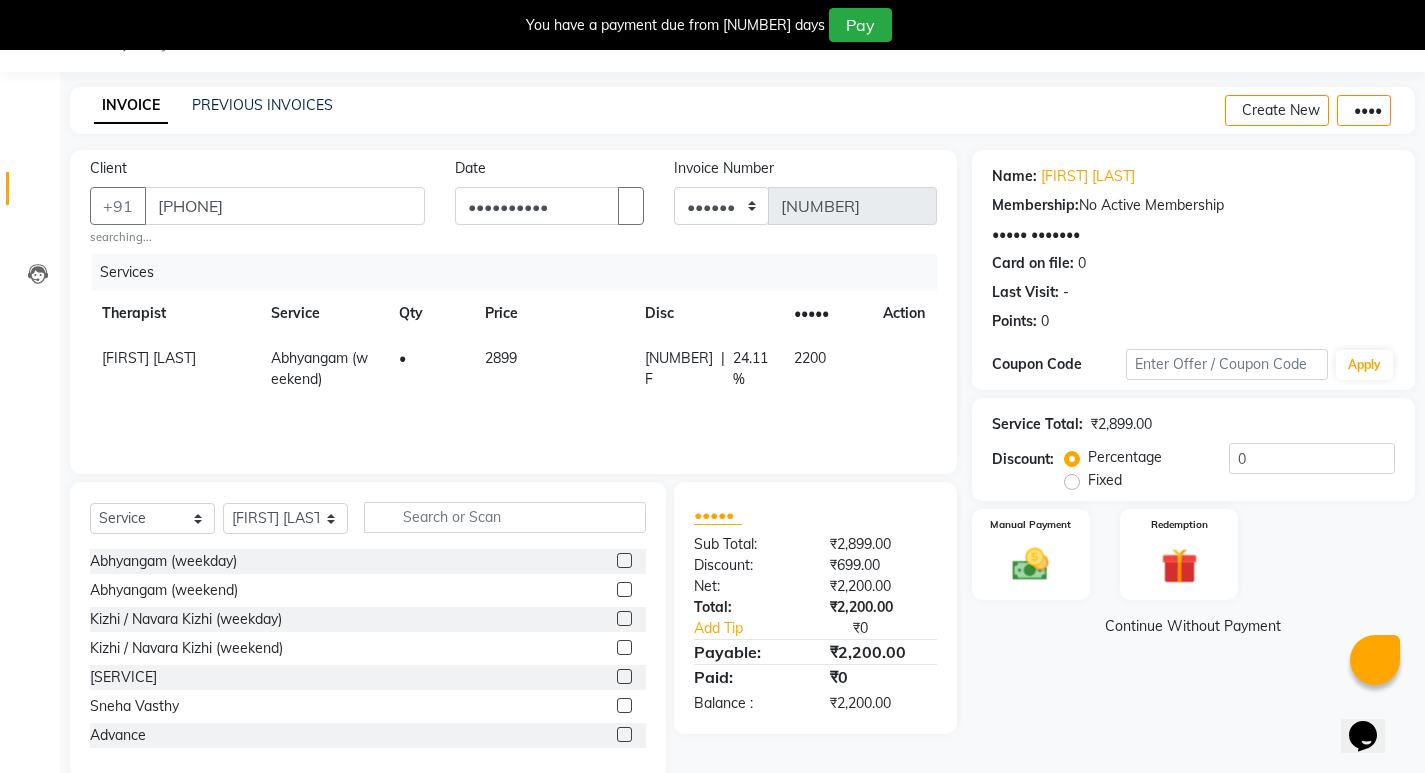 click on "Services Therapist Service Qty Price Disc Total Action Sunil Wankhade Abhyangam (weekend) 1 2899 699 F | 24.11 % 2200" at bounding box center (513, 354) 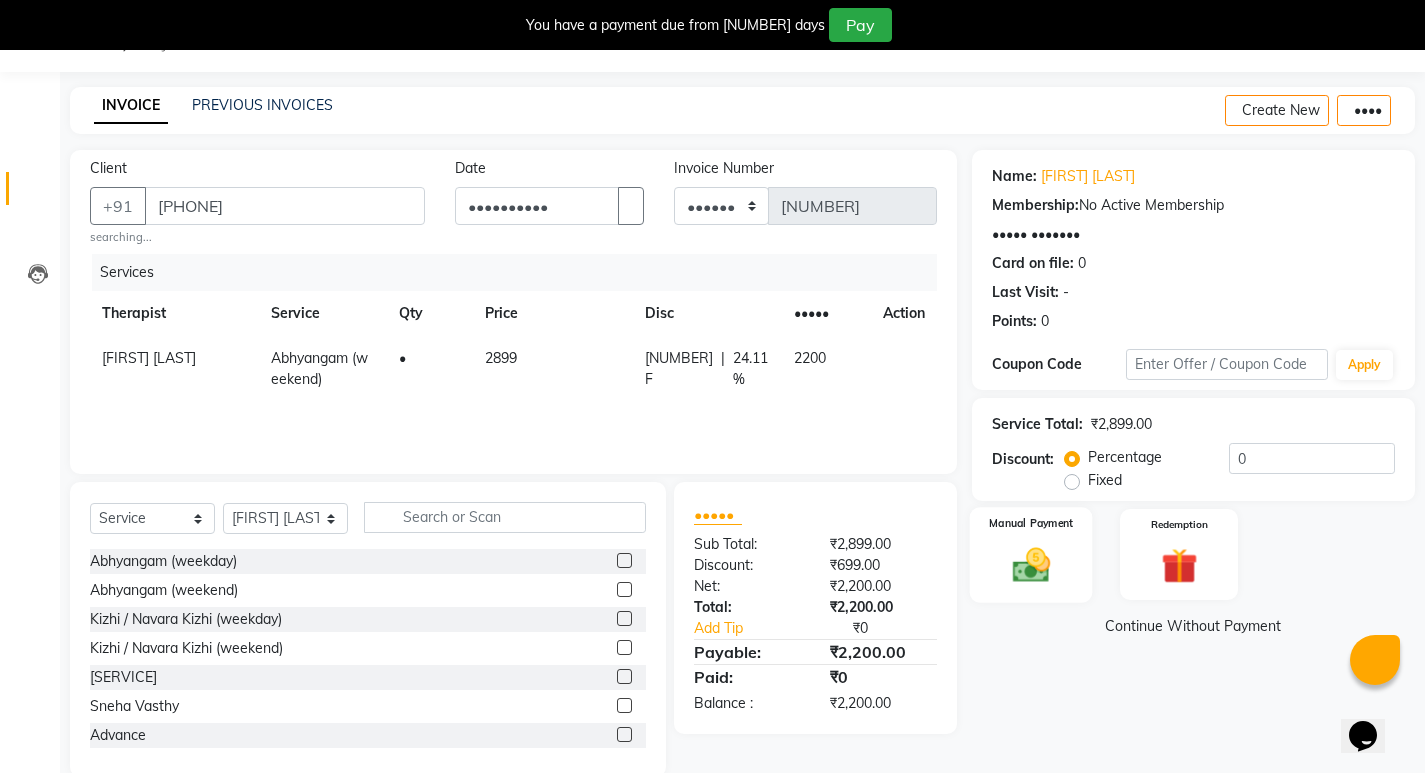 click at bounding box center (1030, 564) 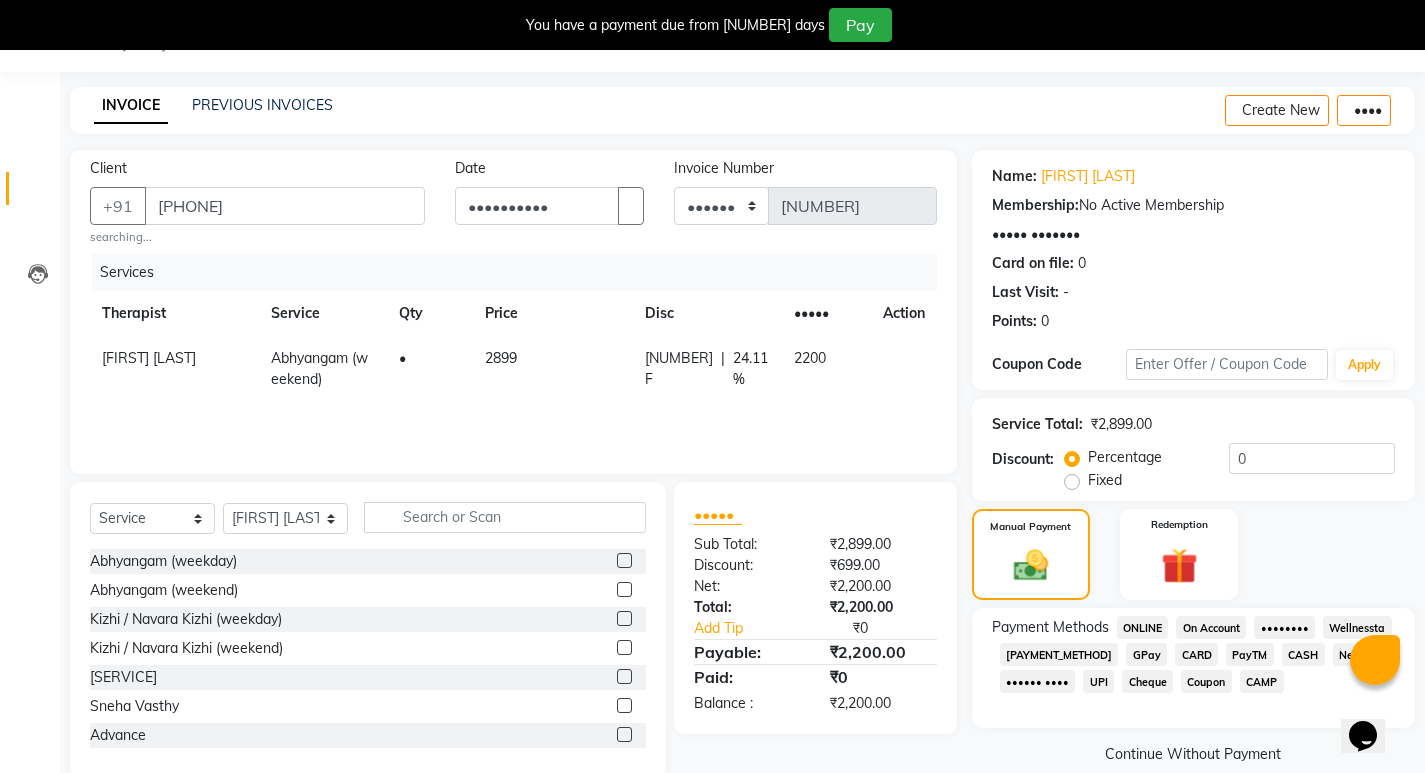 click on "CASH" at bounding box center [1143, 627] 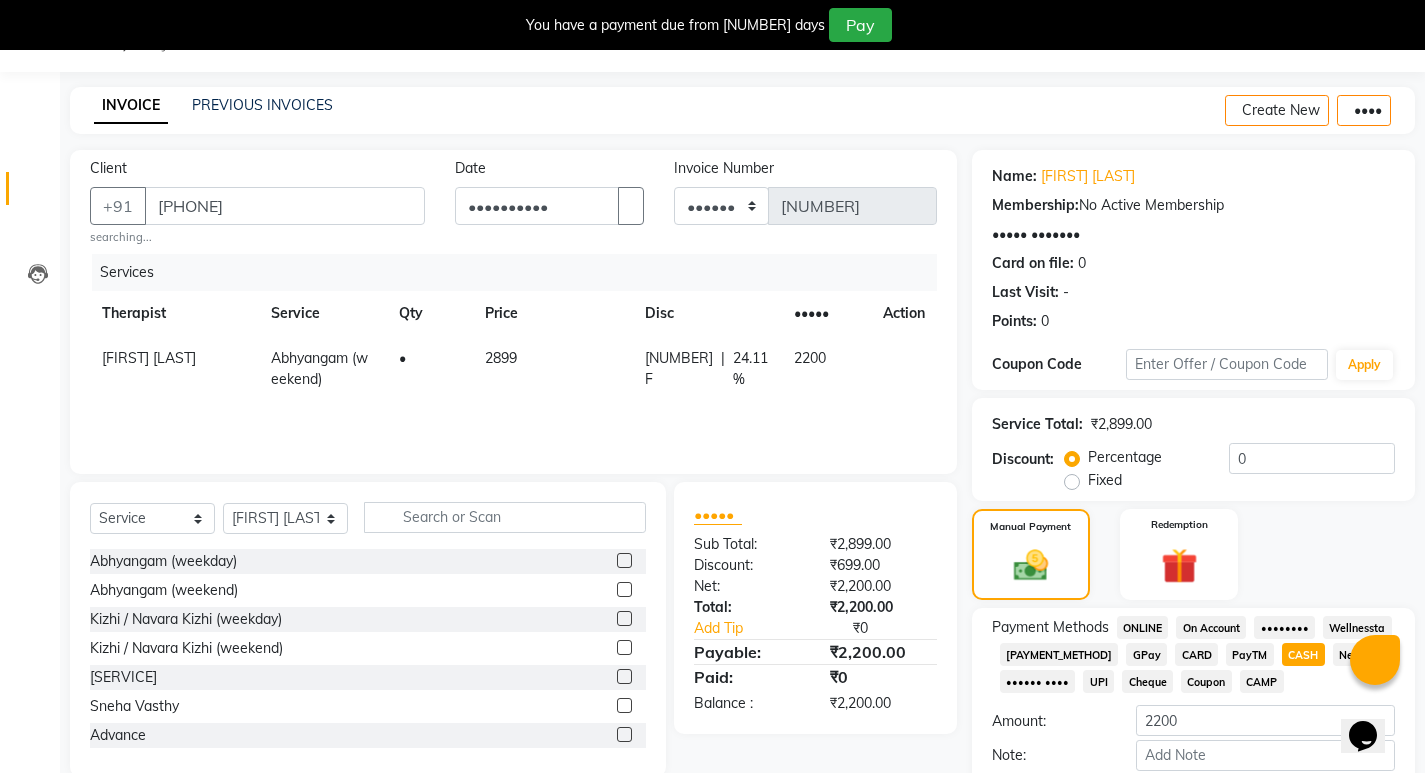 scroll, scrollTop: 166, scrollLeft: 0, axis: vertical 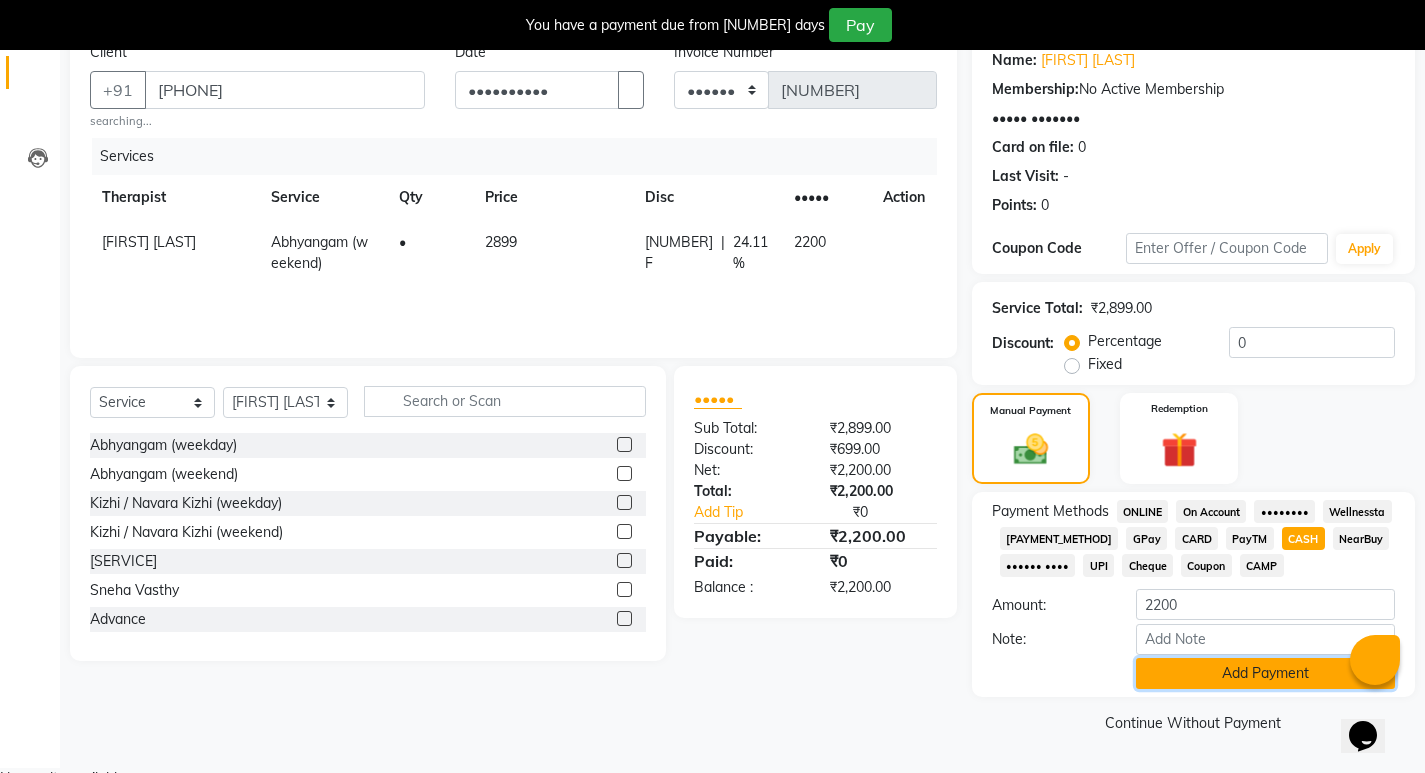 click on "Add Payment" at bounding box center [1265, 673] 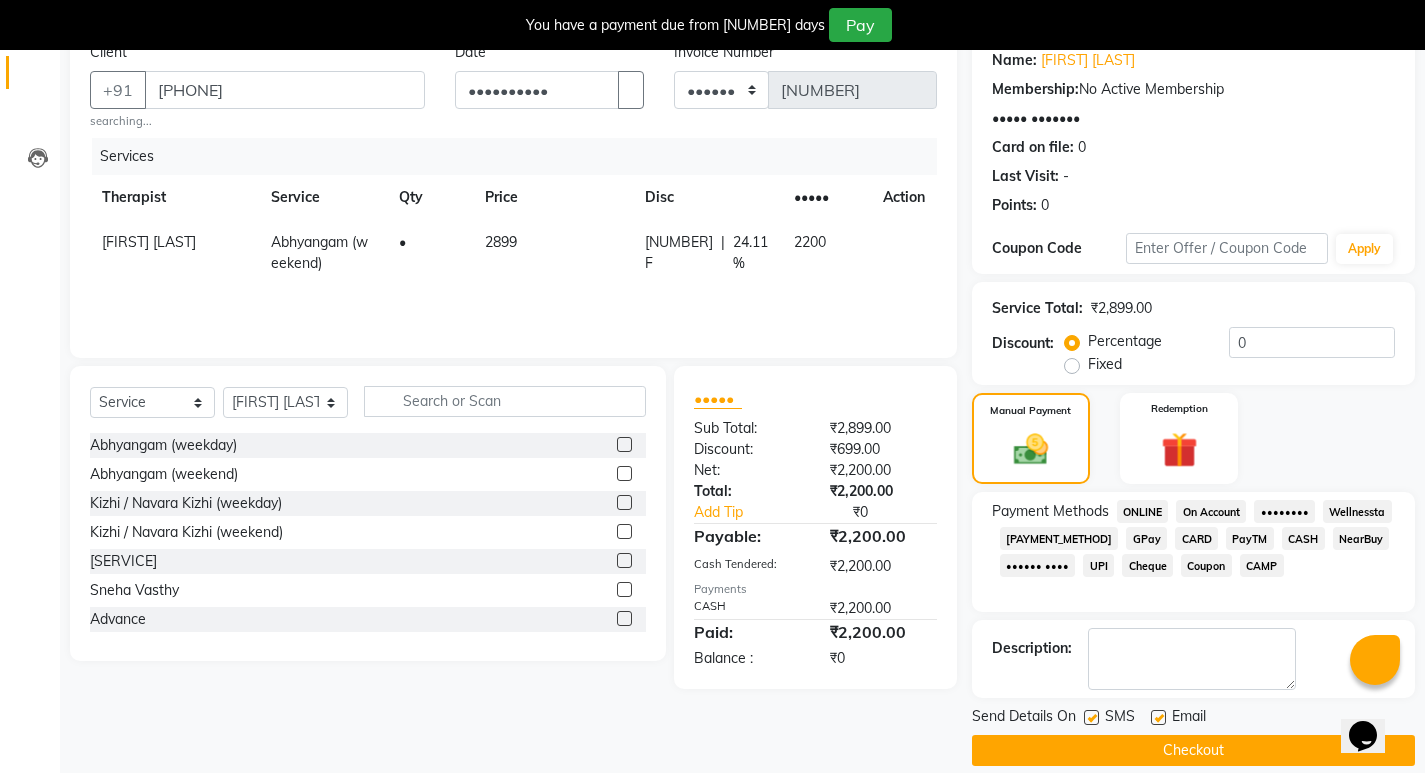 drag, startPoint x: 1094, startPoint y: 722, endPoint x: 1138, endPoint y: 722, distance: 44 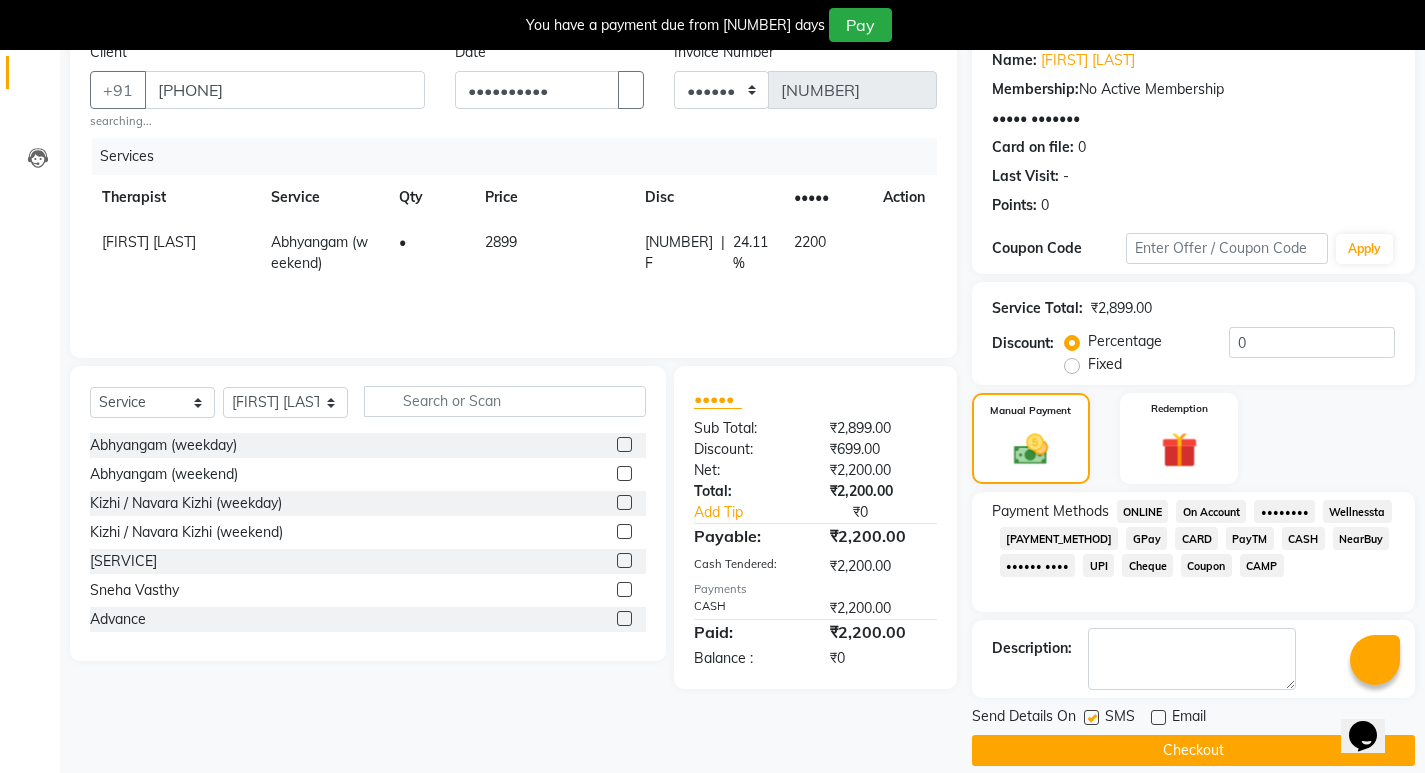click at bounding box center (1091, 717) 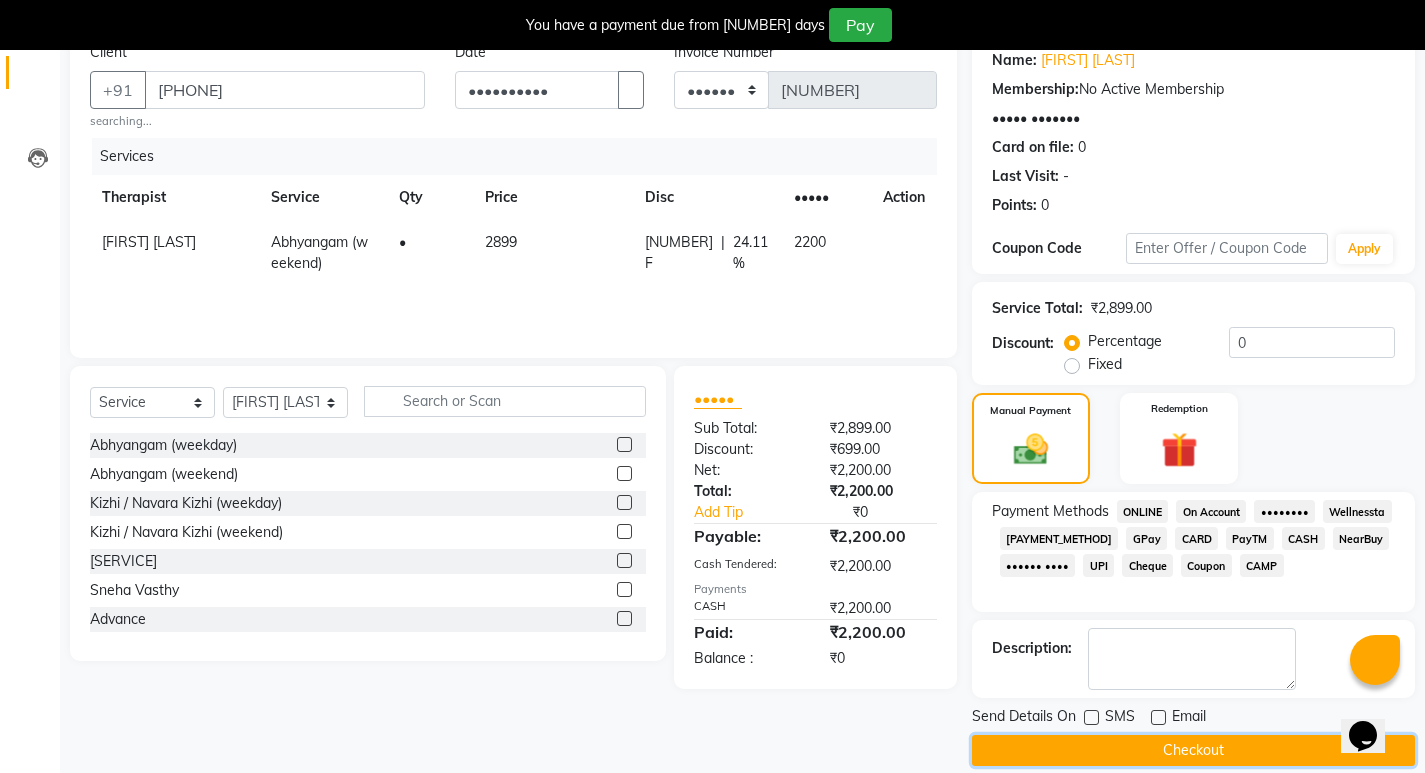 click on "Checkout" at bounding box center (1193, 750) 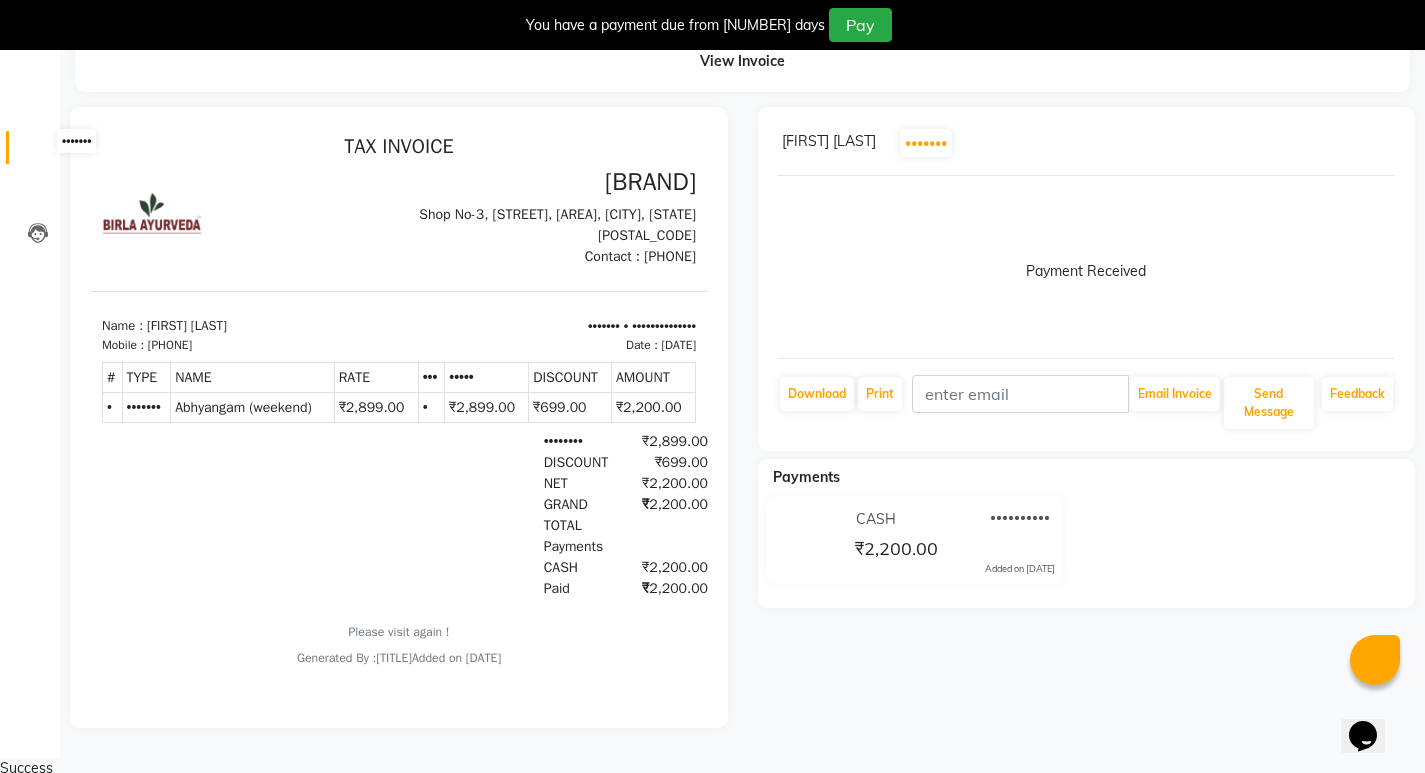scroll, scrollTop: 0, scrollLeft: 0, axis: both 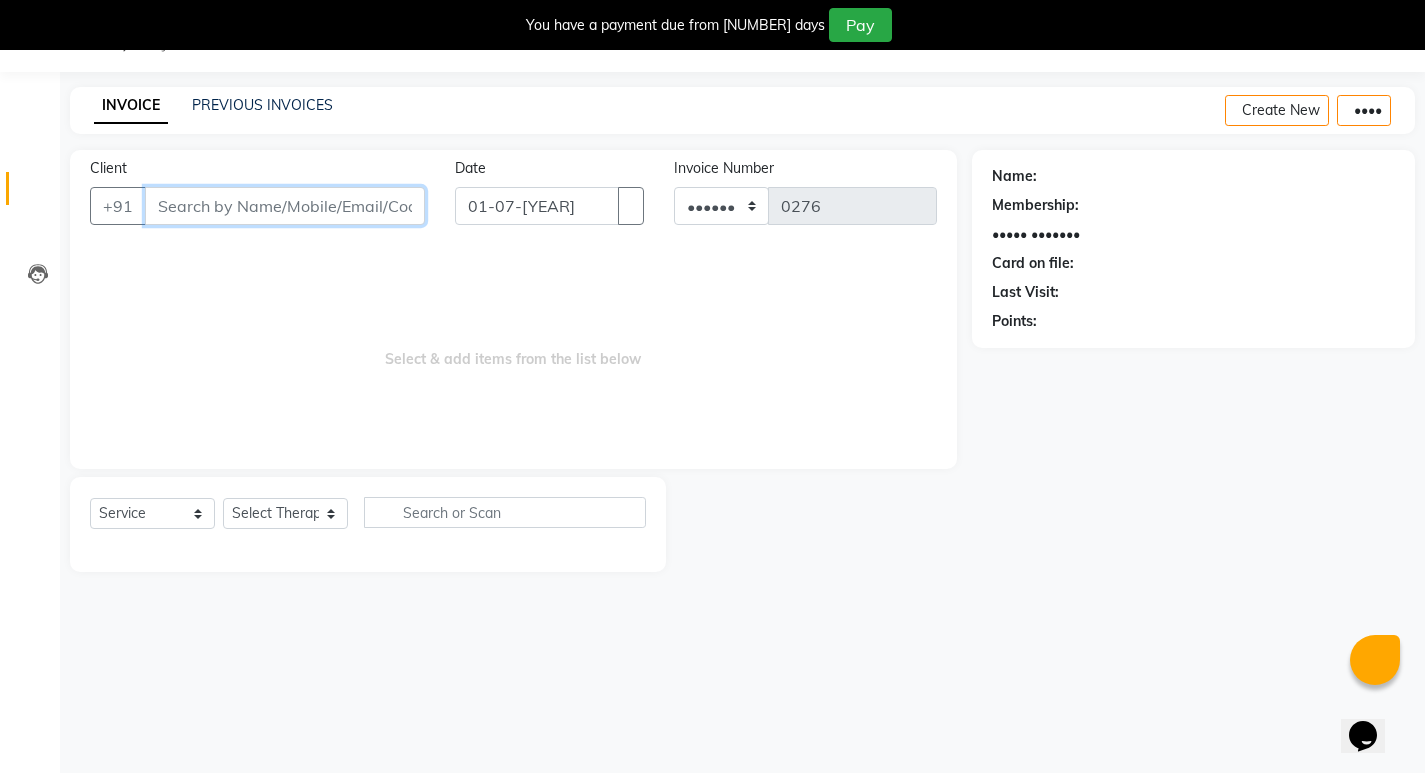 click on "Client" at bounding box center [285, 206] 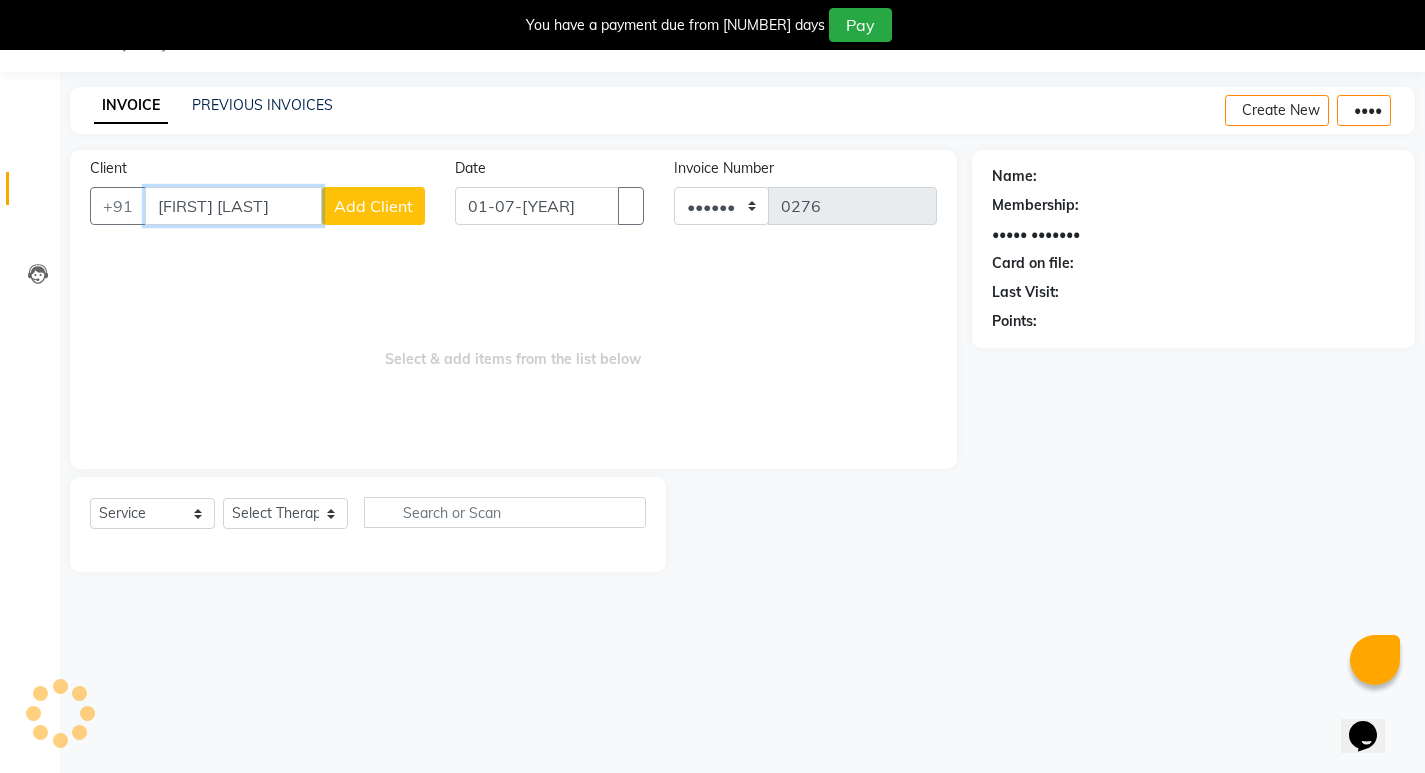 type on "[FIRST] [LAST]" 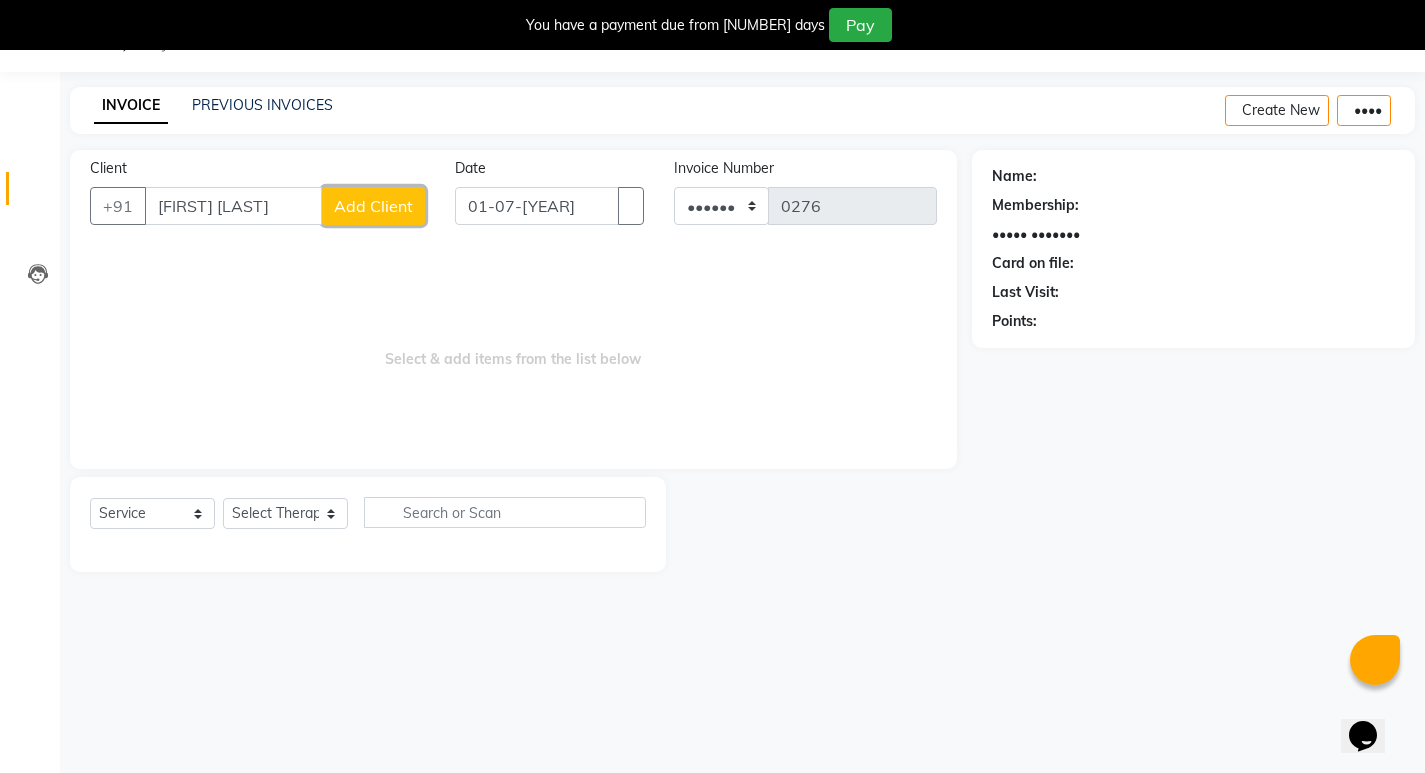 click on "Add Client" at bounding box center (373, 206) 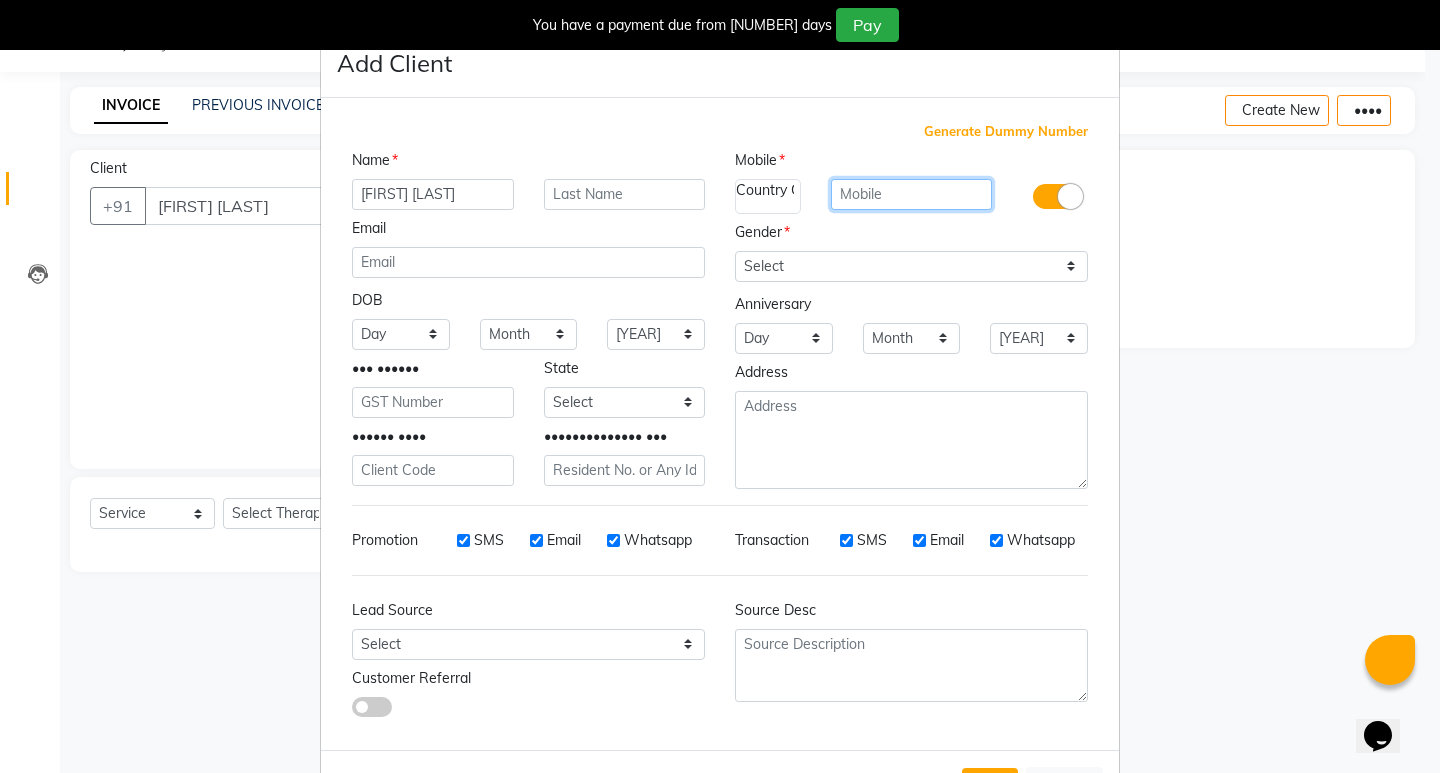 click at bounding box center (912, 194) 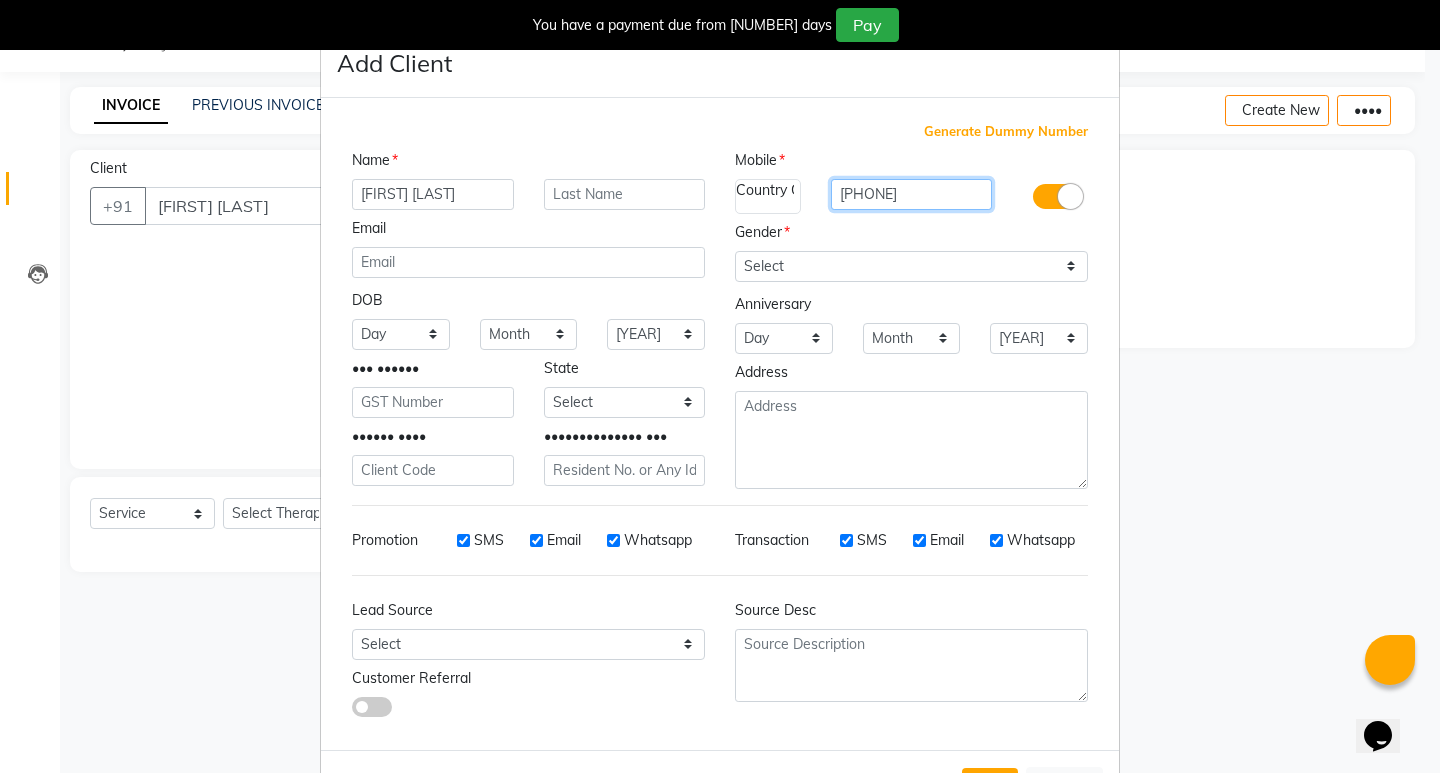 type on "[PHONE]" 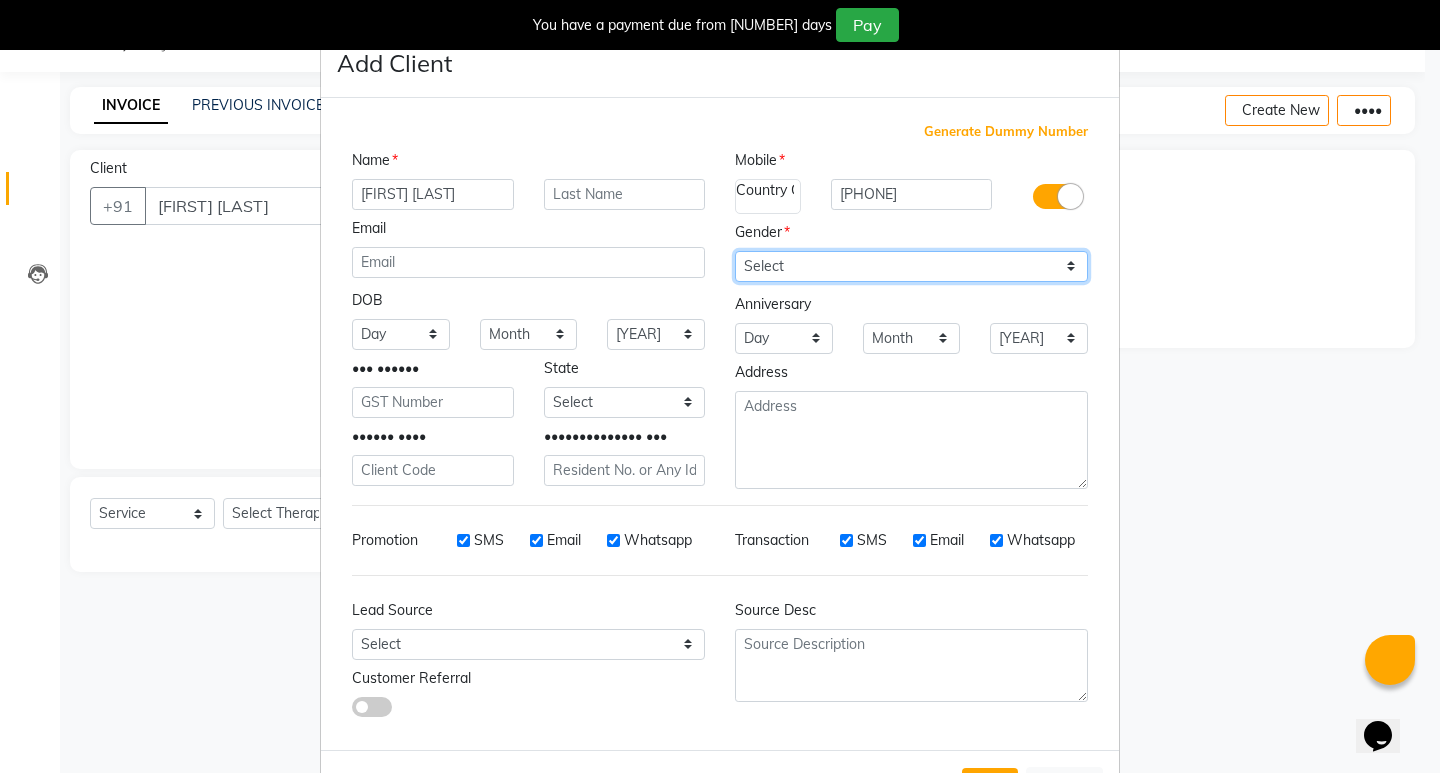 click on "Select Male Female Other Prefer Not To Say" at bounding box center (911, 266) 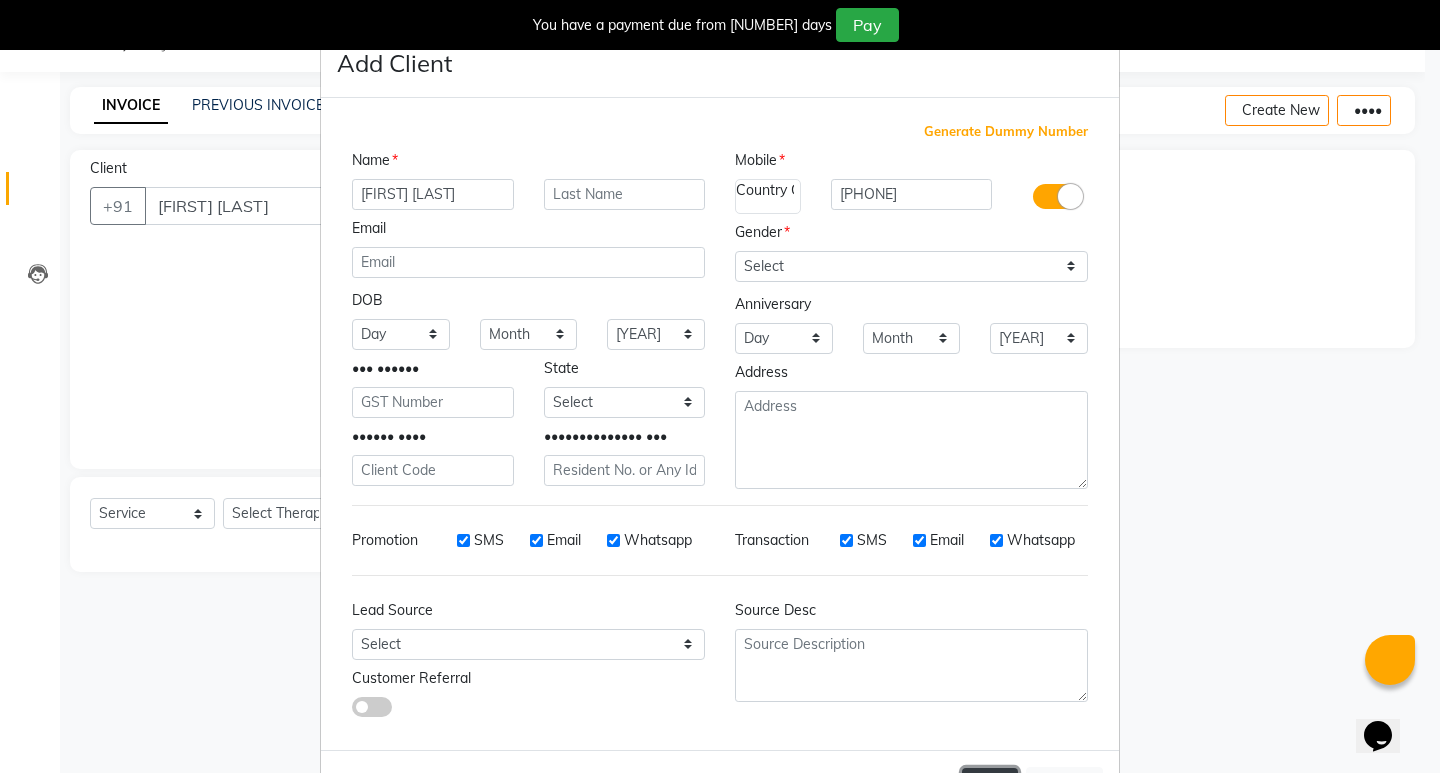 click on "Add" at bounding box center [990, 786] 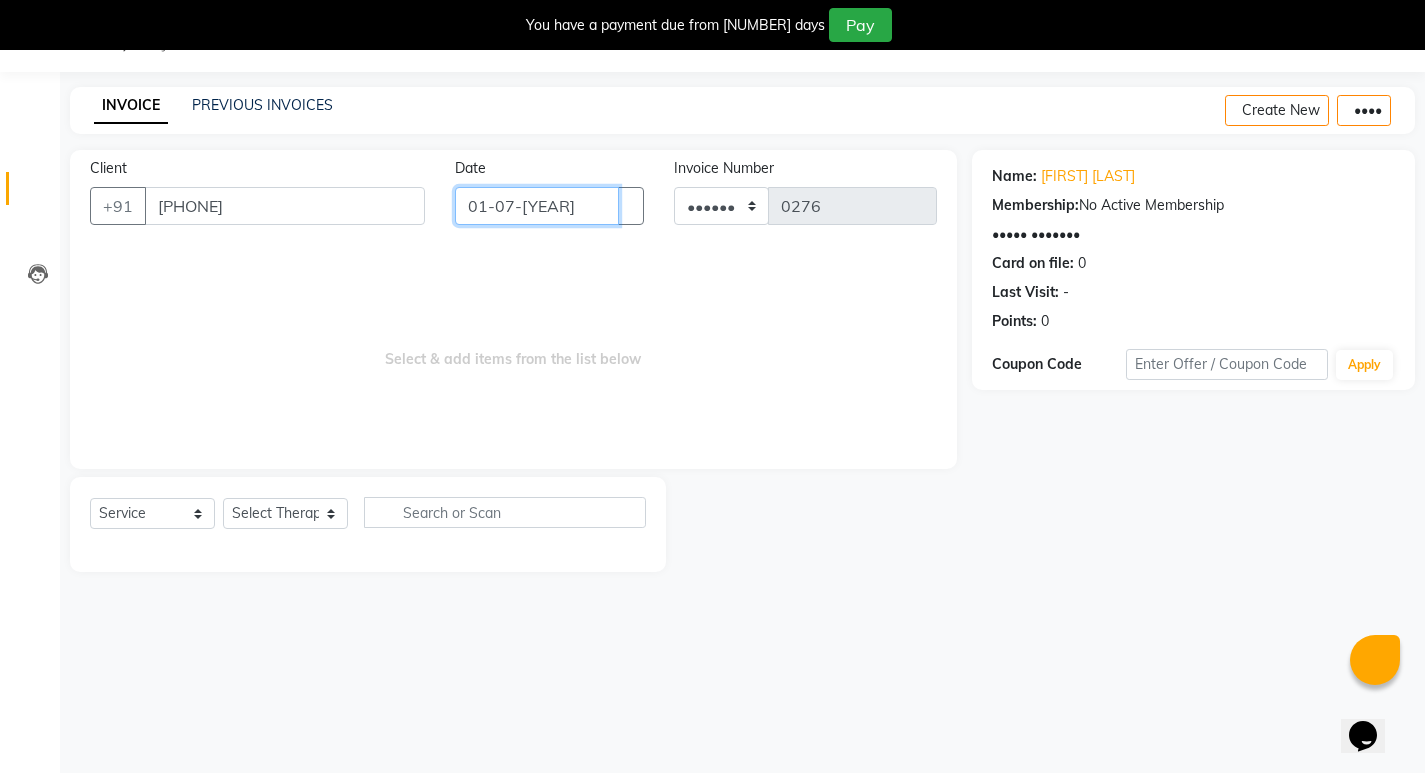 click on "01-07-[YEAR]" at bounding box center [537, 206] 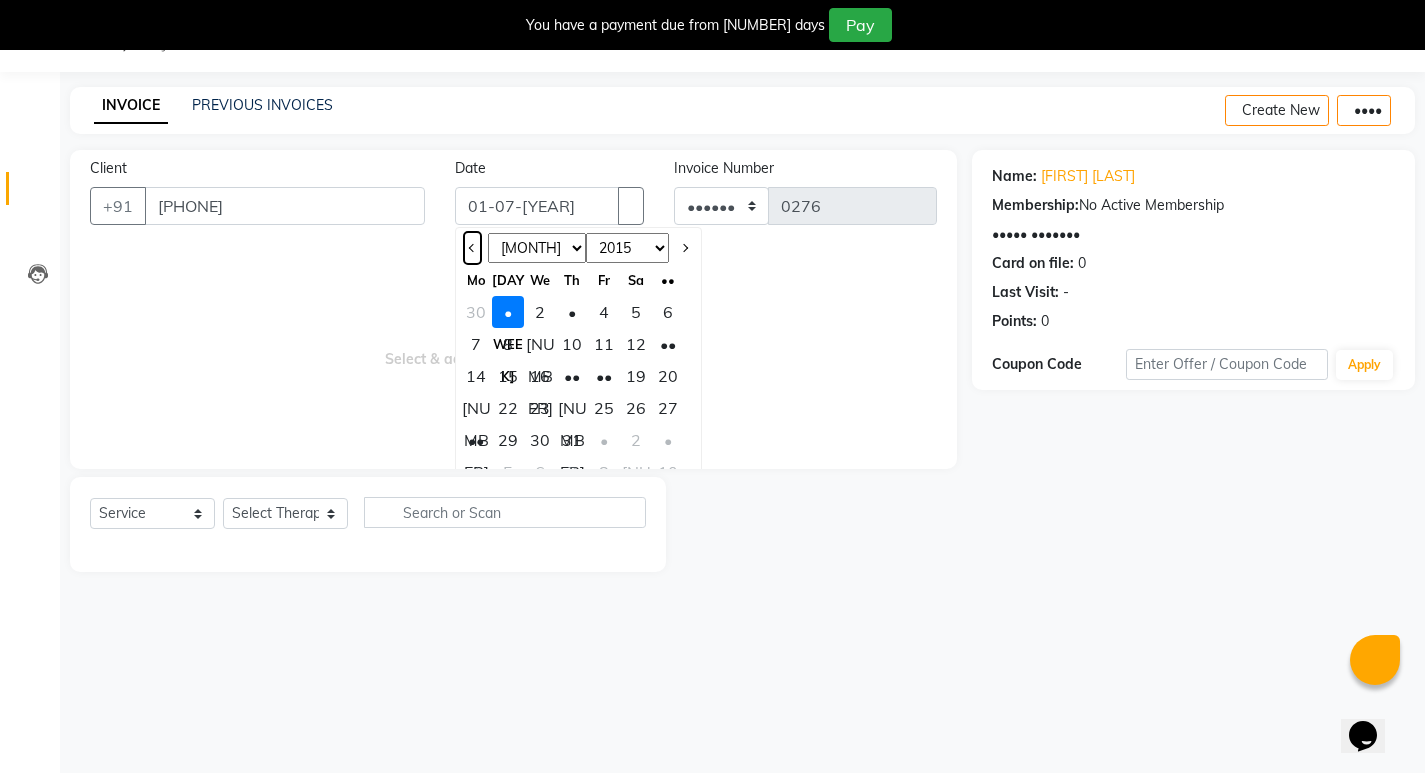 click at bounding box center [472, 248] 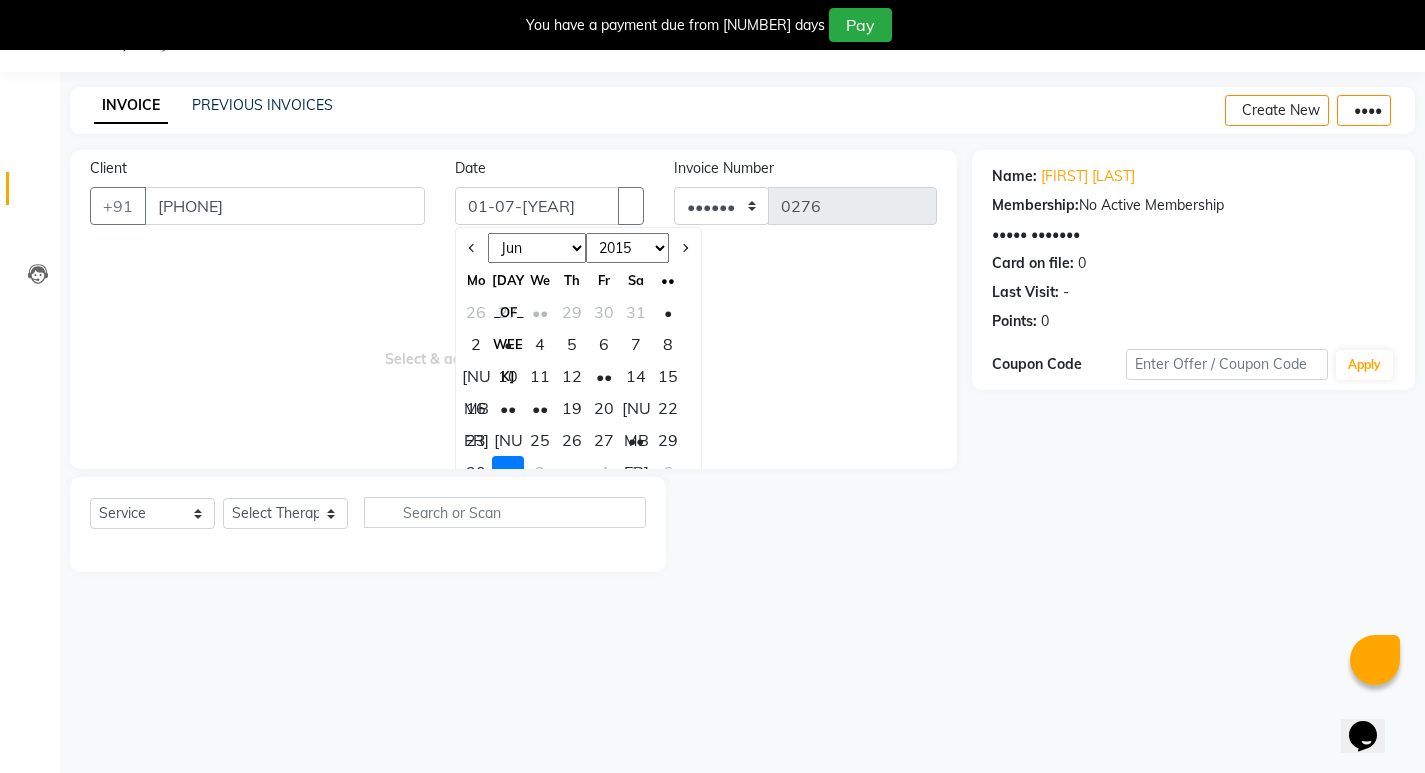 click on "29" at bounding box center [668, 440] 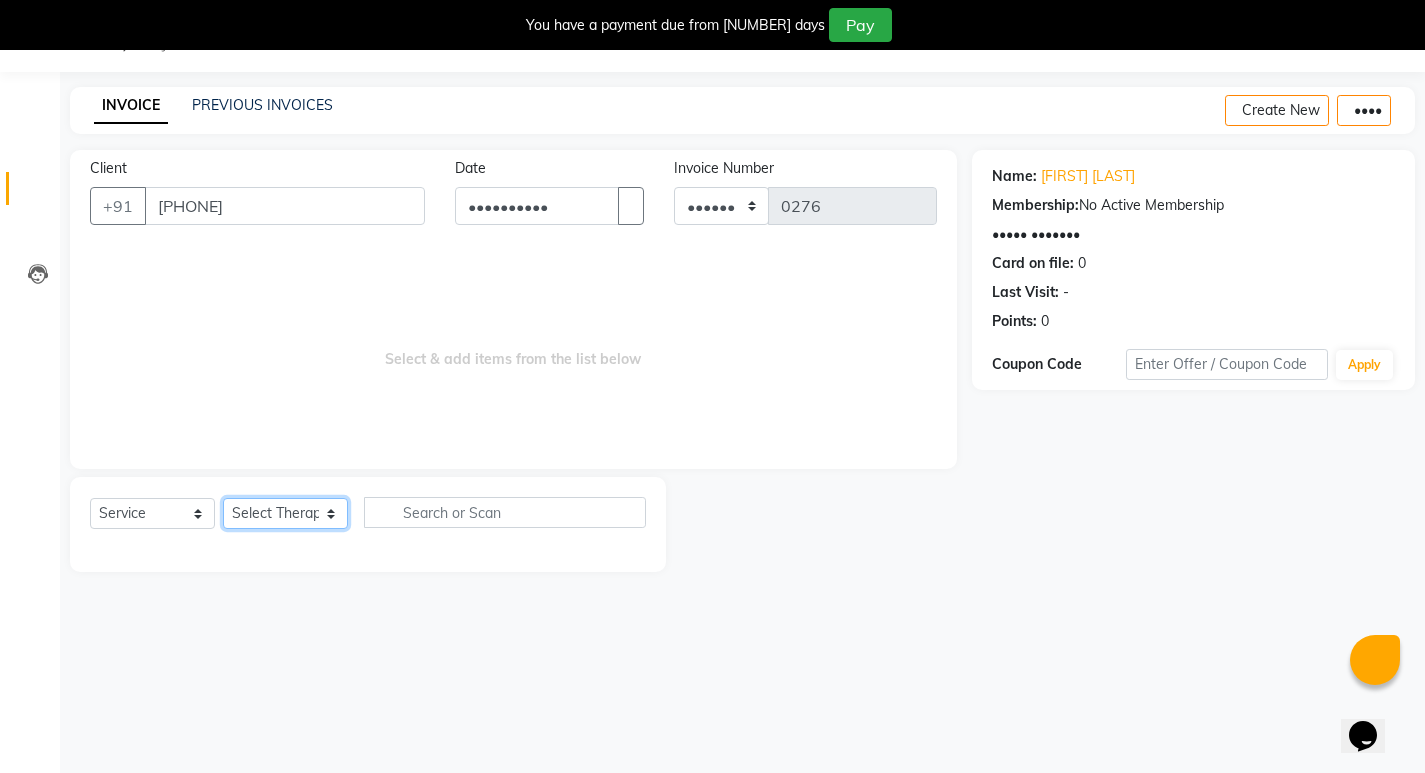 click on "Select therapist Abhijeet Jadhav Amrutha Anita Khatke Anjana Surendra Kalyani Aparna Avtar Jaiswal Bandu Dange Bibina Chandani Yadav Deepali Gaikwad Dr. Abidda Khan Dr. Annu Prasad Dr. Chaitali Deshmukh Dr. Chetali Dr. Mrunal Gole Gloria Y Gloriya Hari Jainy M R KAMAL NIKAM Kavita Ambatkar Latika Sawant Manager Pooja Mohite Priya Mishra Rajimon Gopalan RATHEESH KUMAR G KURUP Ratish Sachin Subhash Shali K M Shani K Shibin Suddheesh K K Sunil Wankhade Sunita Fernandes Suraj Suvarna Gangurde Swati Tanvi Taral Tejaswini Gaonkar Vidya Vishwanath Vinayak Yogesh Parab" at bounding box center [285, 513] 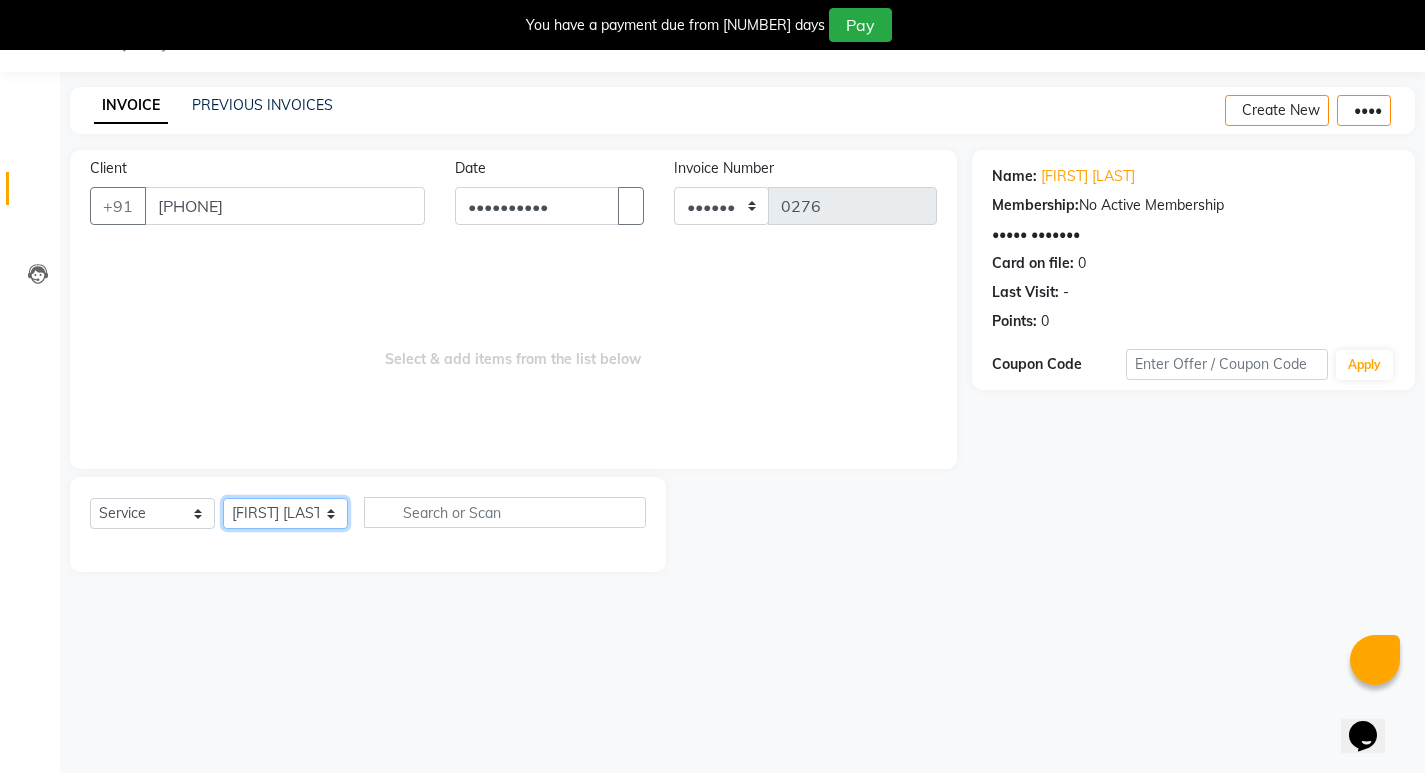 click on "Select therapist Abhijeet Jadhav Amrutha Anita Khatke Anjana Surendra Kalyani Aparna Avtar Jaiswal Bandu Dange Bibina Chandani Yadav Deepali Gaikwad Dr. Abidda Khan Dr. Annu Prasad Dr. Chaitali Deshmukh Dr. Chetali Dr. Mrunal Gole Gloria Y Gloriya Hari Jainy M R KAMAL NIKAM Kavita Ambatkar Latika Sawant Manager Pooja Mohite Priya Mishra Rajimon Gopalan RATHEESH KUMAR G KURUP Ratish Sachin Subhash Shali K M Shani K Shibin Suddheesh K K Sunil Wankhade Sunita Fernandes Suraj Suvarna Gangurde Swati Tanvi Taral Tejaswini Gaonkar Vidya Vishwanath Vinayak Yogesh Parab" at bounding box center (285, 513) 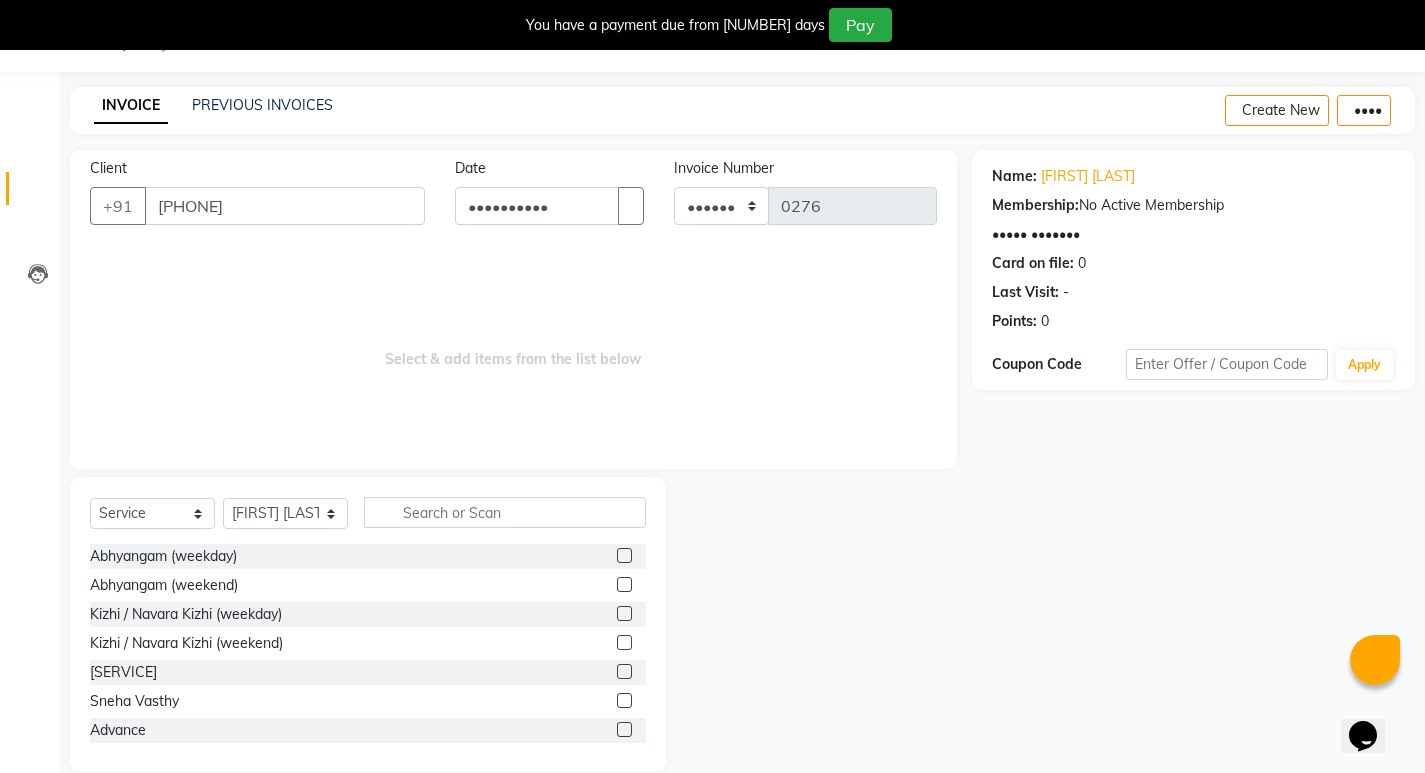 click at bounding box center (624, 584) 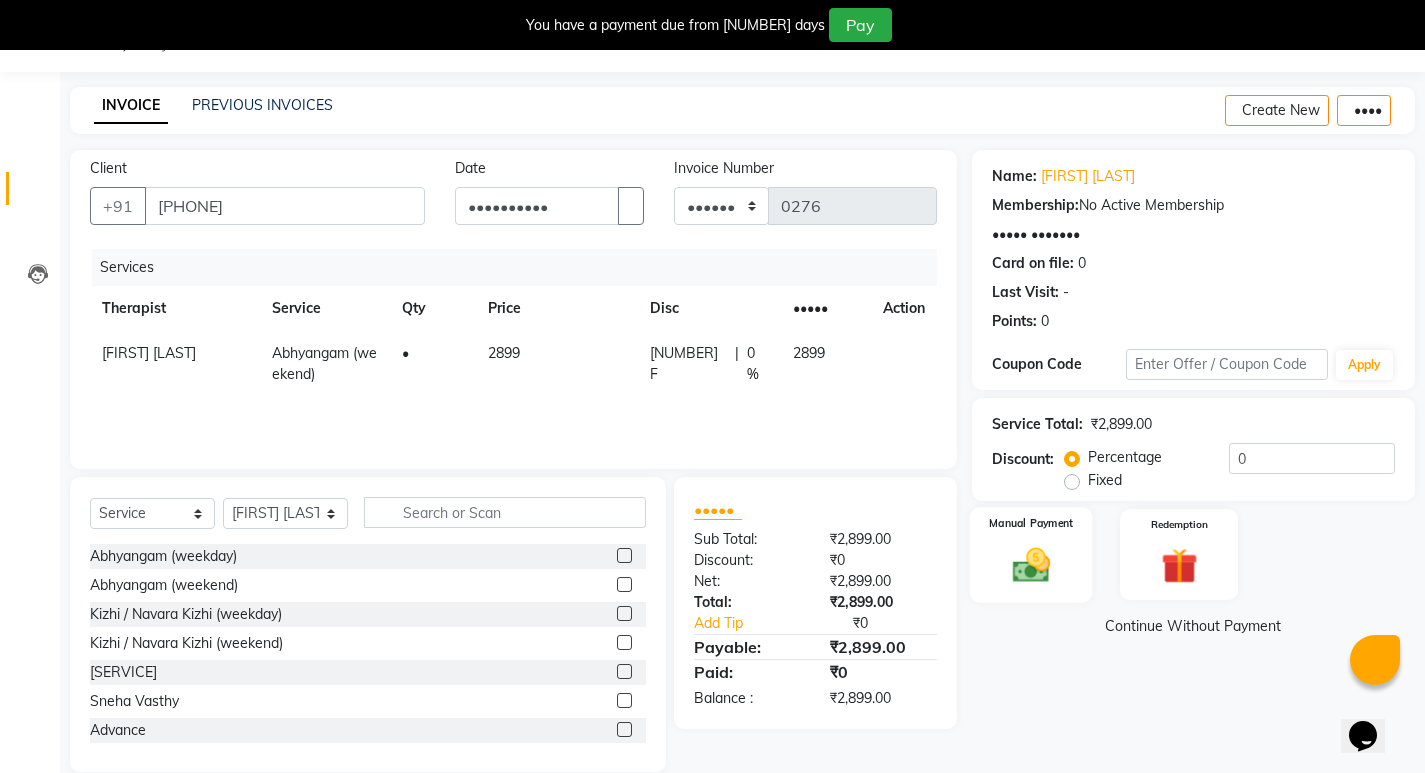 click at bounding box center [1030, 564] 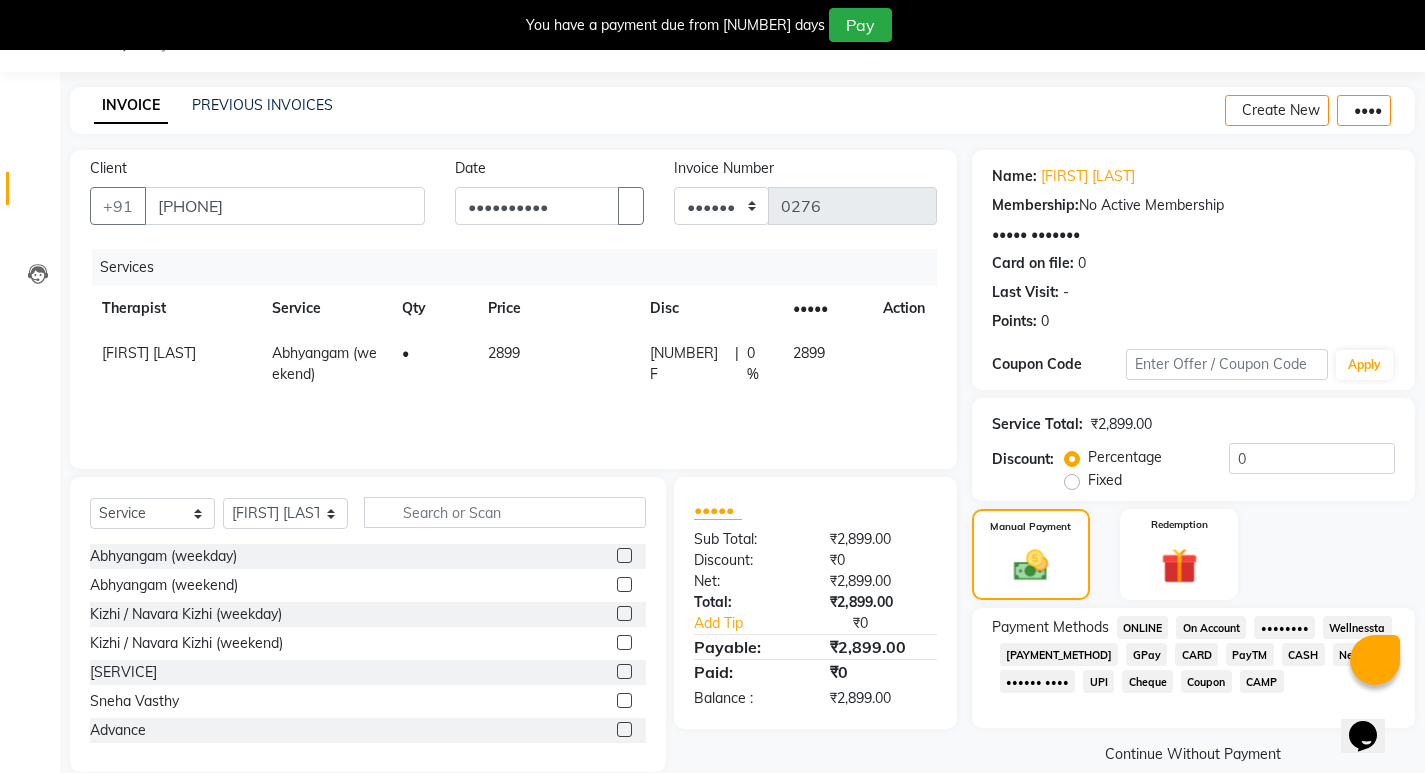 click on "GPay" at bounding box center (1143, 627) 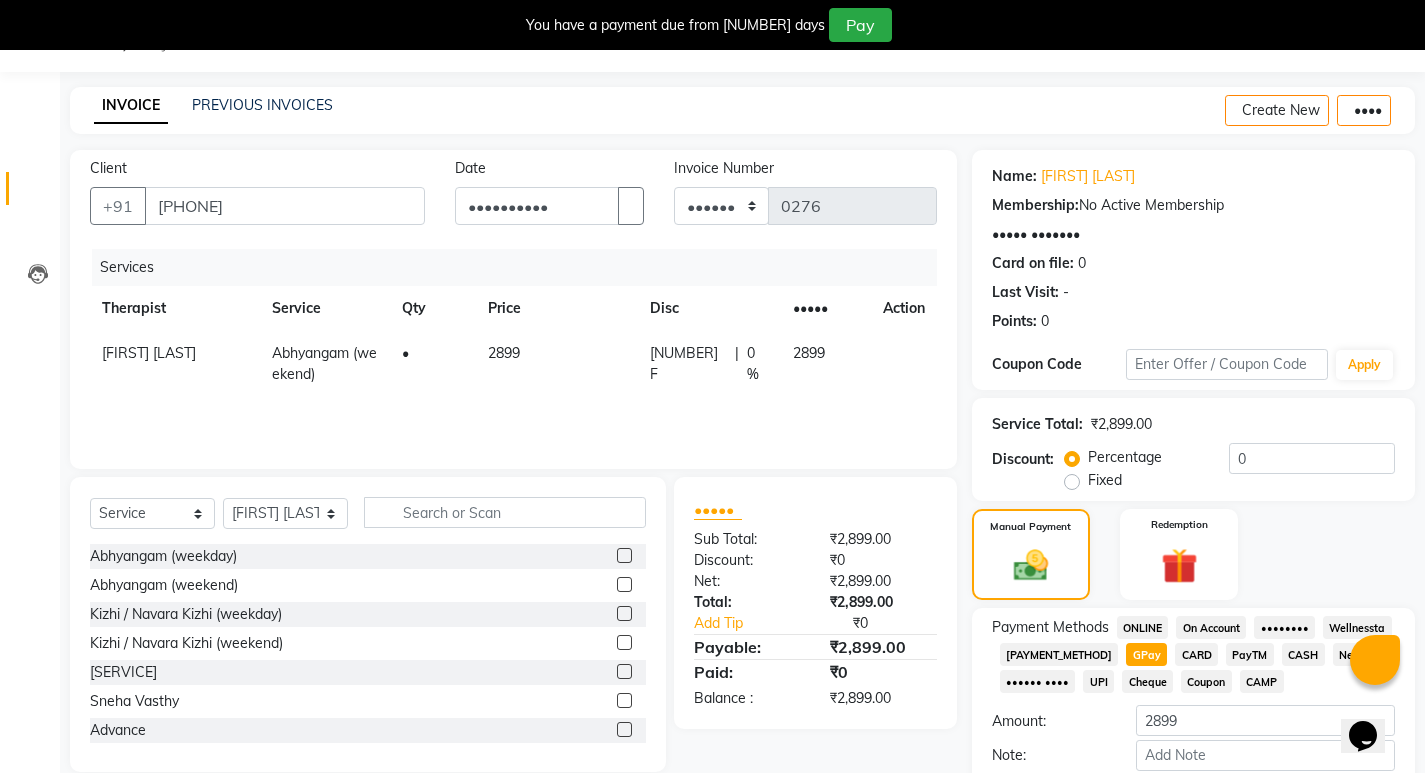 click on "CASH" at bounding box center (1143, 627) 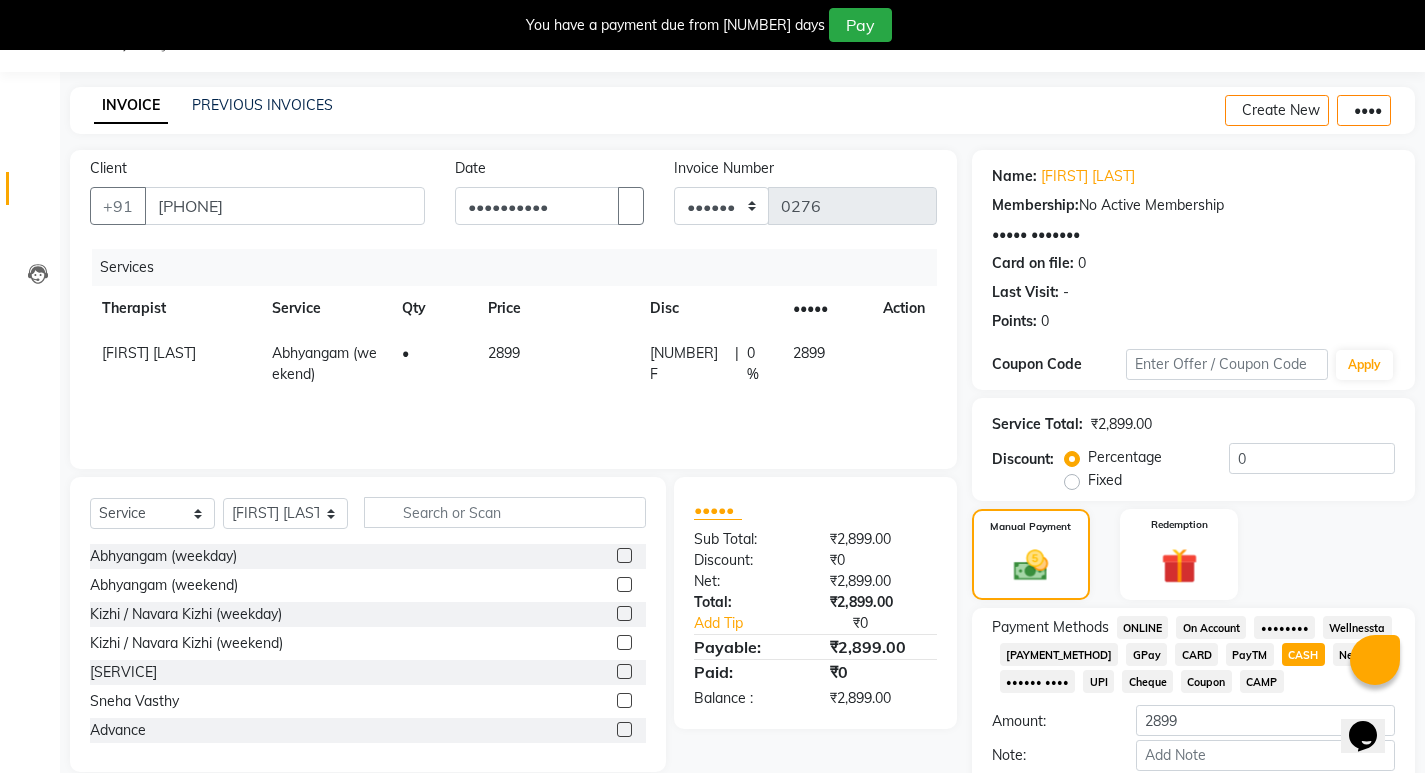 scroll, scrollTop: 150, scrollLeft: 0, axis: vertical 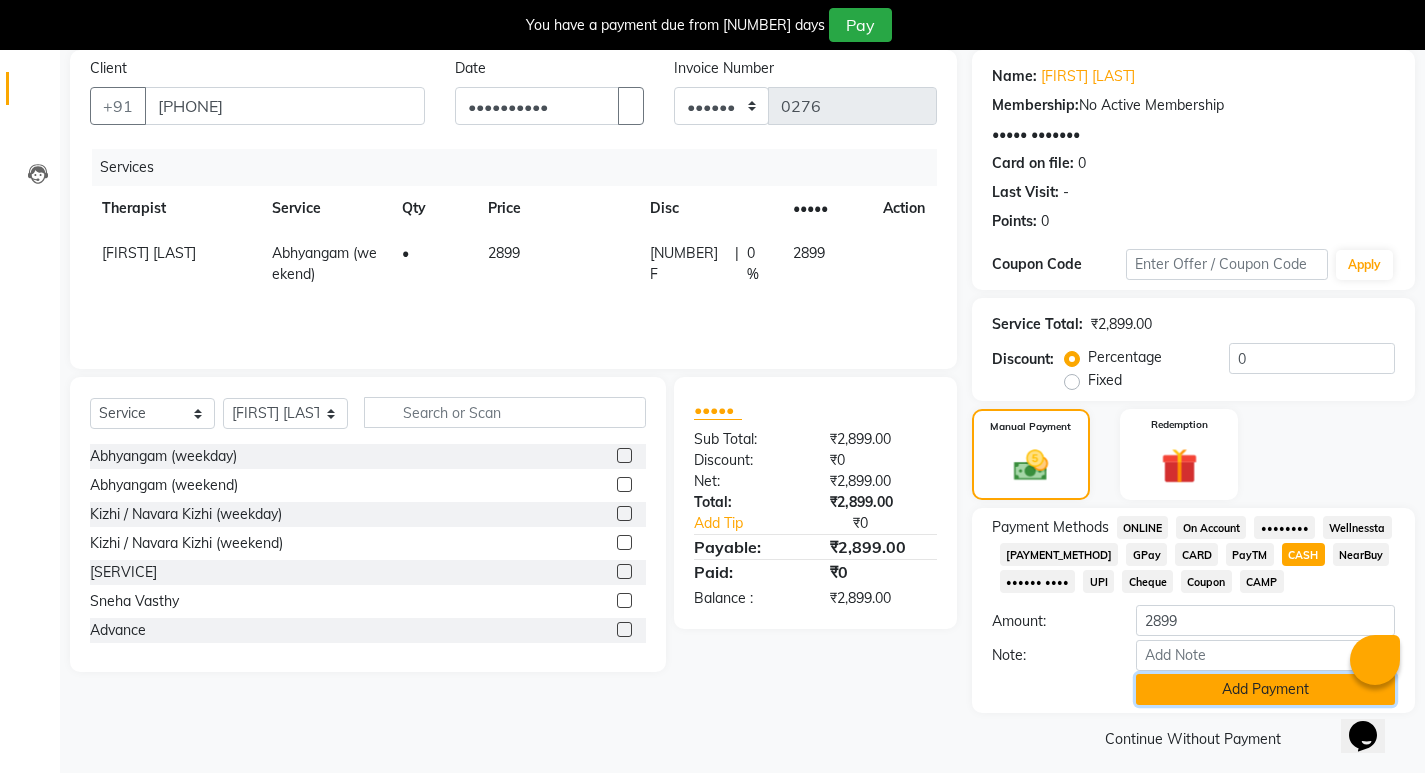 click on "Add Payment" at bounding box center (1265, 689) 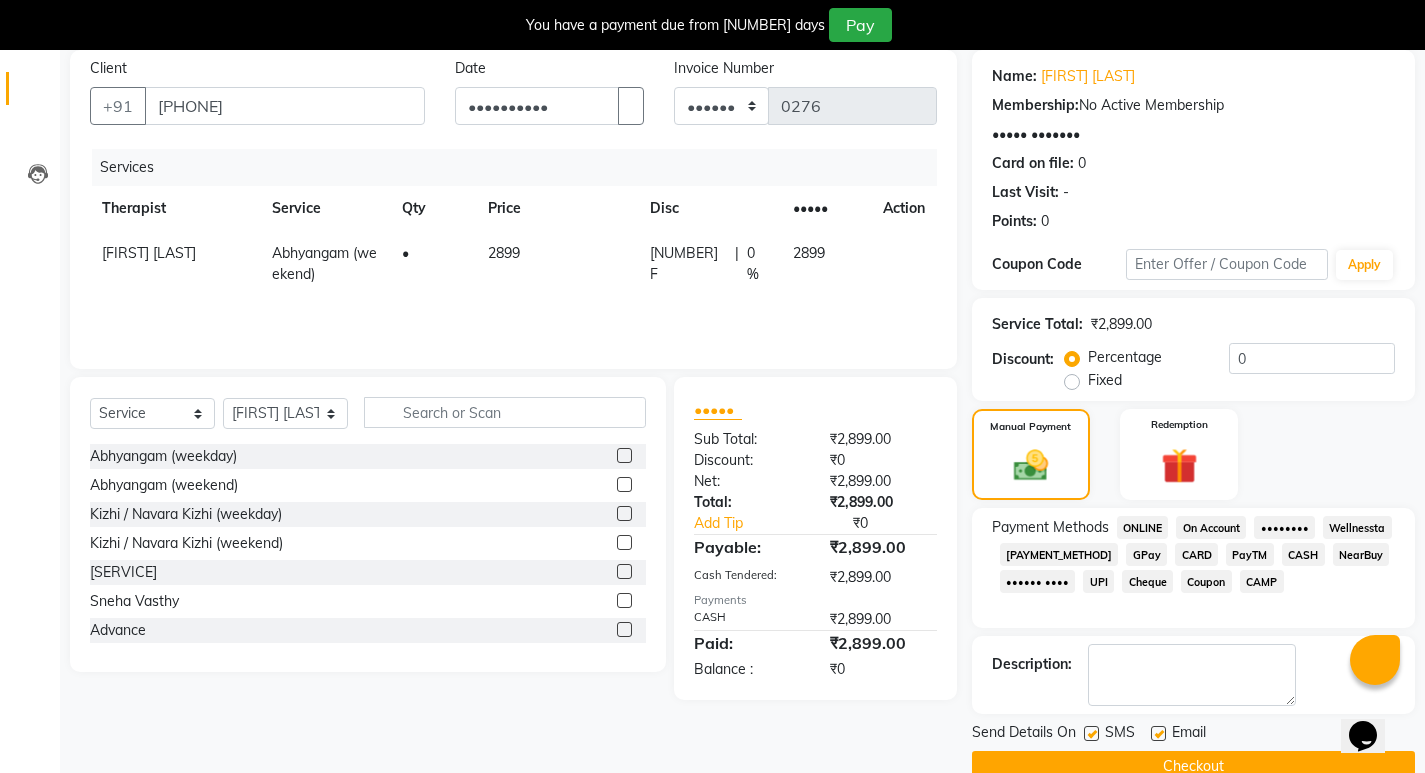 click at bounding box center (1091, 733) 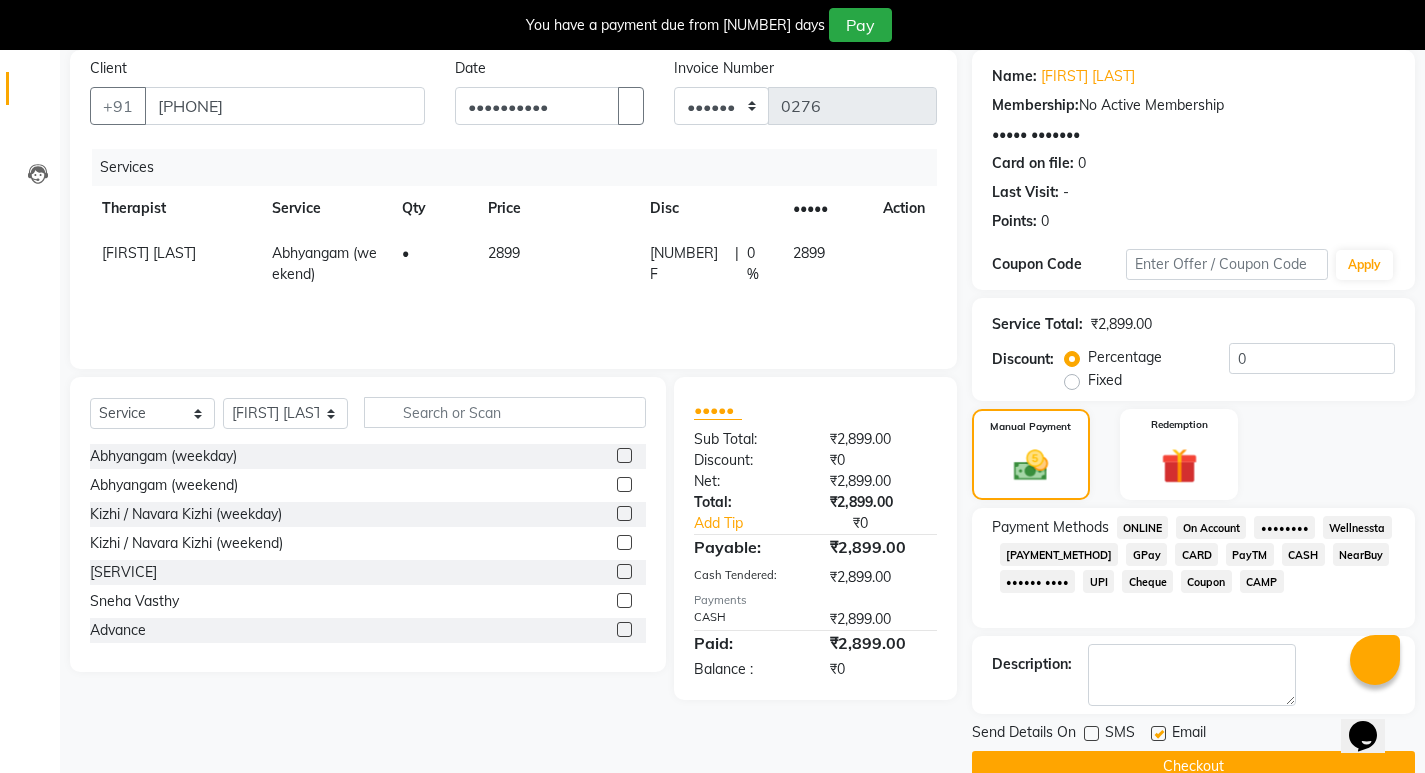 click at bounding box center [1158, 733] 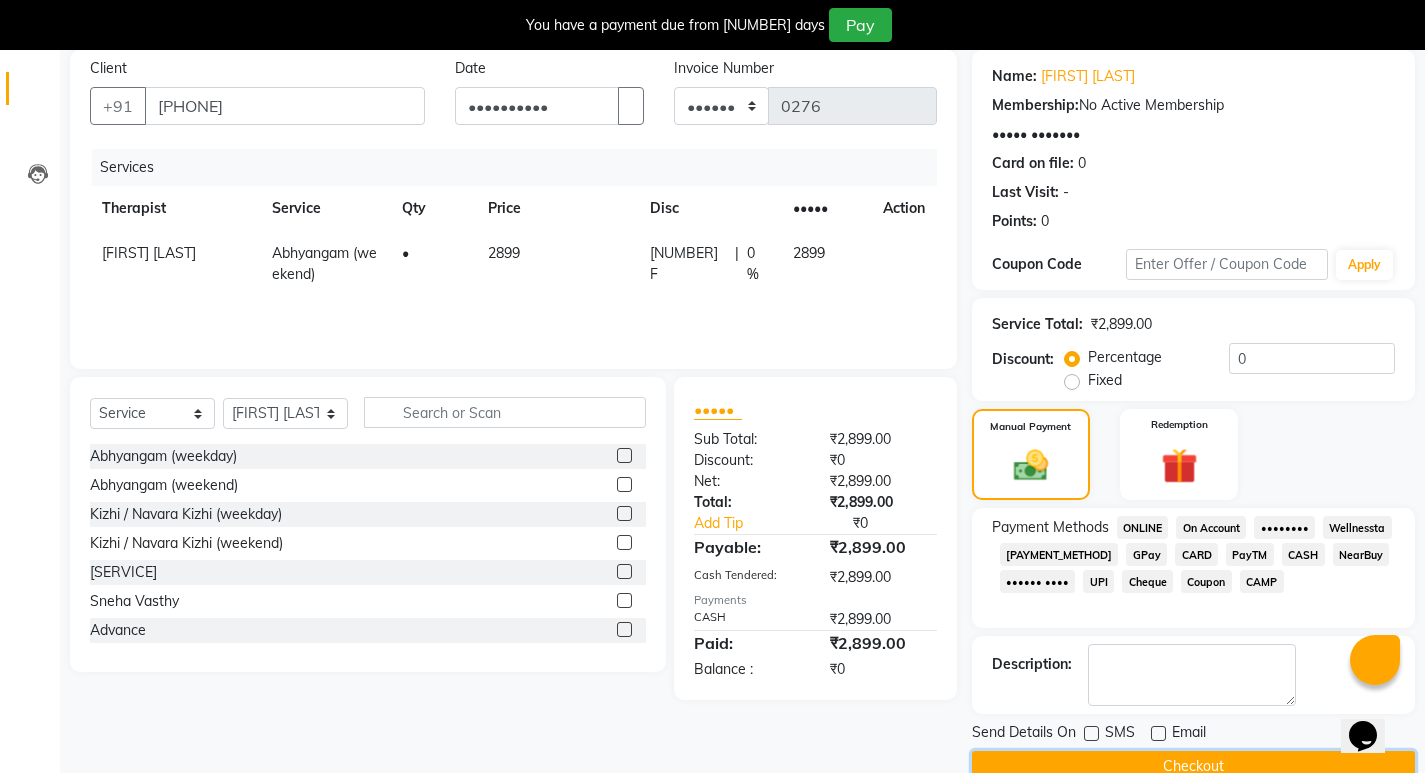 click on "Checkout" at bounding box center [1193, 766] 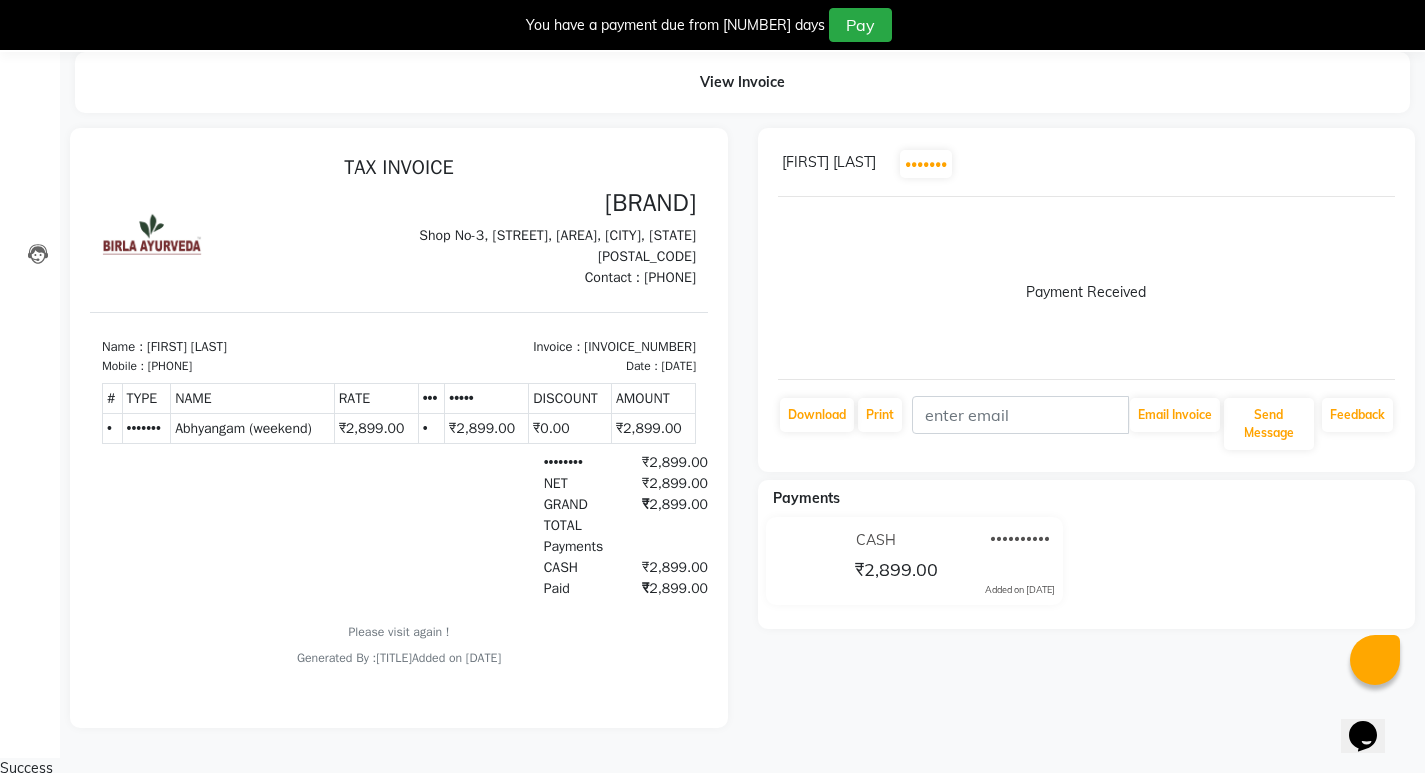 scroll, scrollTop: 0, scrollLeft: 0, axis: both 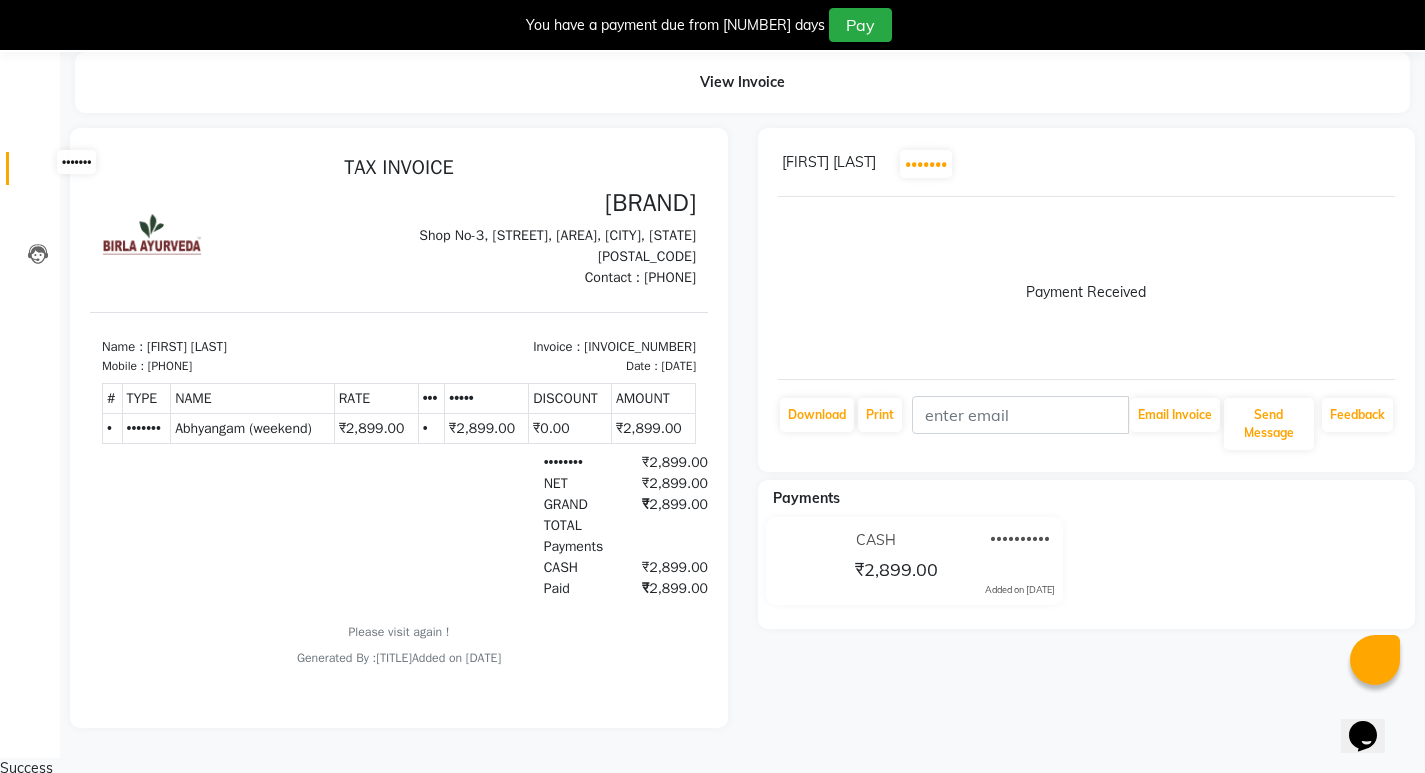 click at bounding box center [38, 173] 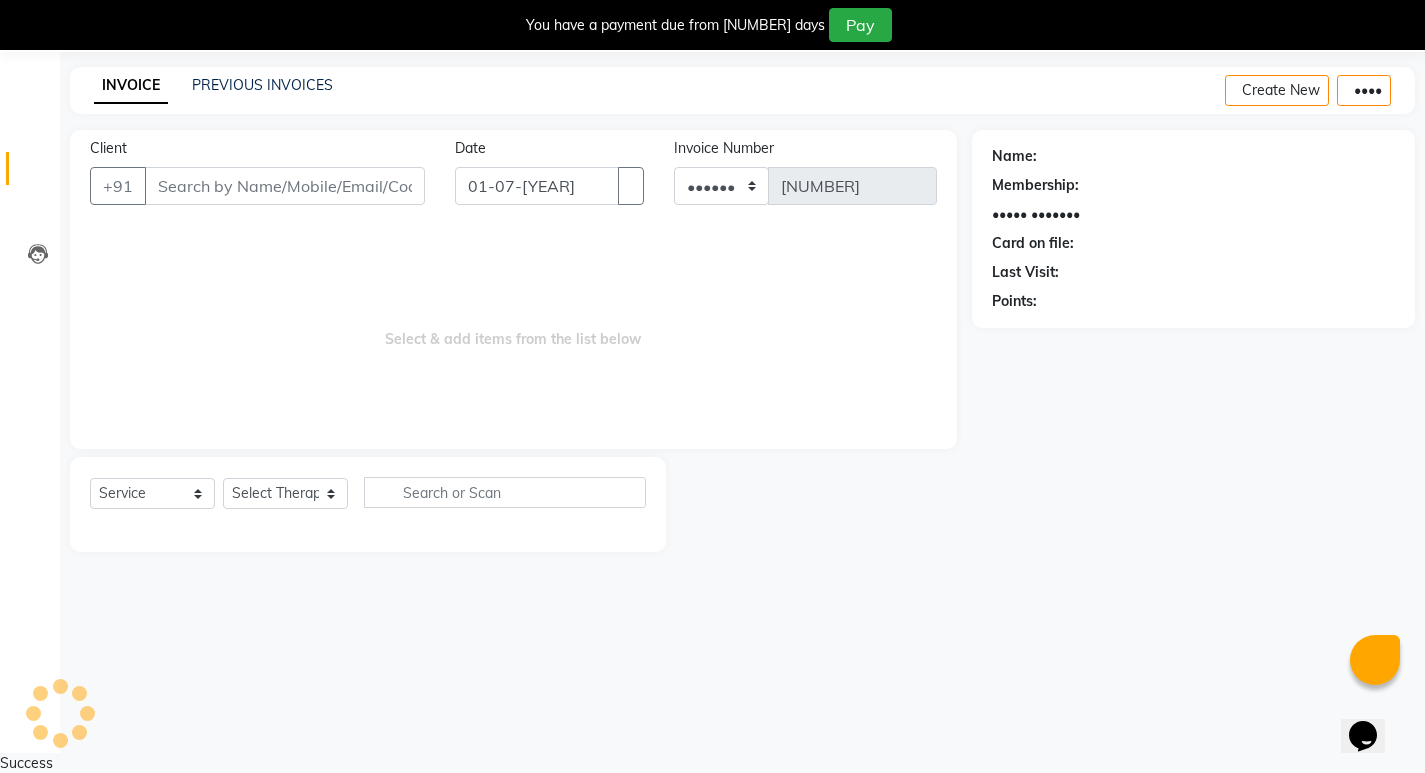 scroll, scrollTop: 50, scrollLeft: 0, axis: vertical 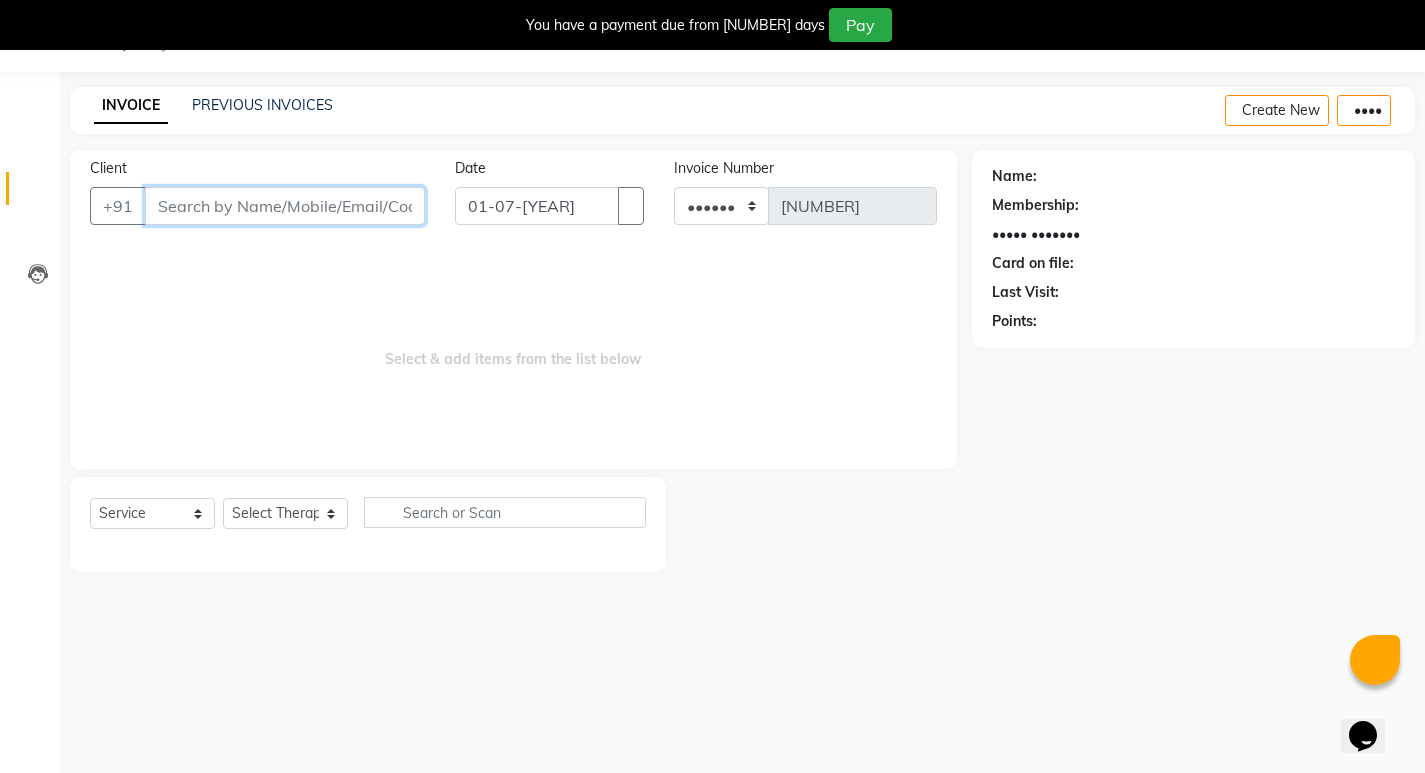 click on "Client" at bounding box center (285, 206) 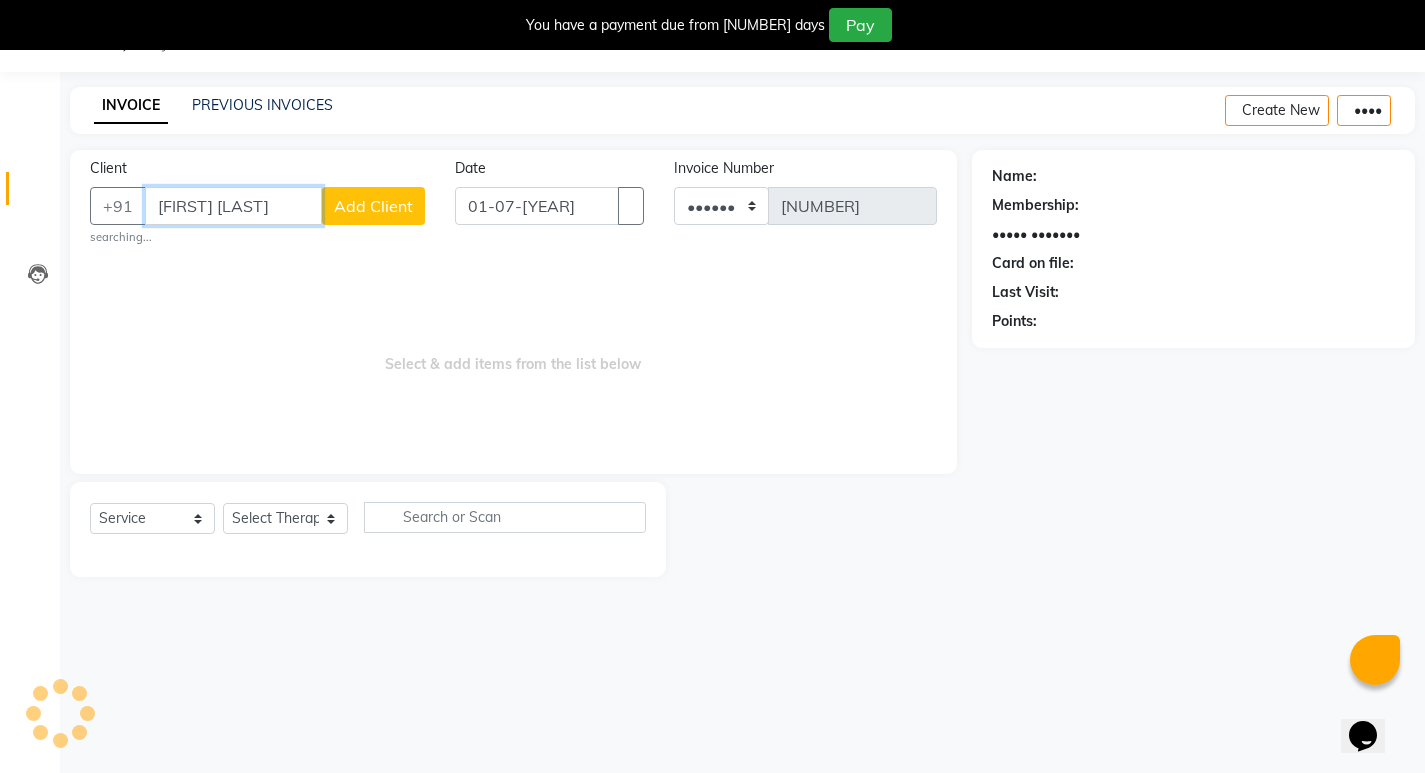 type on "[FIRST] [LAST]" 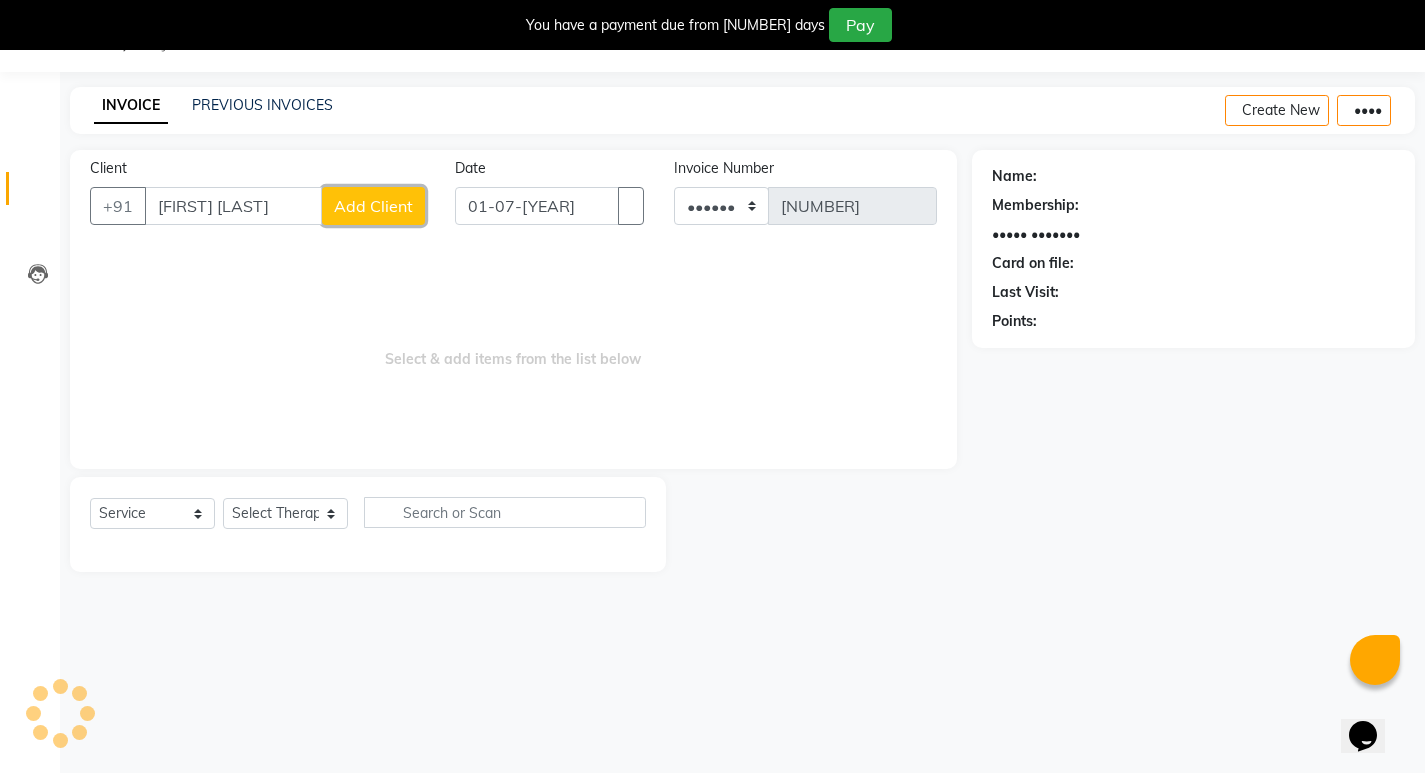 click on "Add Client" at bounding box center [373, 206] 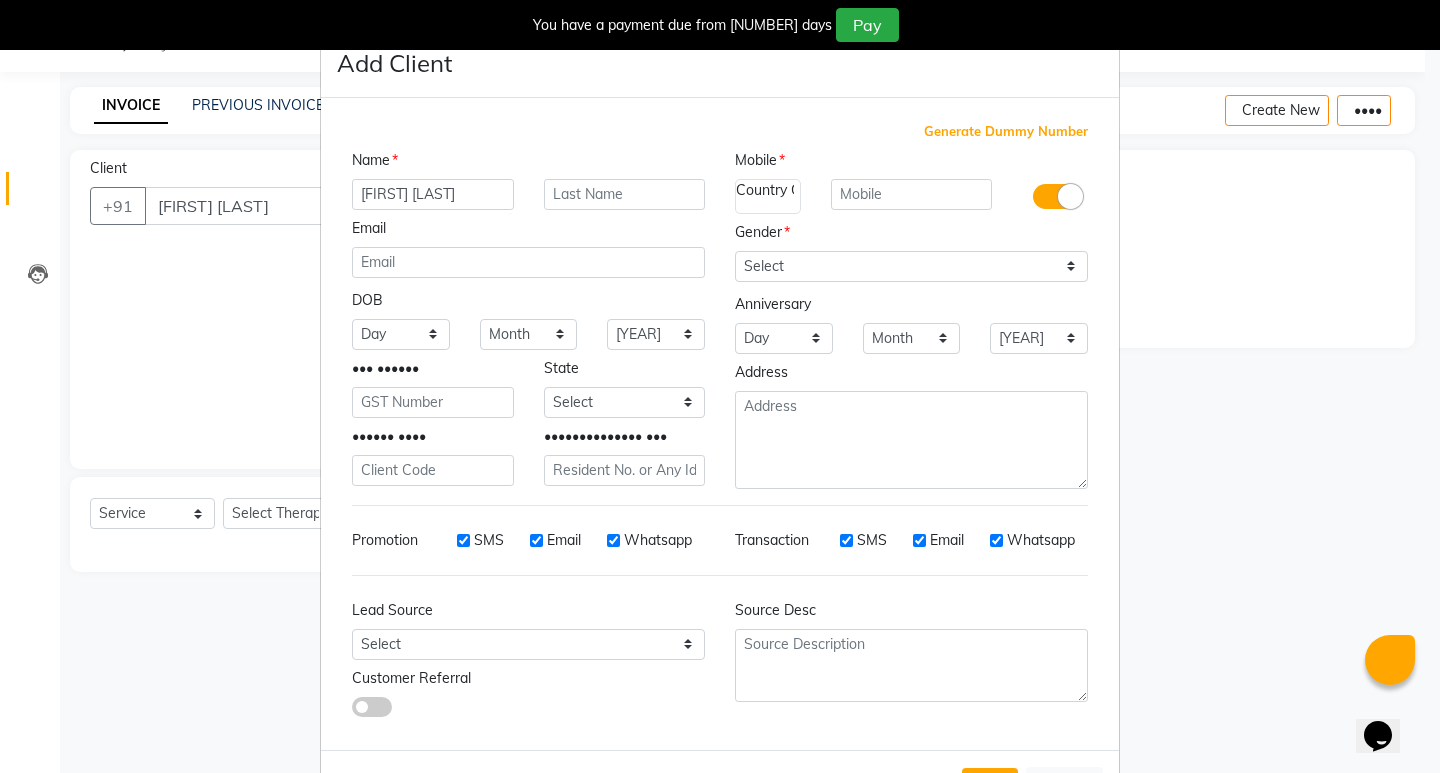 click on "Mobile" at bounding box center [528, 164] 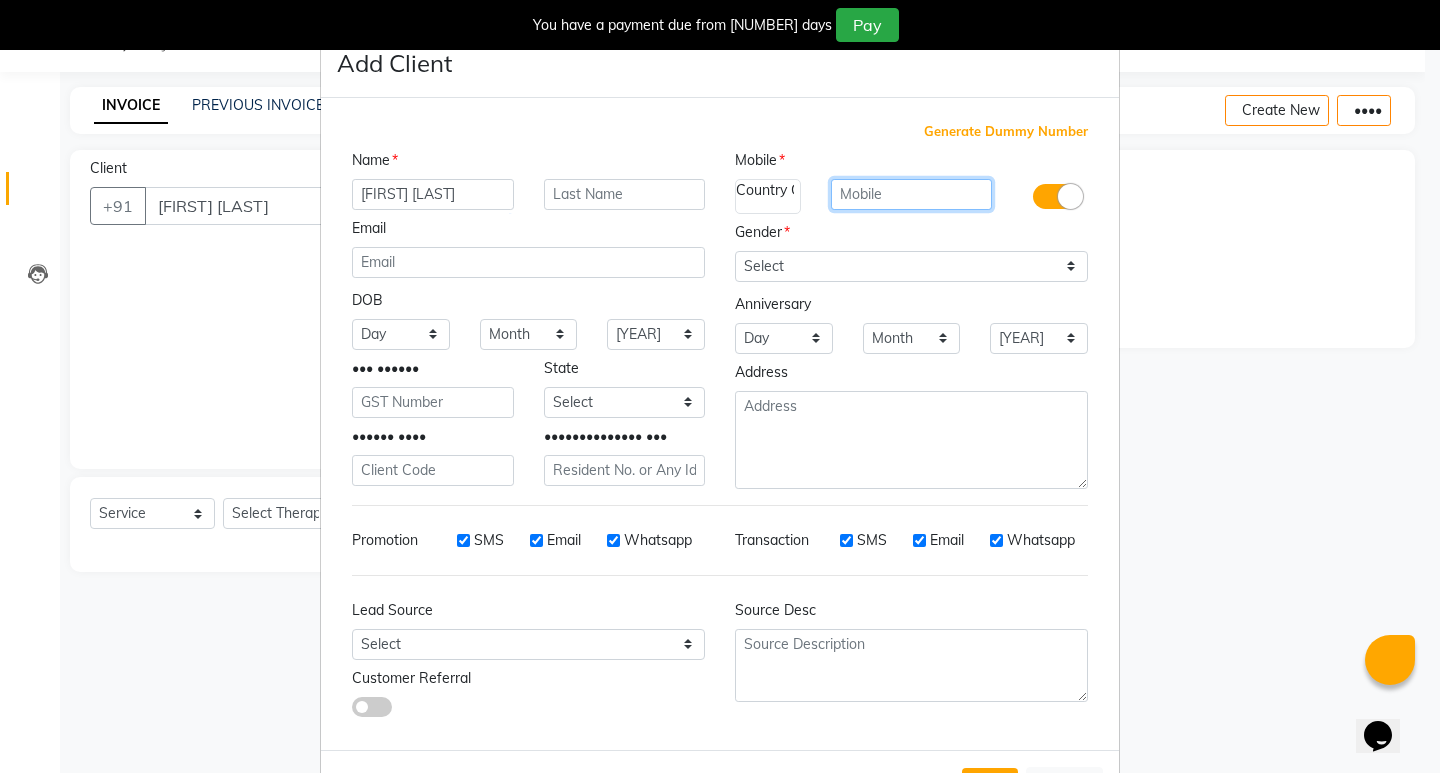 click at bounding box center (912, 194) 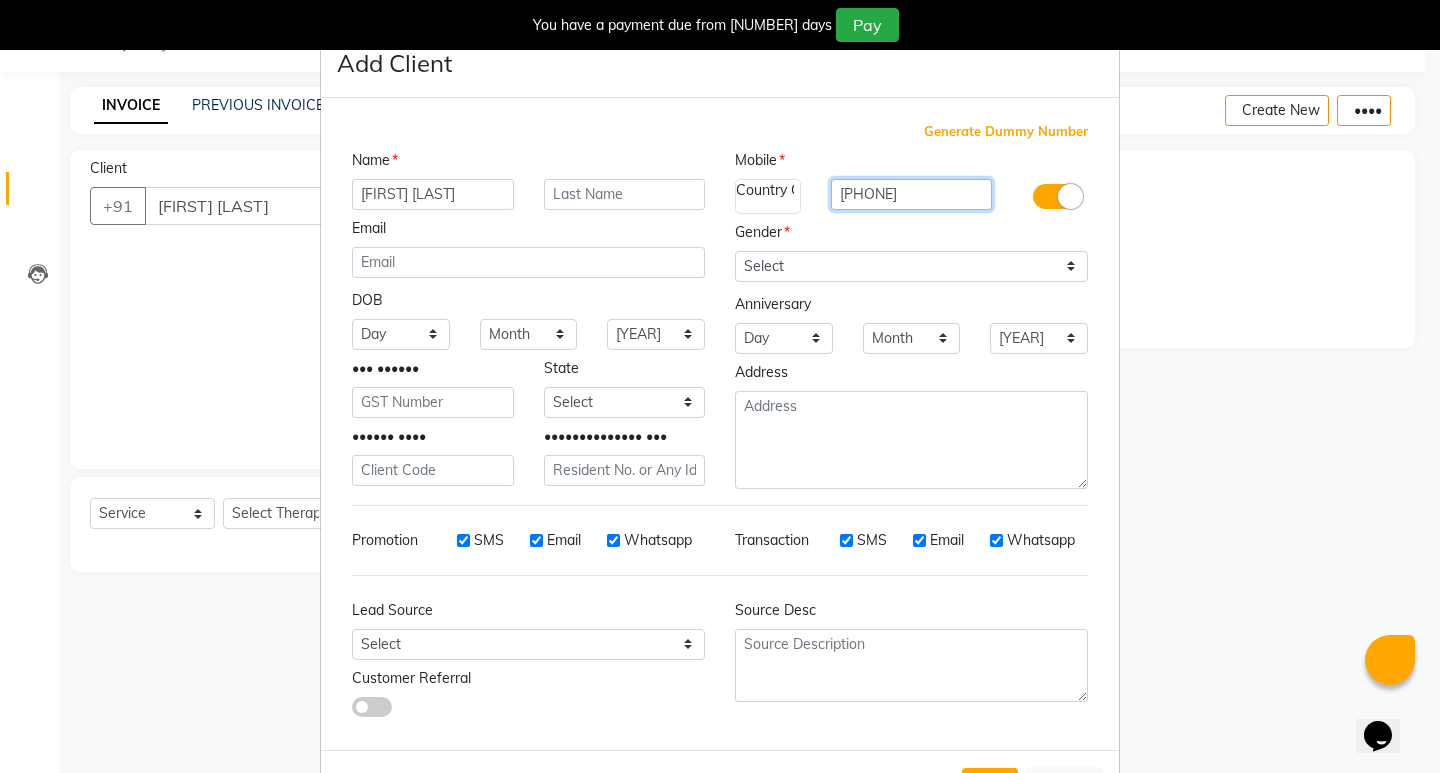 type on "[PHONE]" 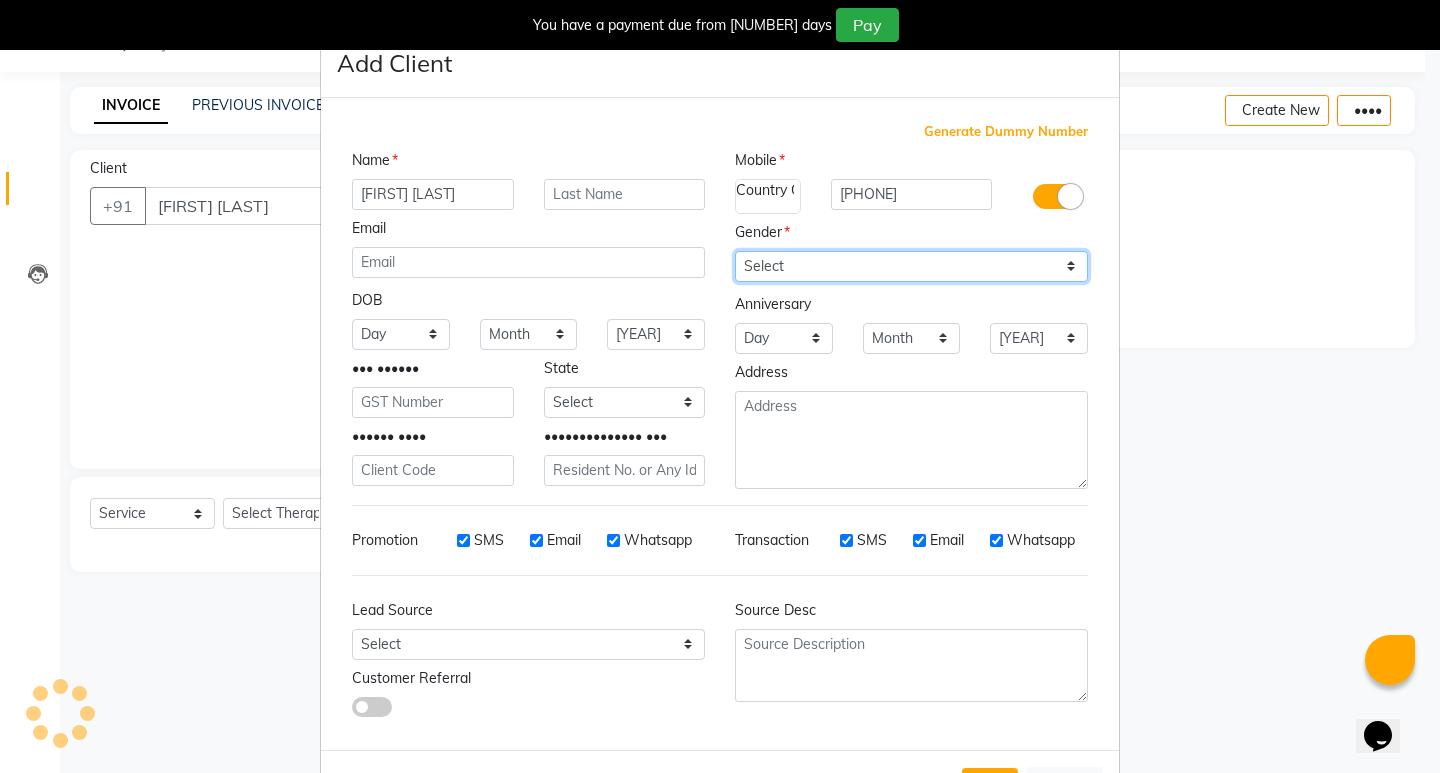 click on "Select Male Female Other Prefer Not To Say" at bounding box center [911, 266] 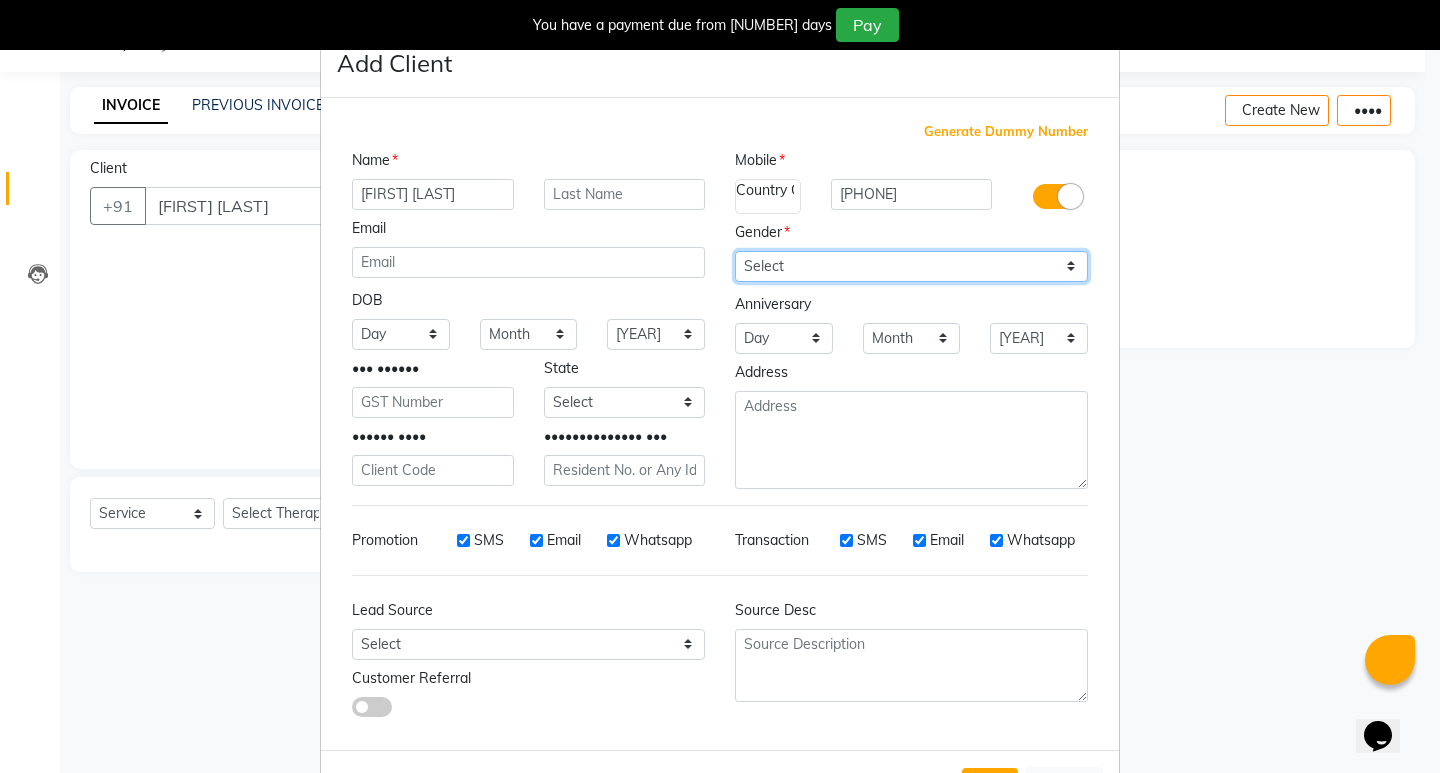 select on "[GENDER]" 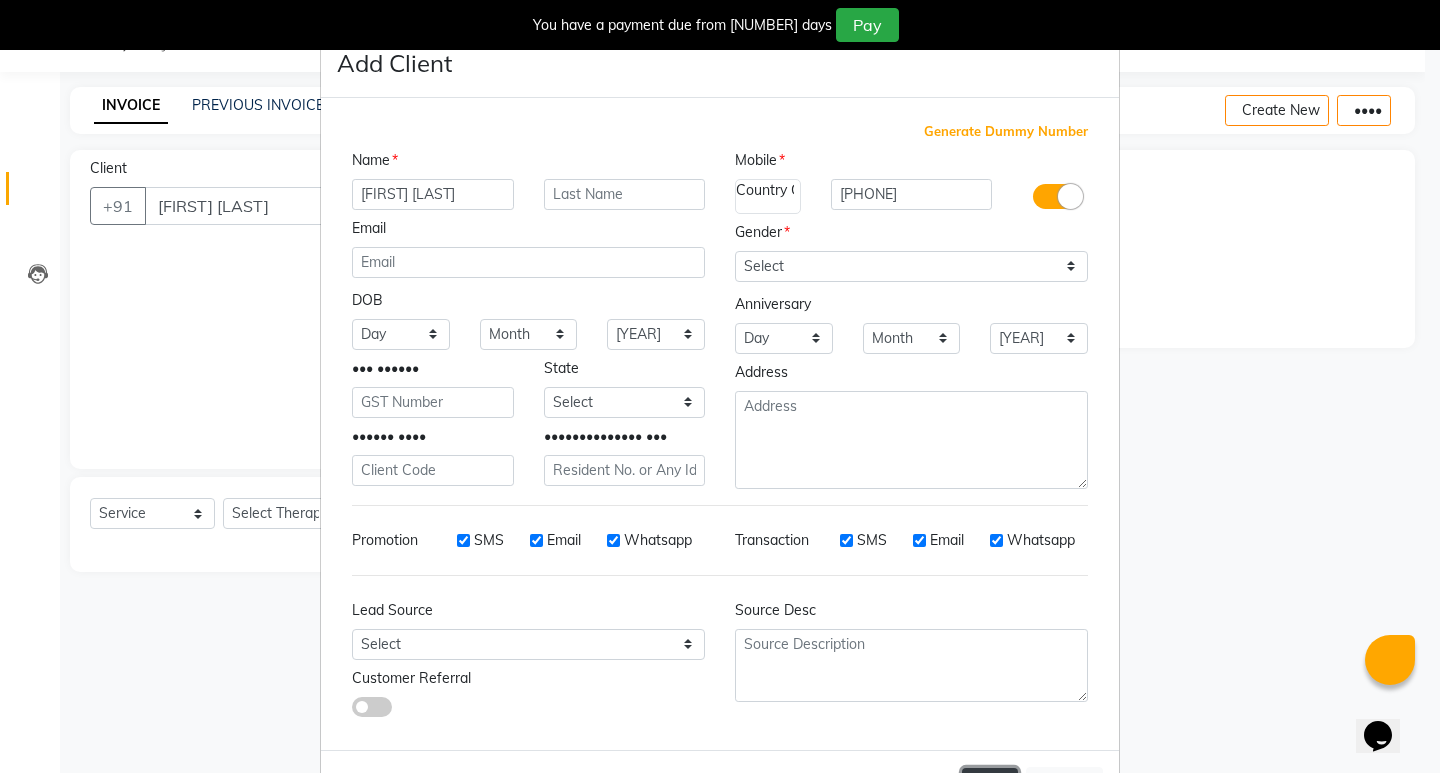click on "Add" at bounding box center [990, 786] 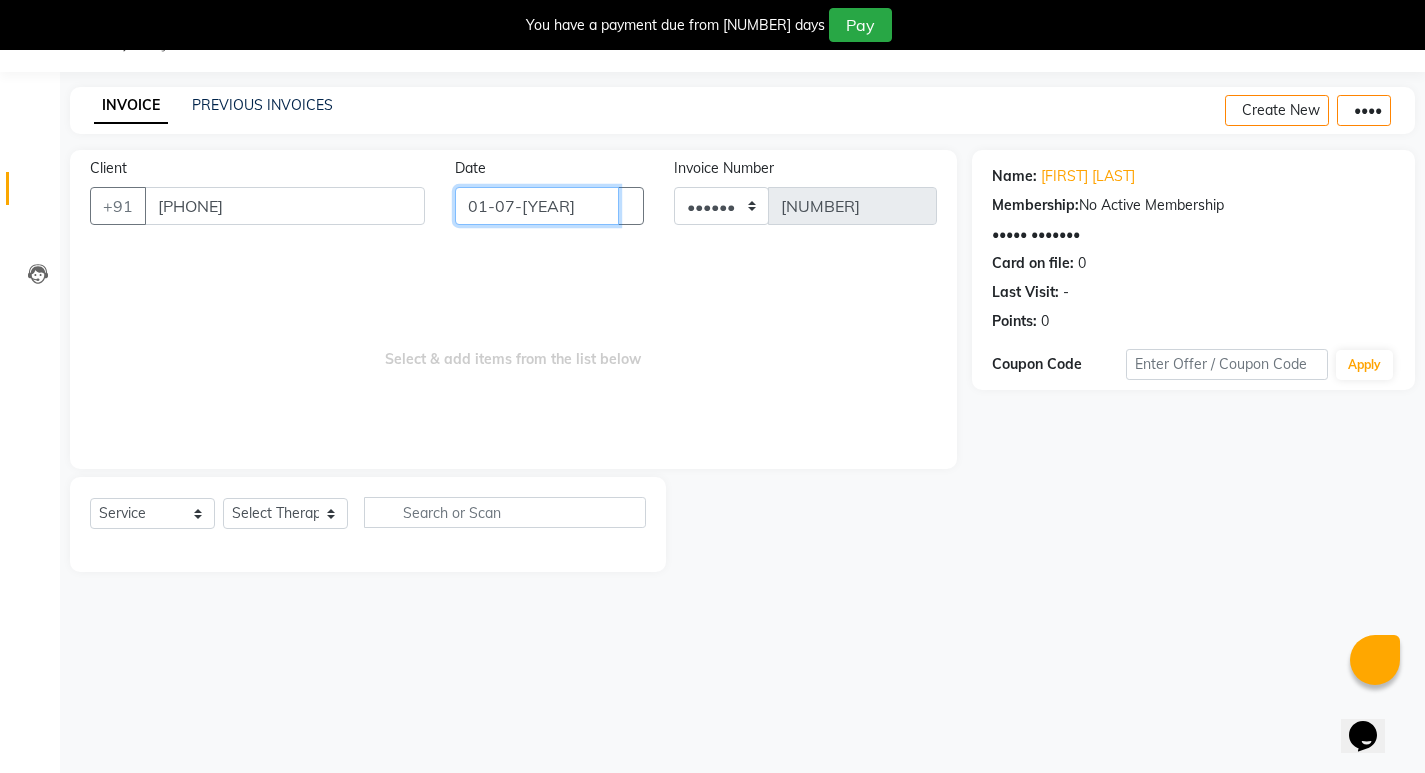 click on "01-07-[YEAR]" at bounding box center [537, 206] 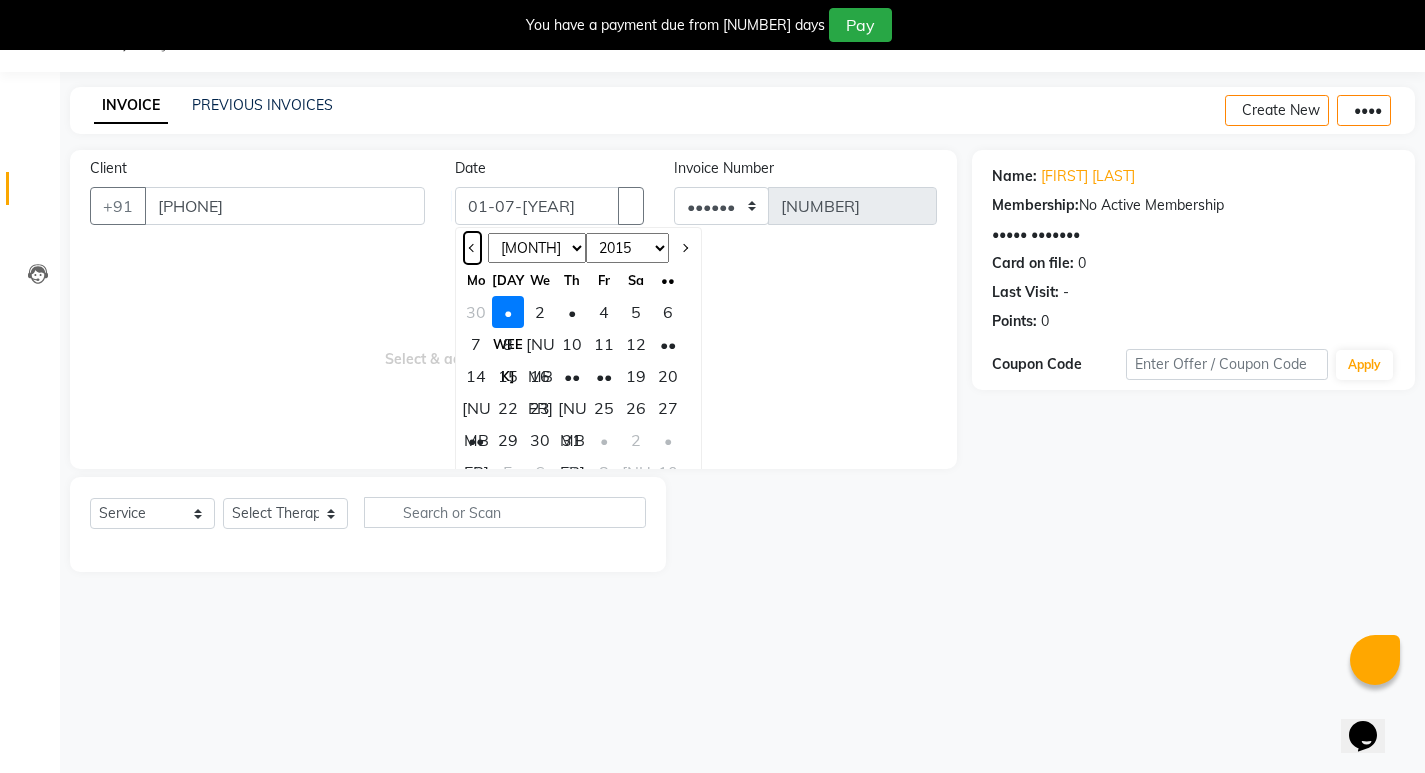 click at bounding box center (473, 248) 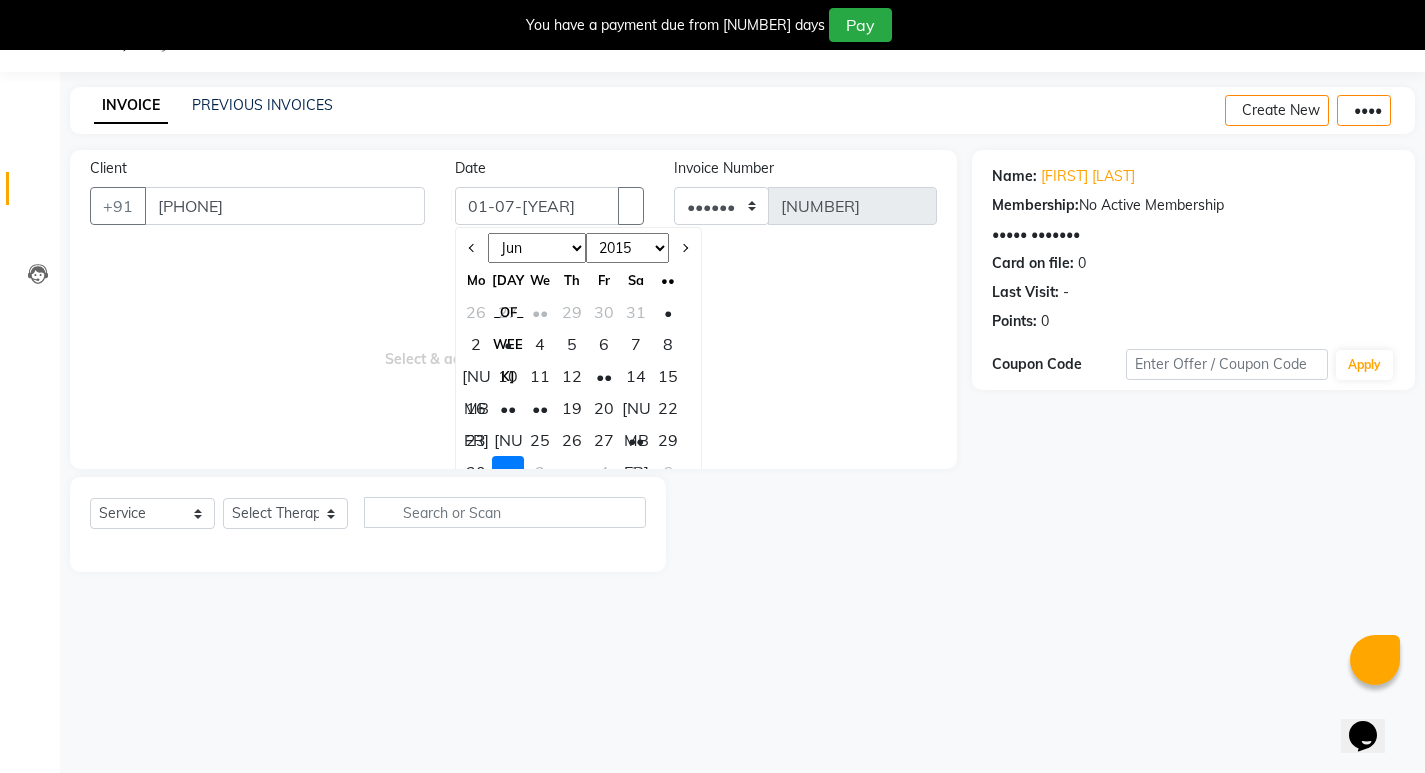 drag, startPoint x: 671, startPoint y: 441, endPoint x: 591, endPoint y: 433, distance: 80.399 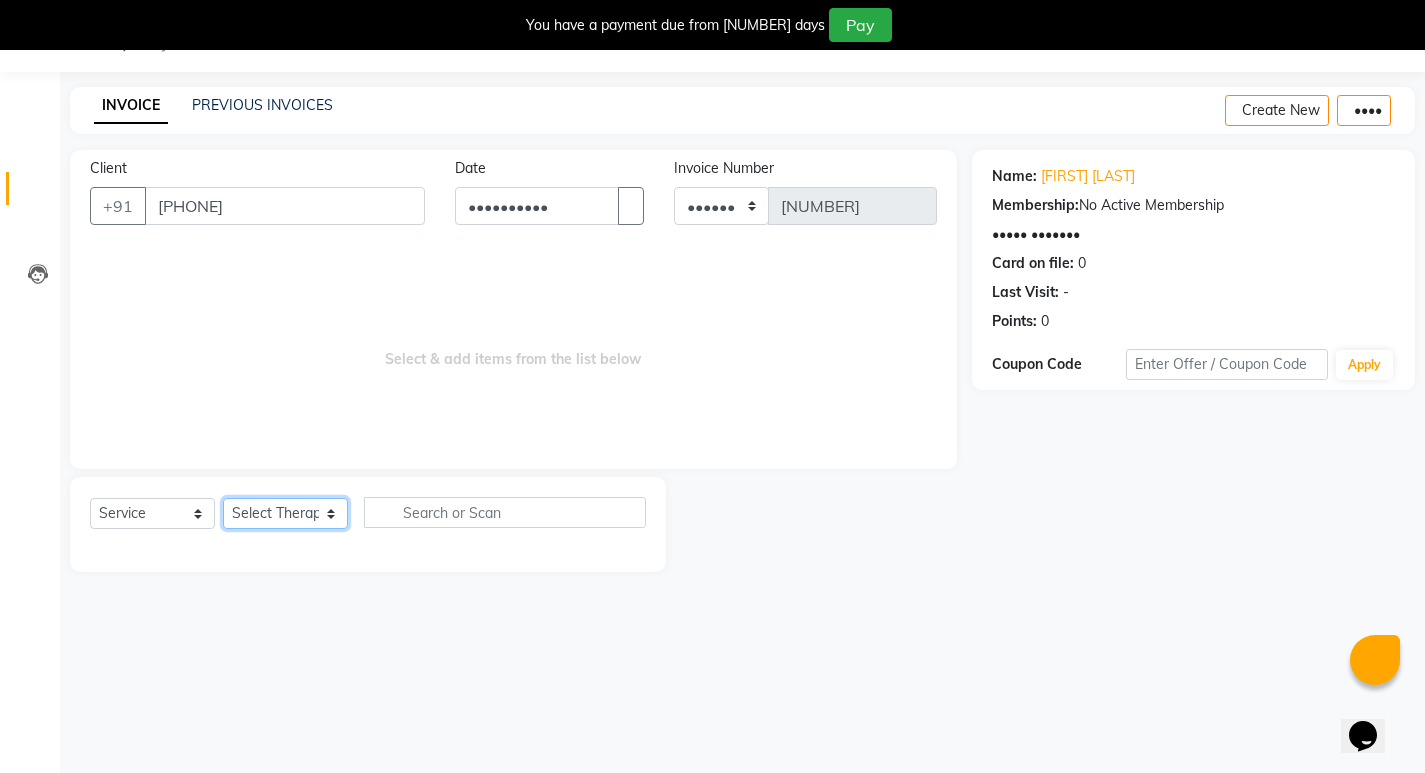 click on "Select therapist Abhijeet Jadhav Amrutha Anita Khatke Anjana Surendra Kalyani Aparna Avtar Jaiswal Bandu Dange Bibina Chandani Yadav Deepali Gaikwad Dr. Abidda Khan Dr. Annu Prasad Dr. Chaitali Deshmukh Dr. Chetali Dr. Mrunal Gole Gloria Y Gloriya Hari Jainy M R KAMAL NIKAM Kavita Ambatkar Latika Sawant Manager Pooja Mohite Priya Mishra Rajimon Gopalan RATHEESH KUMAR G KURUP Ratish Sachin Subhash Shali K M Shani K Shibin Suddheesh K K Sunil Wankhade Sunita Fernandes Suraj Suvarna Gangurde Swati Tanvi Taral Tejaswini Gaonkar Vidya Vishwanath Vinayak Yogesh Parab" at bounding box center (285, 513) 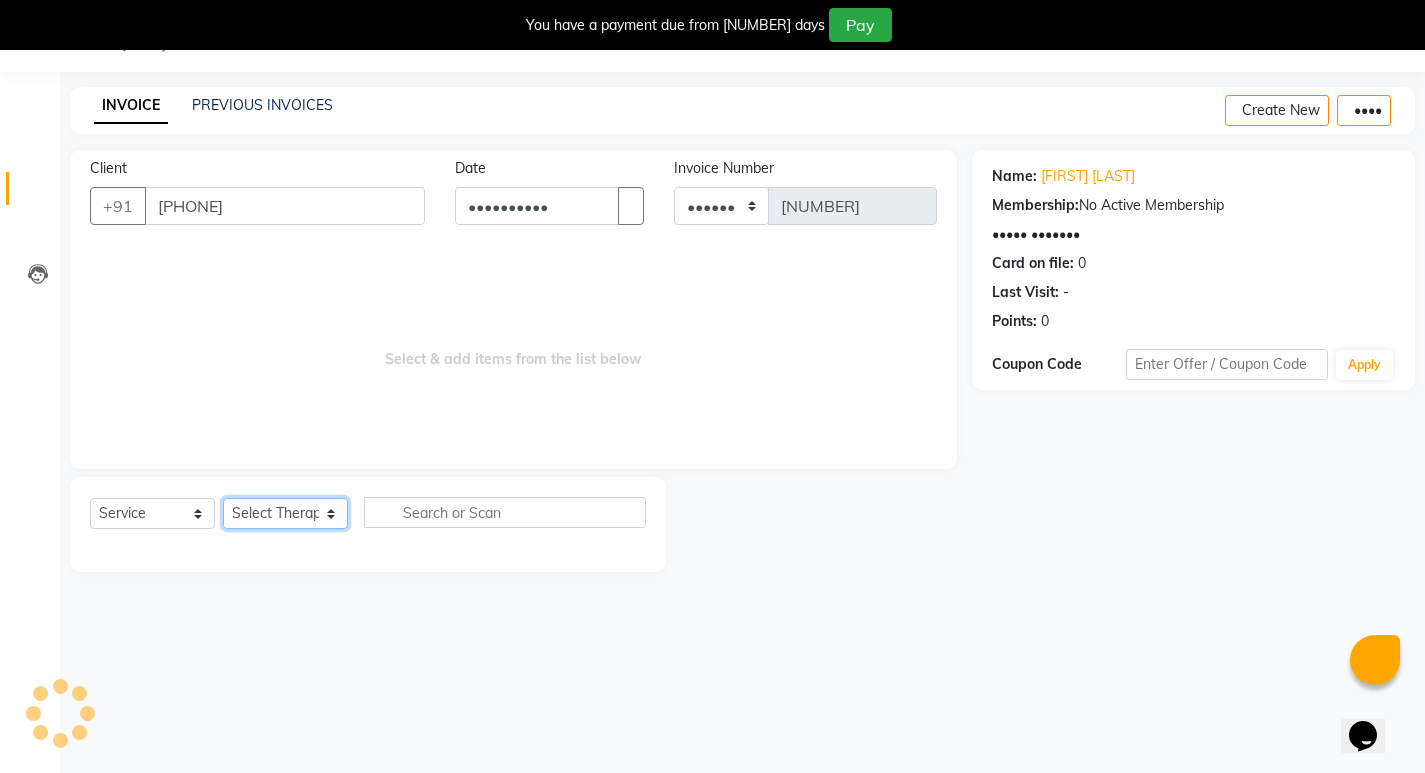 select on "53448" 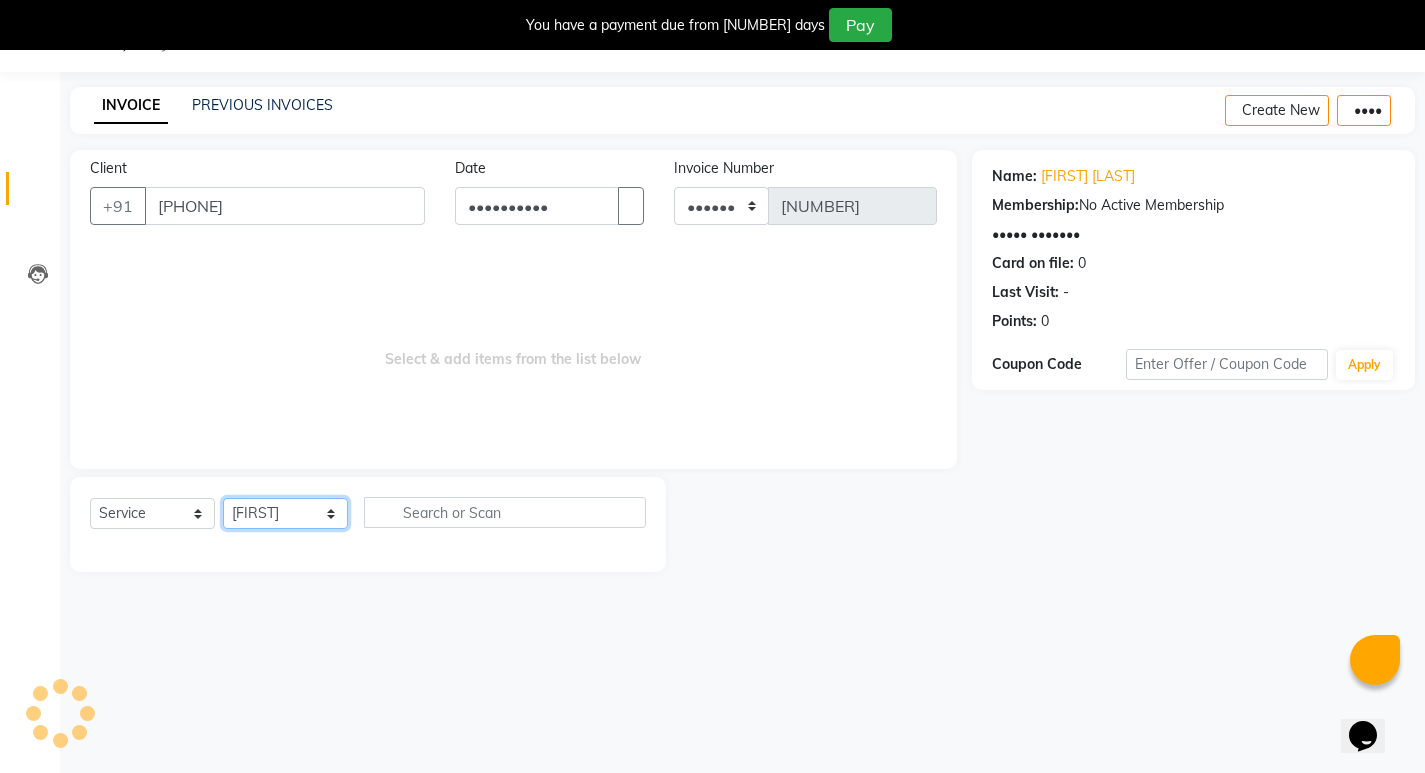 click on "Select therapist Abhijeet Jadhav Amrutha Anita Khatke Anjana Surendra Kalyani Aparna Avtar Jaiswal Bandu Dange Bibina Chandani Yadav Deepali Gaikwad Dr. Abidda Khan Dr. Annu Prasad Dr. Chaitali Deshmukh Dr. Chetali Dr. Mrunal Gole Gloria Y Gloriya Hari Jainy M R KAMAL NIKAM Kavita Ambatkar Latika Sawant Manager Pooja Mohite Priya Mishra Rajimon Gopalan RATHEESH KUMAR G KURUP Ratish Sachin Subhash Shali K M Shani K Shibin Suddheesh K K Sunil Wankhade Sunita Fernandes Suraj Suvarna Gangurde Swati Tanvi Taral Tejaswini Gaonkar Vidya Vishwanath Vinayak Yogesh Parab" at bounding box center (285, 513) 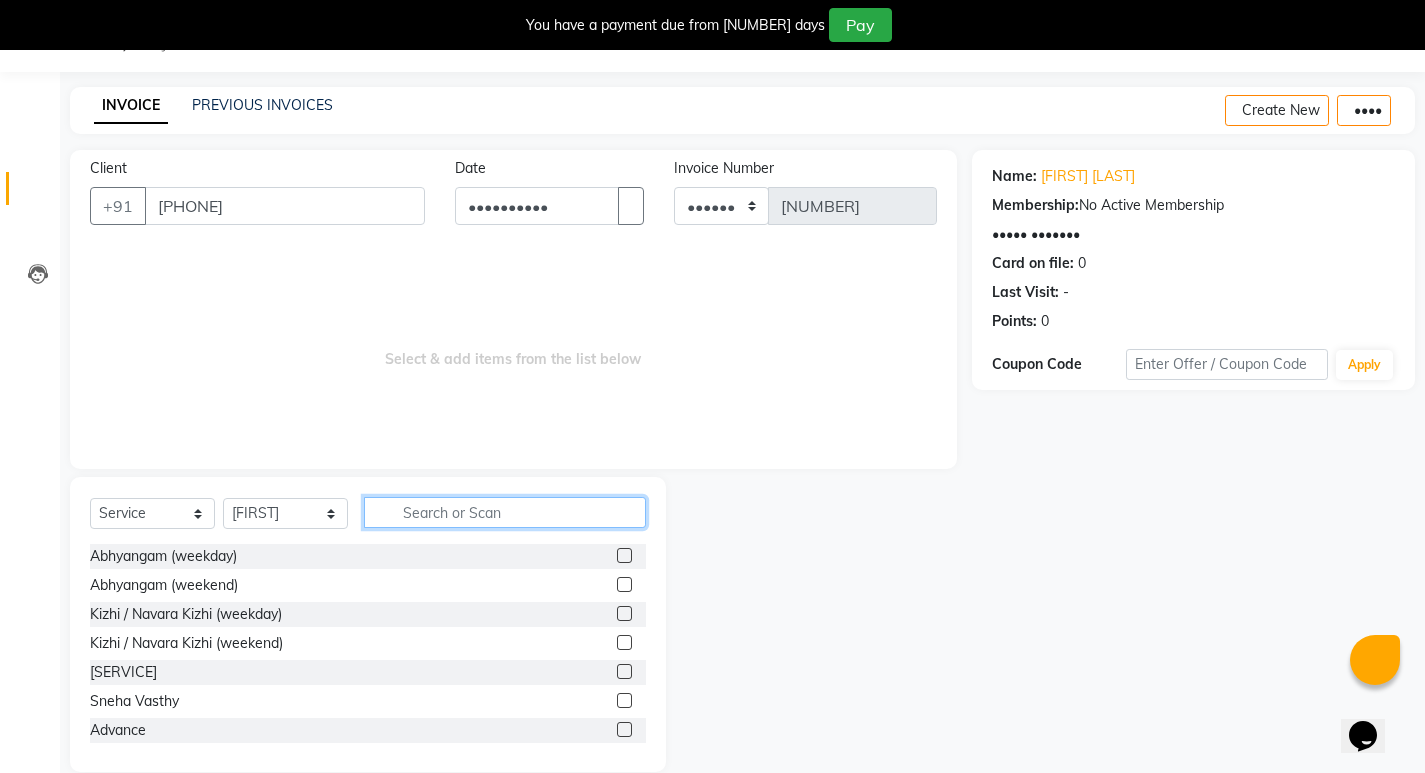click at bounding box center (505, 512) 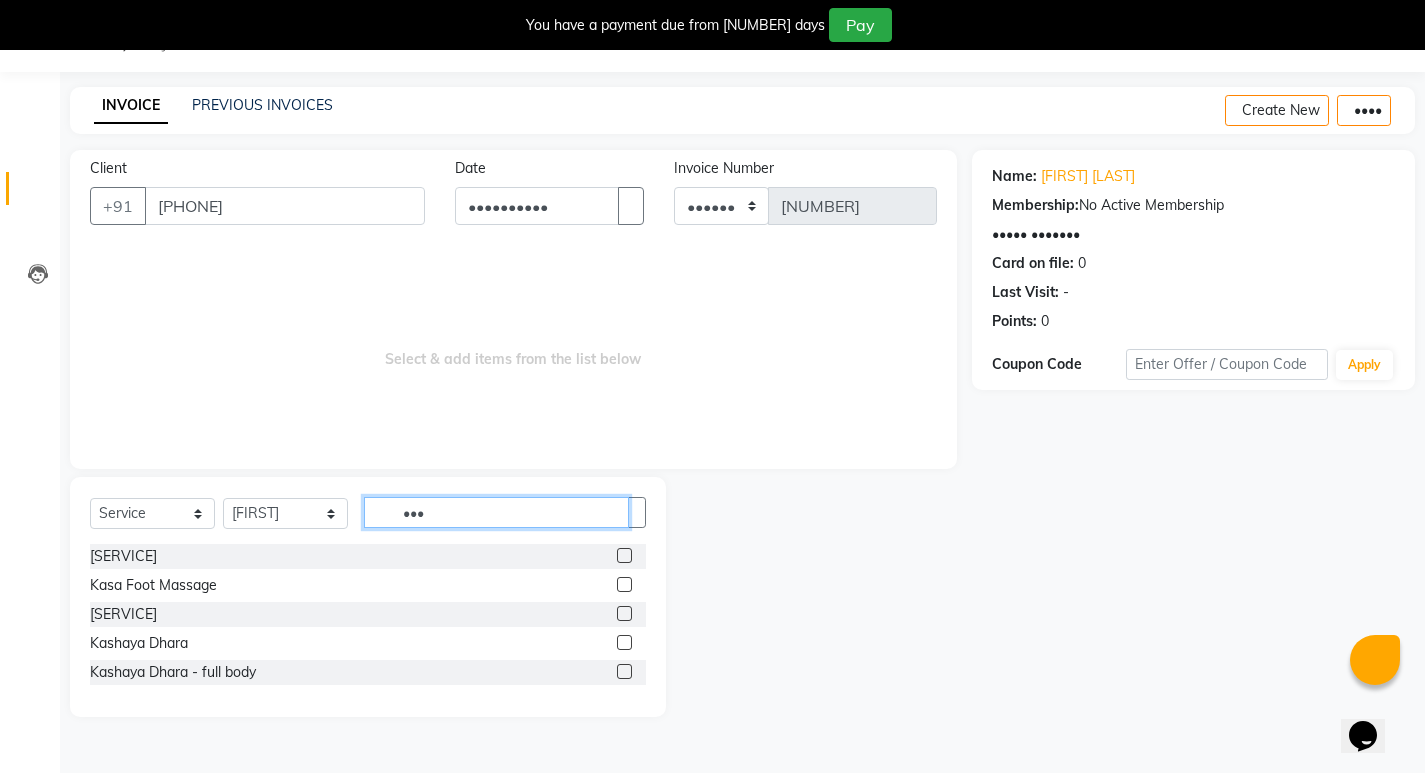 type on "•••" 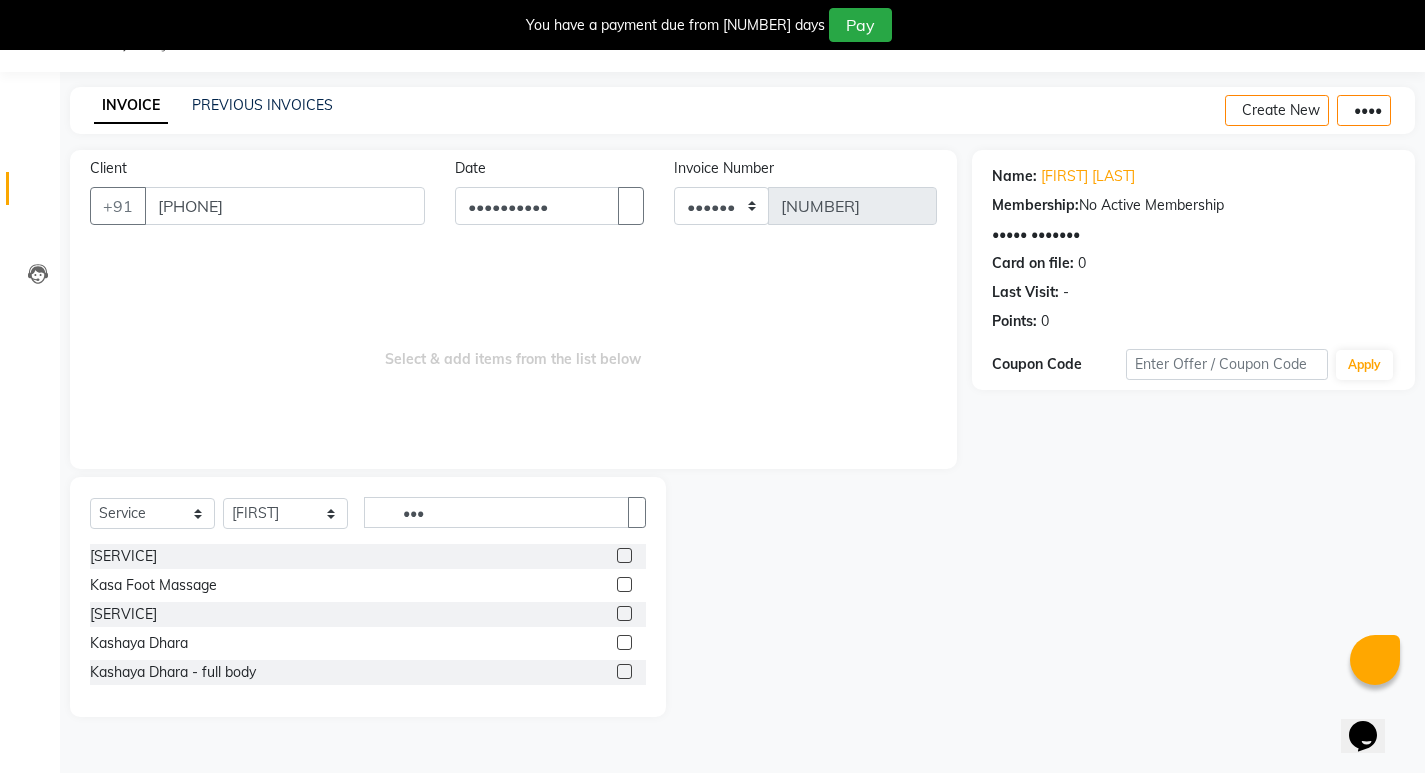 click at bounding box center (624, 555) 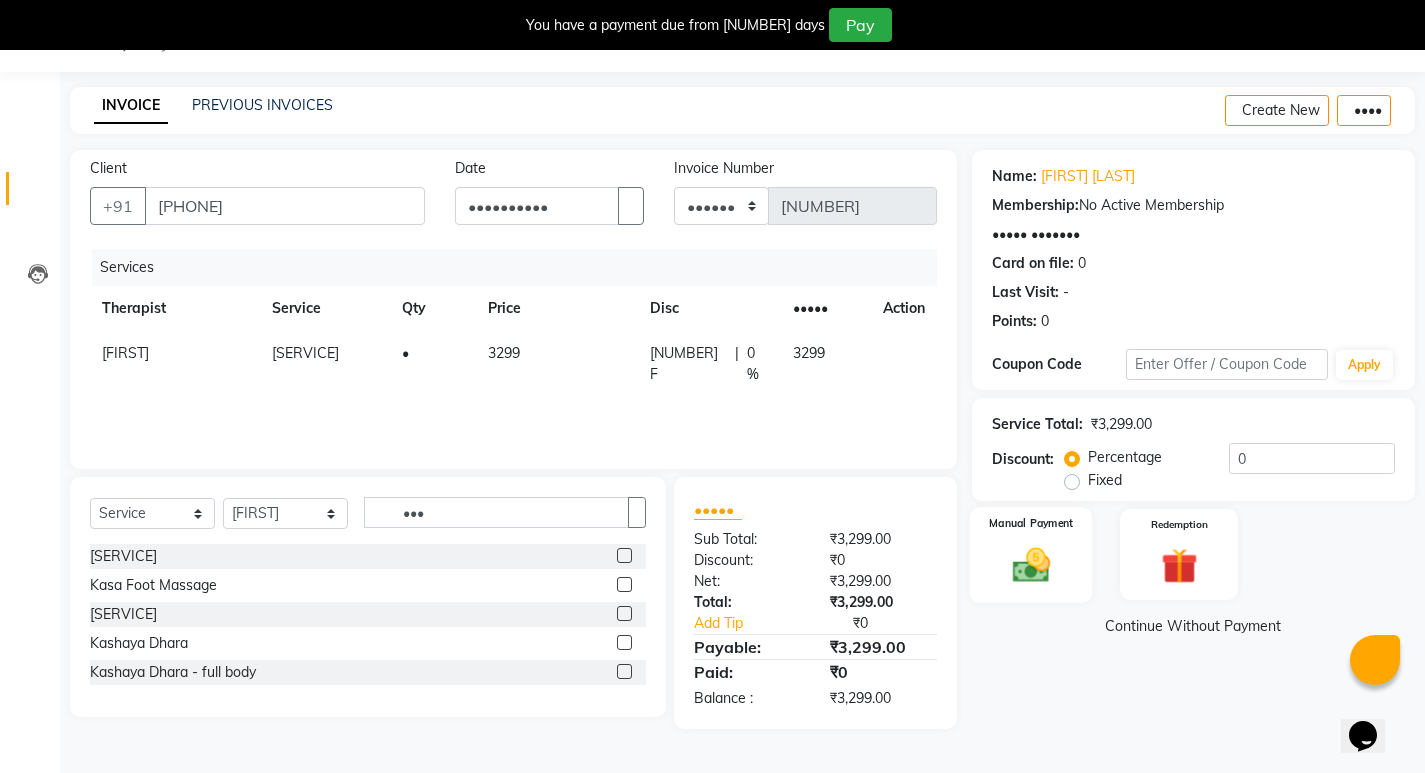 click at bounding box center (1030, 564) 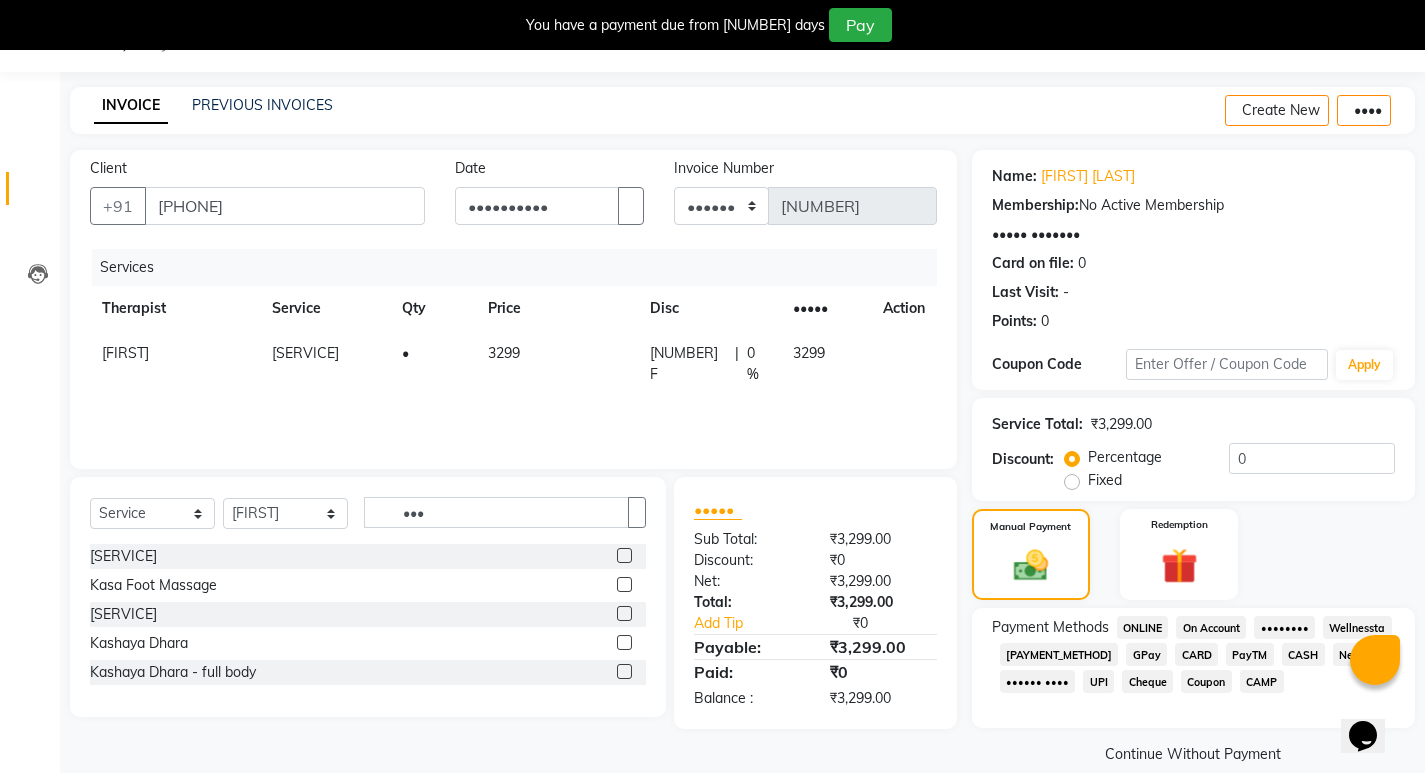 click on "CARD" at bounding box center [1143, 627] 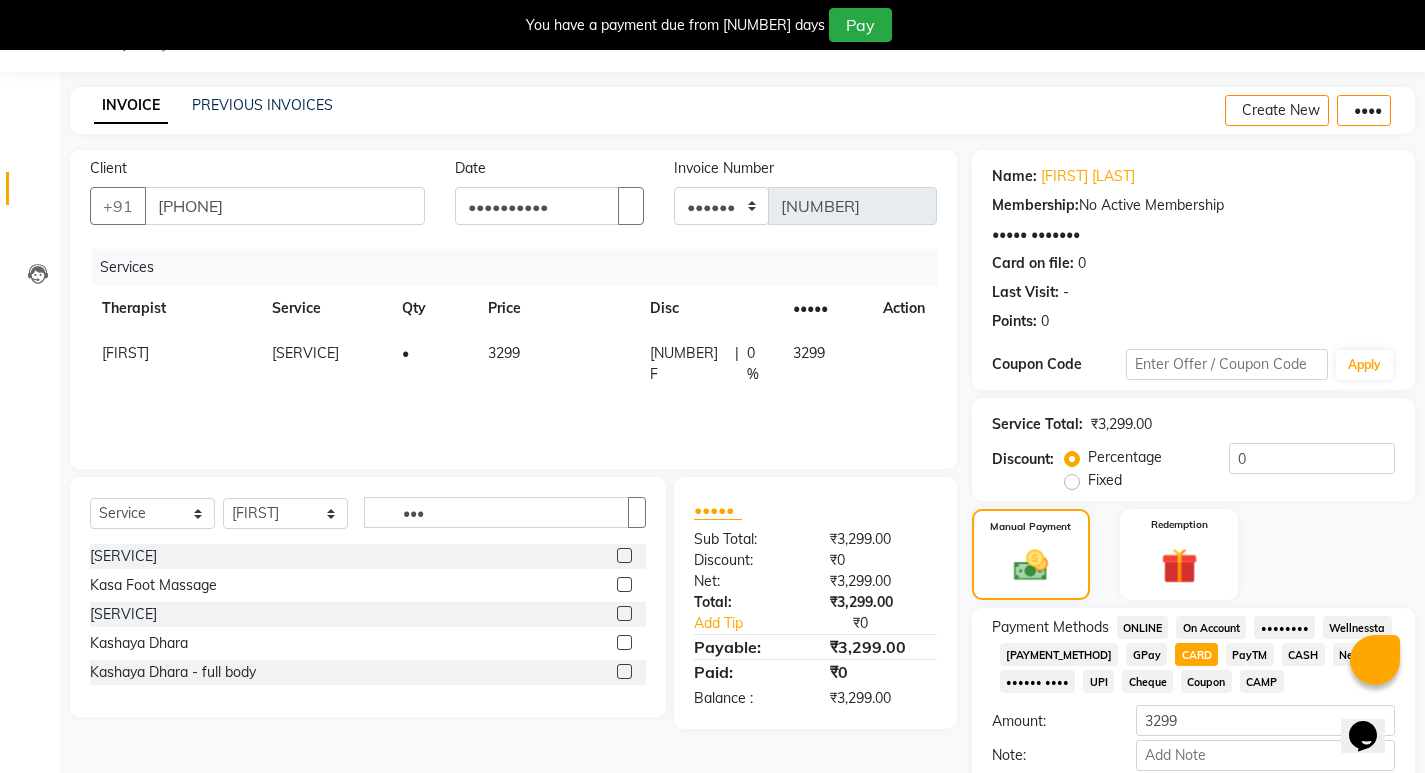 scroll, scrollTop: 166, scrollLeft: 0, axis: vertical 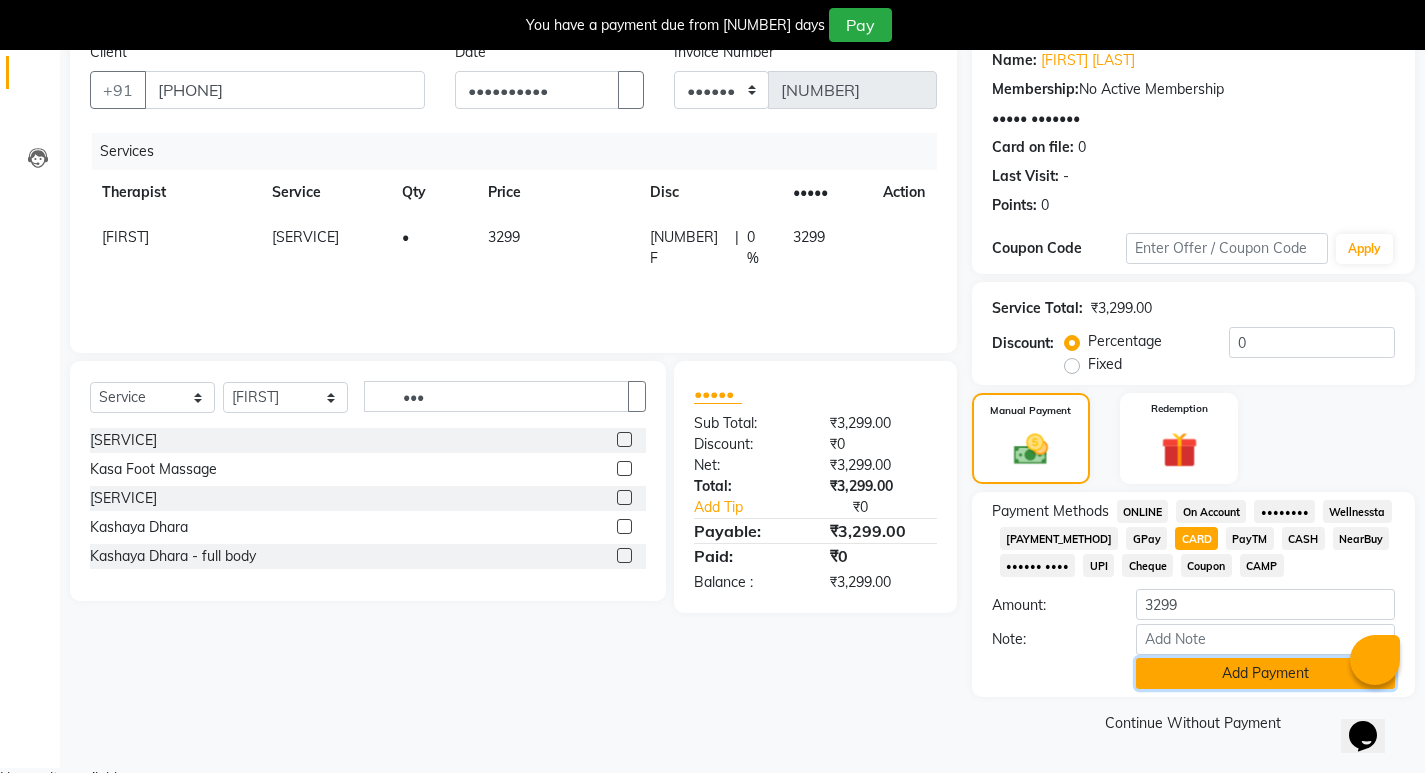 click on "Add Payment" at bounding box center [1265, 673] 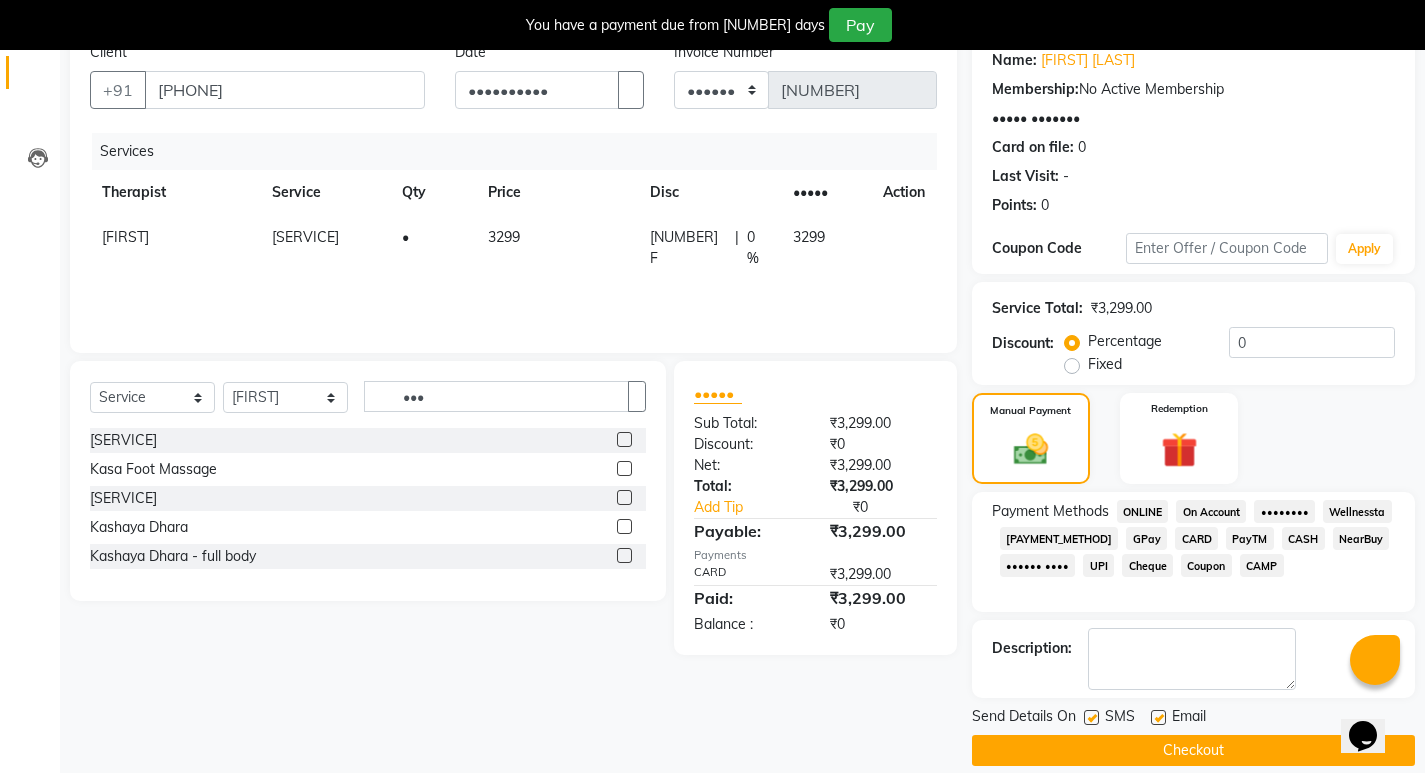scroll, scrollTop: 196, scrollLeft: 0, axis: vertical 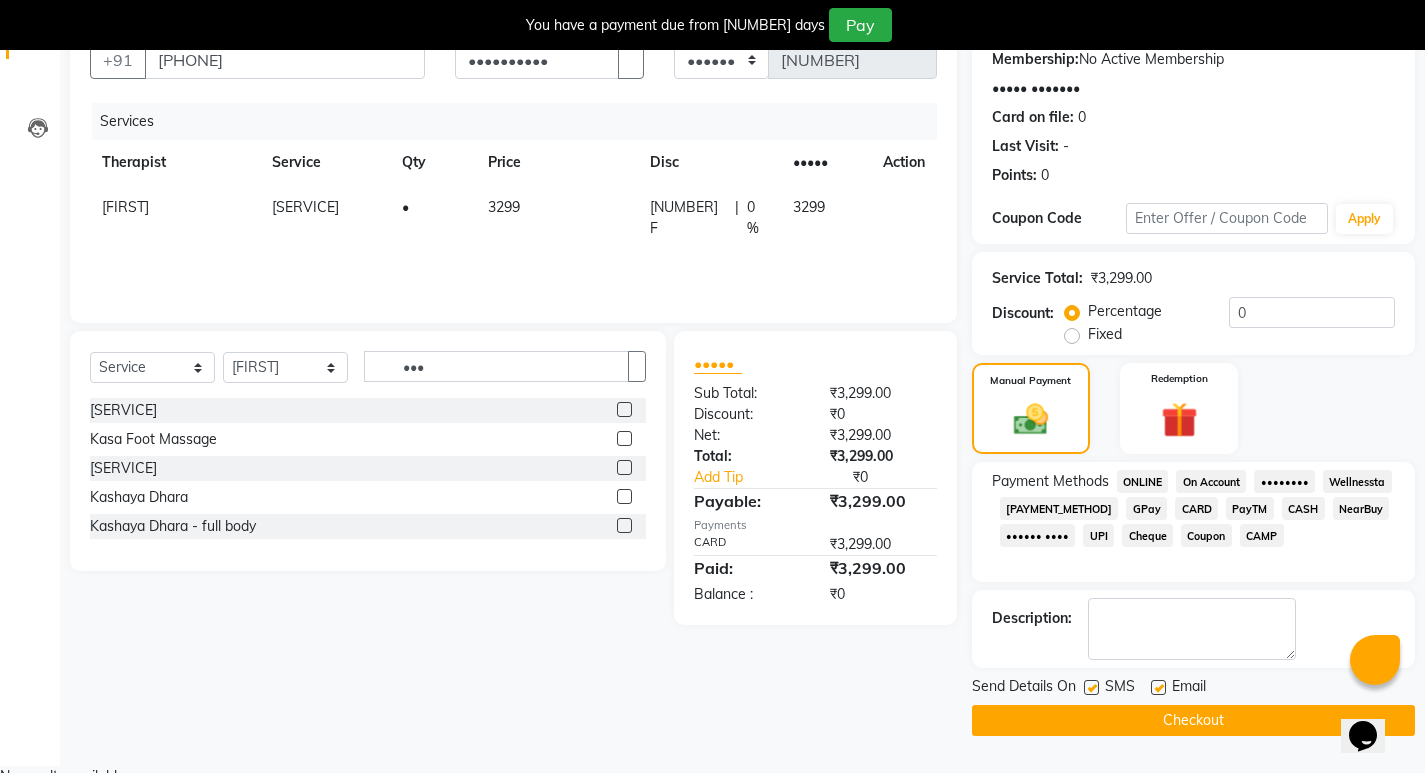 drag, startPoint x: 1092, startPoint y: 696, endPoint x: 1128, endPoint y: 695, distance: 36.013885 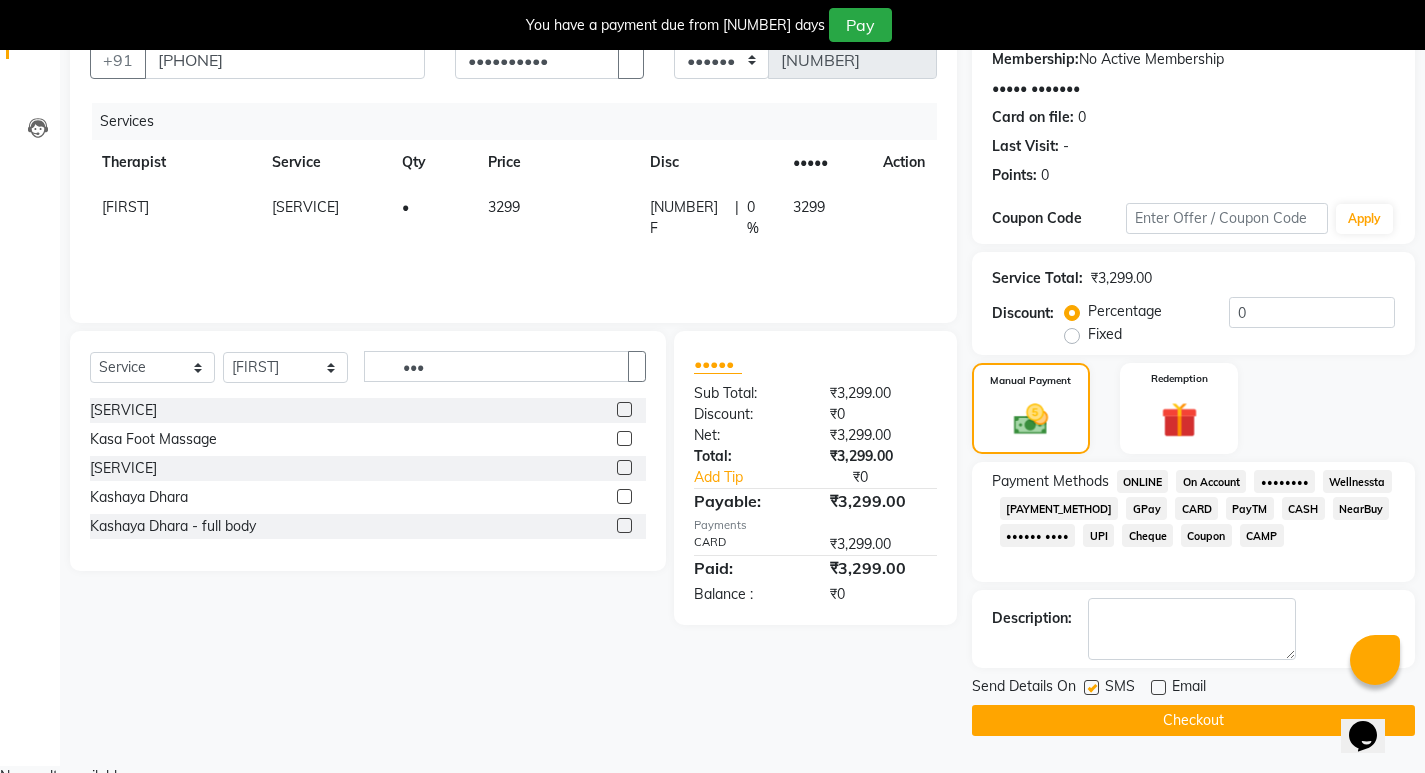 click at bounding box center [1091, 687] 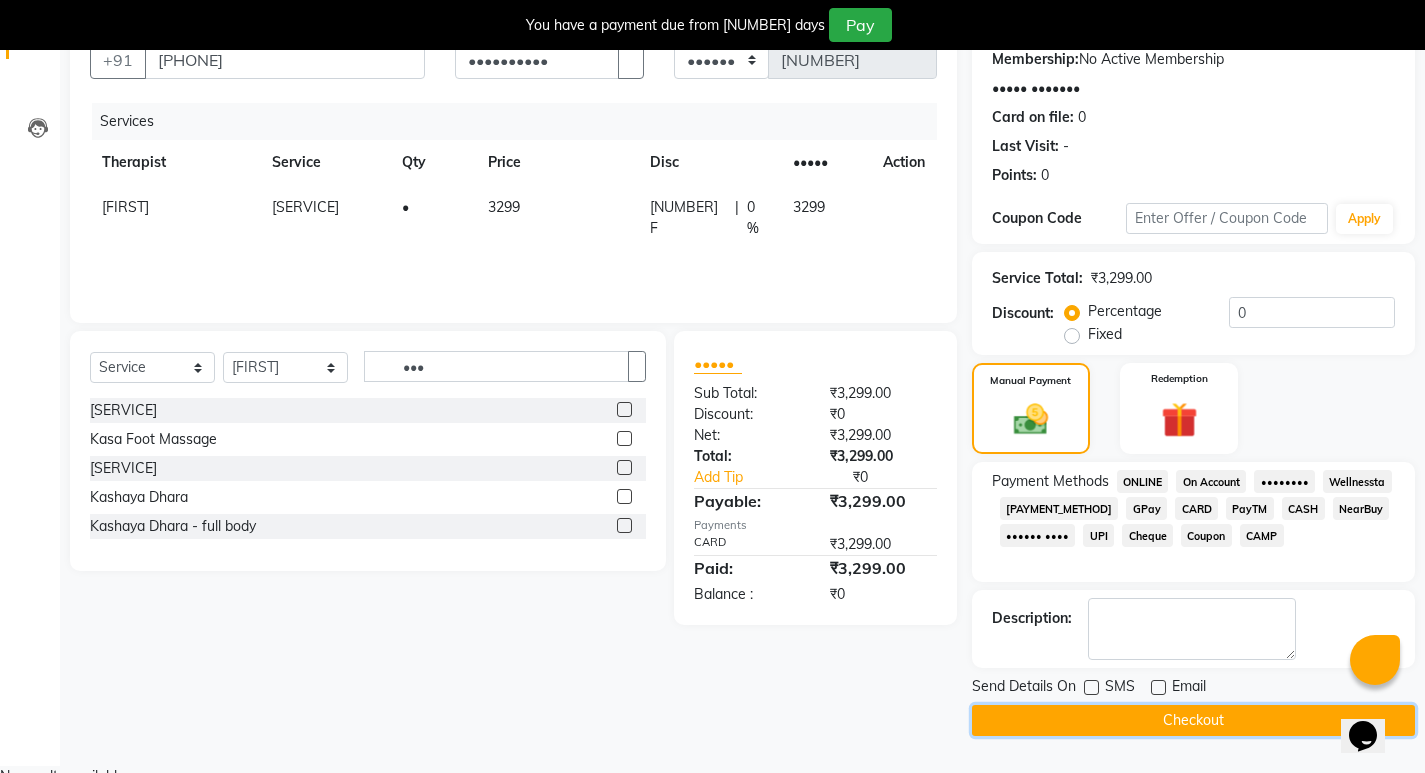 click on "Checkout" at bounding box center (1193, 720) 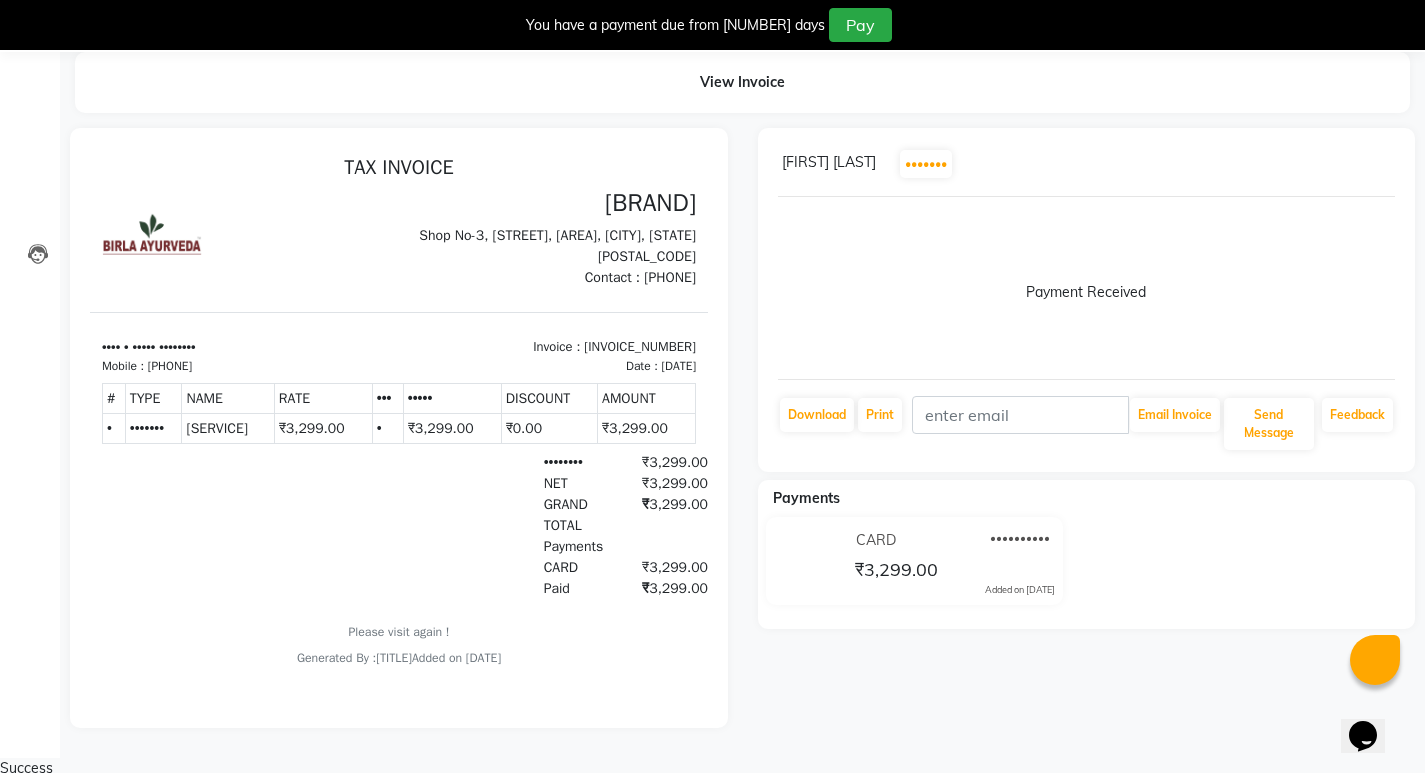 scroll, scrollTop: 0, scrollLeft: 0, axis: both 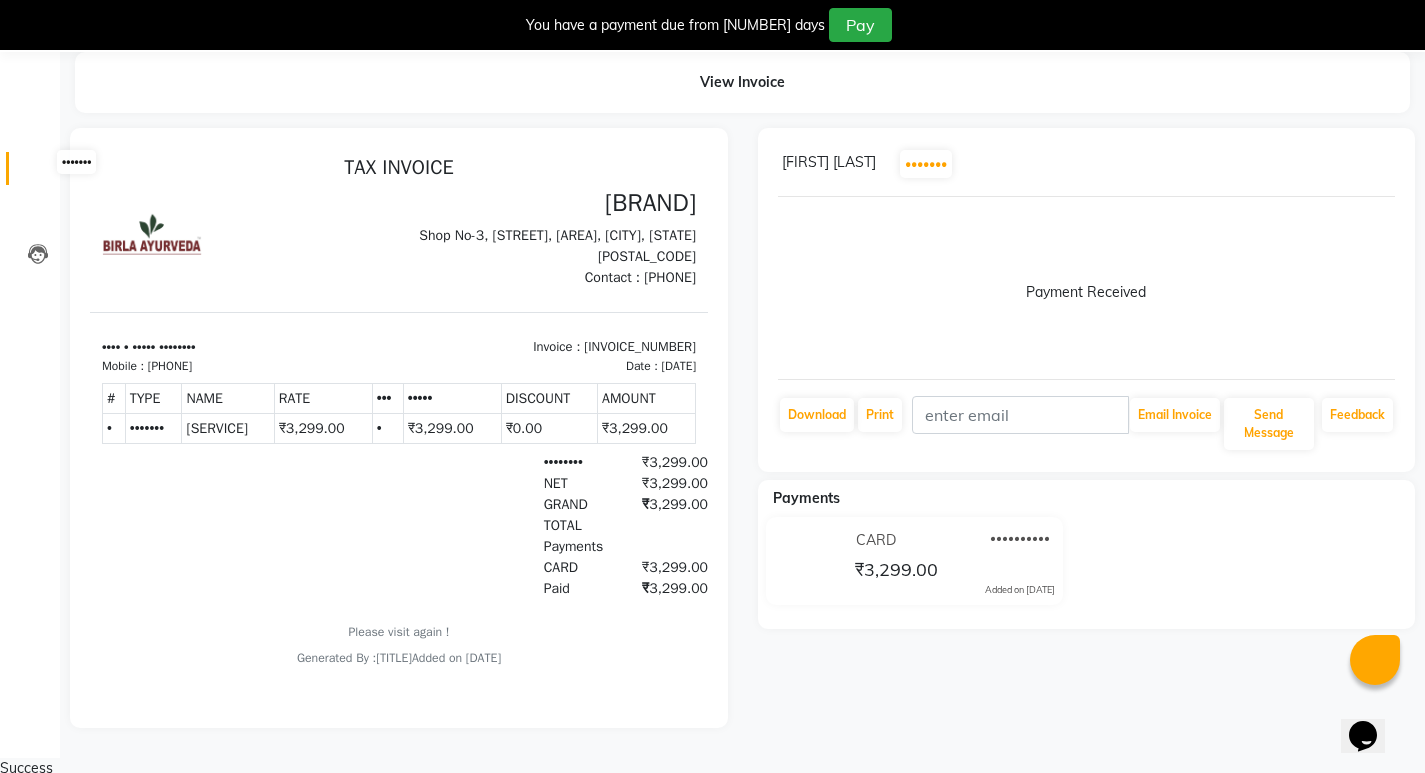 click at bounding box center [37, 173] 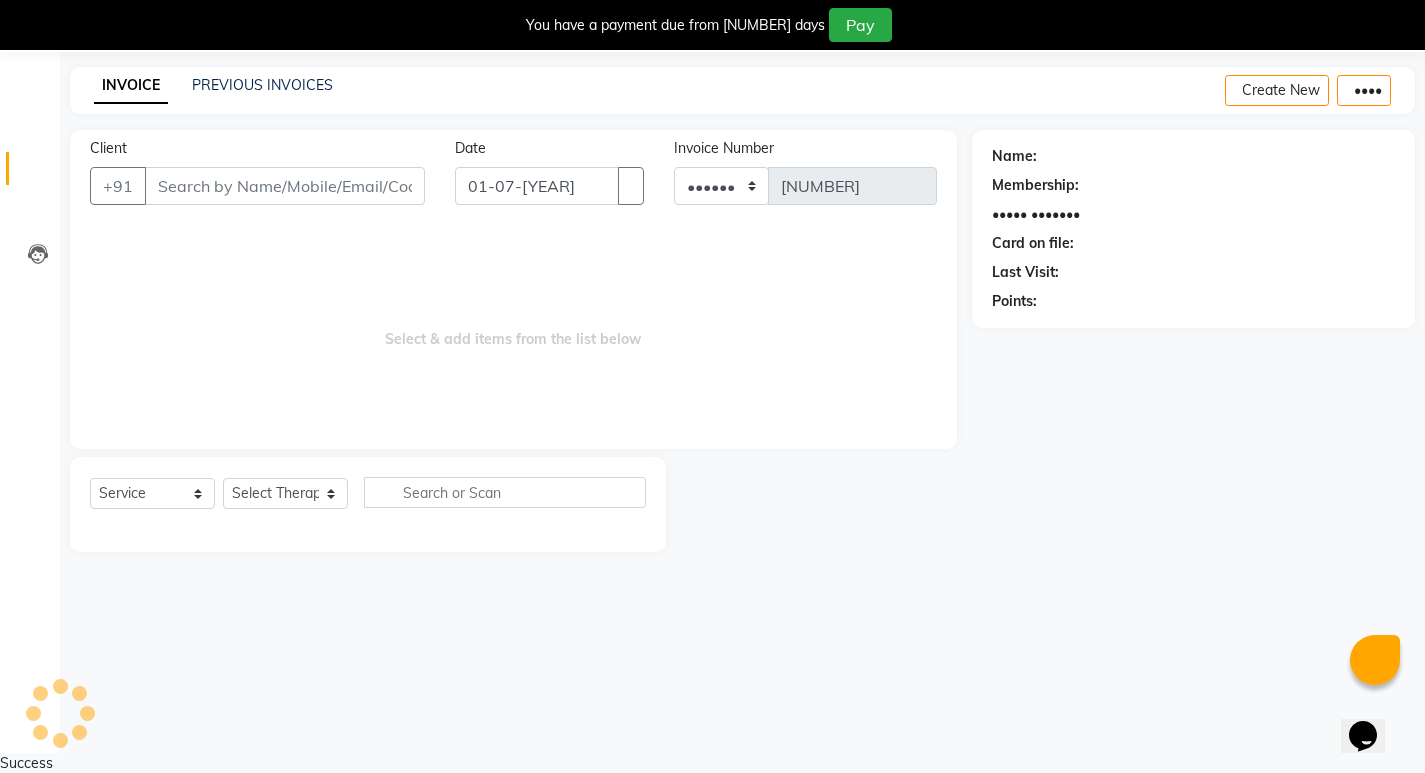scroll, scrollTop: 50, scrollLeft: 0, axis: vertical 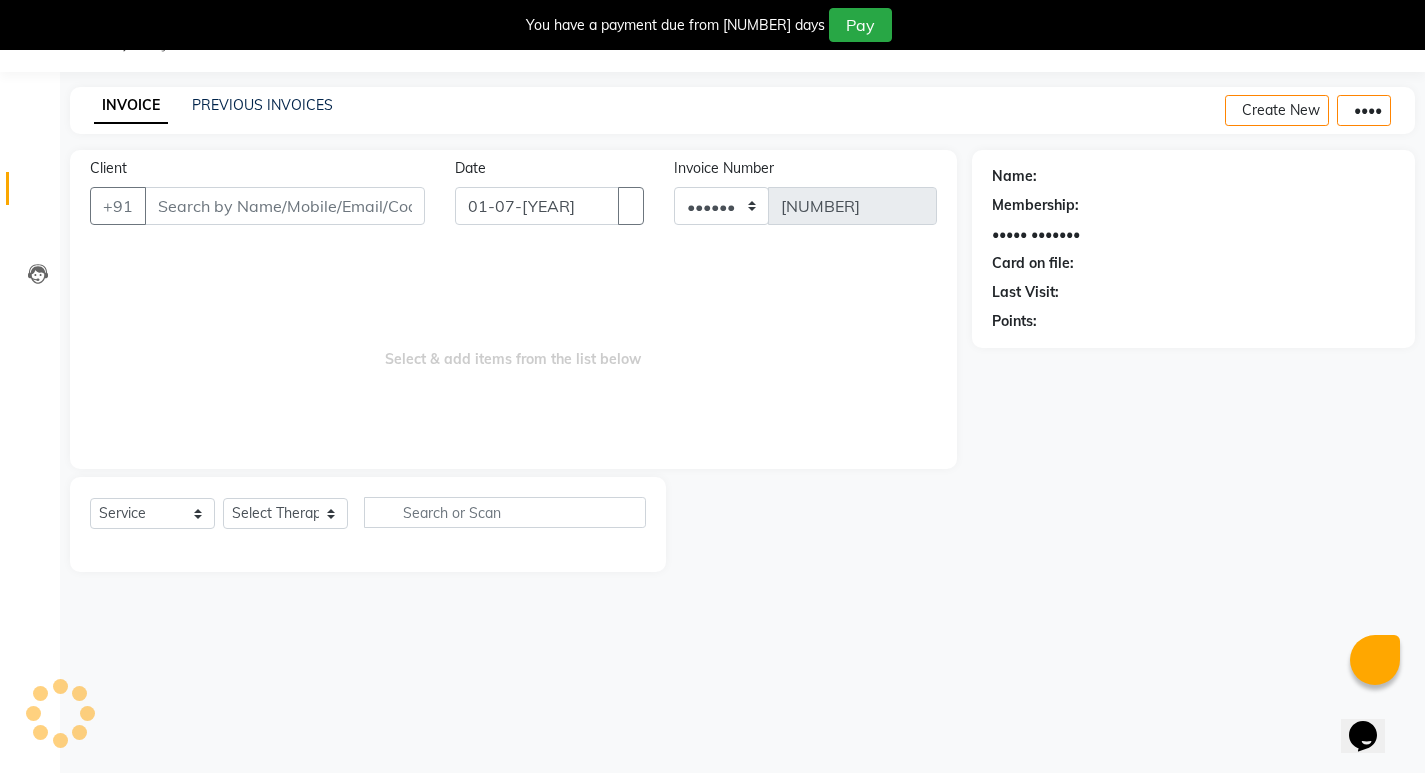click on "Client" at bounding box center (285, 206) 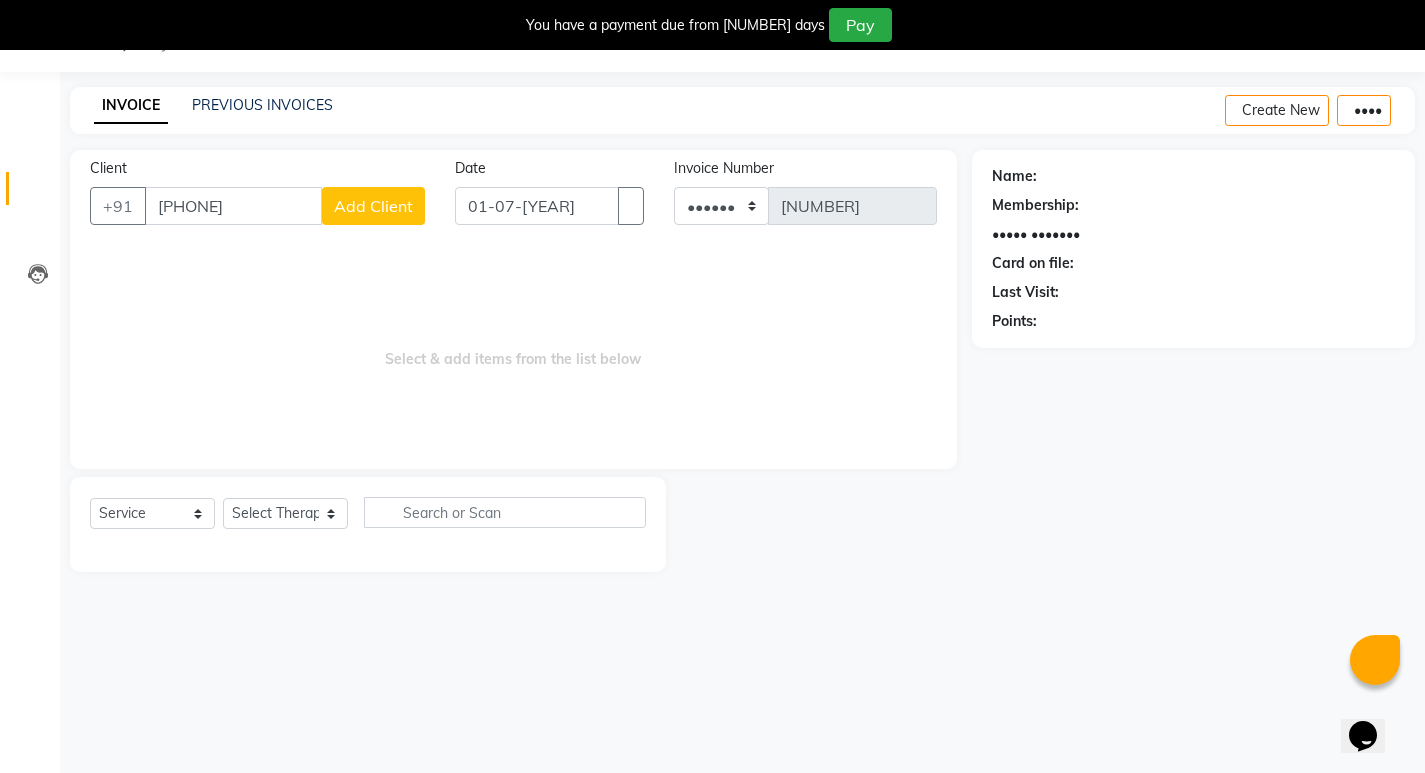 type on "[PHONE]" 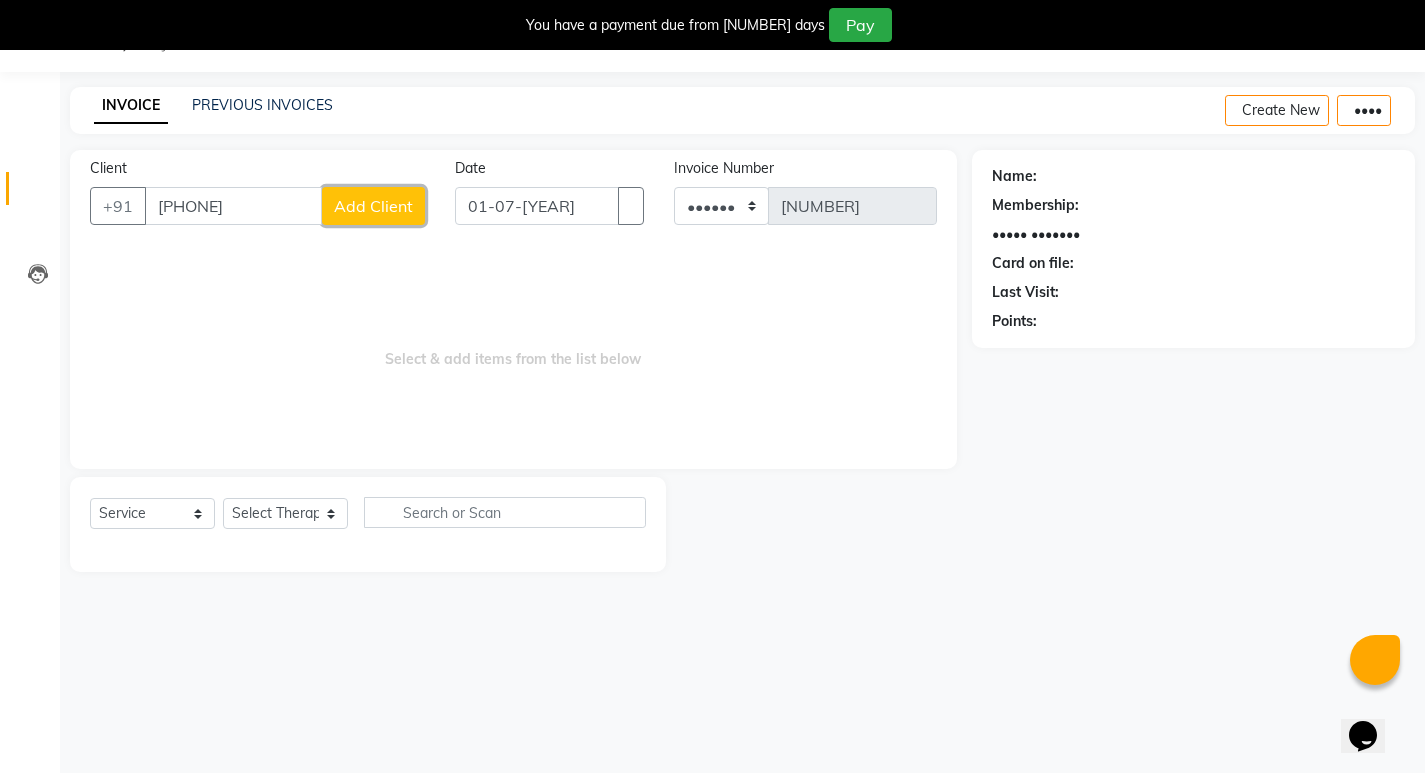 click on "Add Client" at bounding box center (373, 206) 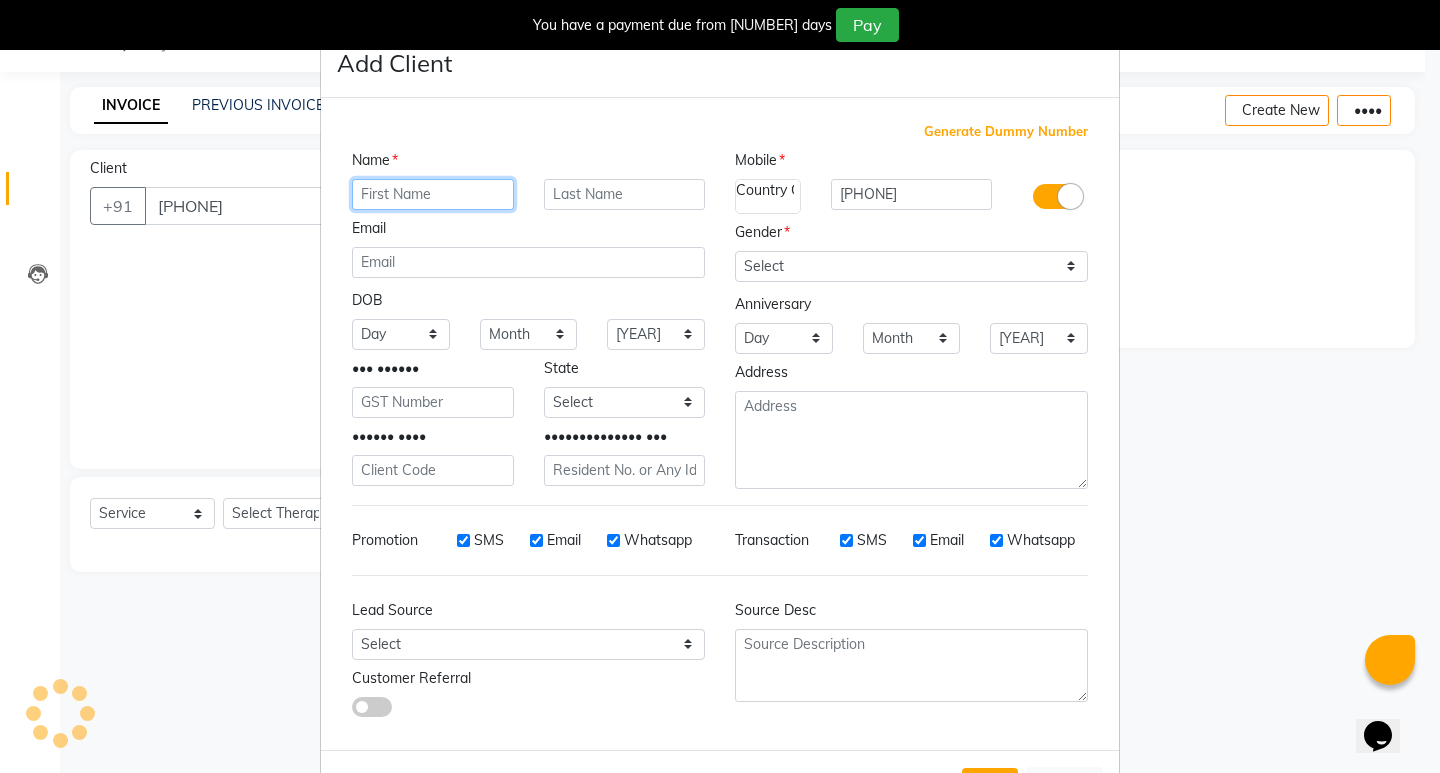 paste on "[FIRST] [LAST]" 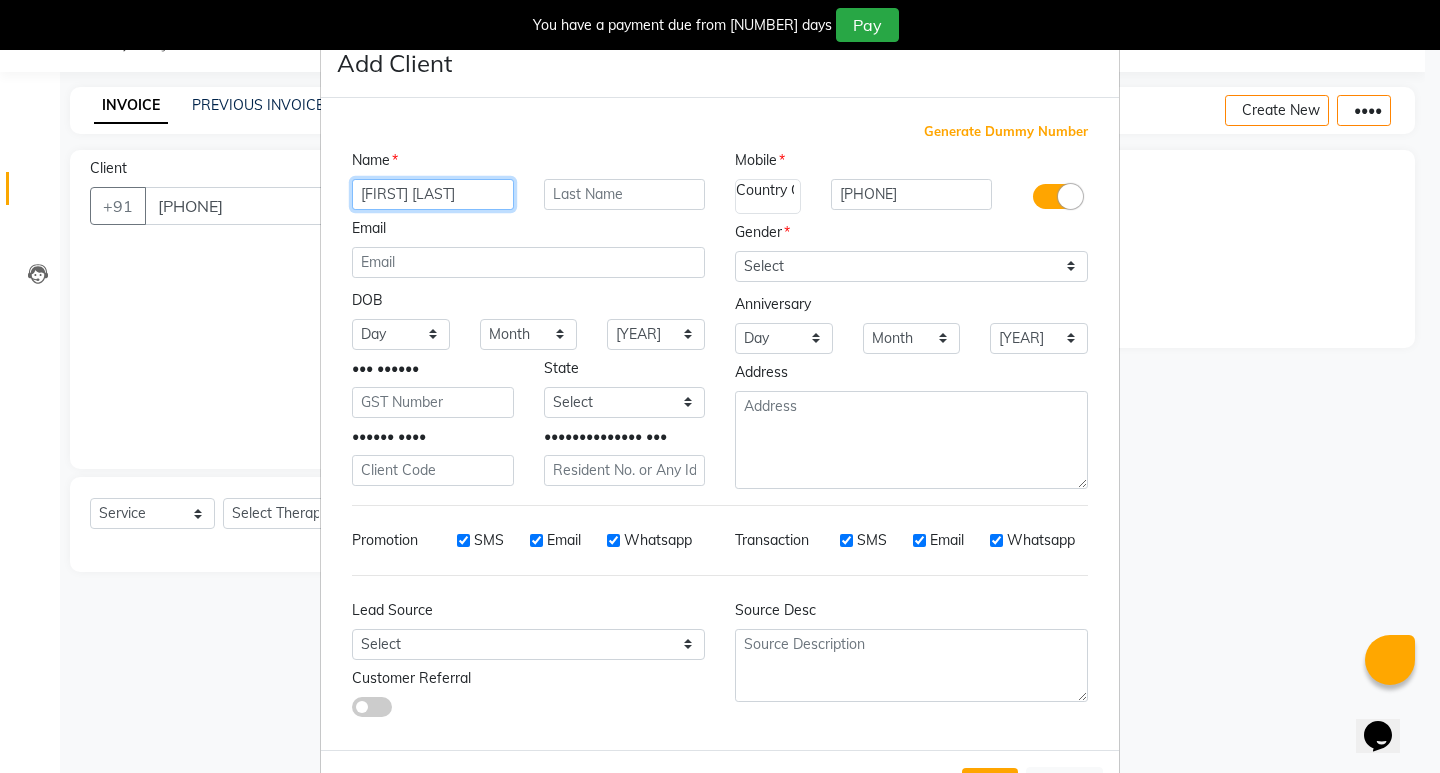 type on "[FIRST] [LAST]" 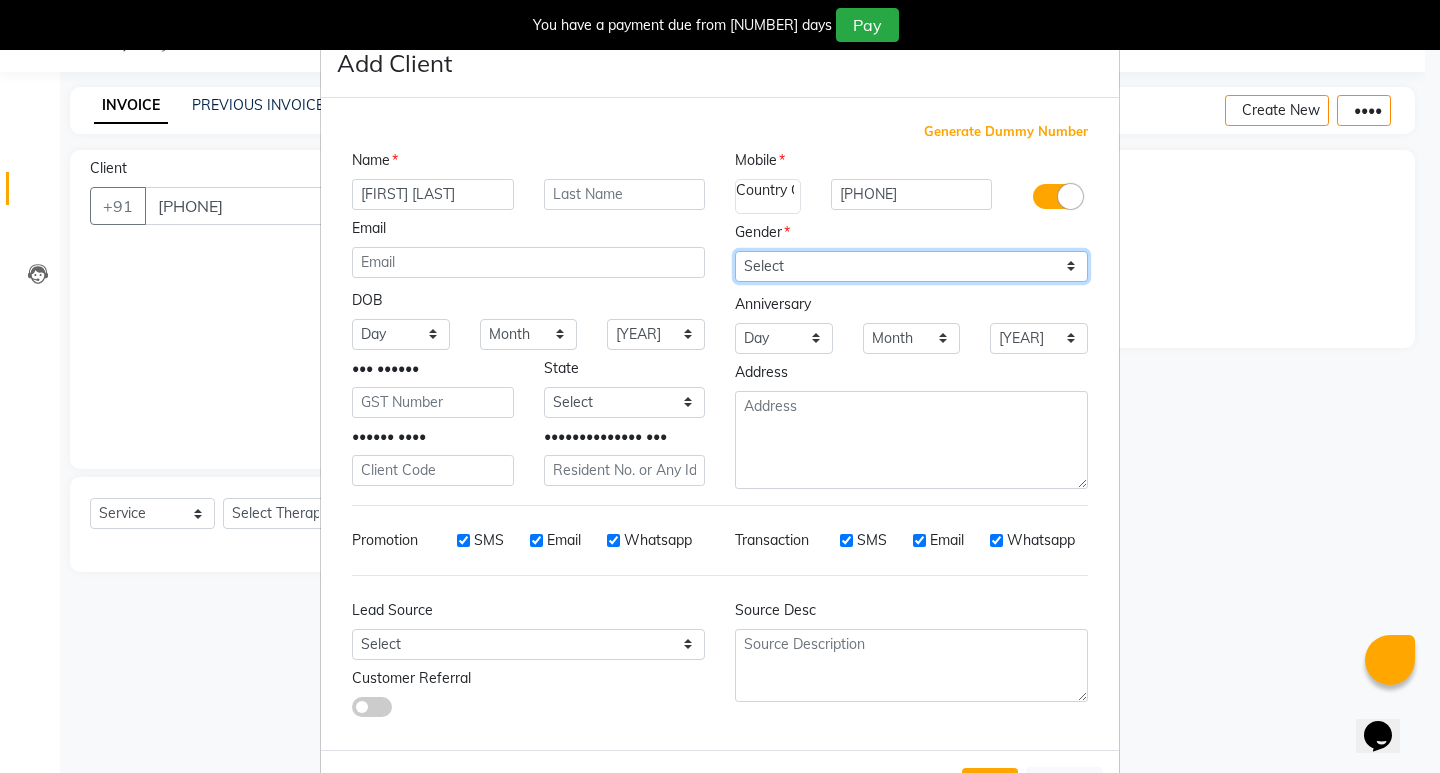 click on "Select Male Female Other Prefer Not To Say" at bounding box center [911, 266] 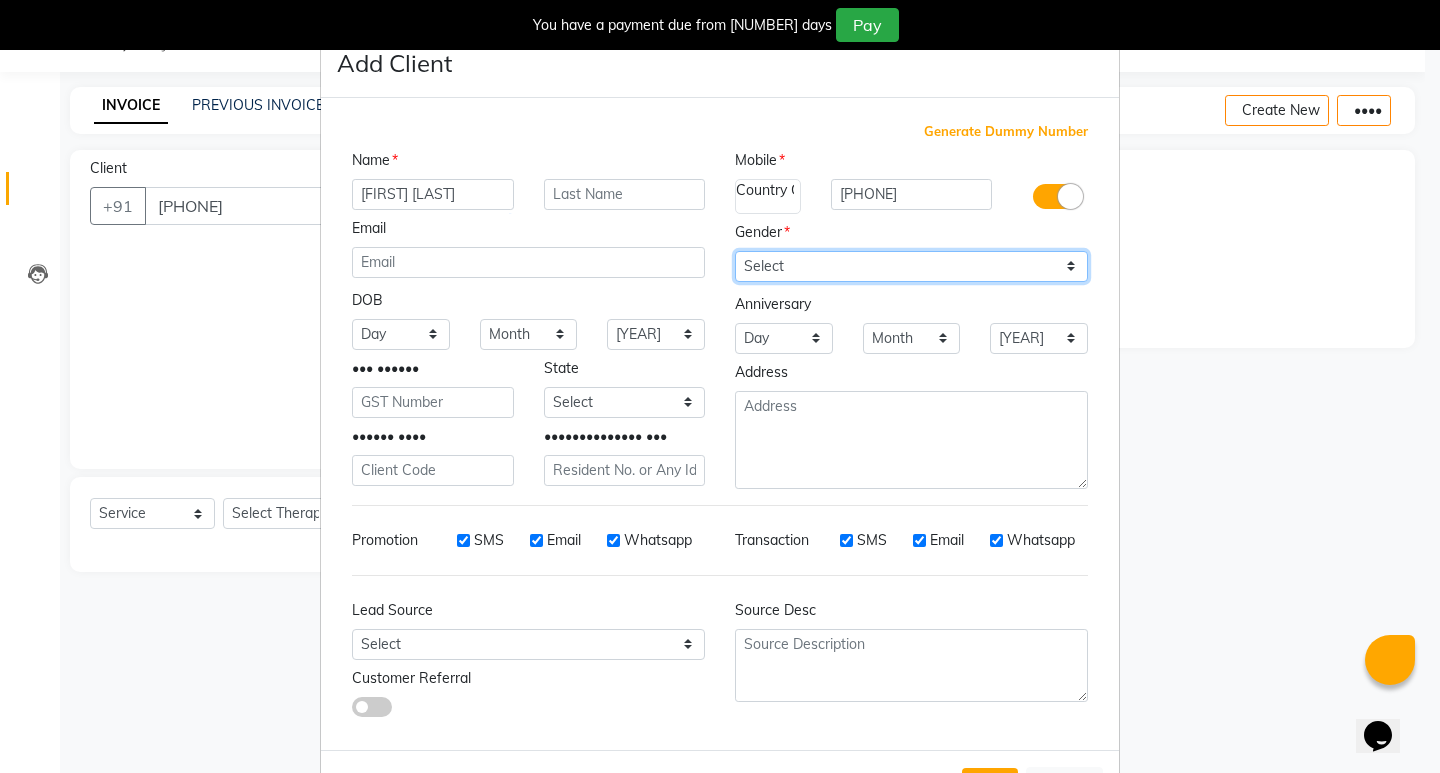 click on "Select Male Female Other Prefer Not To Say" at bounding box center (911, 266) 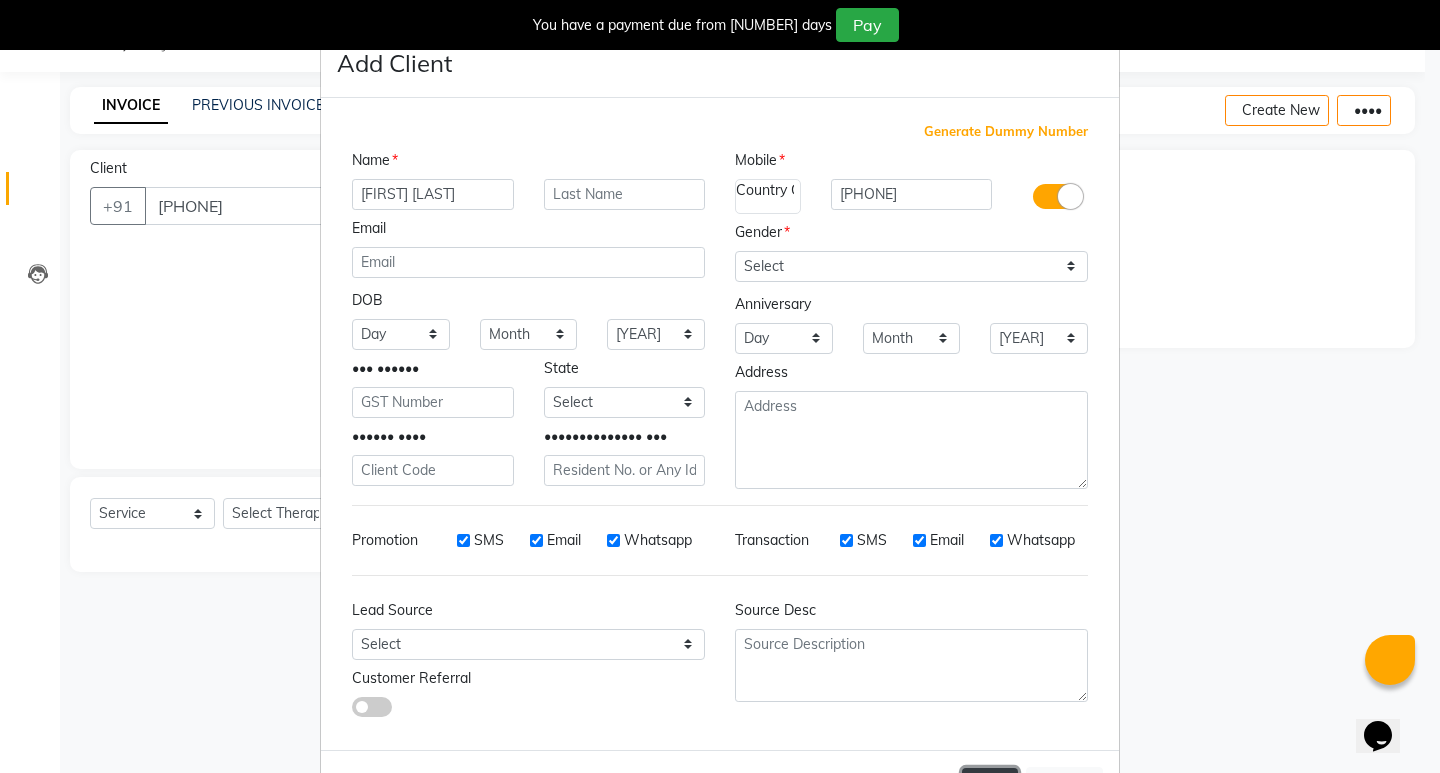click on "Add" at bounding box center (990, 786) 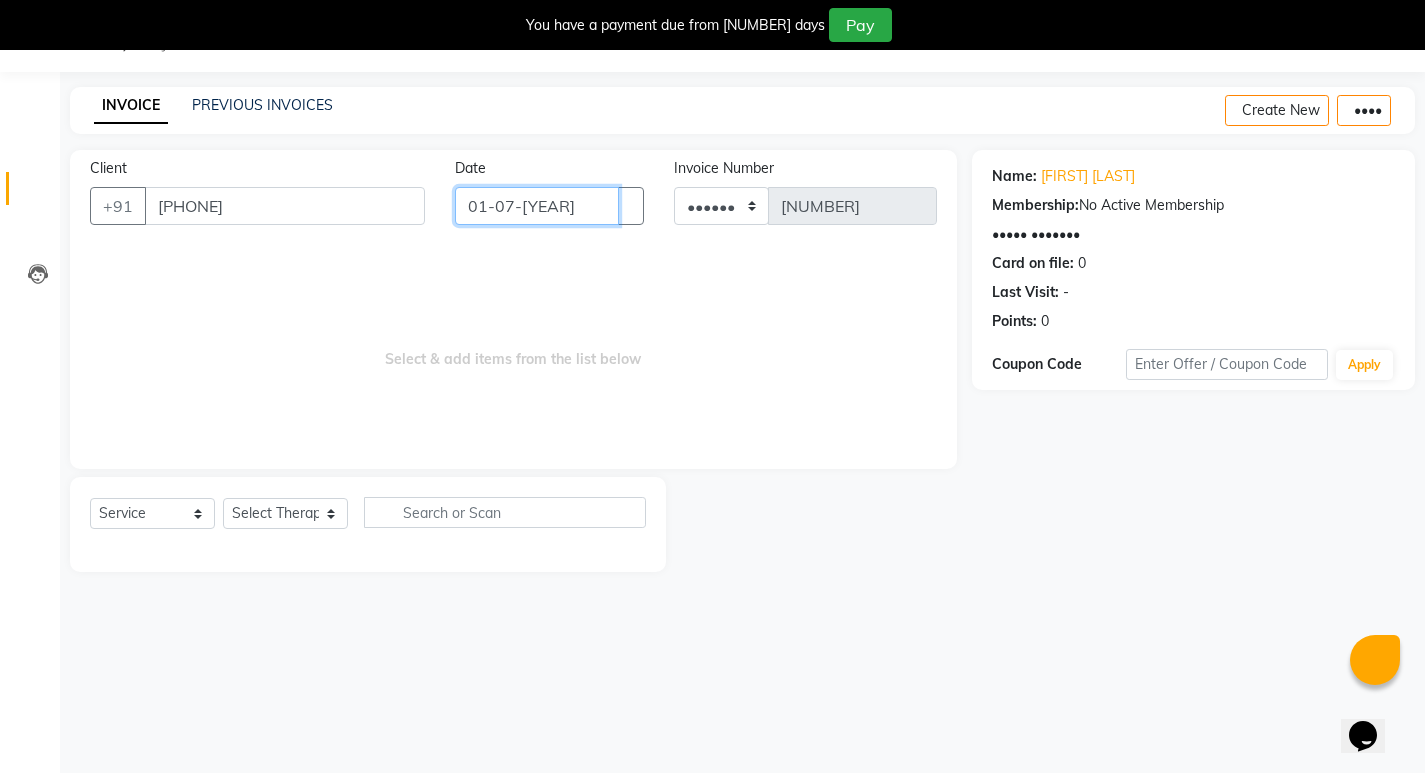 click on "01-07-[YEAR]" at bounding box center [537, 206] 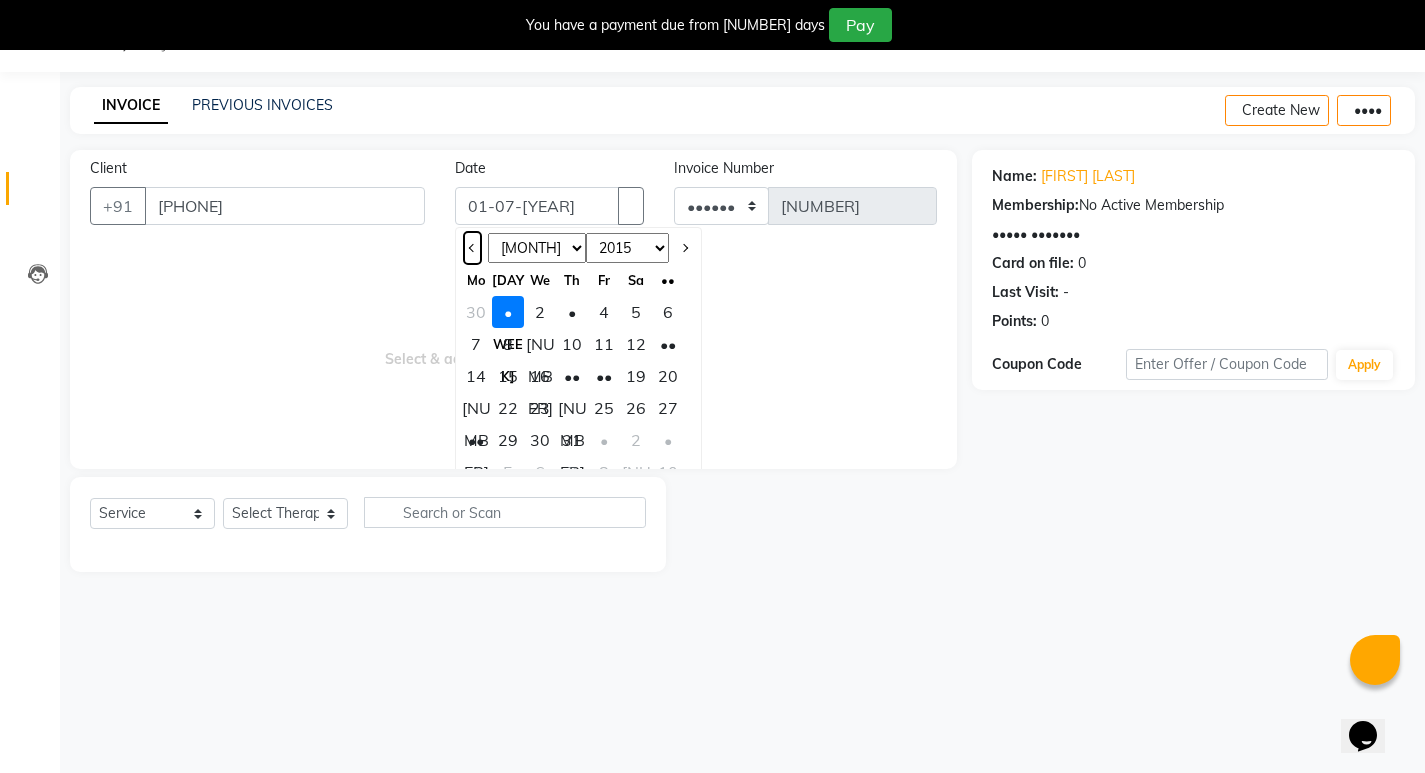 click at bounding box center (472, 248) 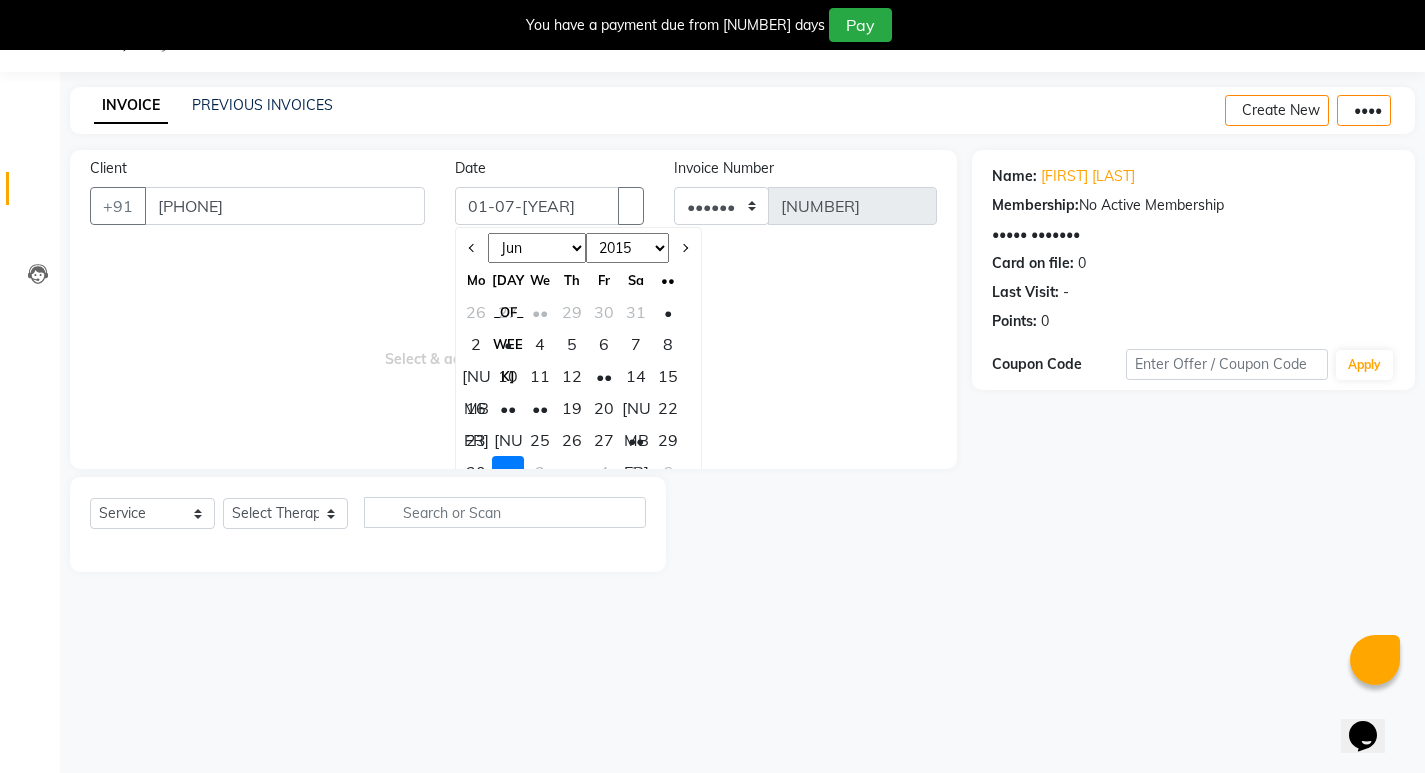 click on "29" at bounding box center [668, 440] 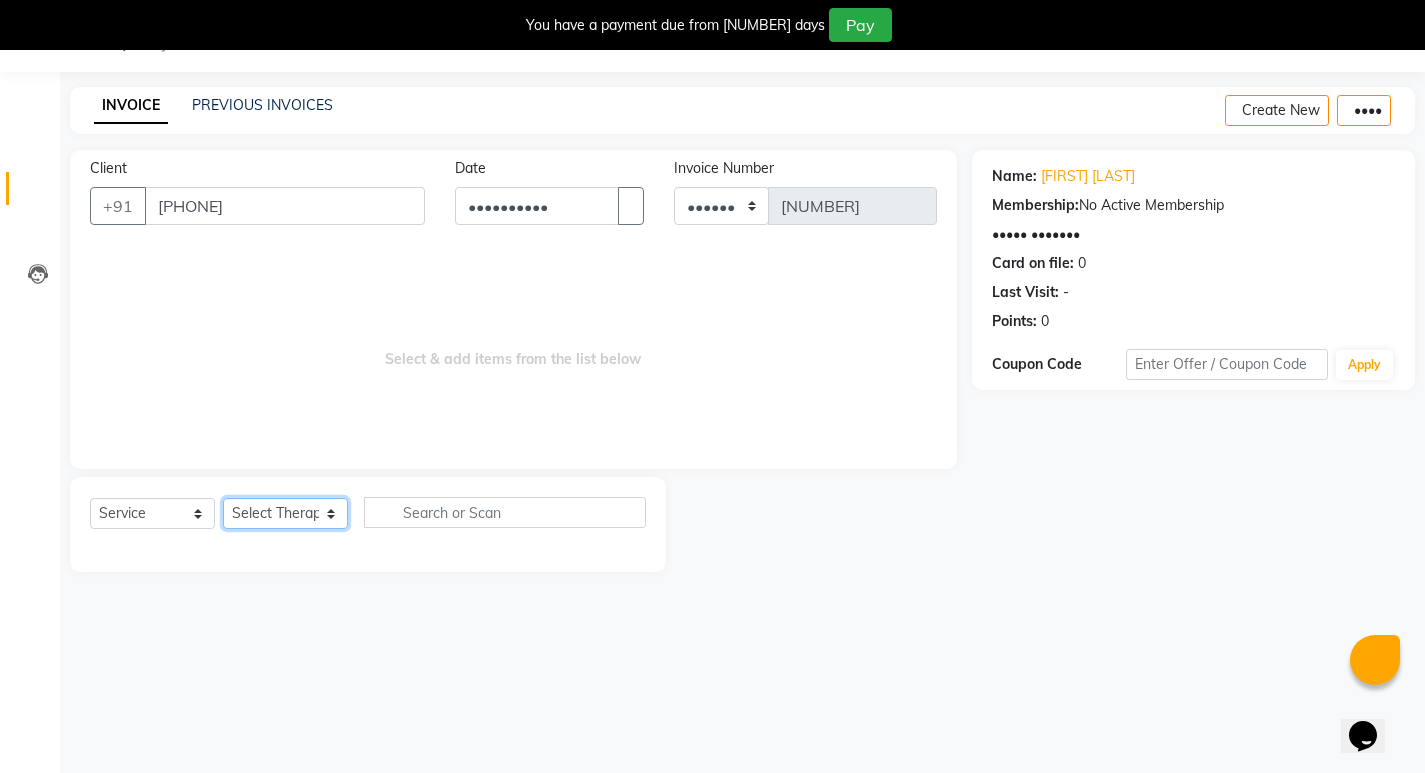 click on "Select therapist Abhijeet Jadhav Amrutha Anita Khatke Anjana Surendra Kalyani Aparna Avtar Jaiswal Bandu Dange Bibina Chandani Yadav Deepali Gaikwad Dr. Abidda Khan Dr. Annu Prasad Dr. Chaitali Deshmukh Dr. Chetali Dr. Mrunal Gole Gloria Y Gloriya Hari Jainy M R KAMAL NIKAM Kavita Ambatkar Latika Sawant Manager Pooja Mohite Priya Mishra Rajimon Gopalan RATHEESH KUMAR G KURUP Ratish Sachin Subhash Shali K M Shani K Shibin Suddheesh K K Sunil Wankhade Sunita Fernandes Suraj Suvarna Gangurde Swati Tanvi Taral Tejaswini Gaonkar Vidya Vishwanath Vinayak Yogesh Parab" at bounding box center (285, 513) 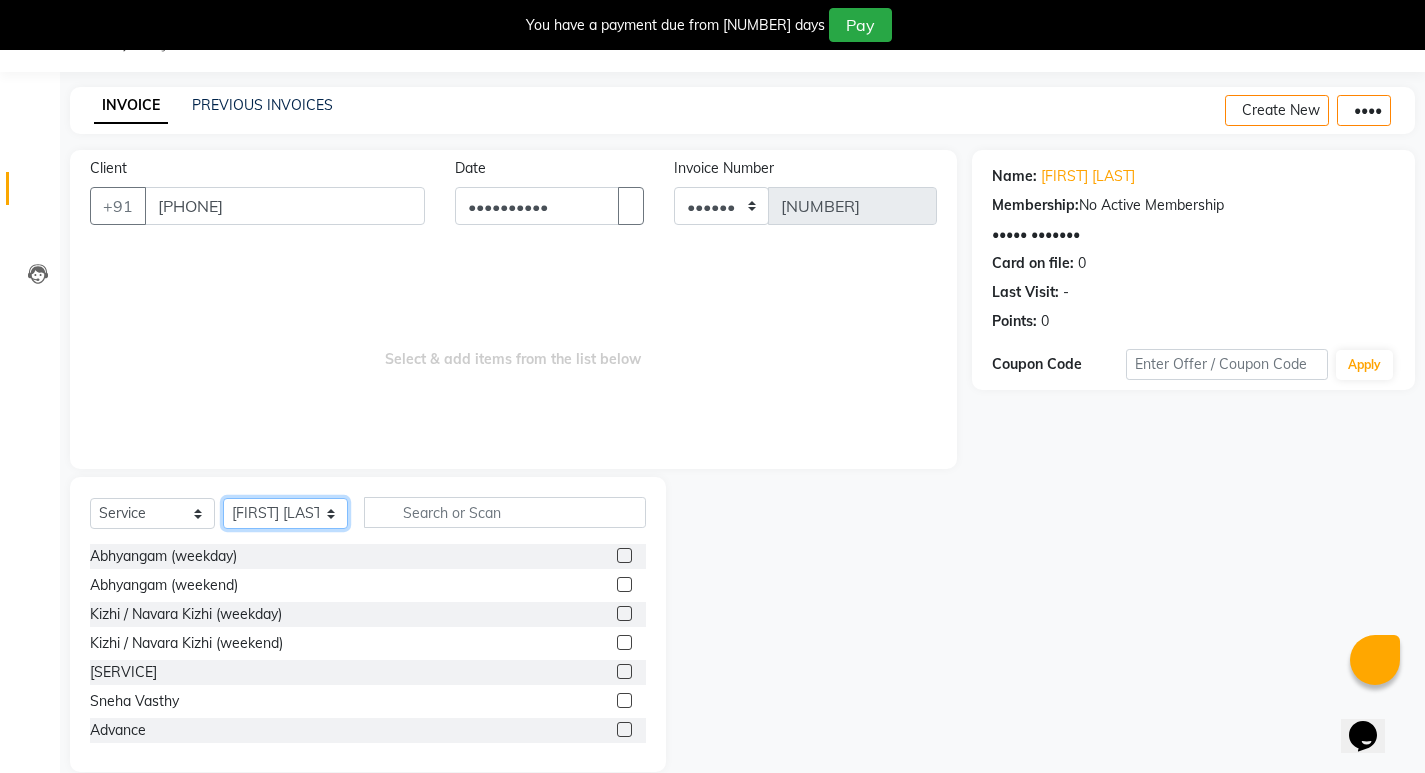 click on "Select therapist Abhijeet Jadhav Amrutha Anita Khatke Anjana Surendra Kalyani Aparna Avtar Jaiswal Bandu Dange Bibina Chandani Yadav Deepali Gaikwad Dr. Abidda Khan Dr. Annu Prasad Dr. Chaitali Deshmukh Dr. Chetali Dr. Mrunal Gole Gloria Y Gloriya Hari Jainy M R KAMAL NIKAM Kavita Ambatkar Latika Sawant Manager Pooja Mohite Priya Mishra Rajimon Gopalan RATHEESH KUMAR G KURUP Ratish Sachin Subhash Shali K M Shani K Shibin Suddheesh K K Sunil Wankhade Sunita Fernandes Suraj Suvarna Gangurde Swati Tanvi Taral Tejaswini Gaonkar Vidya Vishwanath Vinayak Yogesh Parab" at bounding box center (285, 513) 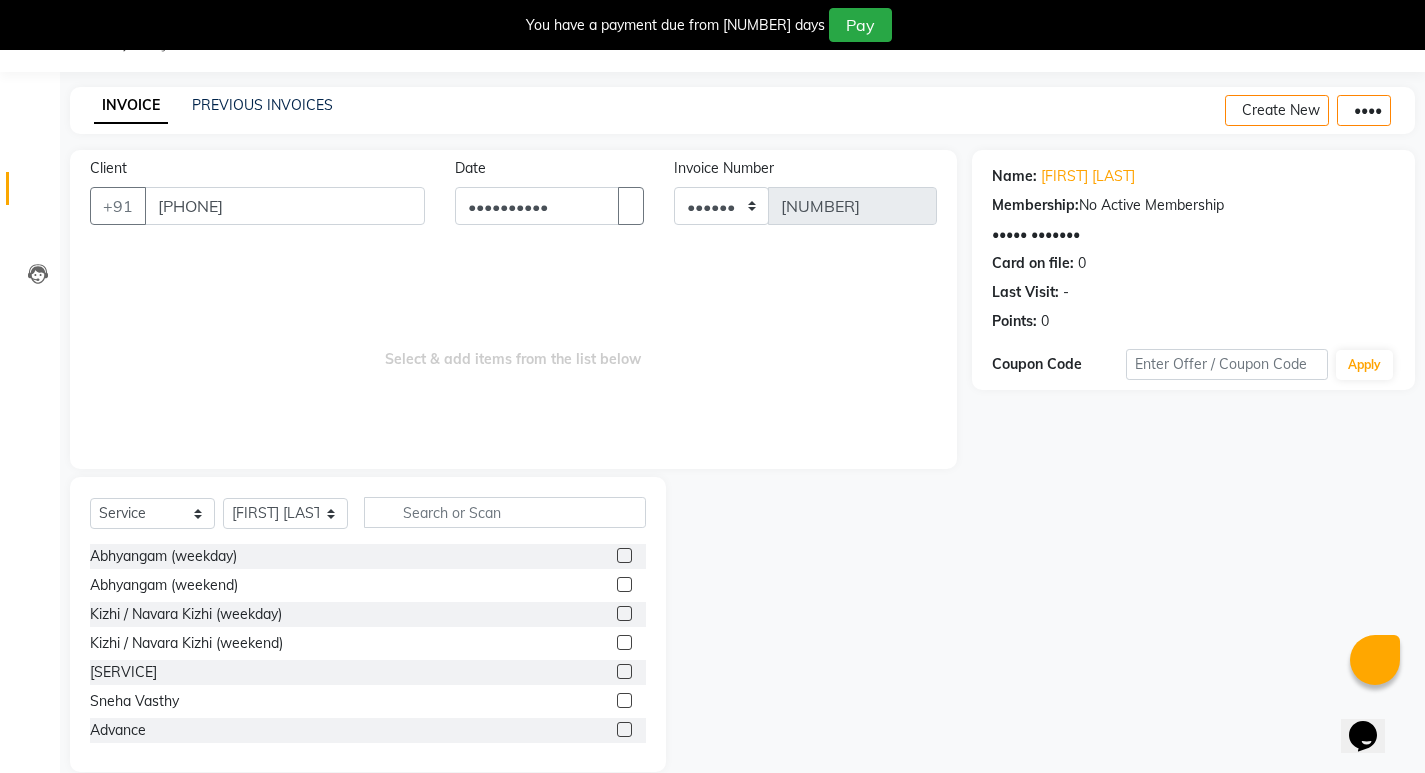 click at bounding box center [624, 584] 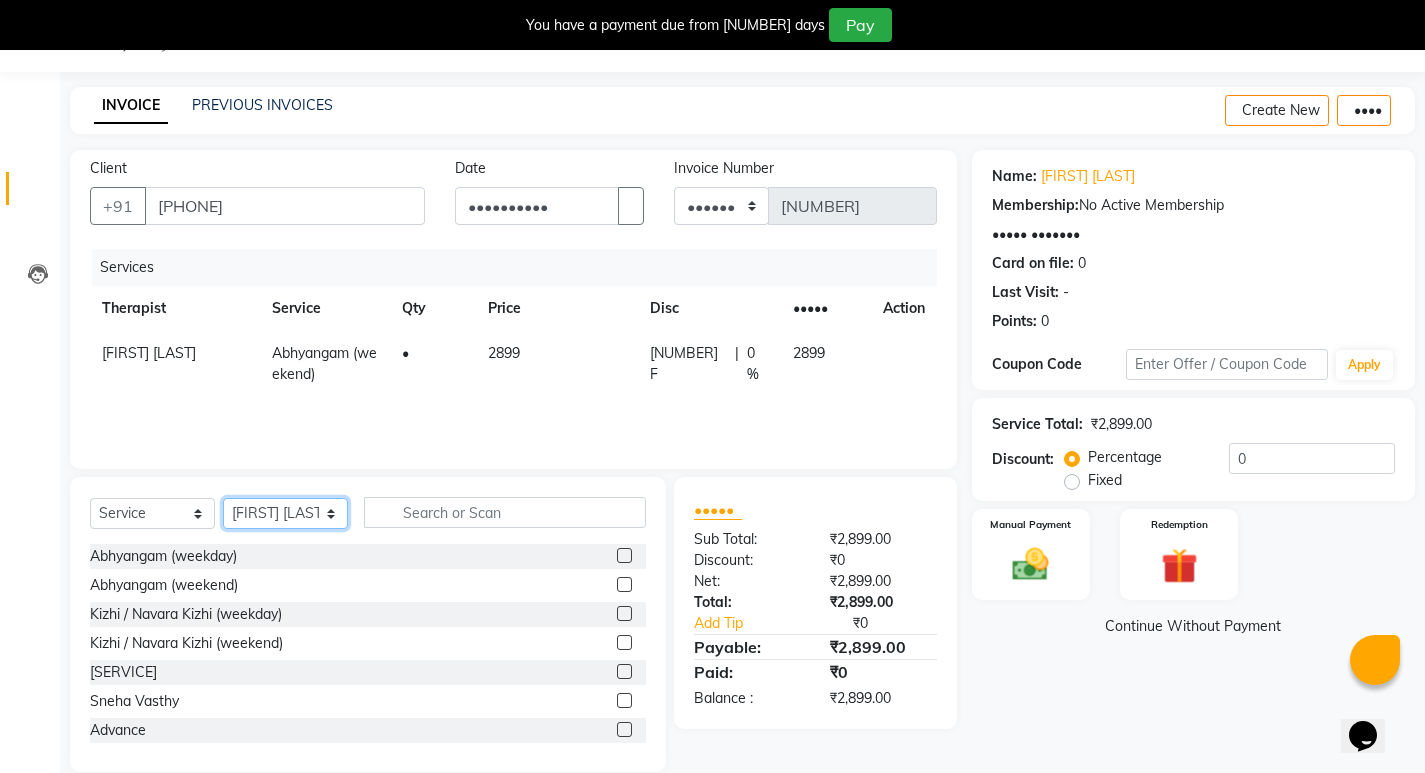 click on "Select therapist Abhijeet Jadhav Amrutha Anita Khatke Anjana Surendra Kalyani Aparna Avtar Jaiswal Bandu Dange Bibina Chandani Yadav Deepali Gaikwad Dr. Abidda Khan Dr. Annu Prasad Dr. Chaitali Deshmukh Dr. Chetali Dr. Mrunal Gole Gloria Y Gloriya Hari Jainy M R KAMAL NIKAM Kavita Ambatkar Latika Sawant Manager Pooja Mohite Priya Mishra Rajimon Gopalan RATHEESH KUMAR G KURUP Ratish Sachin Subhash Shali K M Shani K Shibin Suddheesh K K Sunil Wankhade Sunita Fernandes Suraj Suvarna Gangurde Swati Tanvi Taral Tejaswini Gaonkar Vidya Vishwanath Vinayak Yogesh Parab" at bounding box center (285, 513) 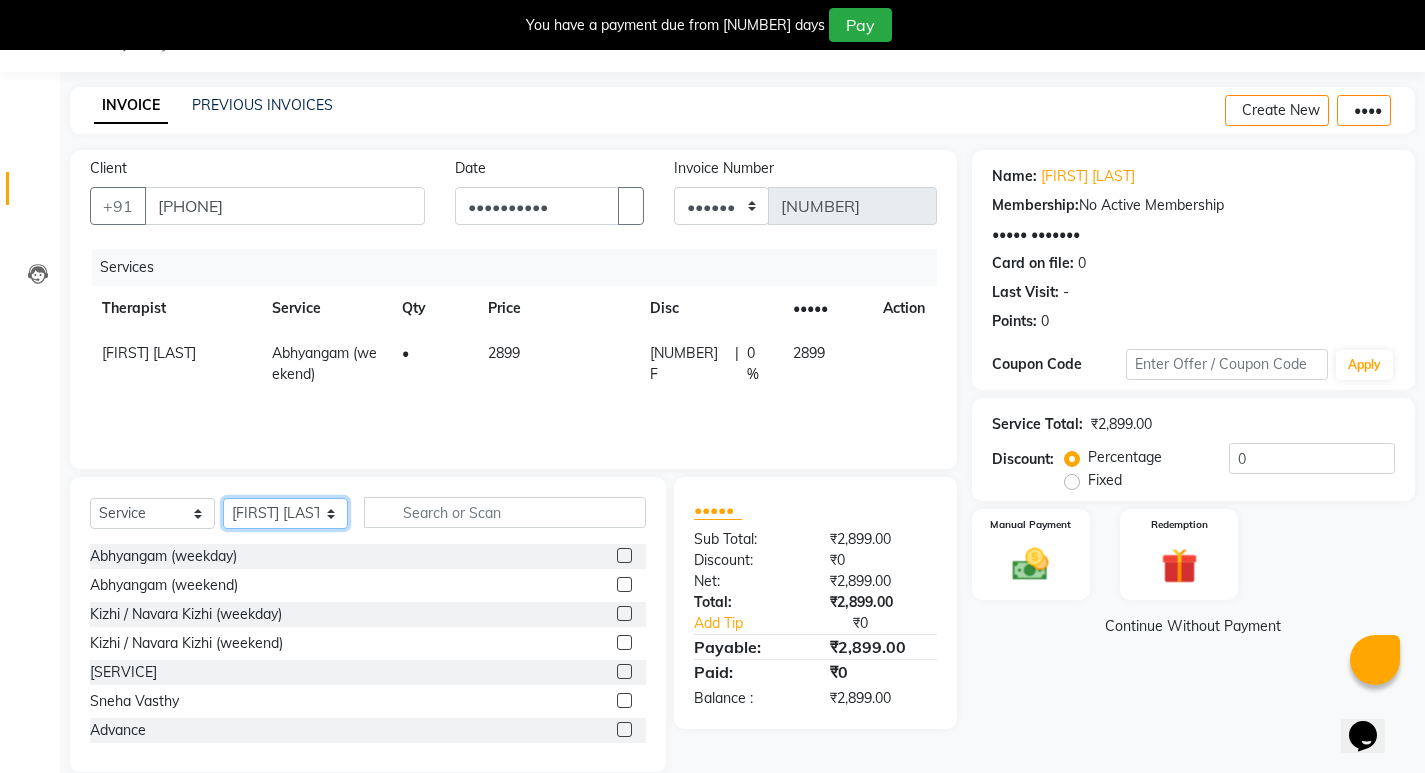 select on "79238" 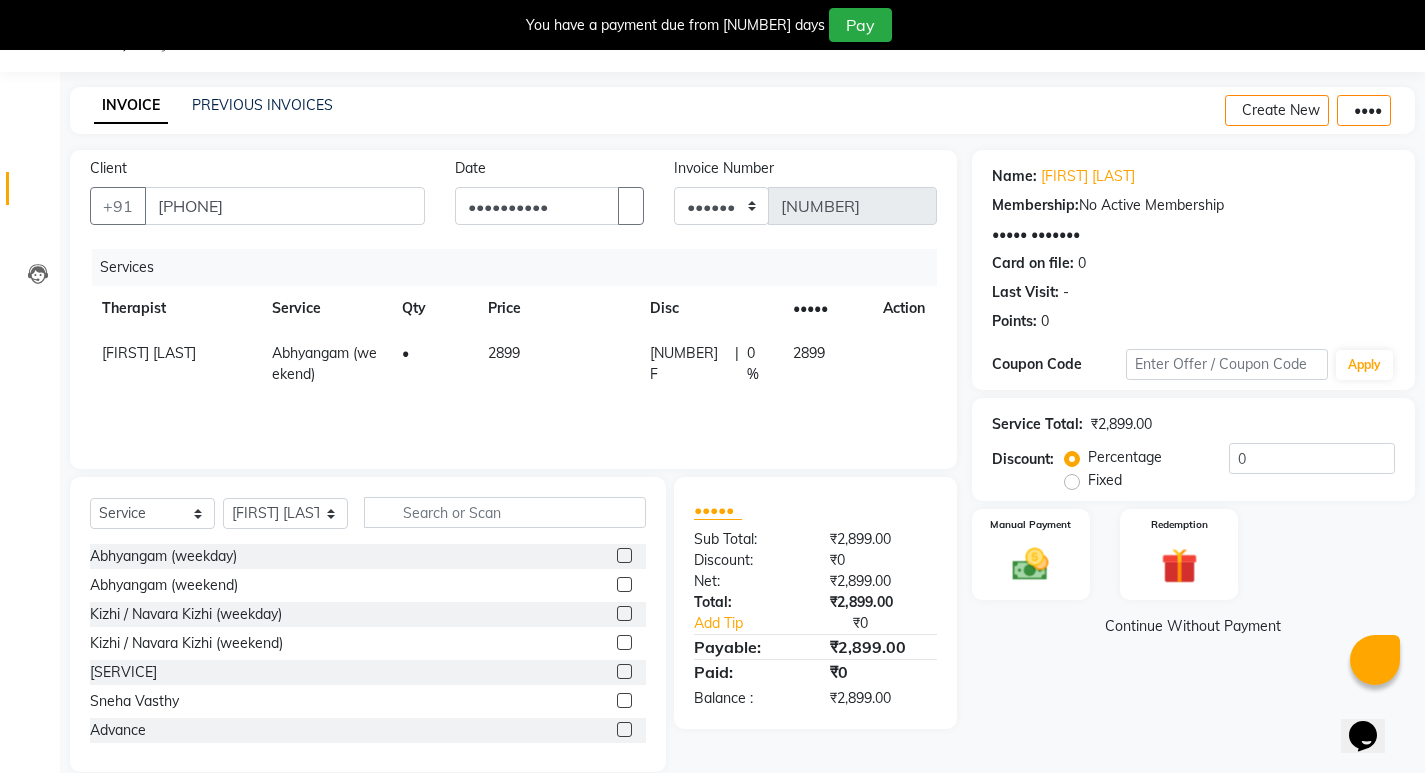 click at bounding box center (624, 584) 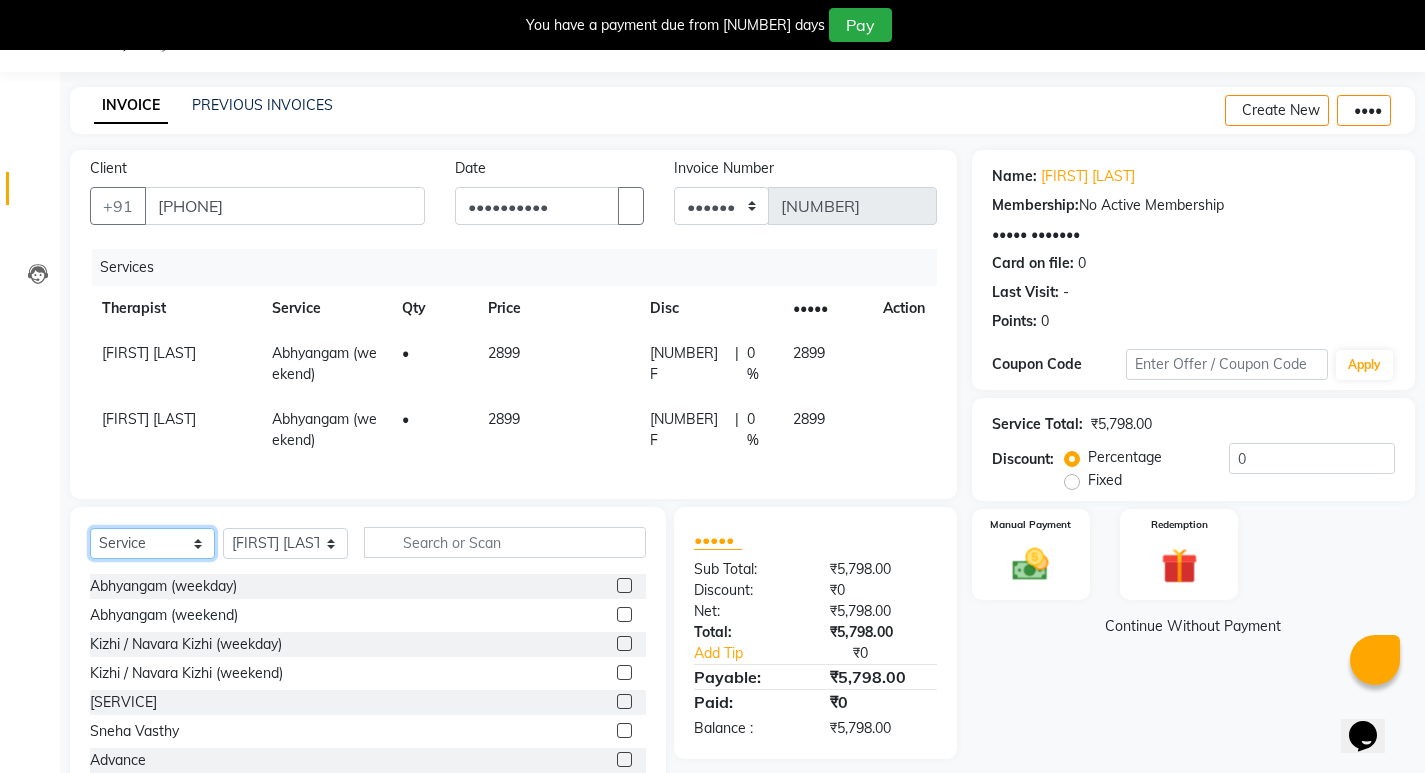 click on "Select  Service  Product  Membership  Package Voucher Prepaid Gift Card" at bounding box center [152, 543] 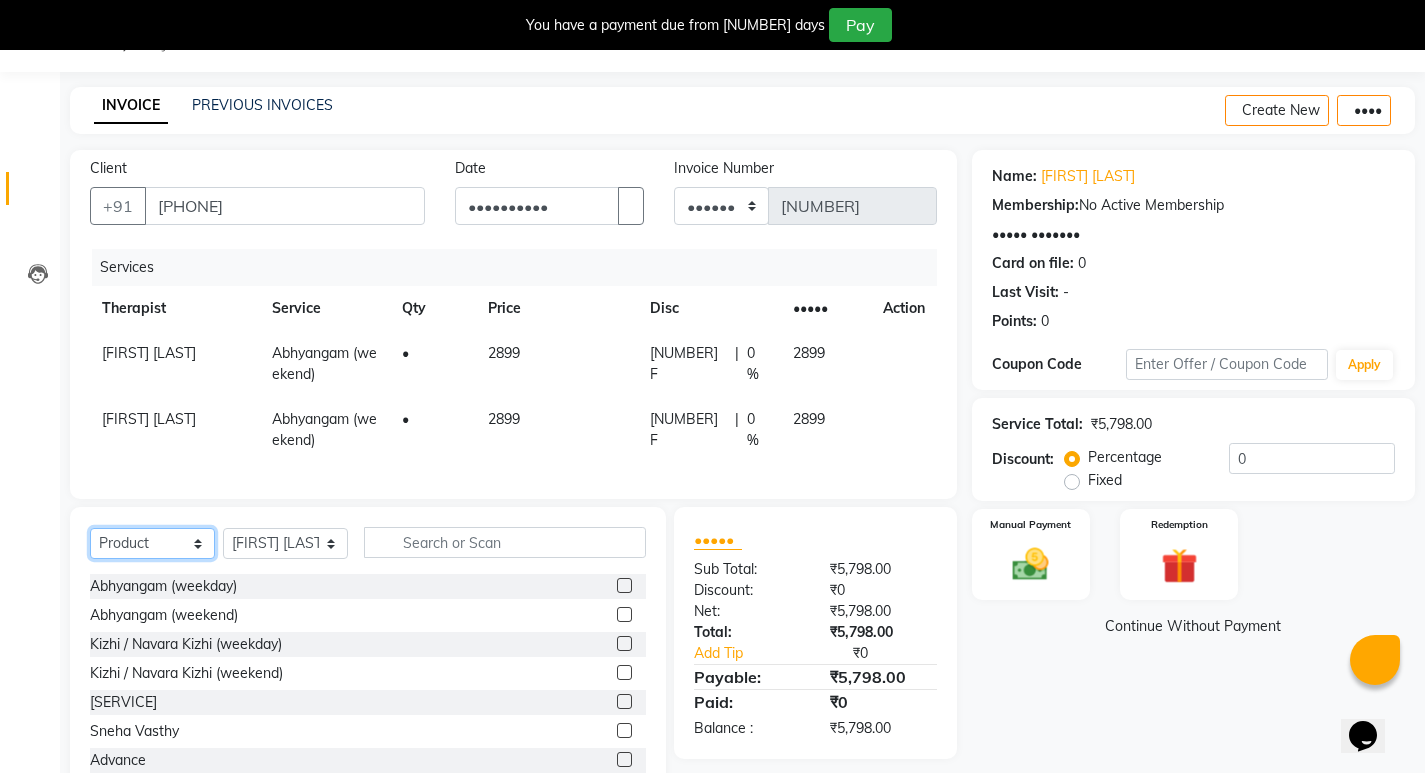 click on "Select  Service  Product  Membership  Package Voucher Prepaid Gift Card" at bounding box center [152, 543] 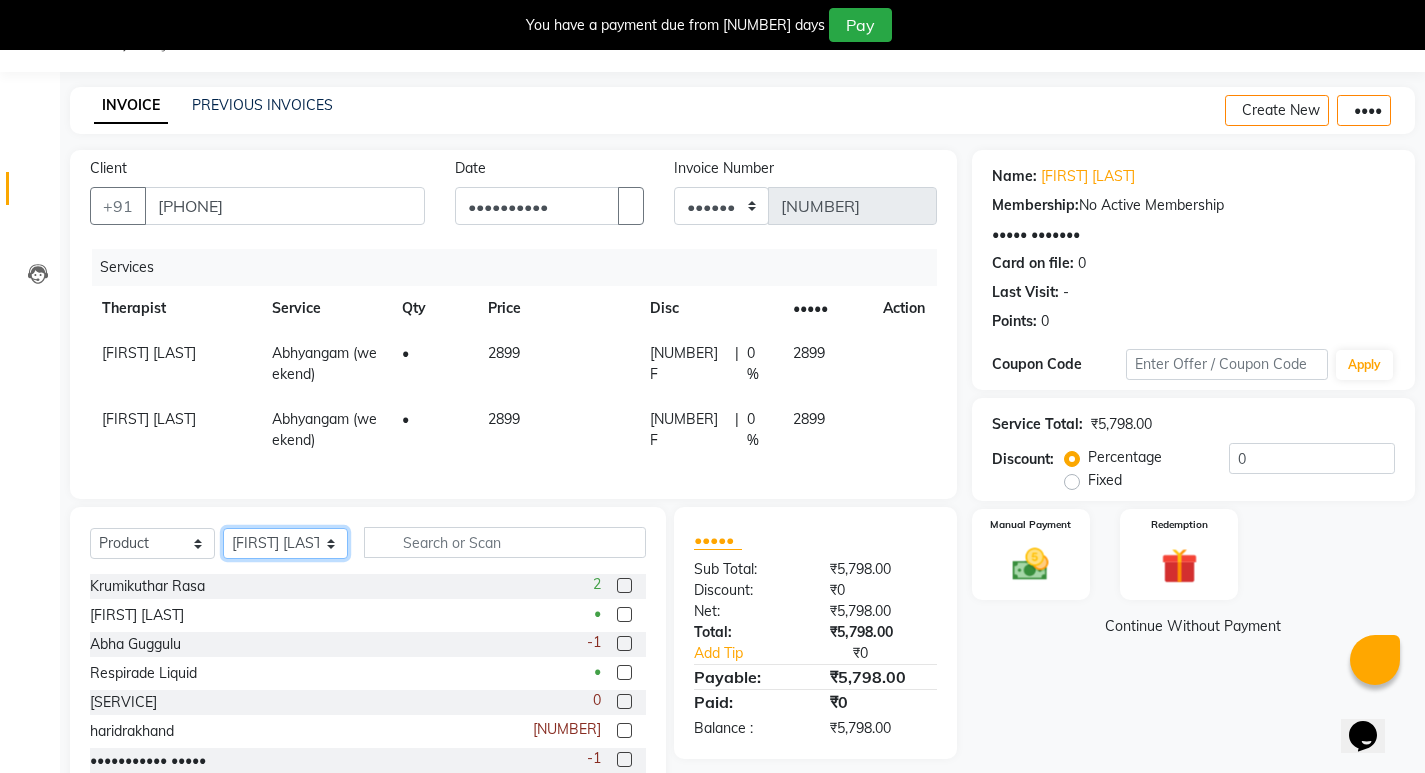 click on "Select therapist Abhijeet Jadhav Amrutha Anita Khatke Anjana Surendra Kalyani Aparna Avtar Jaiswal Bandu Dange Bibina Chandani Yadav Deepali Gaikwad Dr. Abidda Khan Dr. Annu Prasad Dr. Chaitali Deshmukh Dr. Chetali Dr. Mrunal Gole Gloria Y Gloriya Hari Jainy M R KAMAL NIKAM Kavita Ambatkar Latika Sawant Manager Pooja Mohite Priya Mishra Rajimon Gopalan RATHEESH KUMAR G KURUP Ratish Sachin Subhash Shali K M Shani K Shibin Suddheesh K K Sunil Wankhade Sunita Fernandes Suraj Suvarna Gangurde Swati Tanvi Taral Tejaswini Gaonkar Vidya Vishwanath Vinayak Yogesh Parab" at bounding box center [285, 543] 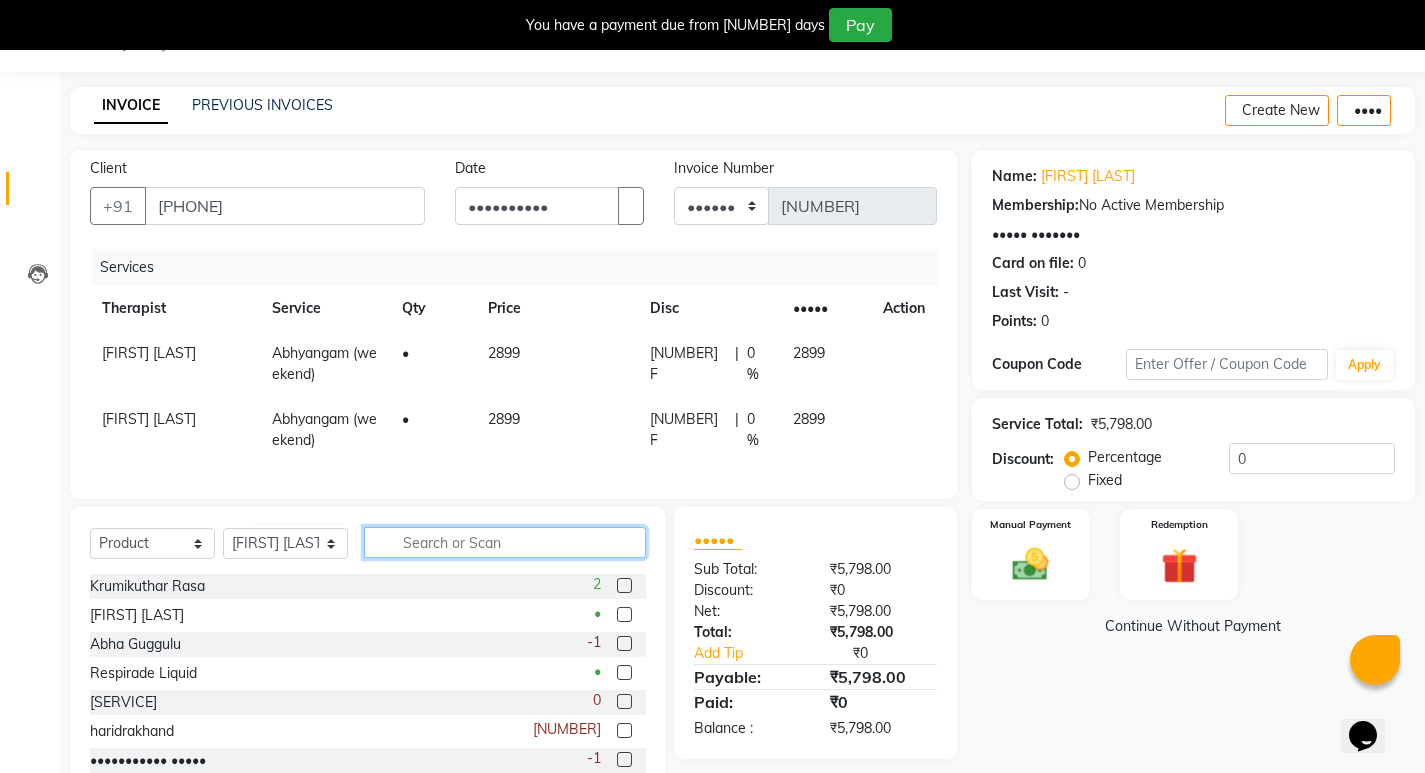 click at bounding box center (505, 542) 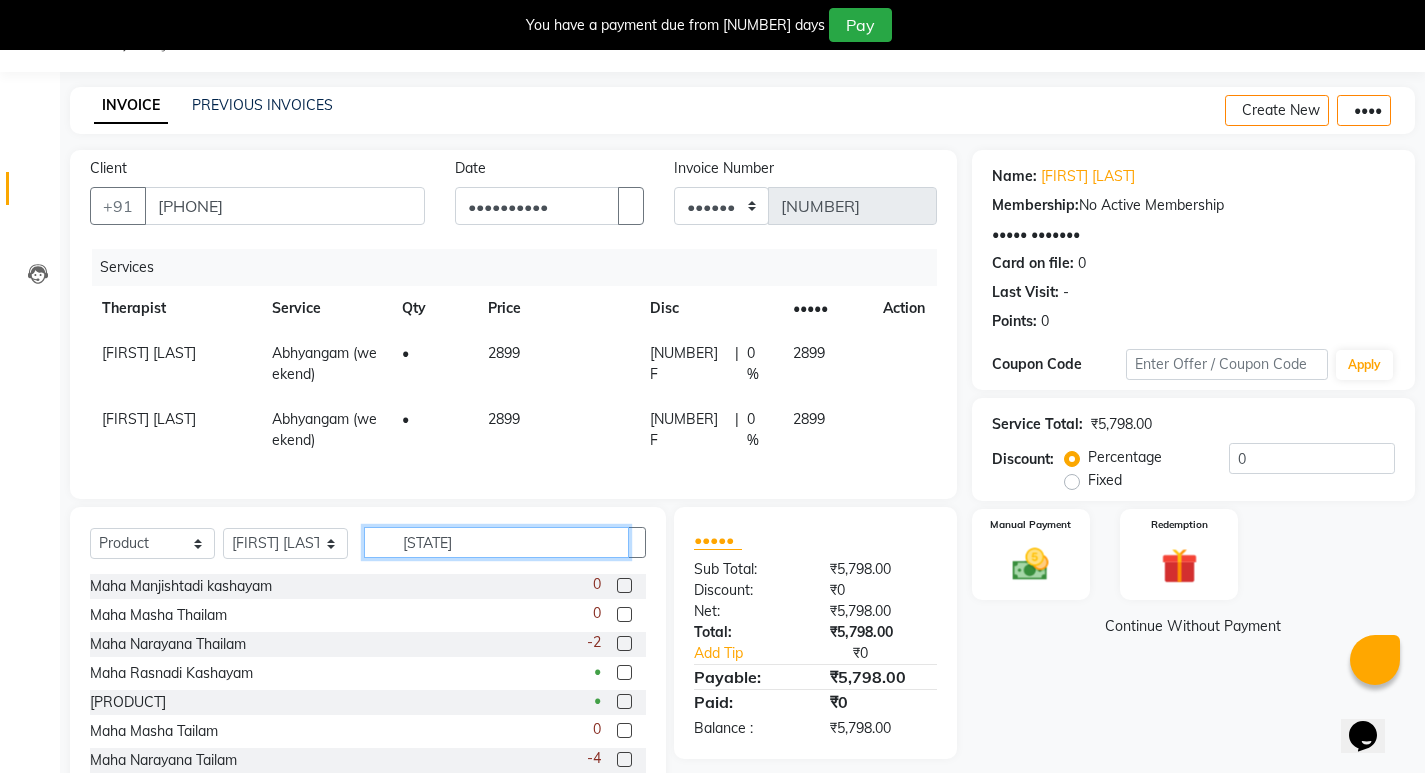 type on "[STATE]" 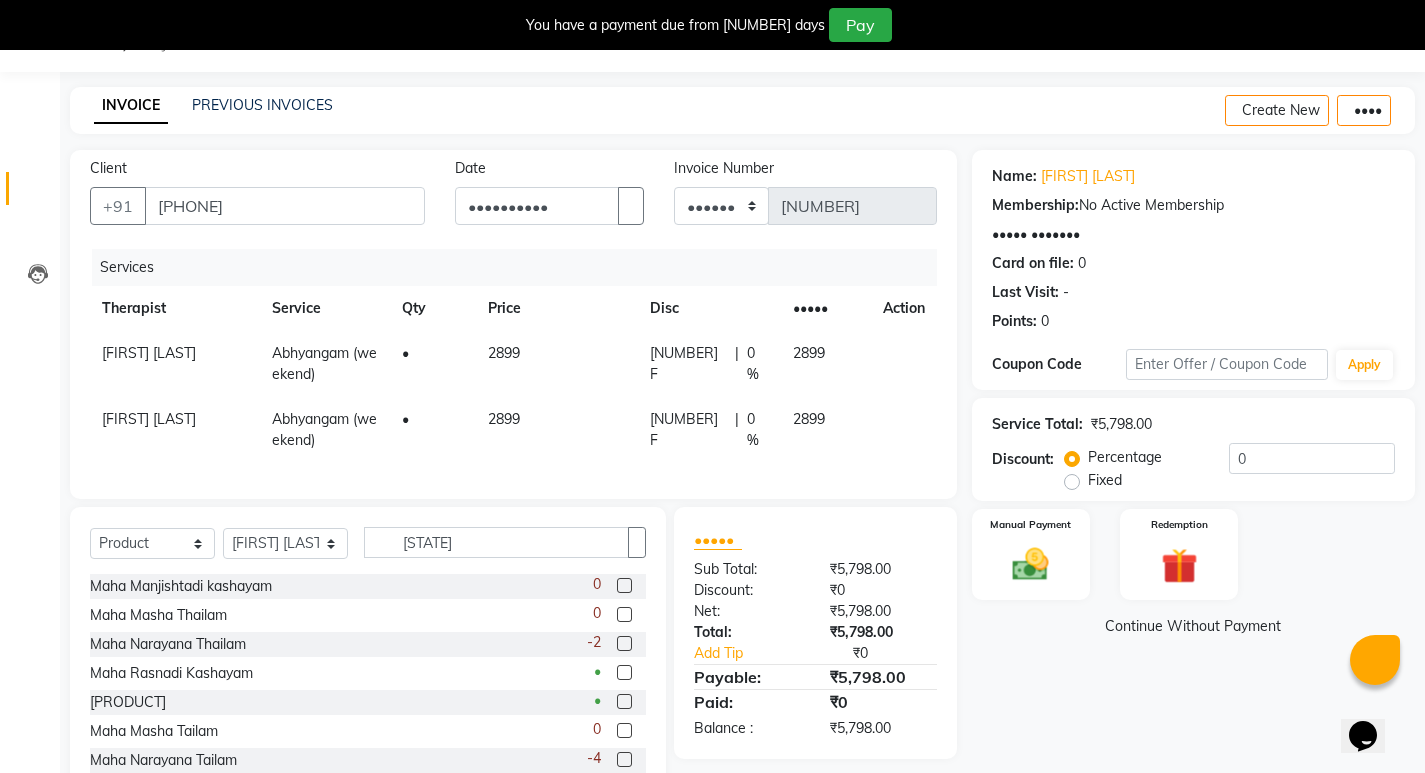 click at bounding box center [624, 643] 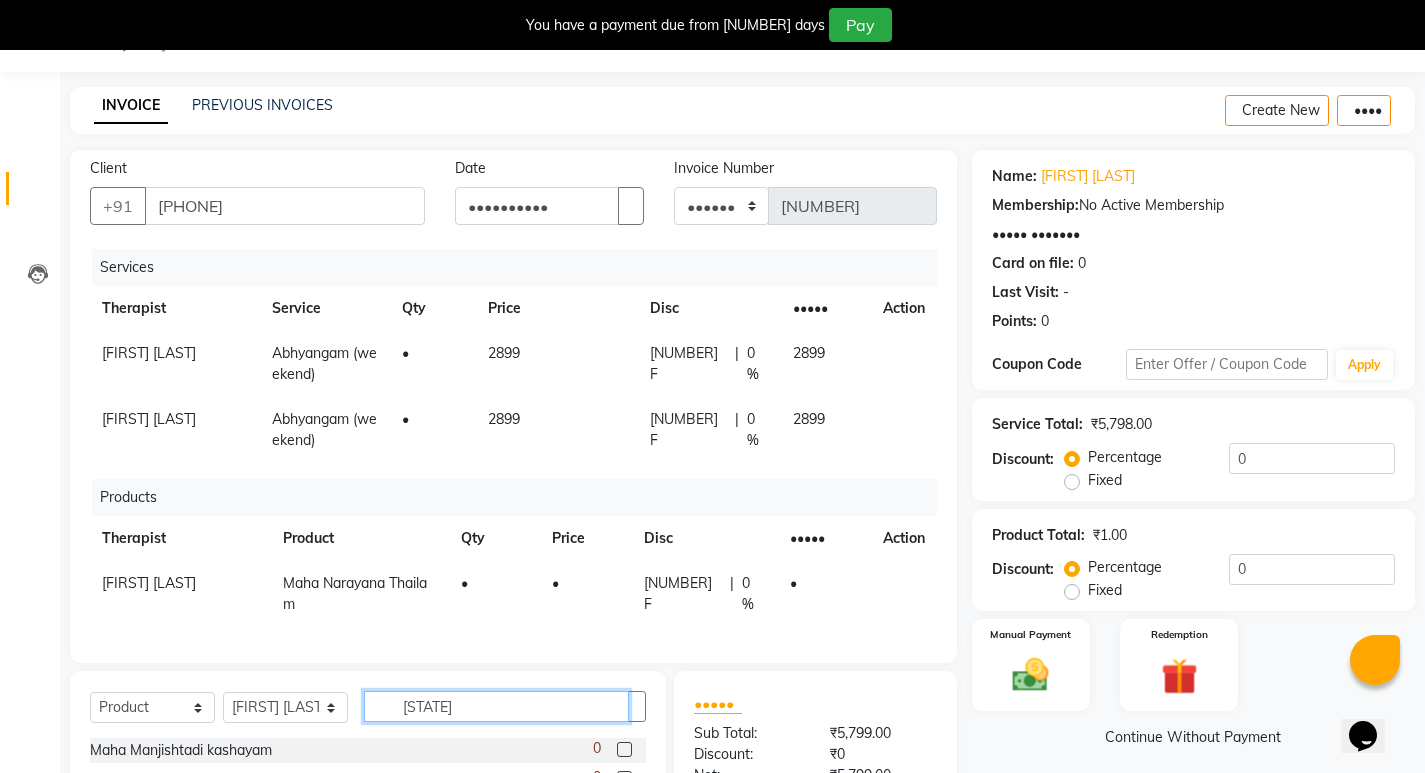 drag, startPoint x: 456, startPoint y: 726, endPoint x: 365, endPoint y: 727, distance: 91.00549 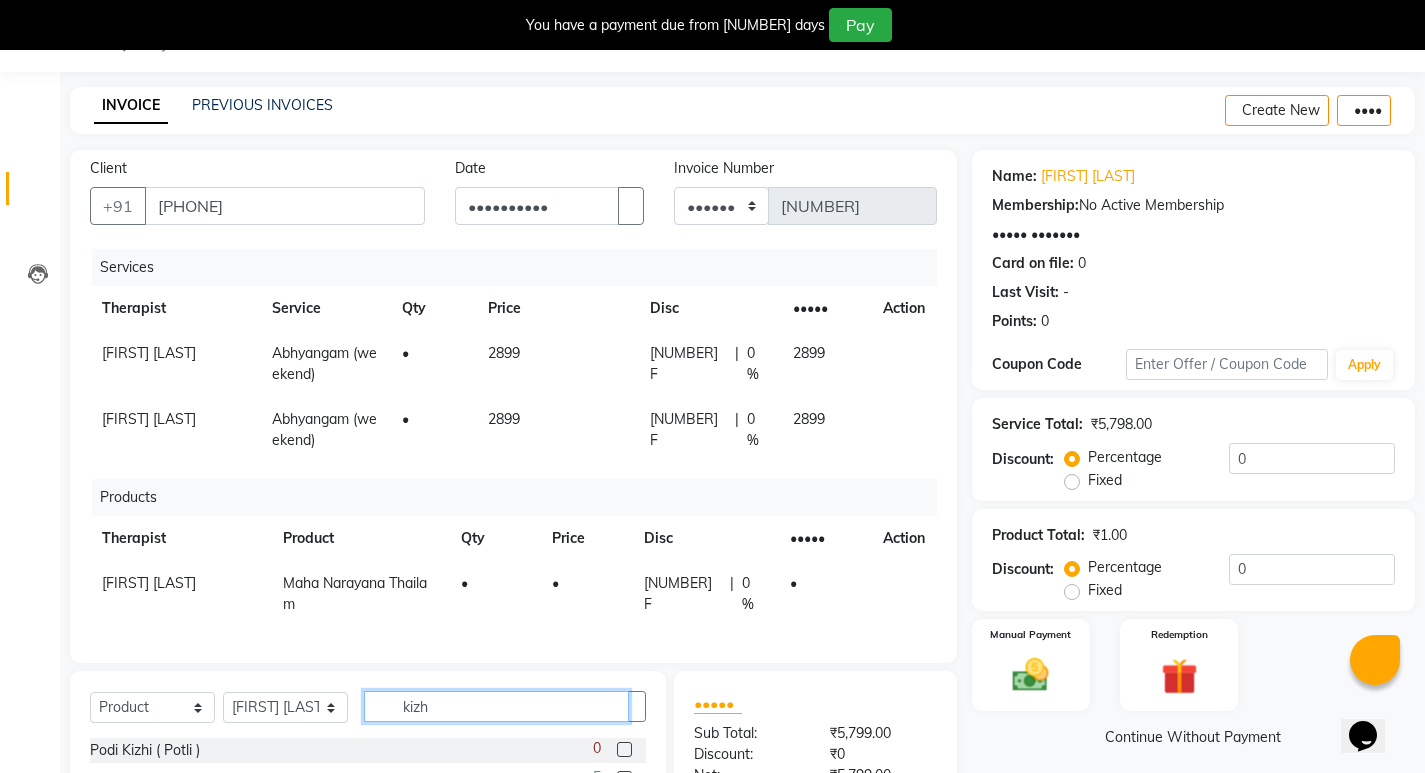 scroll, scrollTop: 244, scrollLeft: 0, axis: vertical 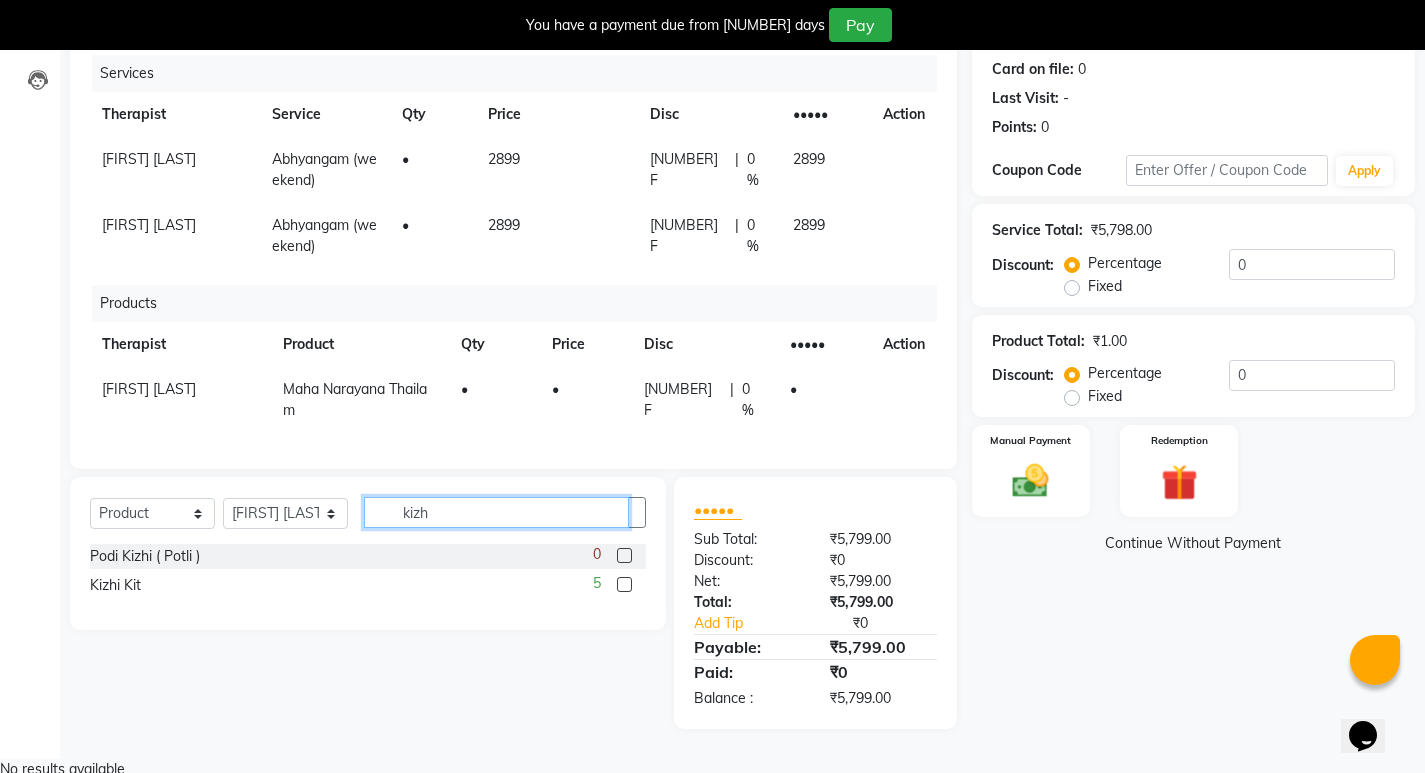 type on "kizh" 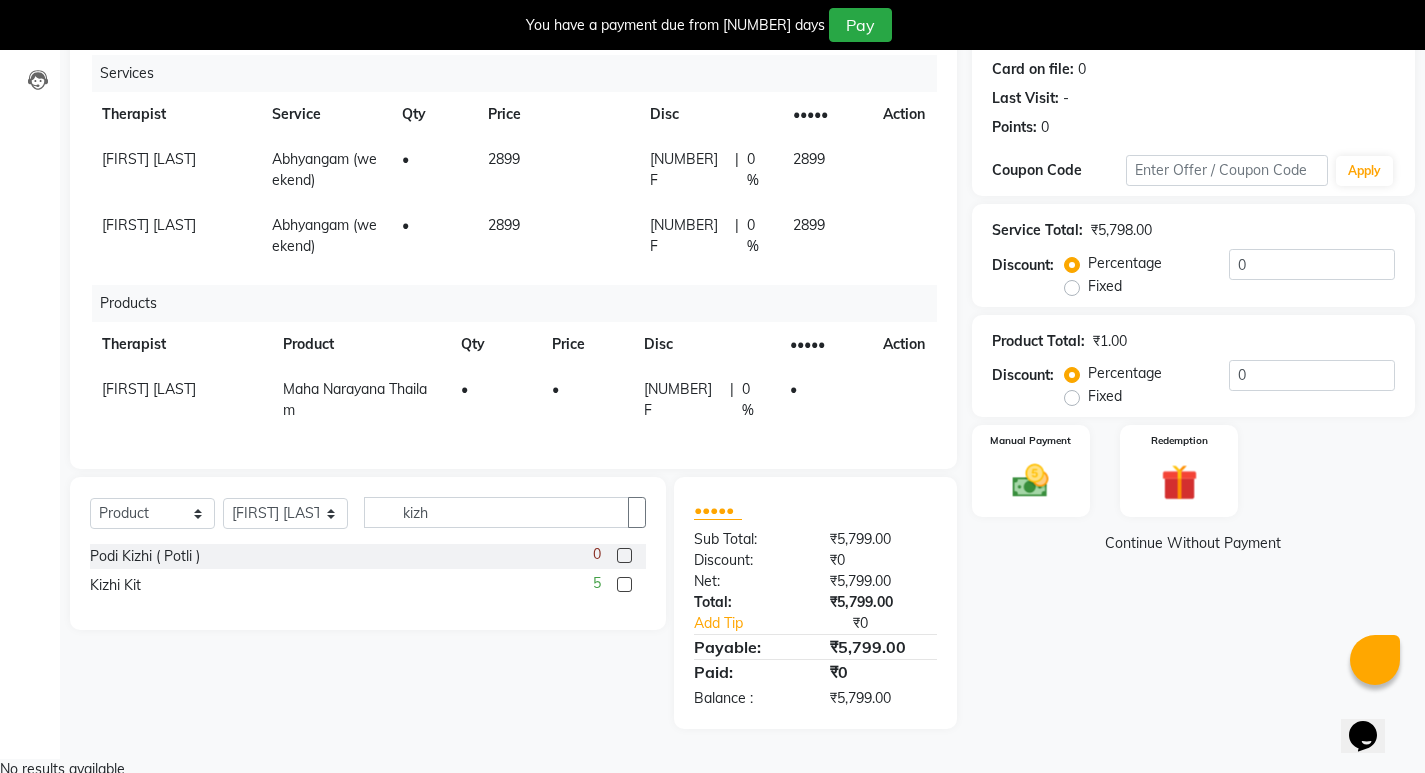 click at bounding box center (624, 584) 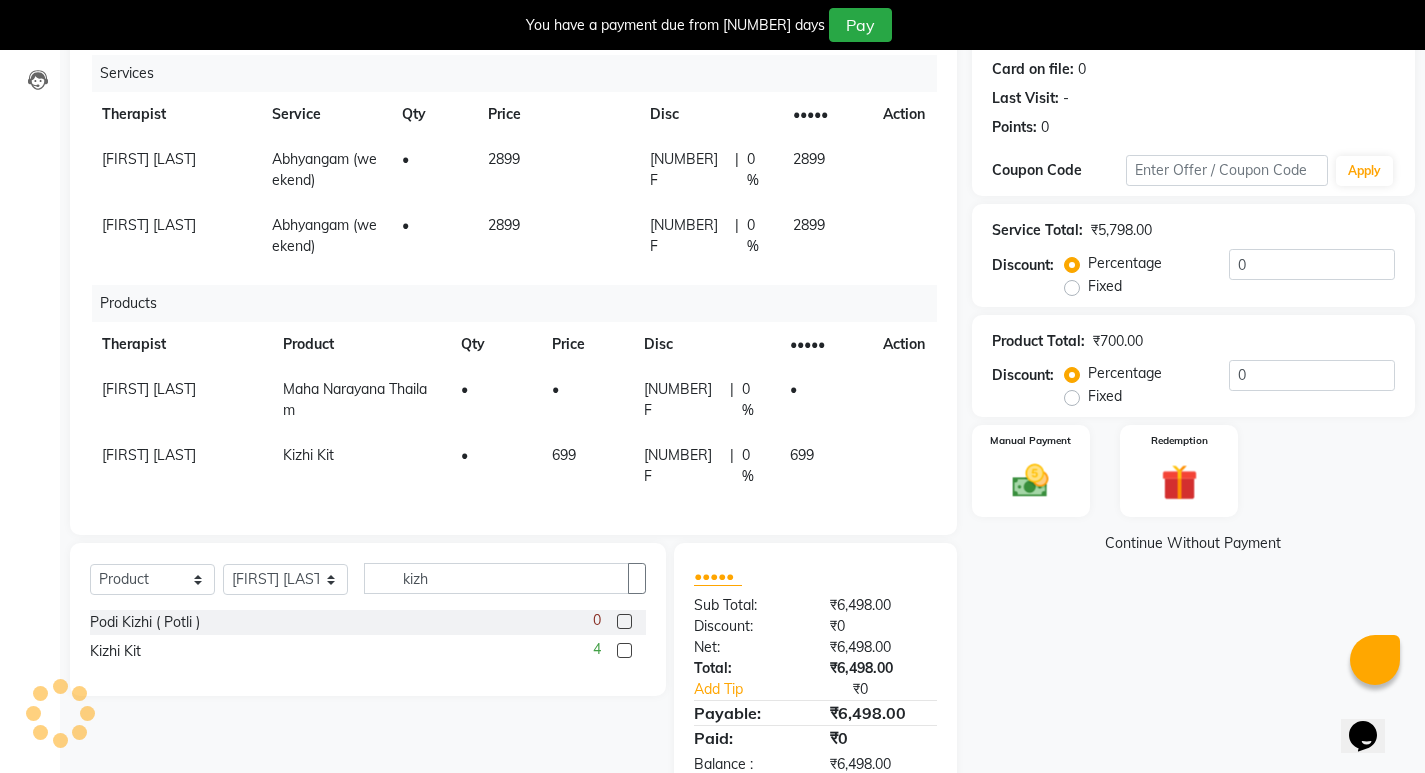 drag, startPoint x: 568, startPoint y: 448, endPoint x: 567, endPoint y: 458, distance: 10.049875 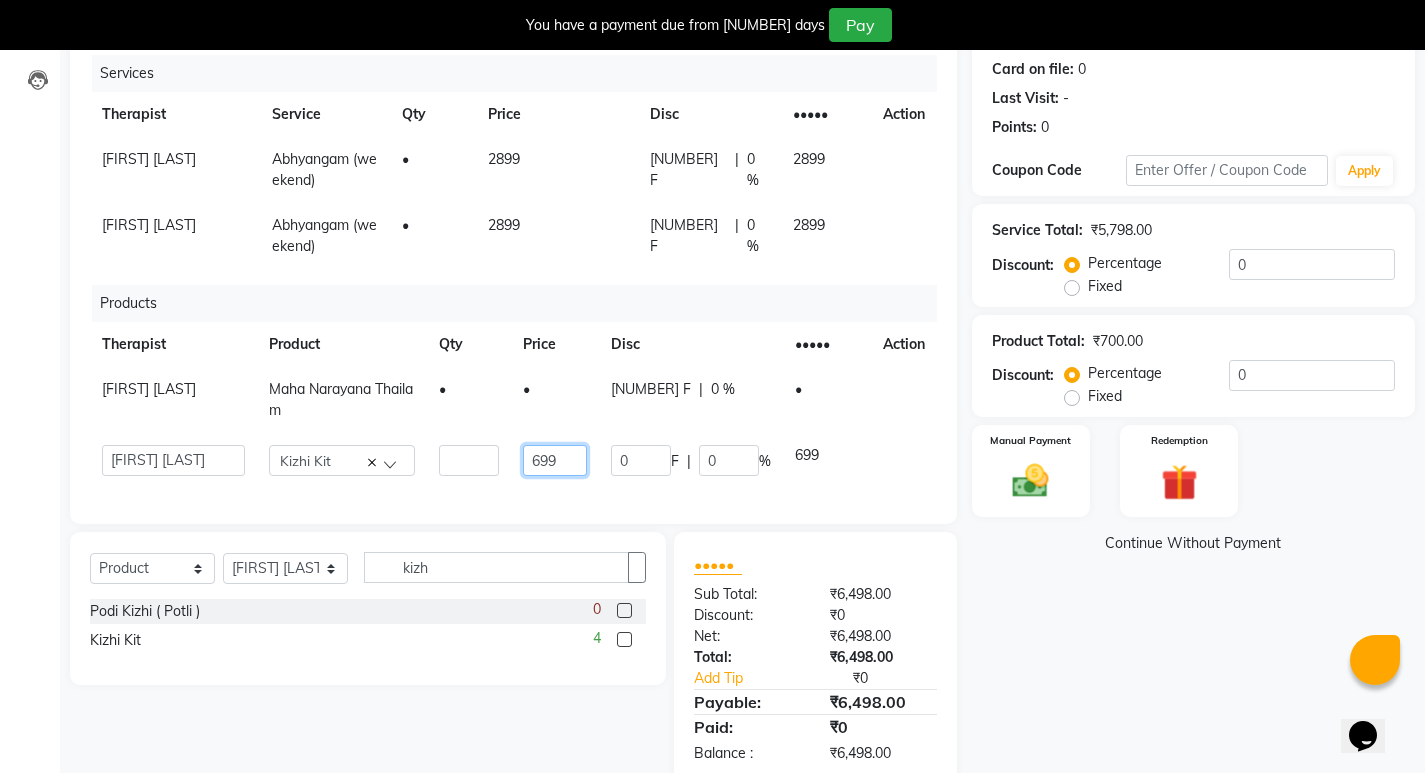 drag, startPoint x: 567, startPoint y: 459, endPoint x: 529, endPoint y: 461, distance: 38.052597 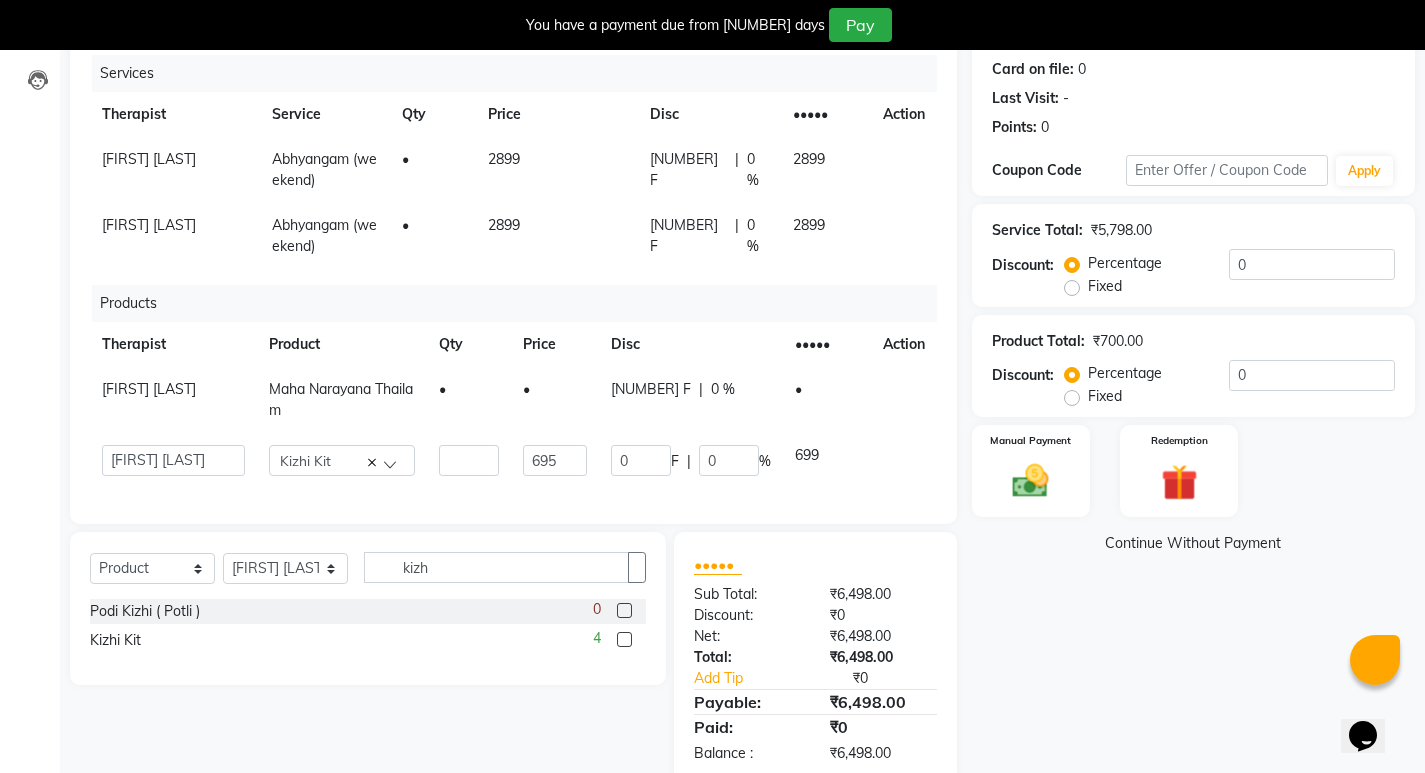 click on "•" at bounding box center (557, 170) 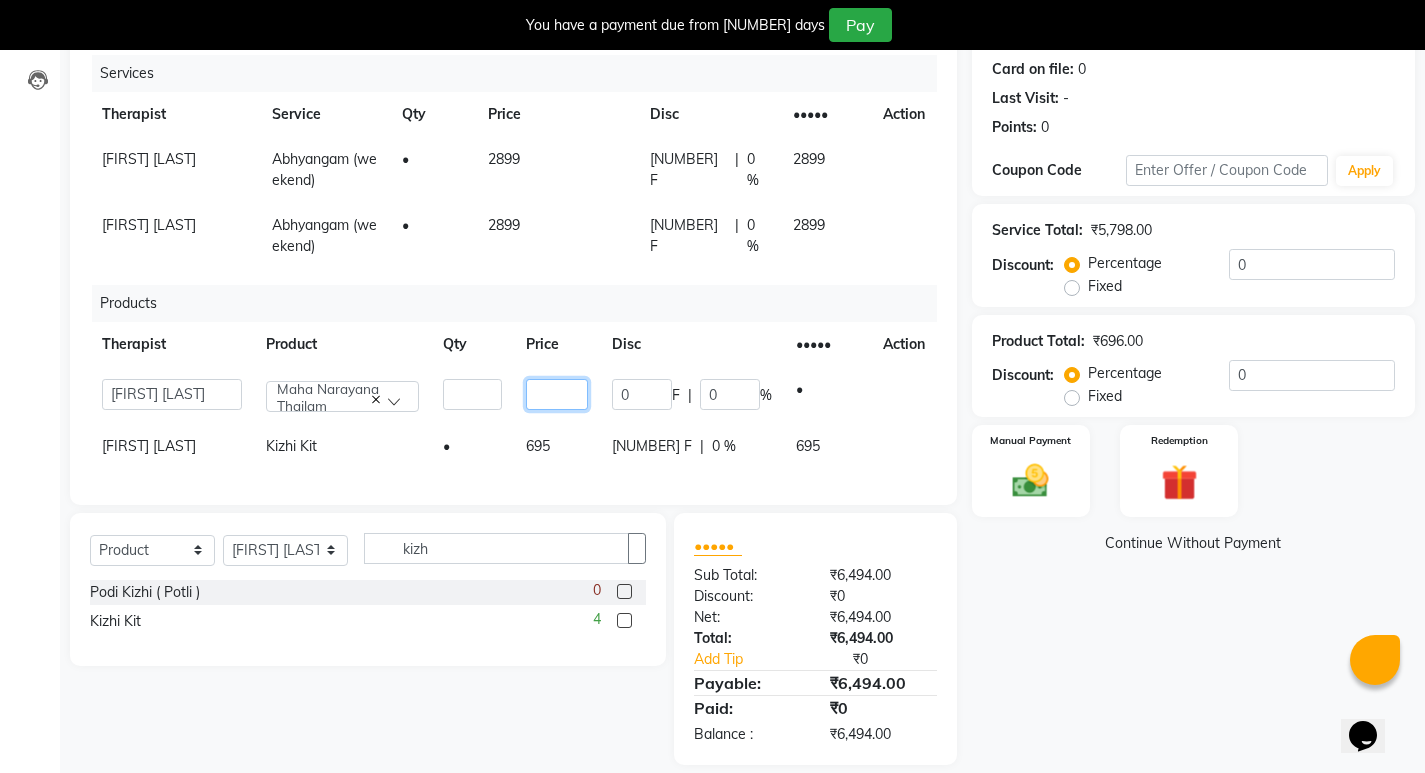 drag, startPoint x: 550, startPoint y: 385, endPoint x: 511, endPoint y: 383, distance: 39.051247 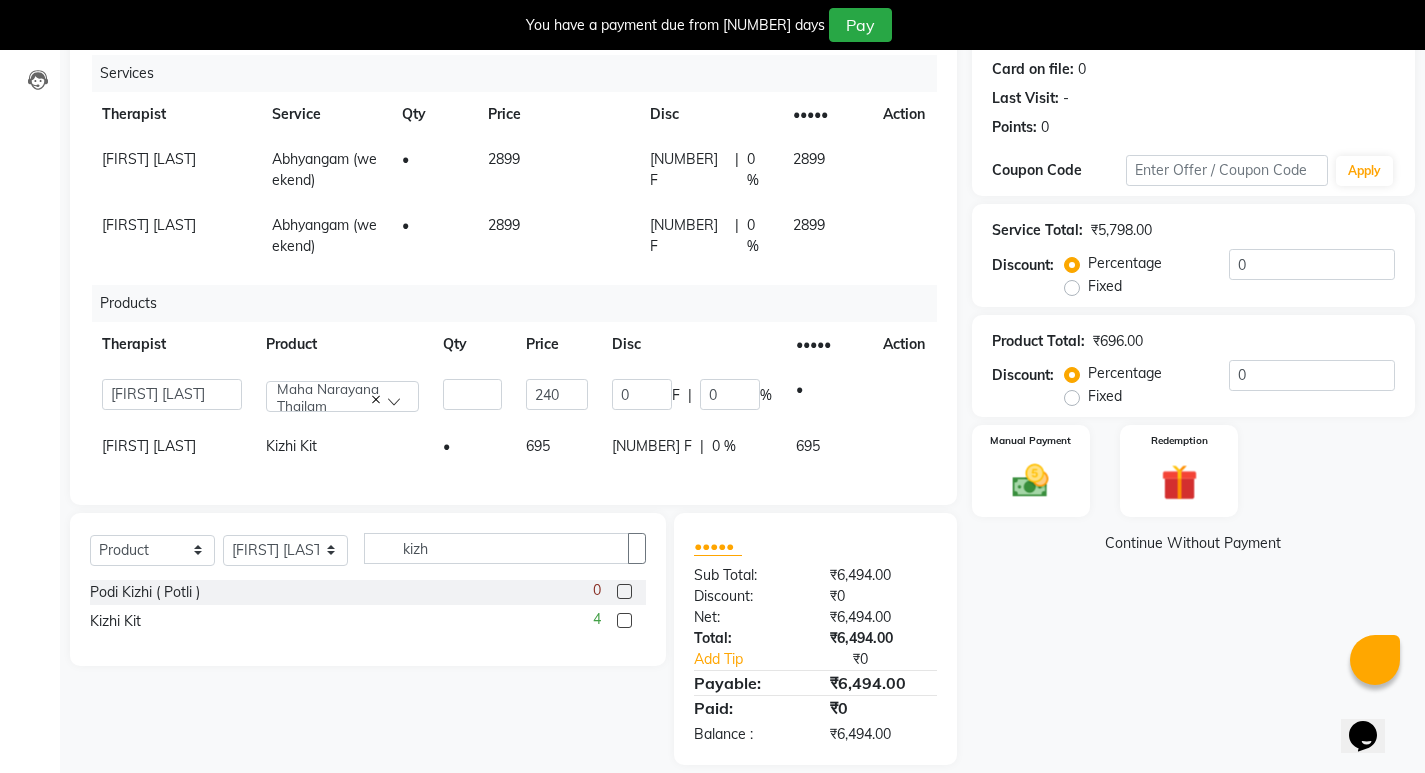 click on "•" at bounding box center [433, 170] 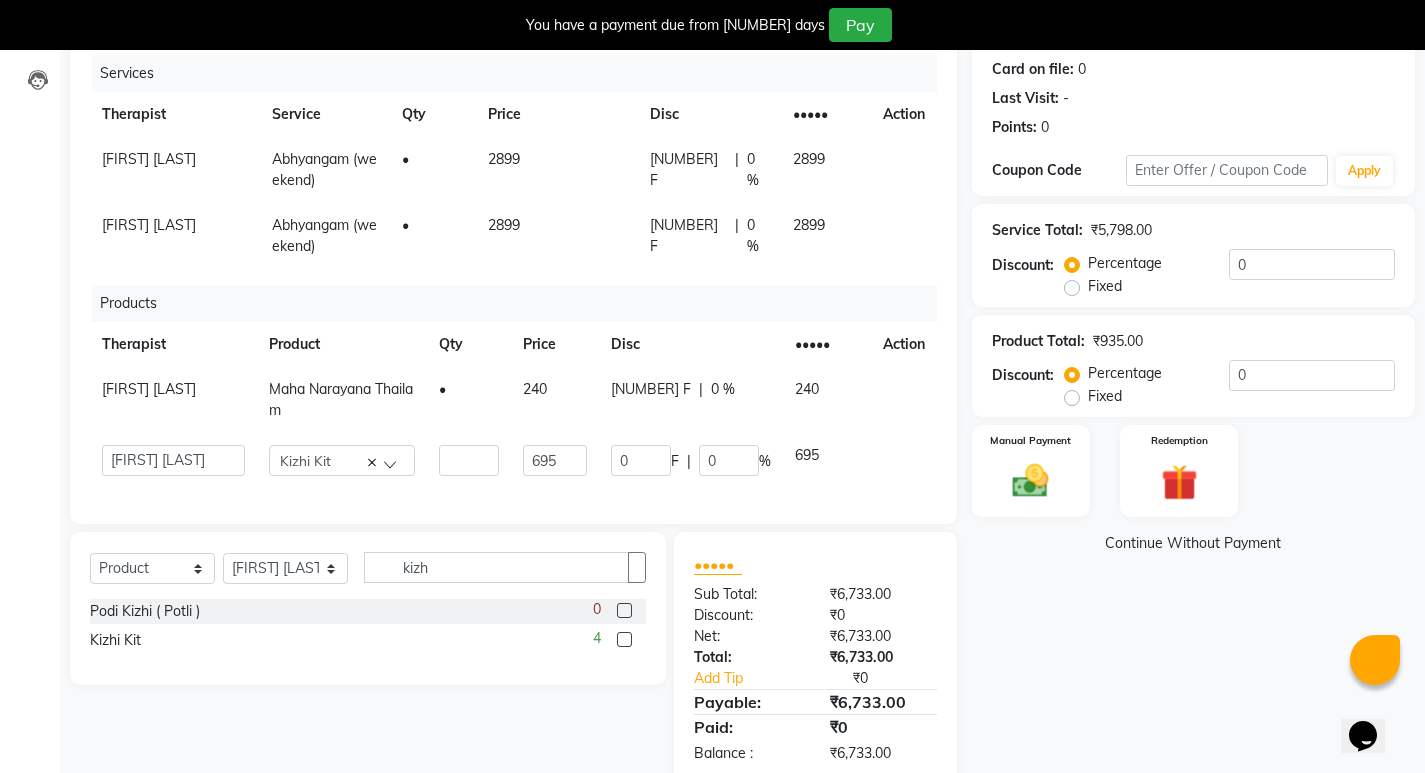 click on "Services Therapist Service Qty Price Disc Total Action [FIRST] [LAST] Abhyangam (weekend) 1 2899 0 F | 0 % 2899 [FIRST] [LAST] Abhyangam (weekend) 1 2899 0 F | 0 % 2899 Products Therapist Product Qty Price Disc Total Action [FIRST] [LAST] Maha Narayana Thailam 1 240 0 F | 0 % 240  [FIRST] [LAST]   Amrutha    [FIRST] [LAST]   [FIRST] [LAST]   [FIRST]   [FIRST] [LAST]   [FIRST] [LAST]   [FIRST]   [FIRST] [LAST]   [FIRST] [LAST]   [FIRST] [LAST]   [FIRST] [LAST]   [FIRST] [LAST]   [FIRST] [LAST]   [FIRST] [LAST]   [FIRST] [LAST]   [FIRST]   [FIRST] [LAST]   [FIRST] [LAST]   [FIRST] [LAST]   [FIRST] [LAST]   [FIRST] [LAST]   [FIRST] [LAST]   [FIRST] [LAST]   [FIRST] [LAST]   [FIRST] [LAST]   [FIRST] [LAST]   [FIRST] [LAST]   [FIRST] [LAST]   [FIRST] [LAST]   [FIRST] [LAST]   [FIRST] [LAST]   [FIRST] [LAST]   [FIRST] [LAST]   [FIRST] [LAST]   [FIRST] [LAST]   [FIRST] [LAST]   [FIRST] [LAST]   [FIRST] [LAST]   [FIRST] [LAST]   [FIRST] [LAST]   Kizhi Kit  1 695 0 F | 0 % 695" at bounding box center (513, 279) 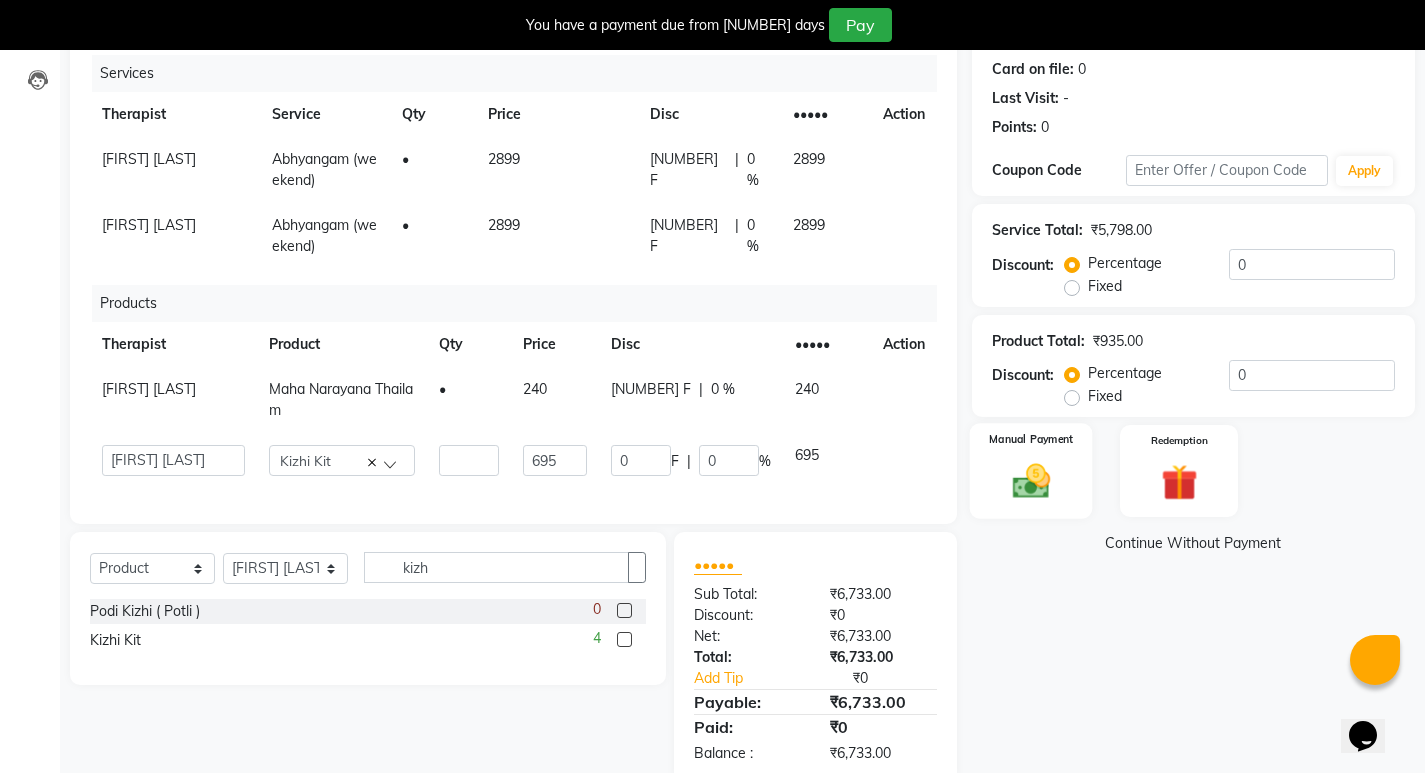 click at bounding box center (1030, 481) 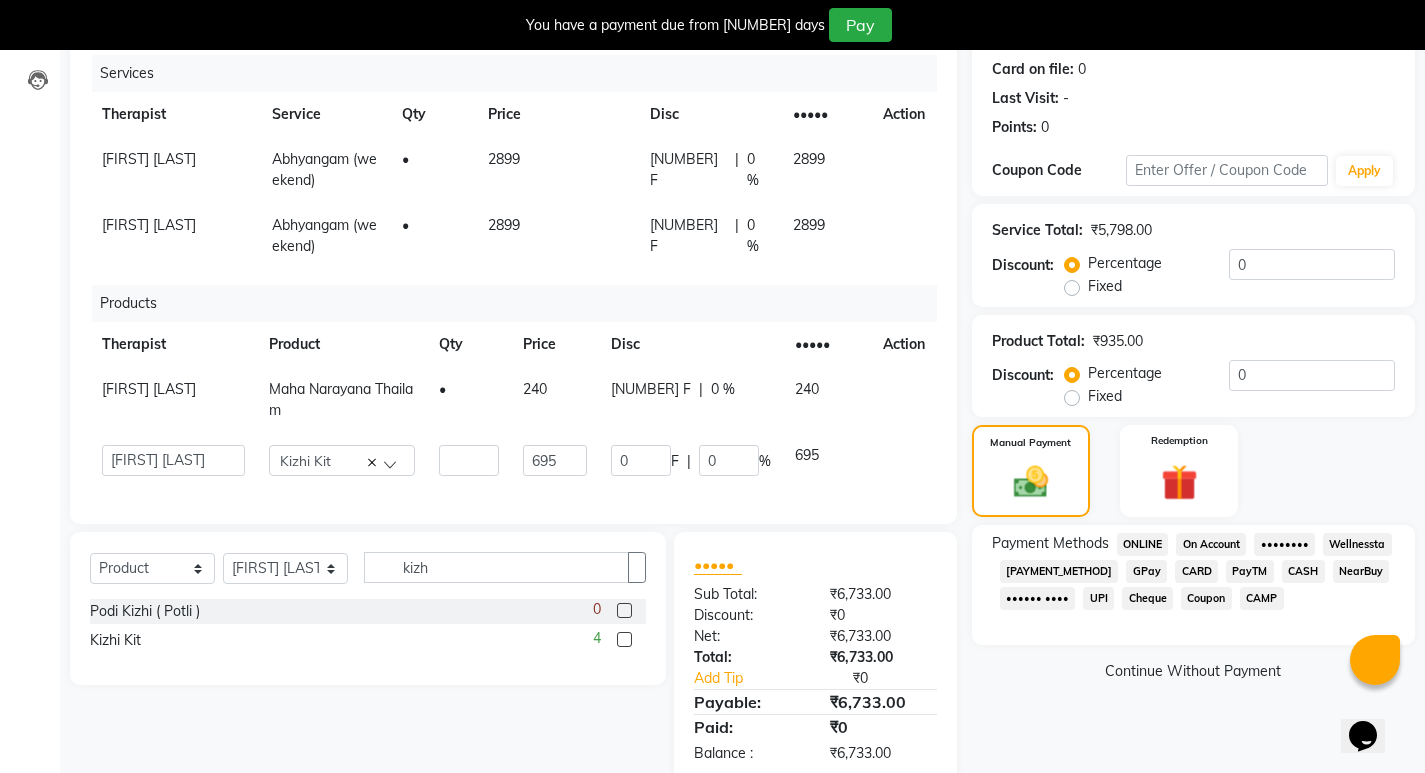 click on "CARD" at bounding box center (1143, 544) 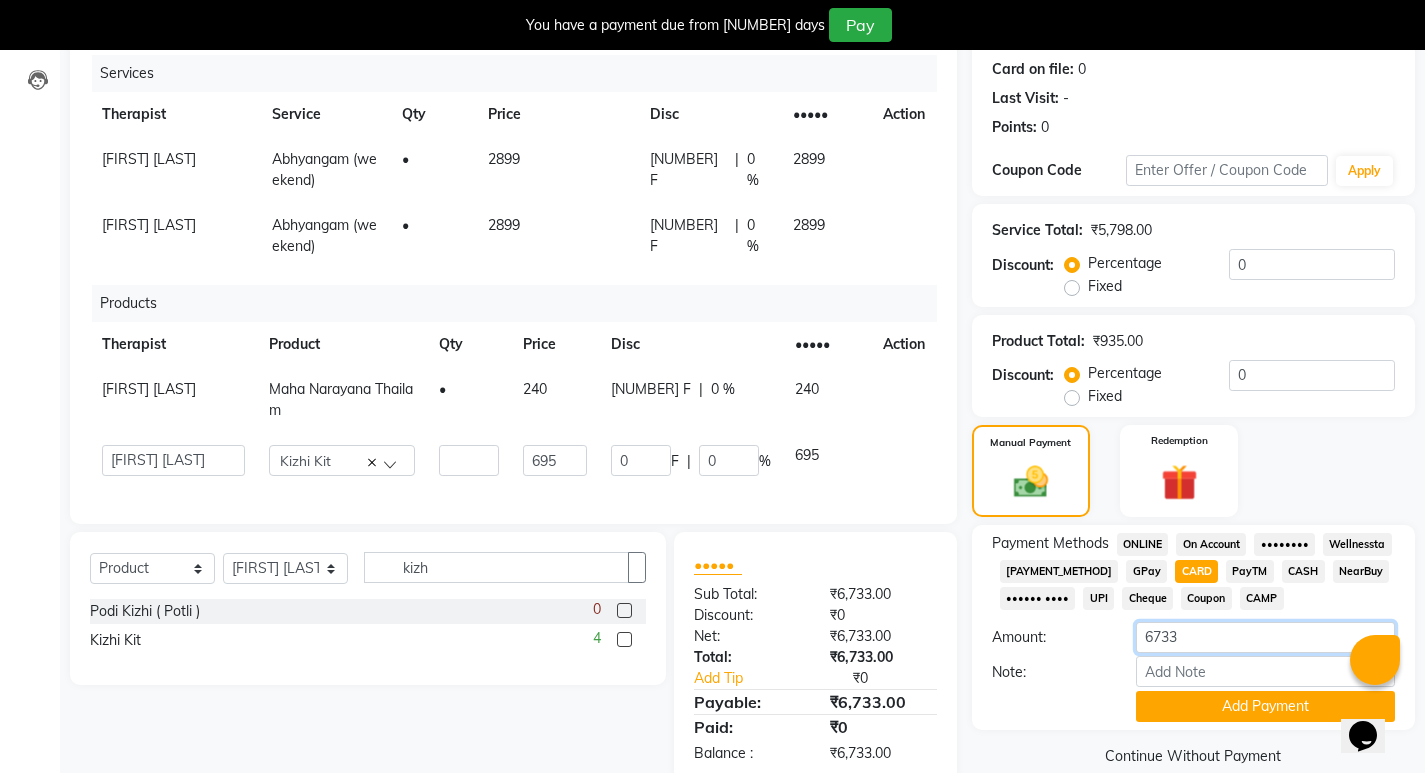 drag, startPoint x: 1183, startPoint y: 651, endPoint x: 1112, endPoint y: 652, distance: 71.00704 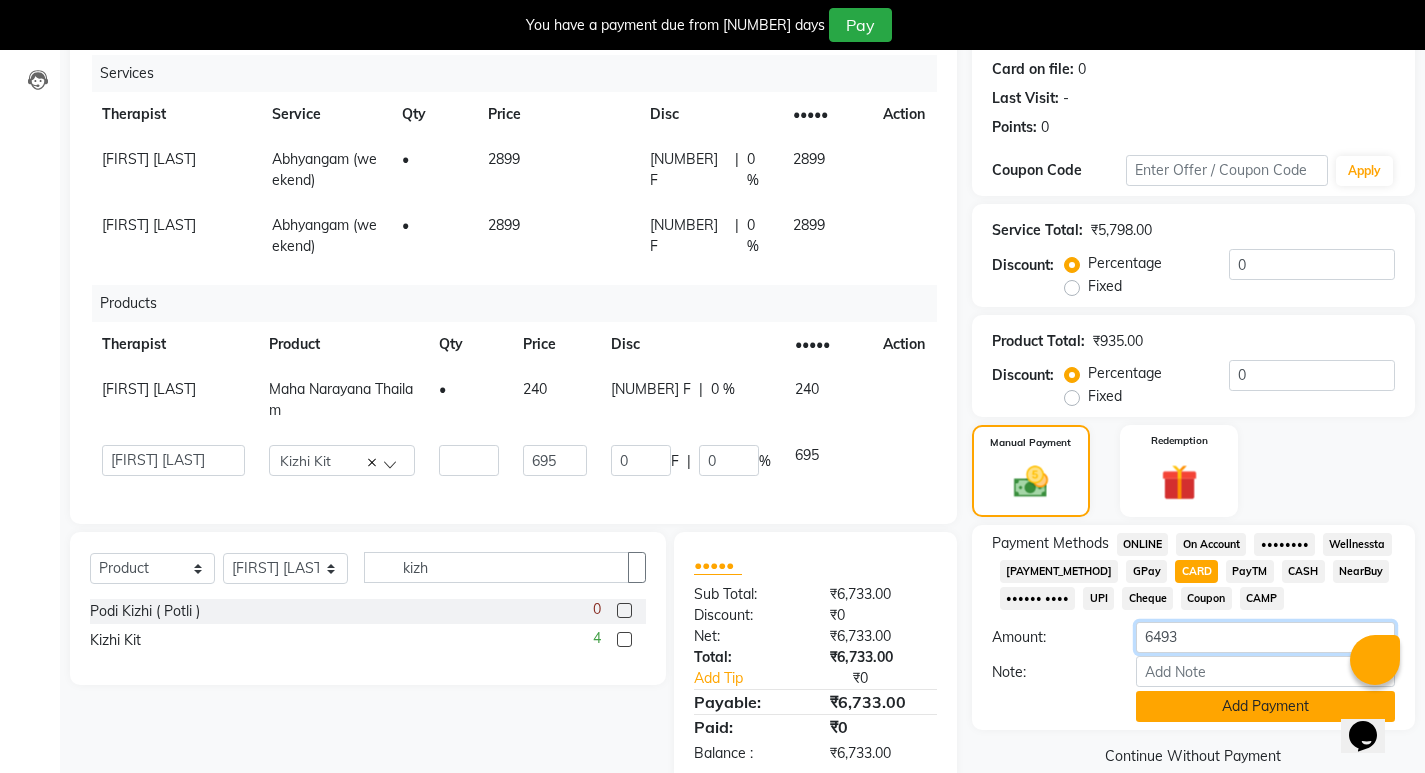 type on "6493" 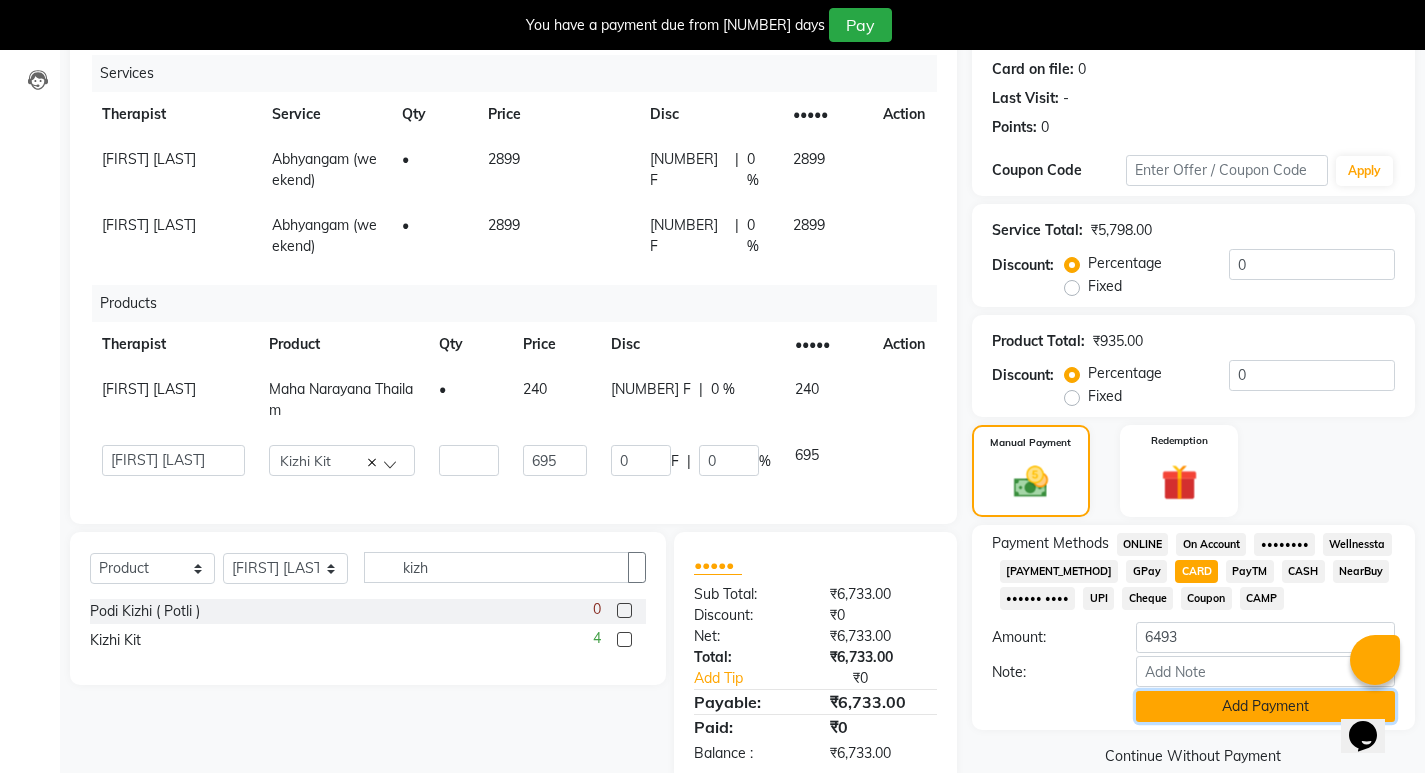 click on "Add Payment" at bounding box center [1265, 706] 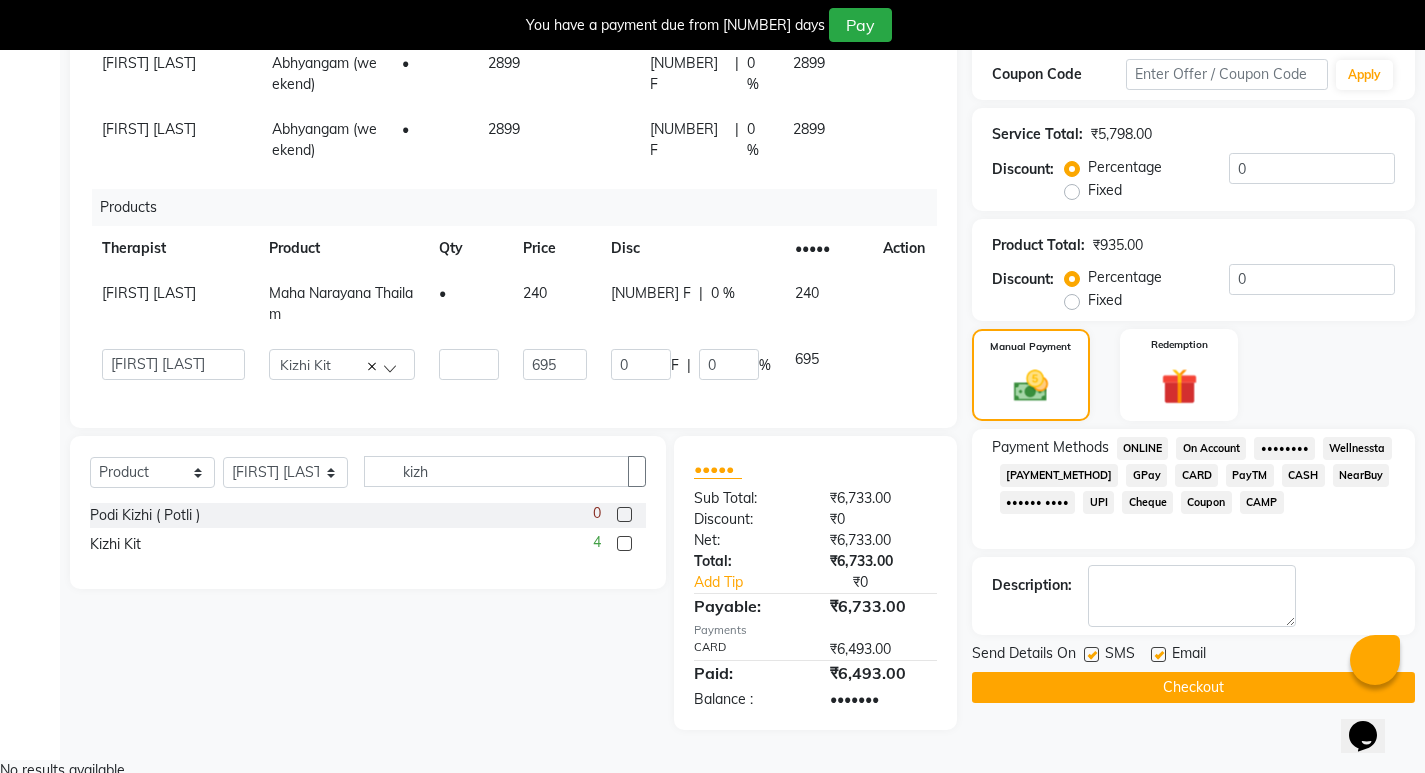 scroll, scrollTop: 341, scrollLeft: 0, axis: vertical 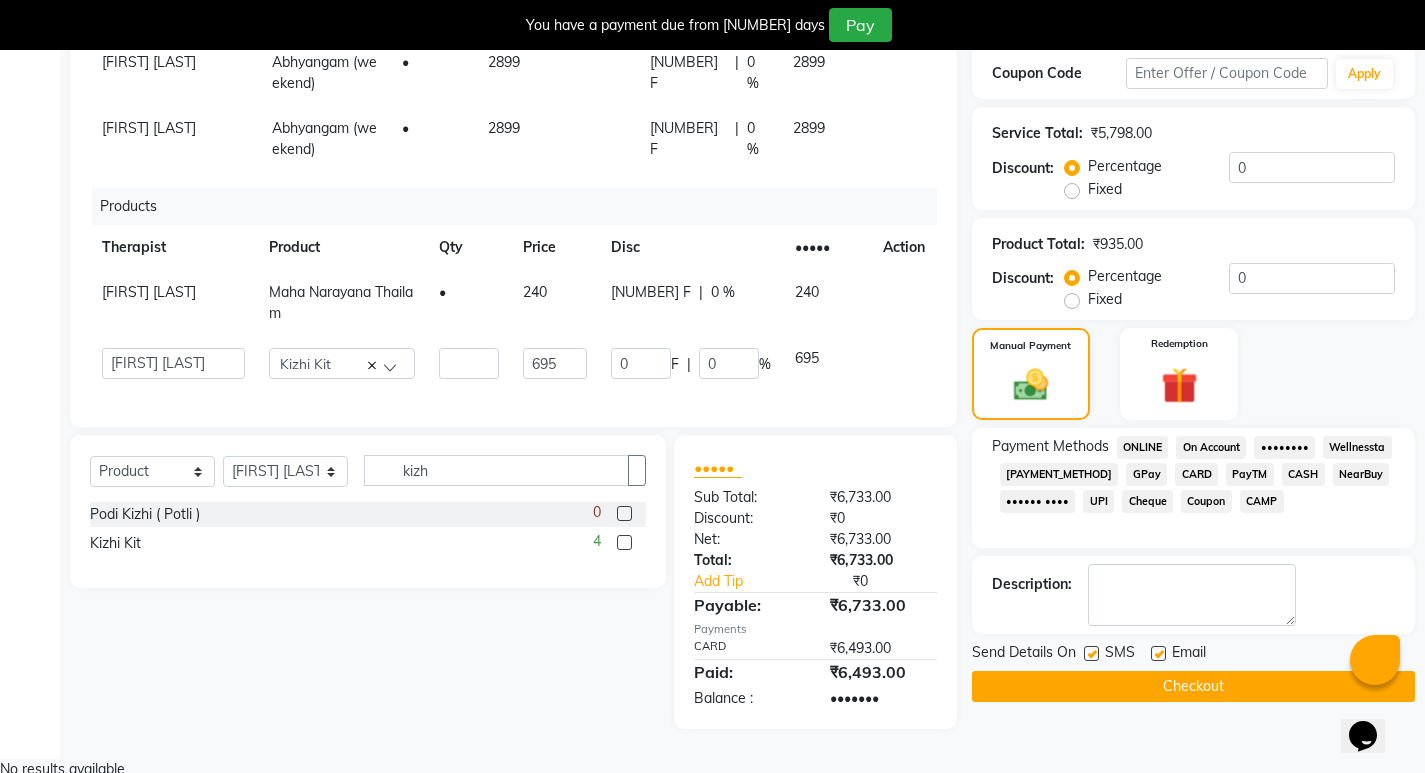 click on "CASH" at bounding box center [1143, 447] 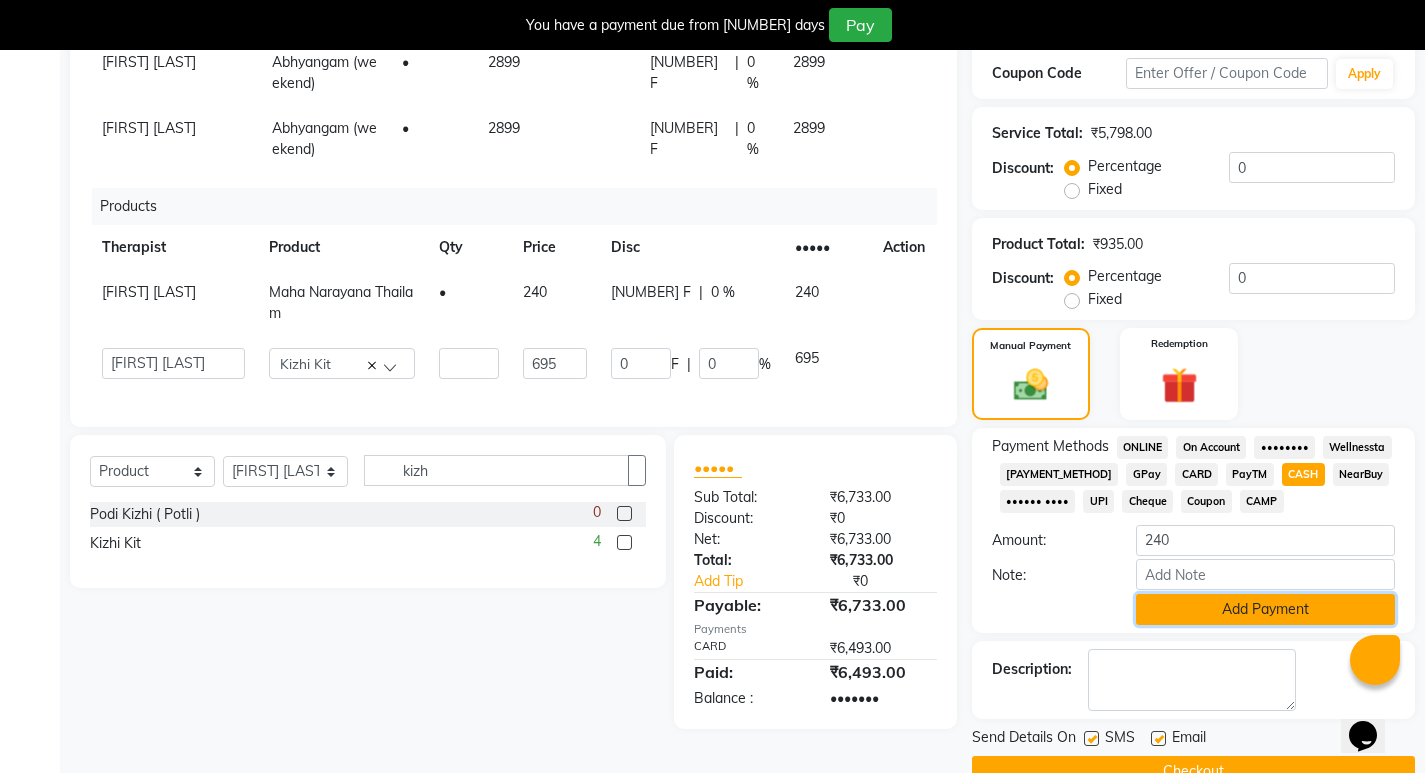 click on "Add Payment" at bounding box center [1265, 609] 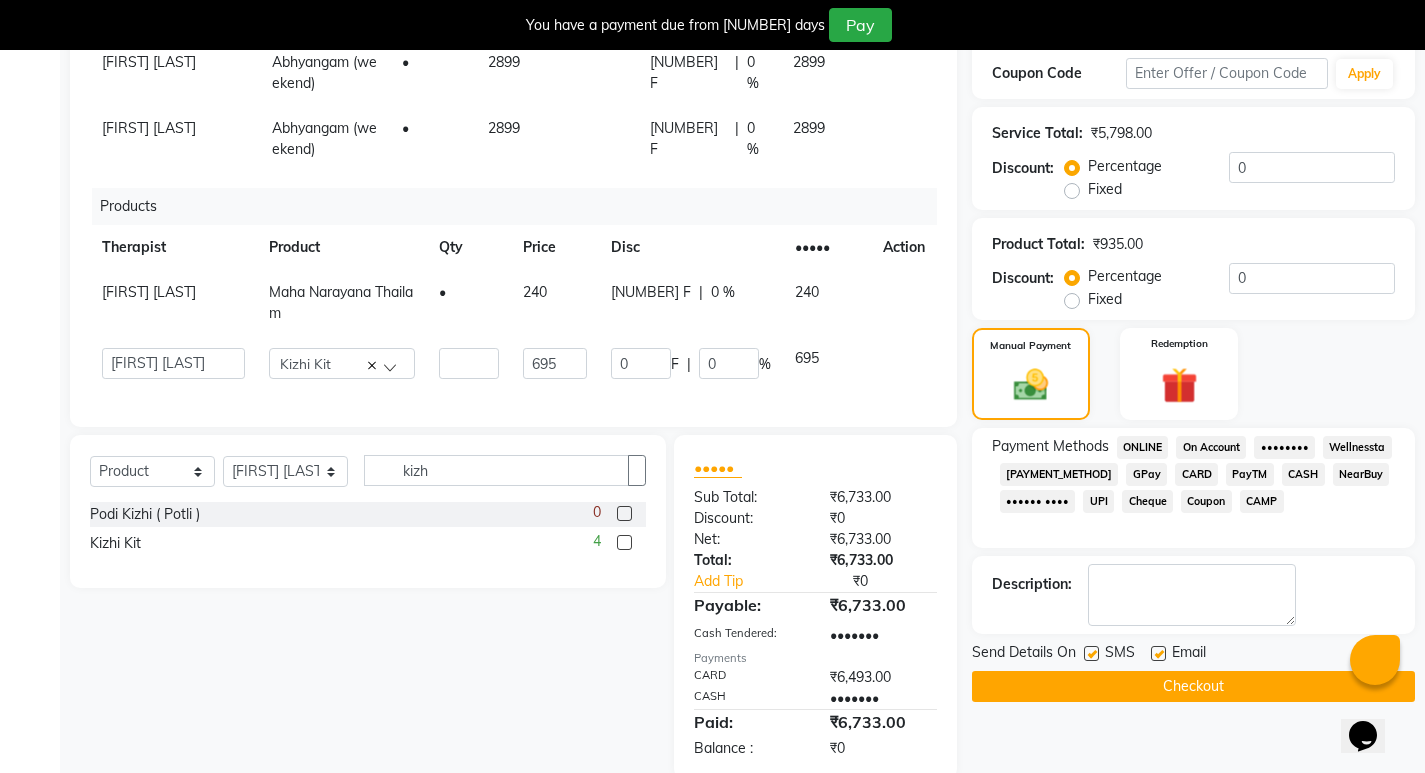 click at bounding box center (1091, 653) 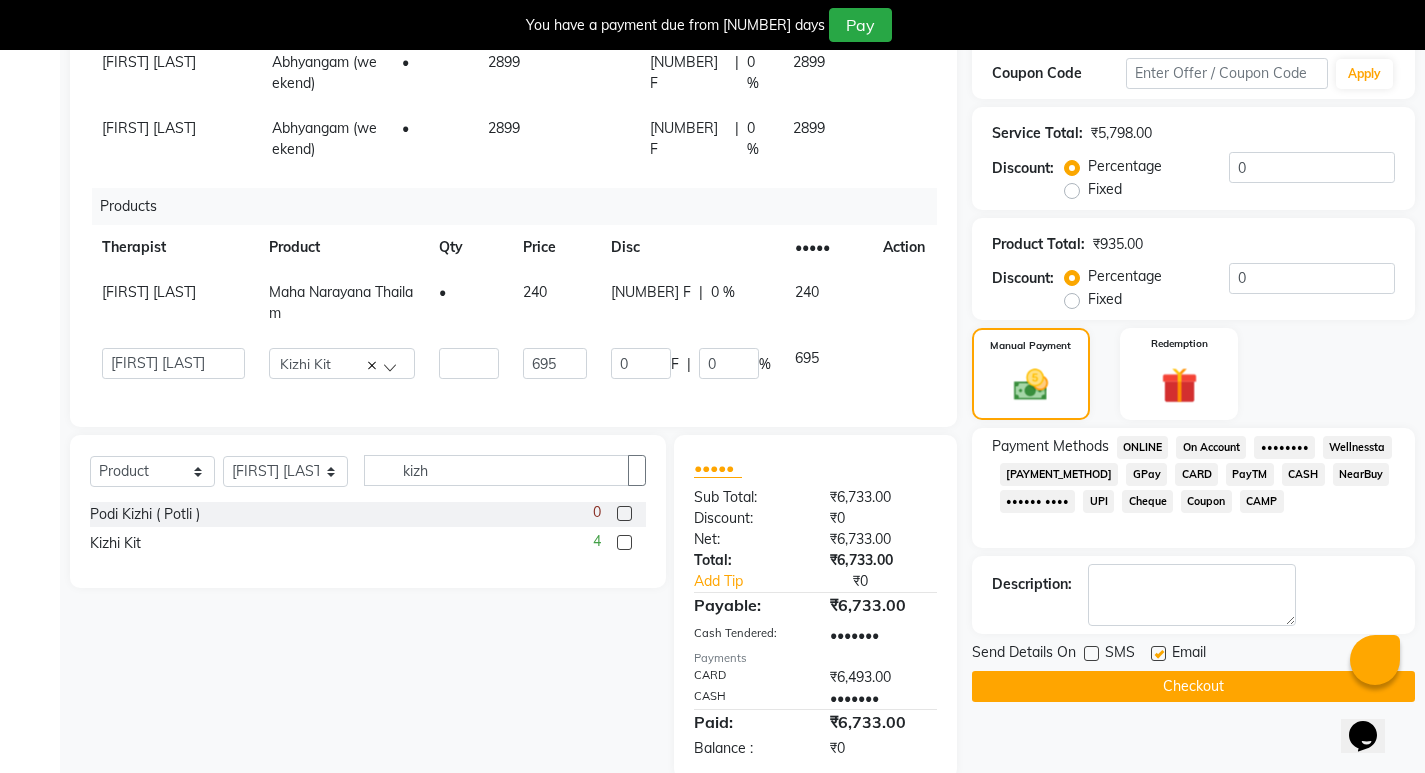 click at bounding box center (1158, 653) 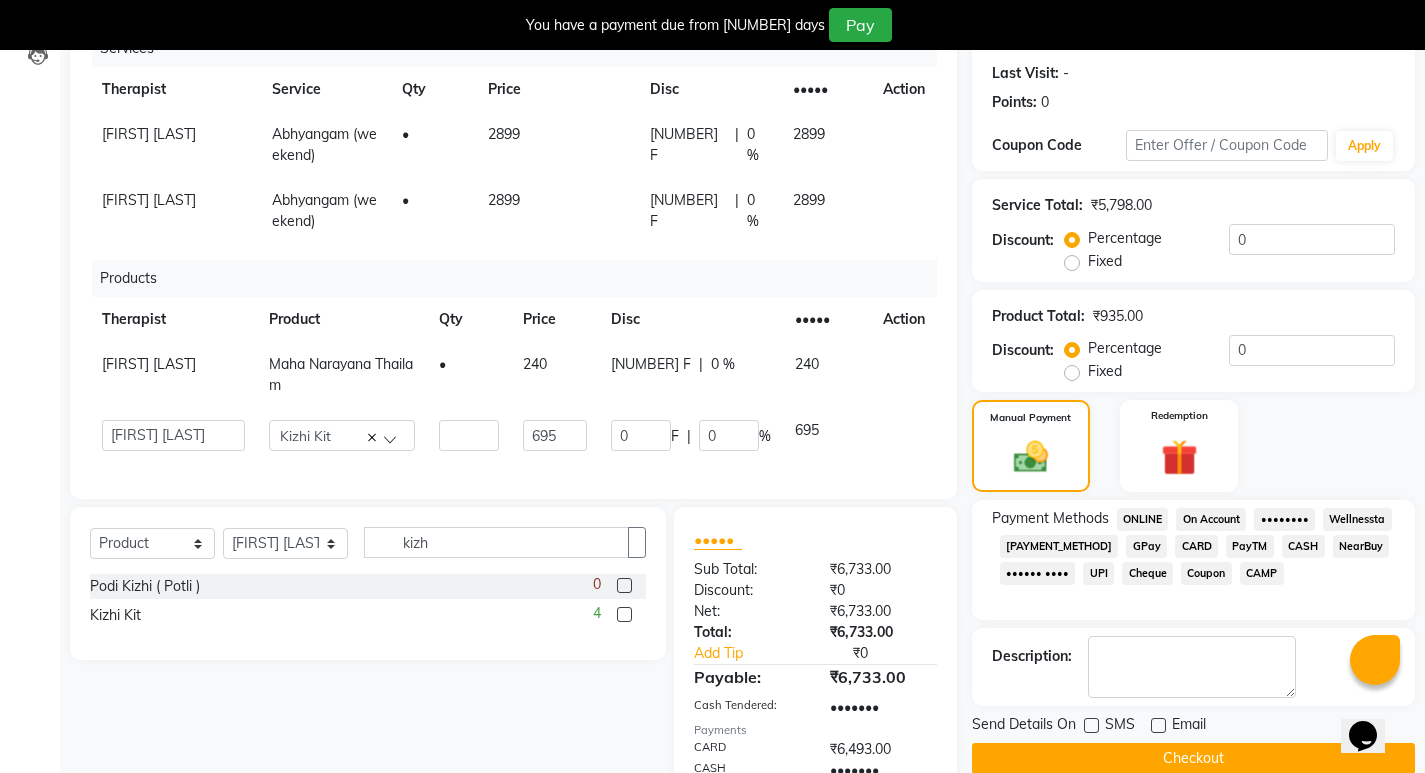 scroll, scrollTop: 391, scrollLeft: 0, axis: vertical 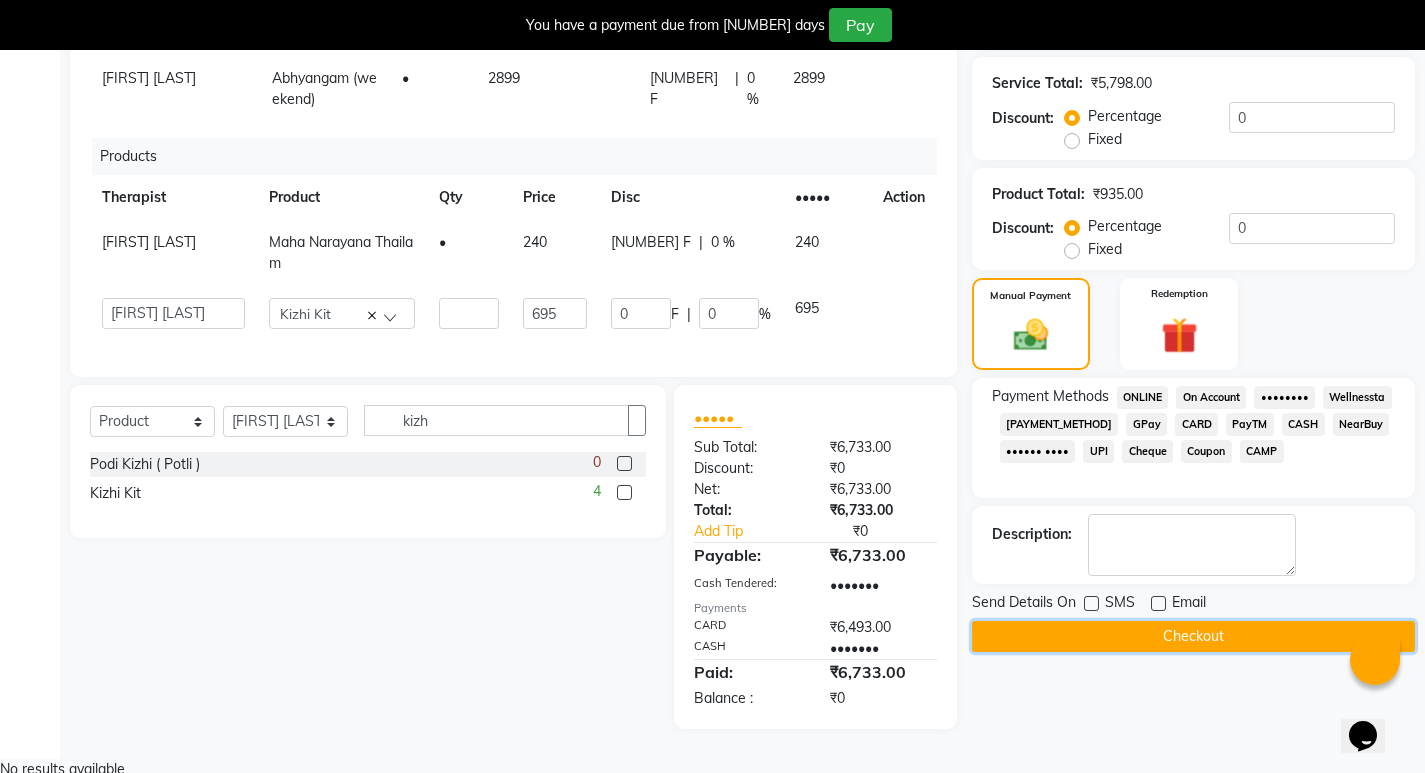 click on "Checkout" at bounding box center [1193, 636] 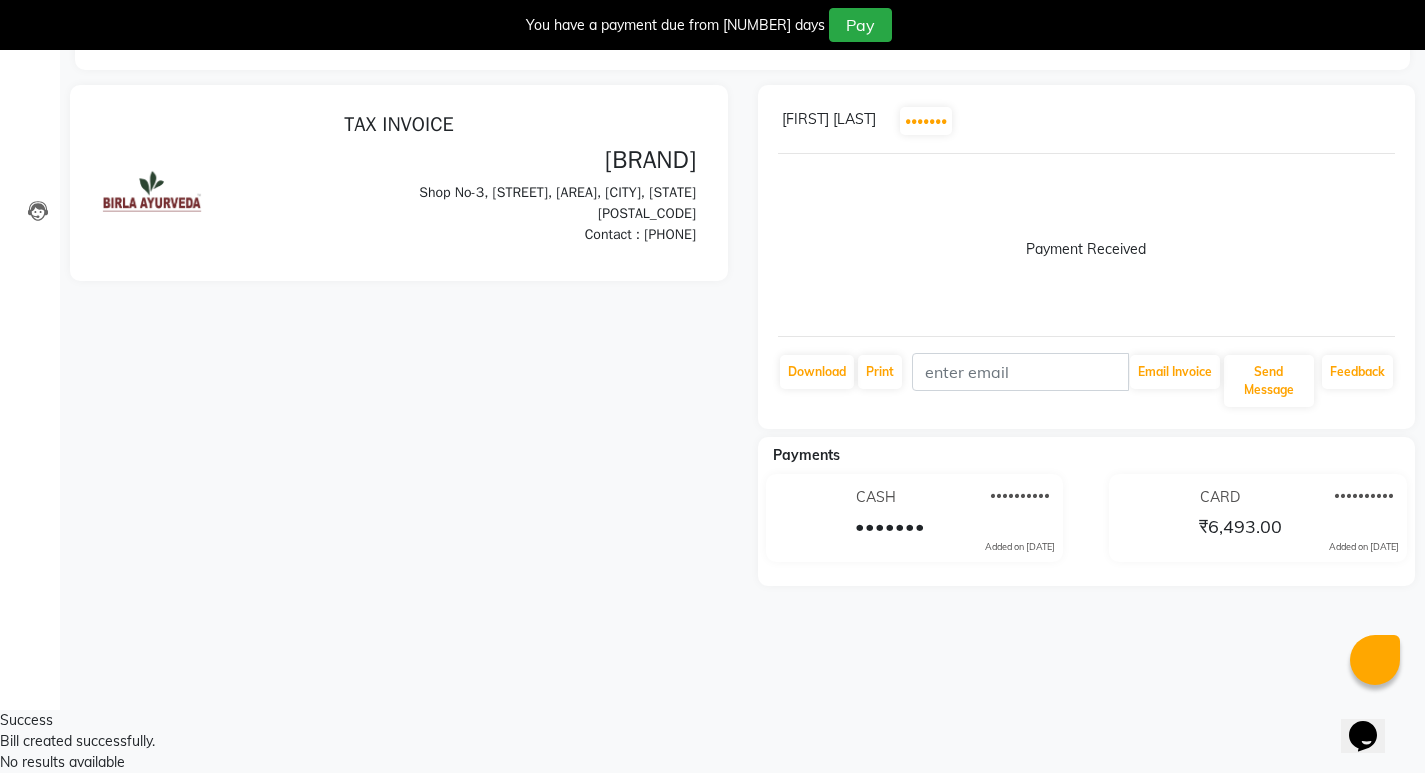 scroll, scrollTop: 0, scrollLeft: 0, axis: both 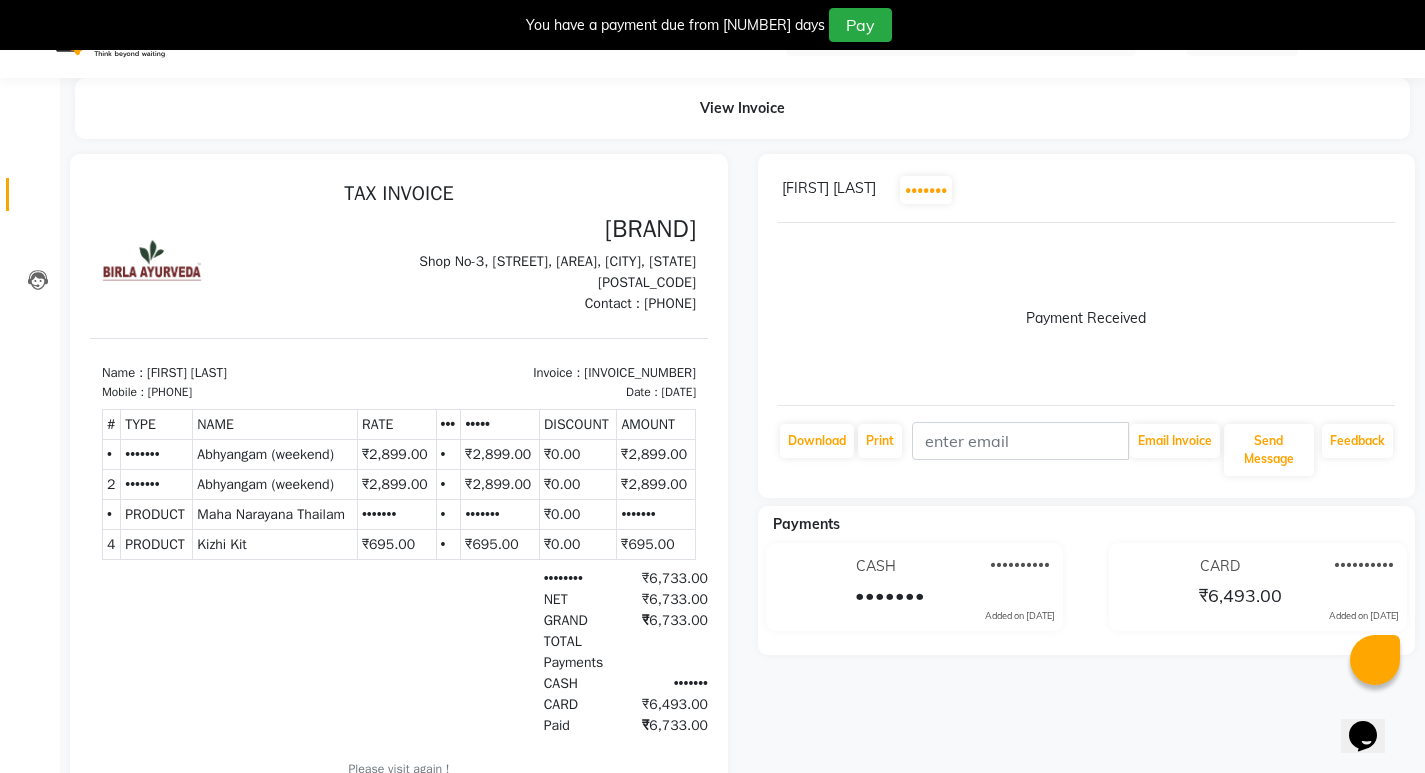 click at bounding box center [38, 199] 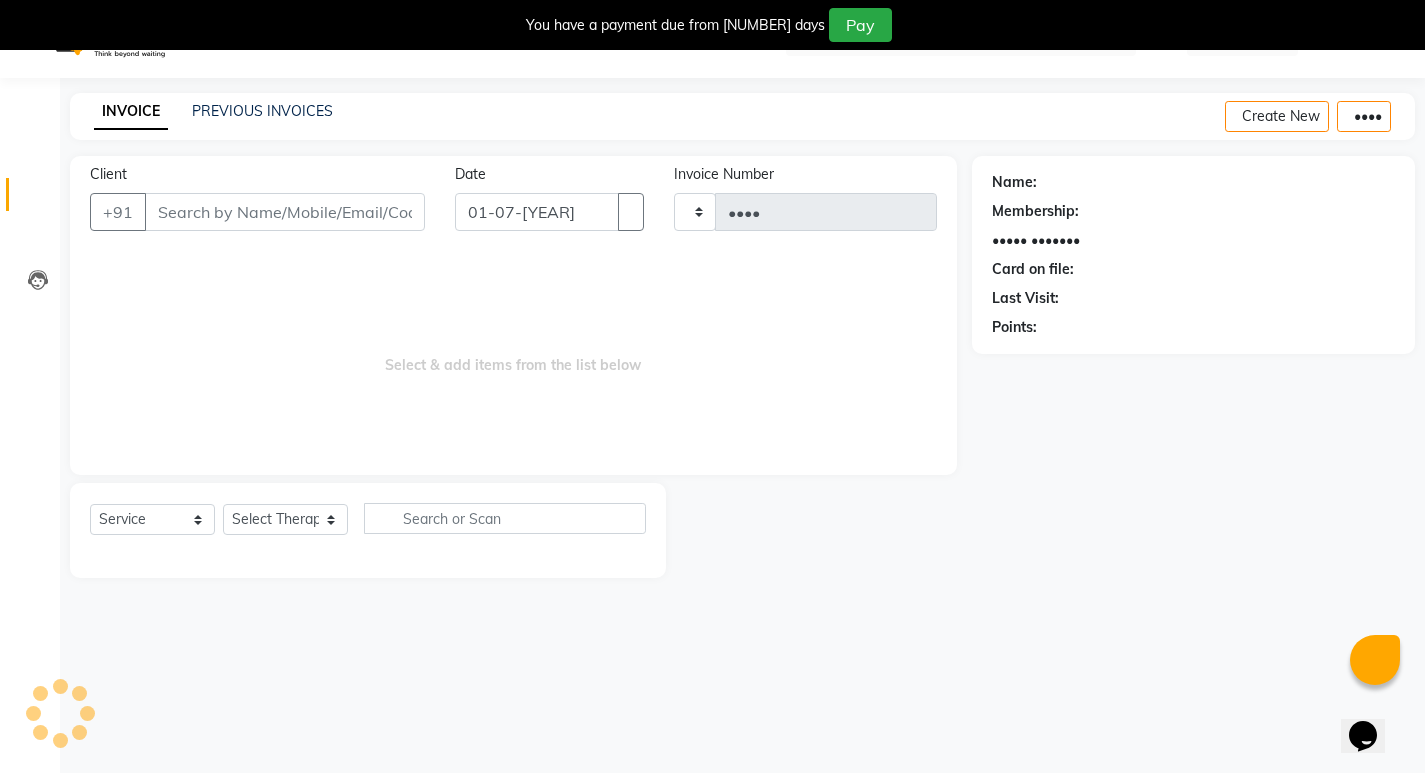 scroll, scrollTop: 50, scrollLeft: 0, axis: vertical 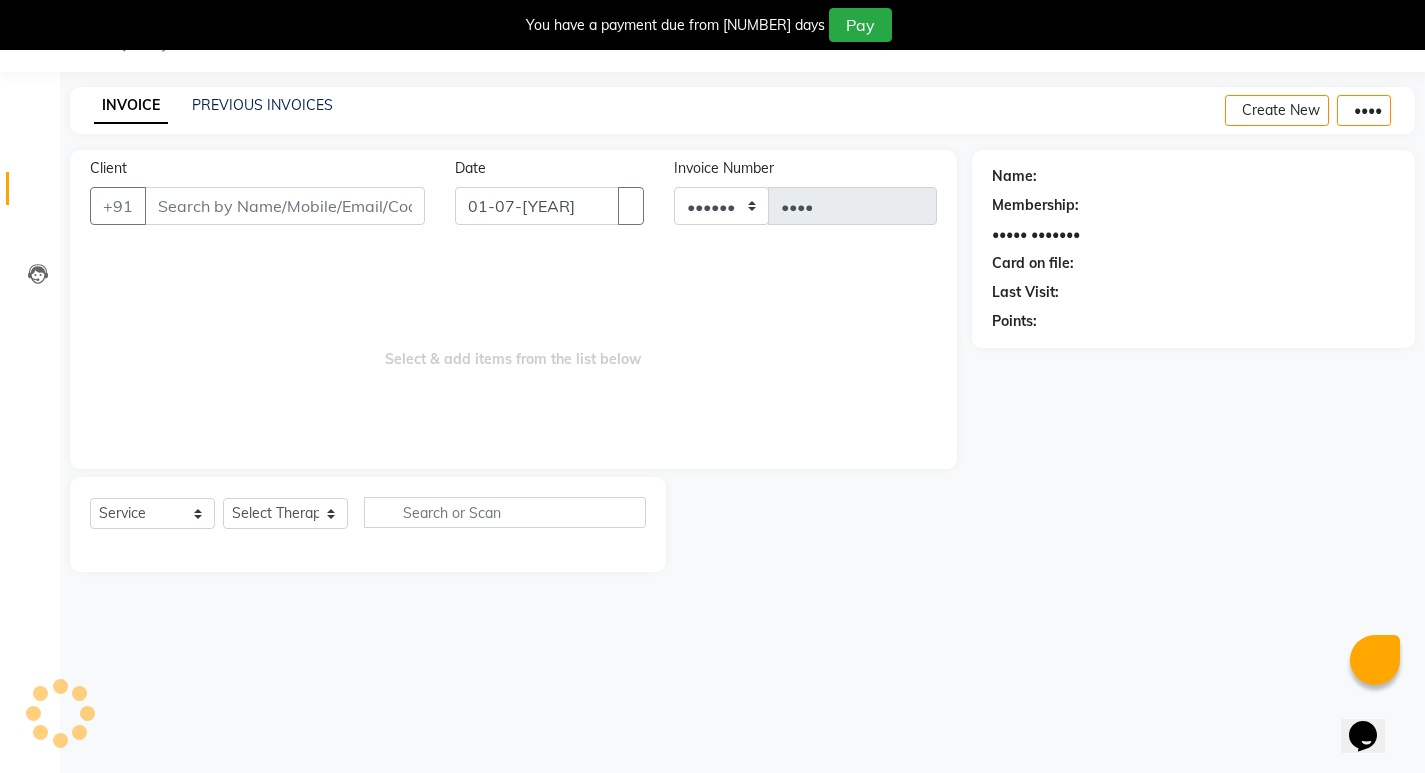 click on "Client" at bounding box center (285, 206) 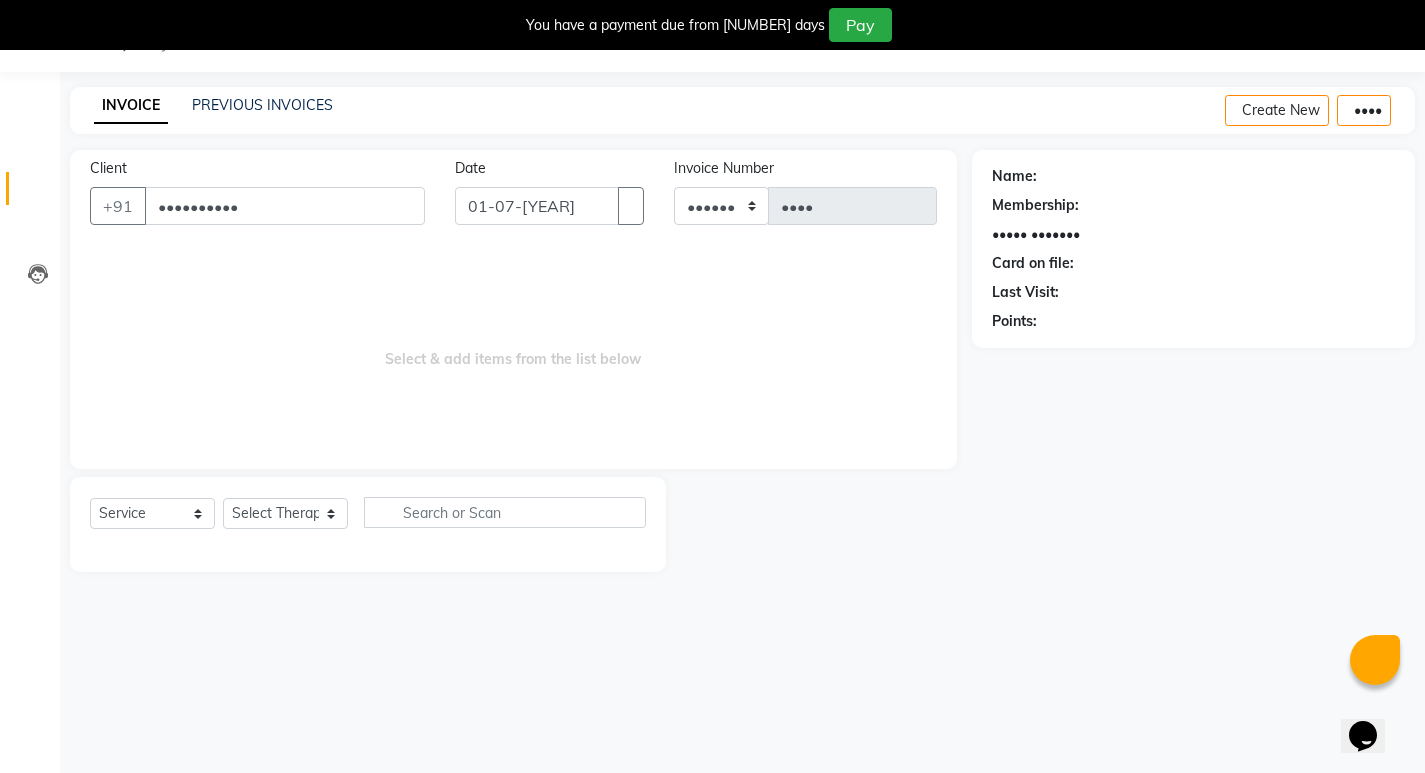 type on "••••••••••" 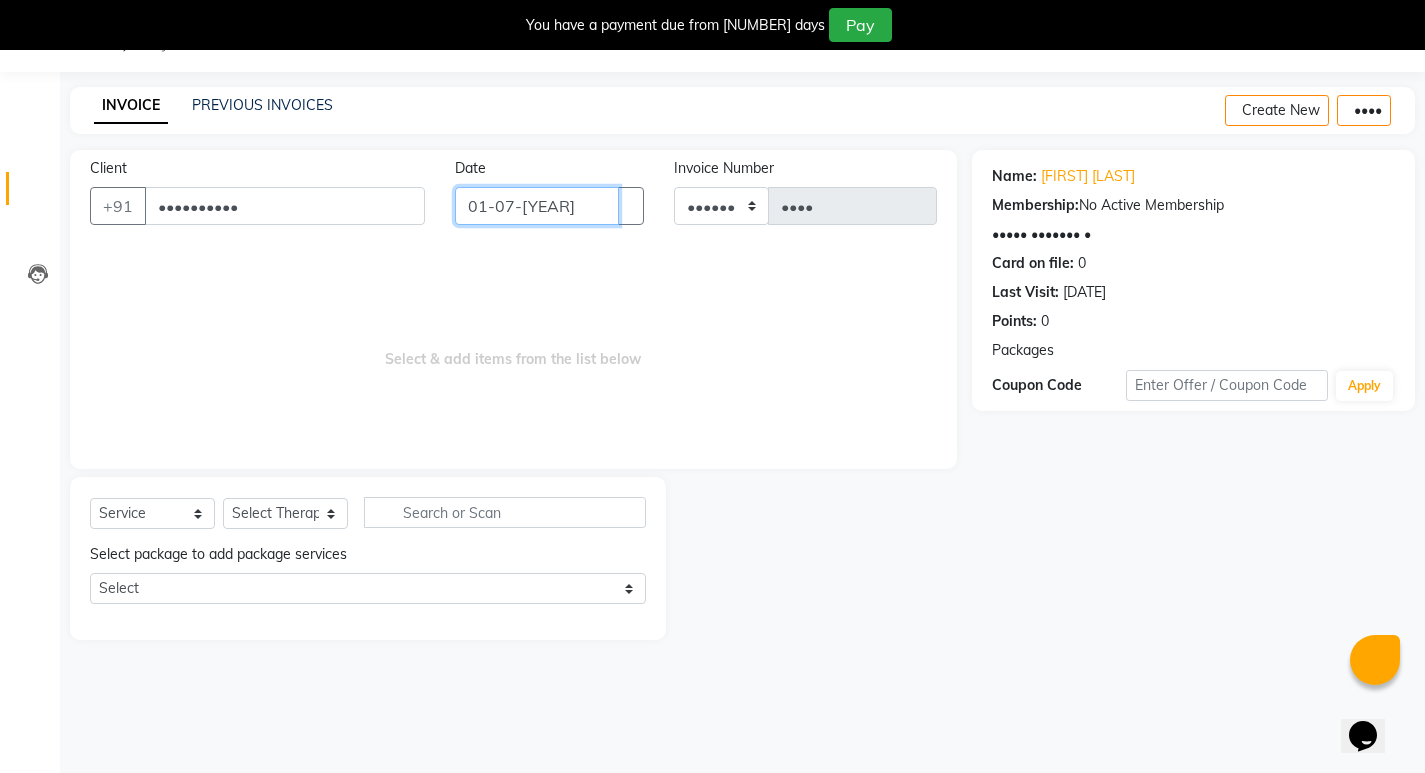 click on "01-07-[YEAR]" at bounding box center [537, 206] 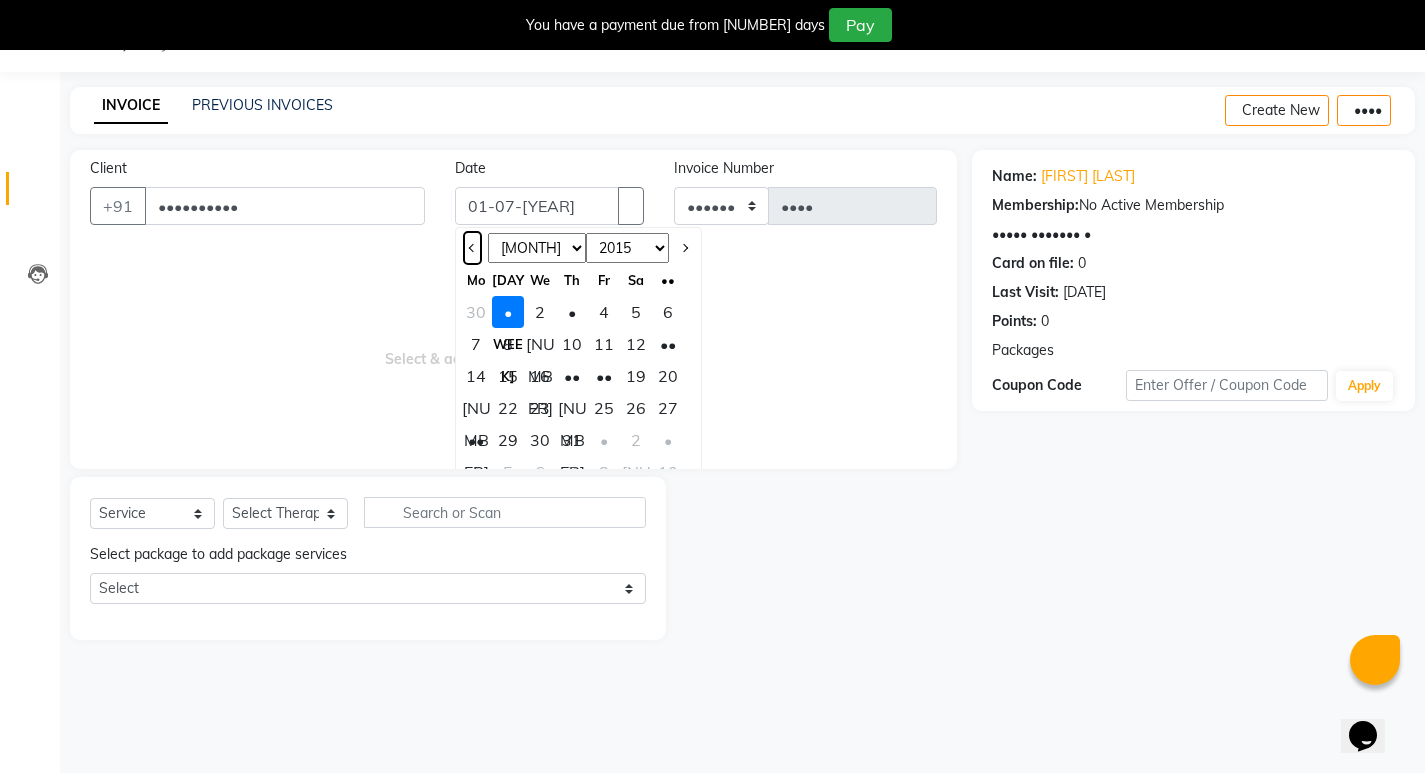 click at bounding box center [472, 248] 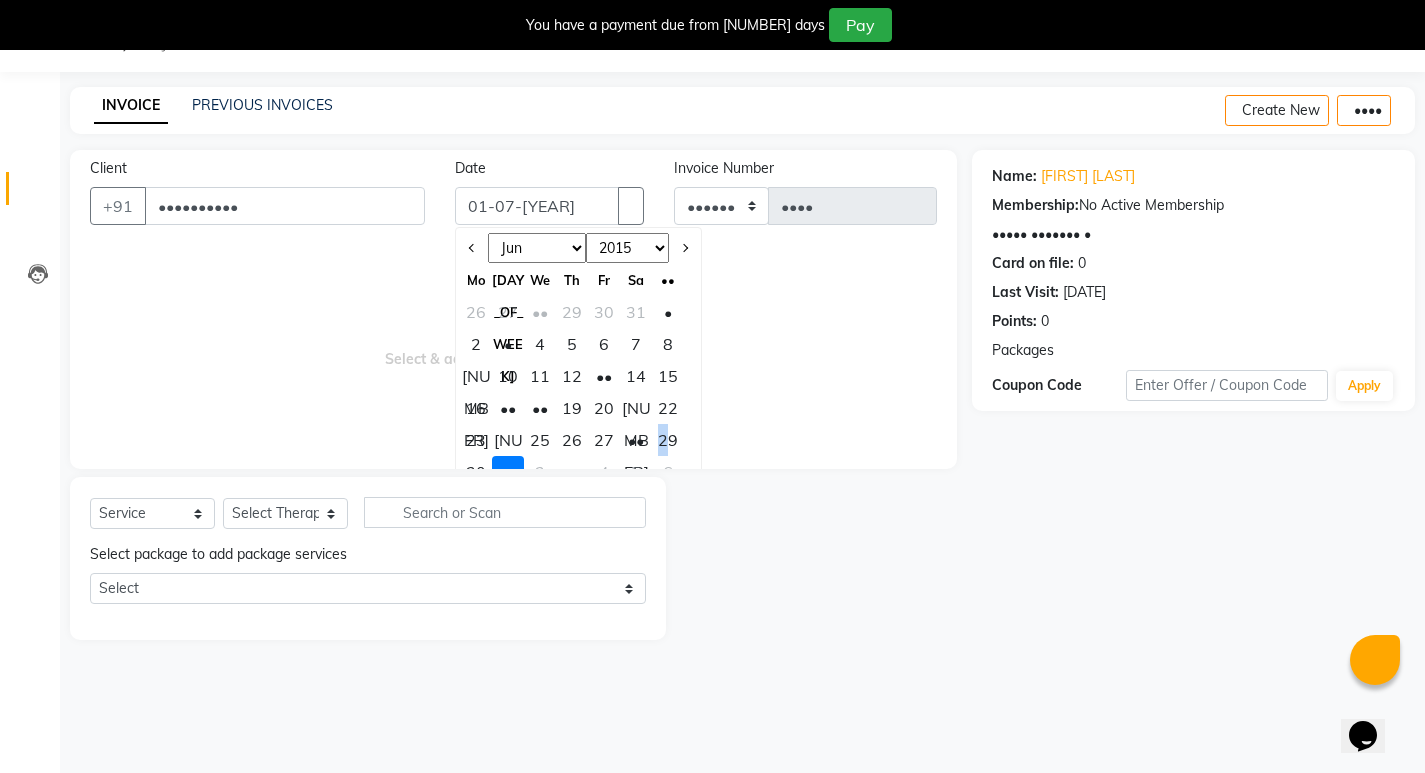 click on "29" at bounding box center [668, 440] 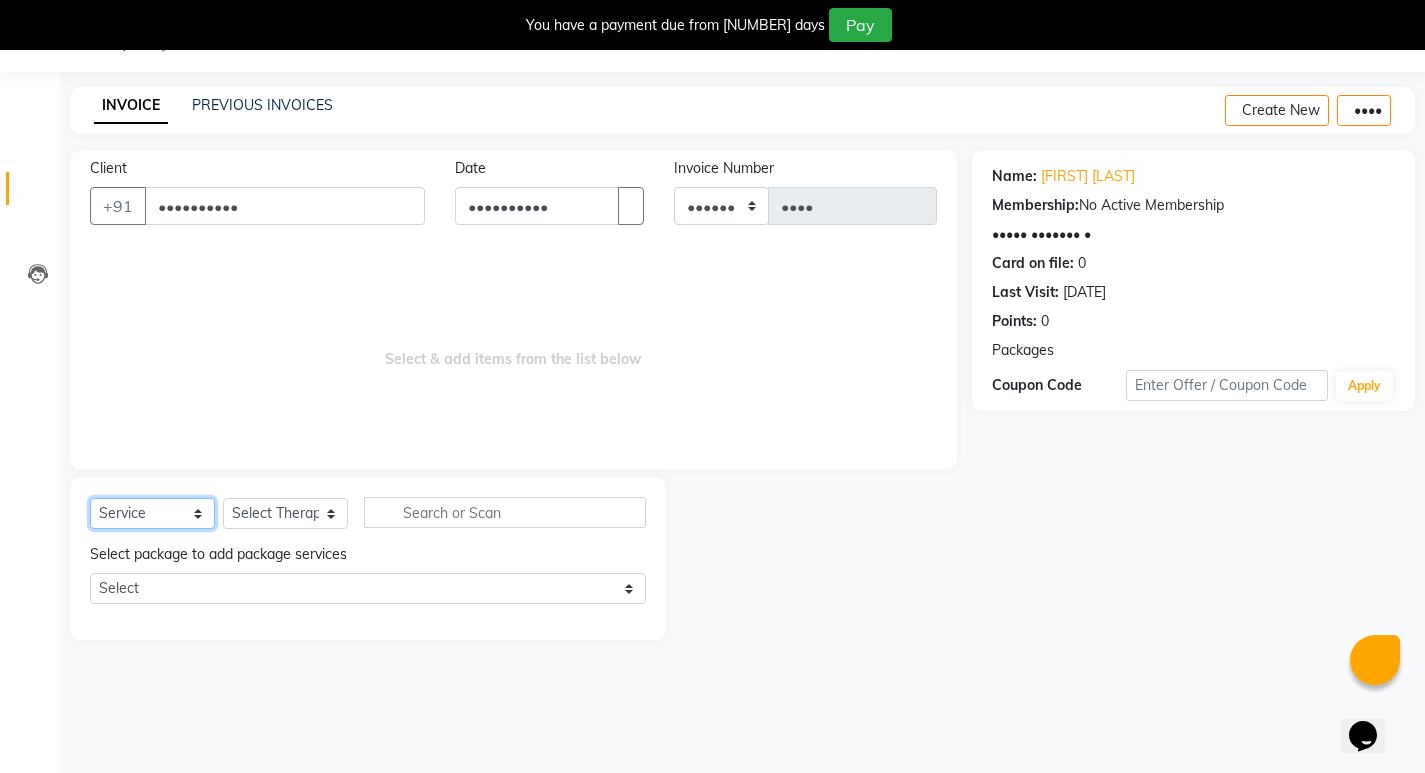 click on "Select  Service  Product  Membership  Package Voucher Prepaid Gift Card" at bounding box center (152, 513) 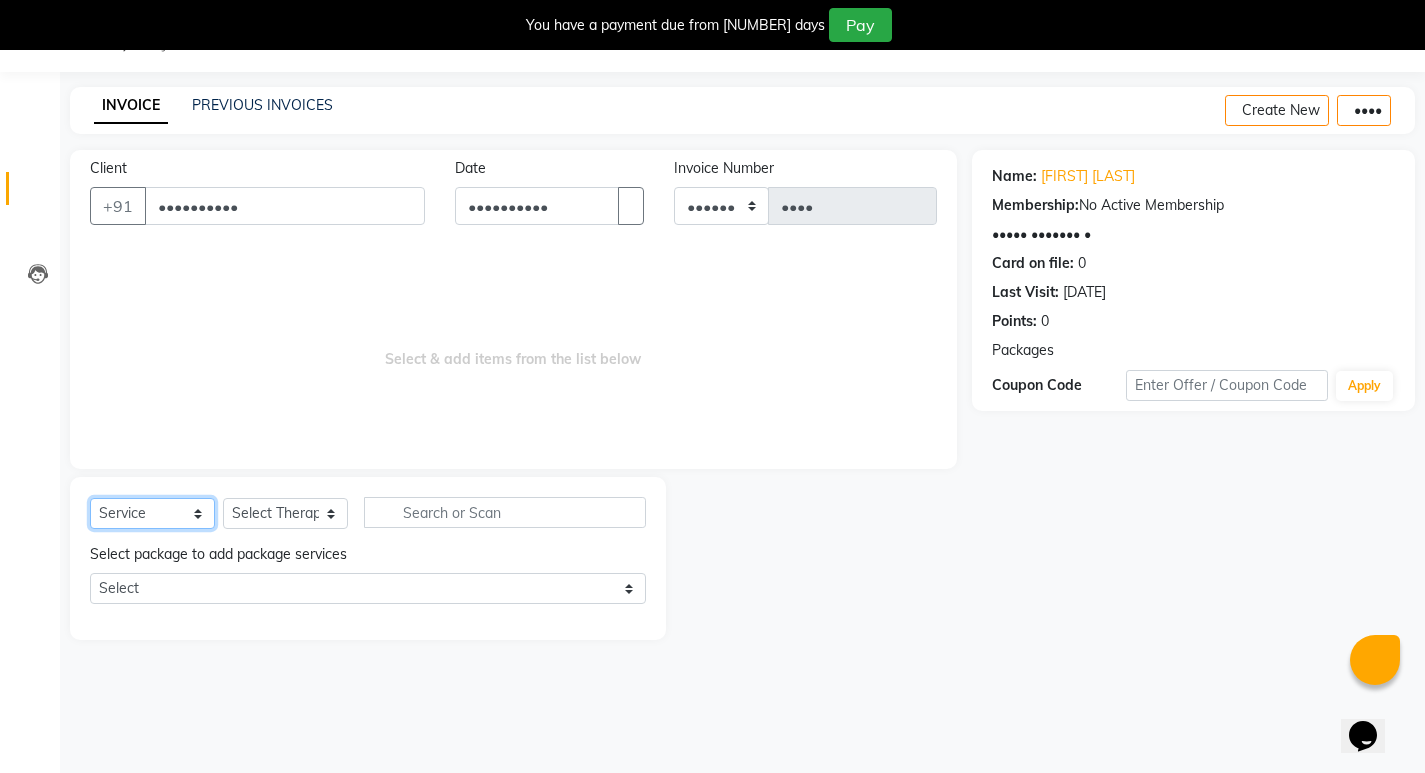 select on "P" 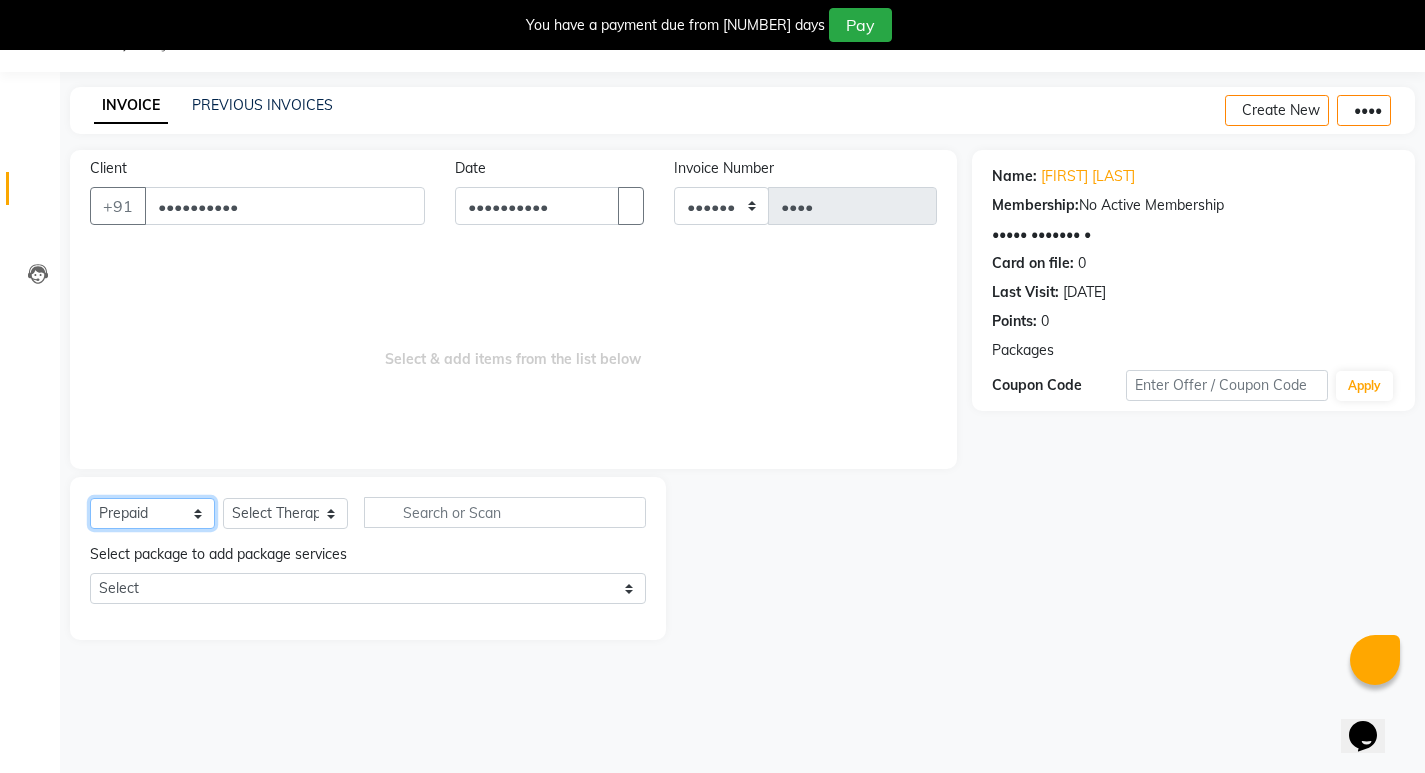 click on "Select  Service  Product  Membership  Package Voucher Prepaid Gift Card" at bounding box center [152, 513] 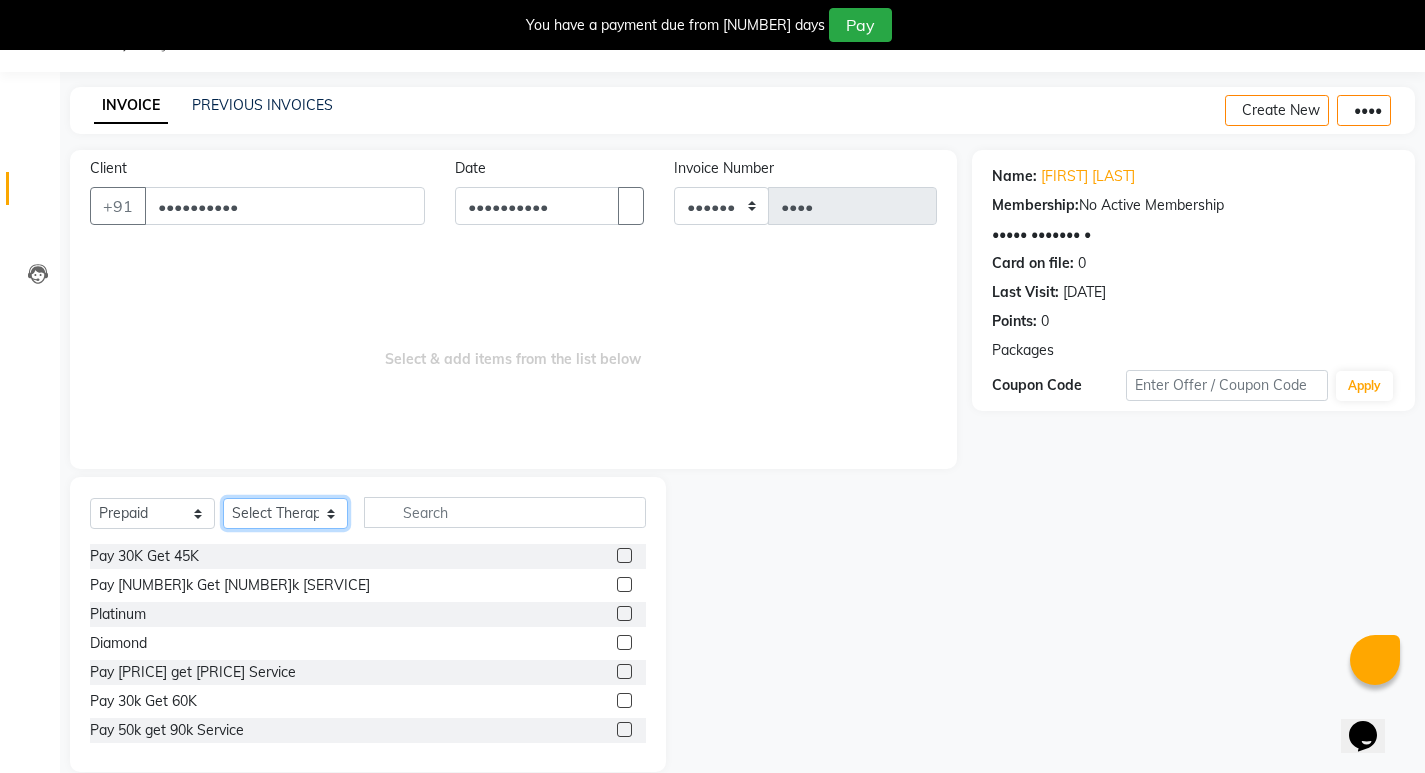 click on "Select therapist Abhijeet Jadhav Amrutha Anita Khatke Anjana Surendra Kalyani Aparna Avtar Jaiswal Bandu Dange Bibina Chandani Yadav Deepali Gaikwad Dr. Abidda Khan Dr. Annu Prasad Dr. Chaitali Deshmukh Dr. Chetali Dr. Mrunal Gole Gloria Y Gloriya Hari Jainy M R KAMAL NIKAM Kavita Ambatkar Latika Sawant Manager Pooja Mohite Priya Mishra Rajimon Gopalan RATHEESH KUMAR G KURUP Ratish Sachin Subhash Shali K M Shani K Shibin Suddheesh K K Sunil Wankhade Sunita Fernandes Suraj Suvarna Gangurde Swati Tanvi Taral Tejaswini Gaonkar Vidya Vishwanath Vinayak Yogesh Parab" at bounding box center [285, 513] 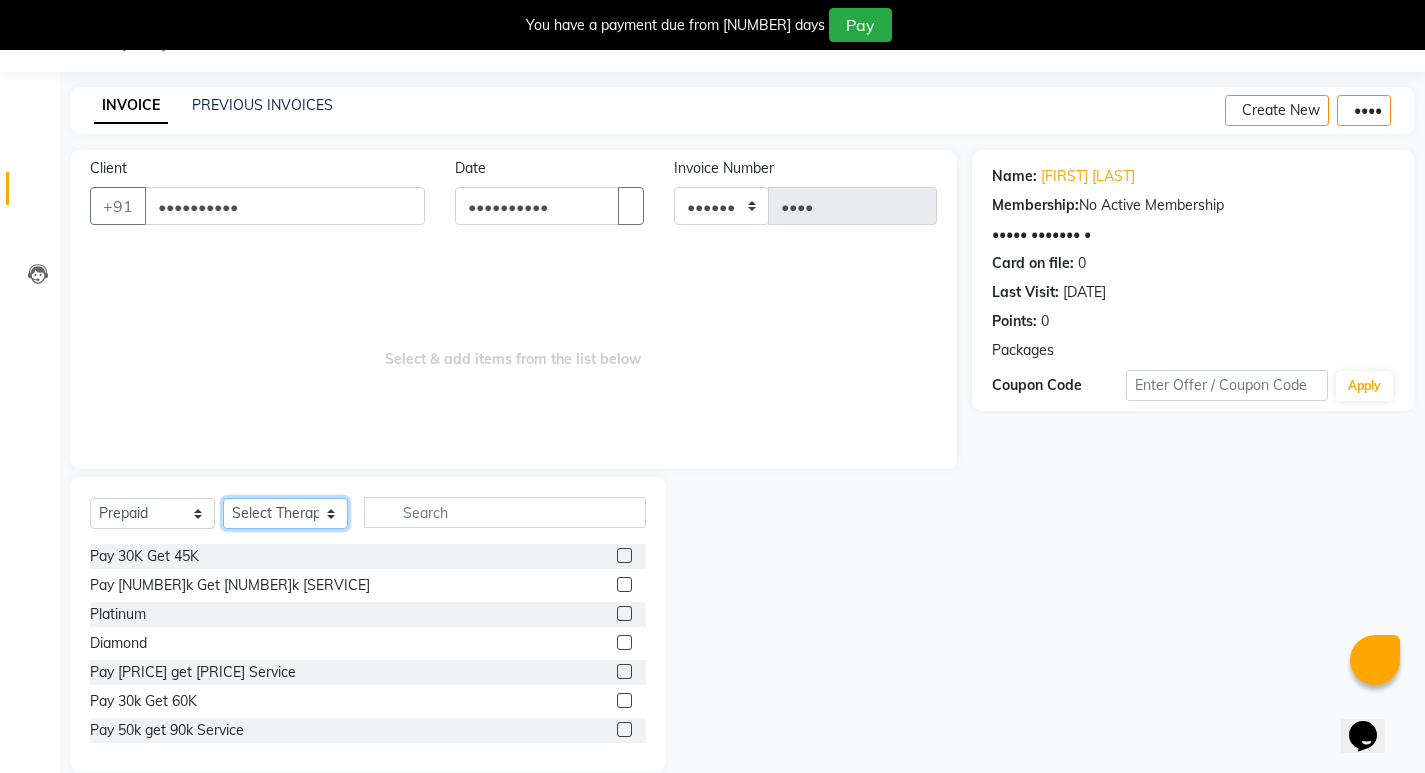 select on "56972" 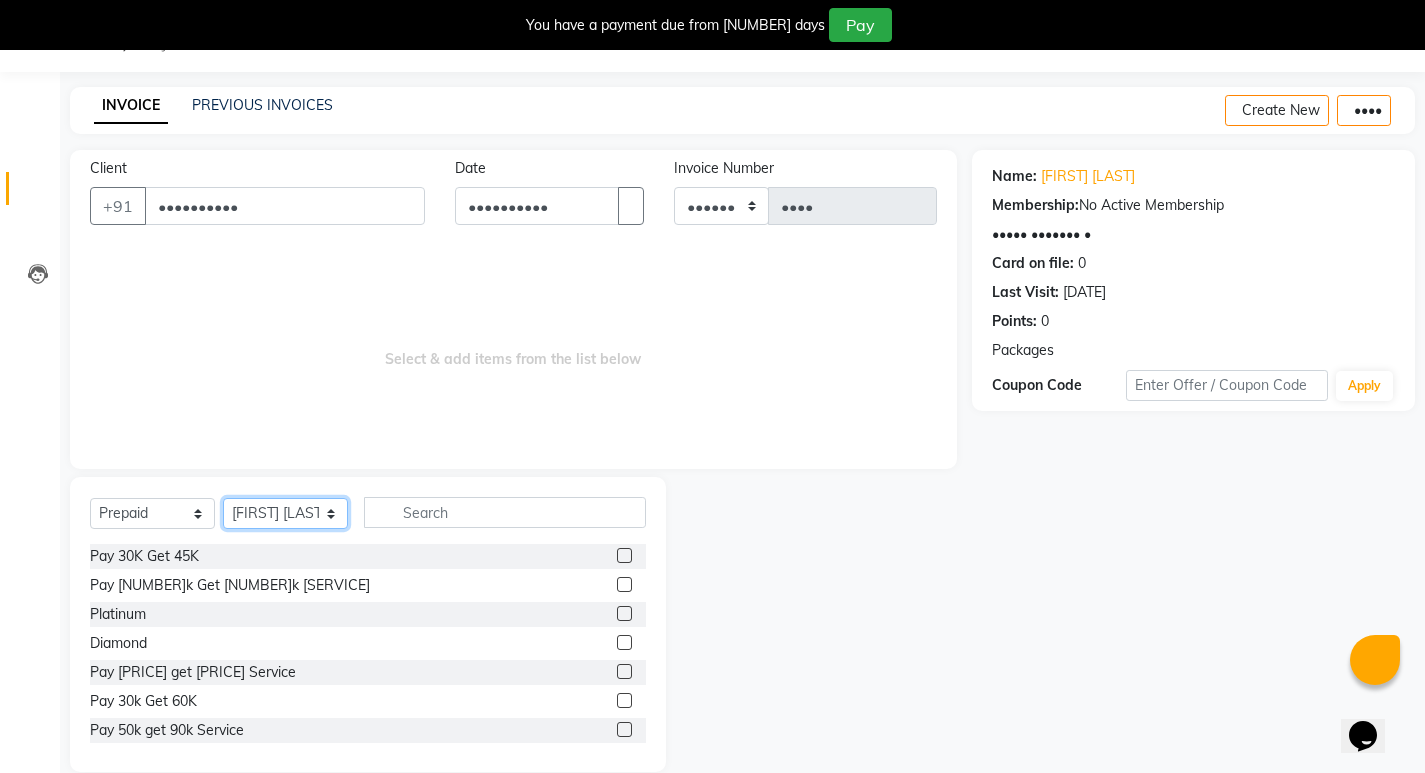 click on "Select therapist Abhijeet Jadhav Amrutha Anita Khatke Anjana Surendra Kalyani Aparna Avtar Jaiswal Bandu Dange Bibina Chandani Yadav Deepali Gaikwad Dr. Abidda Khan Dr. Annu Prasad Dr. Chaitali Deshmukh Dr. Chetali Dr. Mrunal Gole Gloria Y Gloriya Hari Jainy M R KAMAL NIKAM Kavita Ambatkar Latika Sawant Manager Pooja Mohite Priya Mishra Rajimon Gopalan RATHEESH KUMAR G KURUP Ratish Sachin Subhash Shali K M Shani K Shibin Suddheesh K K Sunil Wankhade Sunita Fernandes Suraj Suvarna Gangurde Swati Tanvi Taral Tejaswini Gaonkar Vidya Vishwanath Vinayak Yogesh Parab" at bounding box center (285, 513) 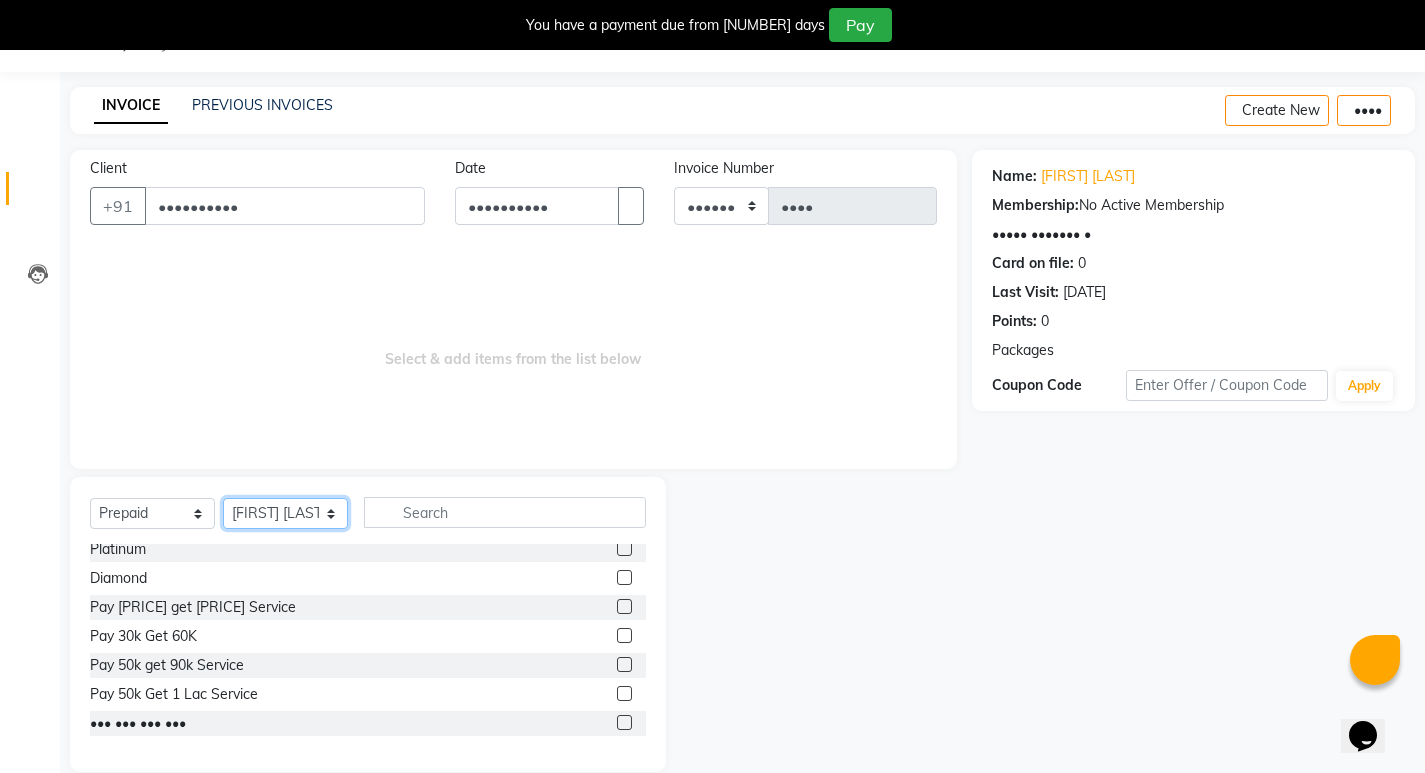 scroll, scrollTop: 100, scrollLeft: 0, axis: vertical 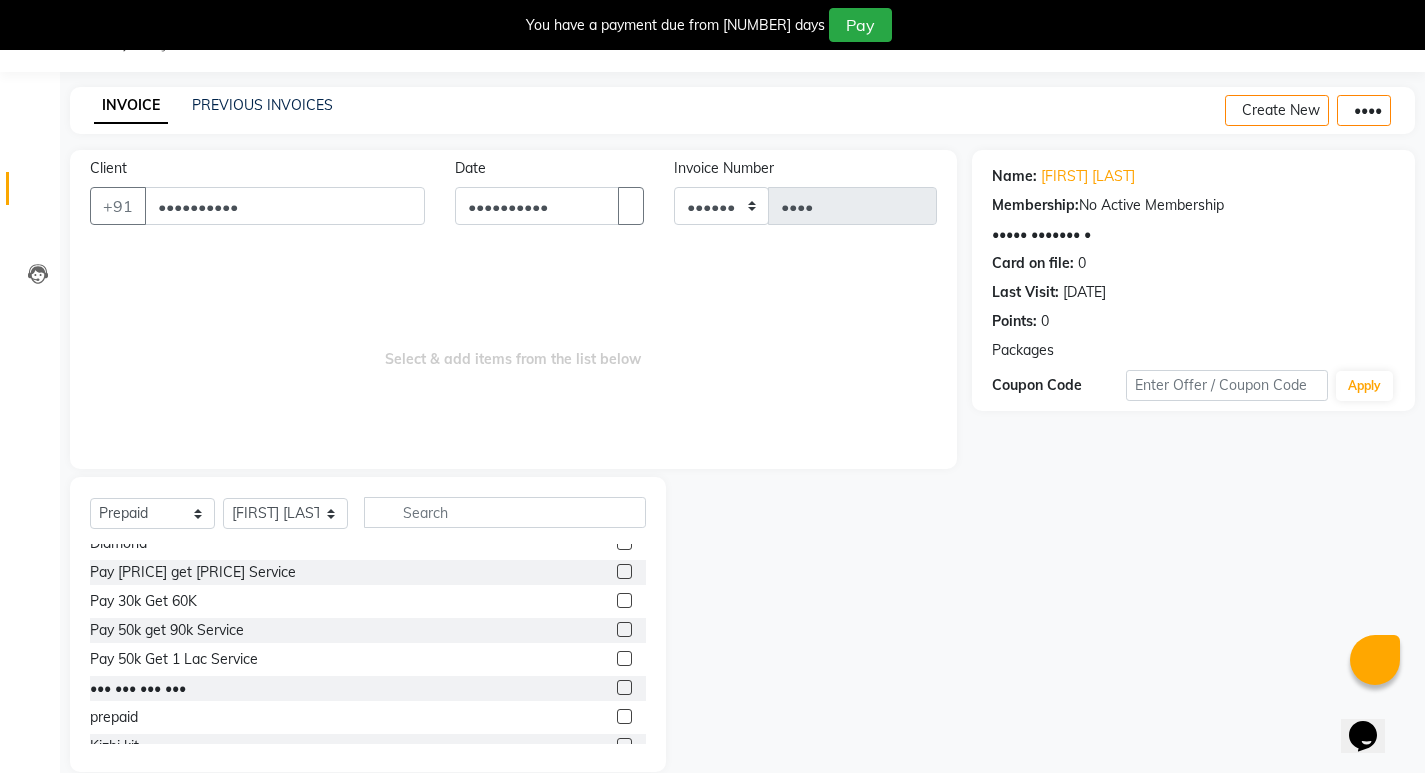 click at bounding box center [624, 658] 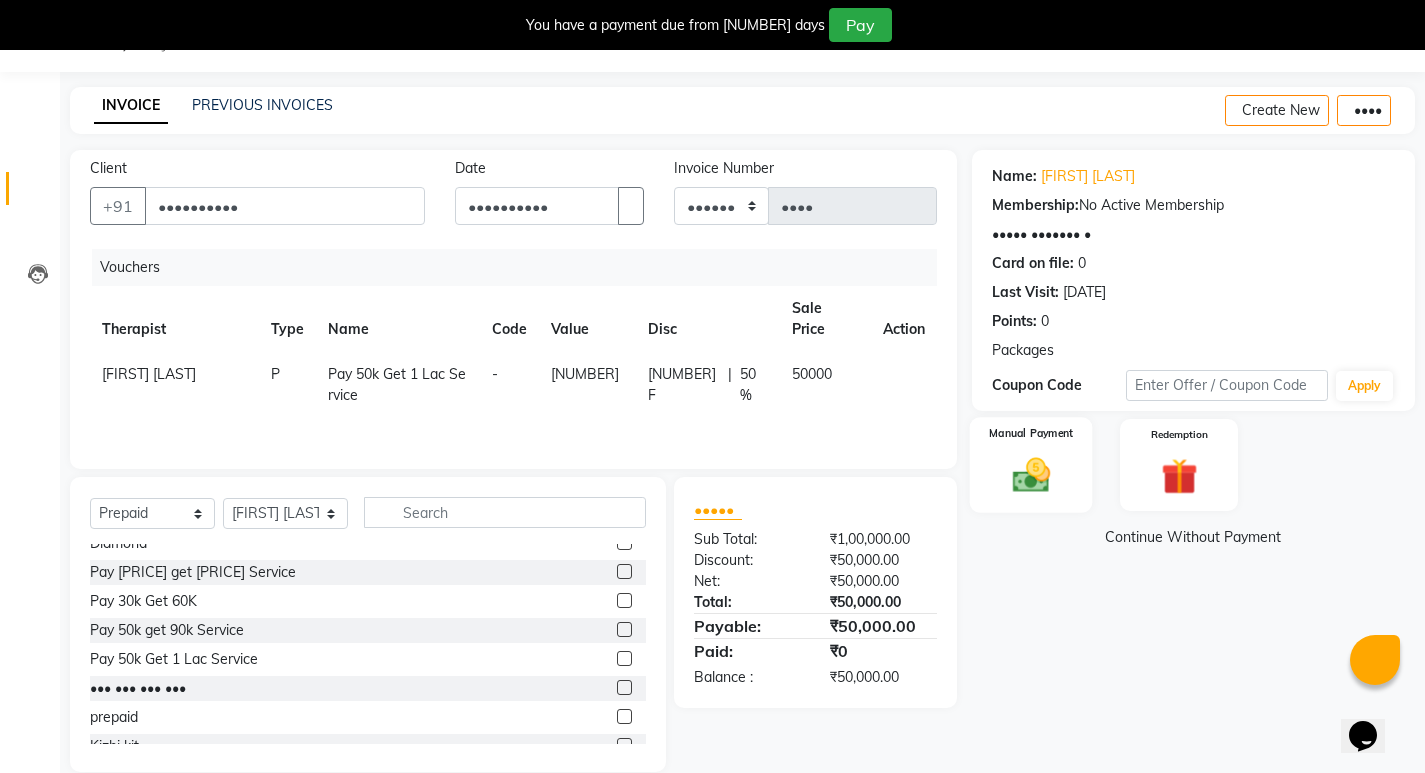 click at bounding box center (1030, 475) 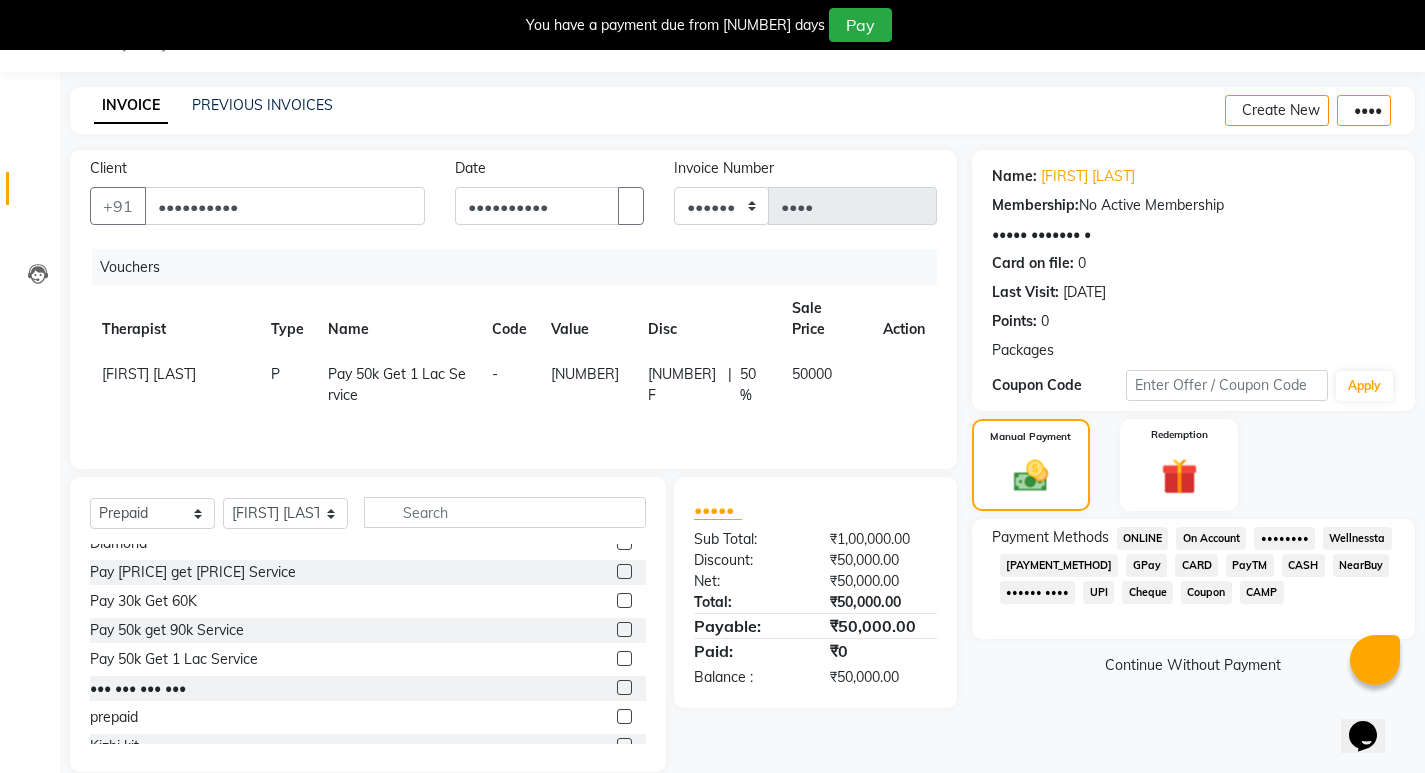 click on "Cheque" at bounding box center [1143, 538] 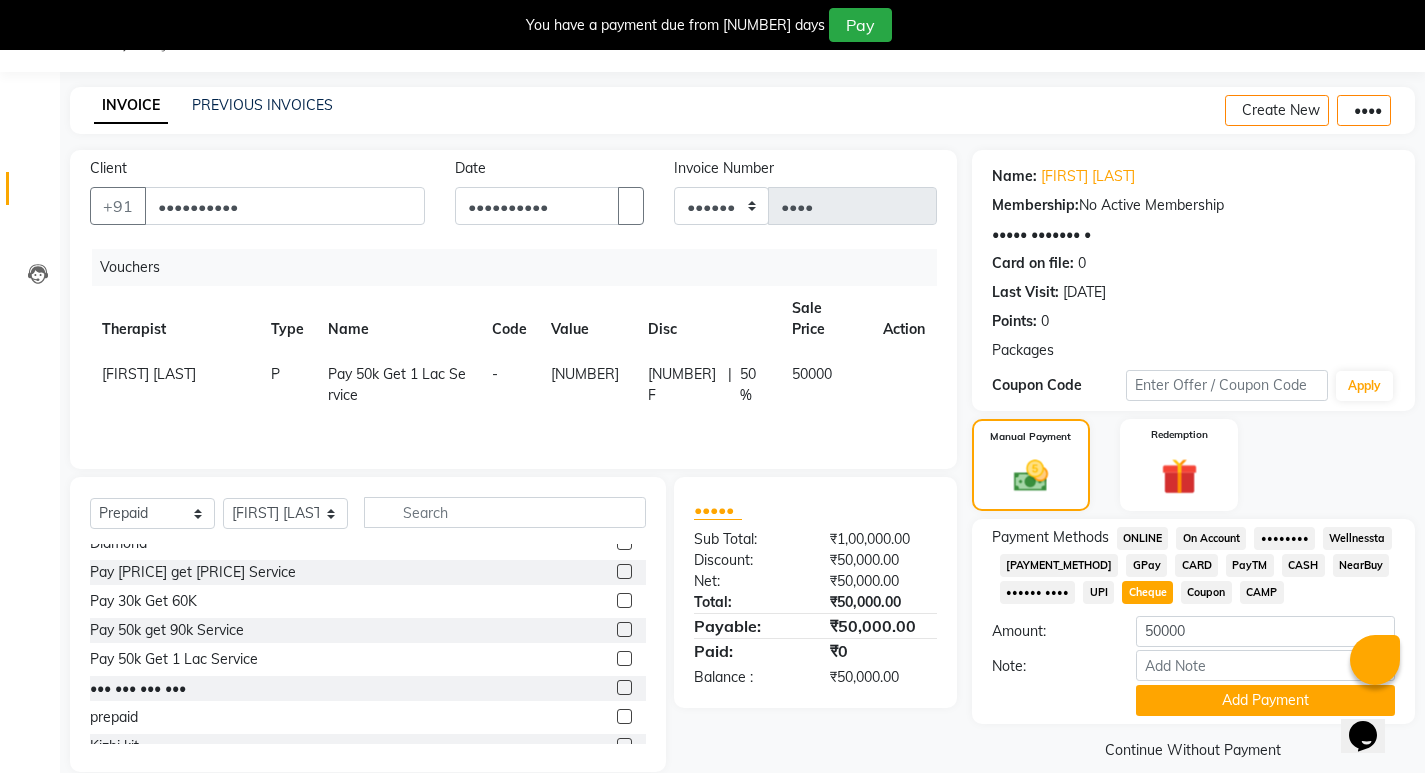 scroll, scrollTop: 78, scrollLeft: 0, axis: vertical 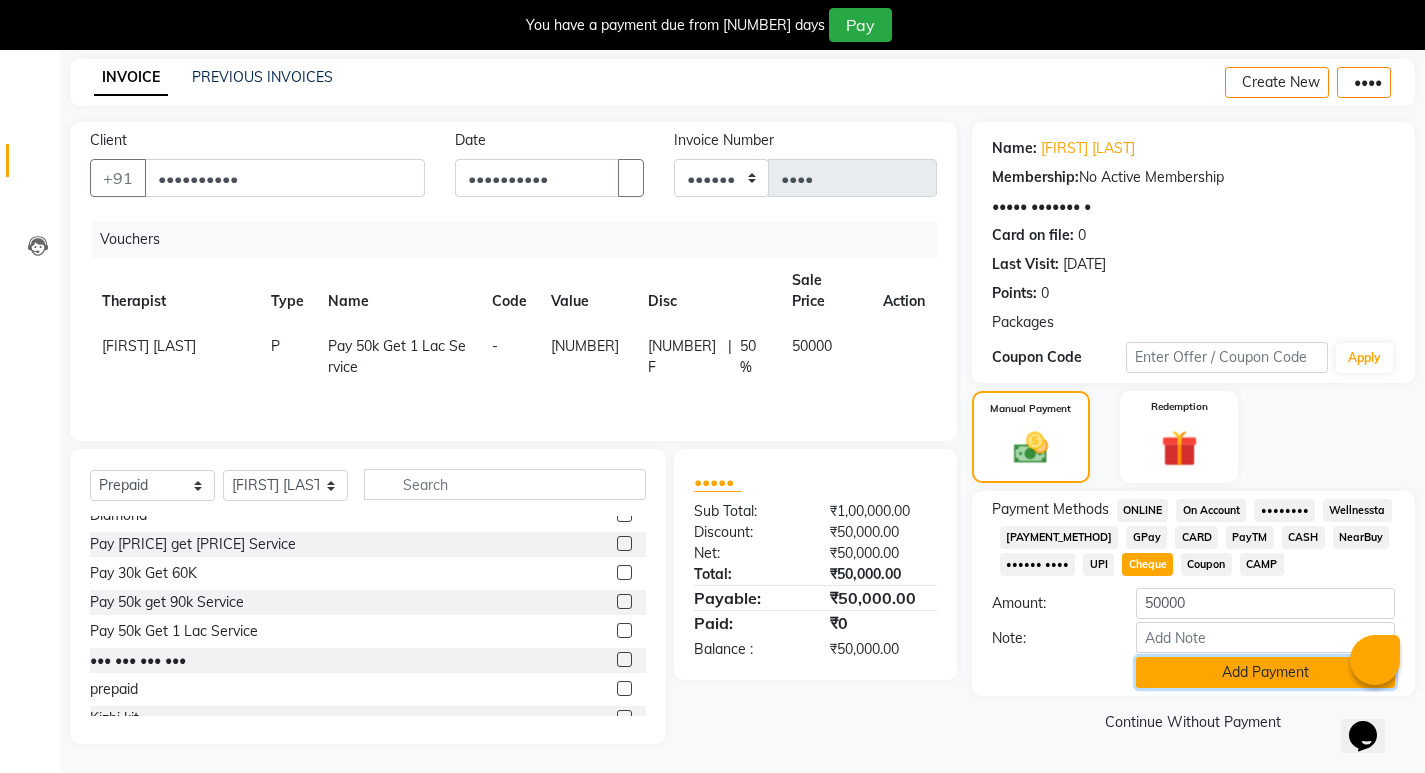 click on "Add Payment" at bounding box center [1265, 672] 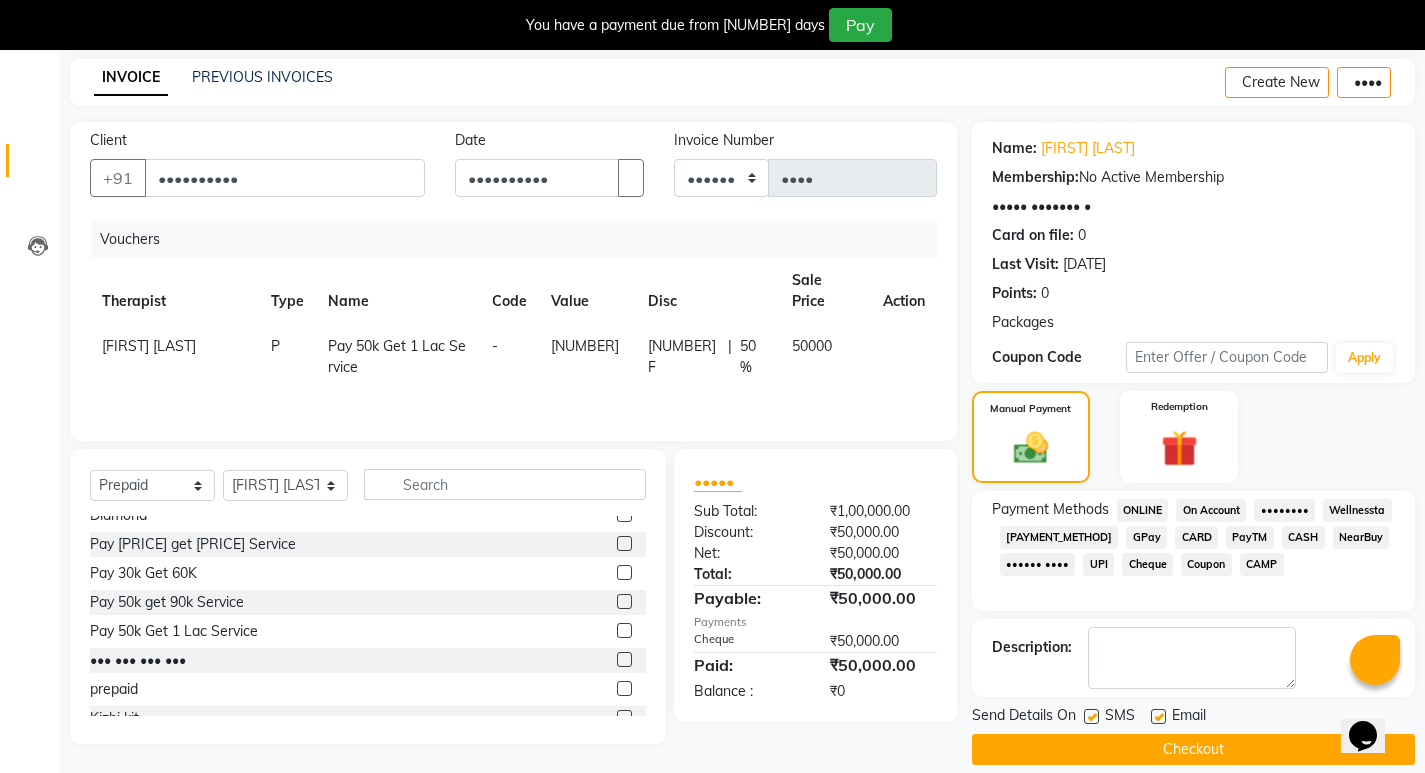 drag, startPoint x: 1090, startPoint y: 717, endPoint x: 1125, endPoint y: 724, distance: 35.69314 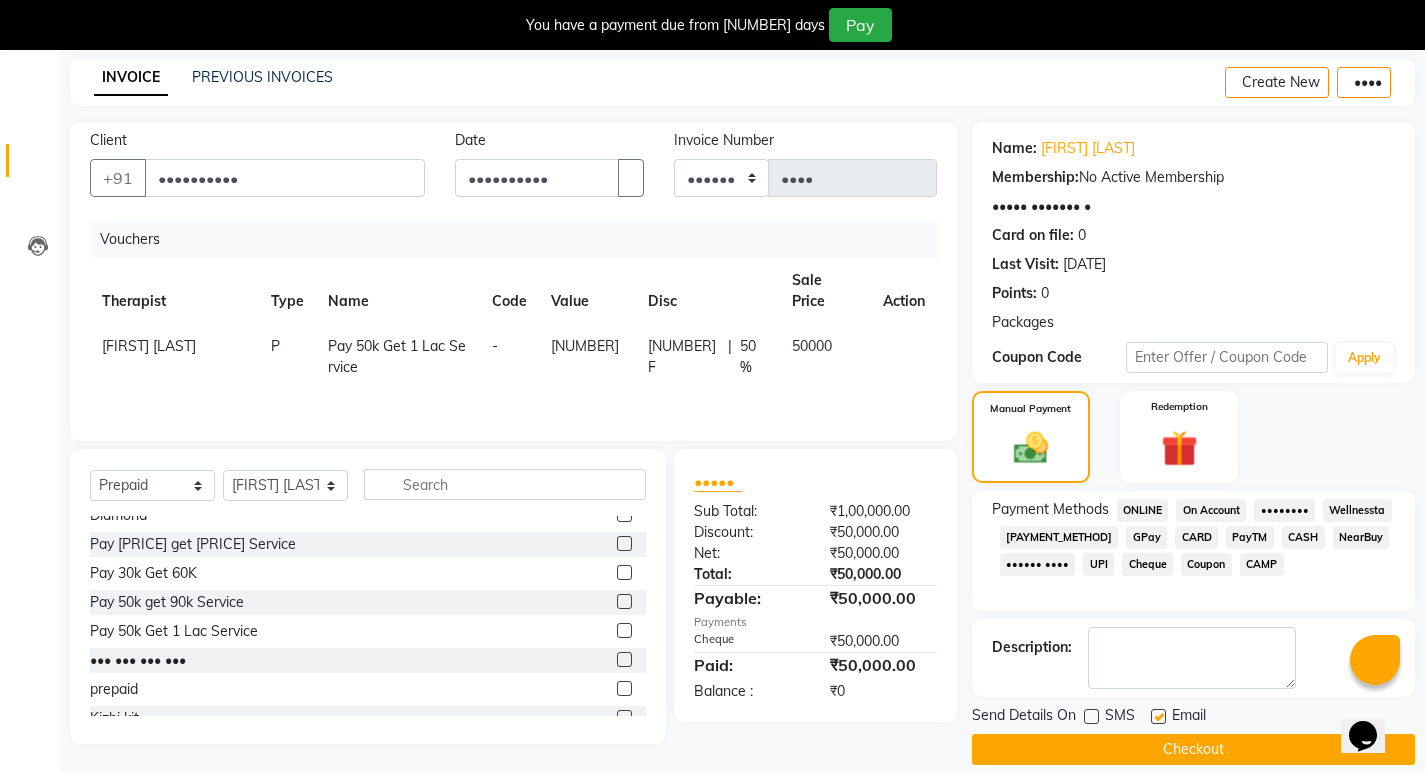 click at bounding box center (1158, 716) 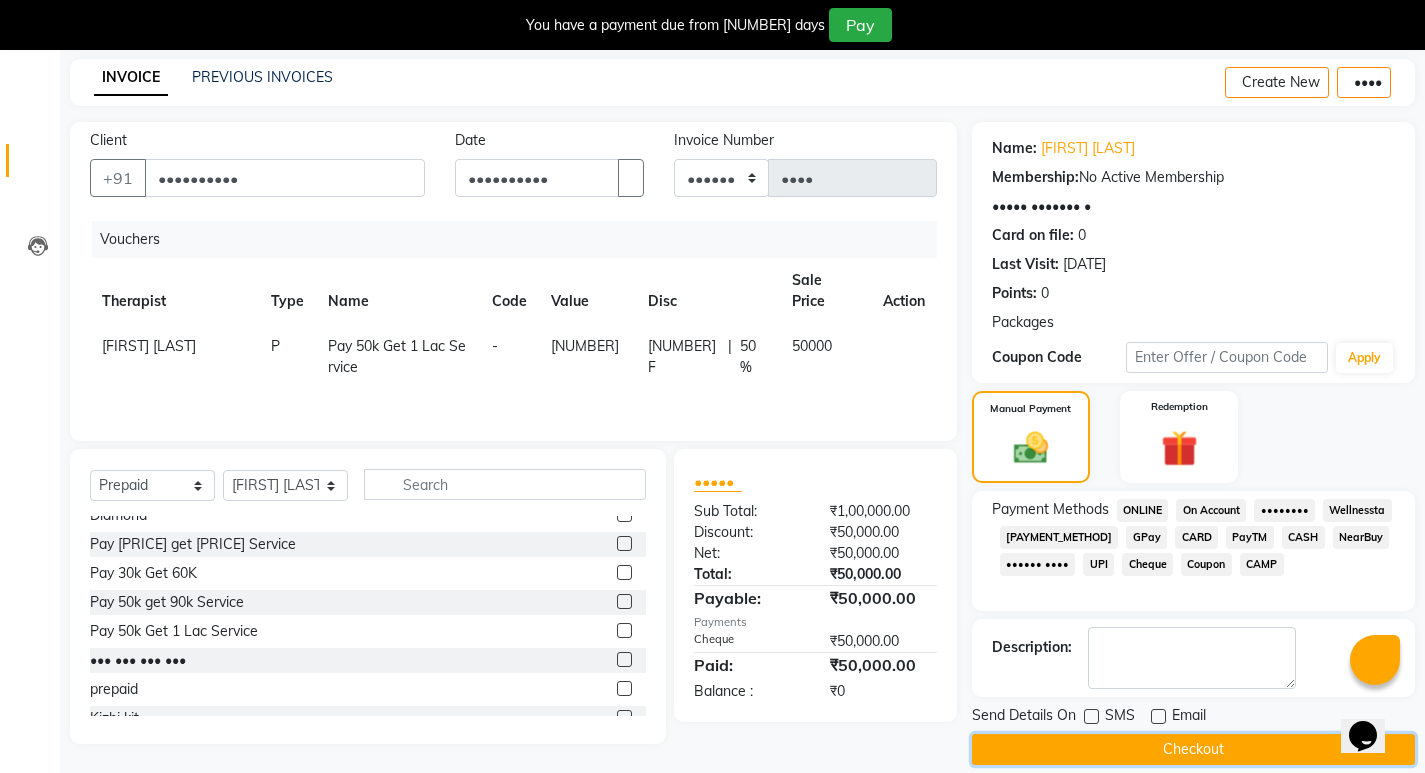 click on "Checkout" at bounding box center [1193, 749] 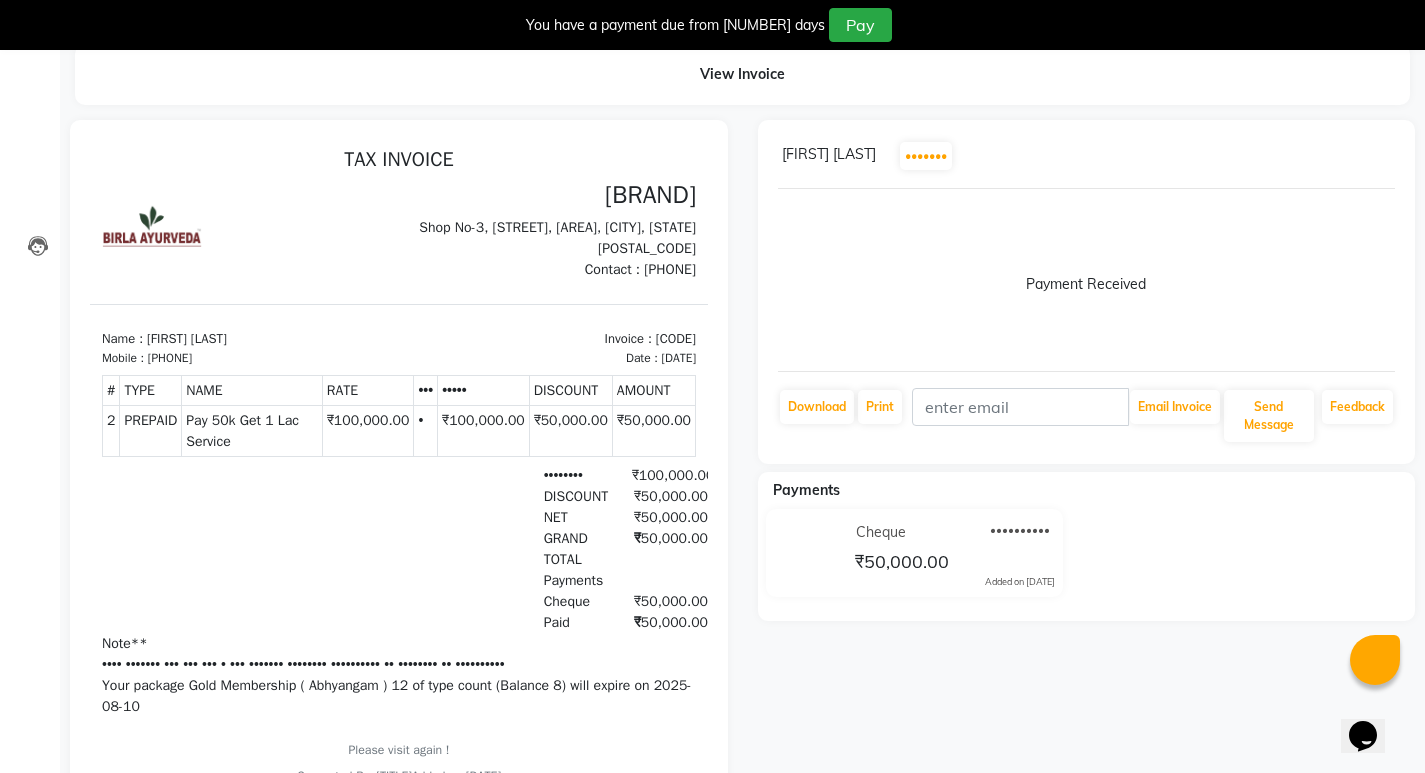 scroll, scrollTop: 0, scrollLeft: 0, axis: both 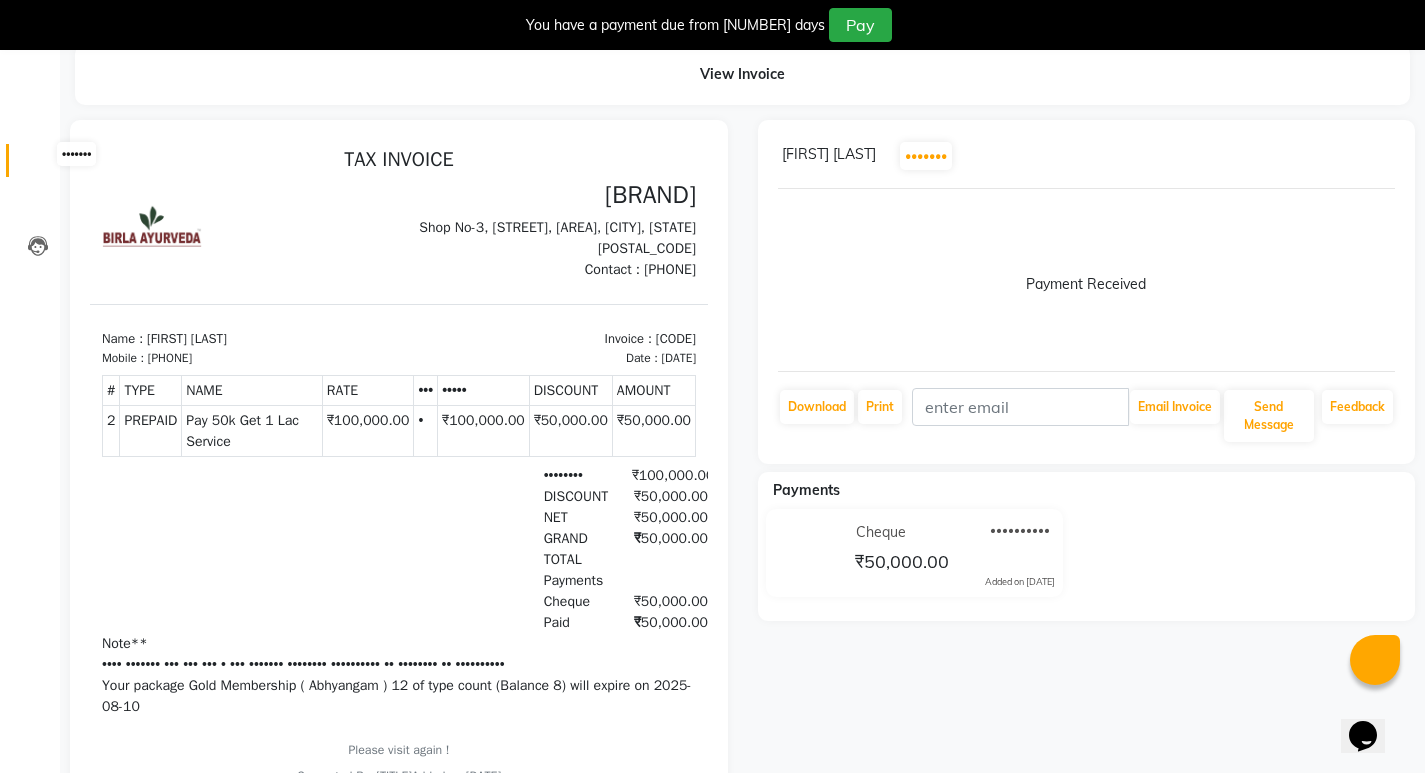 click at bounding box center [38, 165] 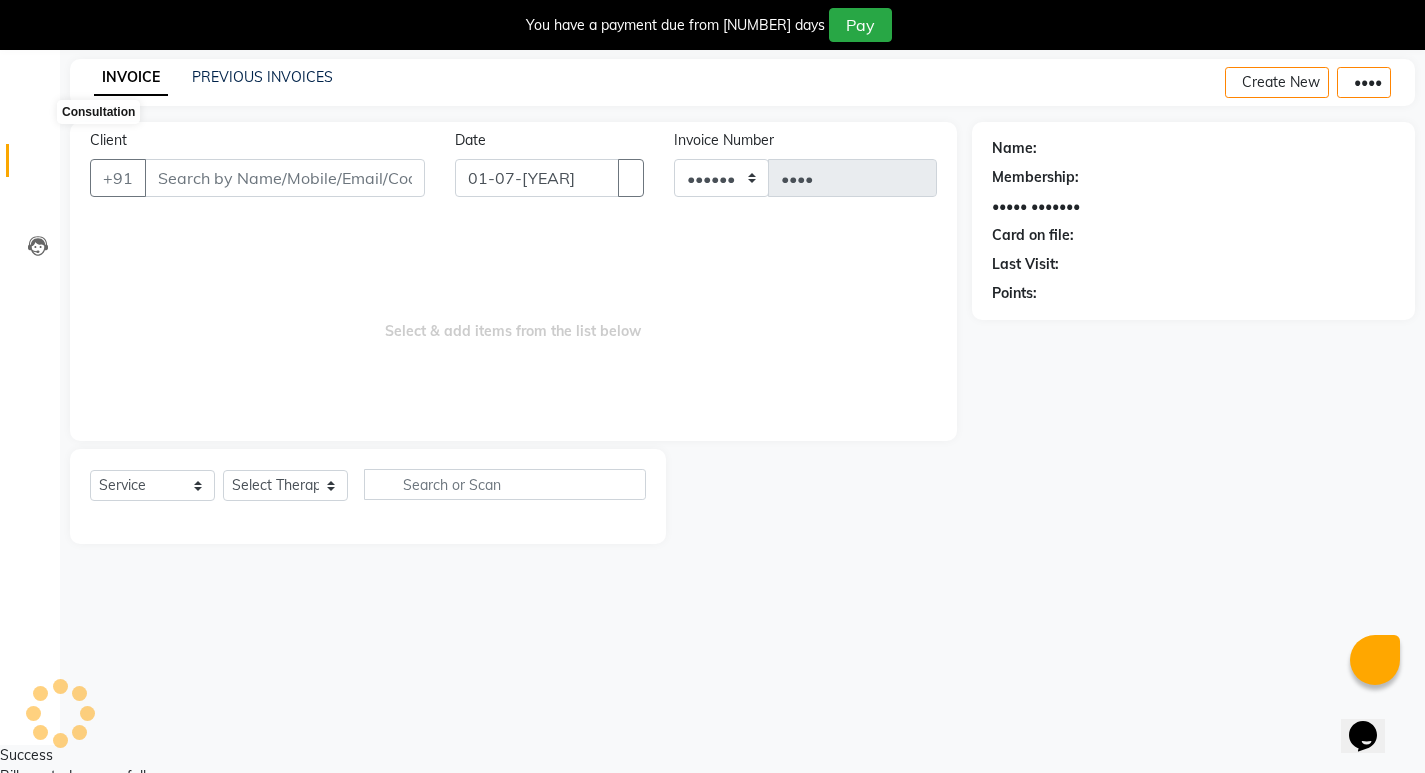 scroll, scrollTop: 50, scrollLeft: 0, axis: vertical 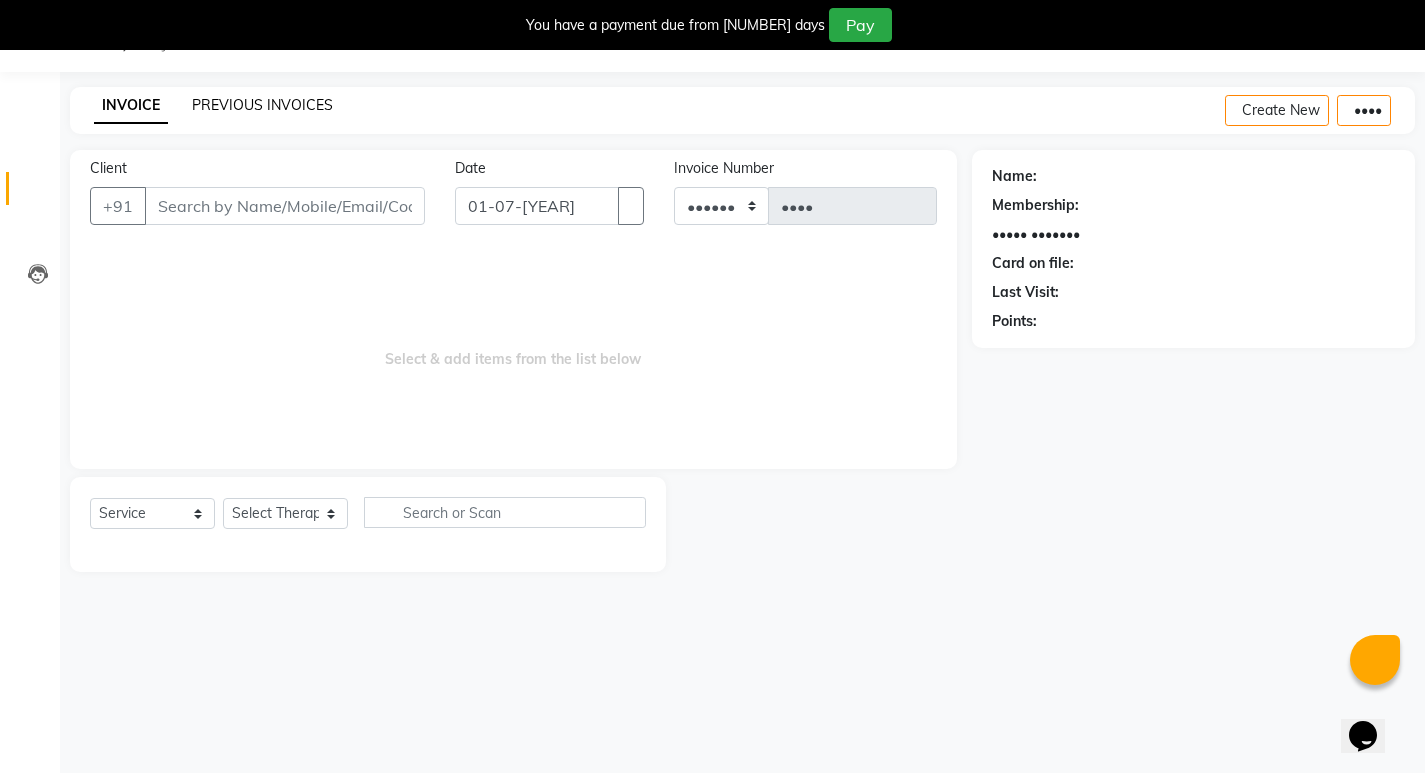 click on "PREVIOUS INVOICES" at bounding box center [262, 105] 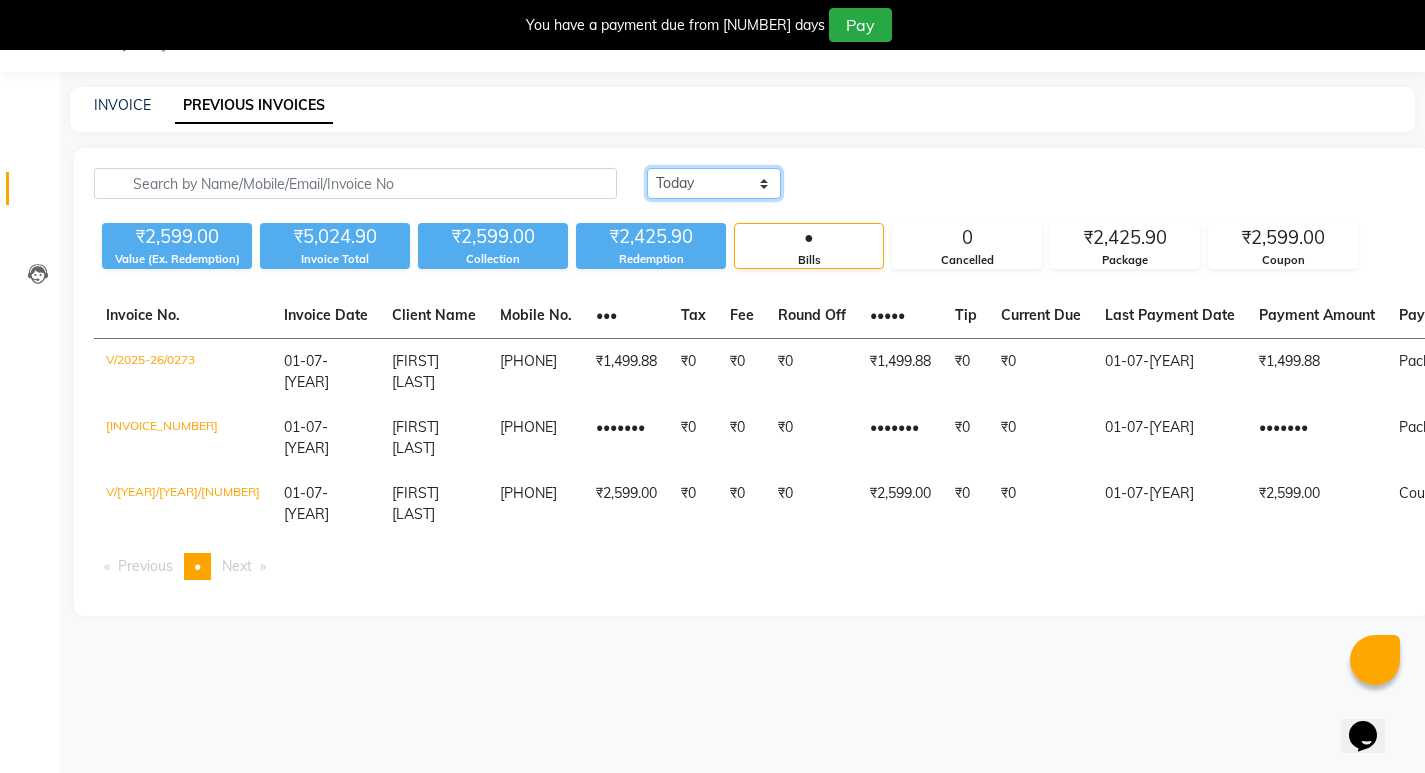 click on "Today Yesterday Custom Range" at bounding box center (714, 183) 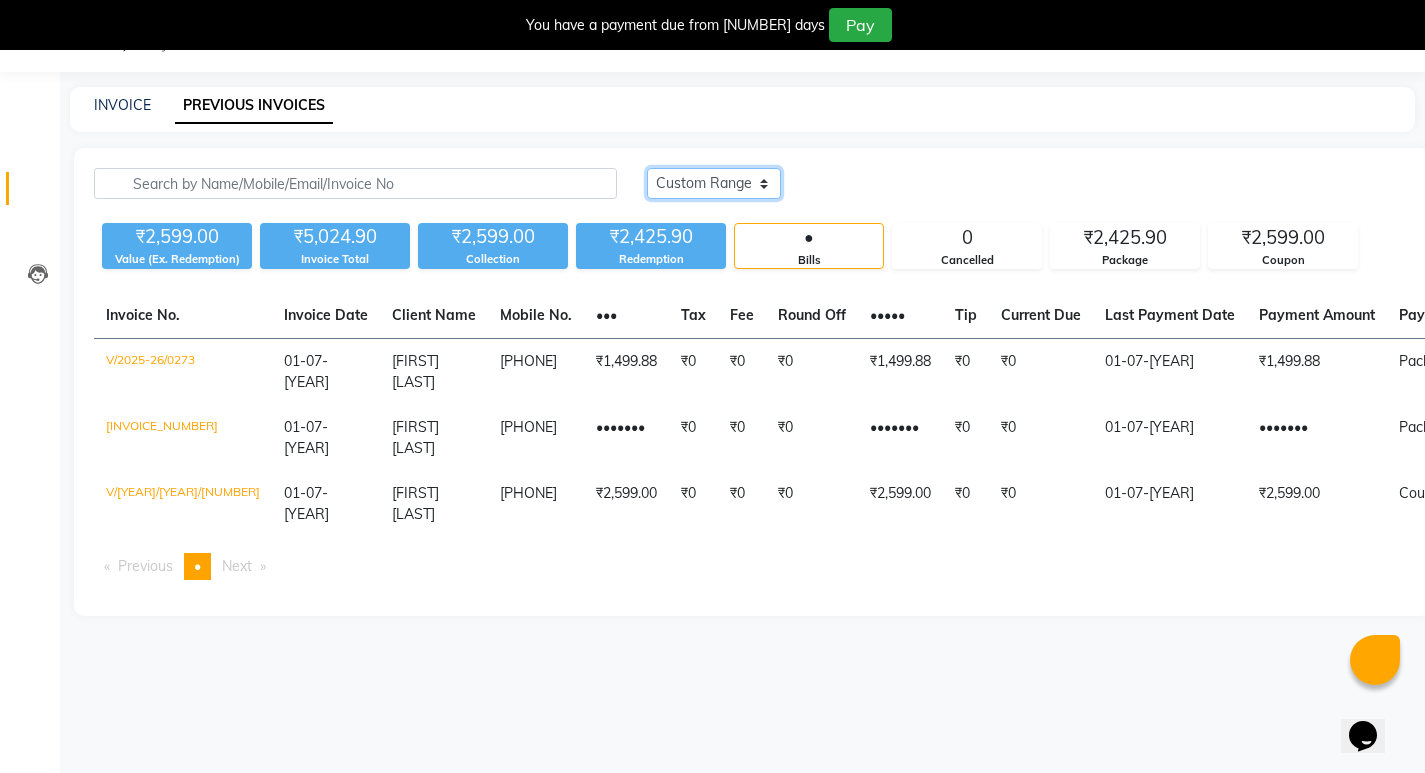 click on "Today Yesterday Custom Range" at bounding box center (714, 183) 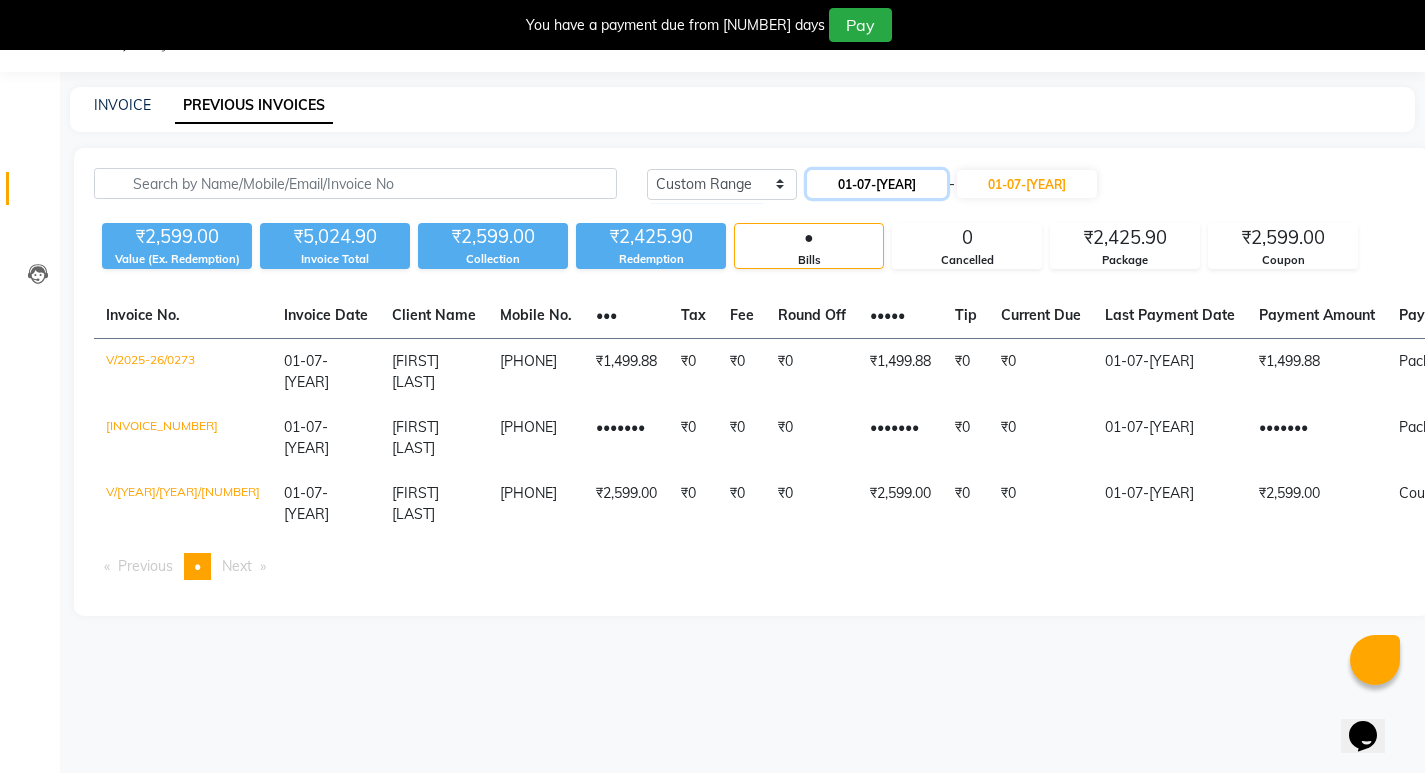 click on "01-07-[YEAR]" at bounding box center (877, 184) 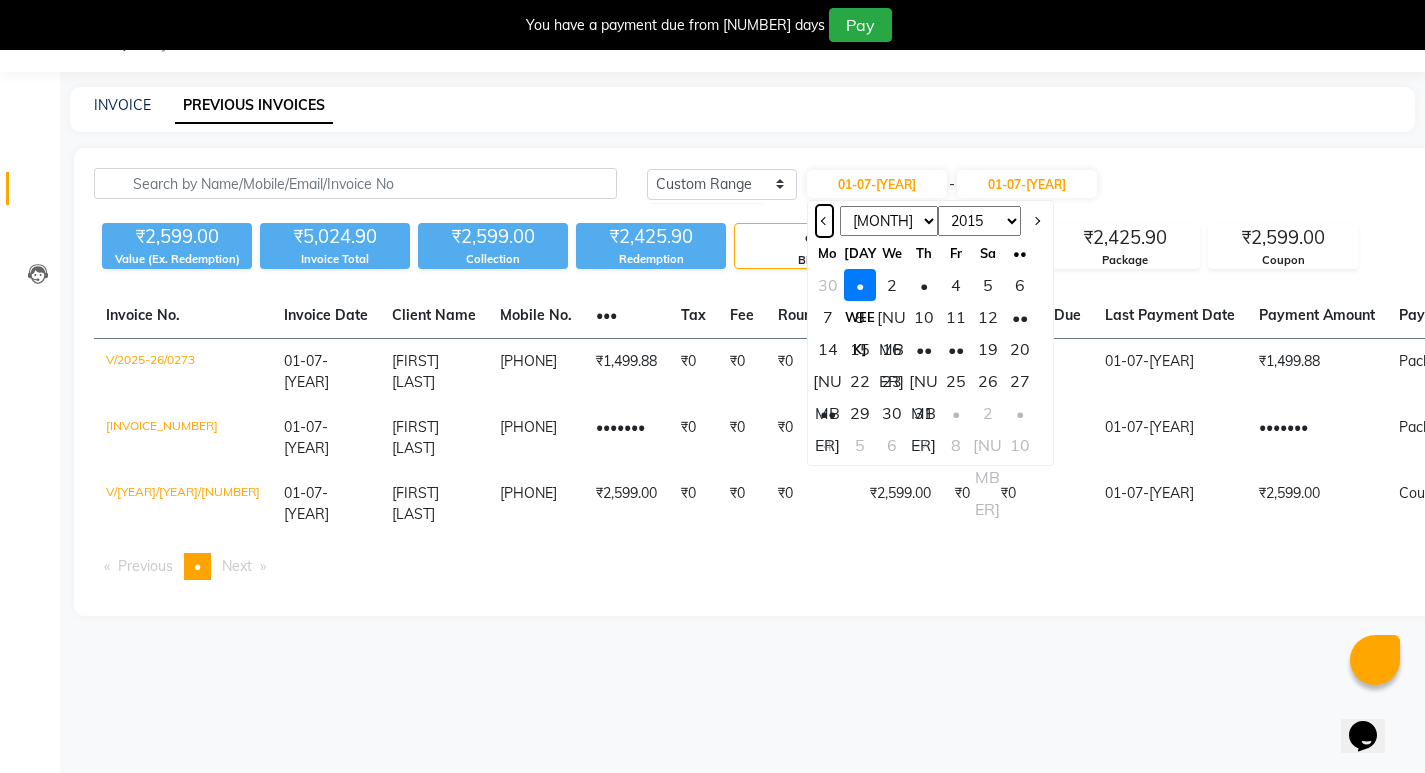 click at bounding box center (824, 221) 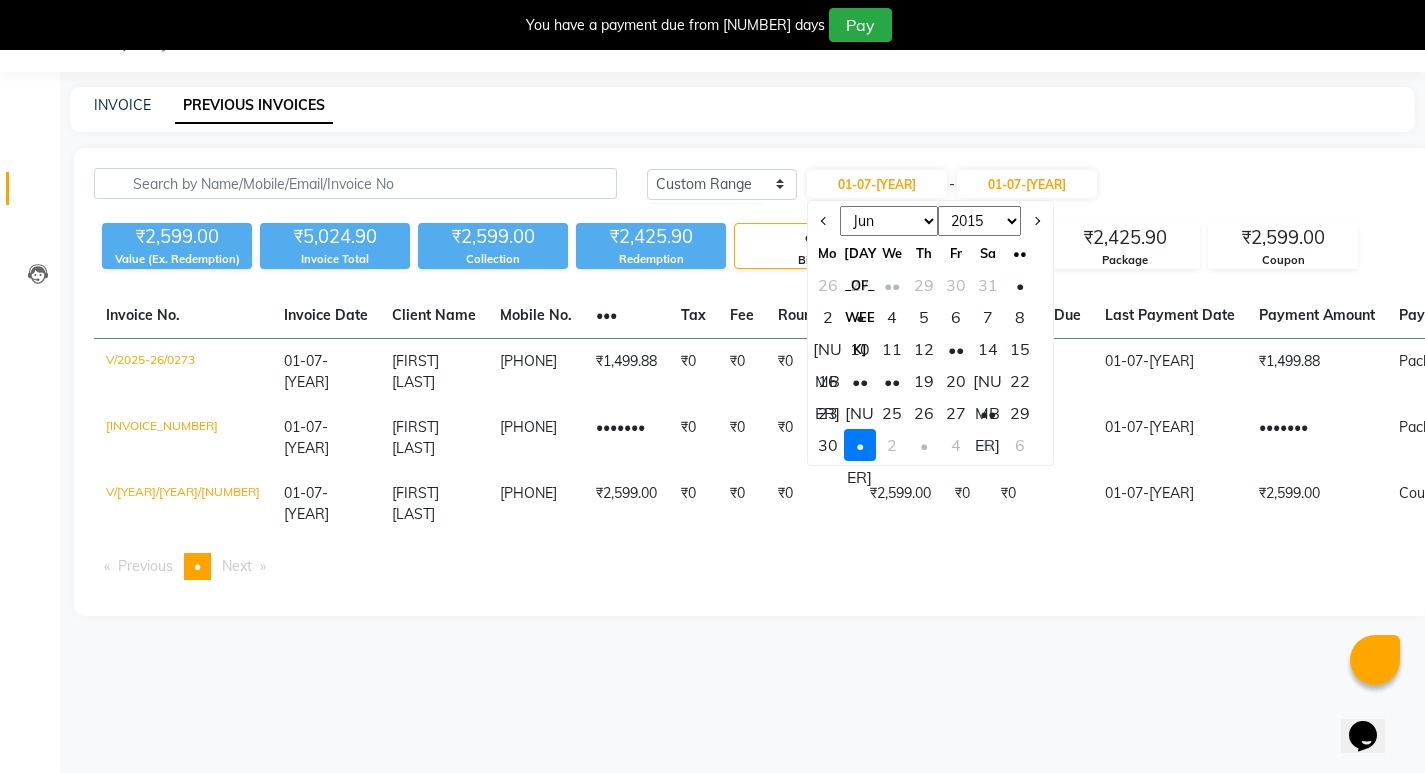 click on "••" at bounding box center (988, 413) 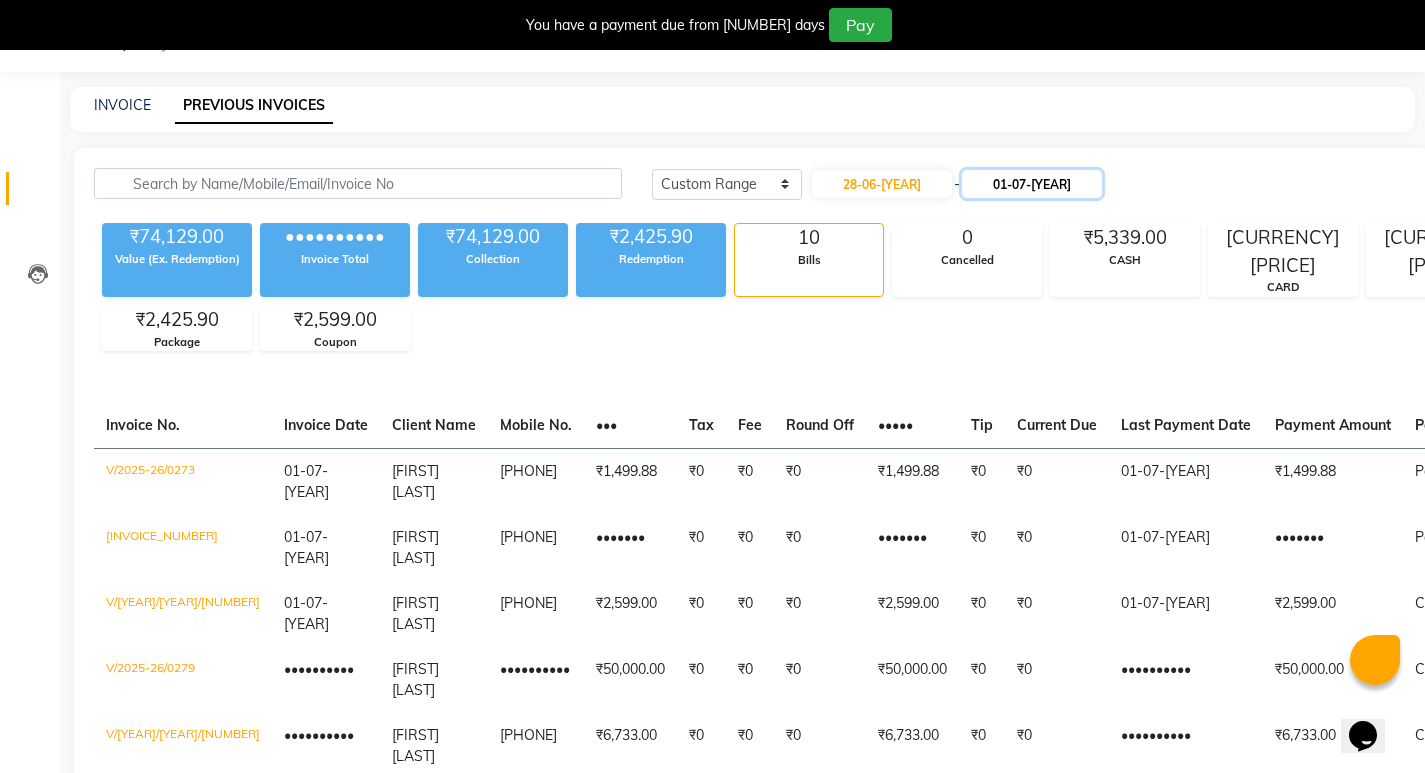 click on "01-07-[YEAR]" at bounding box center (1032, 184) 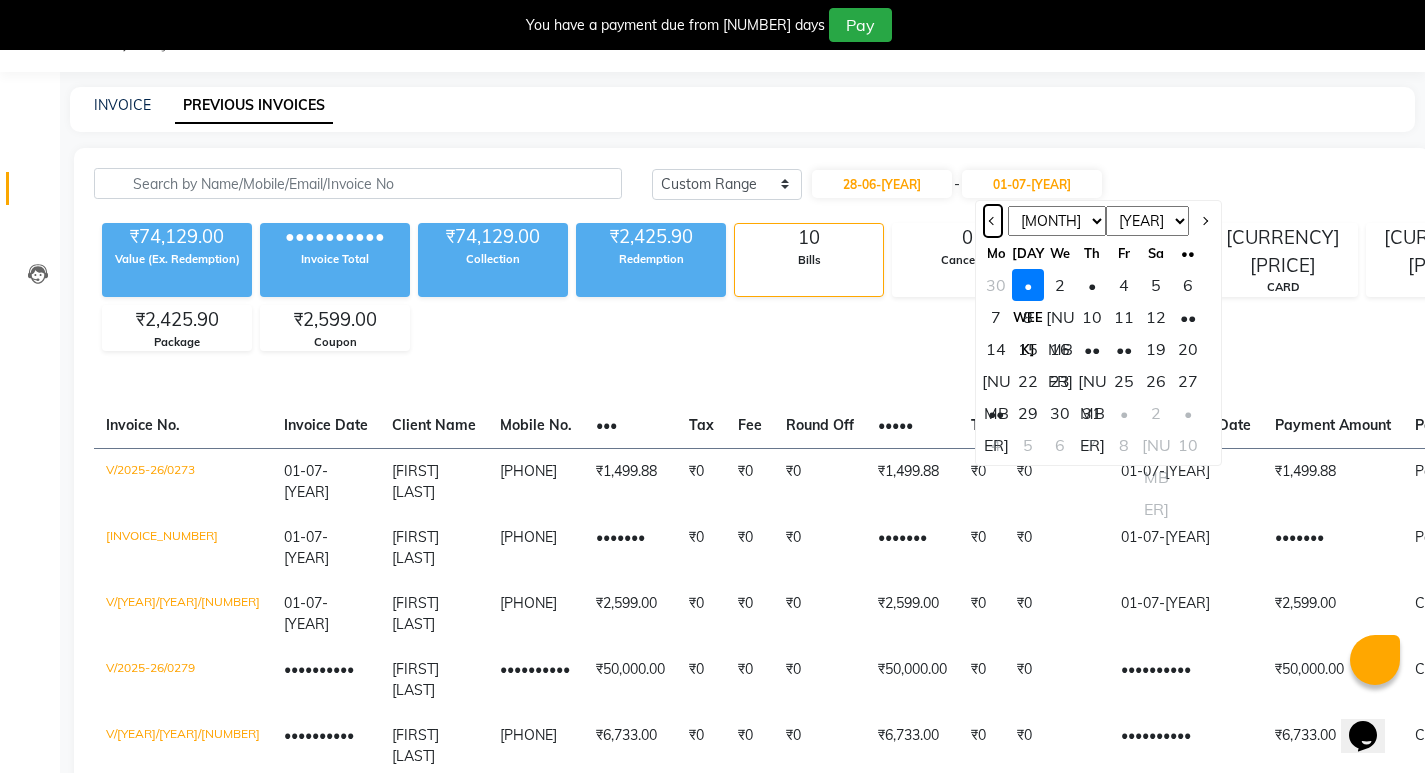 click at bounding box center (993, 221) 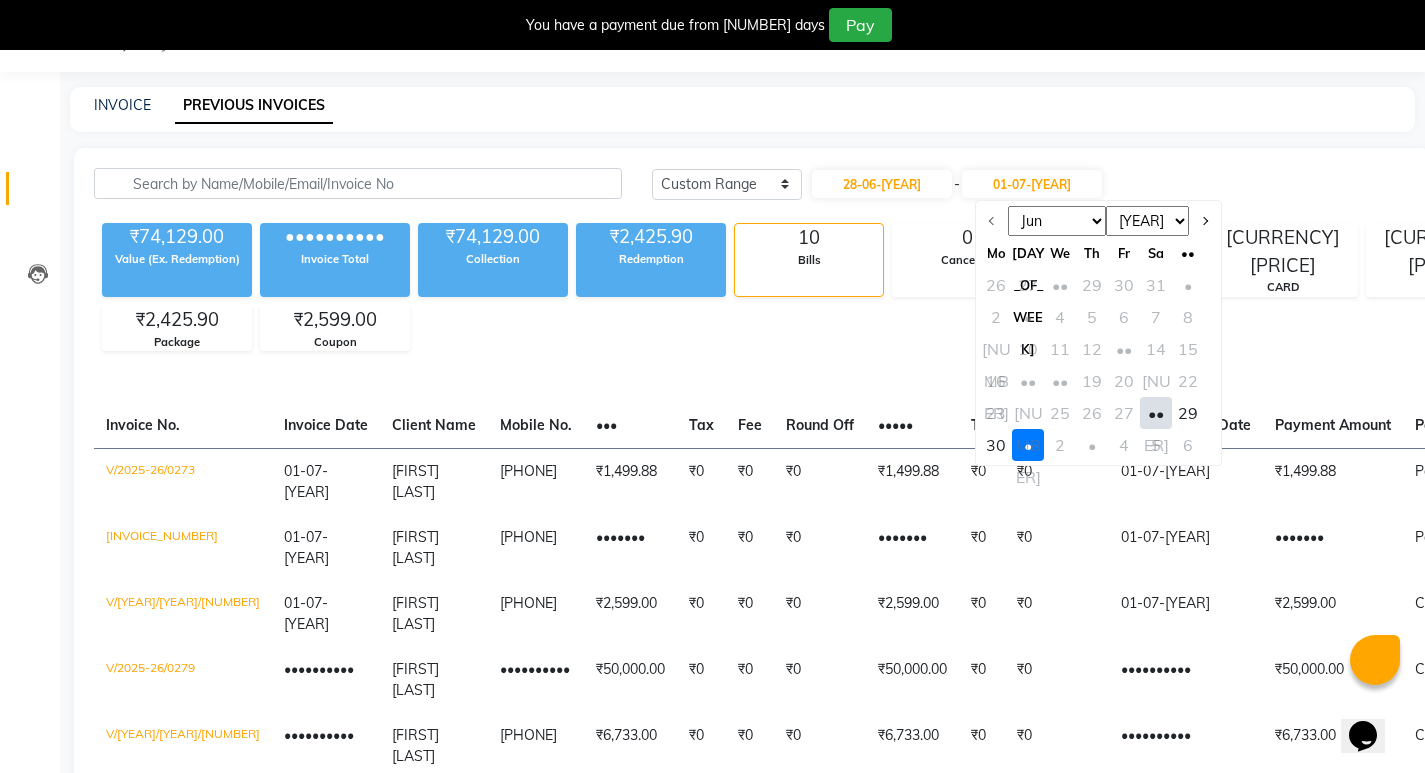 click on "••" at bounding box center (1156, 413) 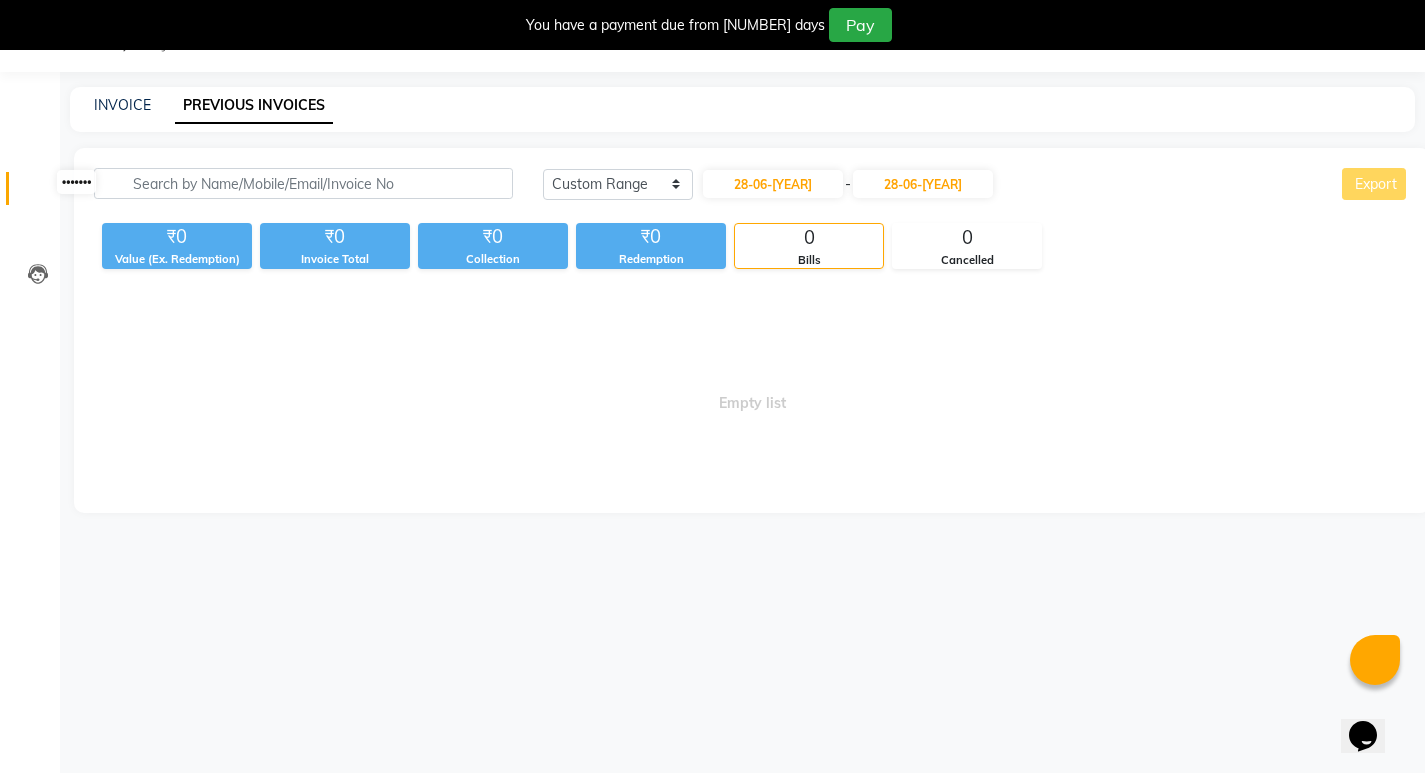 click at bounding box center [38, 193] 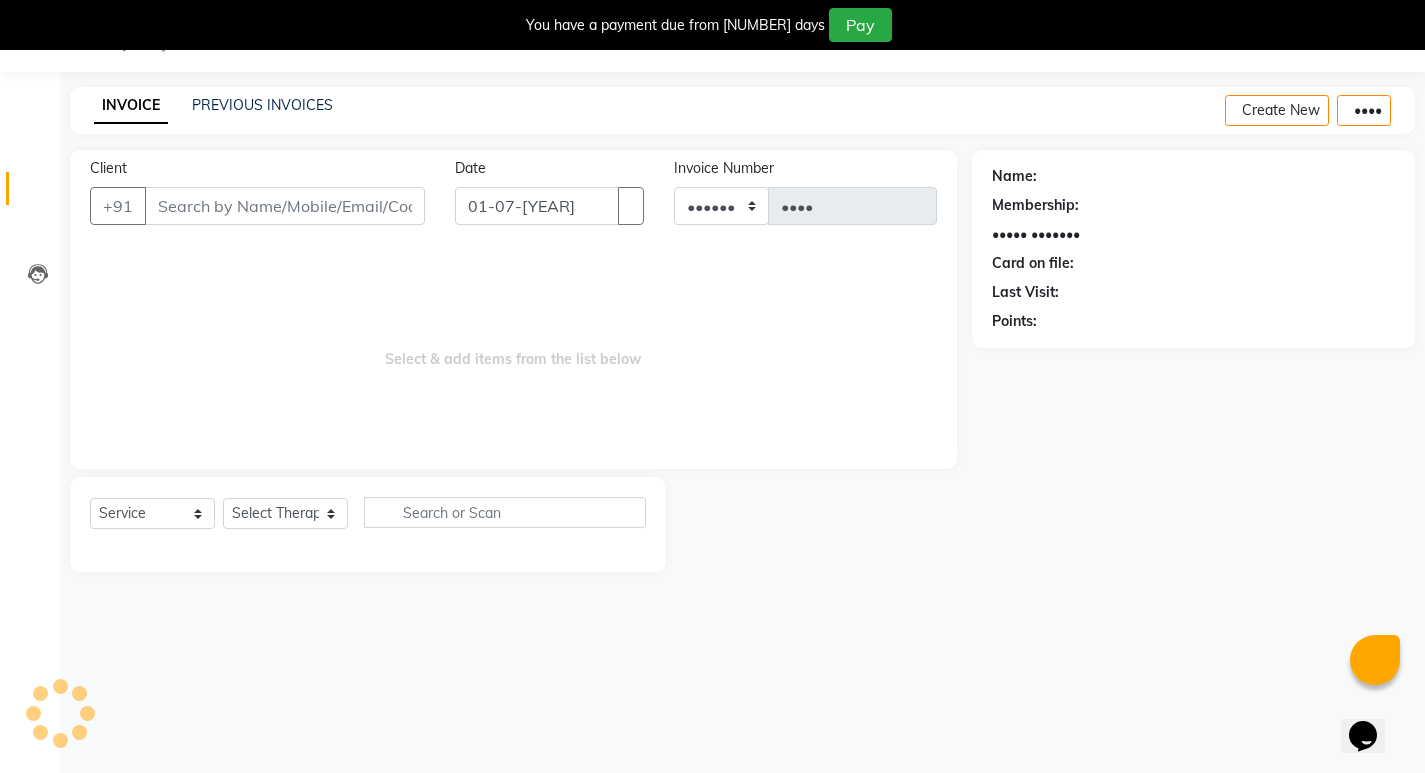 click on "Client" at bounding box center (285, 206) 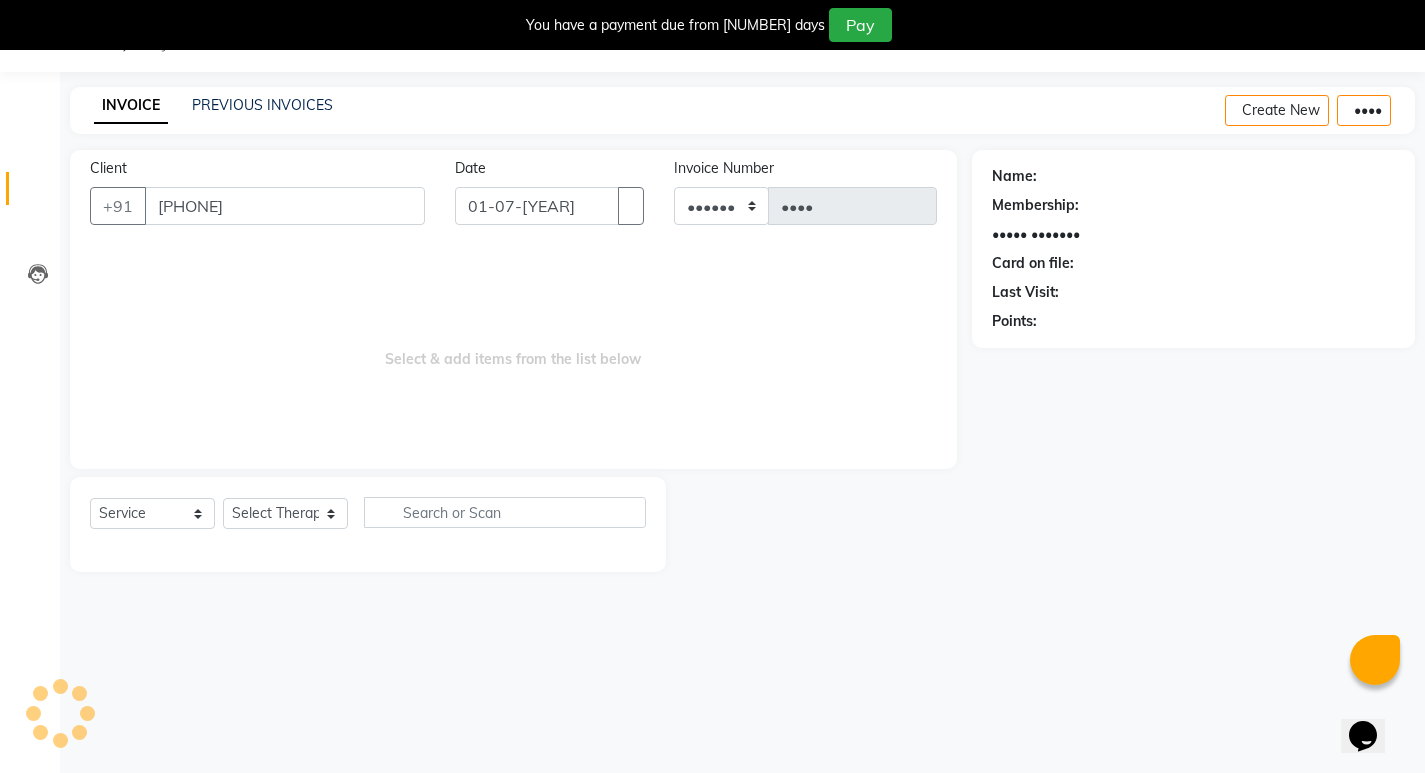 type on "[PHONE]" 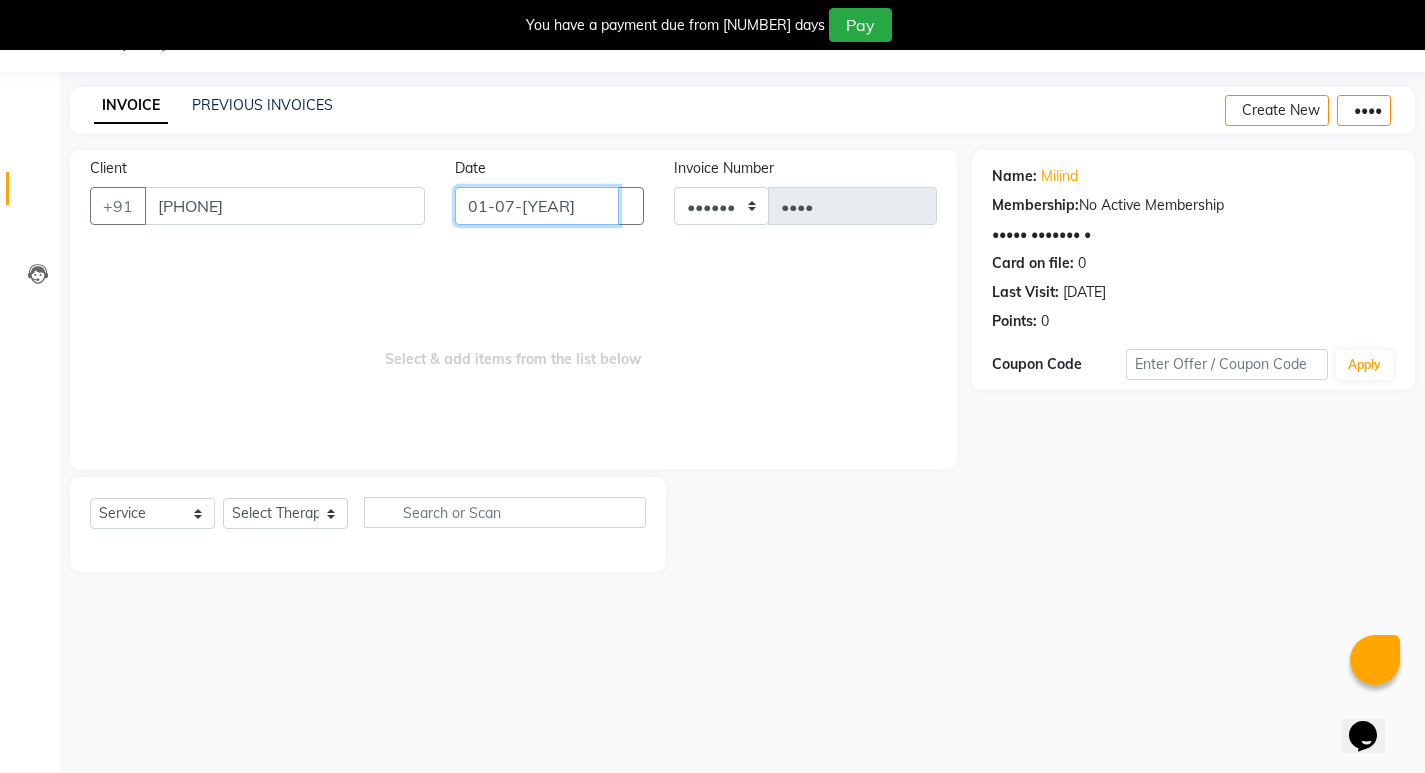 click on "01-07-[YEAR]" at bounding box center (537, 206) 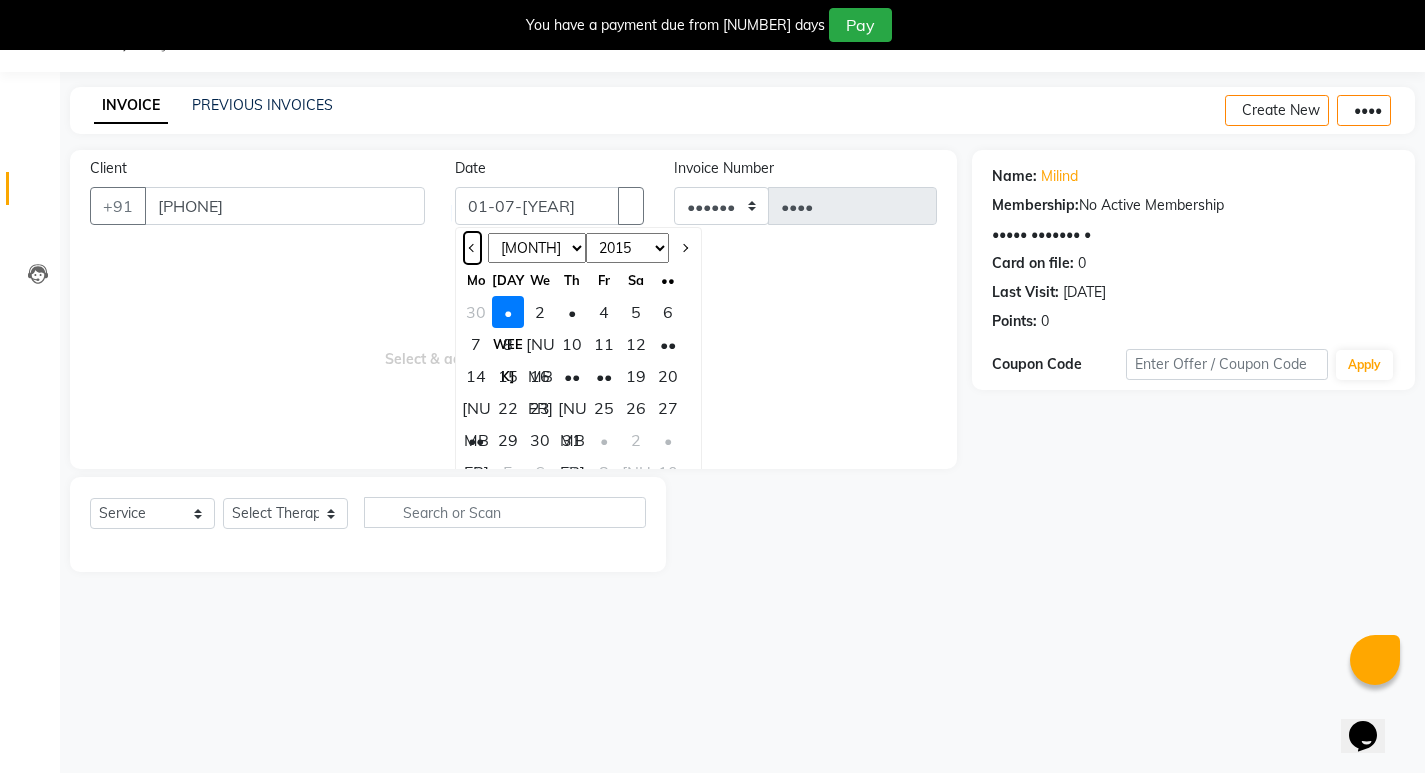 click at bounding box center [473, 248] 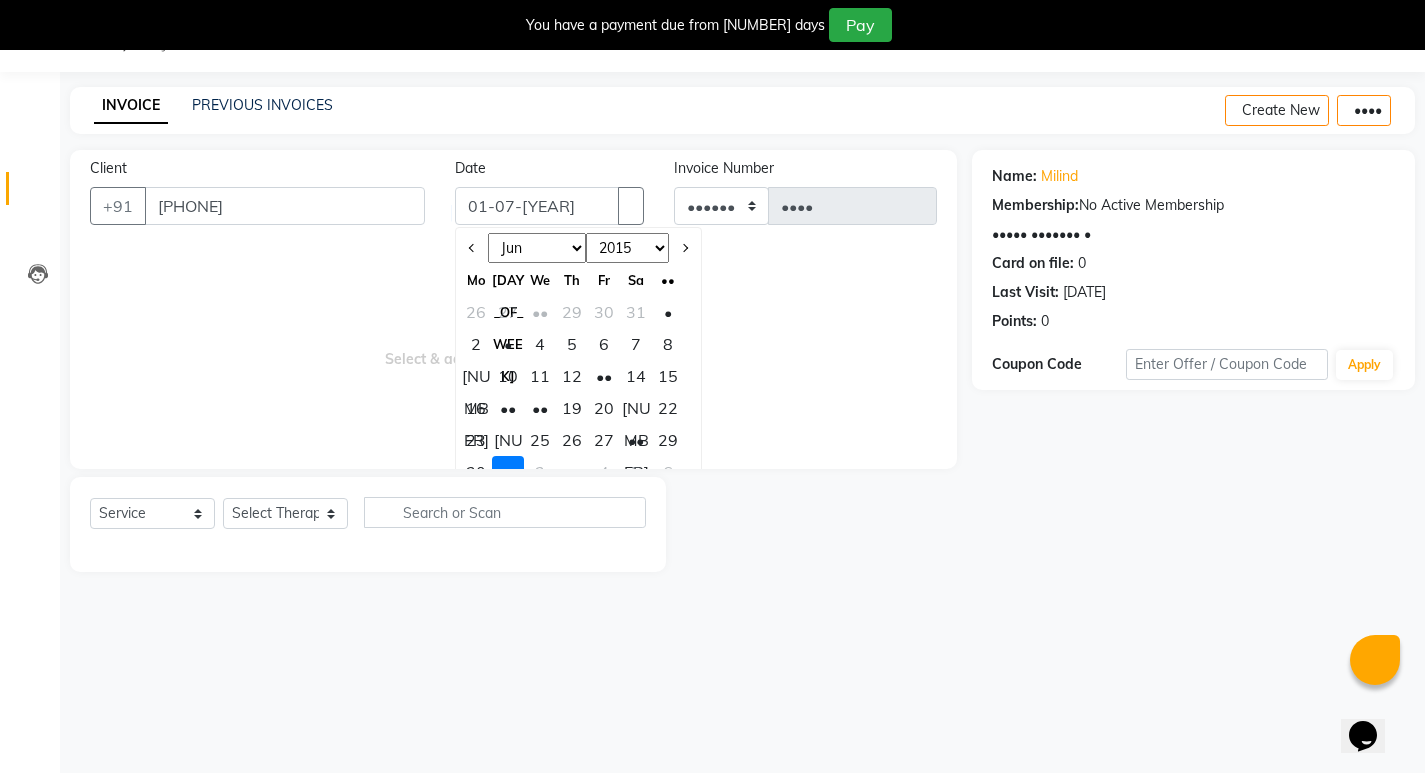 click on "••" at bounding box center [636, 440] 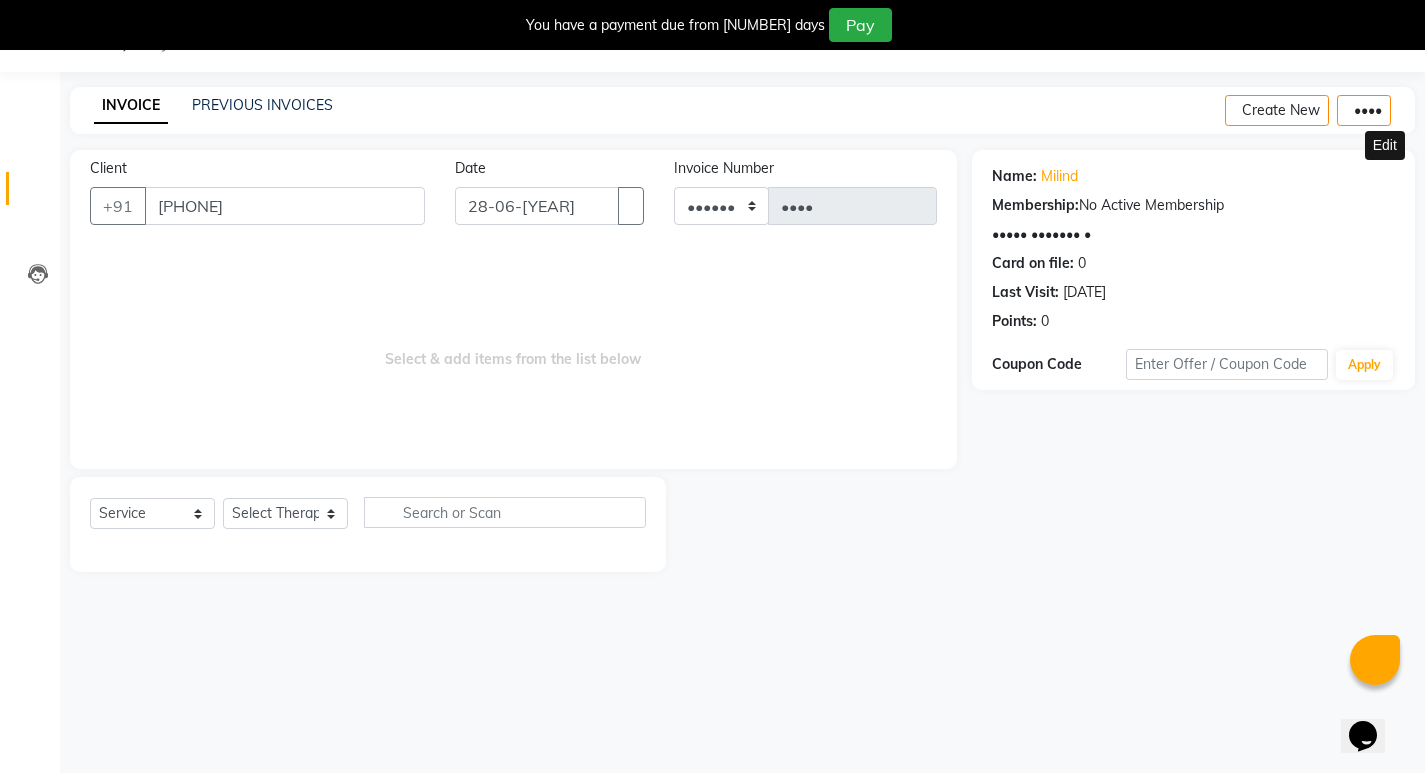 click at bounding box center [1387, 176] 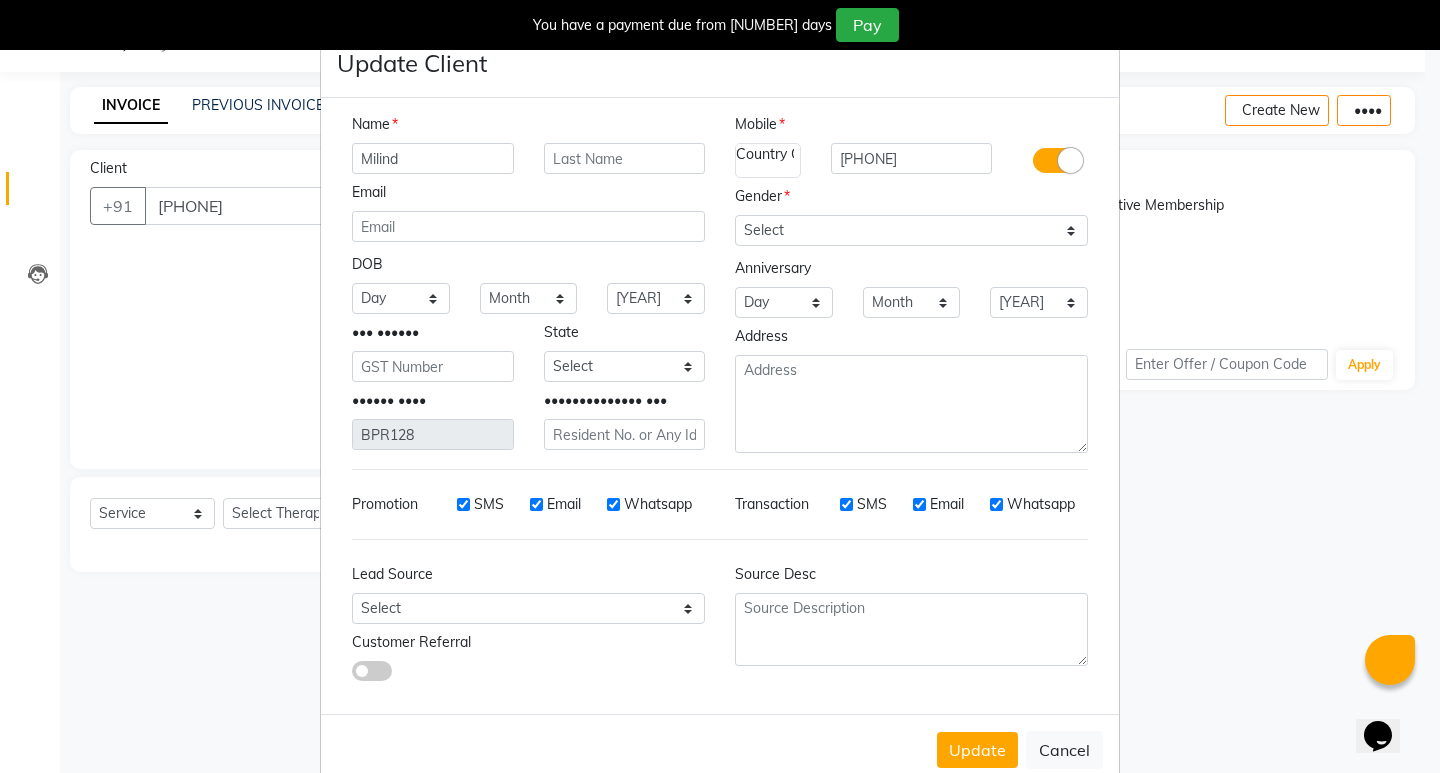 drag, startPoint x: 428, startPoint y: 163, endPoint x: 324, endPoint y: 153, distance: 104.47966 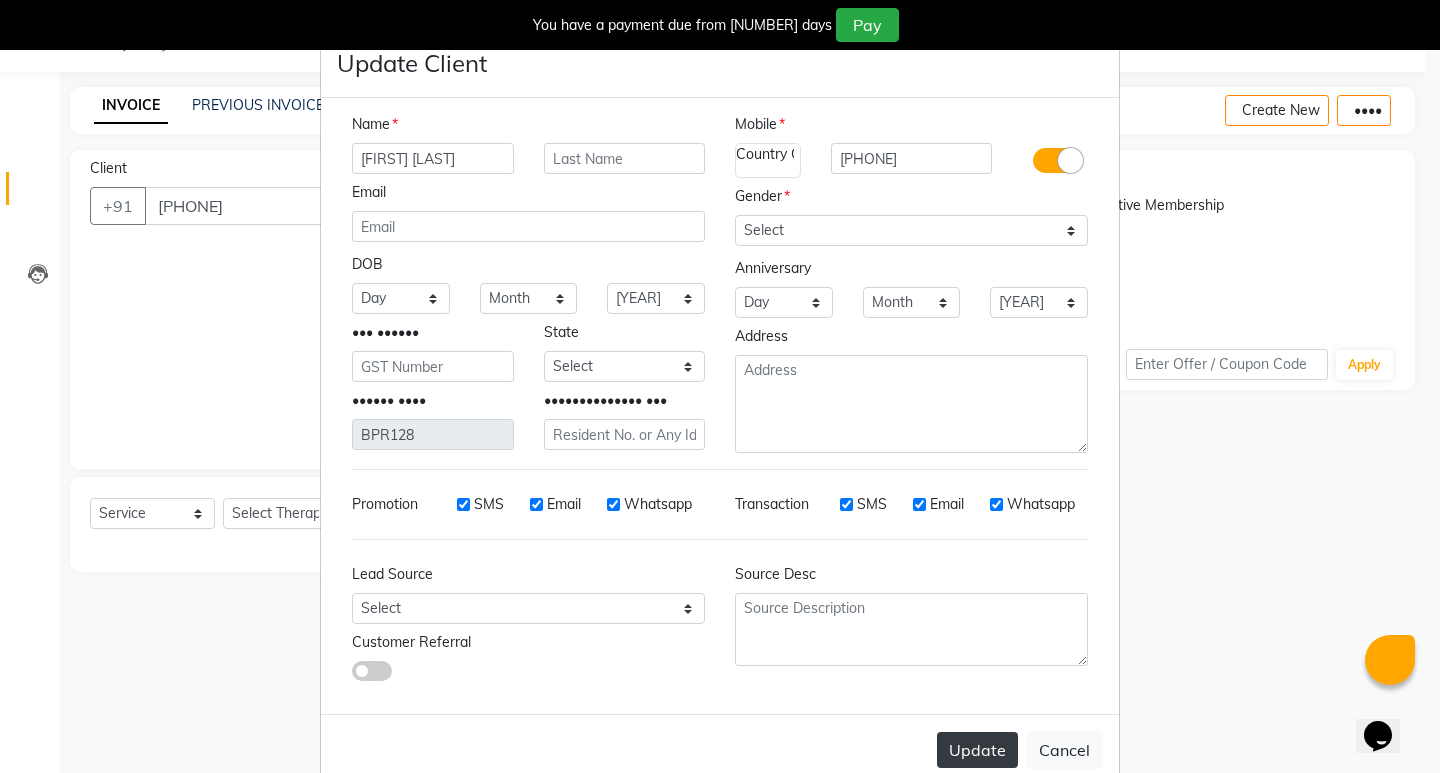 type on "[FIRST] [LAST]" 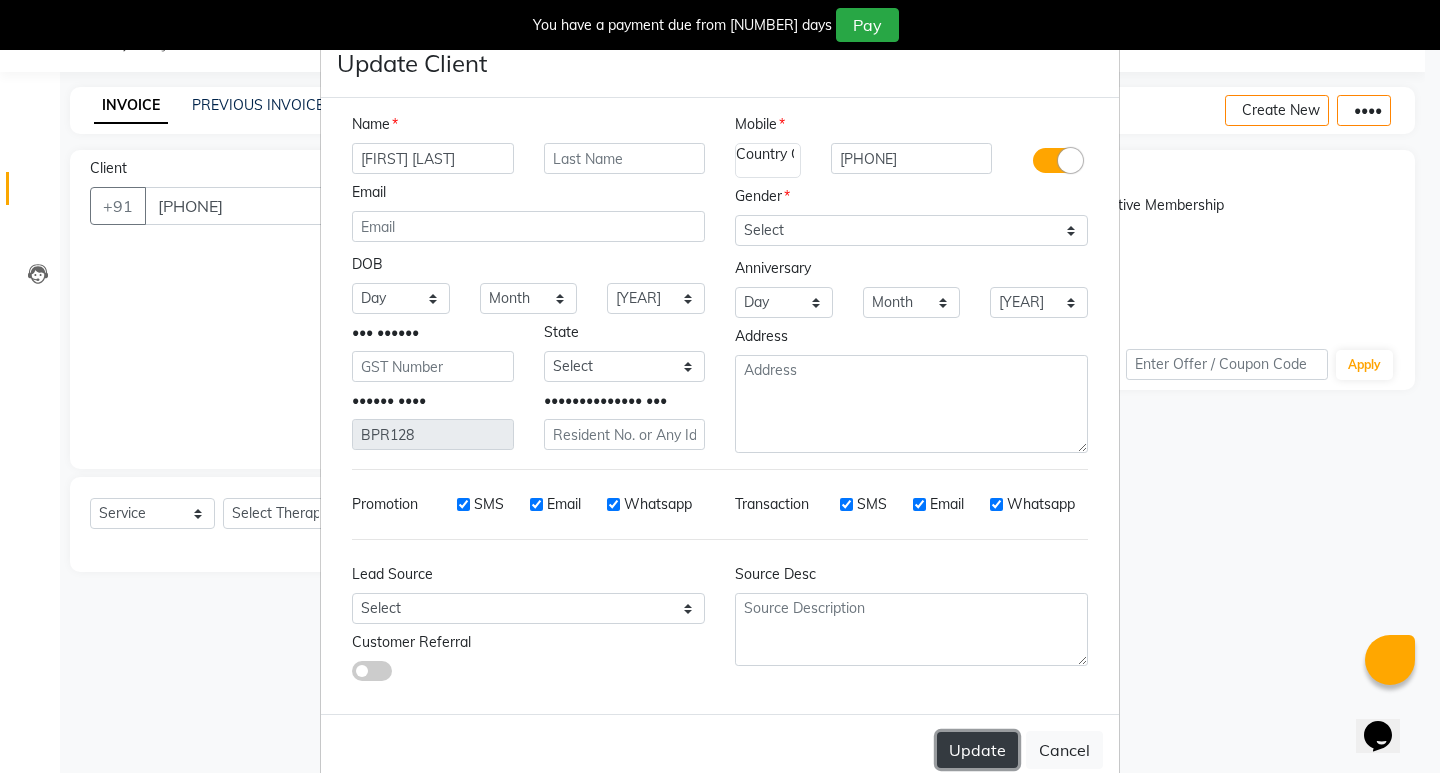 click on "Update" at bounding box center (977, 750) 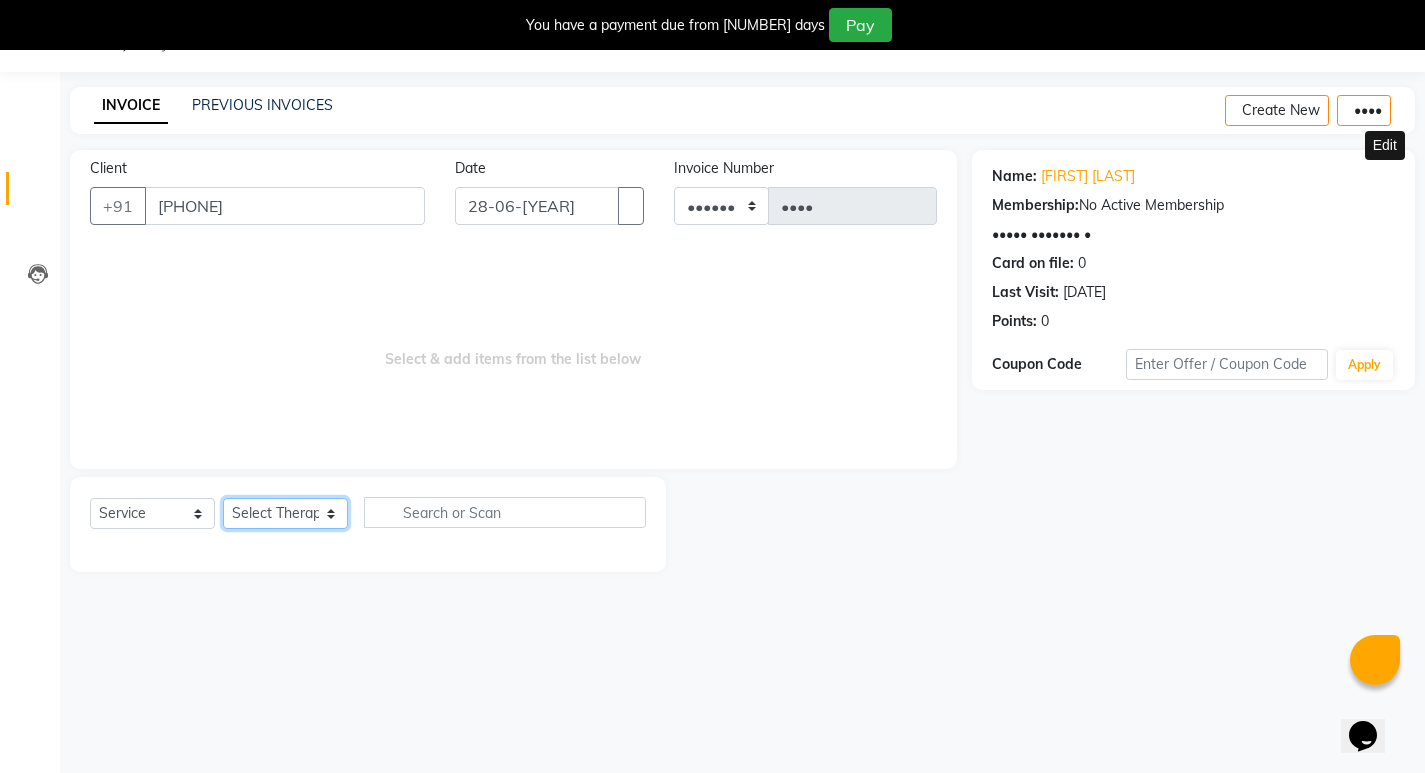 click on "Select therapist Abhijeet Jadhav Amrutha Anita Khatke Anjana Surendra Kalyani Aparna Avtar Jaiswal Bandu Dange Bibina Chandani Yadav Deepali Gaikwad Dr. Abidda Khan Dr. Annu Prasad Dr. Chaitali Deshmukh Dr. Chetali Dr. Mrunal Gole Gloria Y Gloriya Hari Jainy M R KAMAL NIKAM Kavita Ambatkar Latika Sawant Manager Pooja Mohite Priya Mishra Rajimon Gopalan RATHEESH KUMAR G KURUP Ratish Sachin Subhash Shali K M Shani K Shibin Suddheesh K K Sunil Wankhade Sunita Fernandes Suraj Suvarna Gangurde Swati Tanvi Taral Tejaswini Gaonkar Vidya Vishwanath Vinayak Yogesh Parab" at bounding box center (285, 513) 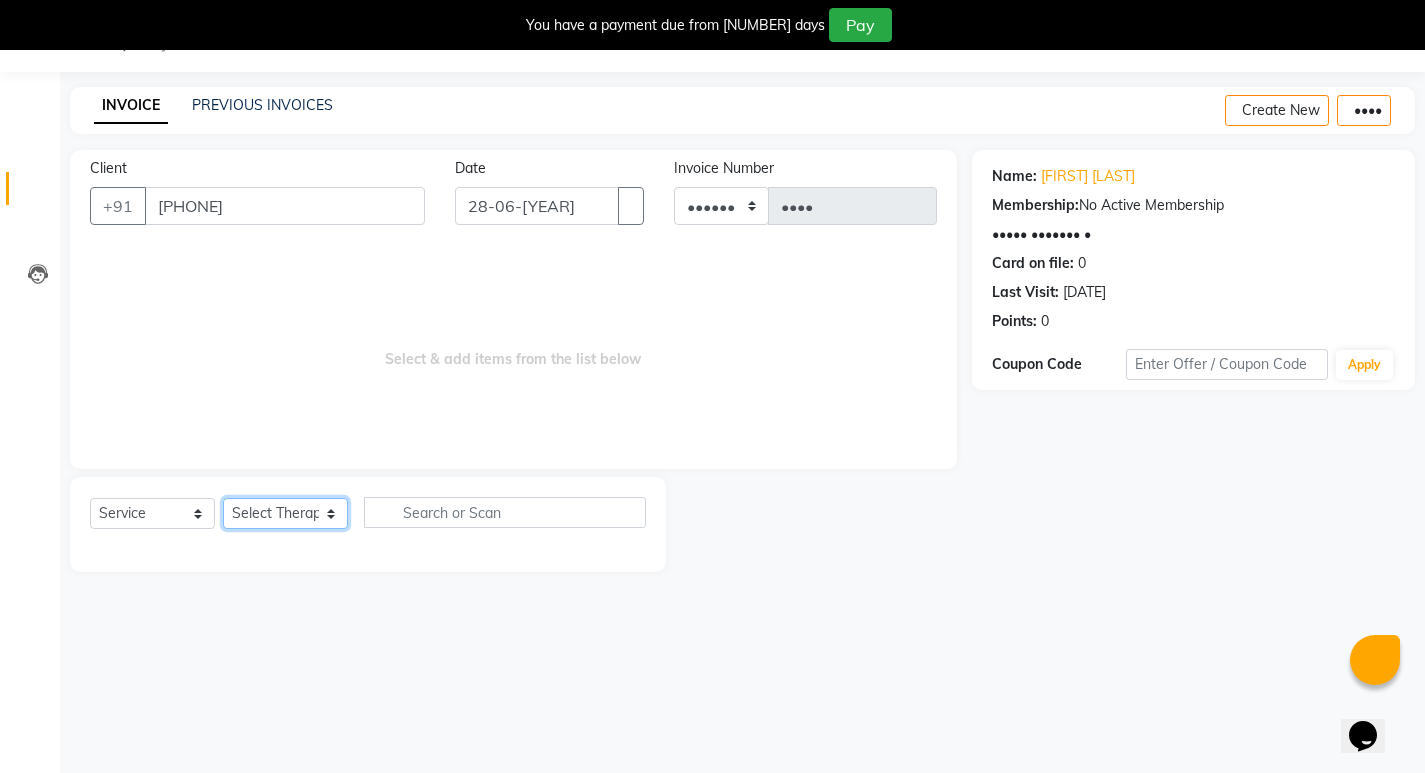 select on "53448" 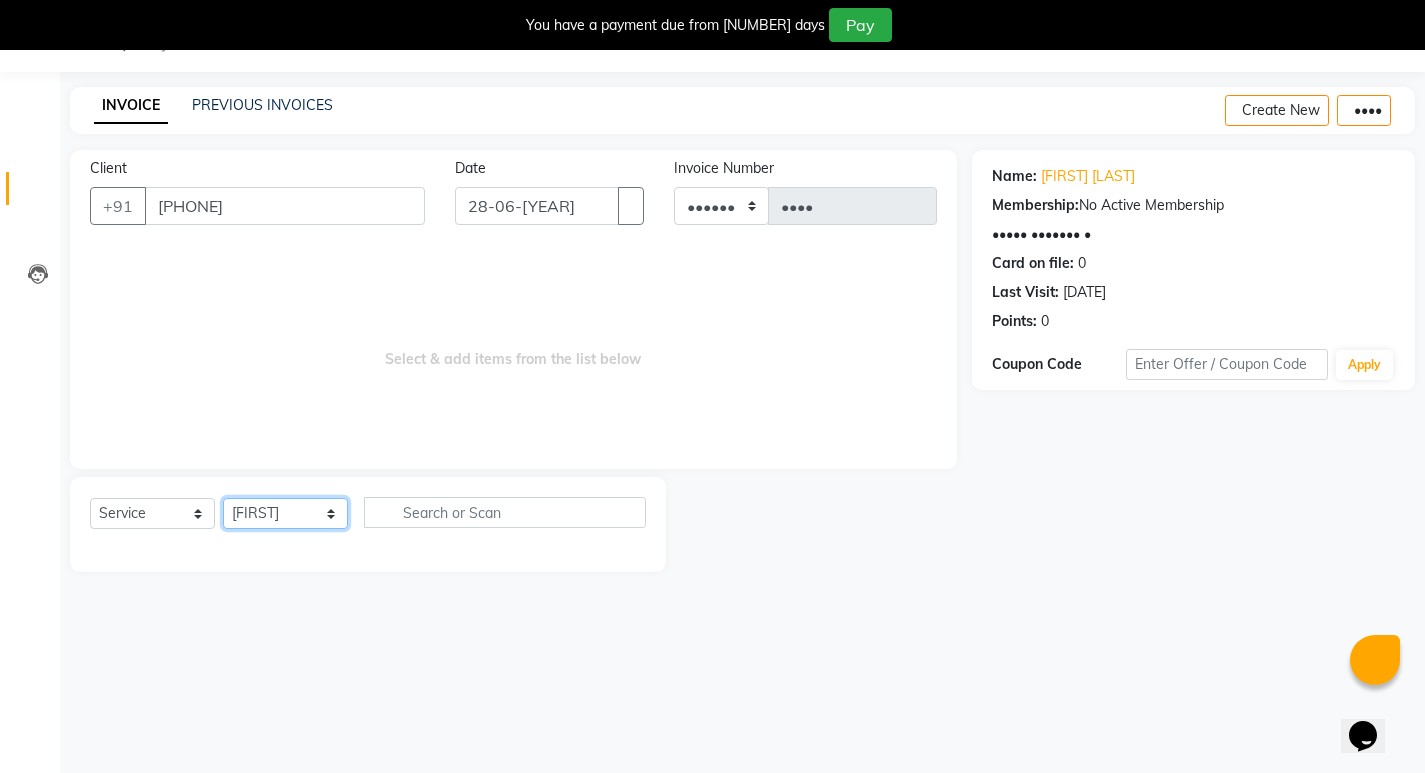 click on "Select therapist Abhijeet Jadhav Amrutha Anita Khatke Anjana Surendra Kalyani Aparna Avtar Jaiswal Bandu Dange Bibina Chandani Yadav Deepali Gaikwad Dr. Abidda Khan Dr. Annu Prasad Dr. Chaitali Deshmukh Dr. Chetali Dr. Mrunal Gole Gloria Y Gloriya Hari Jainy M R KAMAL NIKAM Kavita Ambatkar Latika Sawant Manager Pooja Mohite Priya Mishra Rajimon Gopalan RATHEESH KUMAR G KURUP Ratish Sachin Subhash Shali K M Shani K Shibin Suddheesh K K Sunil Wankhade Sunita Fernandes Suraj Suvarna Gangurde Swati Tanvi Taral Tejaswini Gaonkar Vidya Vishwanath Vinayak Yogesh Parab" at bounding box center [285, 513] 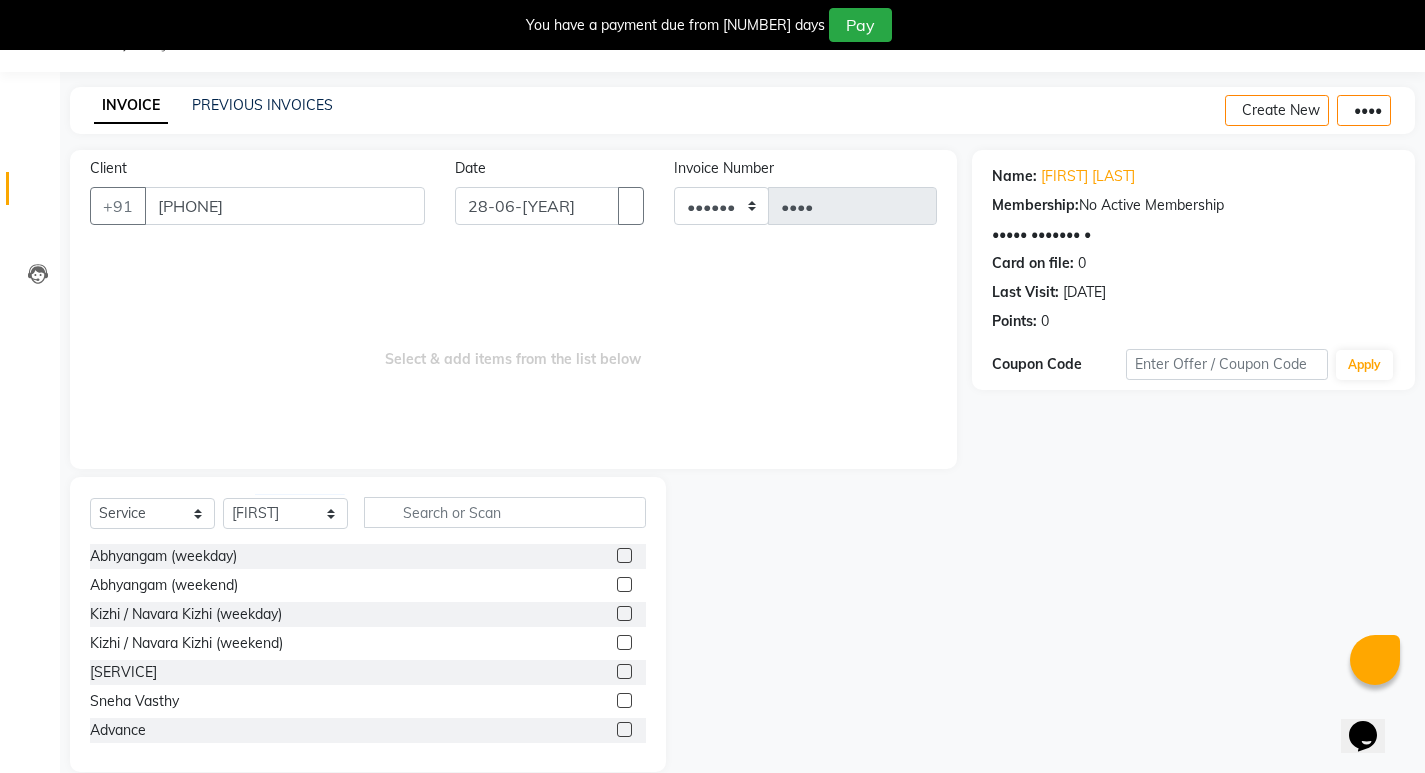 click at bounding box center [624, 555] 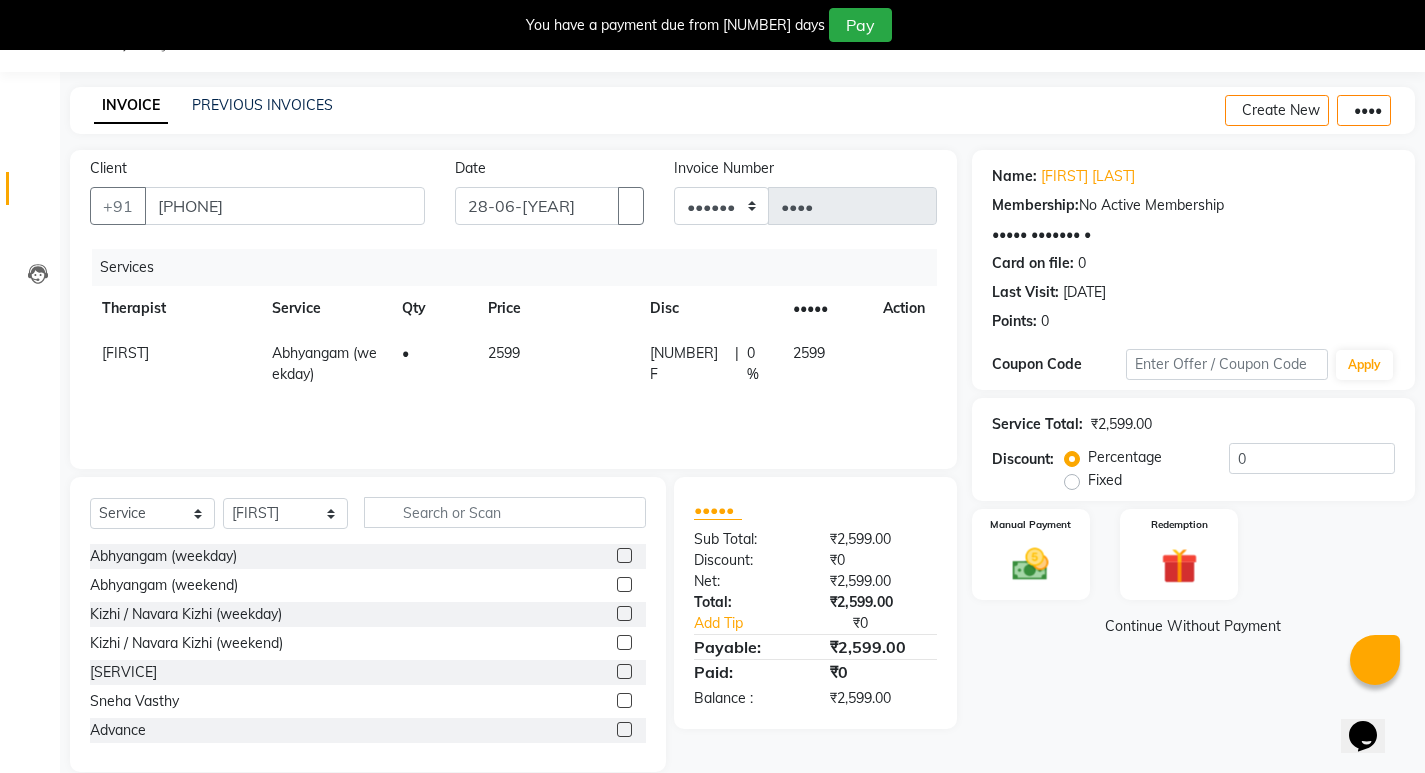 click on "0 %" at bounding box center [758, 364] 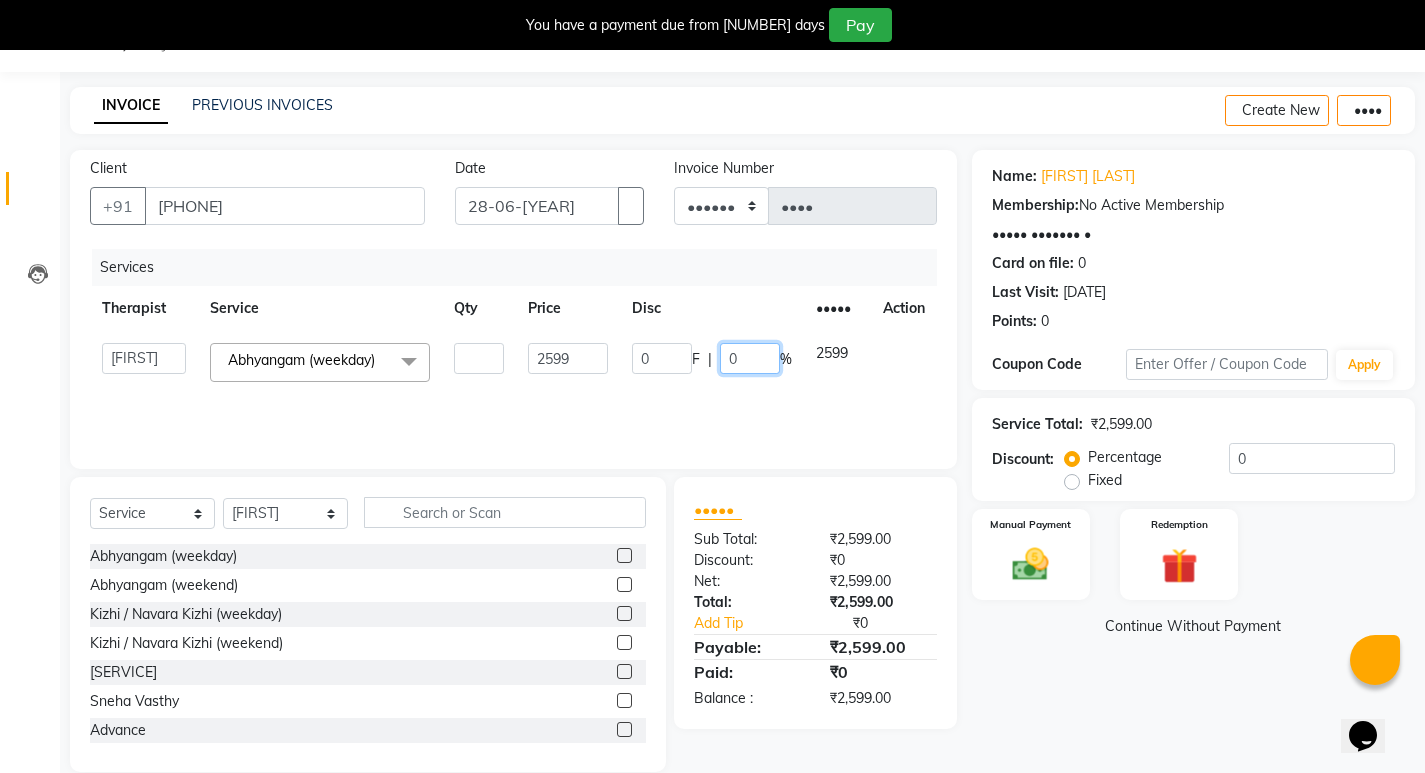 drag, startPoint x: 742, startPoint y: 357, endPoint x: 725, endPoint y: 357, distance: 17 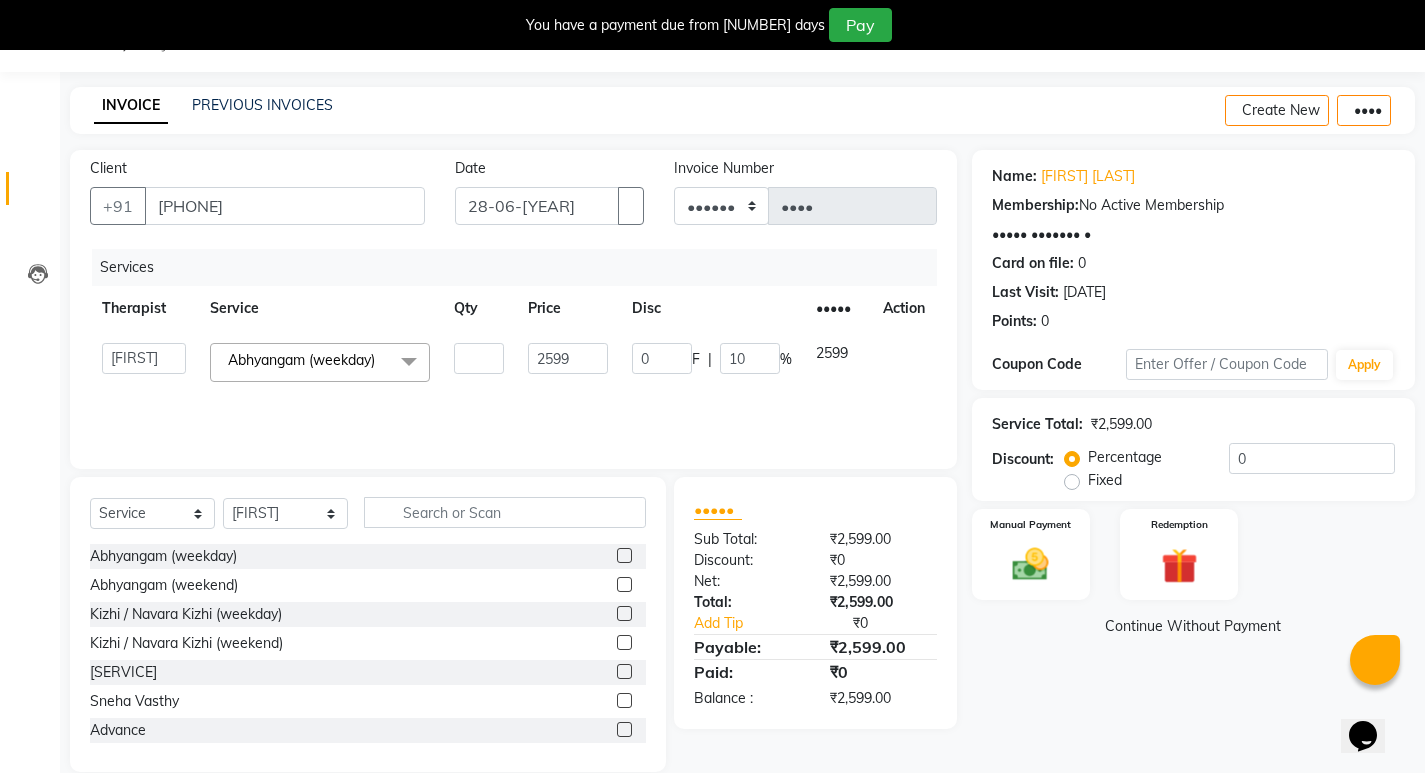 click on "Services Therapist Service Qty Price Disc Total ActionAbhijeet JadhavAmruthaAnita KhatkeAnjana Surendra KalyaniAparnaAvtar JaiswalBandu DangeBibinaChandani YadavDeepali GaikwadDr. Abidda KhanDr. Annu PrasadDr. Chaitali DeshmukhDr. ChetaliDr. Mrunal GoleGloria YGloriyaHariJainy M RKAMAL NIKAMKavita AmbatkarLatika SawantManagerPooja MohitePriya MishraRajimon GopalanRATHEESH KUMAR G KURUPRatishSachin SubhashShali K MShani KShibinSuddheesh K KSunil WankhadeSunita FernandesSurajSuvarna GangurdeSwatiTanvi TaralTejaswini GaonkarVidya VishwanathVinayakYogesh ParabAbhyangam(weekday)xAbhyangam(weekday)Abhyangam(weekend)Kizhi / Navara Kizhi (weekday)Kizhi / Navara Kizhi (weekend)Kashyaya VasthySneha VasthyAdvanceKasa Foot MassageVIRECHANHridaya BastiSummer offerExpiredGvExtensionAbhyanga - Leg & ShoulderAnjanaDhanyamladhara 30 minLepamThalam" at bounding box center [513, 349] 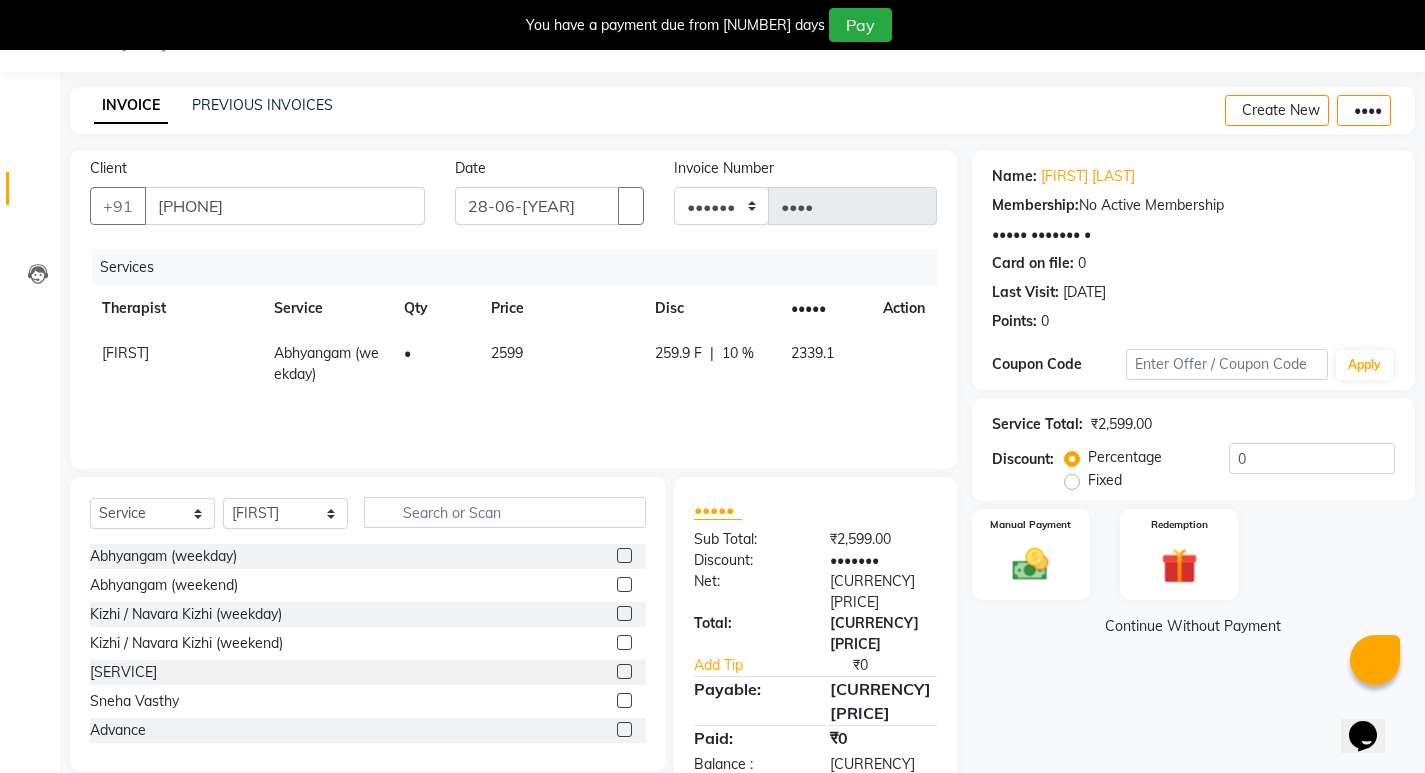 click at bounding box center (624, 584) 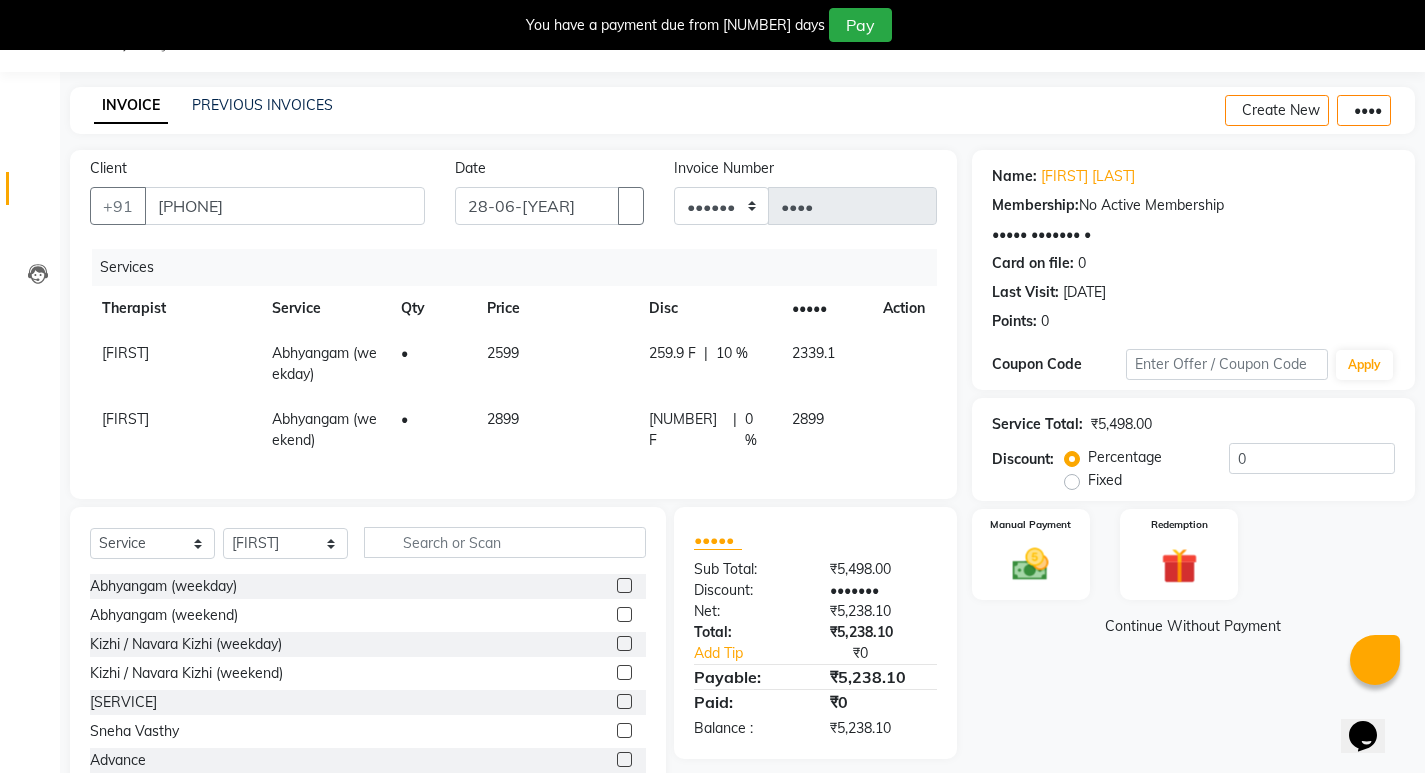 click at bounding box center (891, 343) 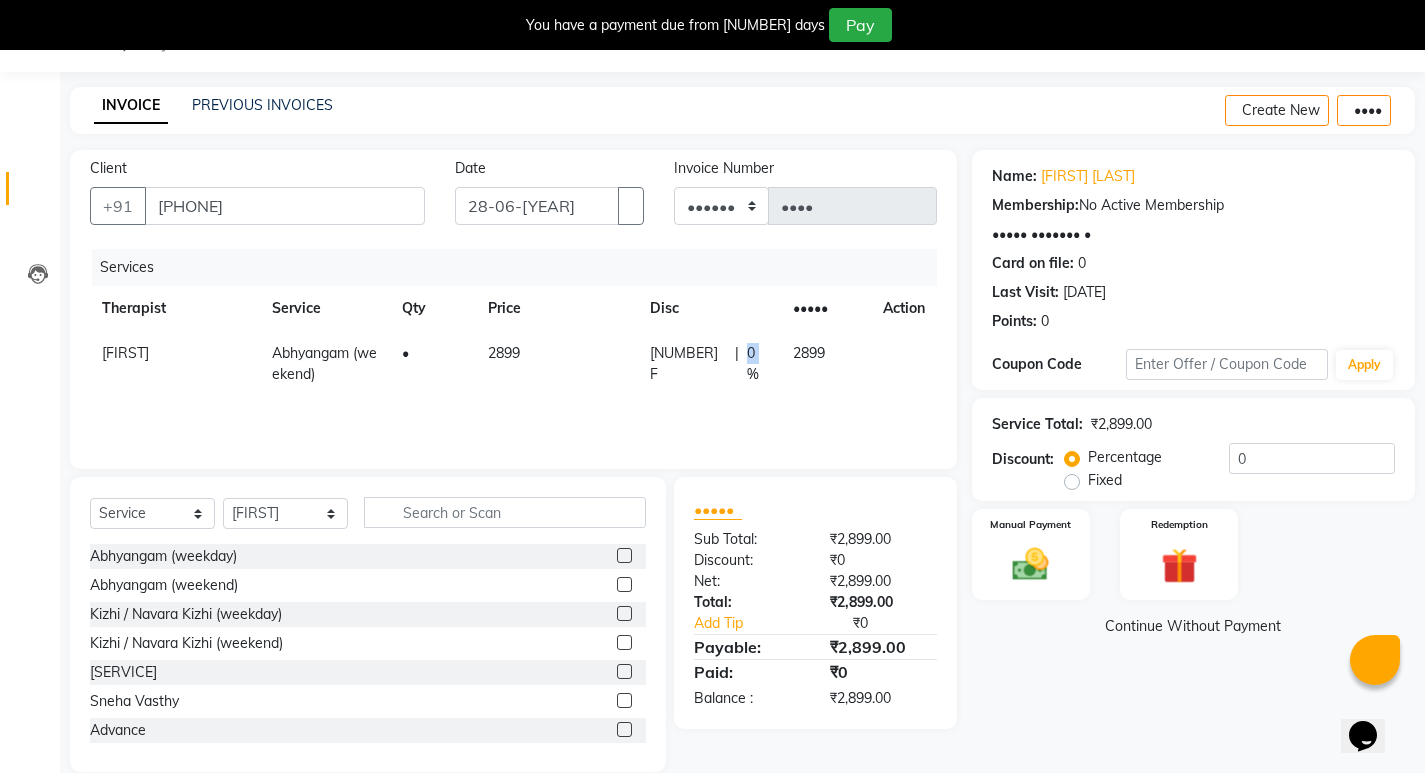 drag, startPoint x: 712, startPoint y: 346, endPoint x: 692, endPoint y: 353, distance: 21.189621 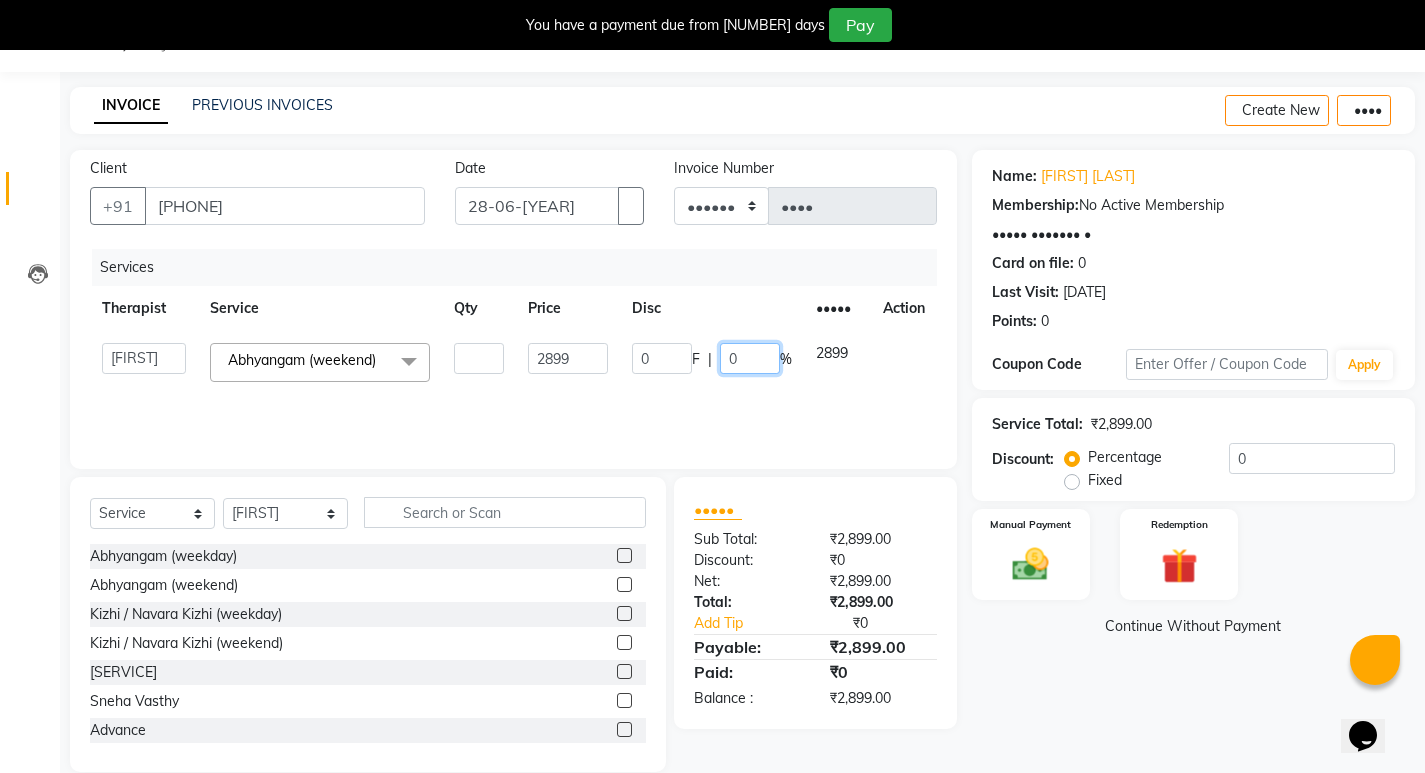 drag, startPoint x: 748, startPoint y: 358, endPoint x: 675, endPoint y: 330, distance: 78.18568 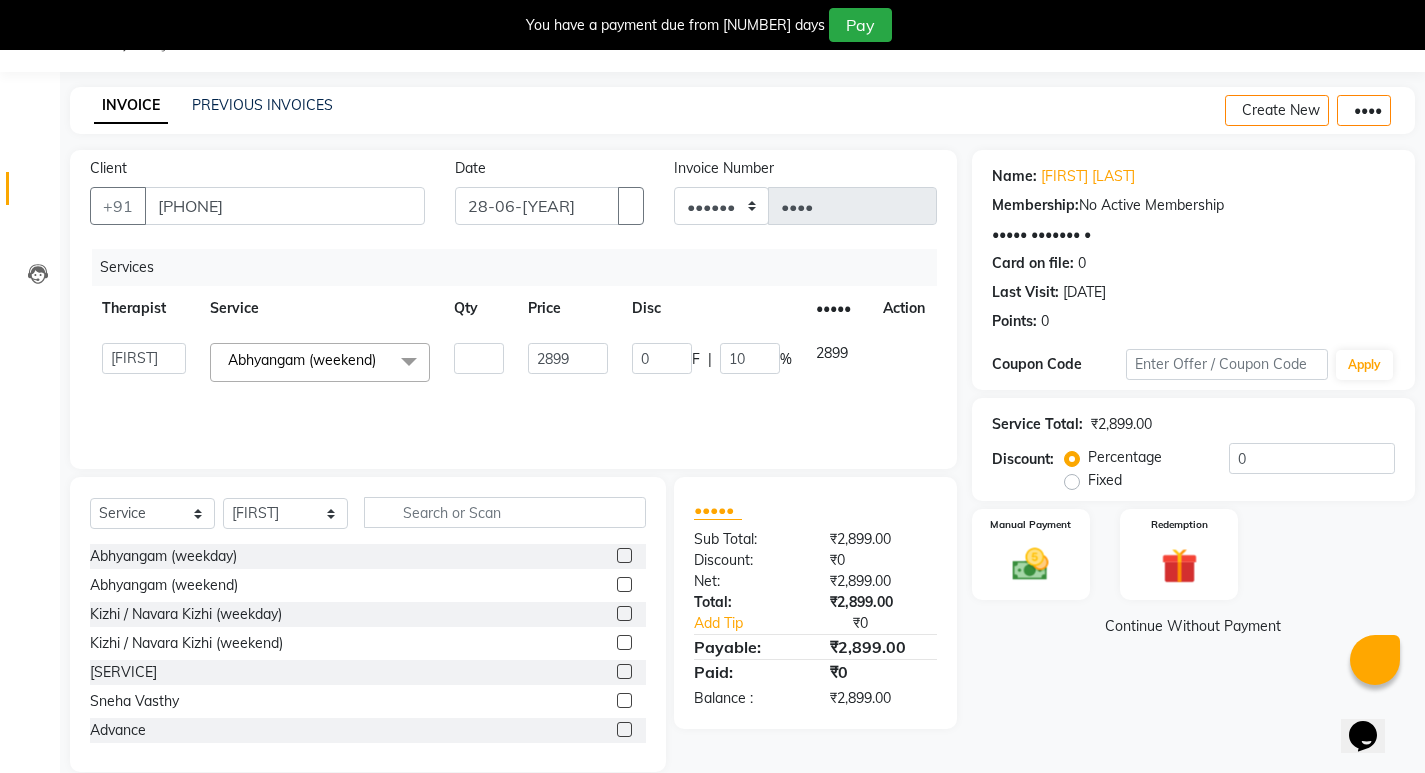 click on "Services Therapist Service Qty Price Disc Total Action Abhijeet Jadhav Amrutha Anita Khatke Anjana Surendra Kalyani Aparna Avtar Jaiswal Bandu Dange Bibina Chandani Yadav Deepali Gaikwad Dr. Abidda Khan Dr. Annu Prasad Dr. Chaitali Deshmukh Dr. Chetali Dr. Mrunal Gole Gloria Y Gloriya Hari Jainy M R KAMAL NIKAM Kavita Ambatkar Latika Sawant Manager Pooja Mohite Priya Mishra Rajimon Gopalan RATHEESH KUMAR G KURUP Ratish Sachin Subhash Shali K M Shani K Shibin Suddheesh K K Sunil Wankhade Sunita Fernandes Suraj Suvarna Gangurde Swati Tanvi Taral Tejaswini Gaonkar Vidya Vishwanath Vinayak Yogesh Parab Abhyangam (weekend) x Abhyangam (weekday) Abhyangam (weekend) Kizhi / Navara Kizhi (weekday) Kizhi / Navara Kizhi (weekend) Kashyaya Vasthy Sneha Vasthy Advance Kasa Foot Massage VIRECHAN Hridaya Basti Summer offer Expired Gv Extension Abhyanga - Leg Foot Abhyanga - Neck Shoulder Anjana Dhanyamladhara 30 min Lepam Thalam 1" at bounding box center (513, 349) 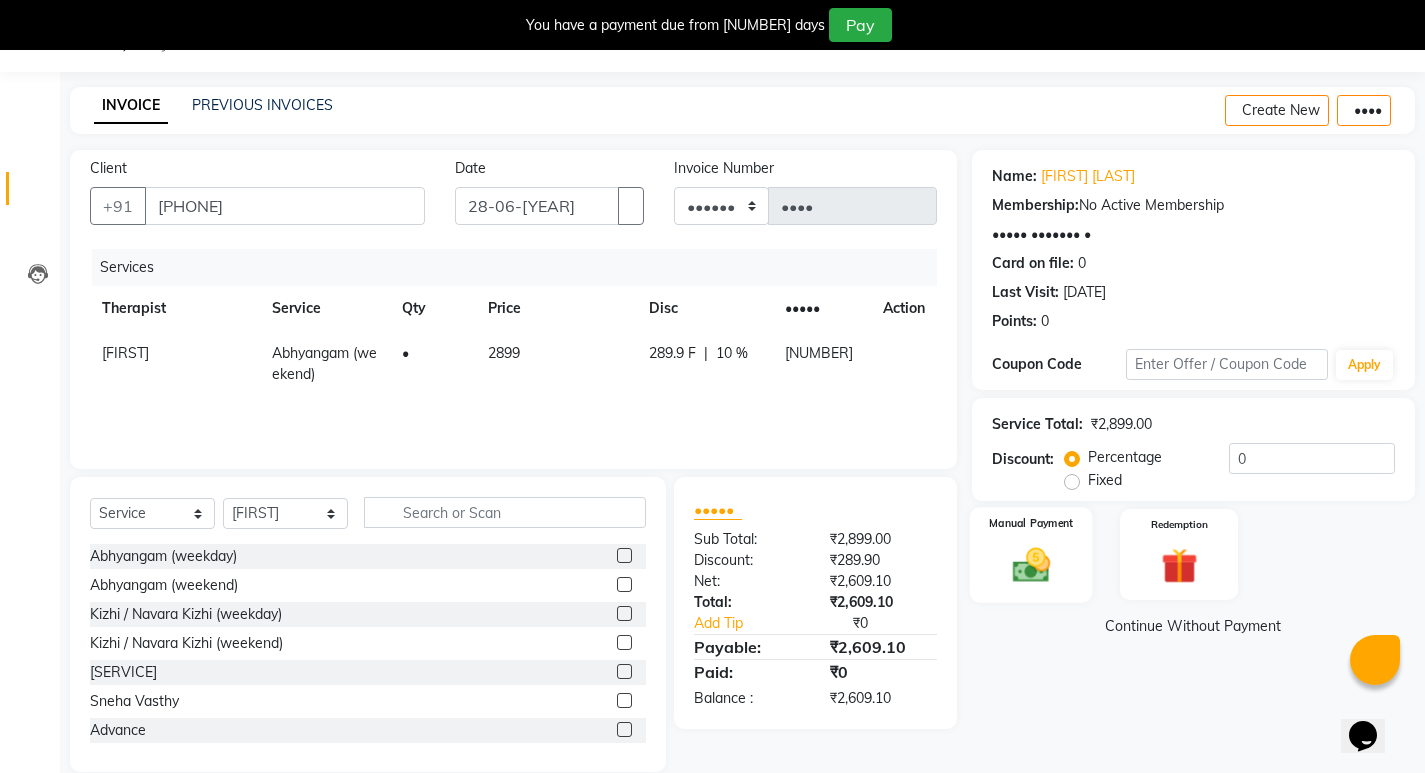 click on "Manual Payment" at bounding box center (1030, 555) 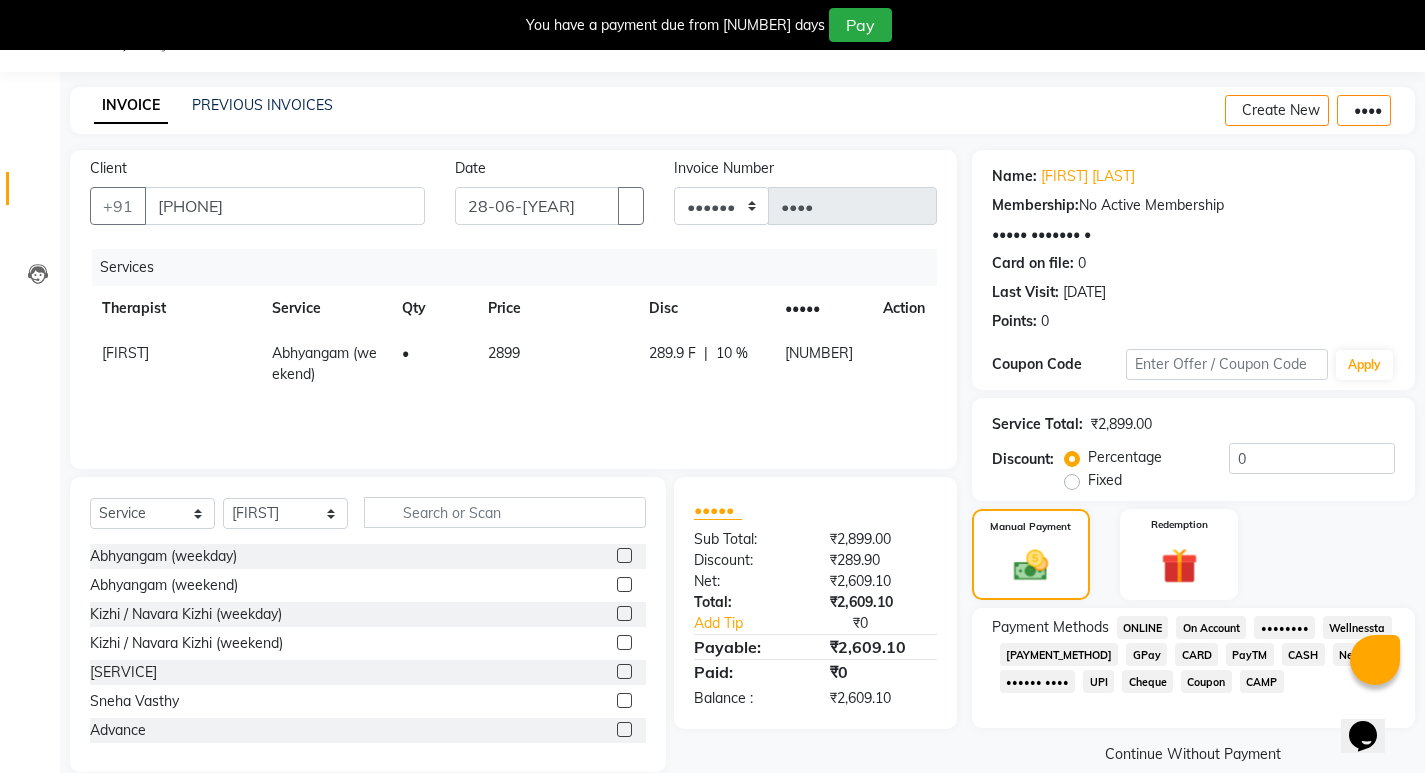 click on "CARD" at bounding box center [1143, 627] 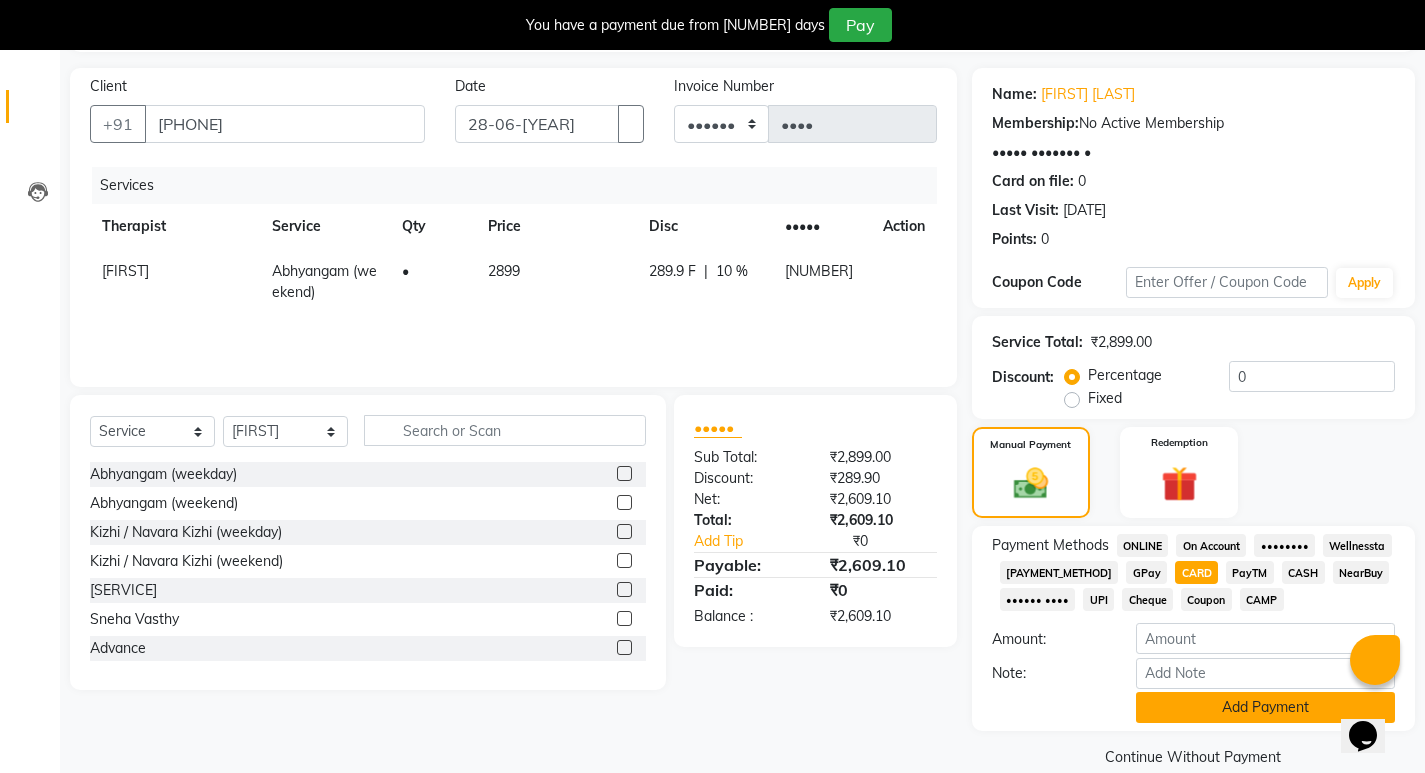 scroll, scrollTop: 166, scrollLeft: 0, axis: vertical 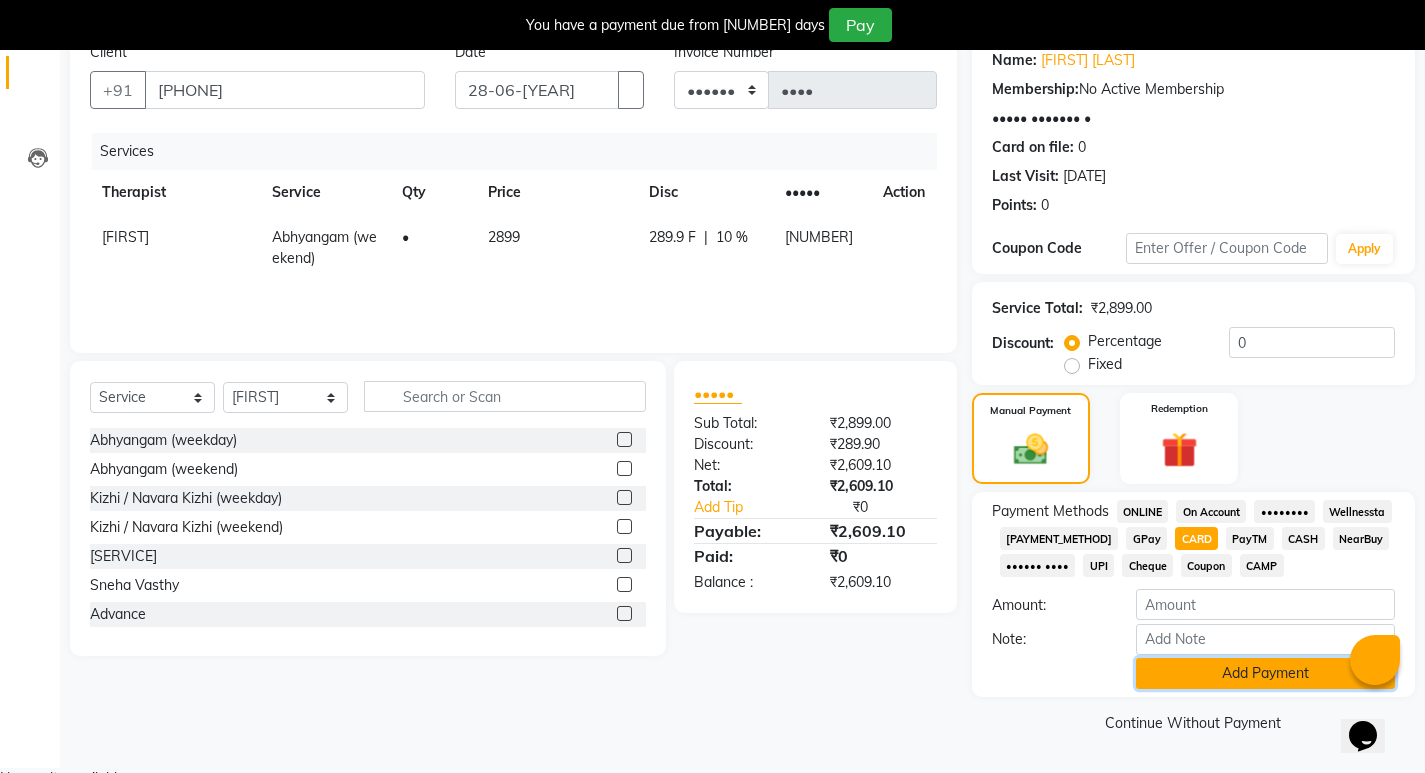 click on "Add Payment" at bounding box center (1265, 673) 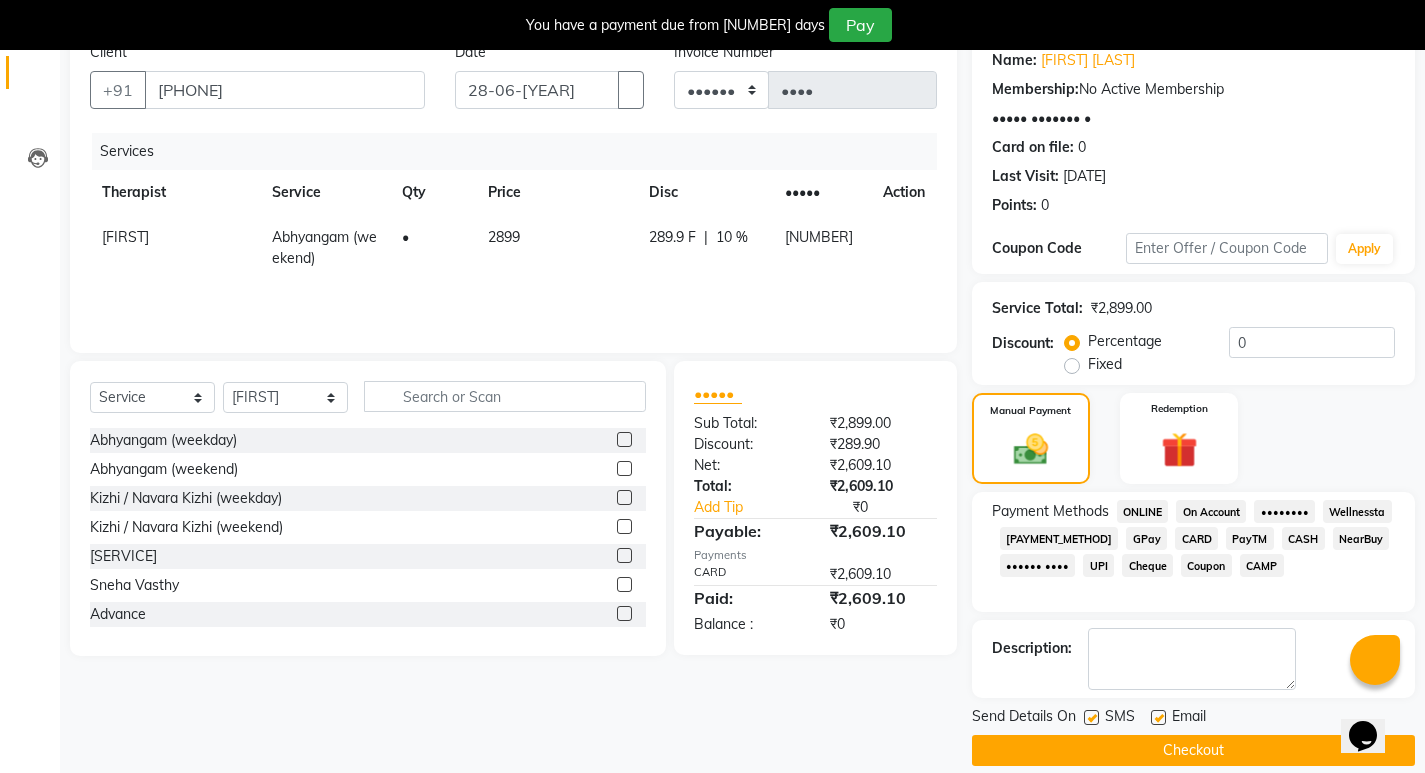 drag, startPoint x: 1095, startPoint y: 720, endPoint x: 1137, endPoint y: 727, distance: 42.579338 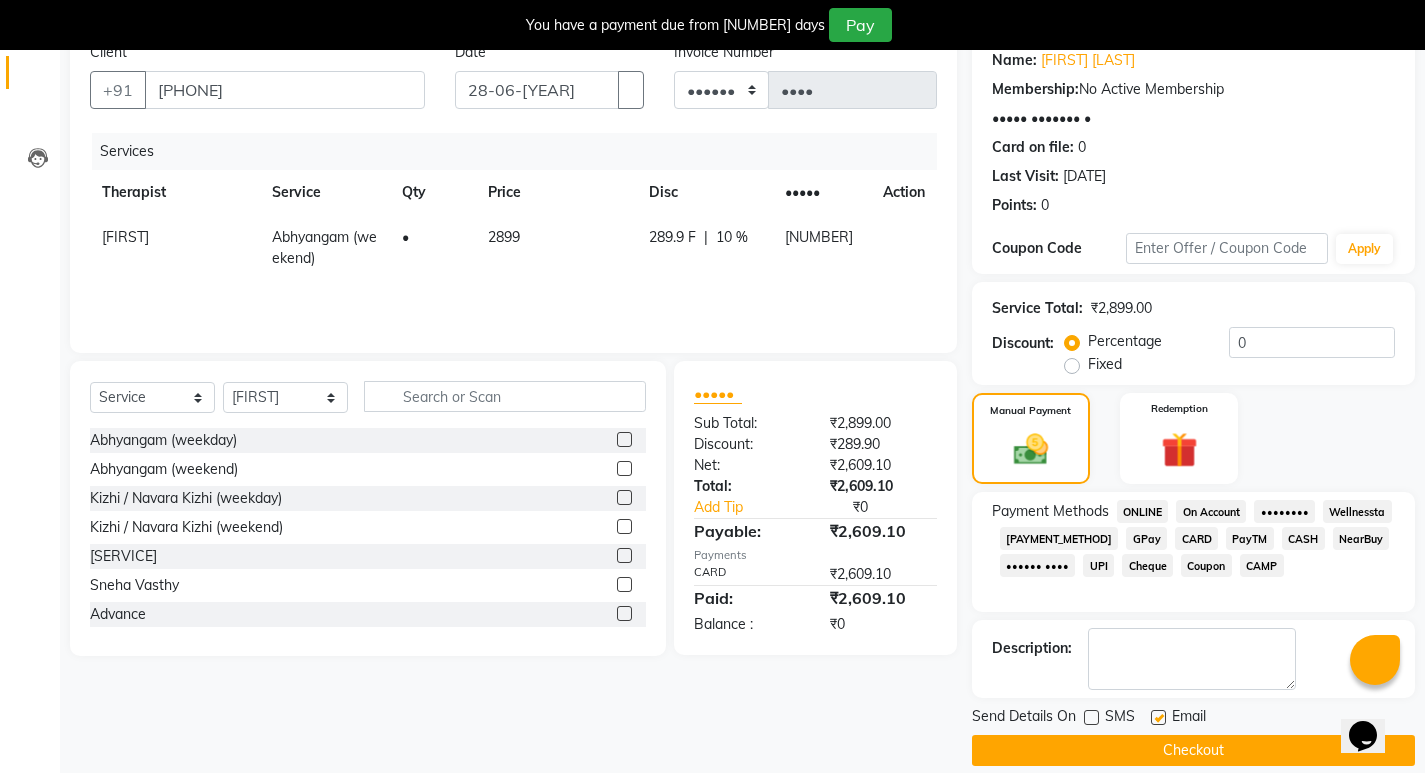 click on "Email" at bounding box center [1186, 718] 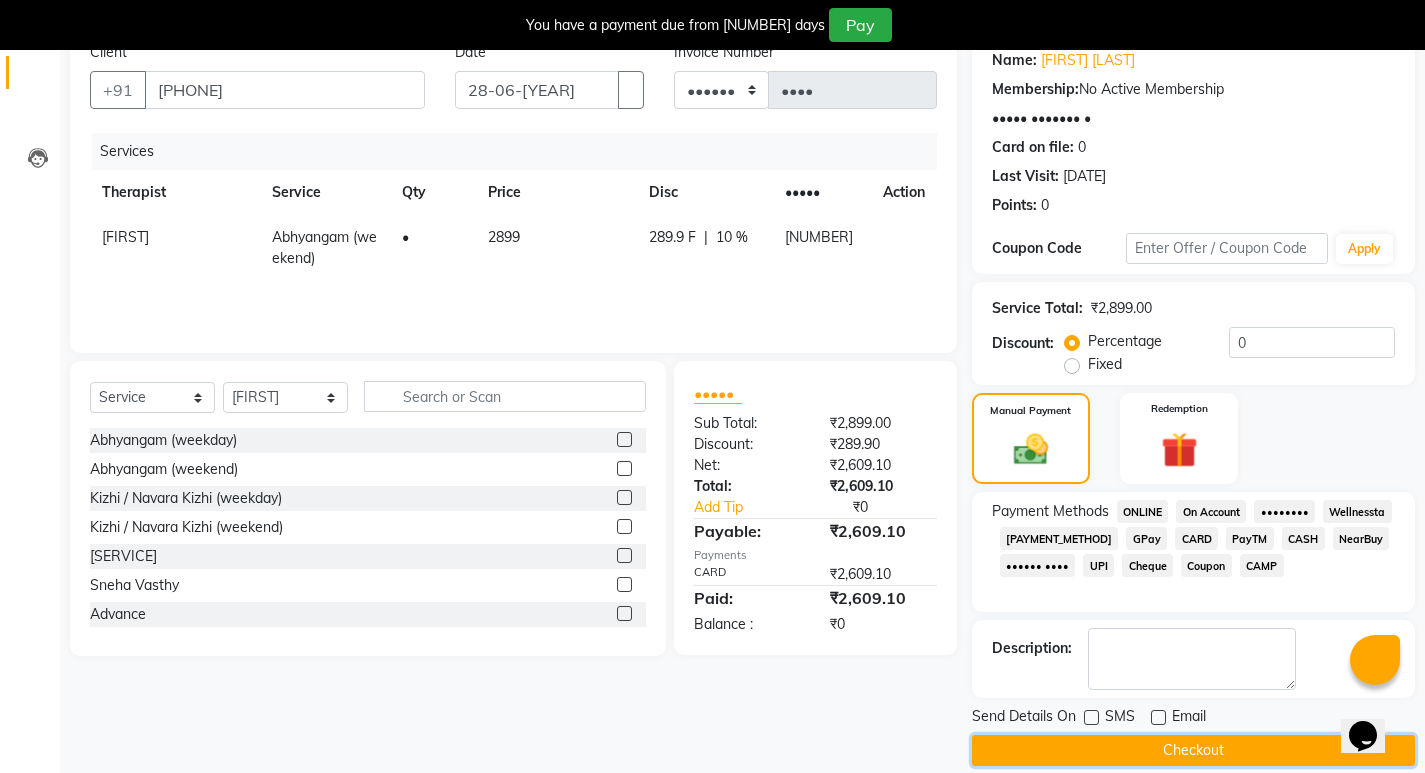 click on "Checkout" at bounding box center (1193, 750) 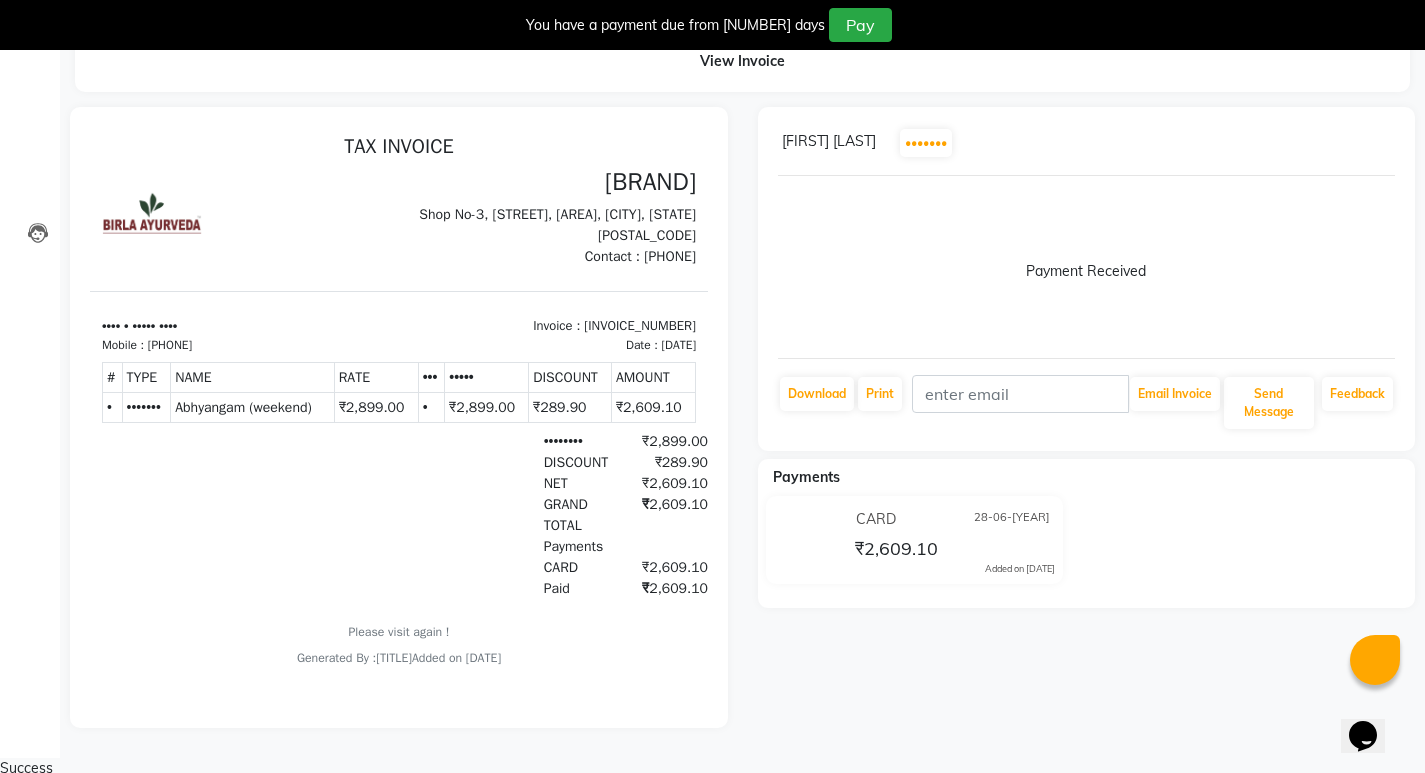 scroll, scrollTop: 0, scrollLeft: 0, axis: both 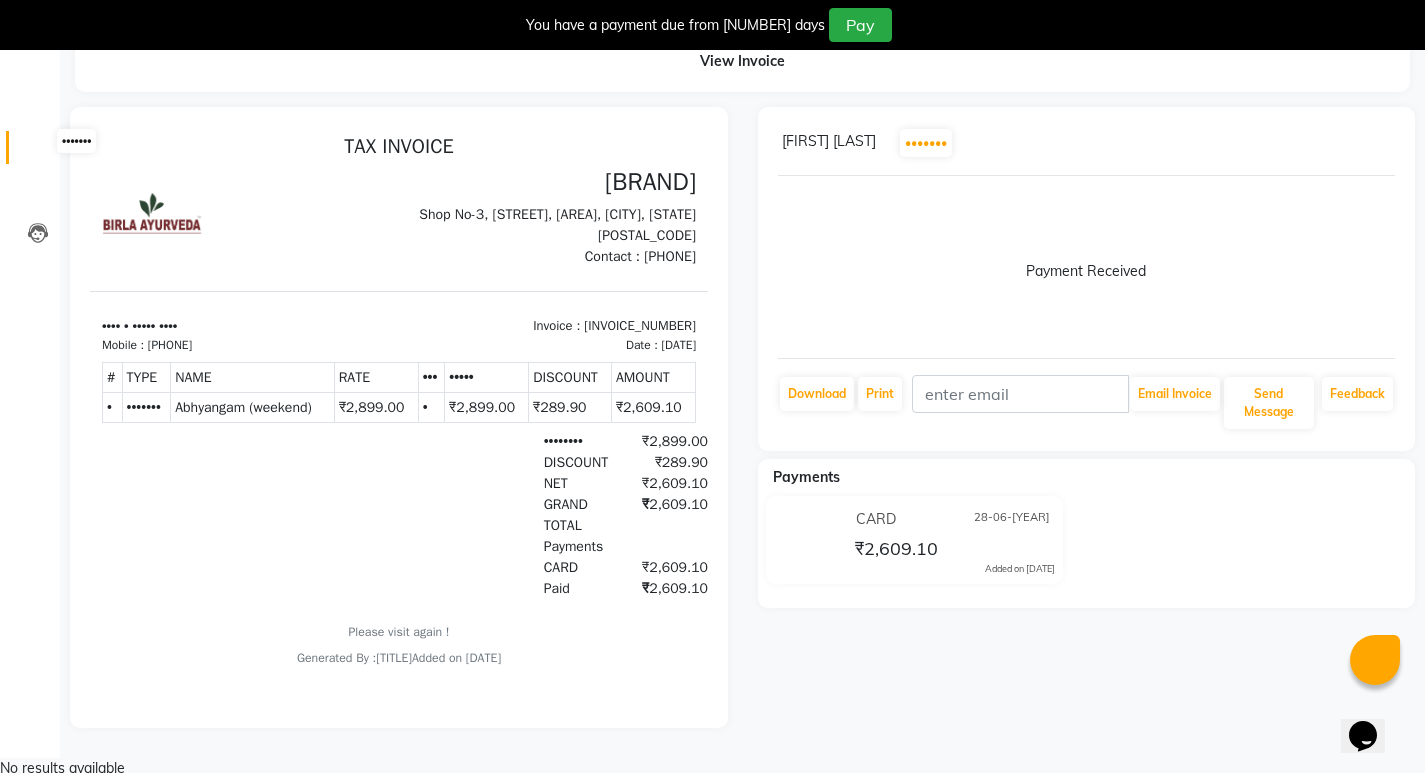 click at bounding box center (38, 152) 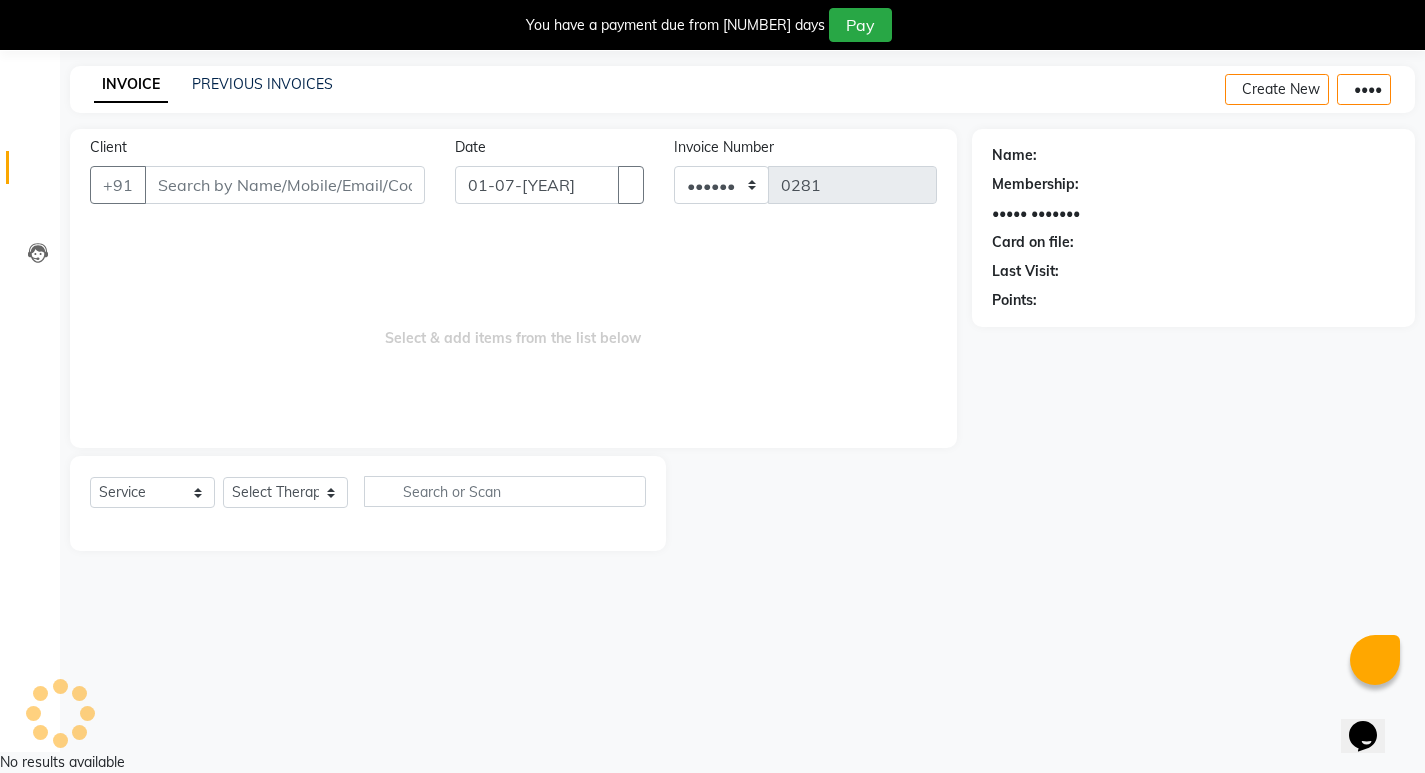 scroll, scrollTop: 50, scrollLeft: 0, axis: vertical 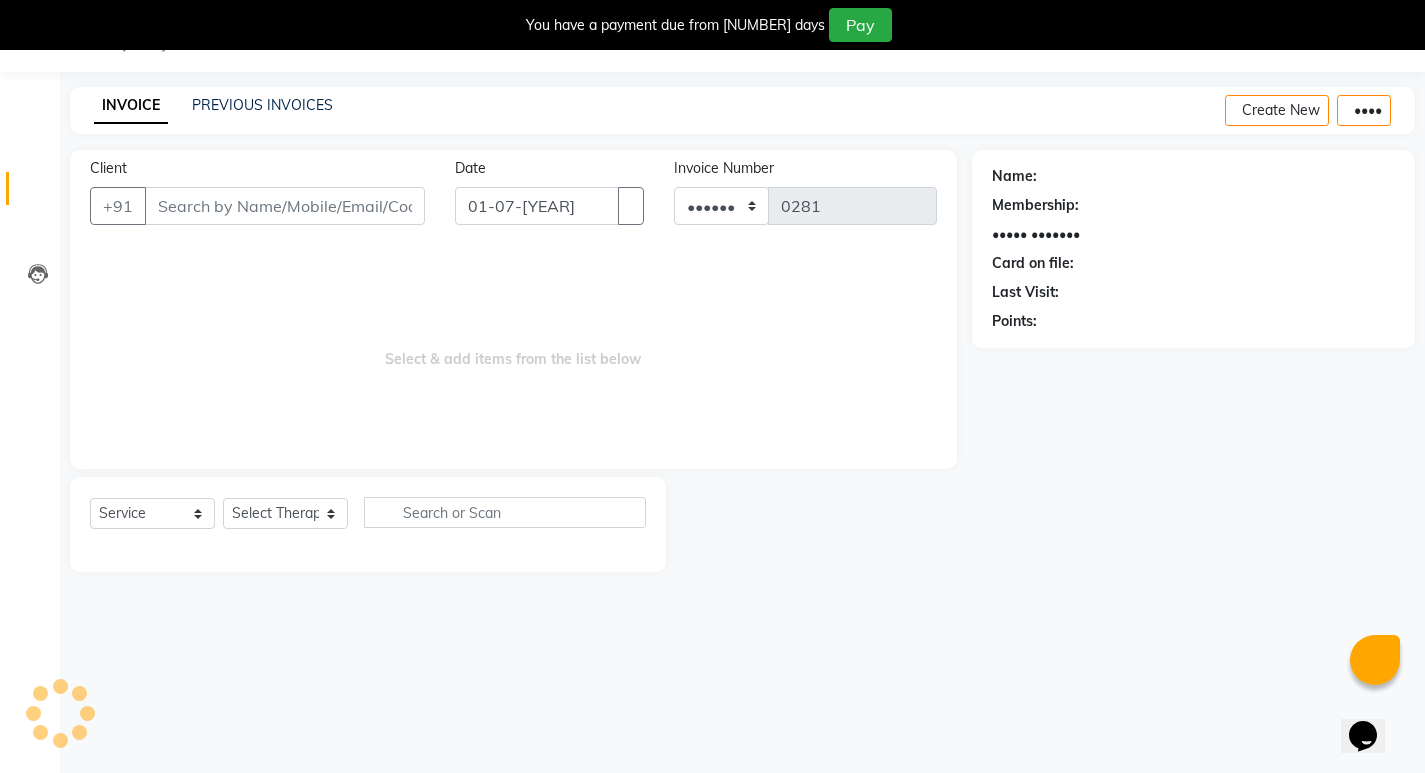 click on "Client" at bounding box center [285, 206] 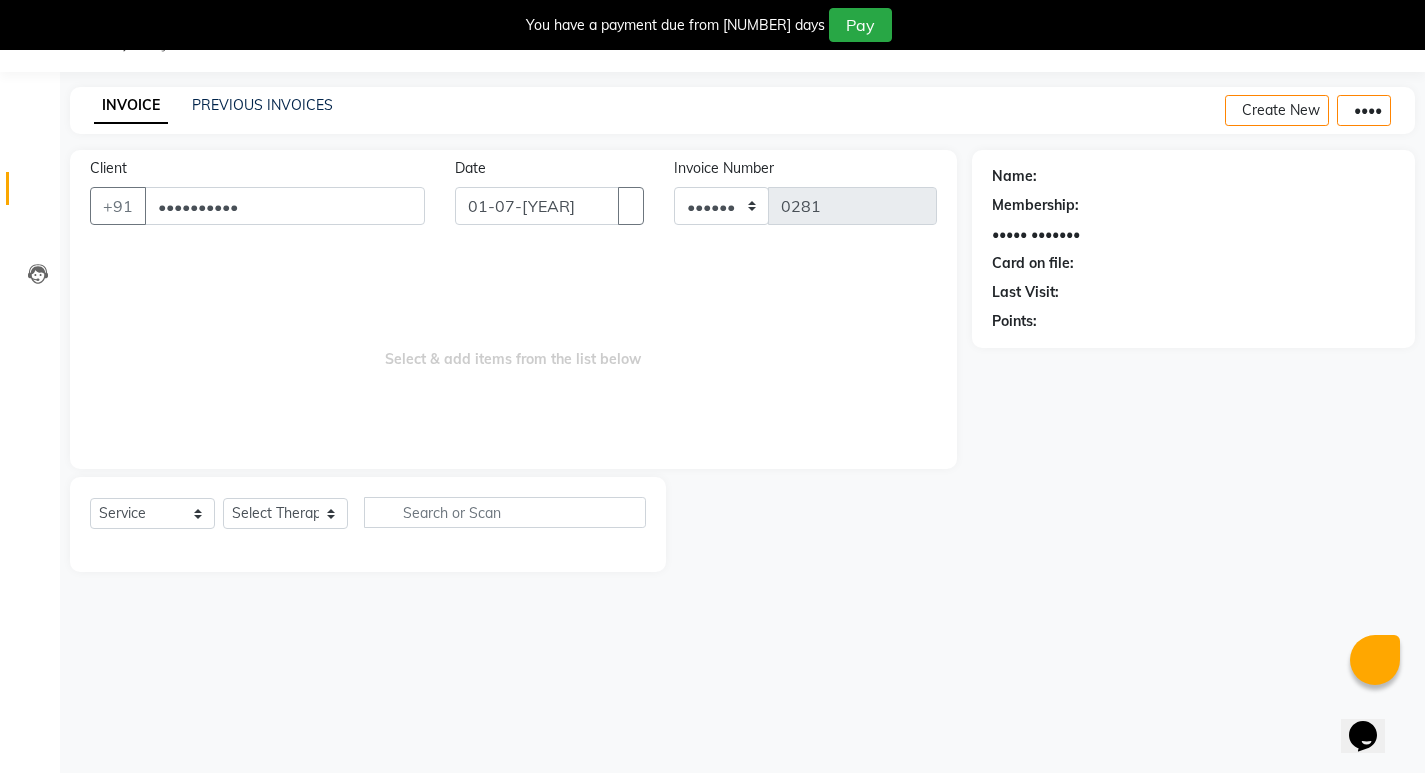 type on "••••••••••" 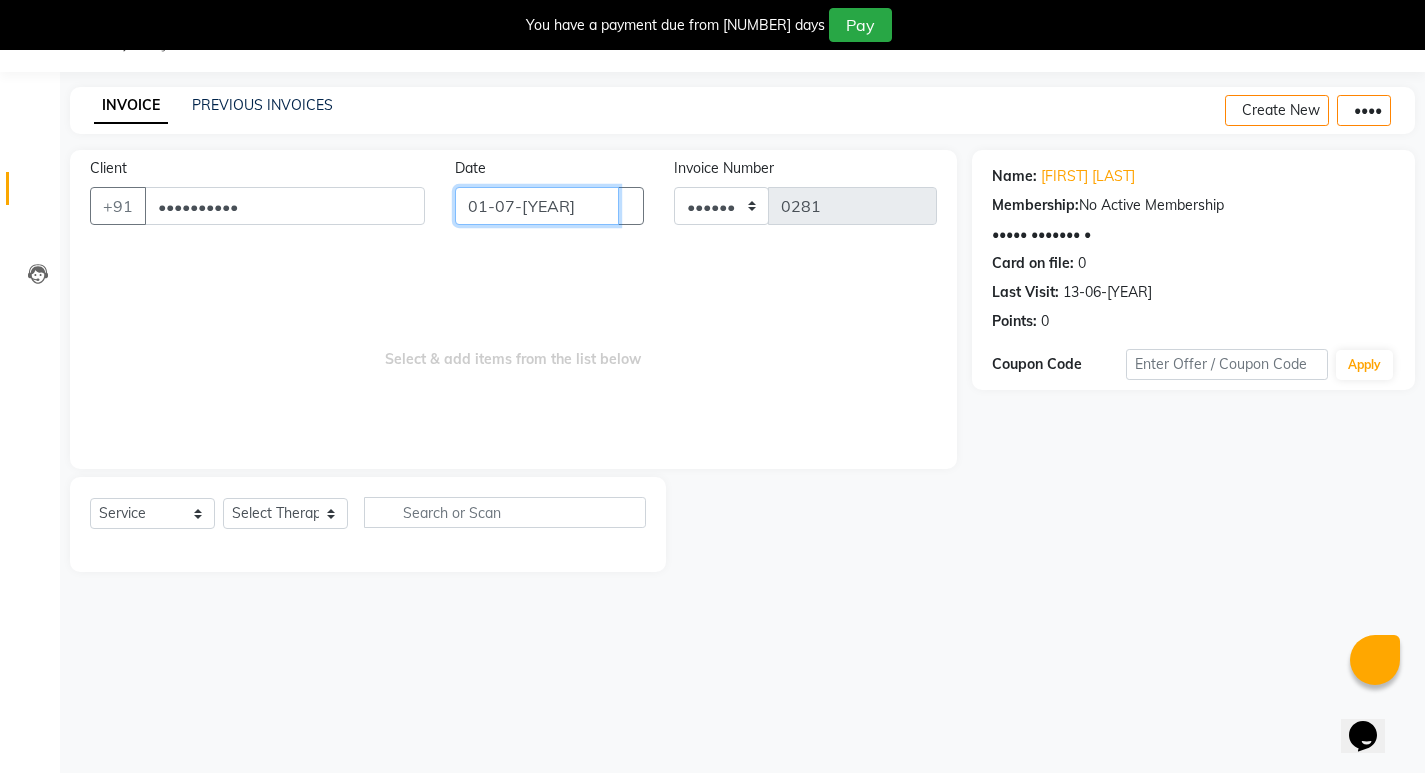 click on "01-07-[YEAR]" at bounding box center (537, 206) 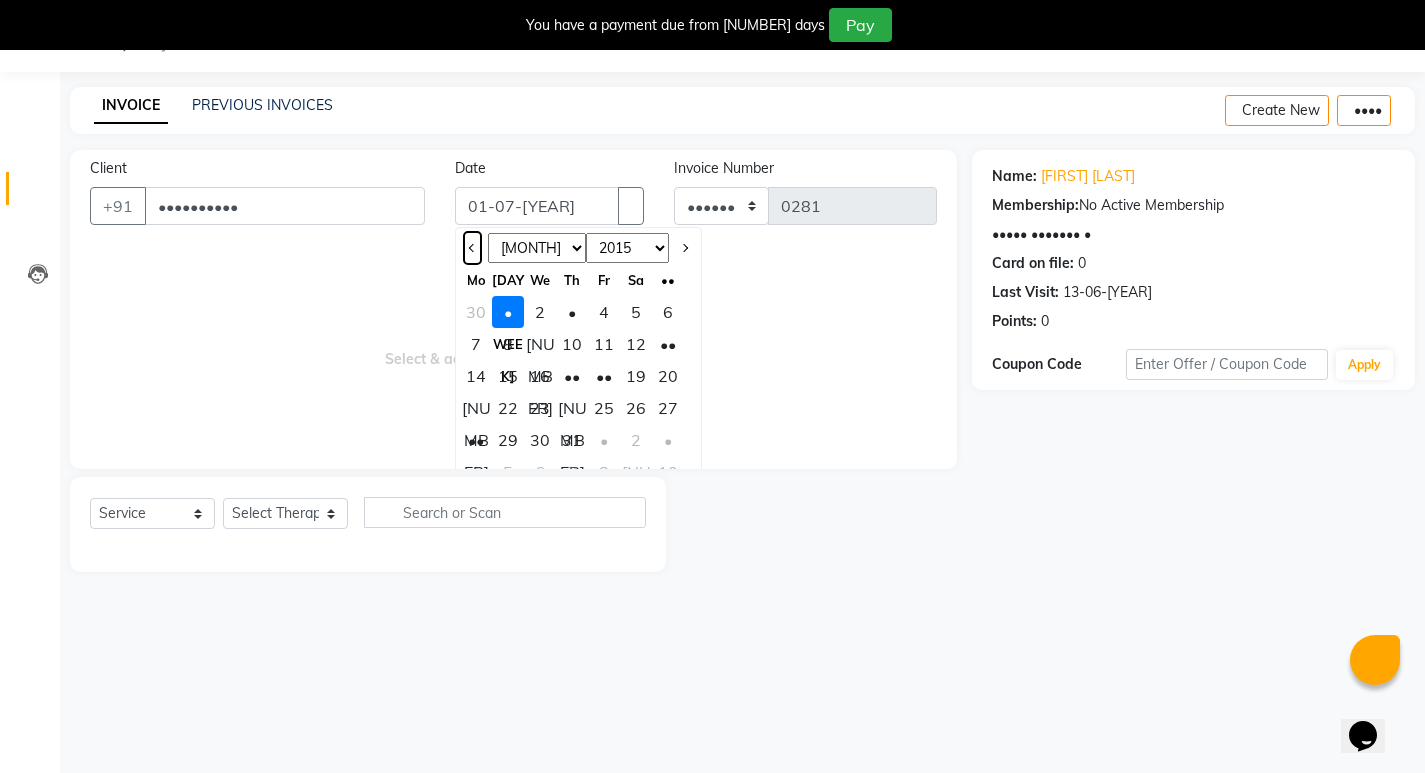 click at bounding box center [473, 248] 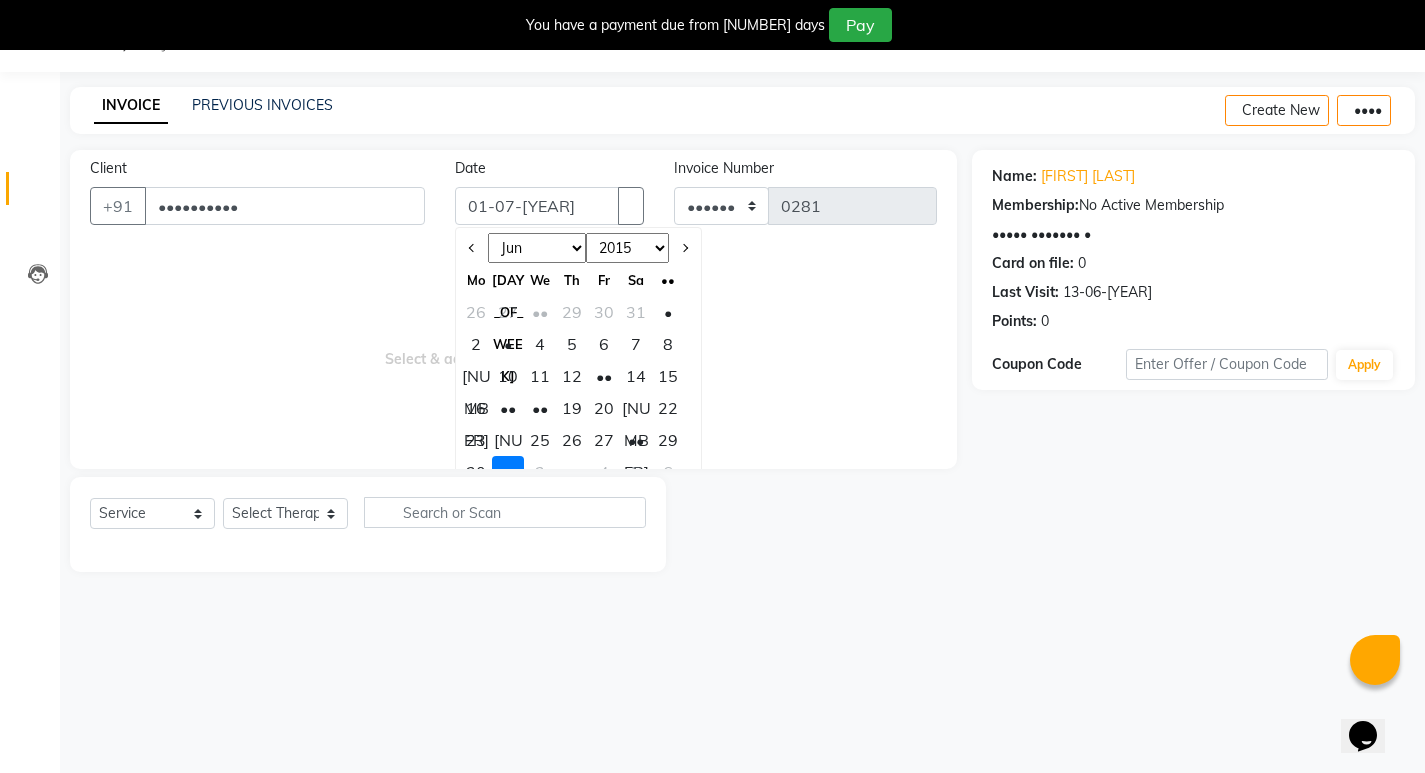 click on "••" at bounding box center [636, 440] 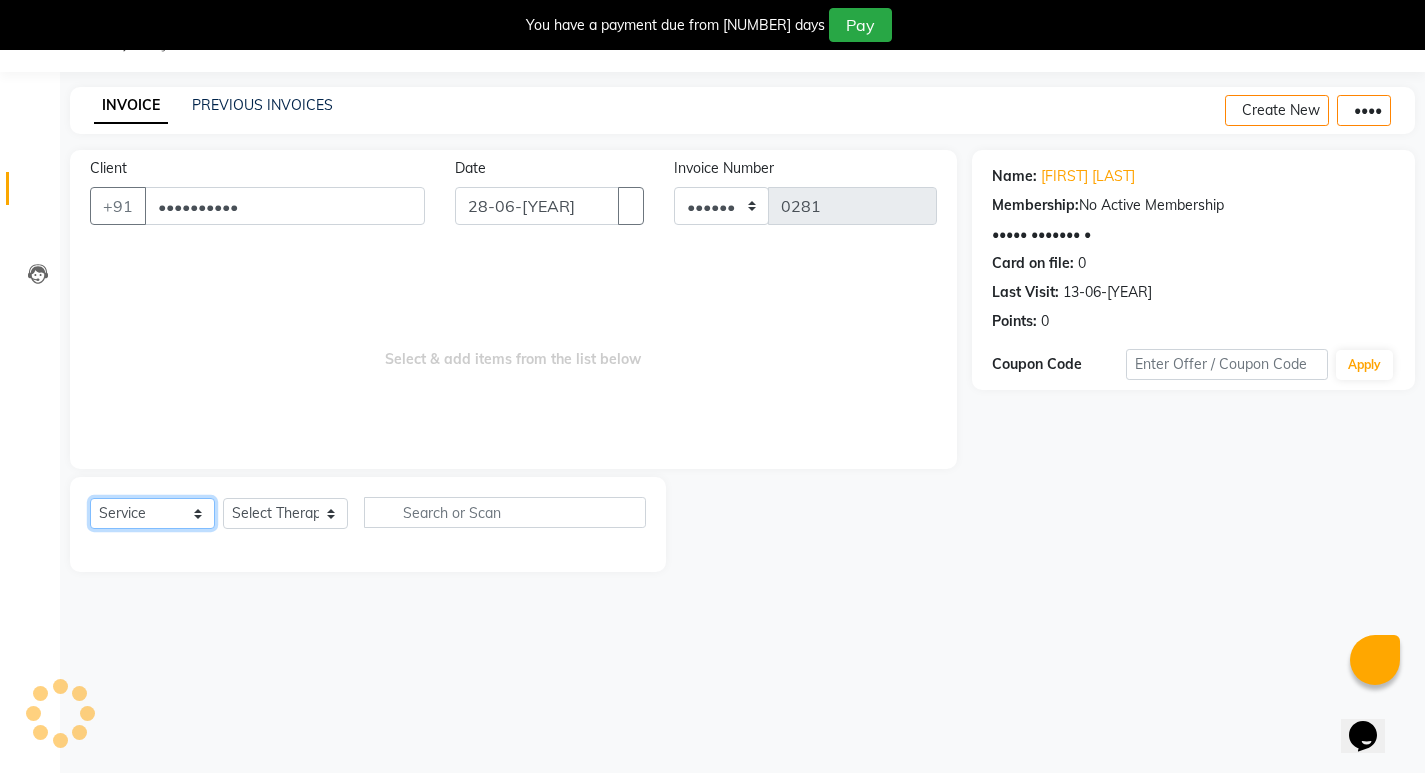 click on "Select  Service  Product  Membership  Package Voucher Prepaid Gift Card" at bounding box center [152, 513] 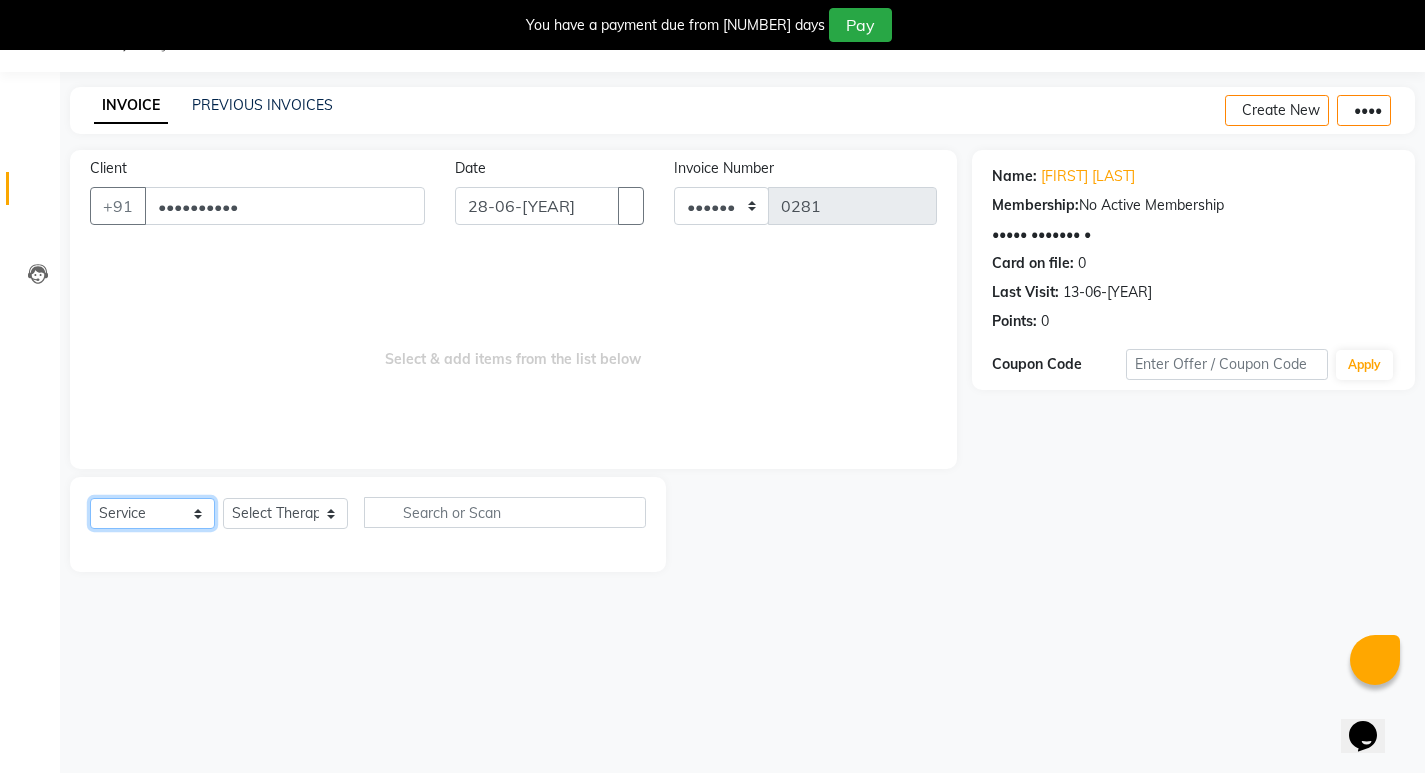 select on "product" 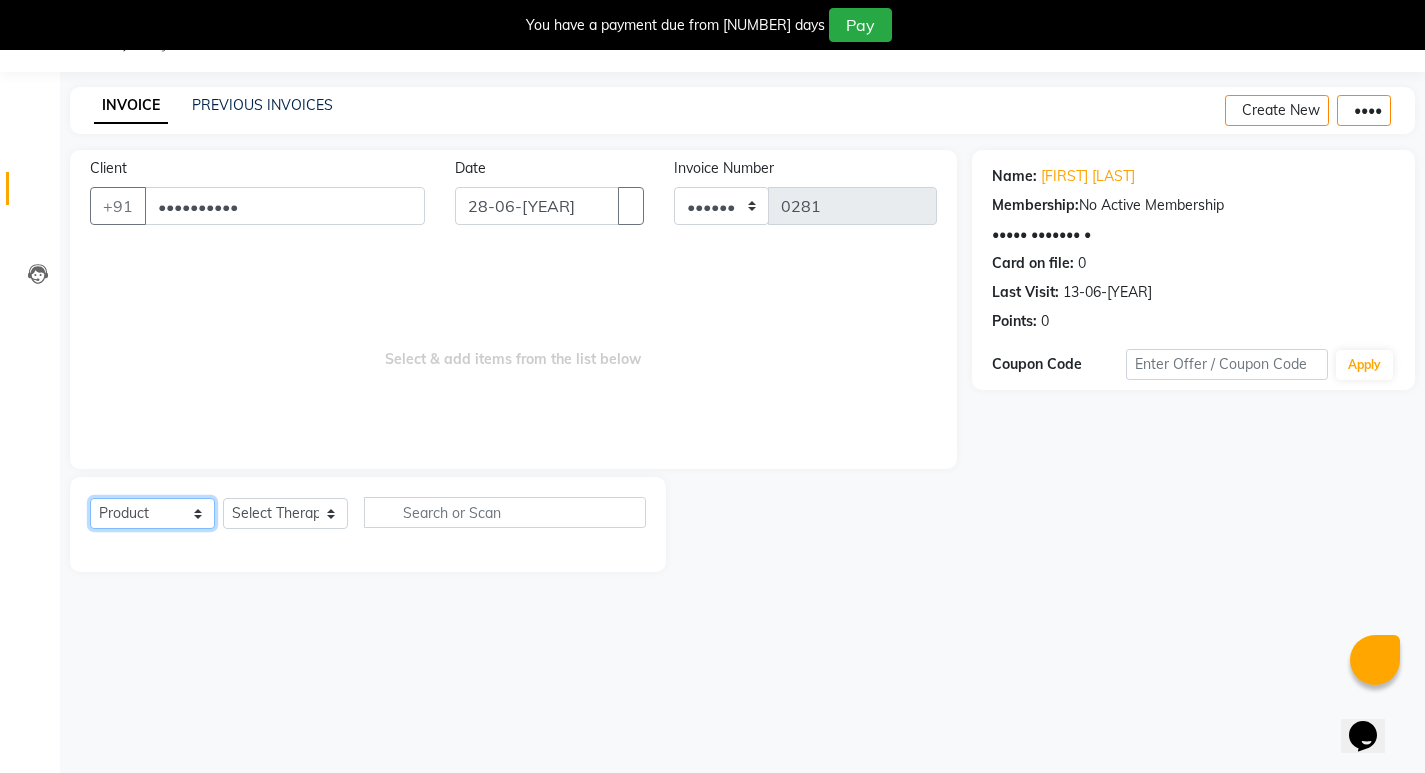 click on "Select  Service  Product  Membership  Package Voucher Prepaid Gift Card" at bounding box center [152, 513] 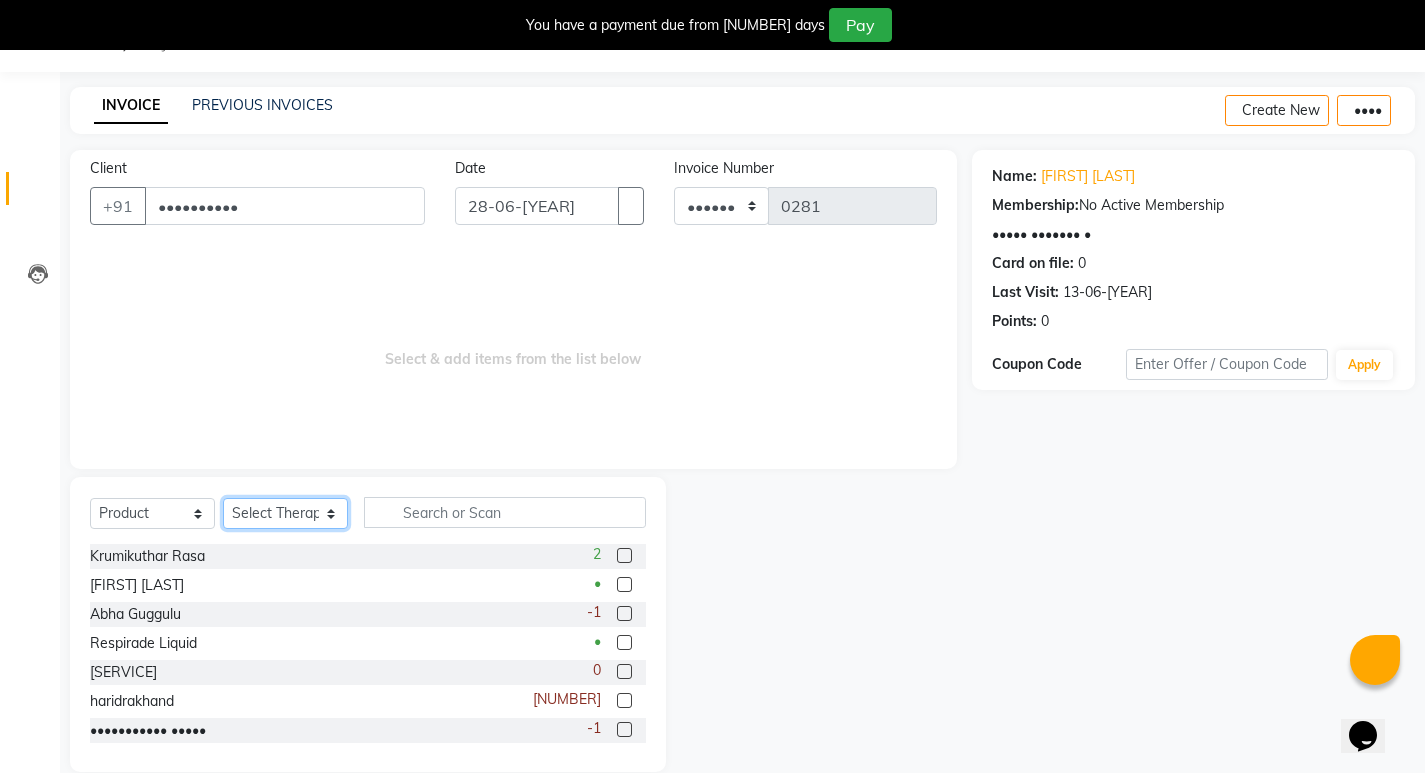 click on "Select therapist Abhijeet Jadhav Amrutha Anita Khatke Anjana Surendra Kalyani Aparna Avtar Jaiswal Bandu Dange Bibina Chandani Yadav Deepali Gaikwad Dr. Abidda Khan Dr. Annu Prasad Dr. Chaitali Deshmukh Dr. Chetali Dr. Mrunal Gole Gloria Y Gloriya Hari Jainy M R KAMAL NIKAM Kavita Ambatkar Latika Sawant Manager Pooja Mohite Priya Mishra Rajimon Gopalan RATHEESH KUMAR G KURUP Ratish Sachin Subhash Shali K M Shani K Shibin Suddheesh K K Sunil Wankhade Sunita Fernandes Suraj Suvarna Gangurde Swati Tanvi Taral Tejaswini Gaonkar Vidya Vishwanath Vinayak Yogesh Parab" at bounding box center [285, 513] 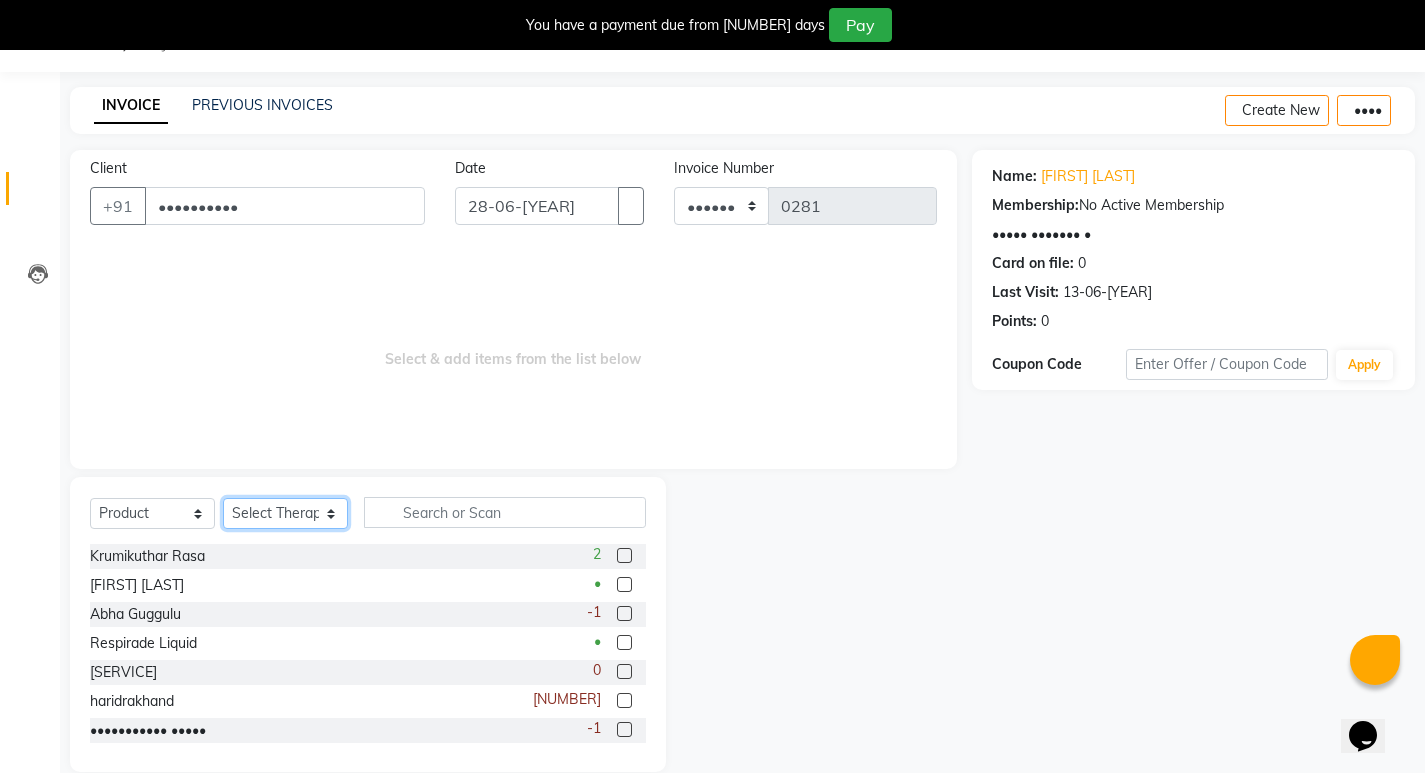 select on "56972" 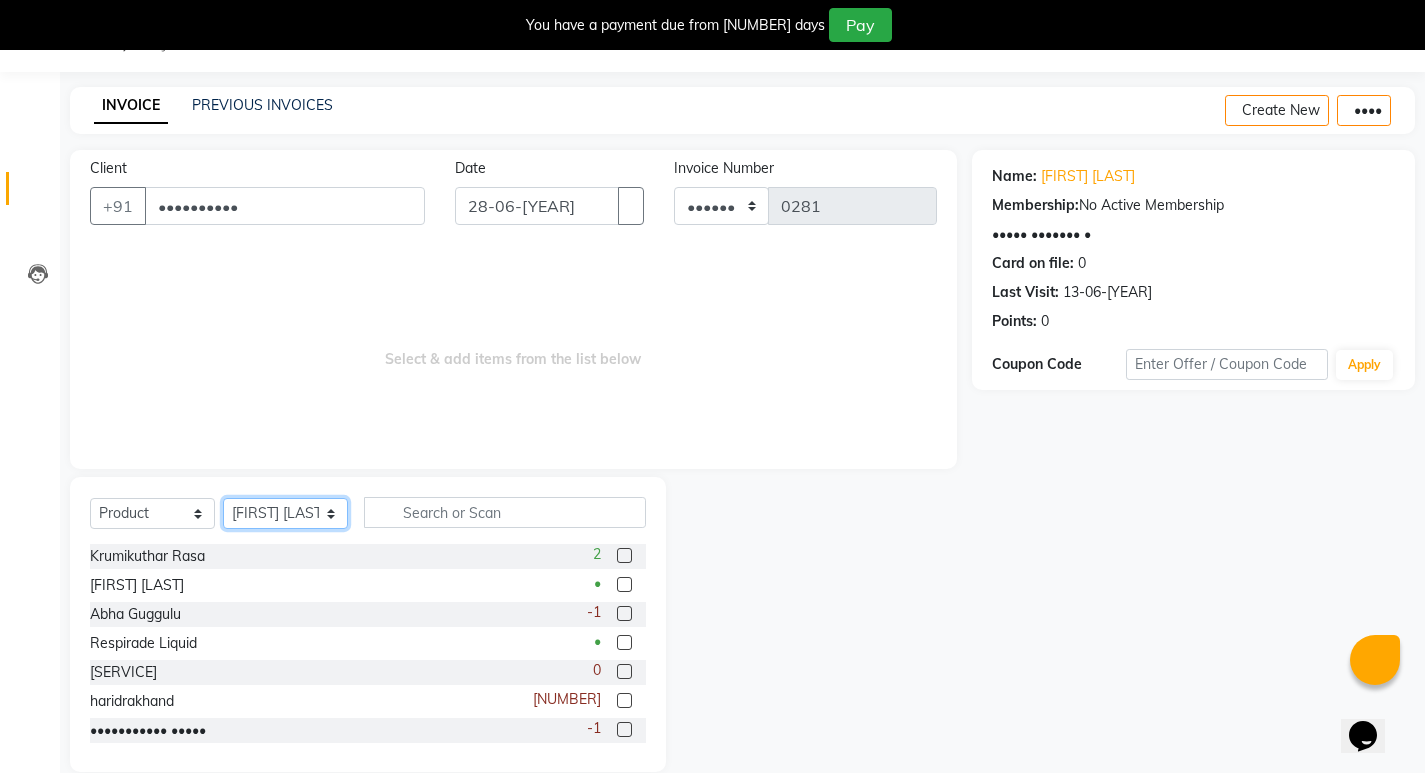 click on "Select therapist Abhijeet Jadhav Amrutha Anita Khatke Anjana Surendra Kalyani Aparna Avtar Jaiswal Bandu Dange Bibina Chandani Yadav Deepali Gaikwad Dr. Abidda Khan Dr. Annu Prasad Dr. Chaitali Deshmukh Dr. Chetali Dr. Mrunal Gole Gloria Y Gloriya Hari Jainy M R KAMAL NIKAM Kavita Ambatkar Latika Sawant Manager Pooja Mohite Priya Mishra Rajimon Gopalan RATHEESH KUMAR G KURUP Ratish Sachin Subhash Shali K M Shani K Shibin Suddheesh K K Sunil Wankhade Sunita Fernandes Suraj Suvarna Gangurde Swati Tanvi Taral Tejaswini Gaonkar Vidya Vishwanath Vinayak Yogesh Parab" at bounding box center [285, 513] 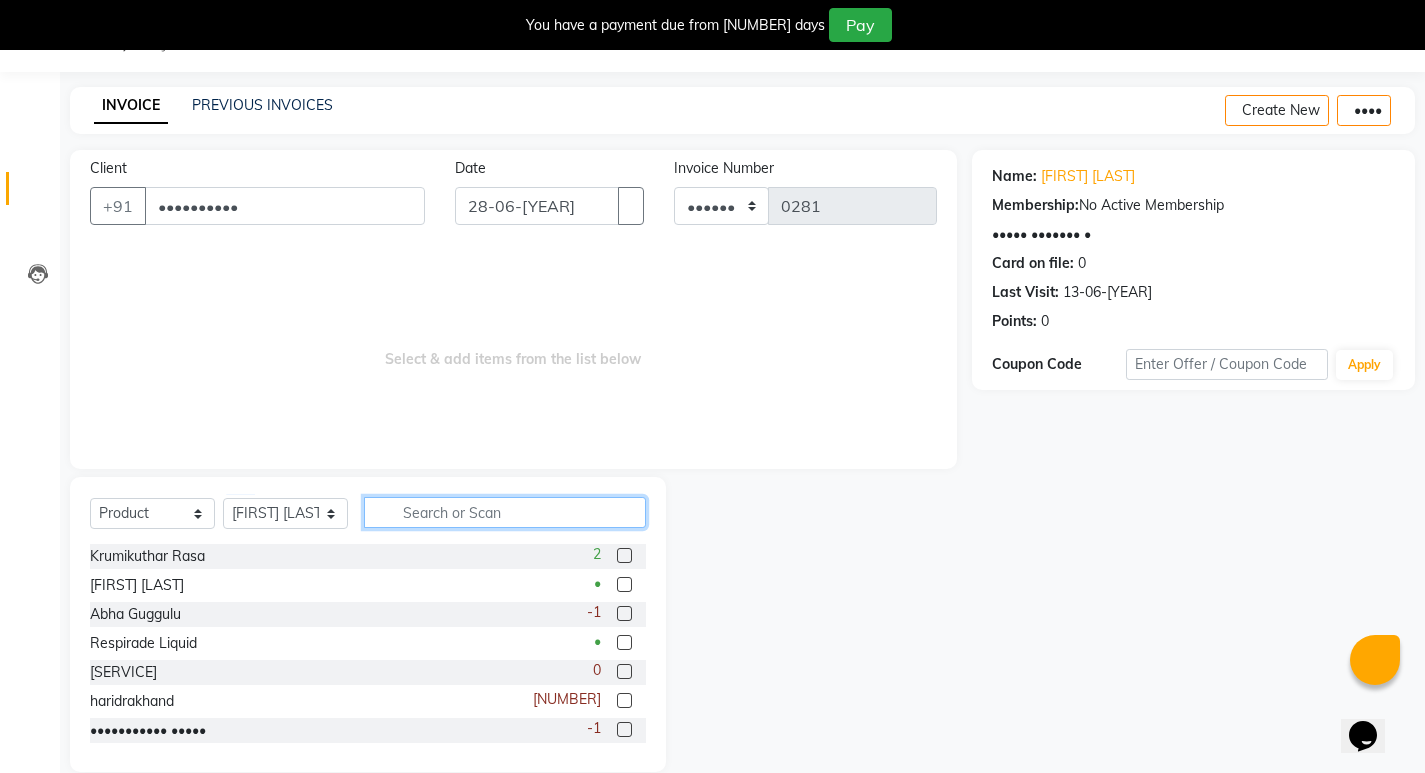 click at bounding box center (505, 512) 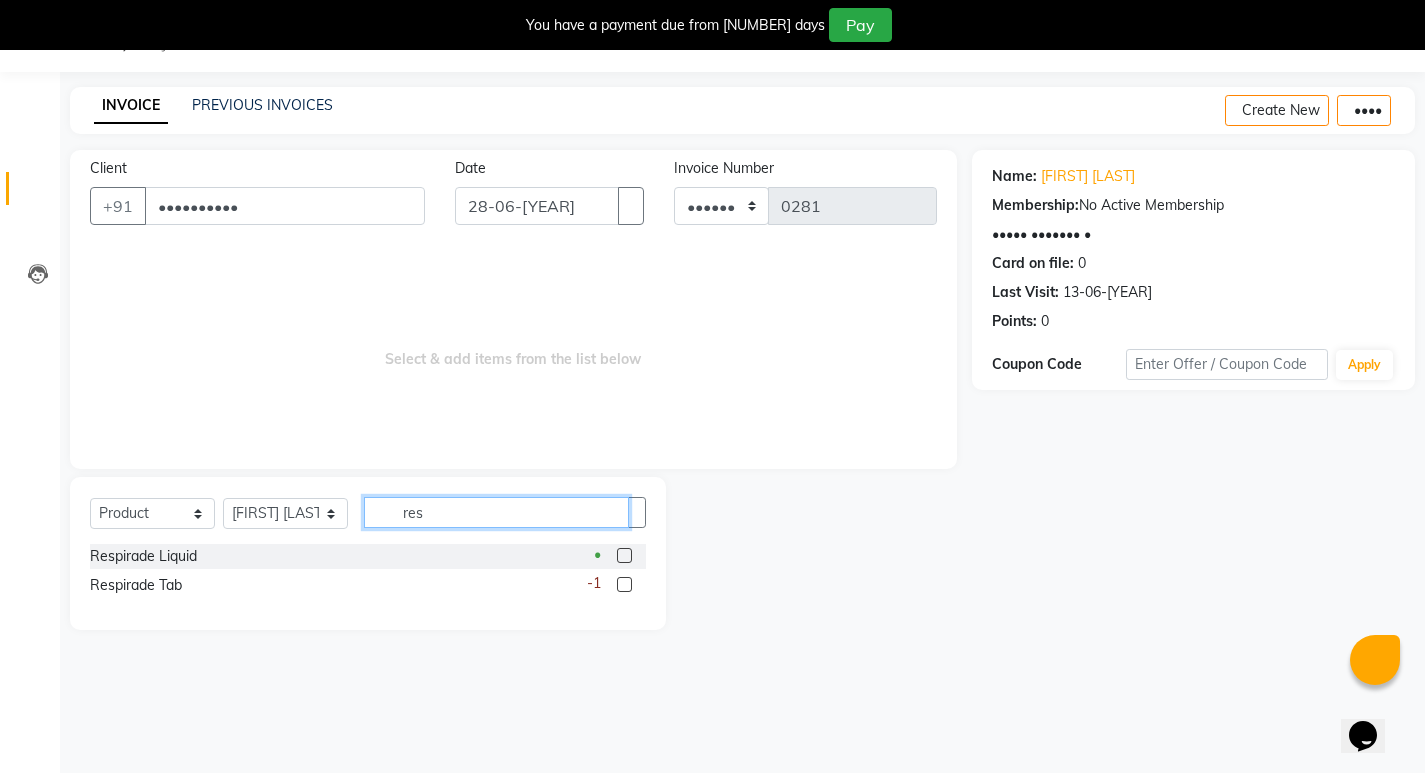 type on "res" 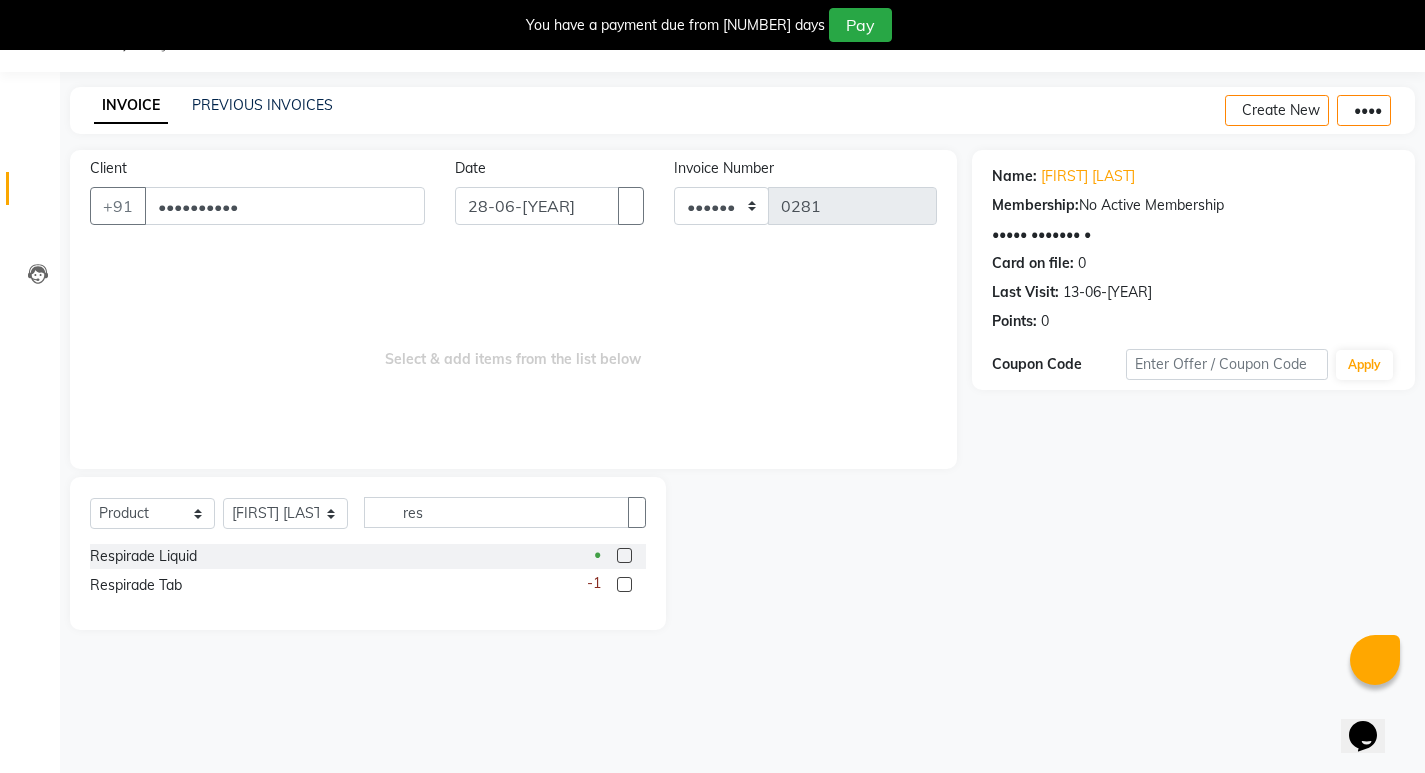 click at bounding box center [624, 555] 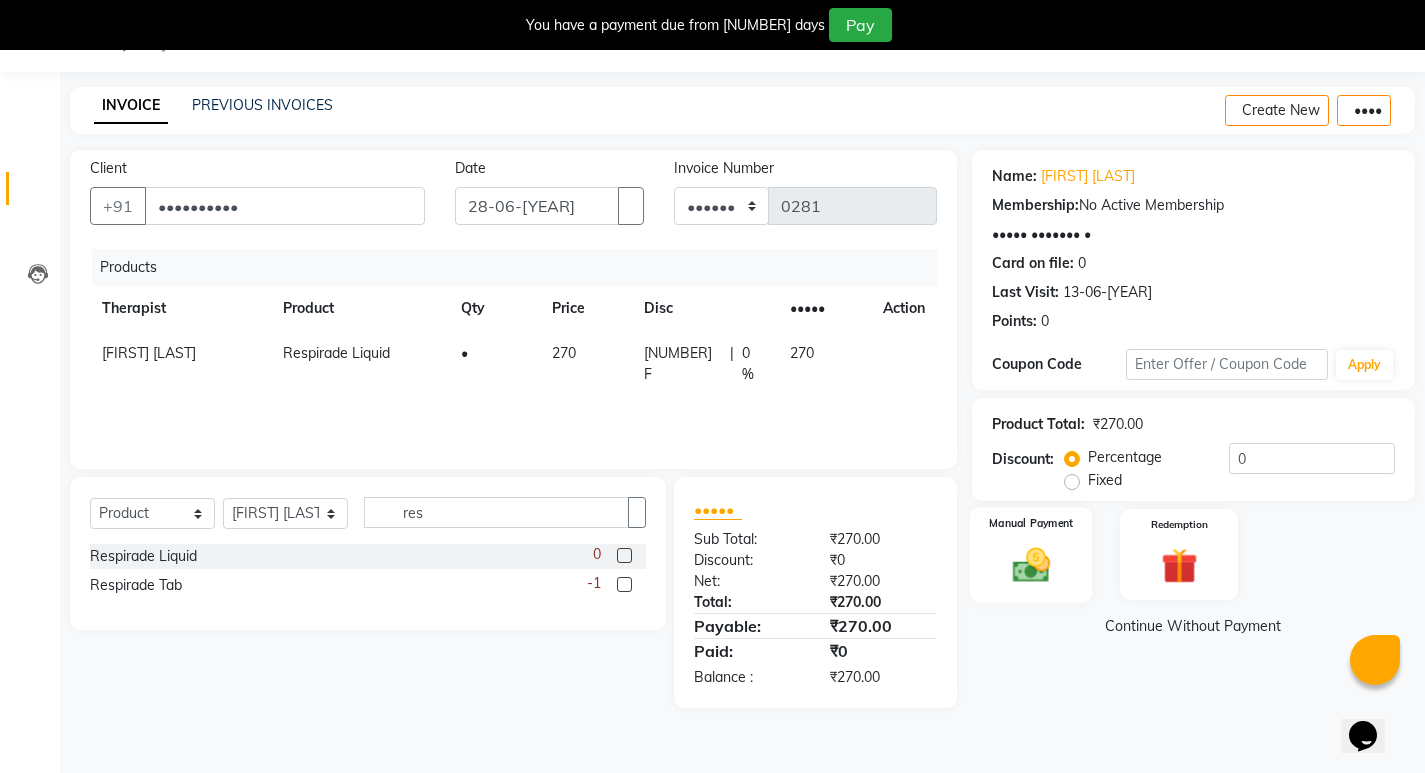 click on "Manual Payment" at bounding box center (1030, 555) 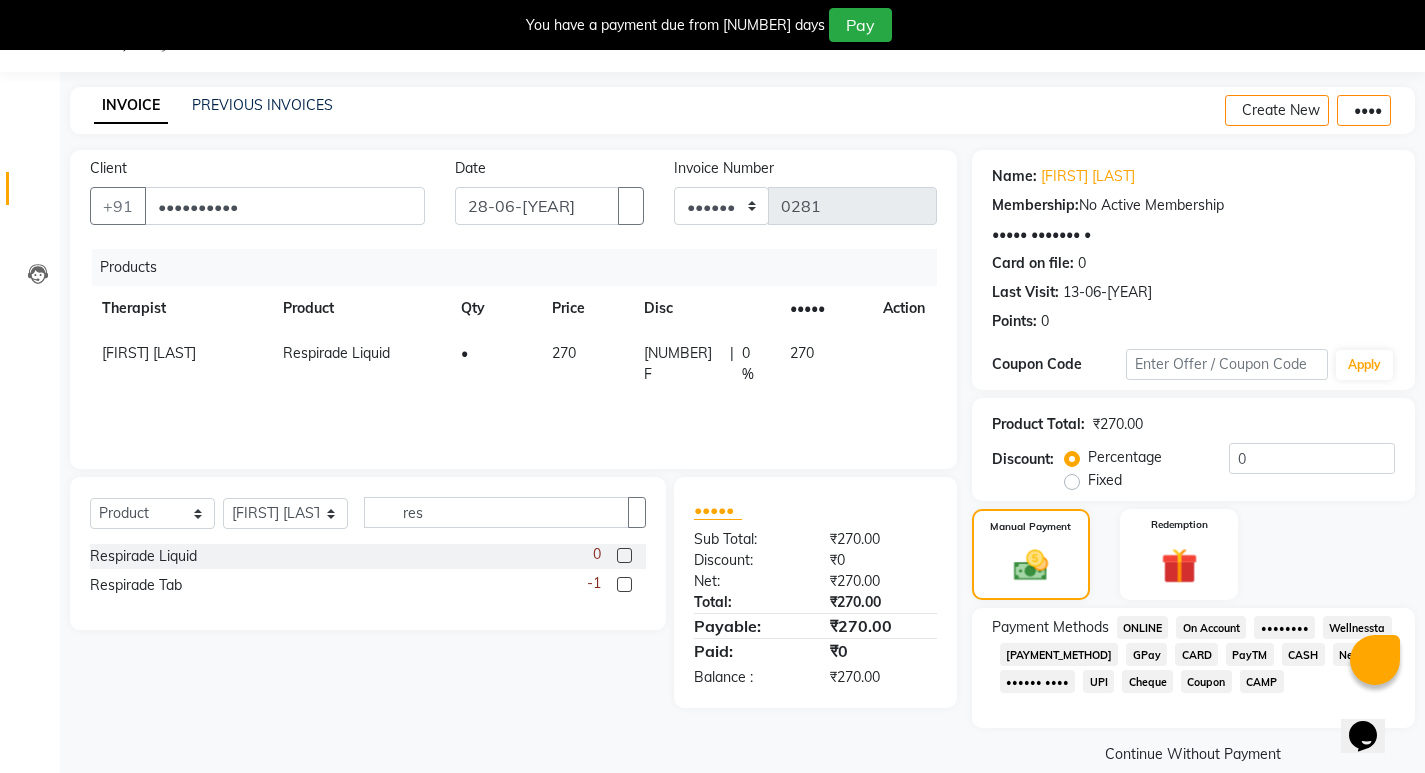 click on "GPay" at bounding box center (1143, 627) 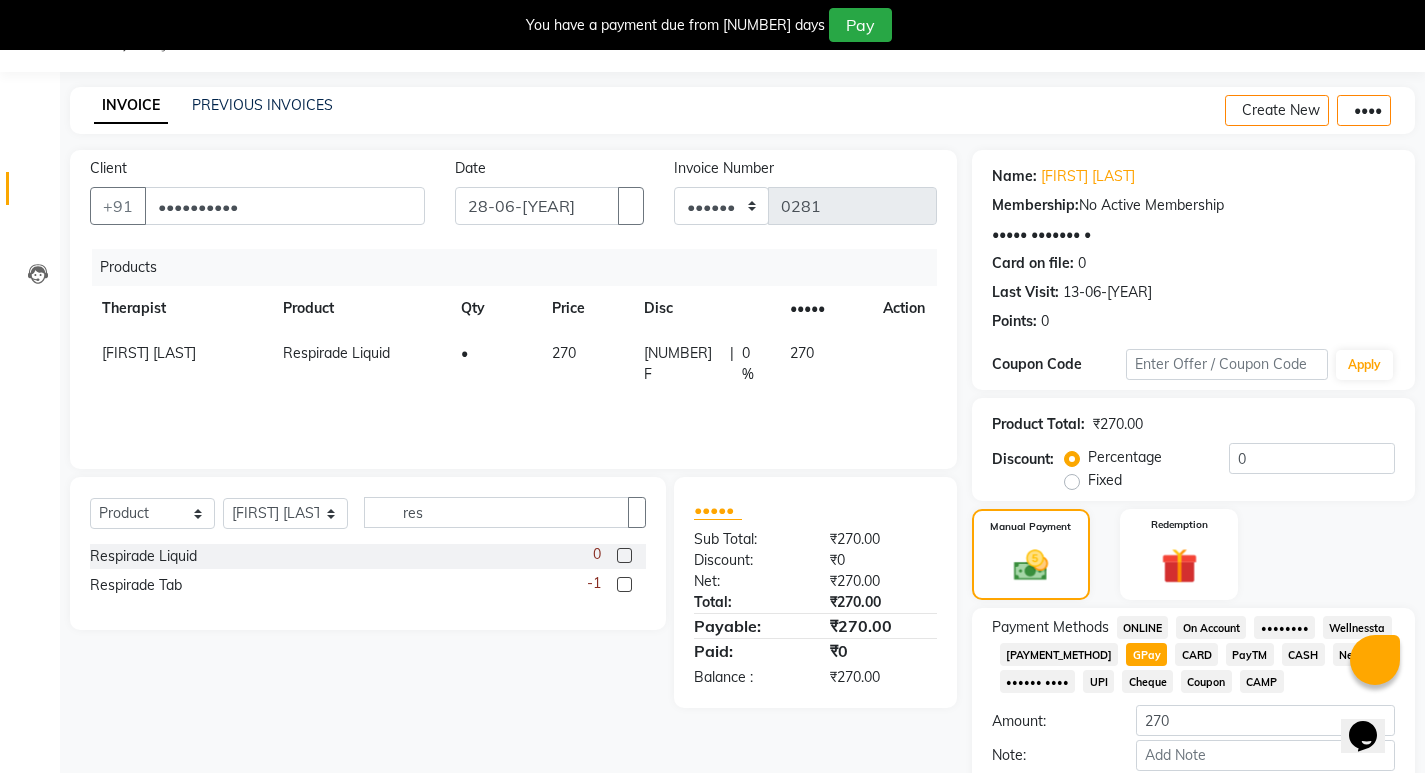 scroll, scrollTop: 150, scrollLeft: 0, axis: vertical 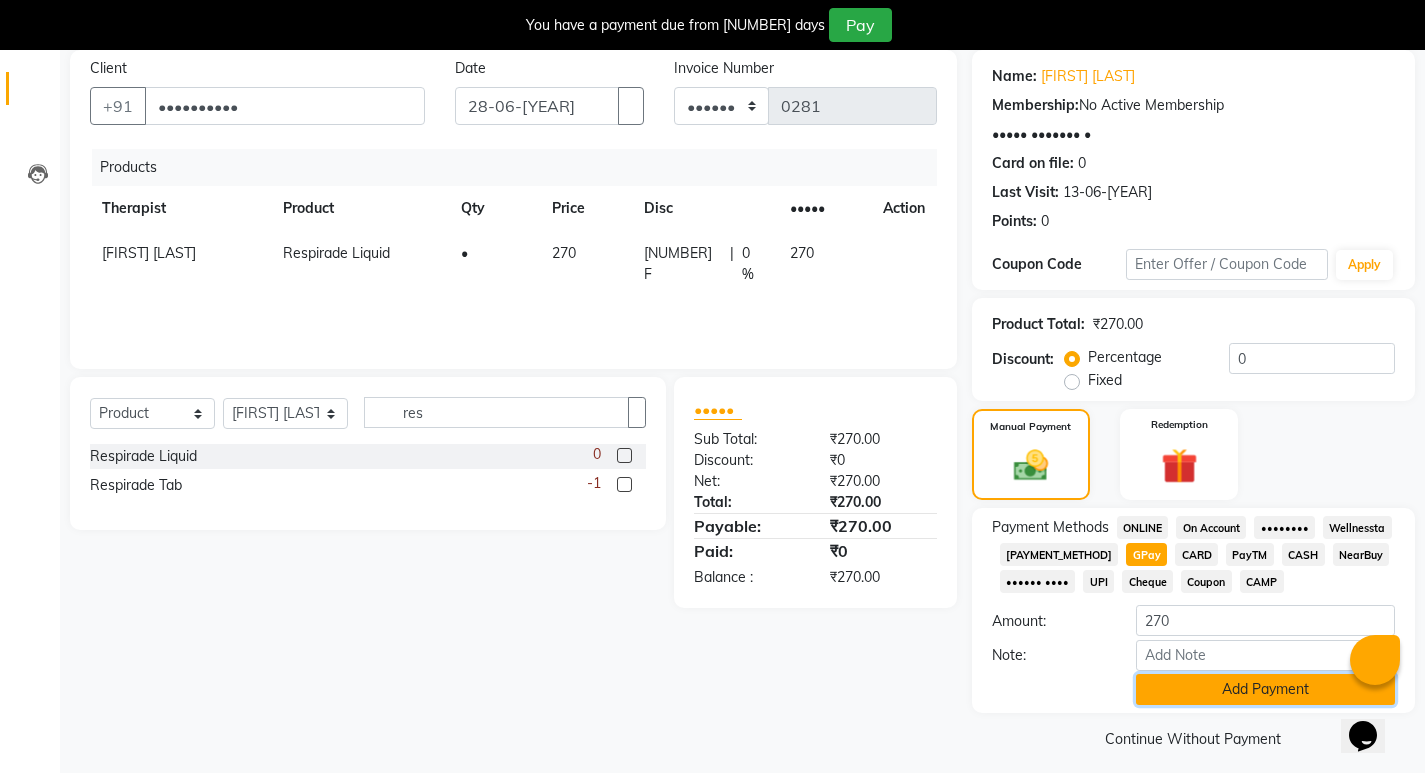 click on "Add Payment" at bounding box center [1265, 689] 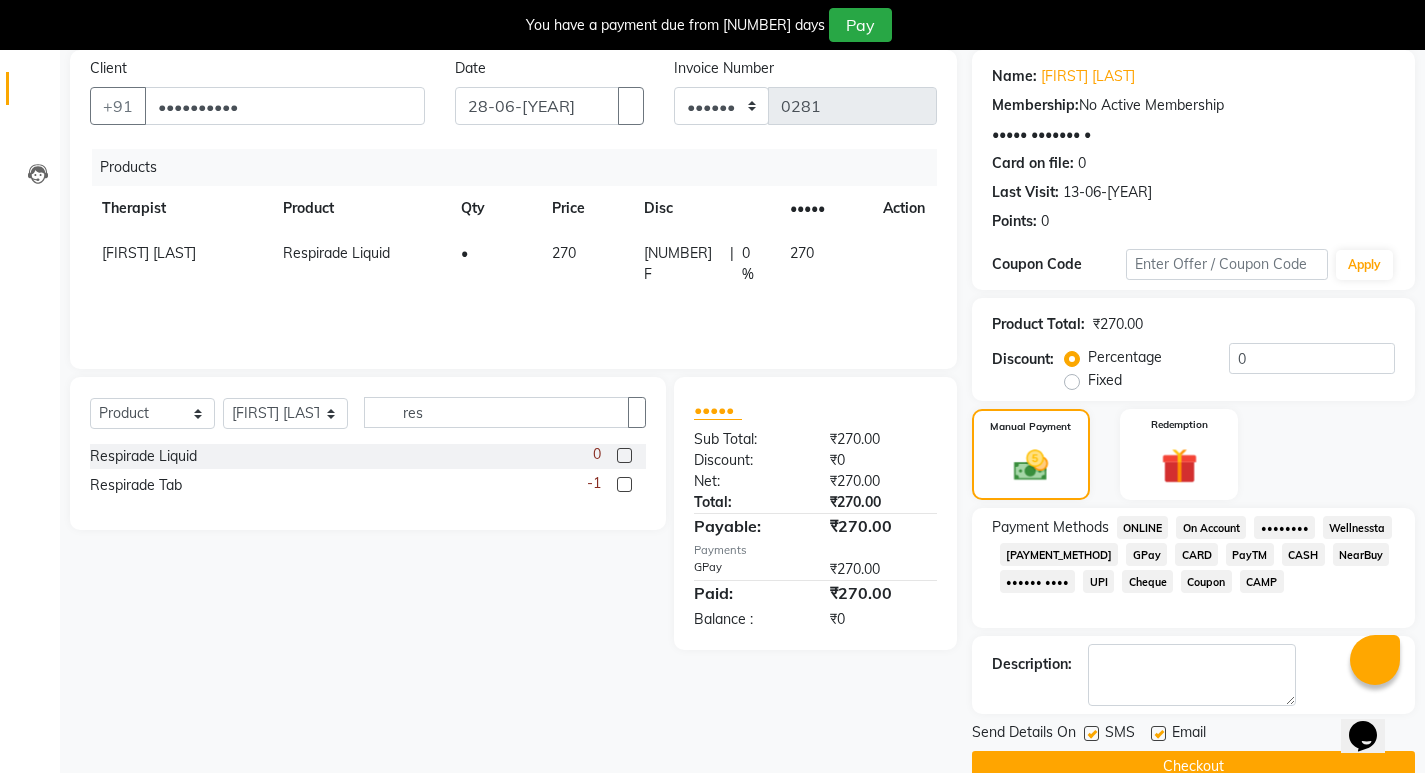 click at bounding box center [1091, 733] 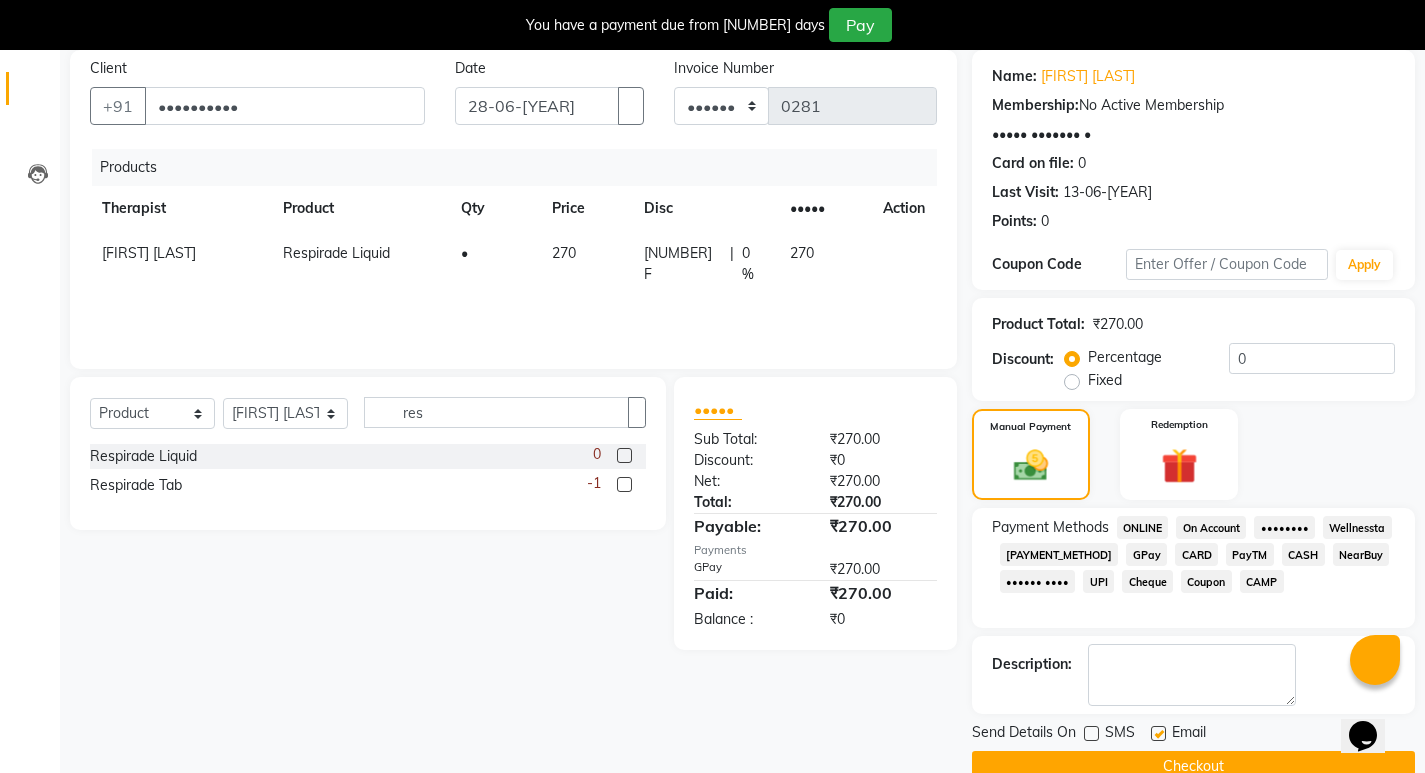 click at bounding box center [1158, 733] 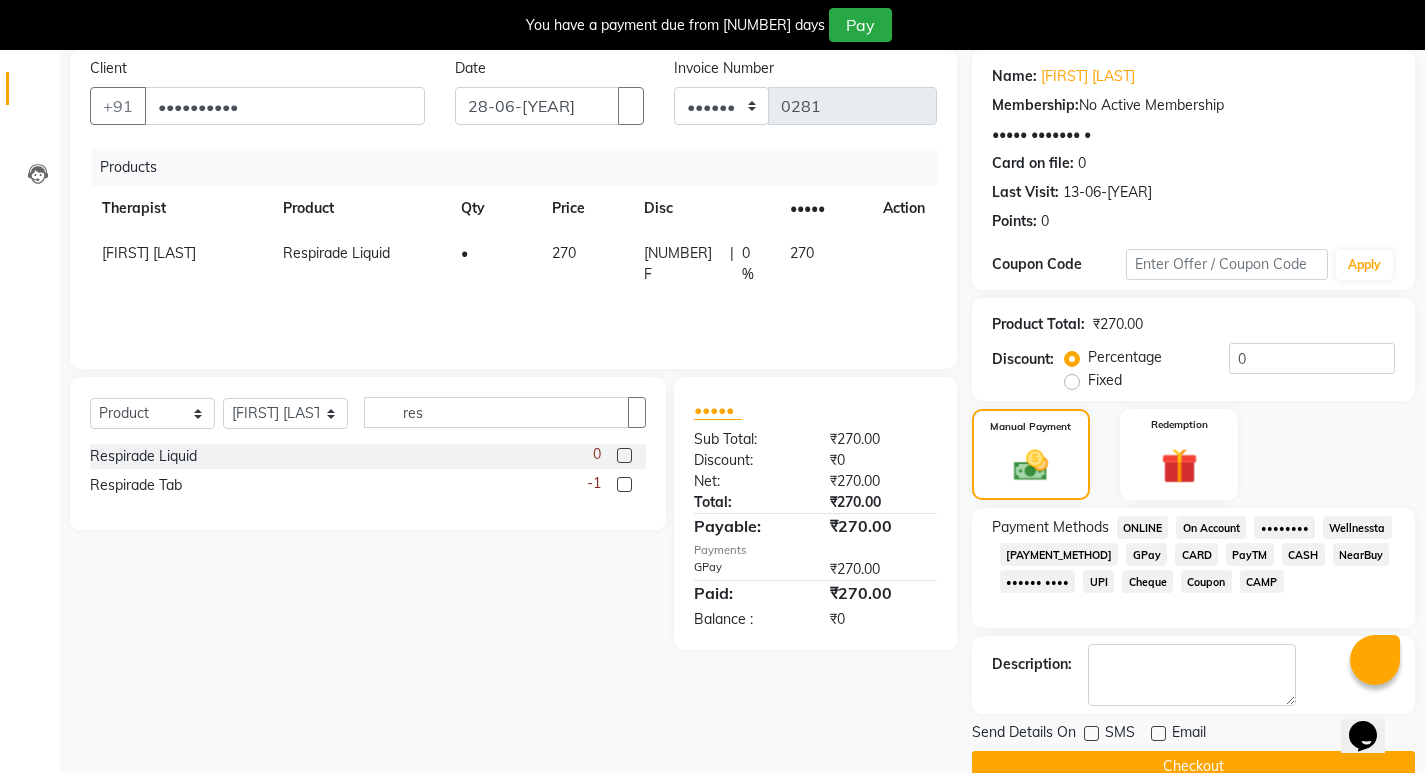 scroll, scrollTop: 196, scrollLeft: 0, axis: vertical 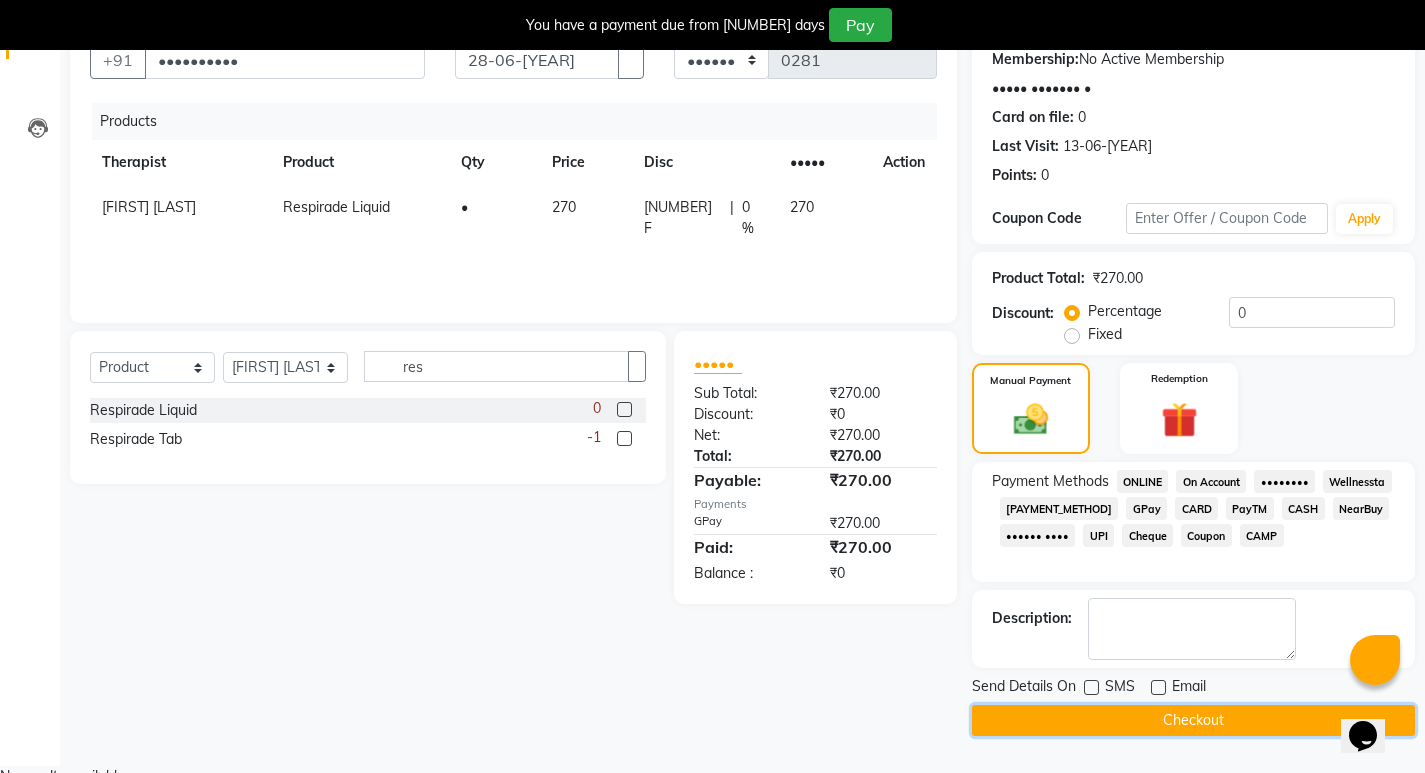 click on "Checkout" at bounding box center (1193, 720) 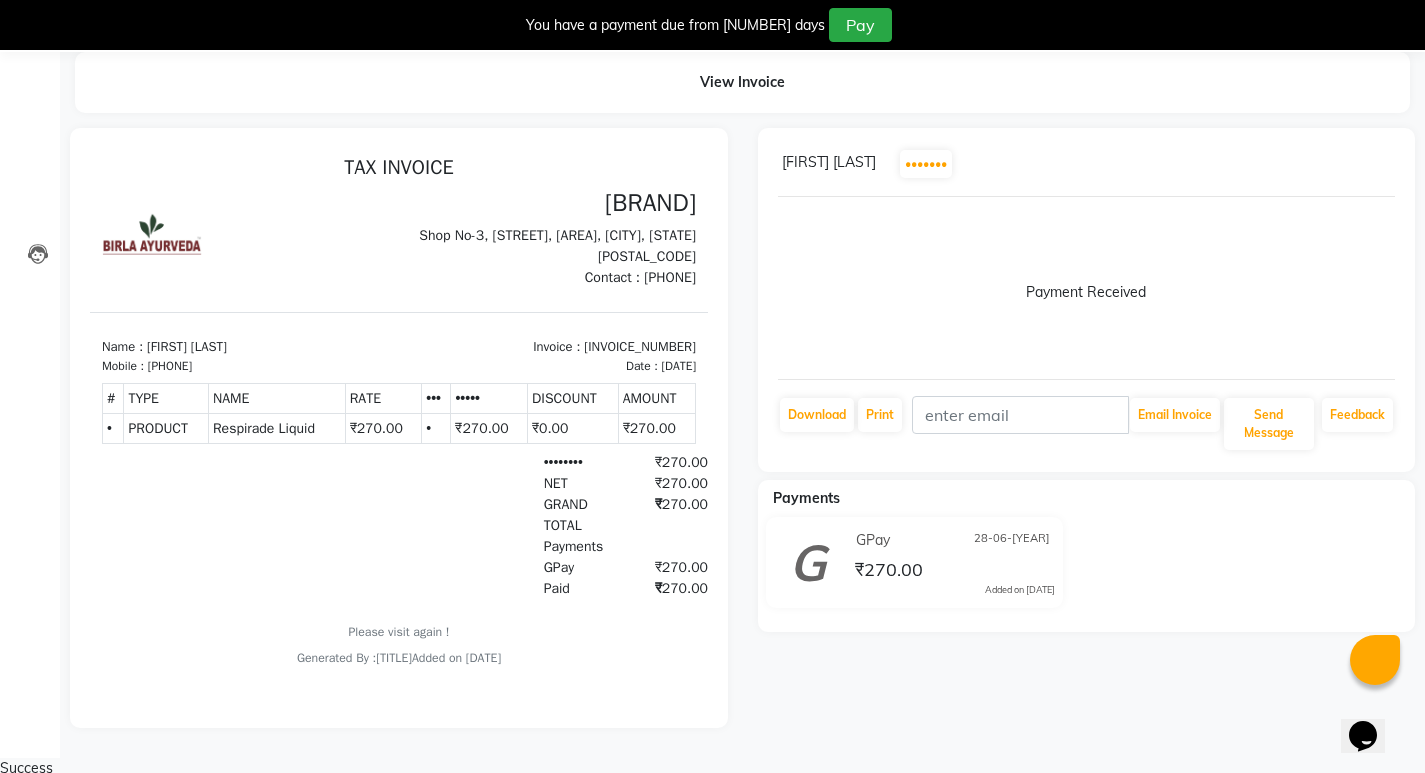scroll, scrollTop: 0, scrollLeft: 0, axis: both 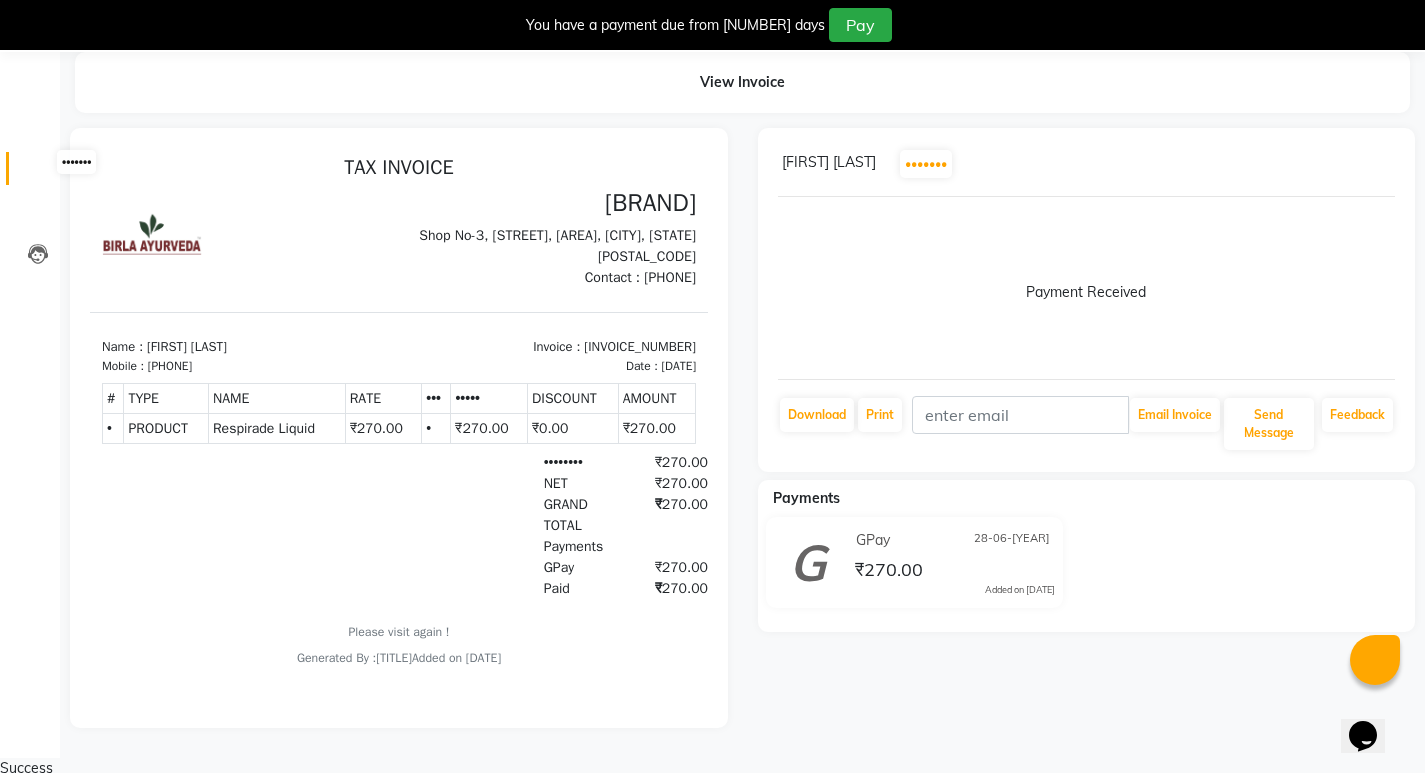 click at bounding box center [38, 173] 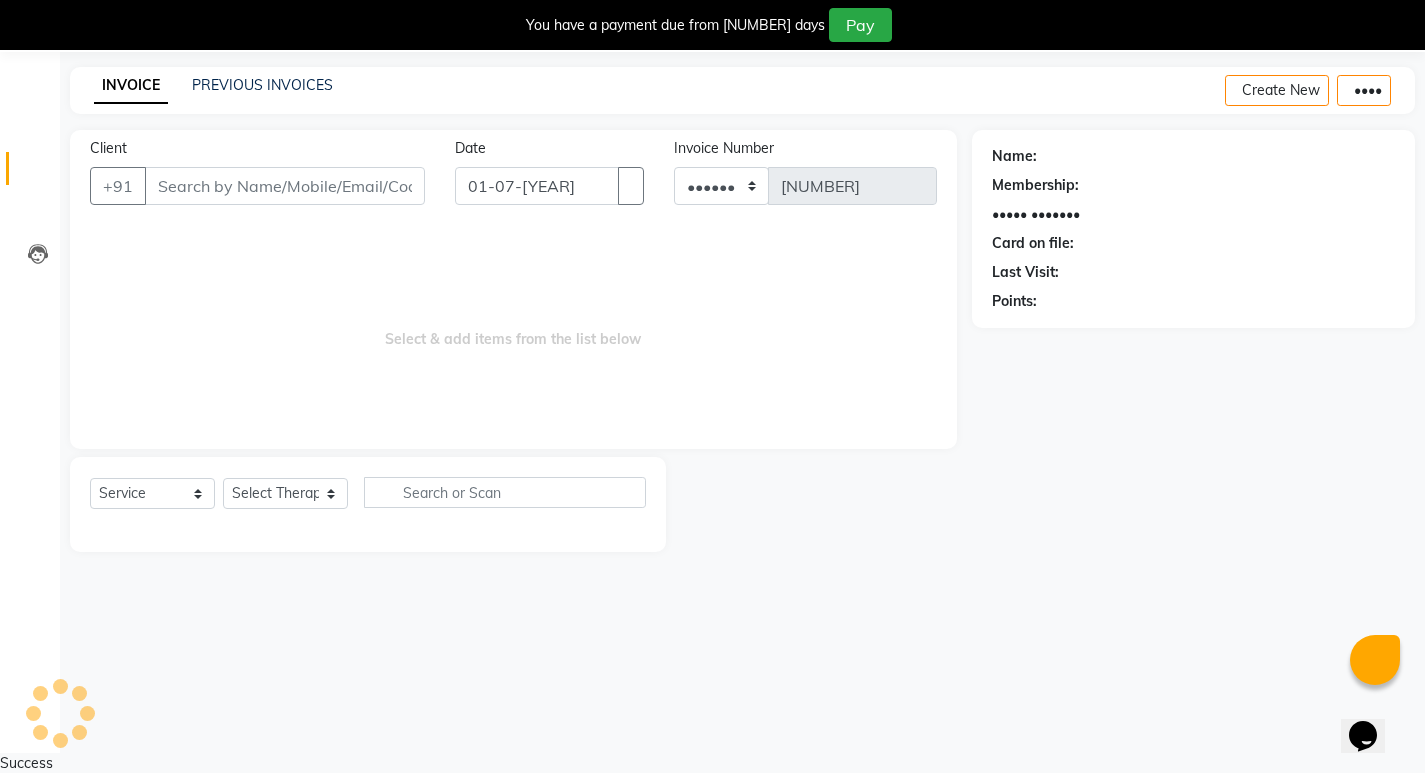 scroll, scrollTop: 50, scrollLeft: 0, axis: vertical 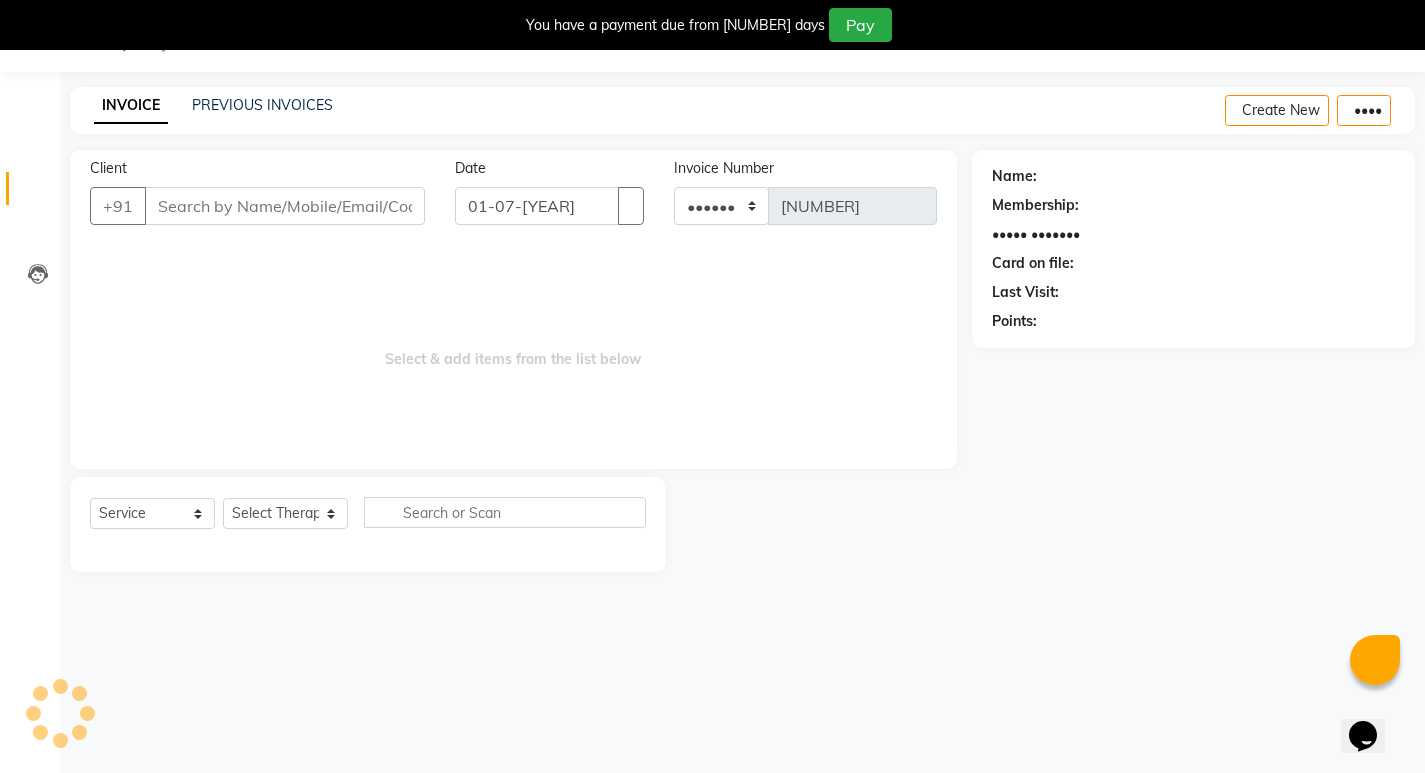 drag, startPoint x: 41, startPoint y: 167, endPoint x: 230, endPoint y: 192, distance: 190.64627 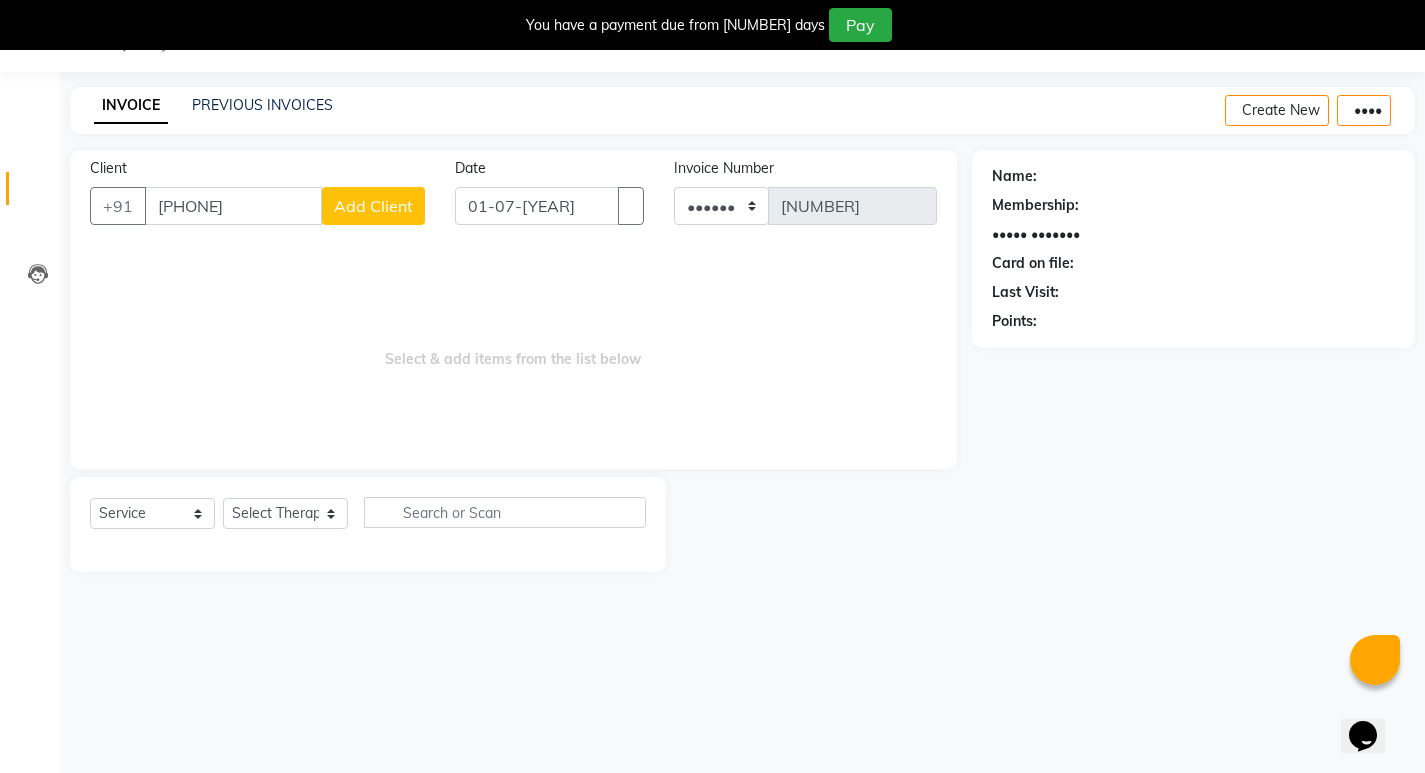 type on "[PHONE]" 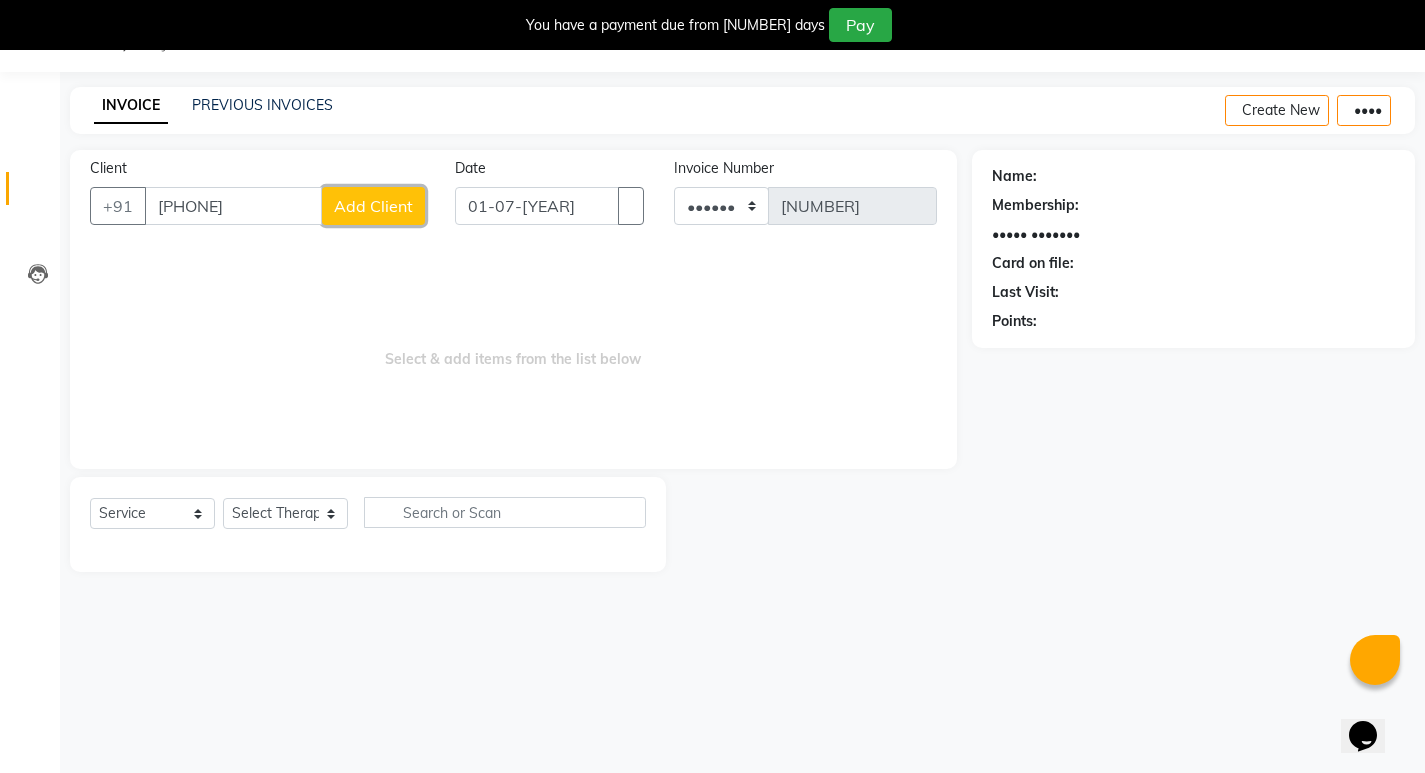 click on "Add Client" at bounding box center (373, 206) 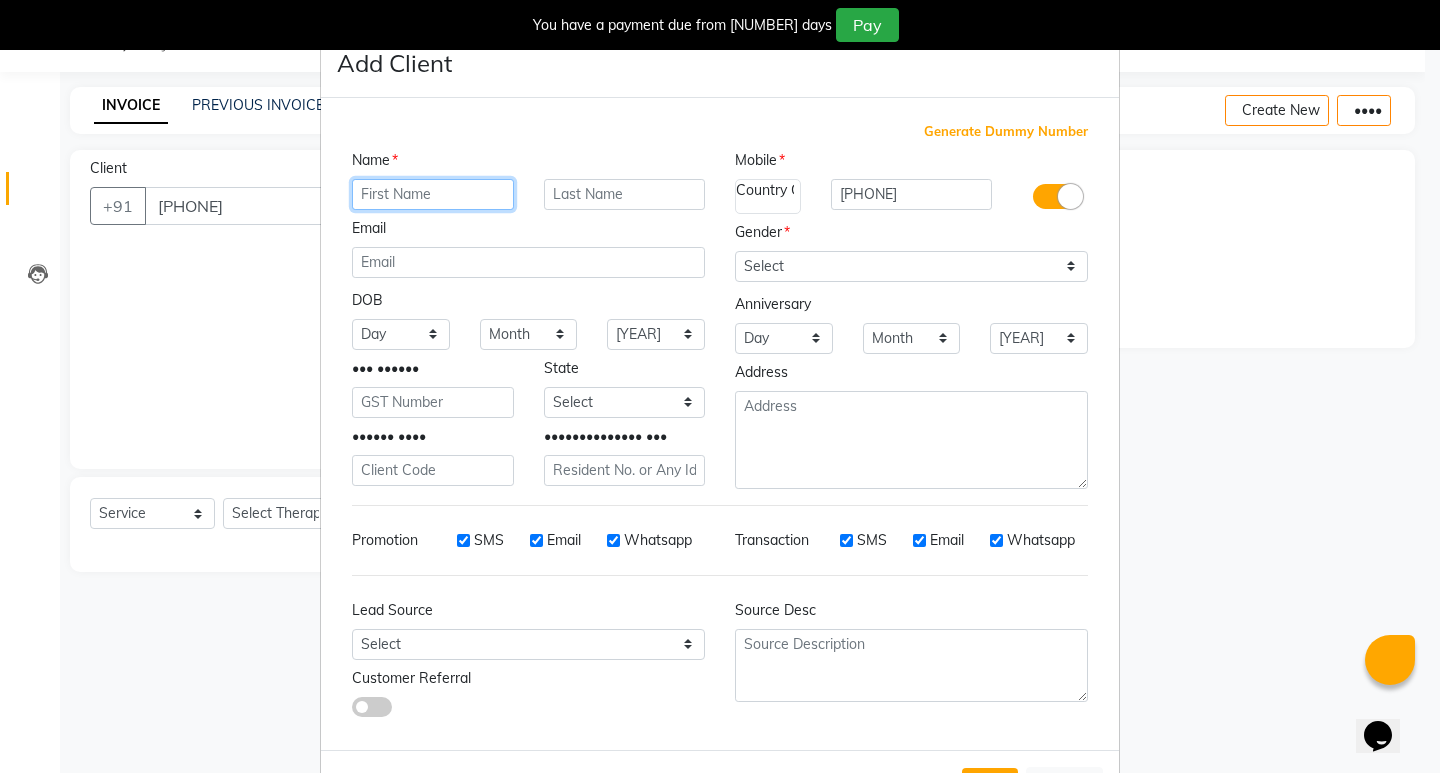 paste on "Svayam" 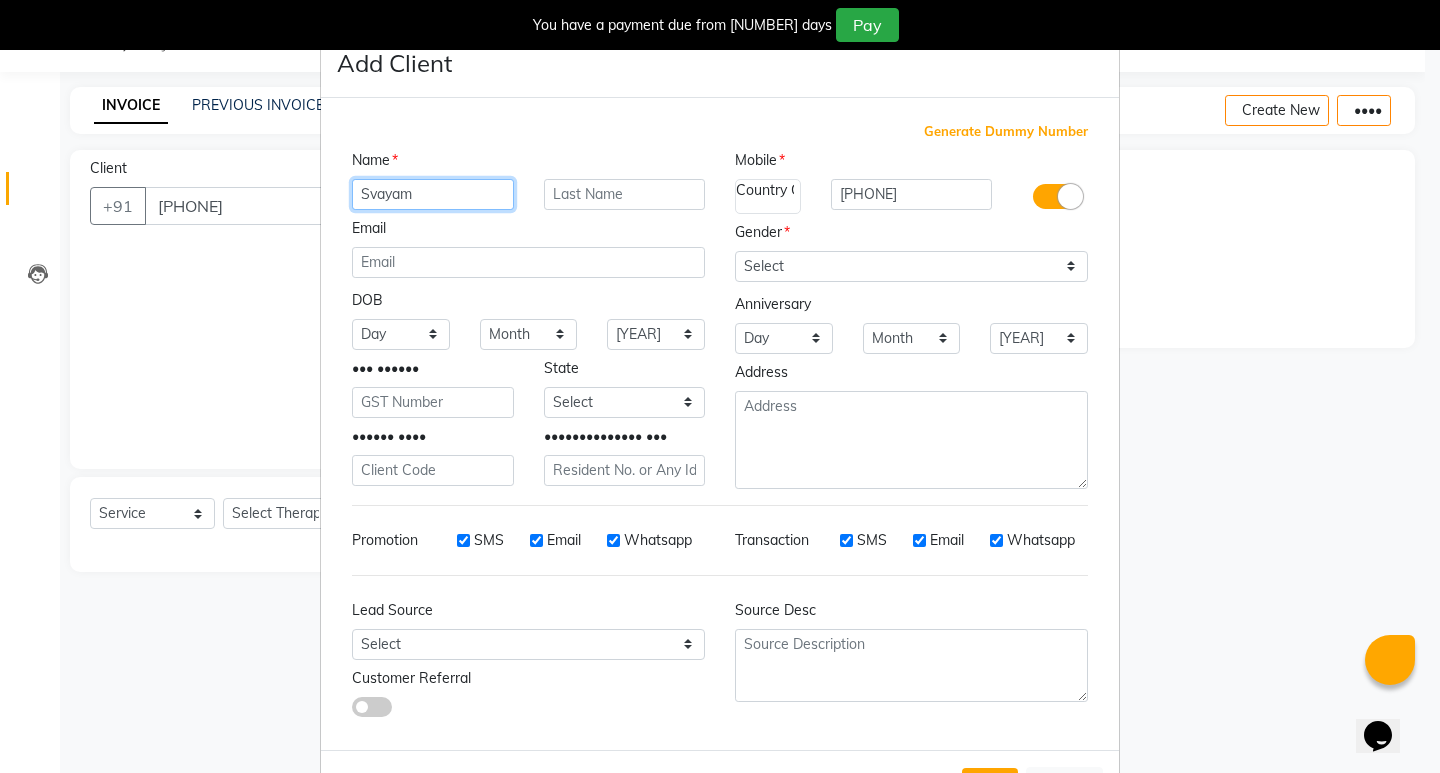 type on "Svayam" 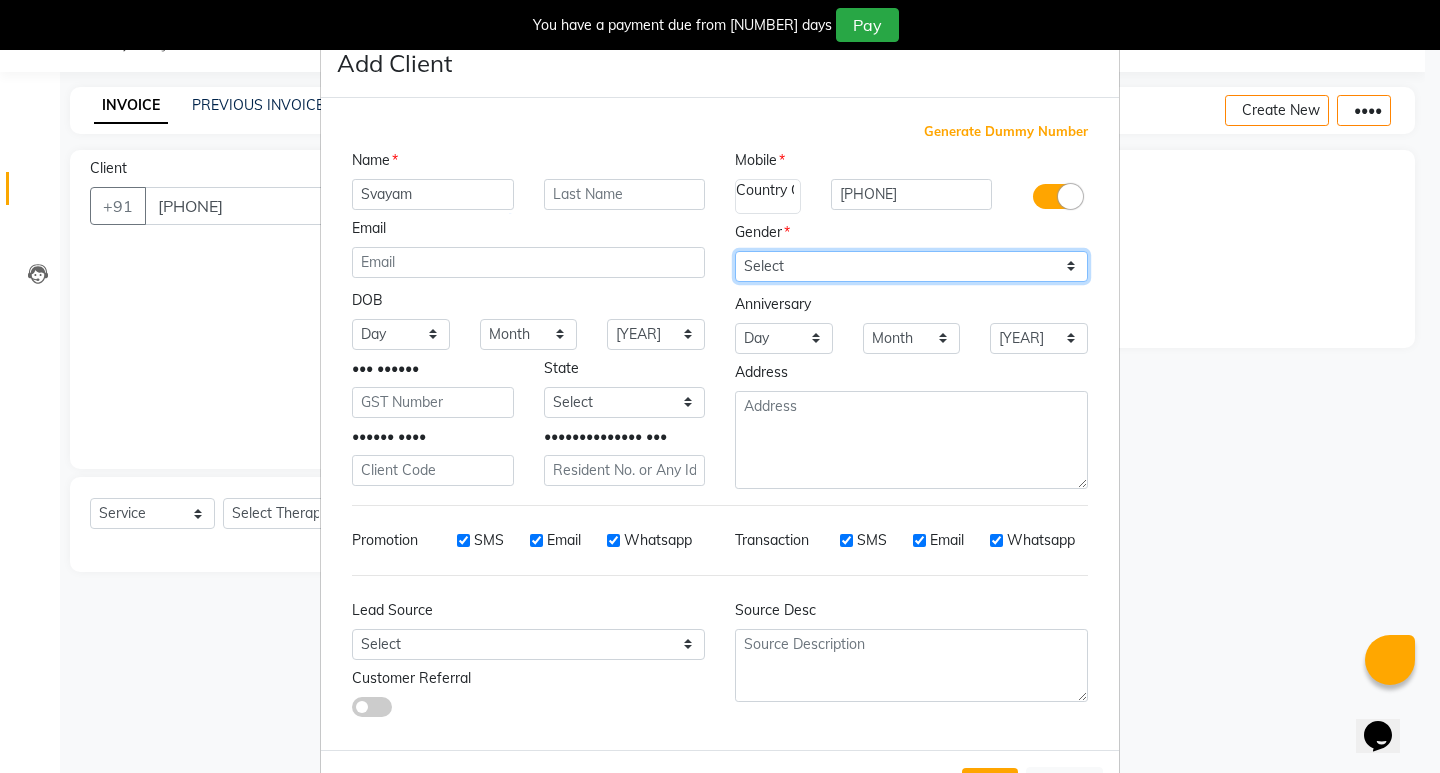 click on "Select Male Female Other Prefer Not To Say" at bounding box center (911, 266) 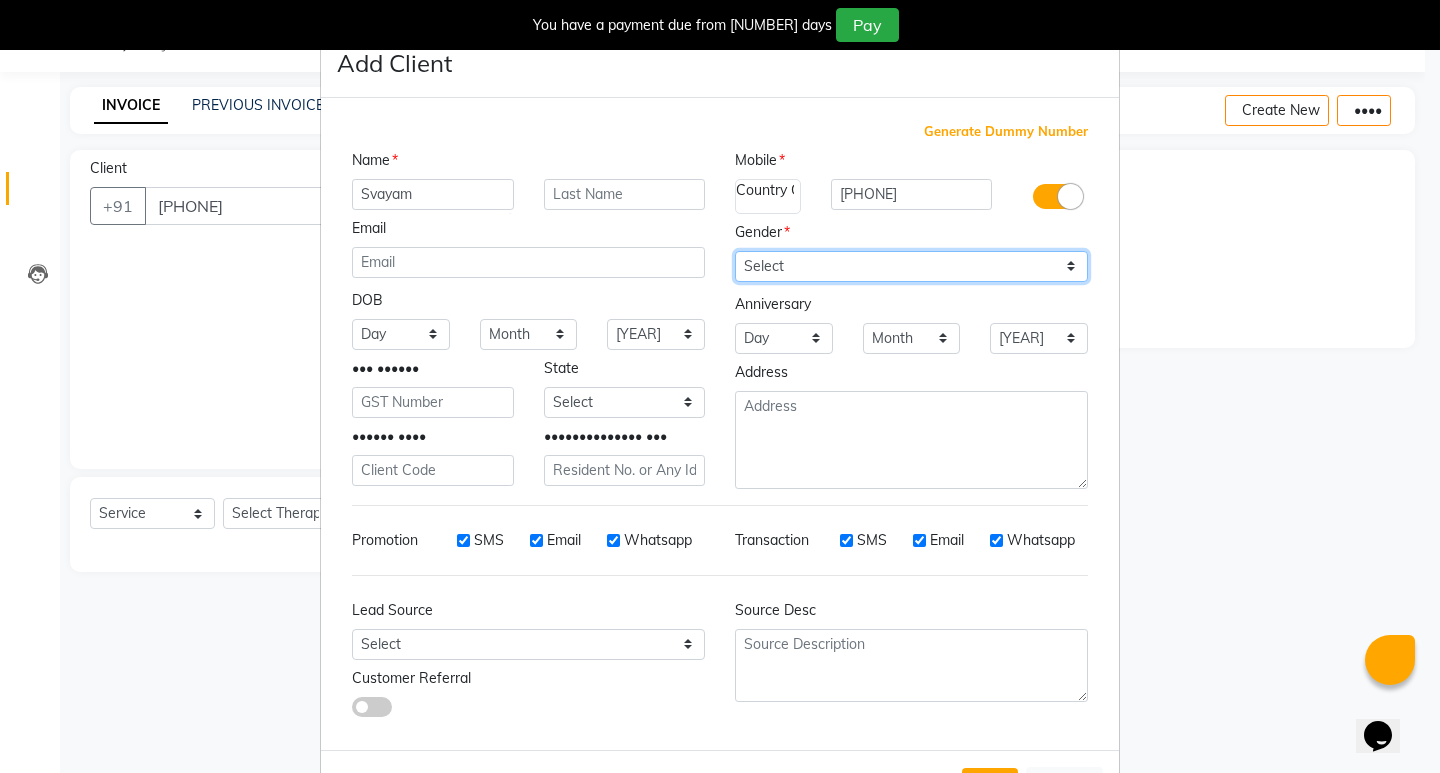 click on "Select Male Female Other Prefer Not To Say" at bounding box center (911, 266) 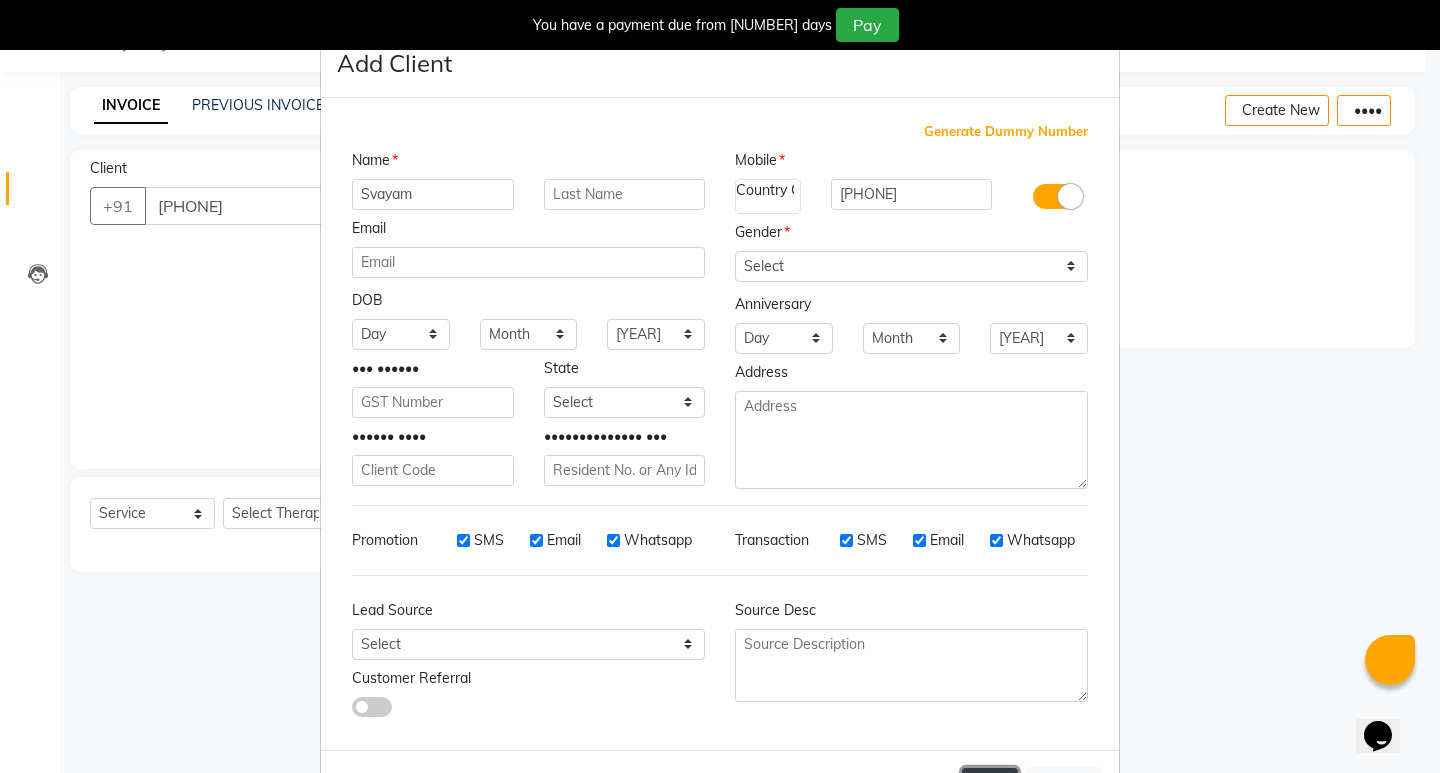click on "Add" at bounding box center [990, 786] 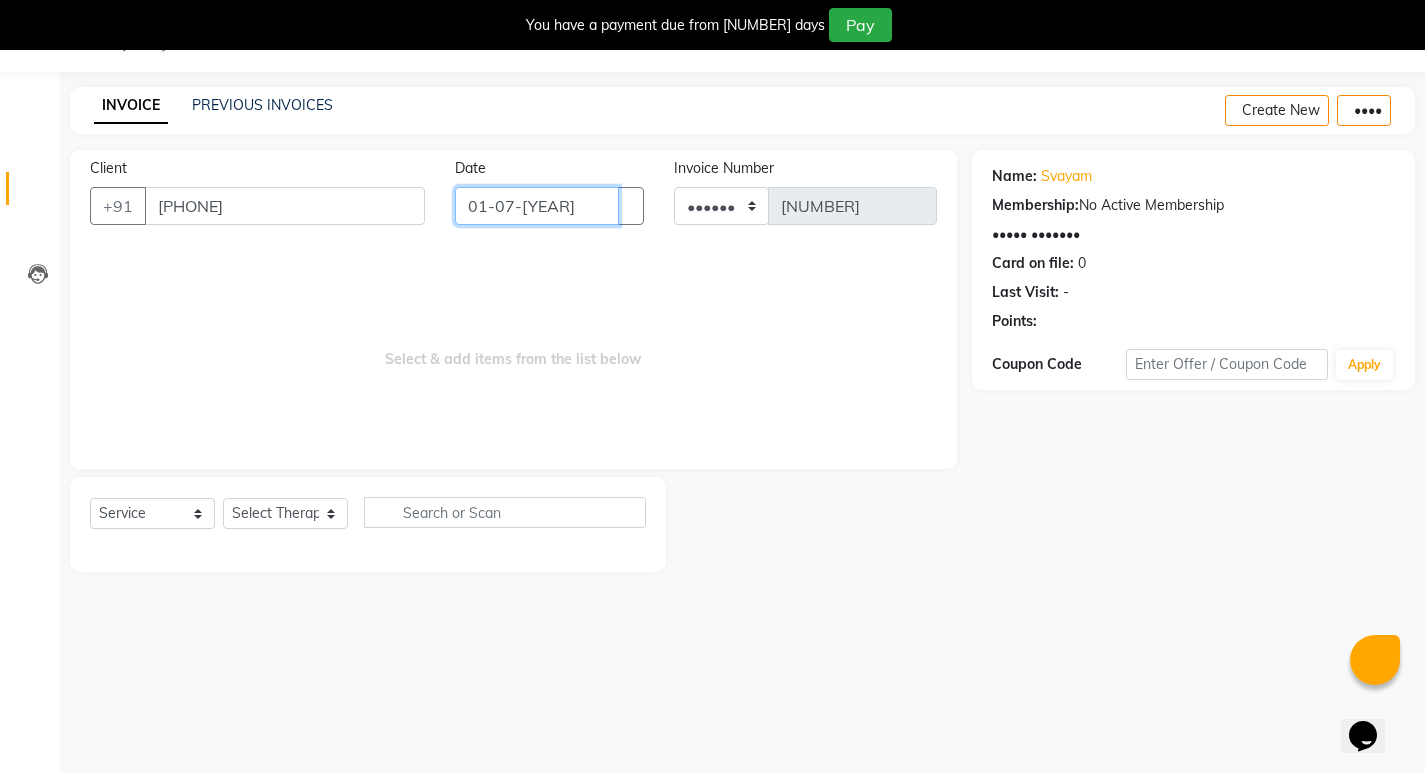 click on "01-07-[YEAR]" at bounding box center (537, 206) 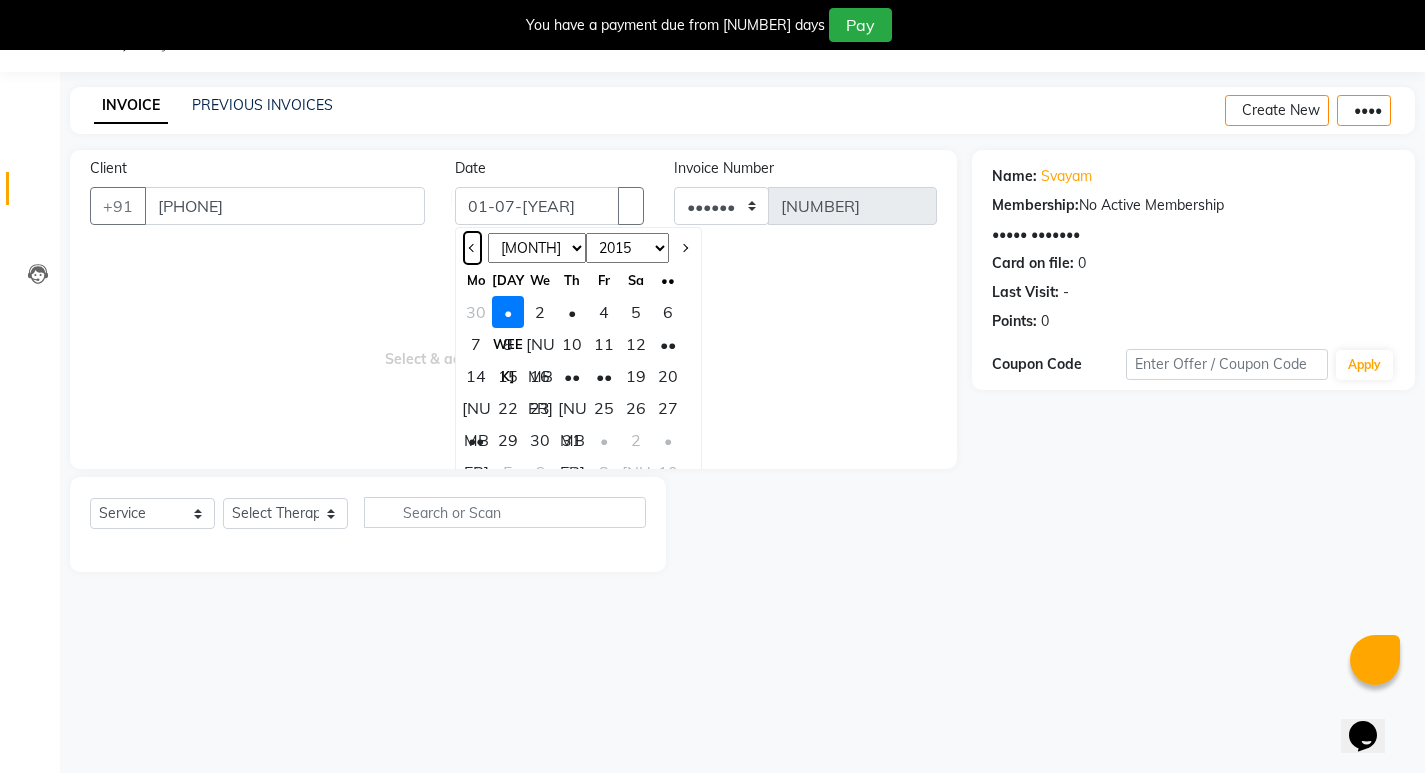 click at bounding box center [472, 248] 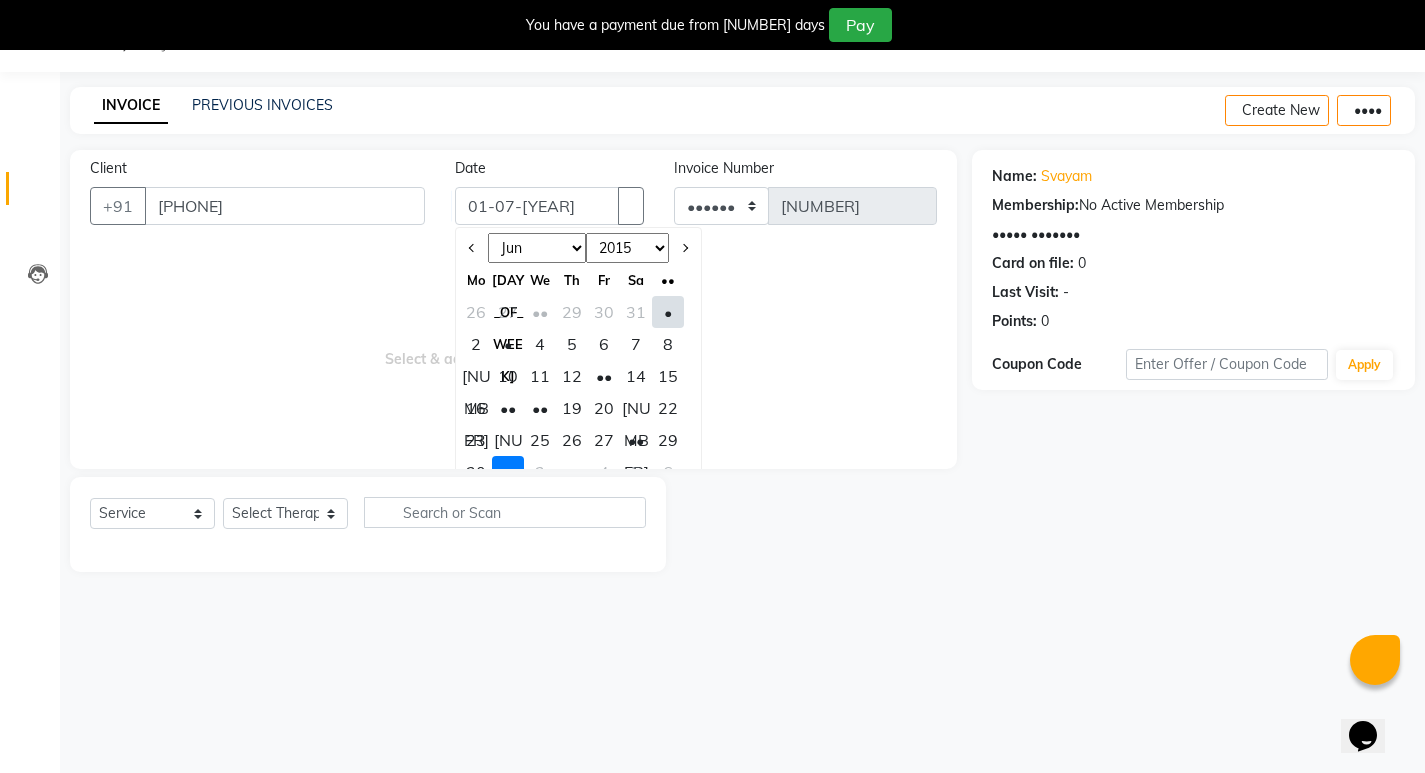 click on "••" at bounding box center [636, 440] 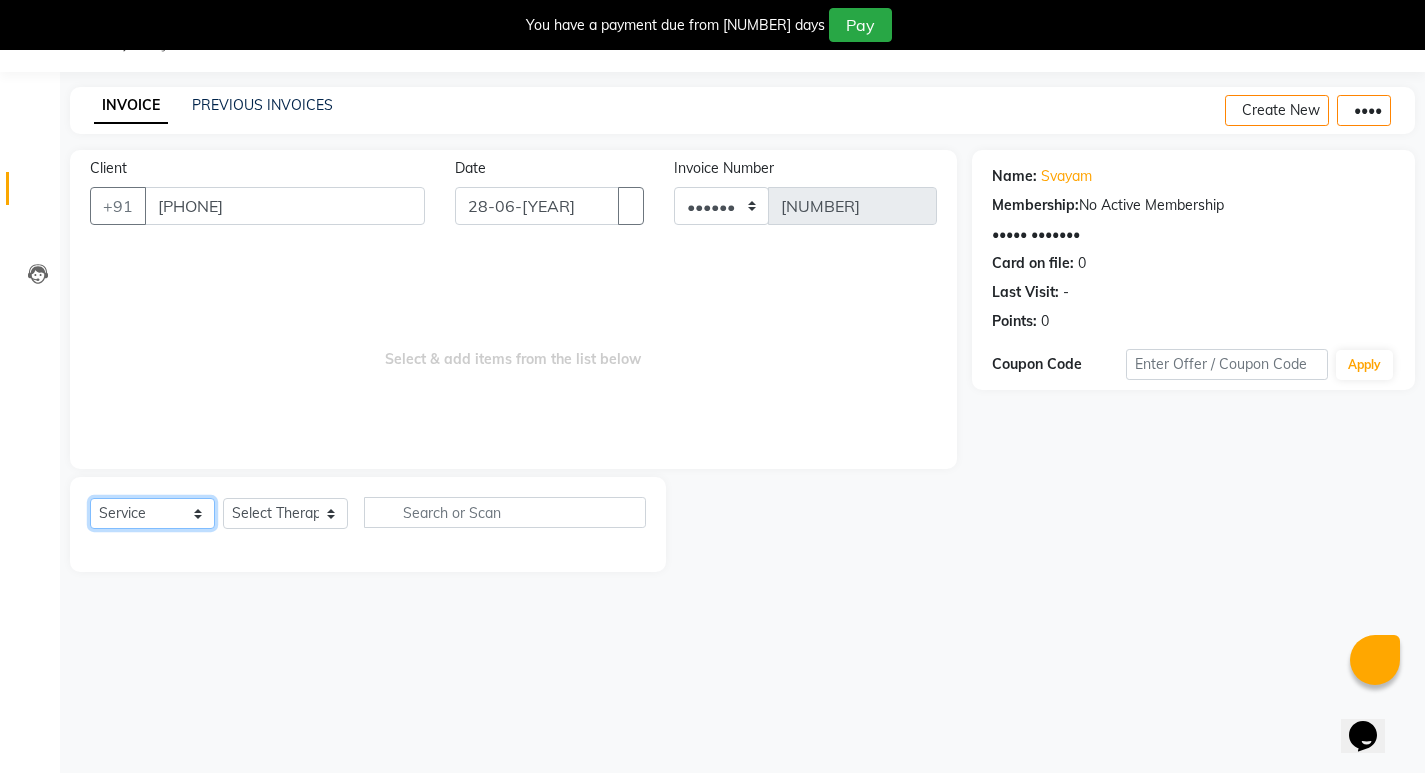 click on "Select  Service  Product  Membership  Package Voucher Prepaid Gift Card" at bounding box center [152, 513] 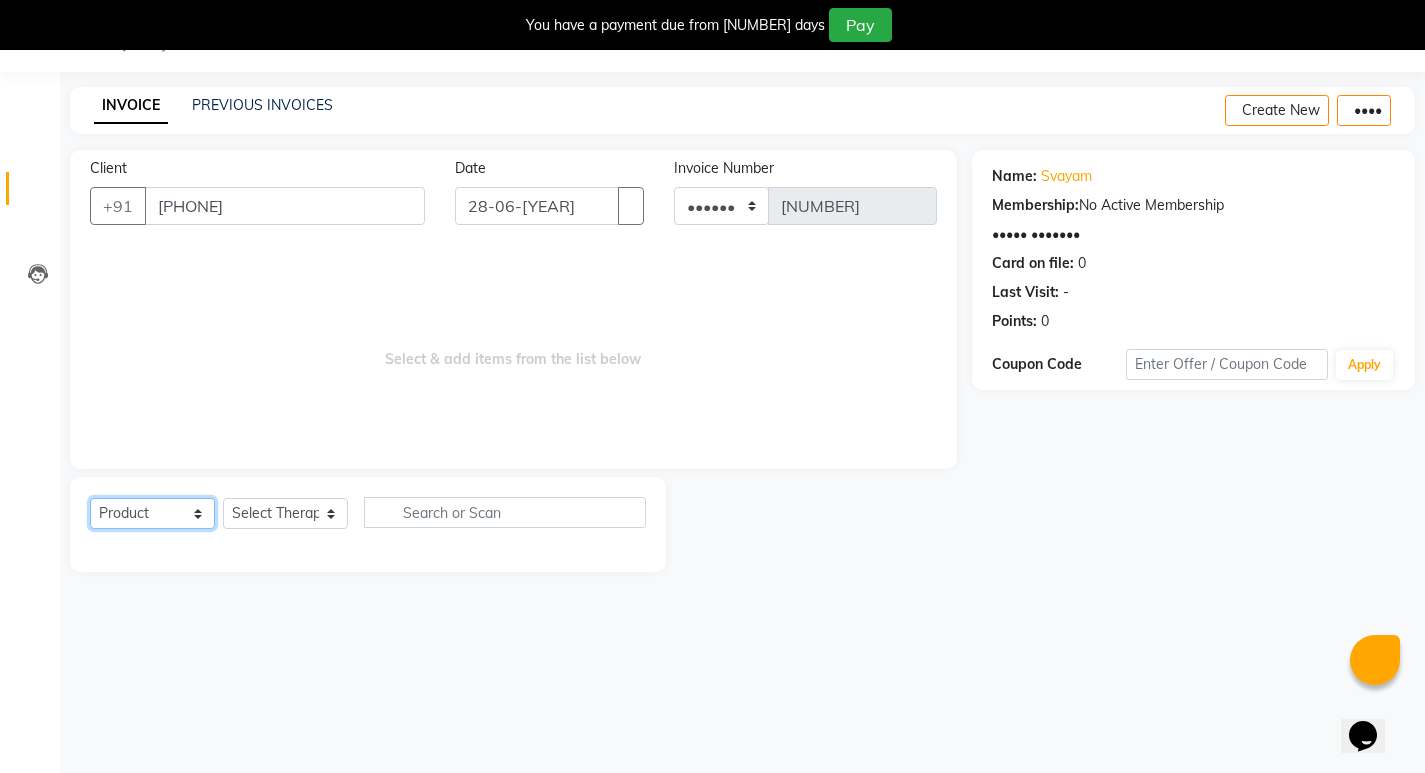 click on "Select  Service  Product  Membership  Package Voucher Prepaid Gift Card" at bounding box center (152, 513) 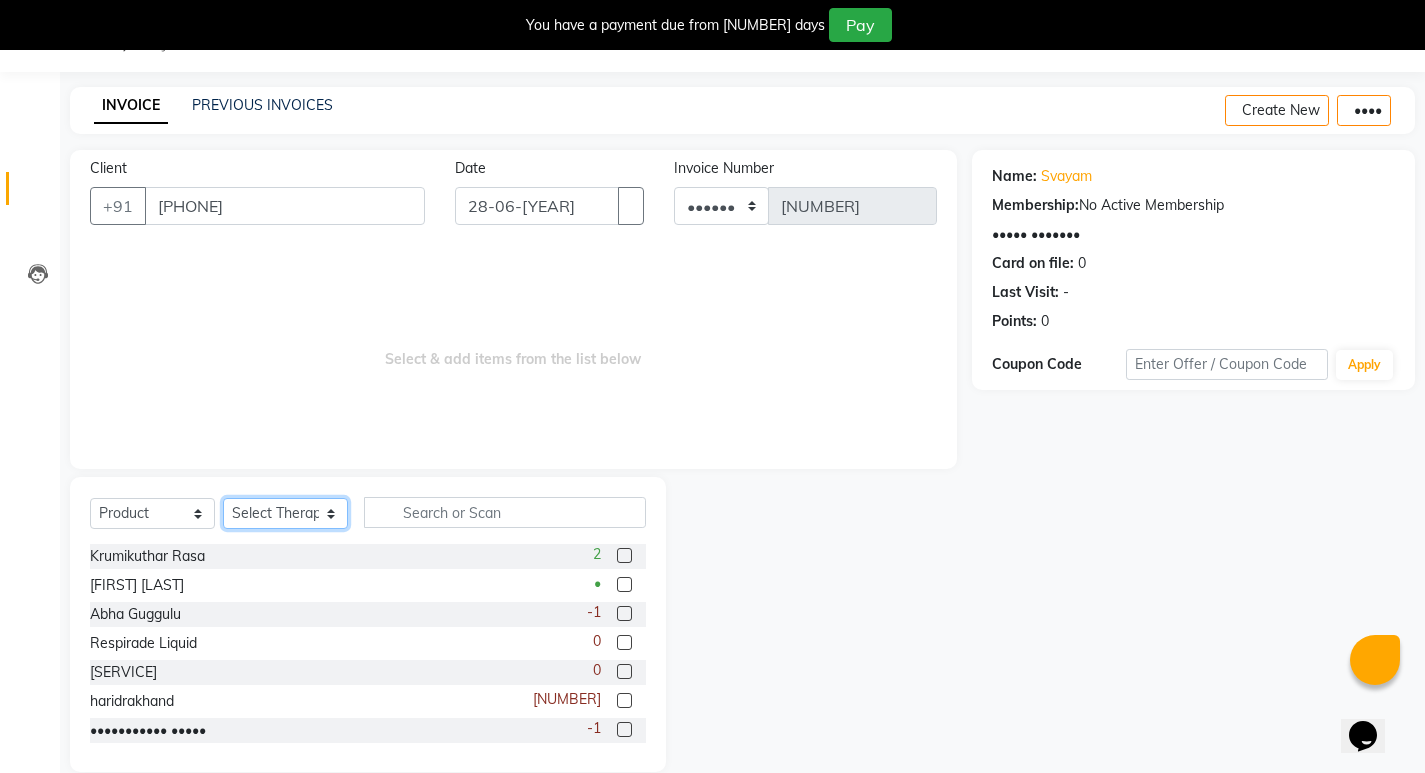 click on "Select therapist Abhijeet Jadhav Amrutha Anita Khatke Anjana Surendra Kalyani Aparna Avtar Jaiswal Bandu Dange Bibina Chandani Yadav Deepali Gaikwad Dr. Abidda Khan Dr. Annu Prasad Dr. Chaitali Deshmukh Dr. Chetali Dr. Mrunal Gole Gloria Y Gloriya Hari Jainy M R KAMAL NIKAM Kavita Ambatkar Latika Sawant Manager Pooja Mohite Priya Mishra Rajimon Gopalan RATHEESH KUMAR G KURUP Ratish Sachin Subhash Shali K M Shani K Shibin Suddheesh K K Sunil Wankhade Sunita Fernandes Suraj Suvarna Gangurde Swati Tanvi Taral Tejaswini Gaonkar Vidya Vishwanath Vinayak Yogesh Parab" at bounding box center (285, 513) 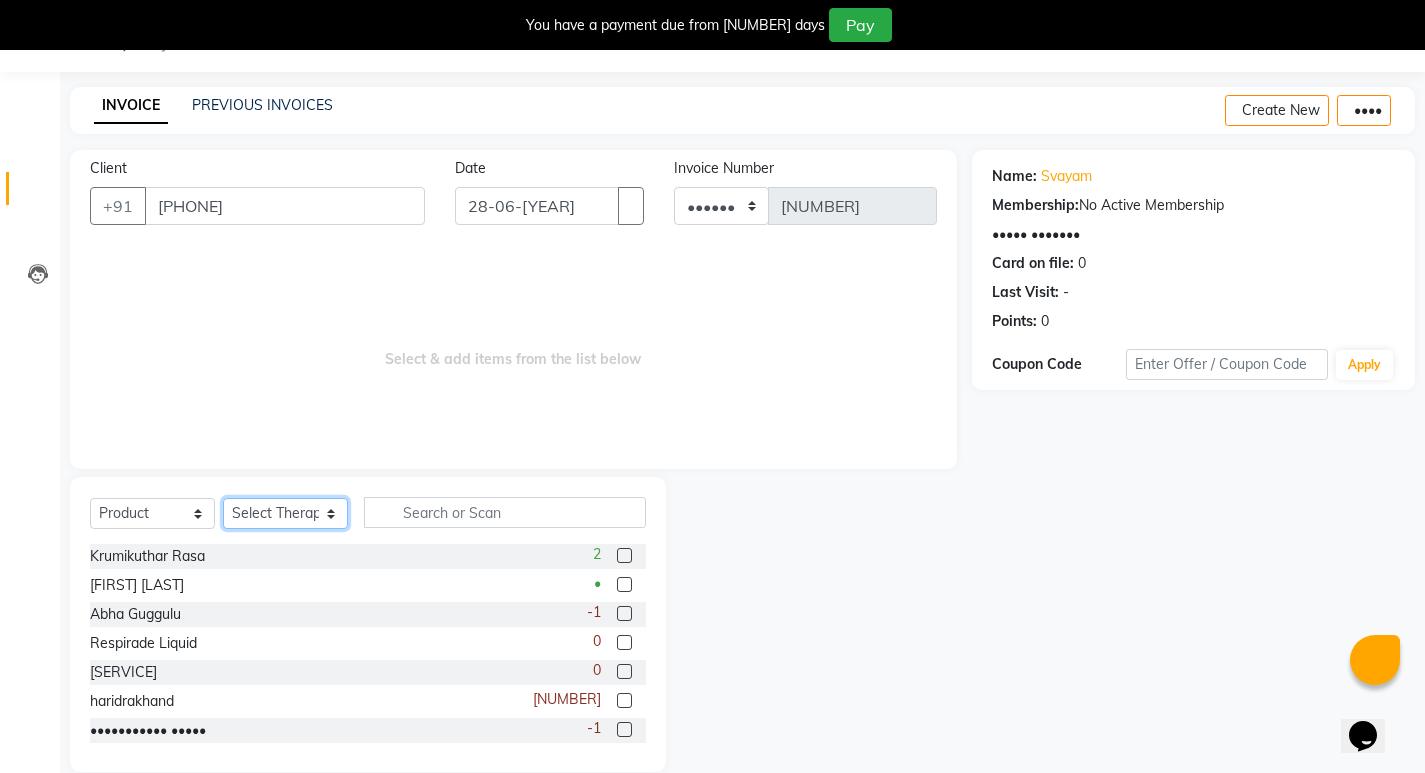 select on "56972" 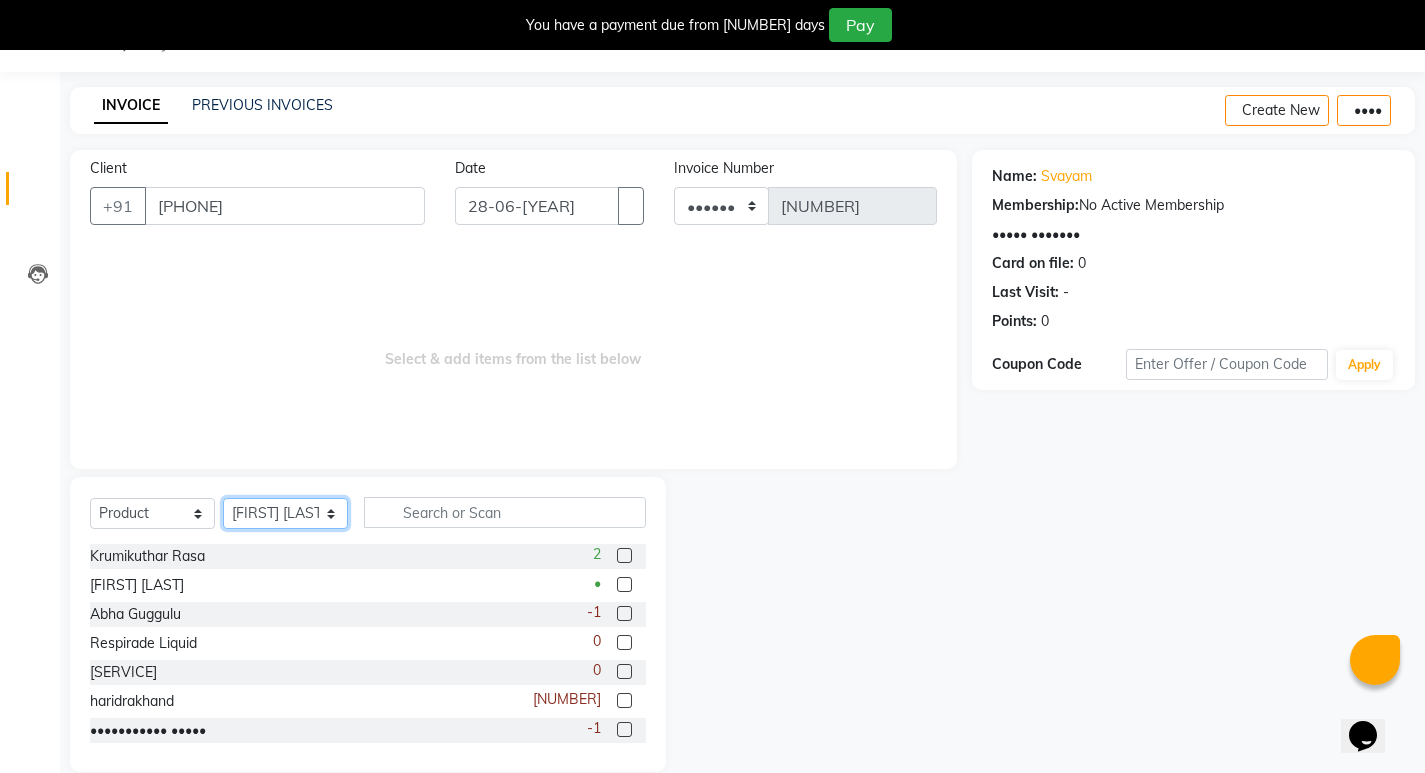 click on "Select therapist Abhijeet Jadhav Amrutha Anita Khatke Anjana Surendra Kalyani Aparna Avtar Jaiswal Bandu Dange Bibina Chandani Yadav Deepali Gaikwad Dr. Abidda Khan Dr. Annu Prasad Dr. Chaitali Deshmukh Dr. Chetali Dr. Mrunal Gole Gloria Y Gloriya Hari Jainy M R KAMAL NIKAM Kavita Ambatkar Latika Sawant Manager Pooja Mohite Priya Mishra Rajimon Gopalan RATHEESH KUMAR G KURUP Ratish Sachin Subhash Shali K M Shani K Shibin Suddheesh K K Sunil Wankhade Sunita Fernandes Suraj Suvarna Gangurde Swati Tanvi Taral Tejaswini Gaonkar Vidya Vishwanath Vinayak Yogesh Parab" at bounding box center (285, 513) 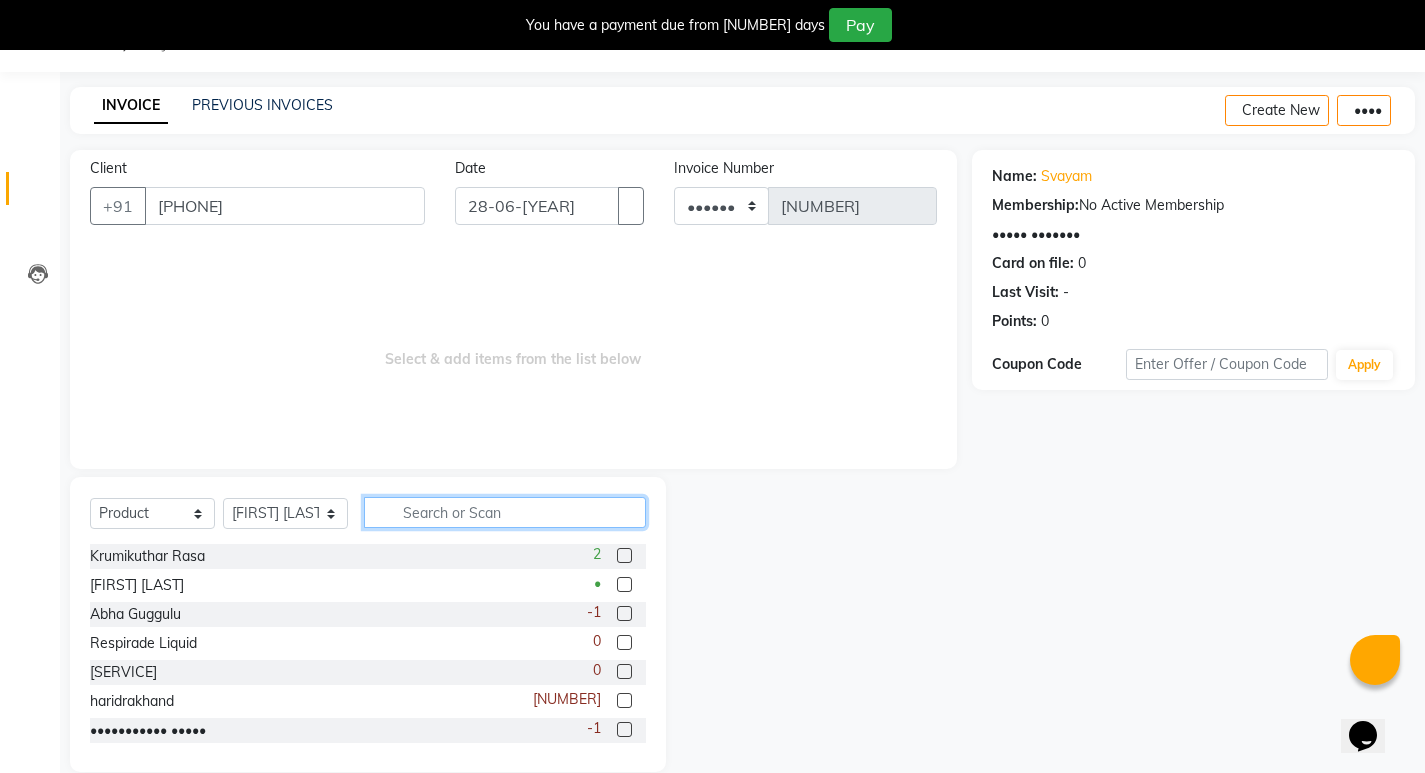 click at bounding box center [505, 512] 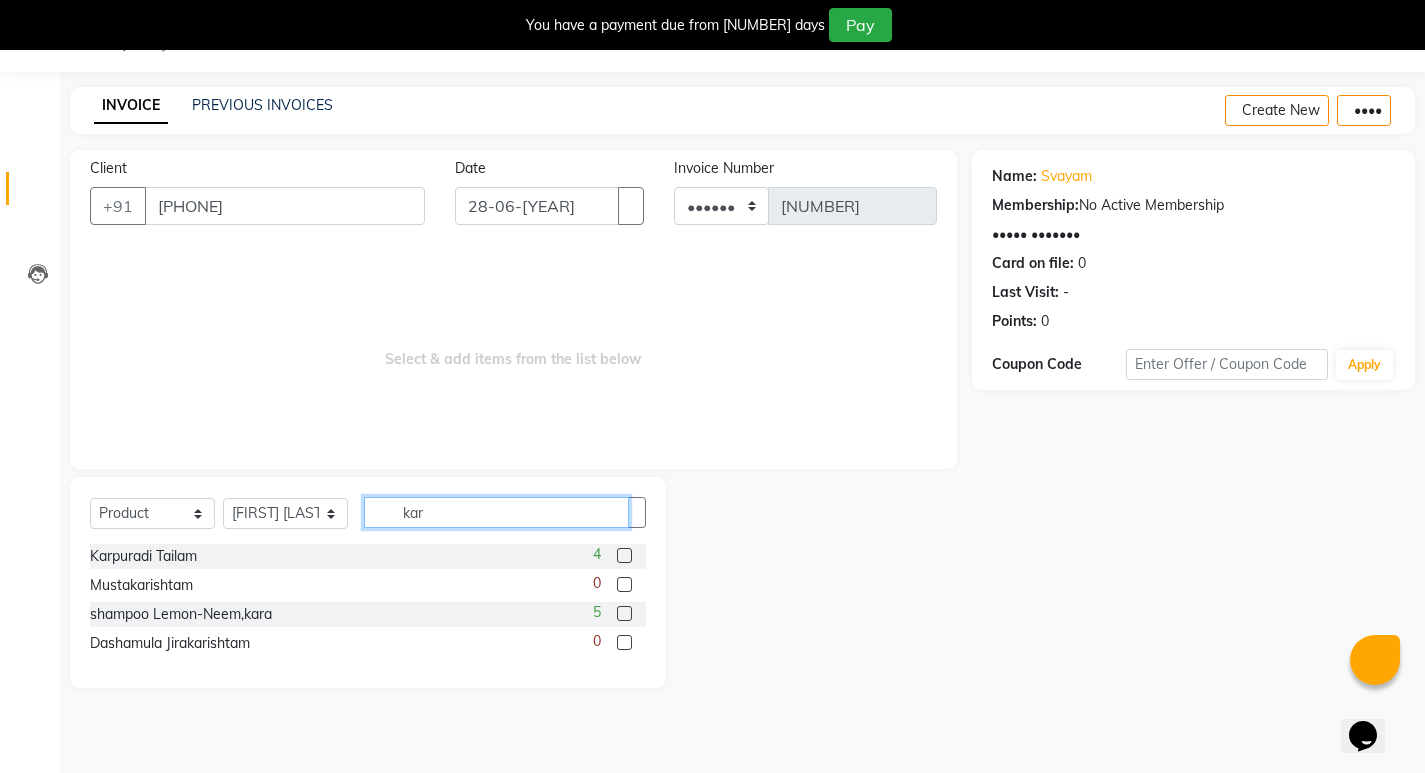 type on "kar" 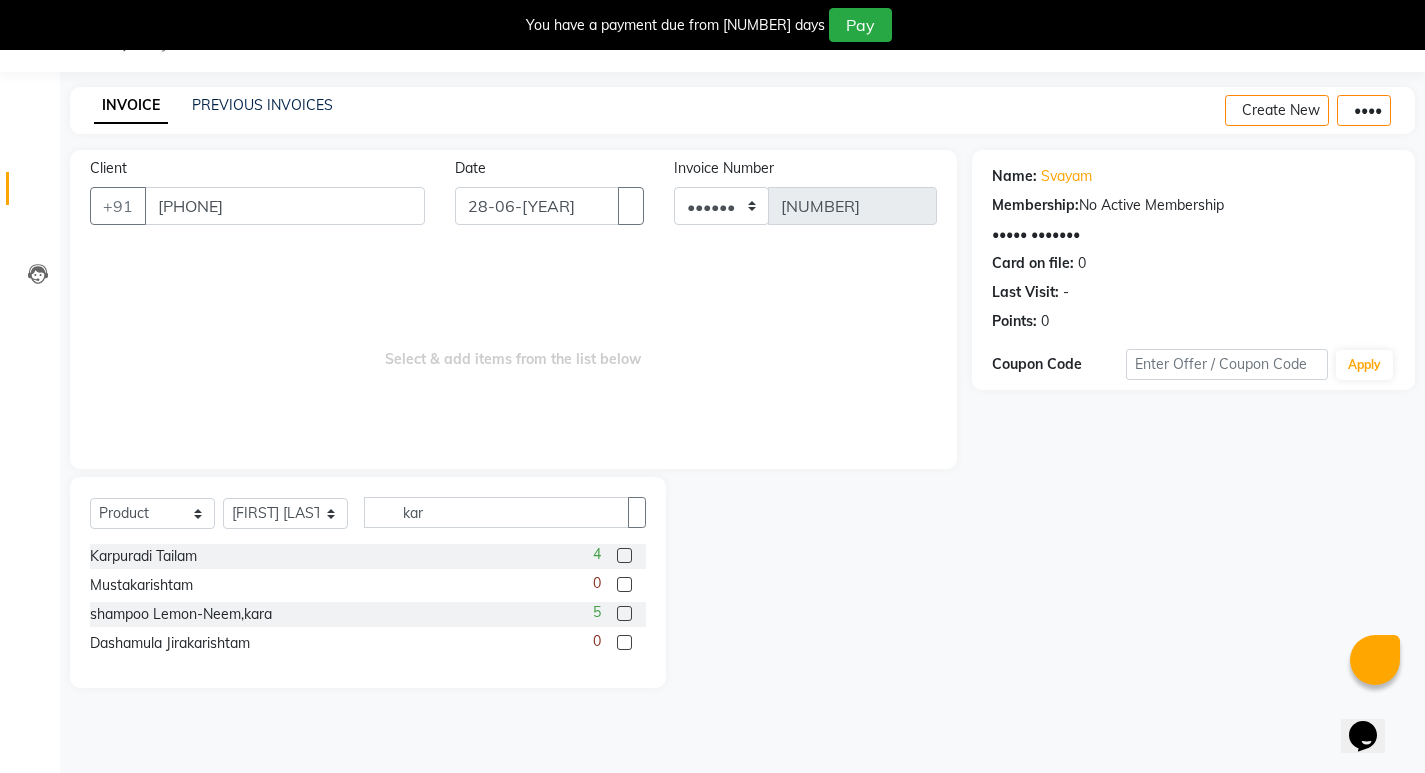 click at bounding box center [624, 555] 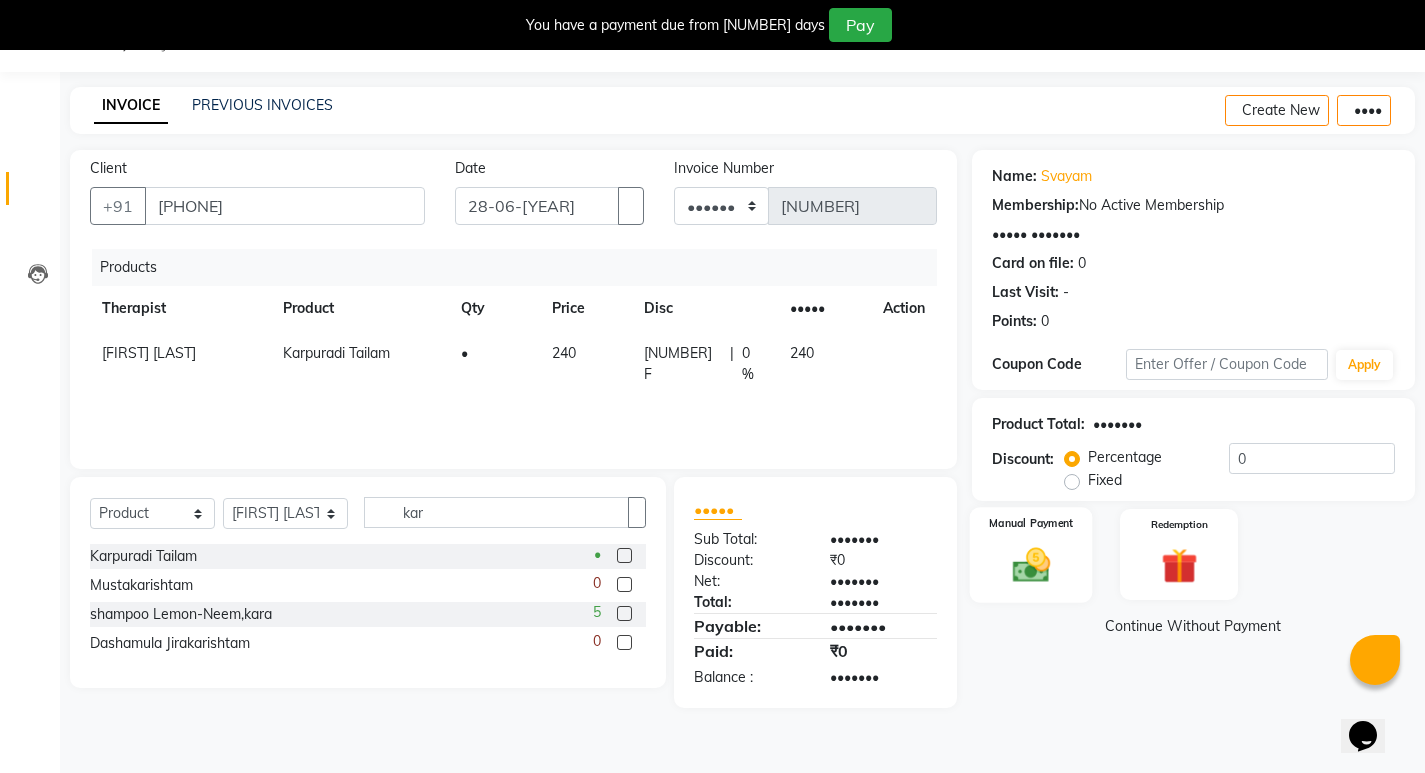 click at bounding box center [1030, 564] 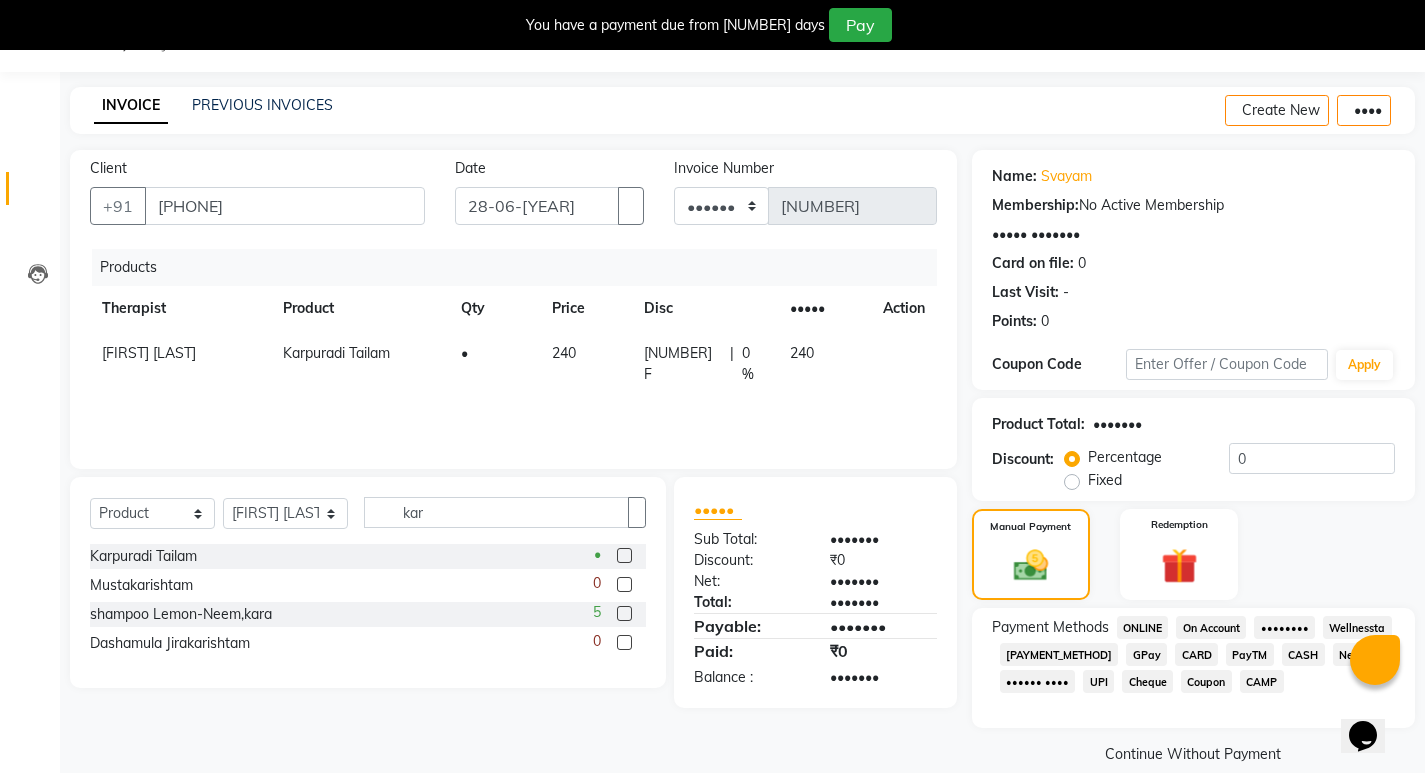 click on "GPay" at bounding box center [1143, 627] 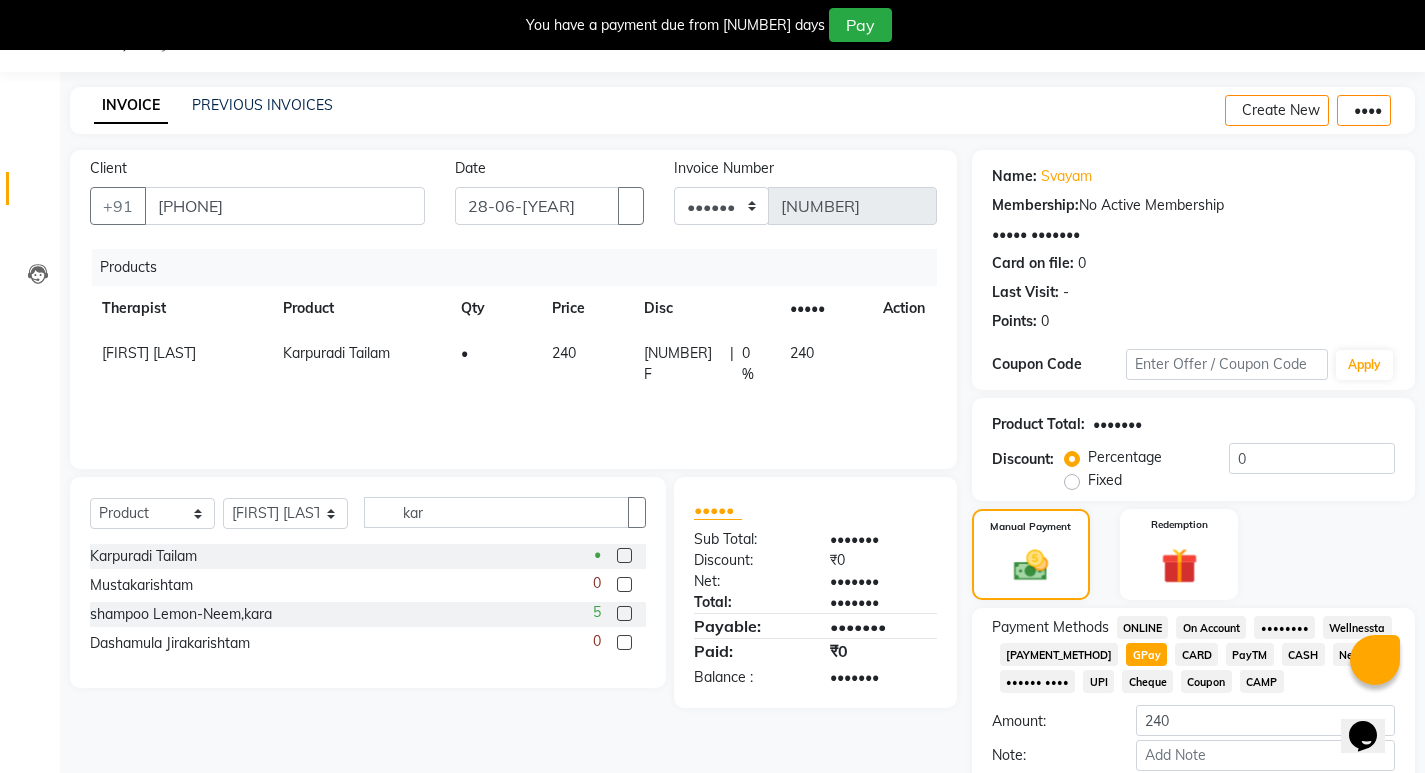 scroll, scrollTop: 166, scrollLeft: 0, axis: vertical 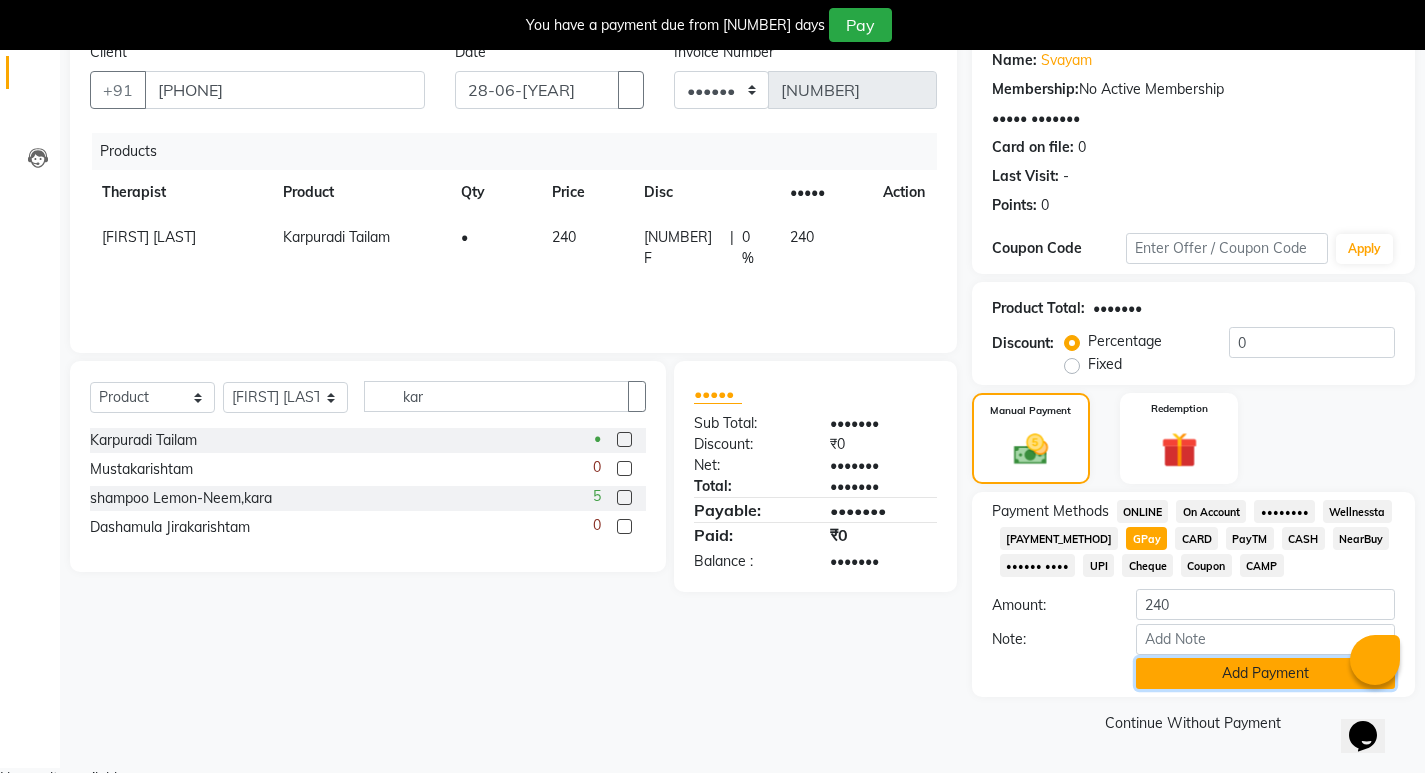click on "Add Payment" at bounding box center (1265, 673) 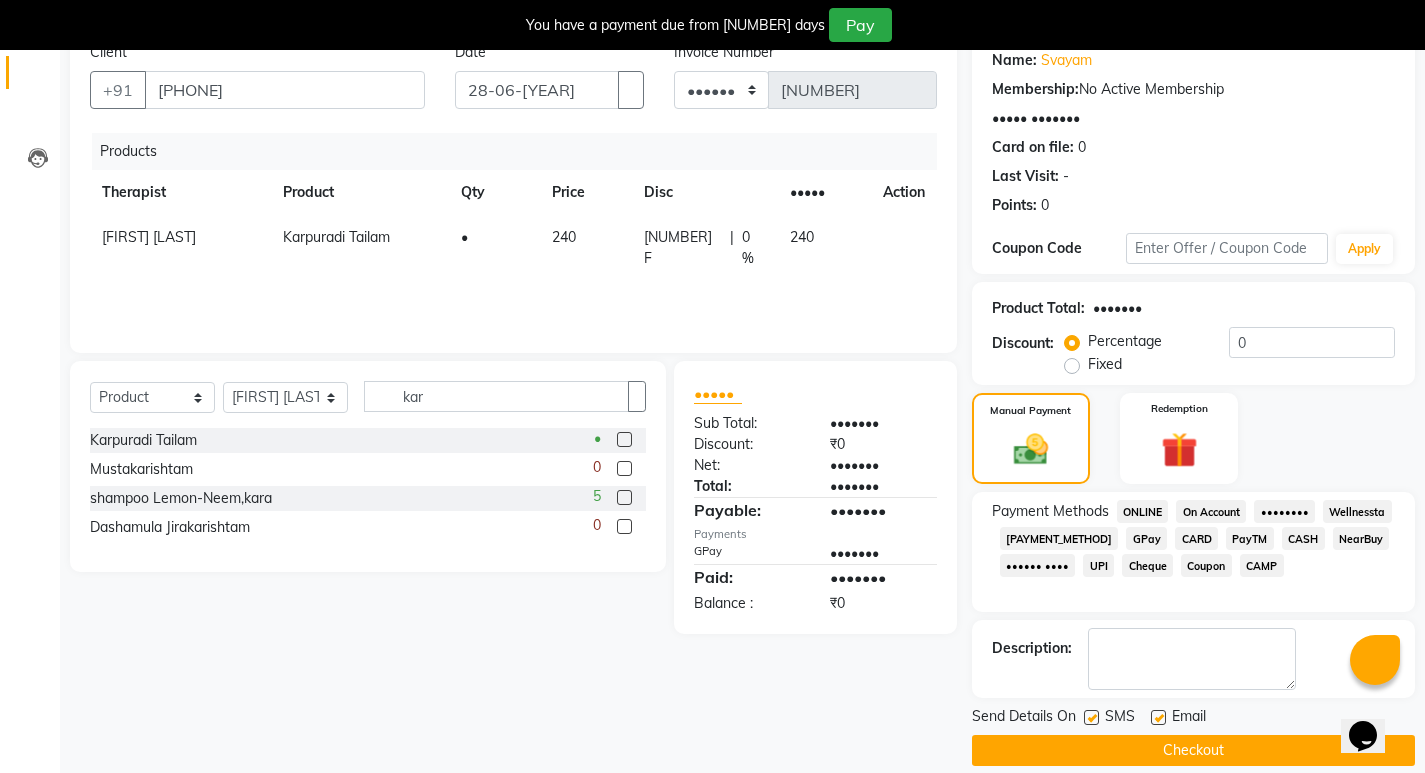 click at bounding box center (1091, 717) 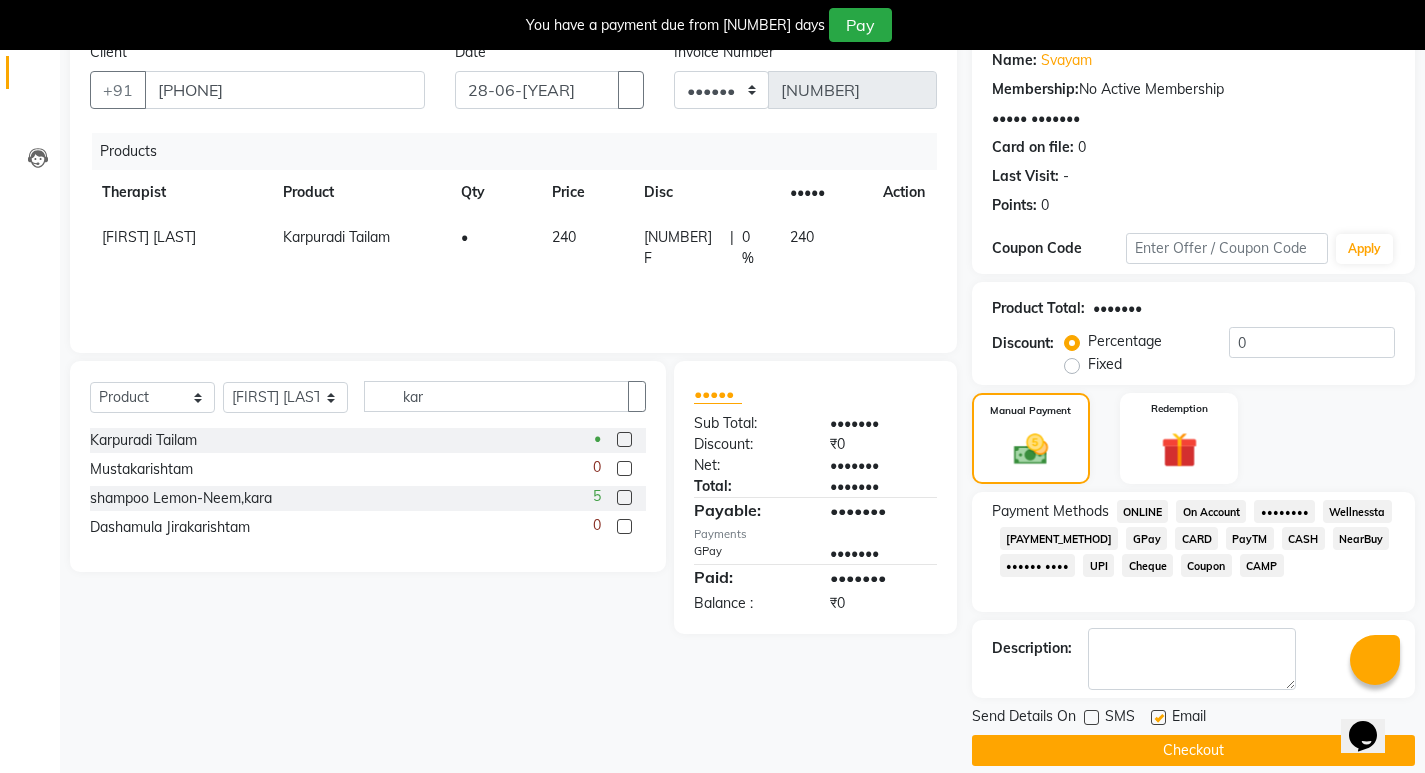 click at bounding box center (1158, 717) 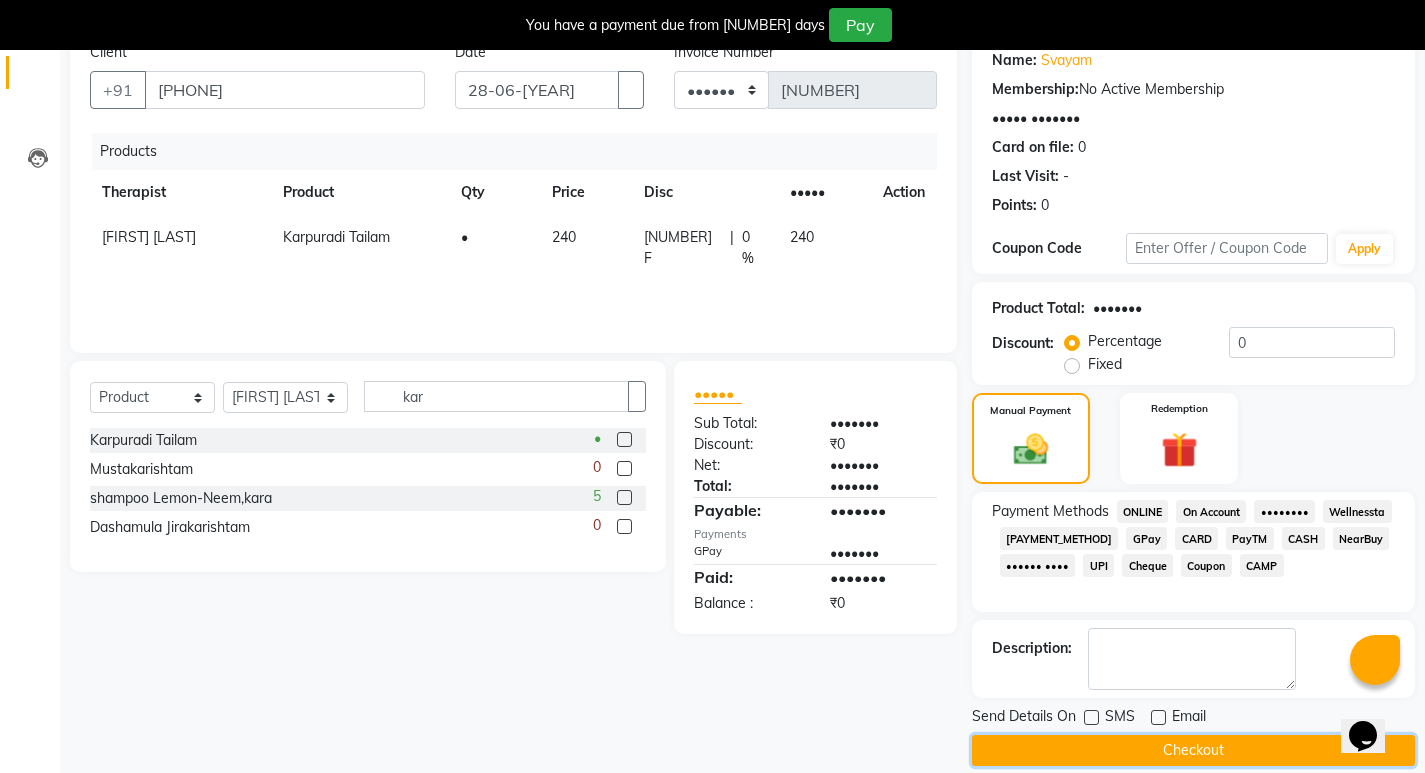 click on "Checkout" at bounding box center (1193, 750) 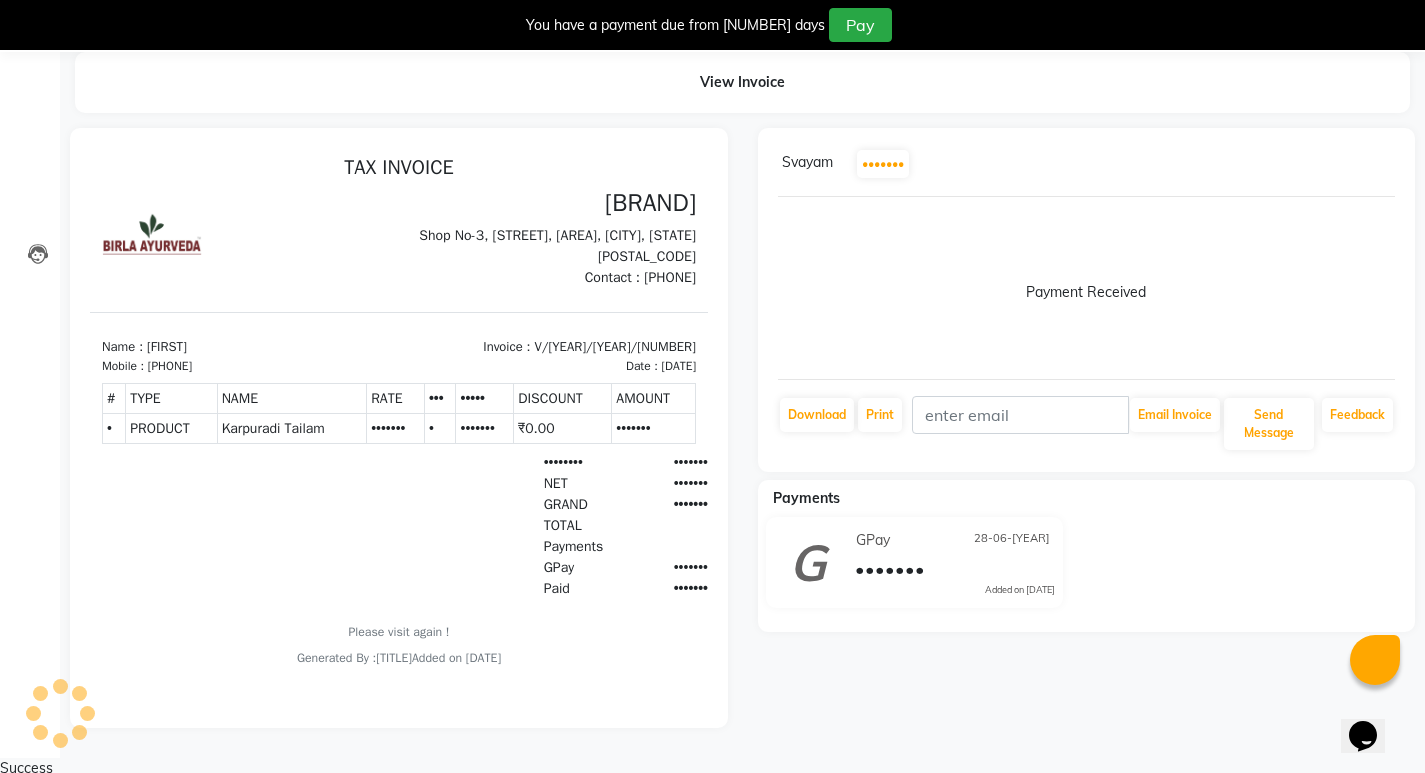 scroll, scrollTop: 0, scrollLeft: 0, axis: both 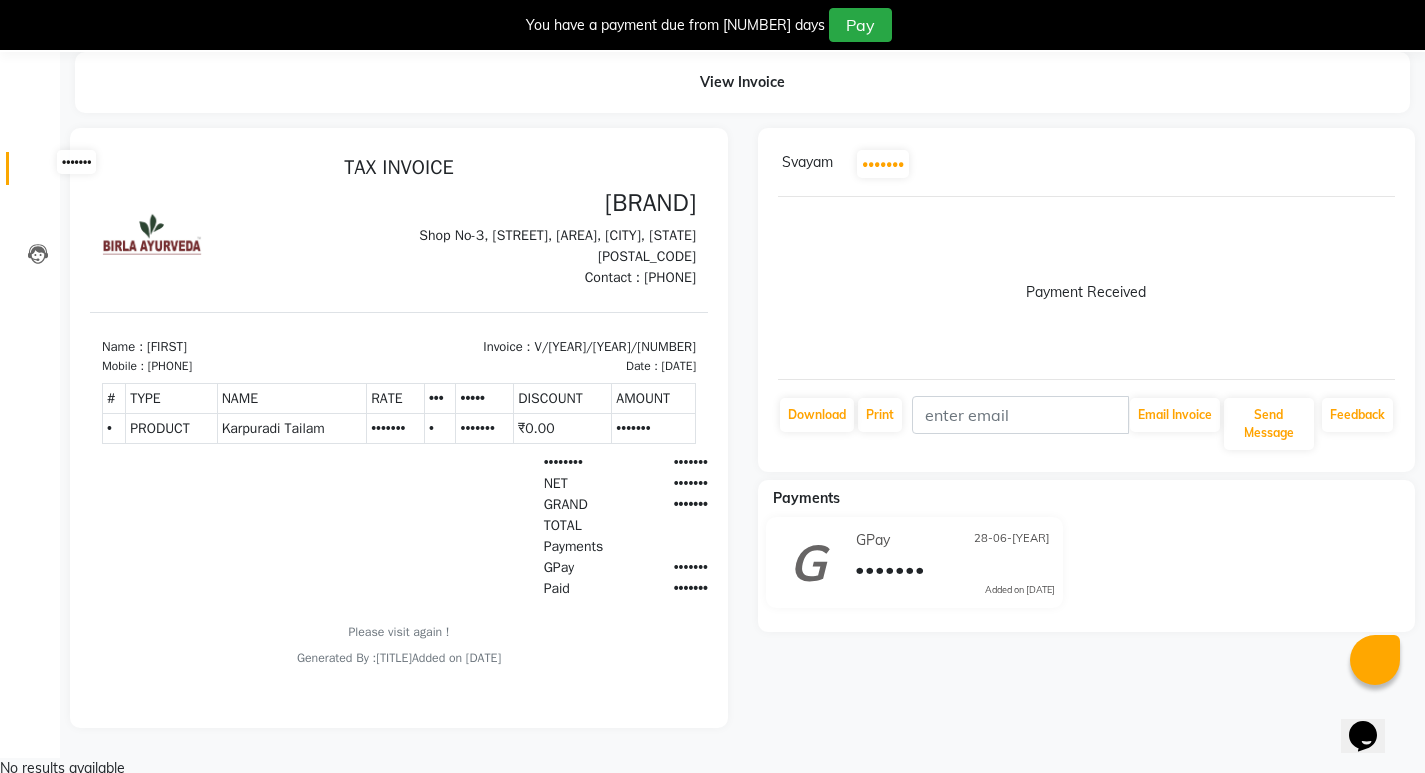 click at bounding box center (38, 173) 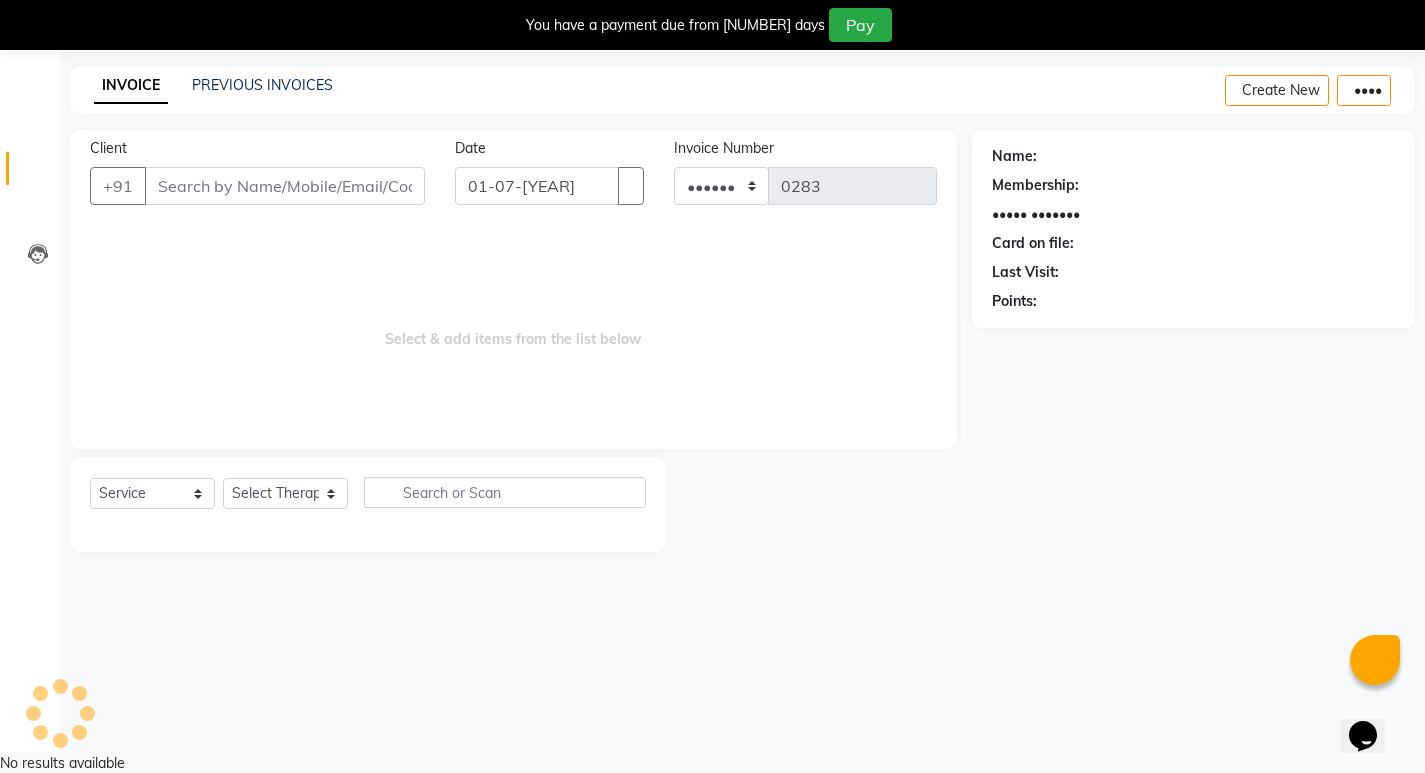 scroll, scrollTop: 50, scrollLeft: 0, axis: vertical 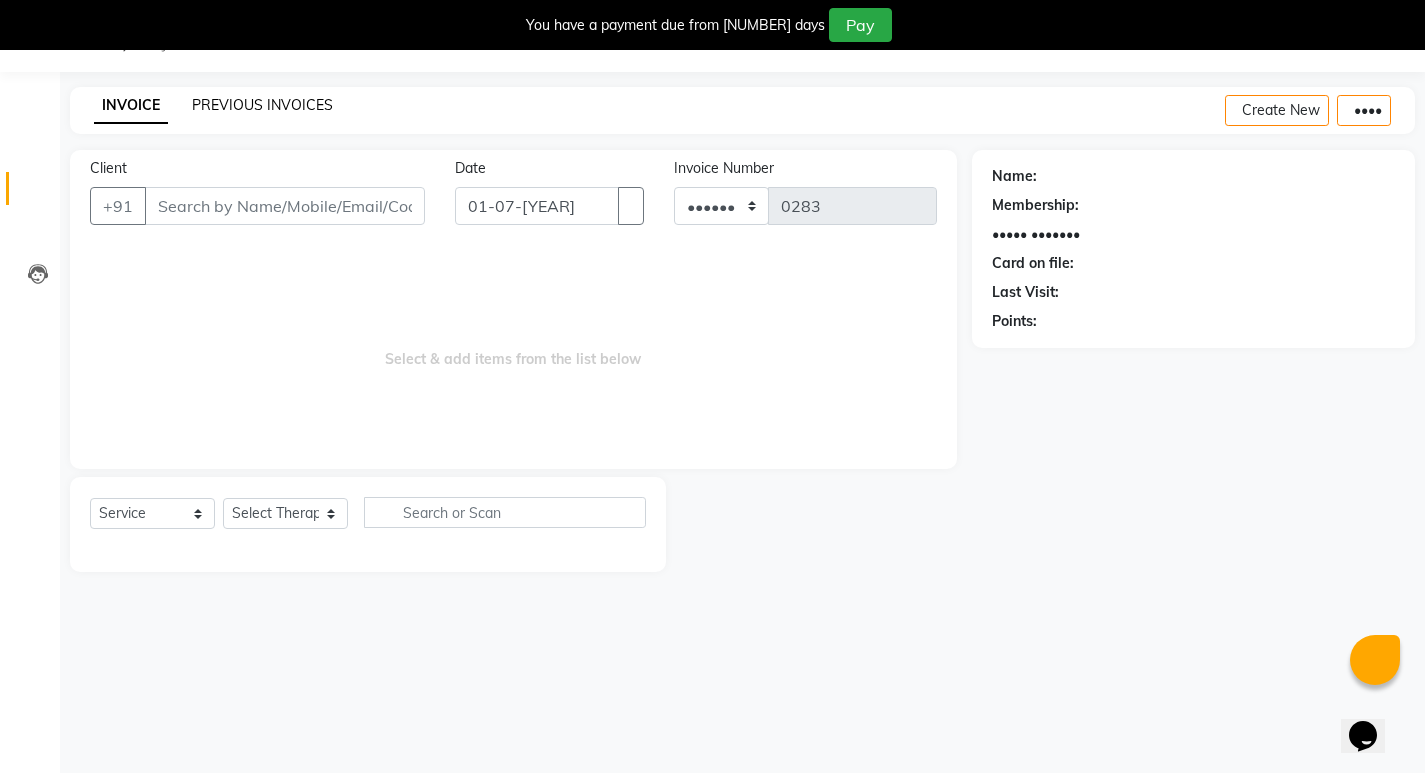 click on "PREVIOUS INVOICES" at bounding box center (262, 105) 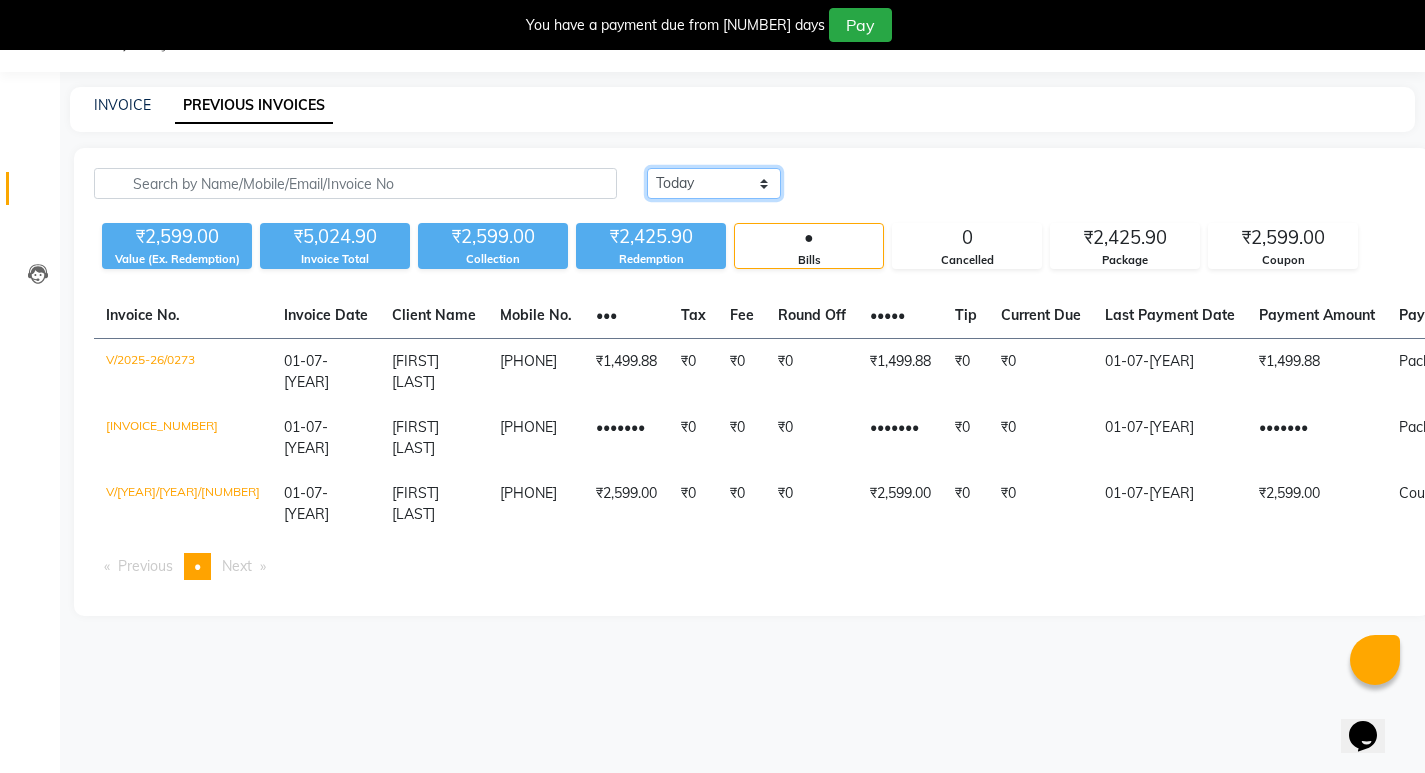 click on "Today Yesterday Custom Range" at bounding box center [714, 183] 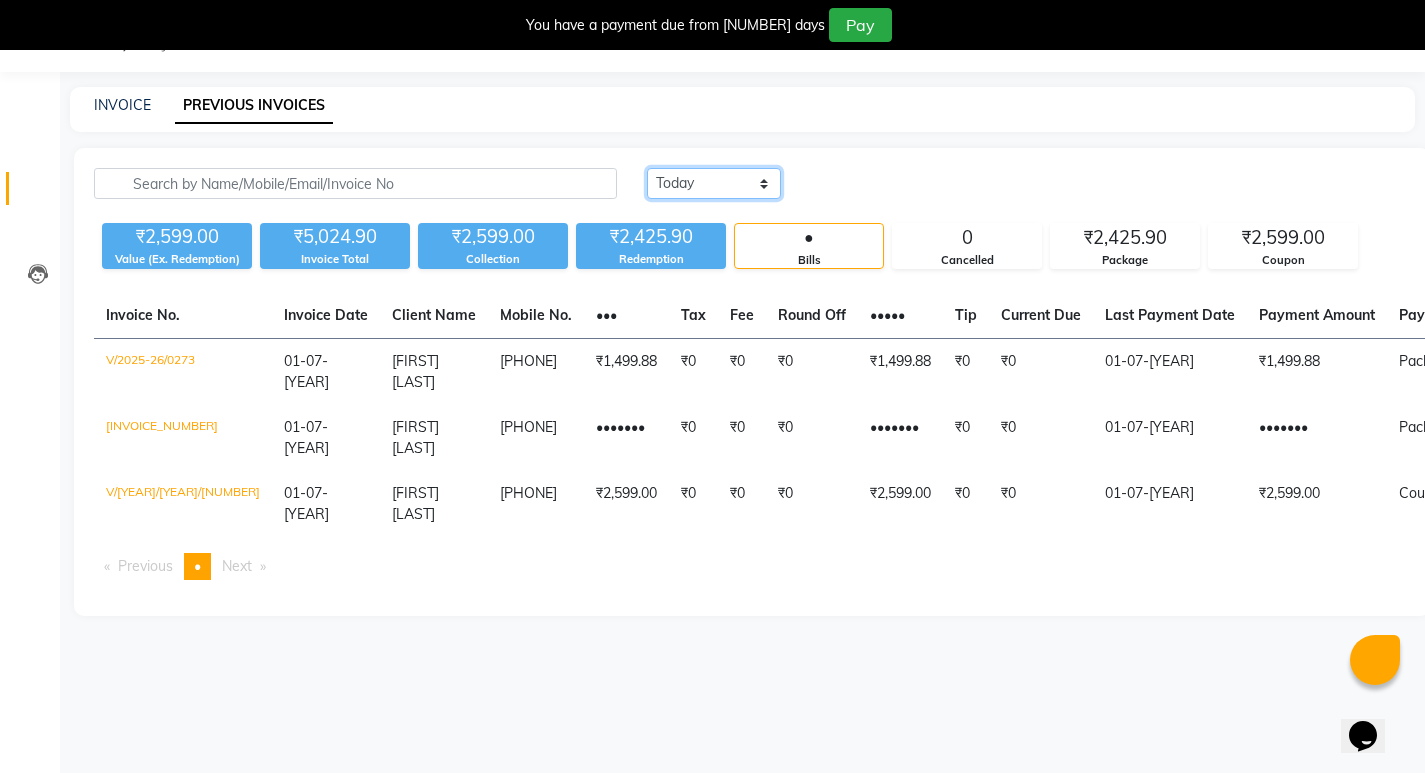 select on "range" 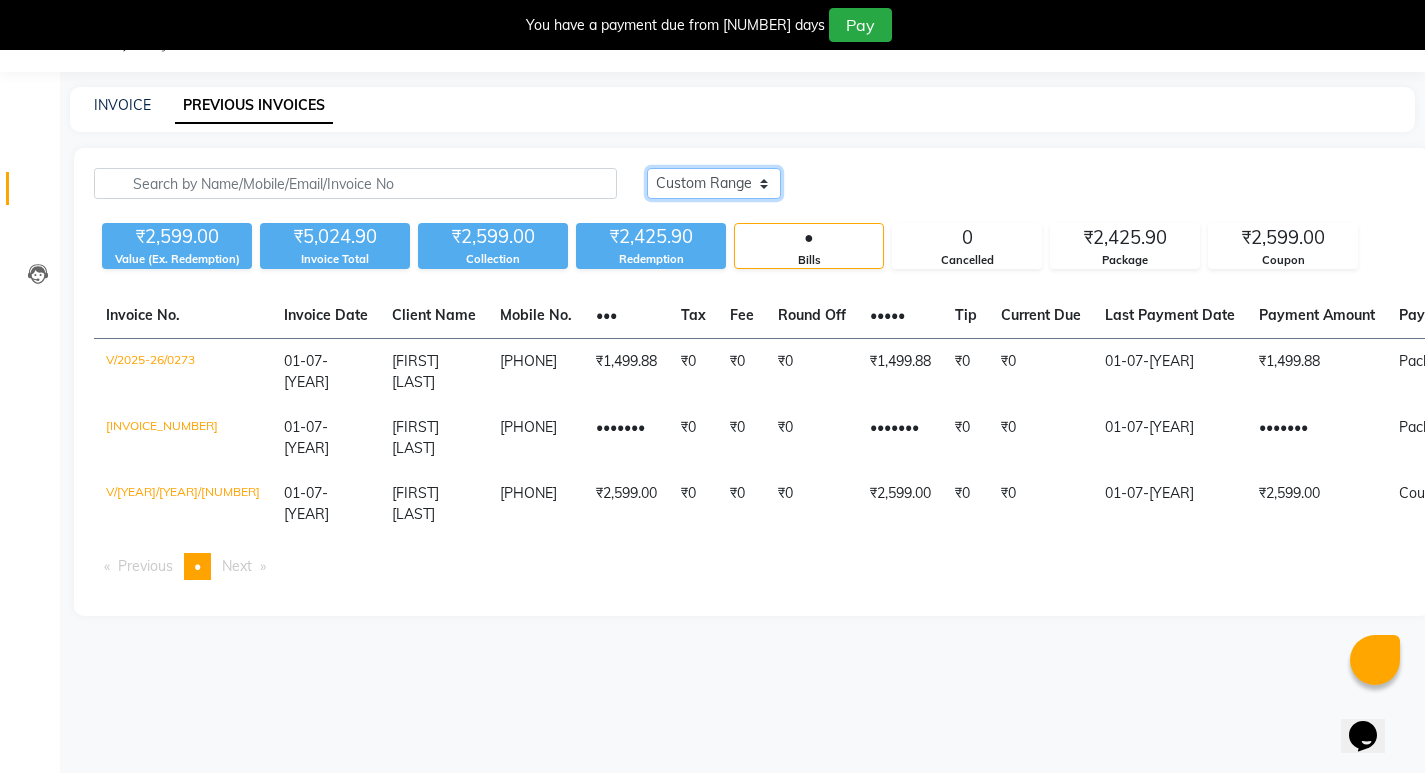 click on "Today Yesterday Custom Range" at bounding box center (714, 183) 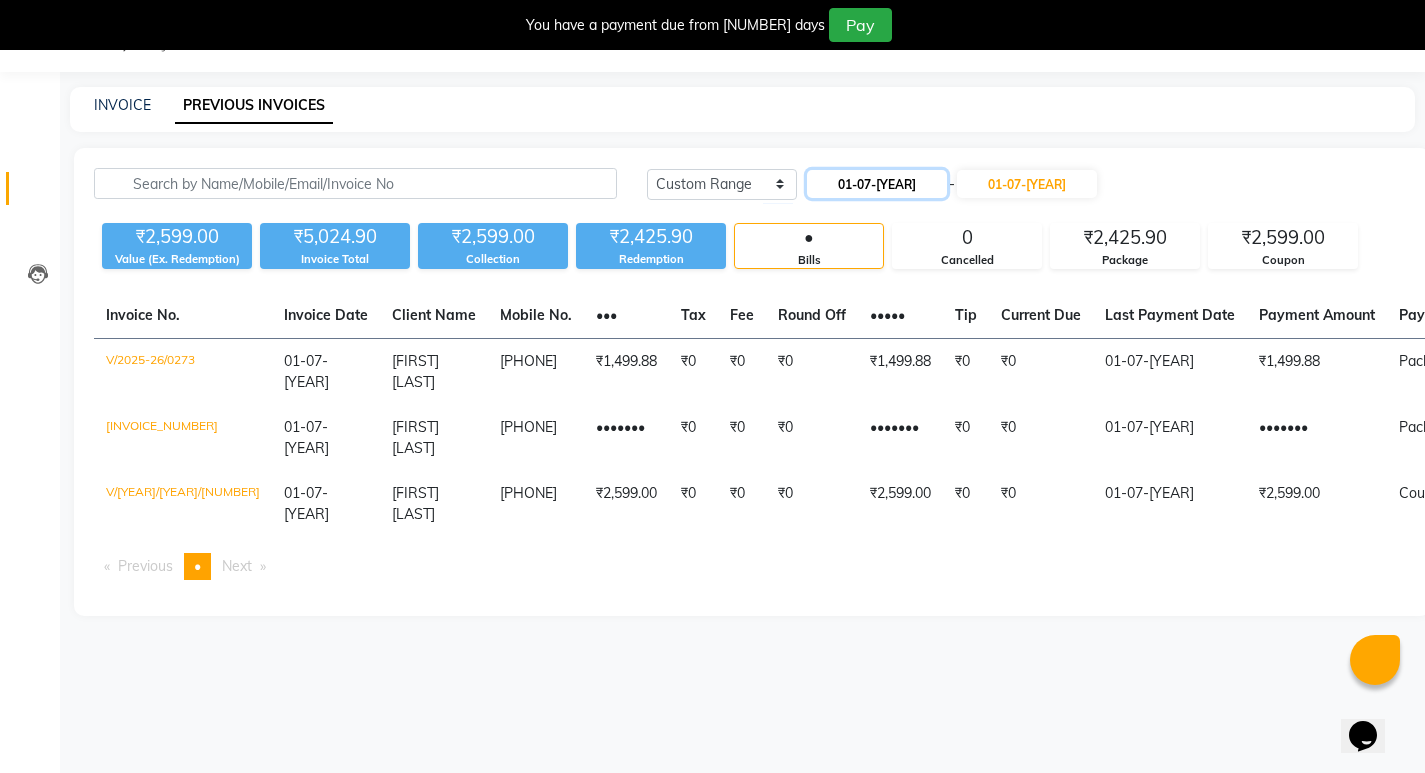 click on "01-07-[YEAR]" at bounding box center (877, 184) 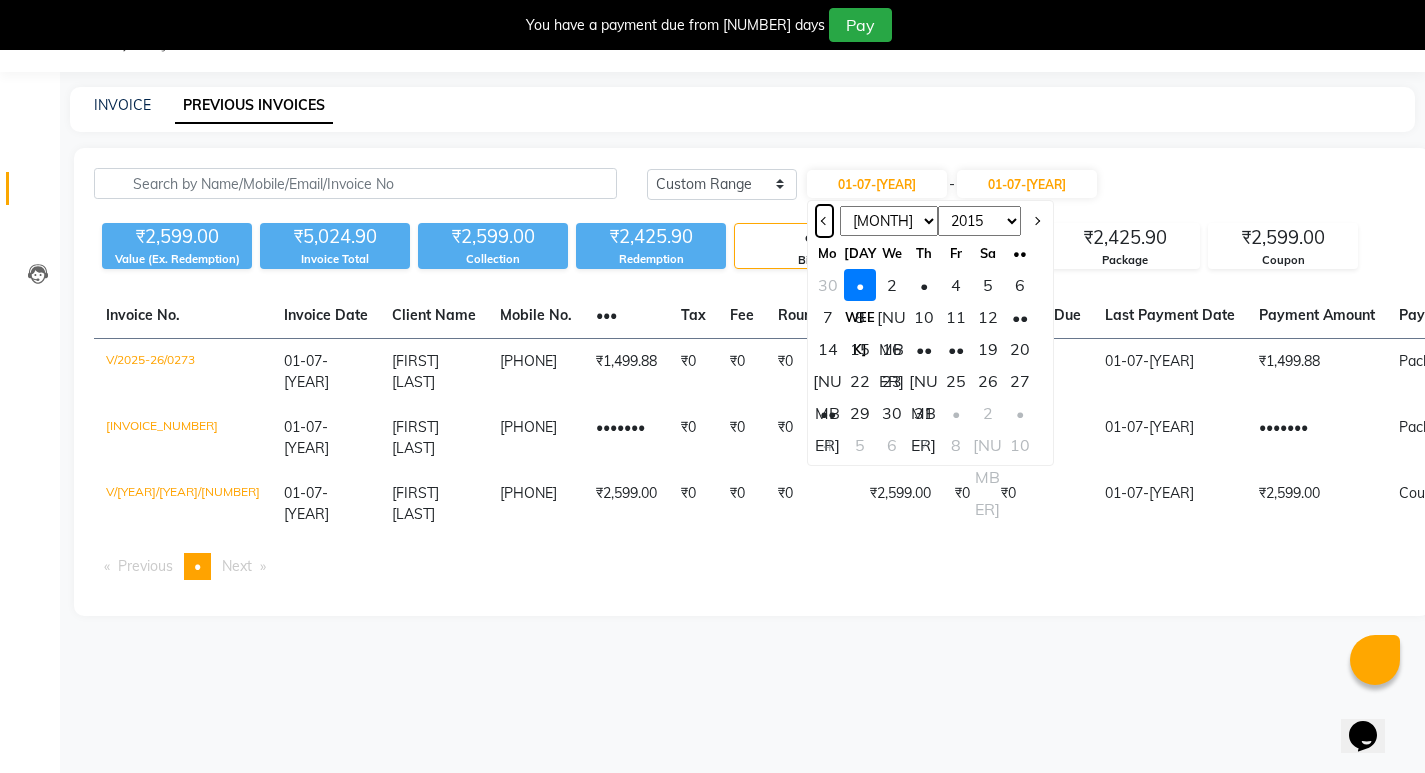click at bounding box center (824, 221) 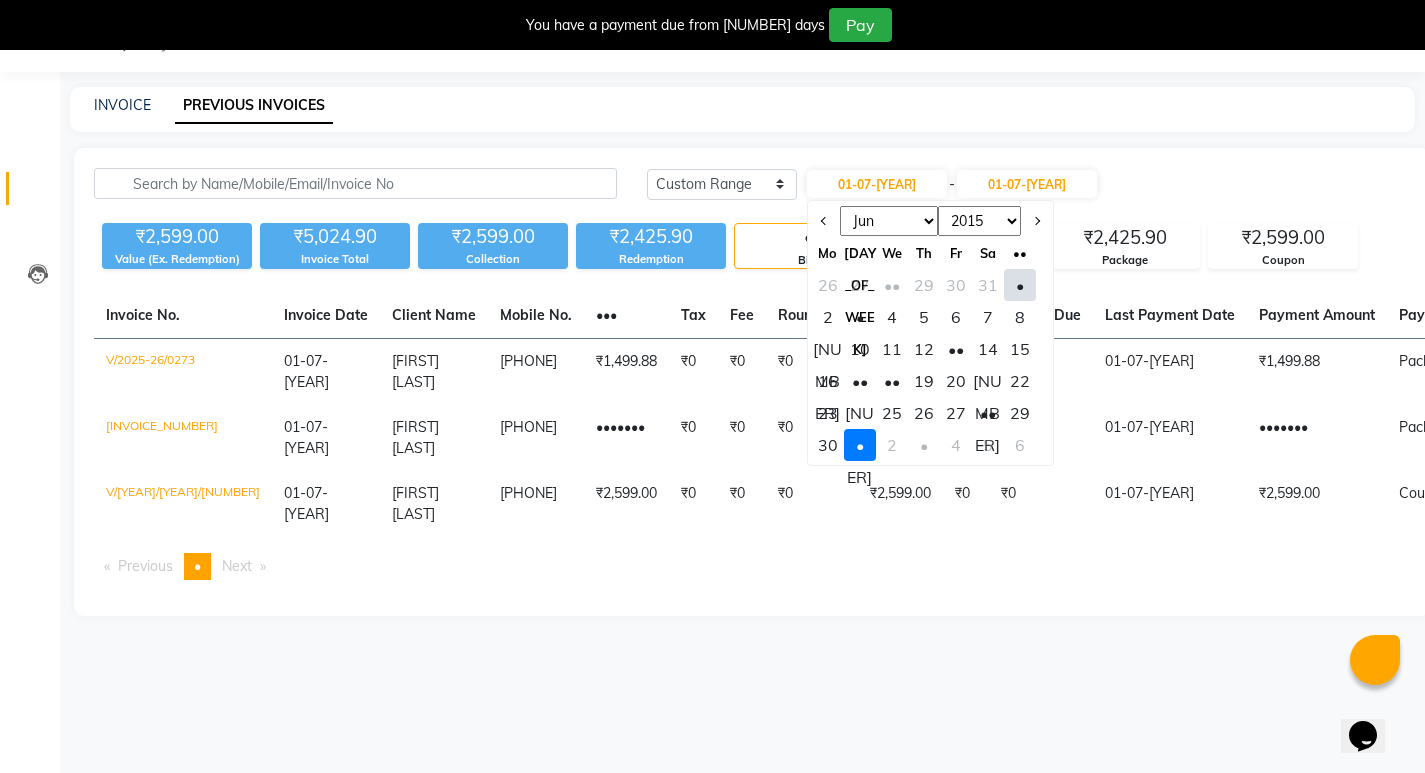 click on "27" at bounding box center (956, 413) 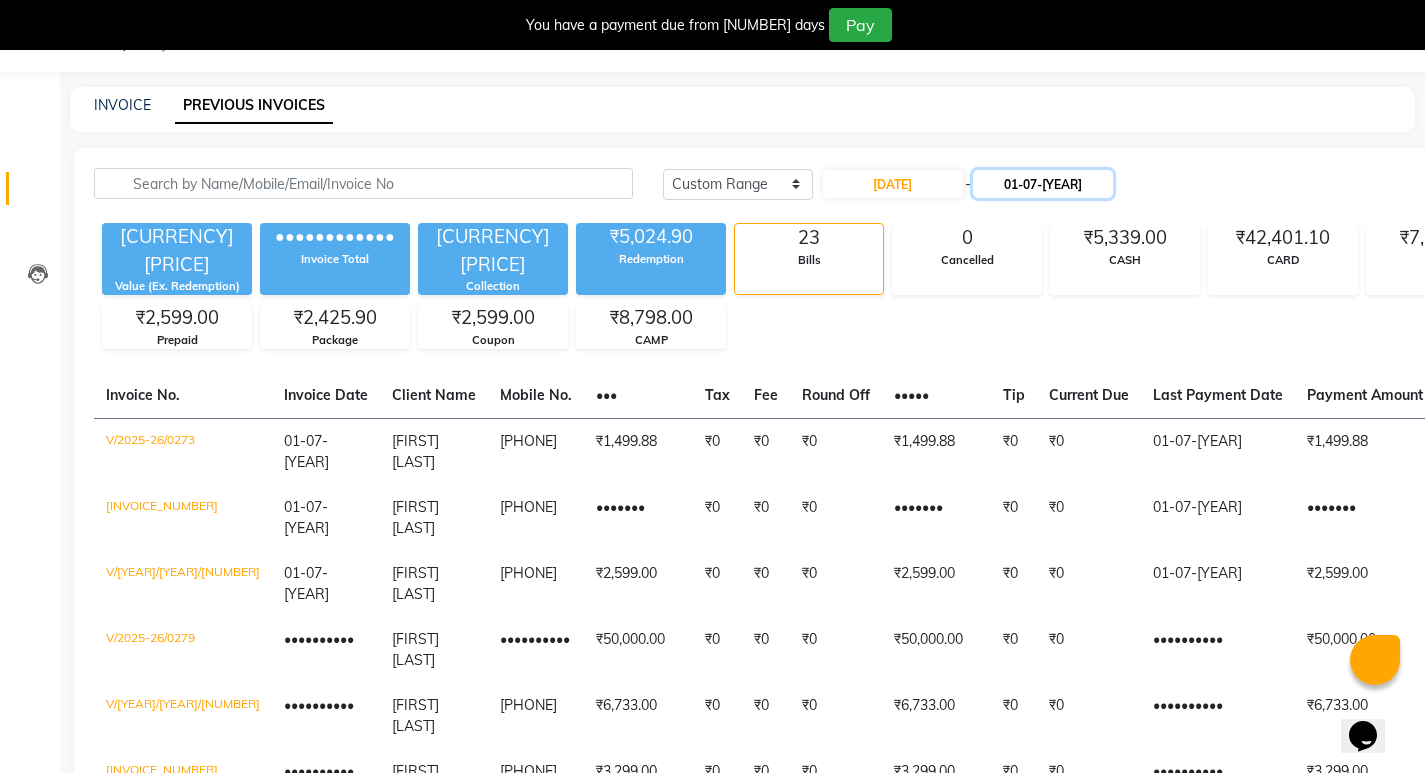 click on "01-07-[YEAR]" at bounding box center (1043, 184) 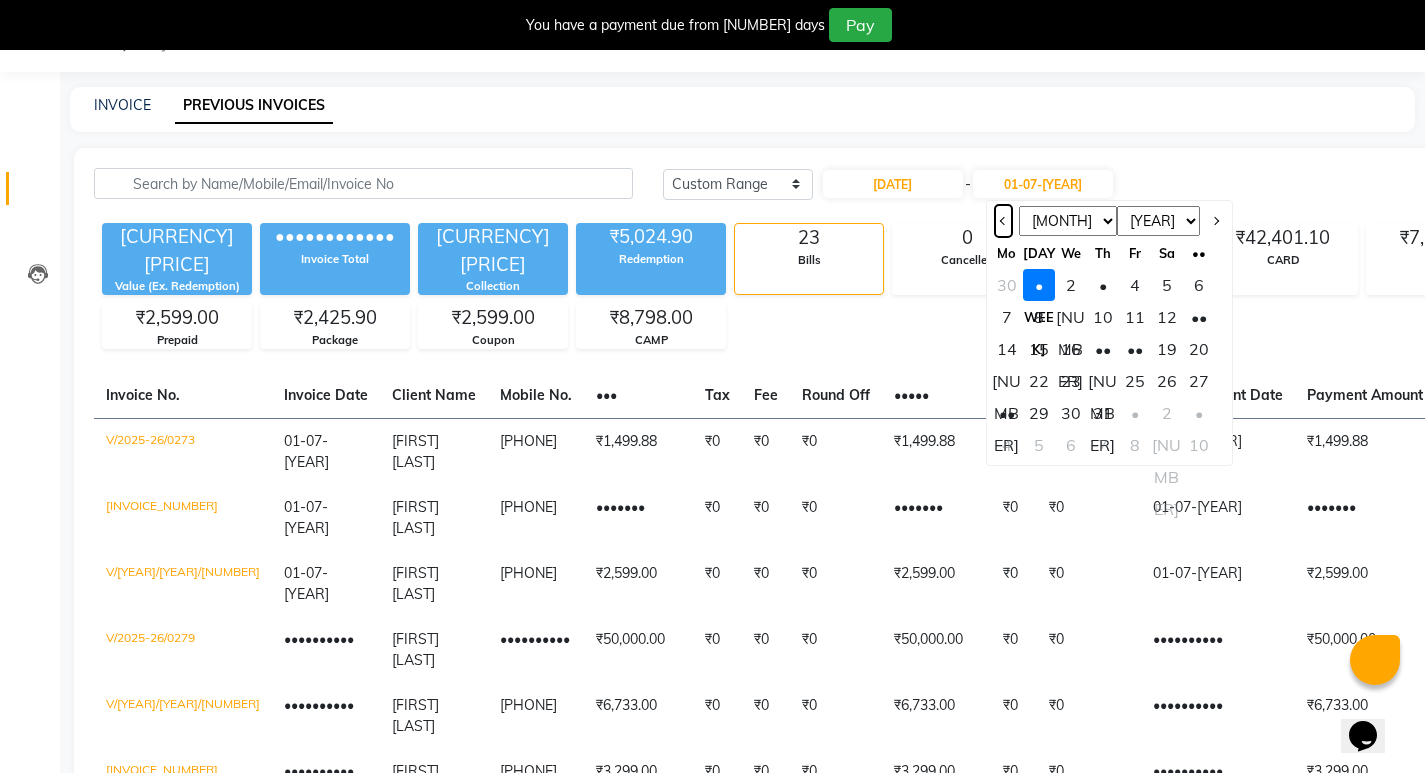 click at bounding box center (1004, 221) 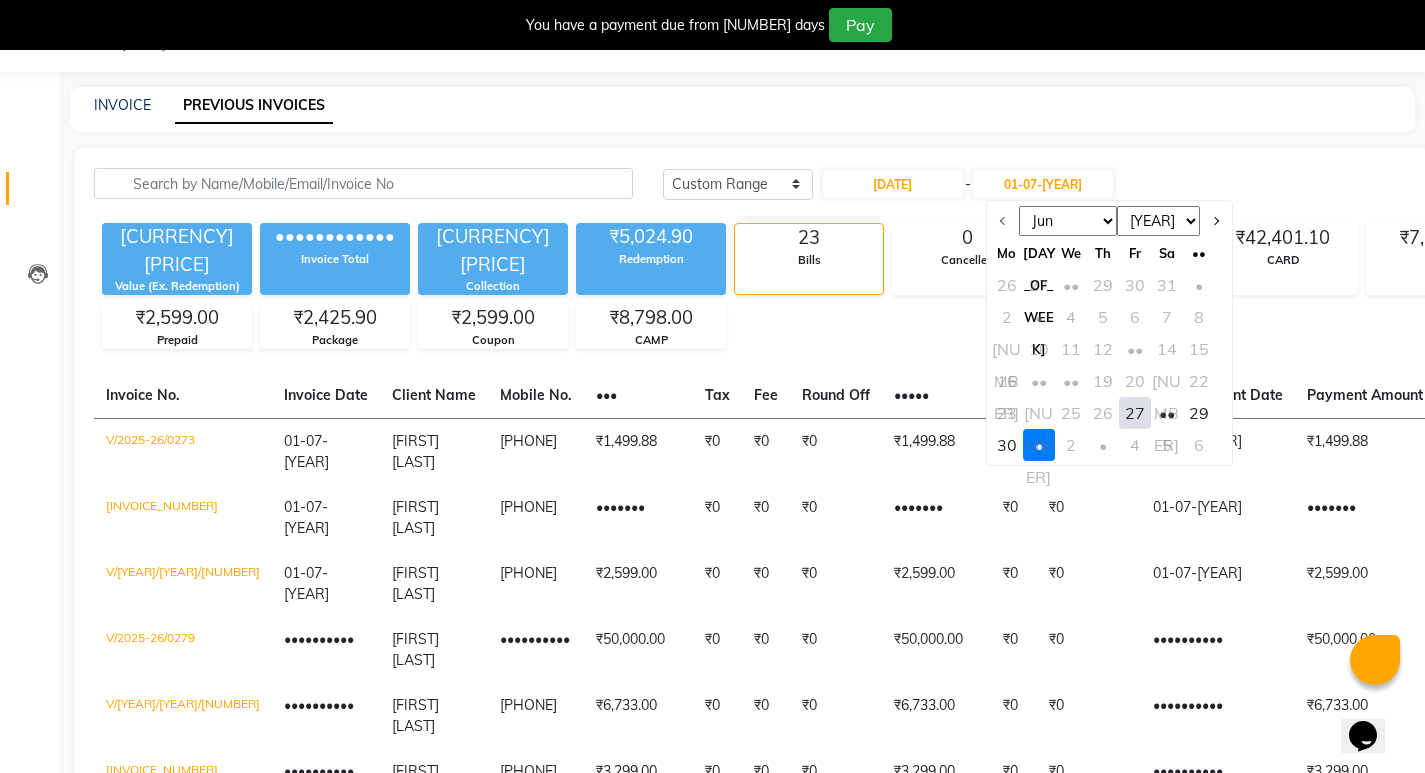 click on "27" at bounding box center [1135, 413] 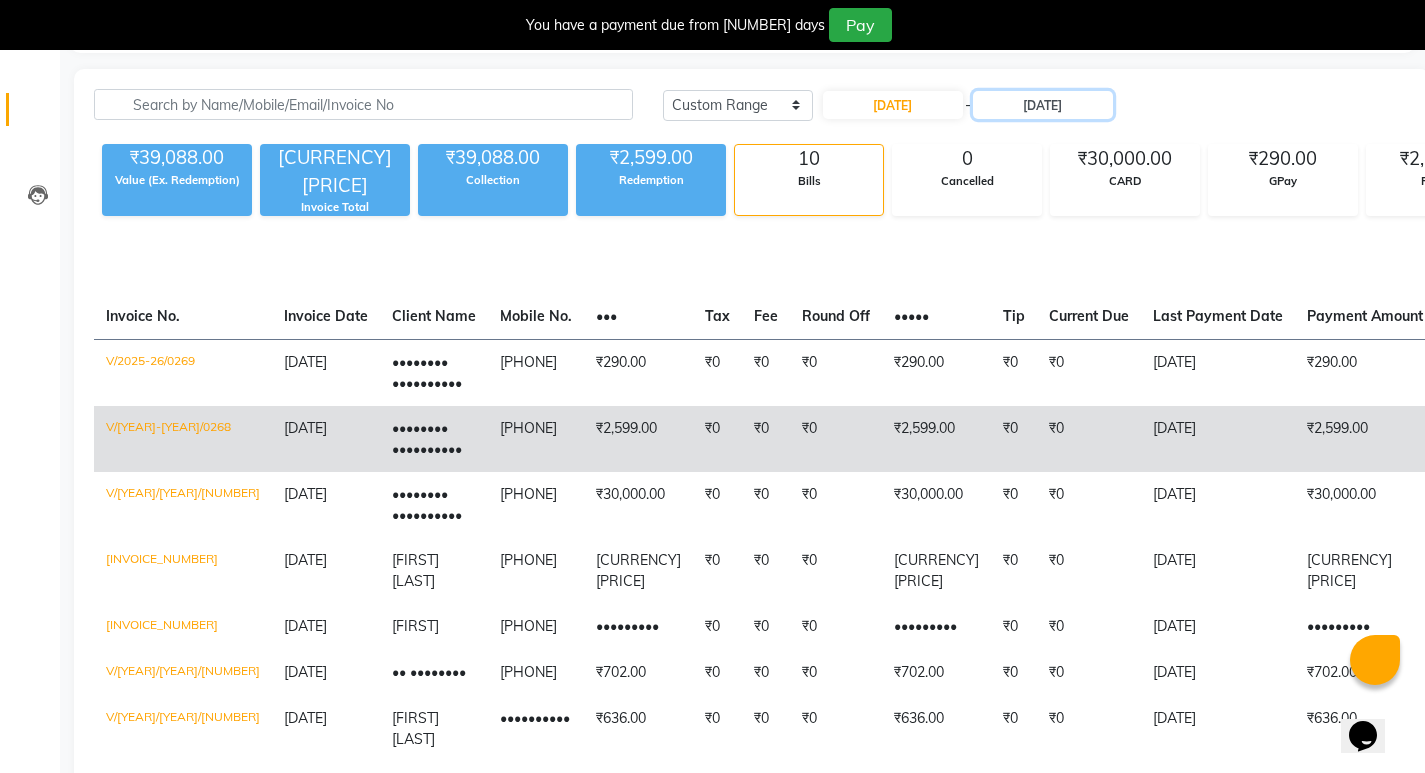 scroll, scrollTop: 0, scrollLeft: 0, axis: both 